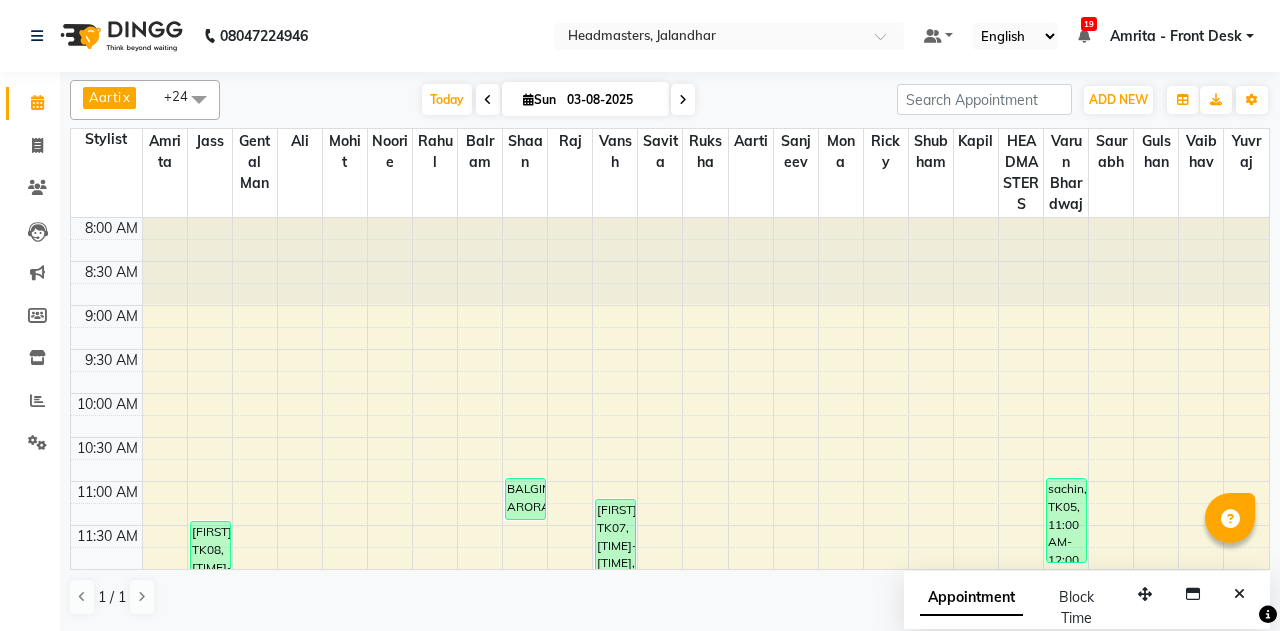 scroll, scrollTop: 0, scrollLeft: 0, axis: both 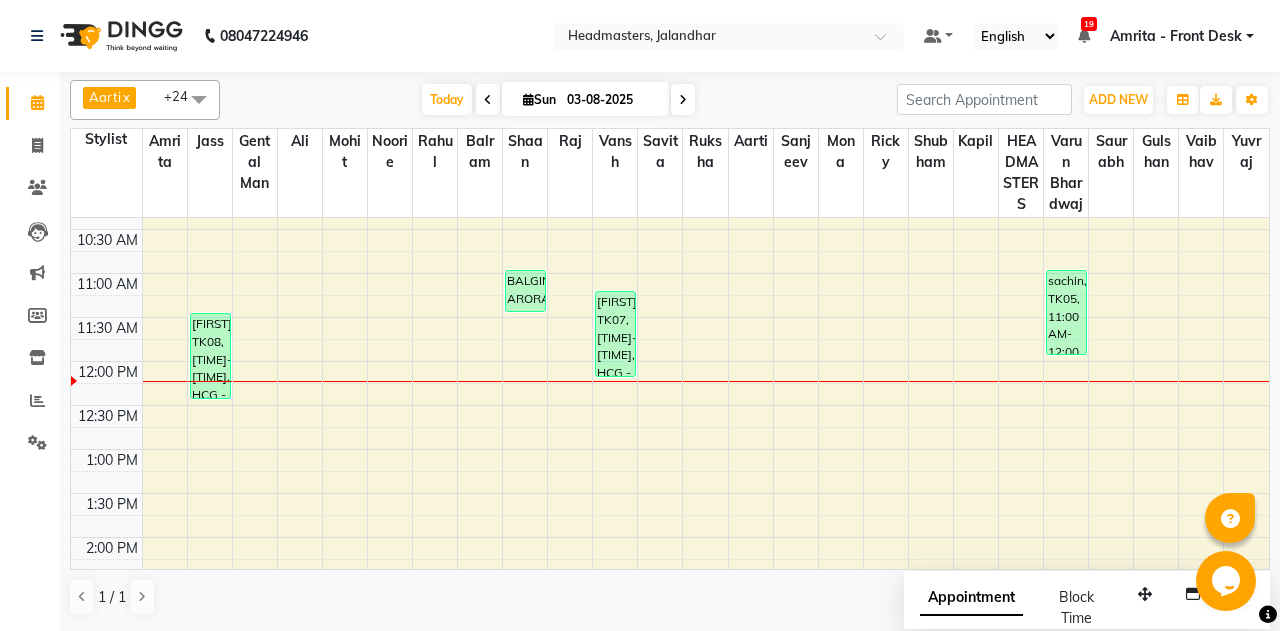 click on "8:00 AM 8:30 AM 9:00 AM 9:30 AM 10:00 AM 10:30 AM 11:00 AM 11:30 AM 12:00 PM 12:30 PM 1:00 PM 1:30 PM 2:00 PM 2:30 PM 3:00 PM 3:30 PM 4:00 PM 4:30 PM 5:00 PM 5:30 PM 6:00 PM 6:30 PM 7:00 PM 7:30 PM 8:00 PM 8:30 PM 9:00 PM 9:30 PM    ketan, TK08, 11:30 AM-12:30 PM, HCG - Hair Cut by Senior Hair Stylist    BALGINDER ARORA, TK06, 11:00 AM-11:30 AM, SH - Shave    yuvraj, TK07, 11:15 AM-12:15 PM, HCG - Hair Cut by Senior Hair Stylist    sachin, TK05, 11:00 AM-12:00 PM, HCG - Hair Cut by Senior Hair Stylist" at bounding box center (670, 625) 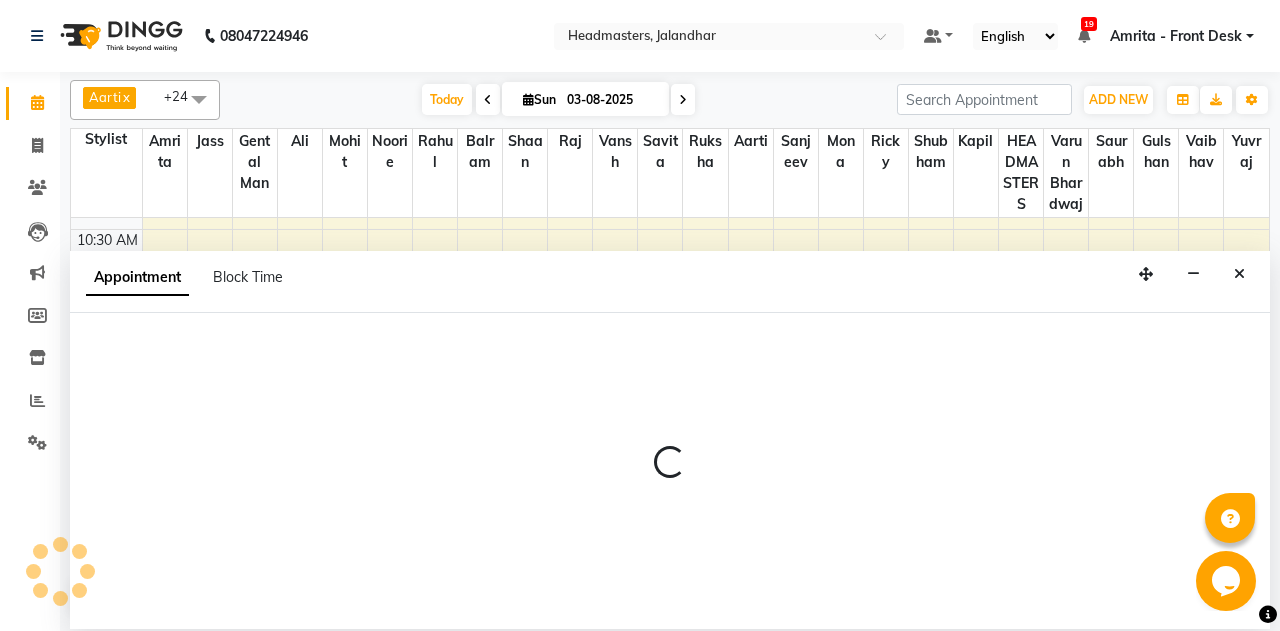 select on "60725" 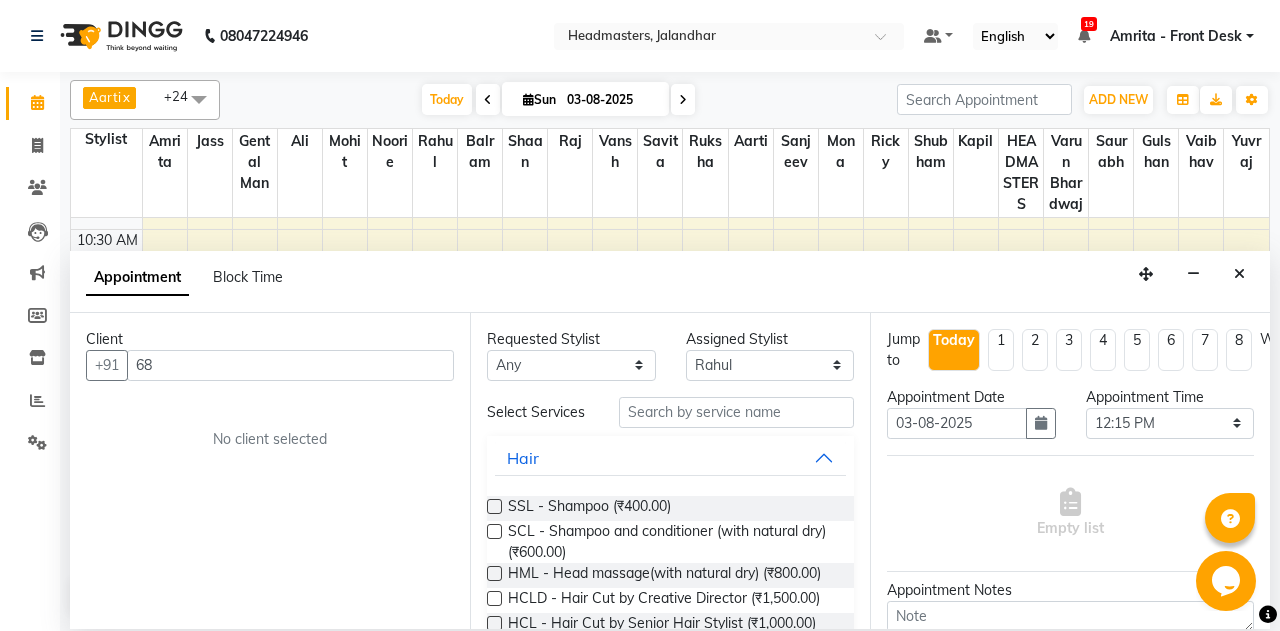 type on "6" 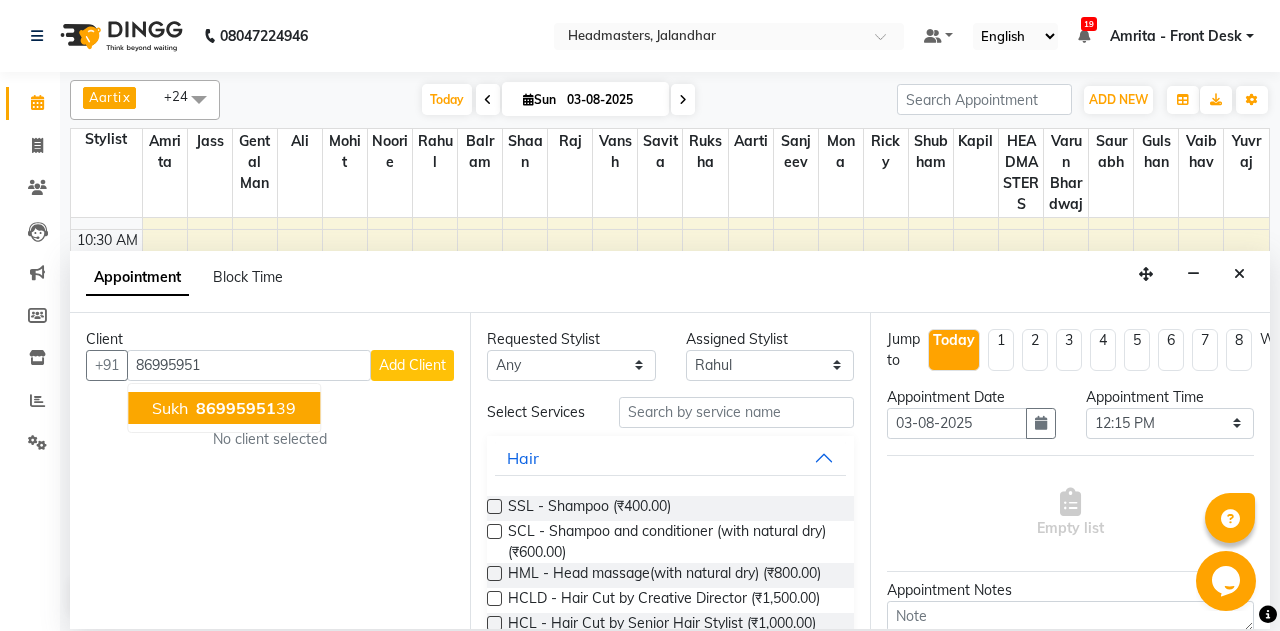 click on "86995951" at bounding box center (236, 408) 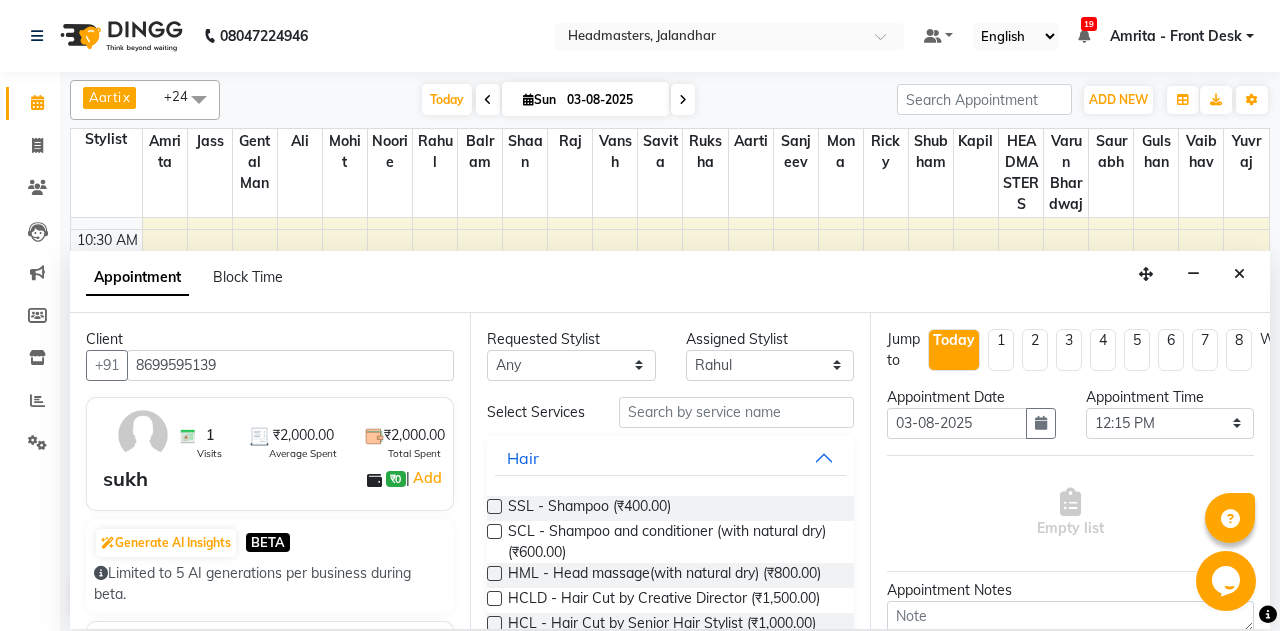 type on "8699595139" 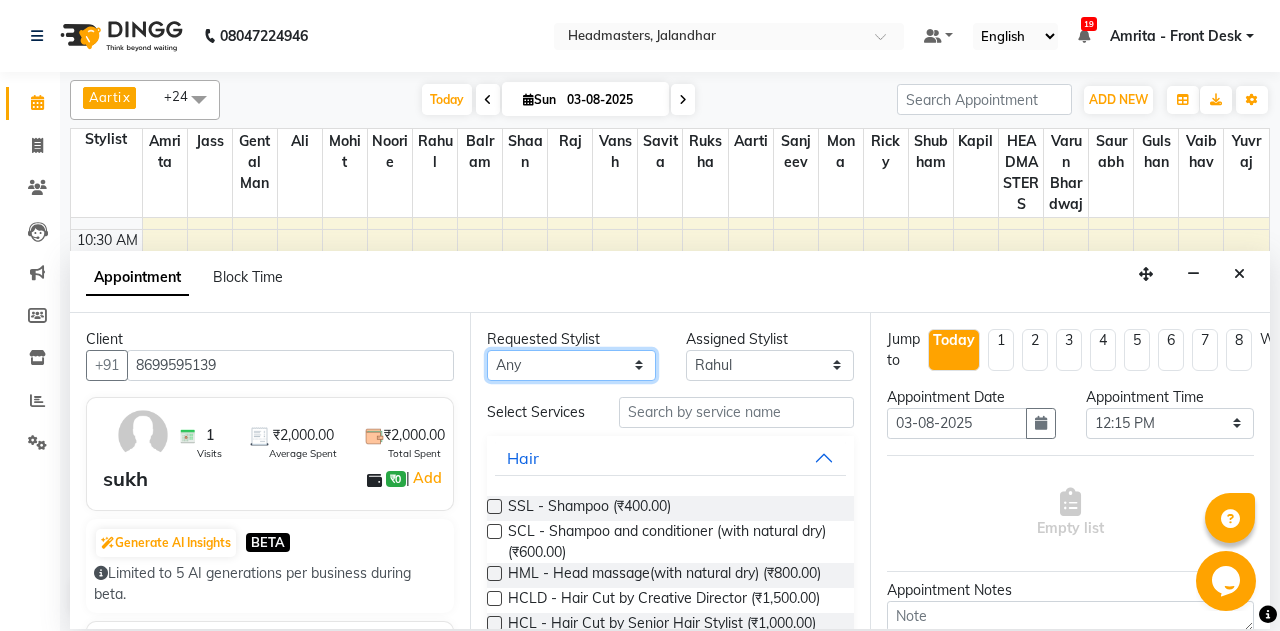click on "Any Aarti Ali Amrita Balram Gental Man Gulshan HEADMASTERS Jass Kapil Manpreet Mohit Mona Noorie Rahul Raj Ricky Ruksha Sanjeev Saurabh  Savita Shaan Shubham Vaibhav Vansh Varun Bhardwaj Yuvraj" at bounding box center (571, 365) 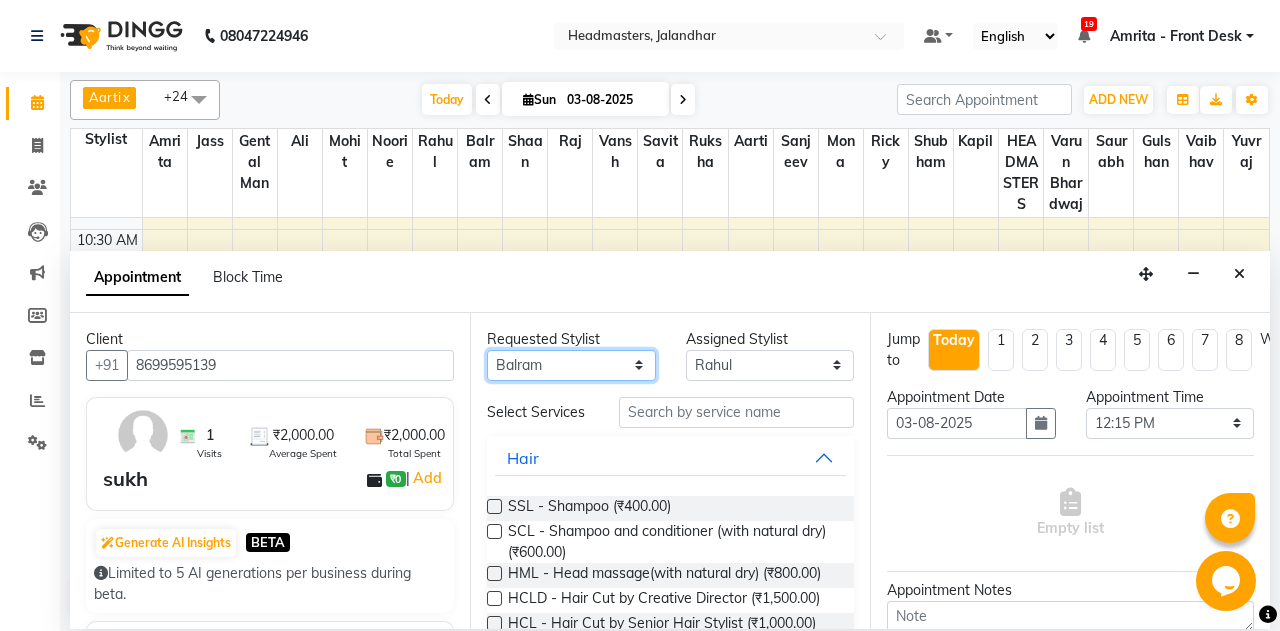 click on "Balram" at bounding box center (0, 0) 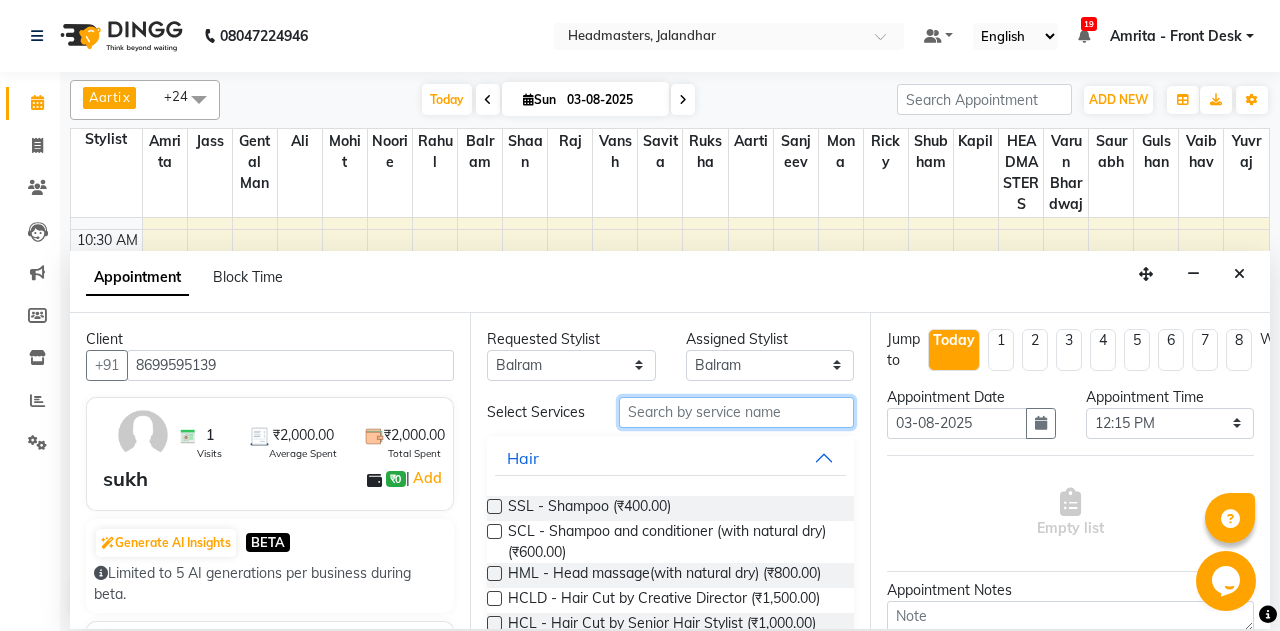 click at bounding box center (736, 412) 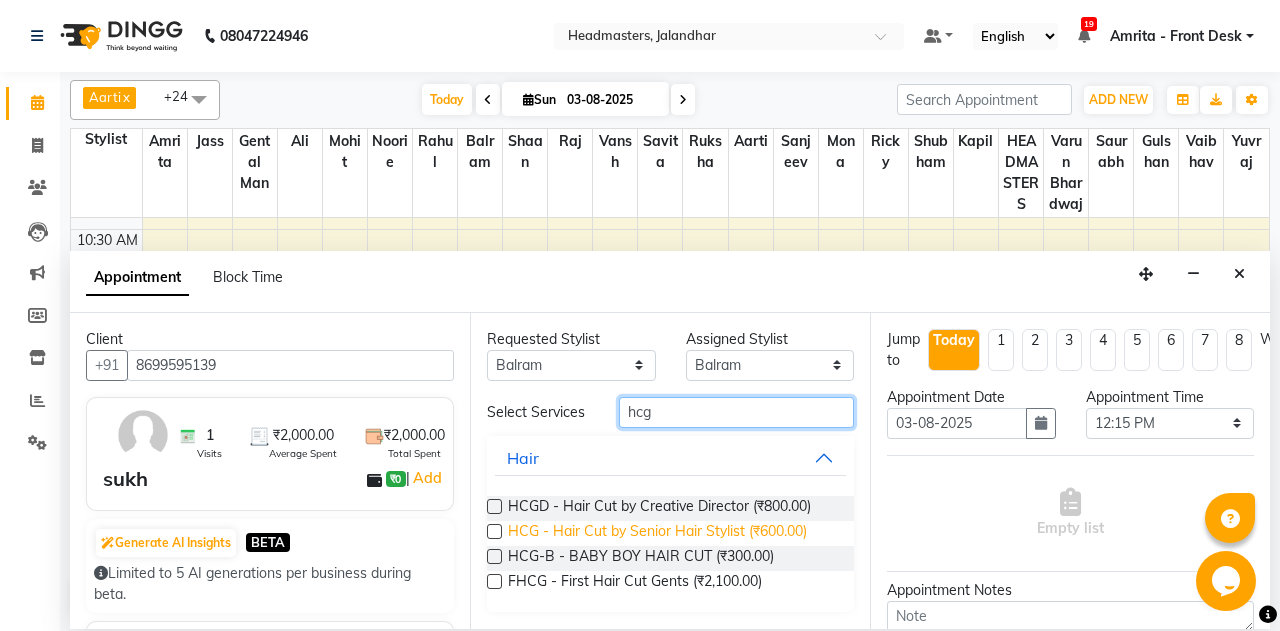 type on "hcg" 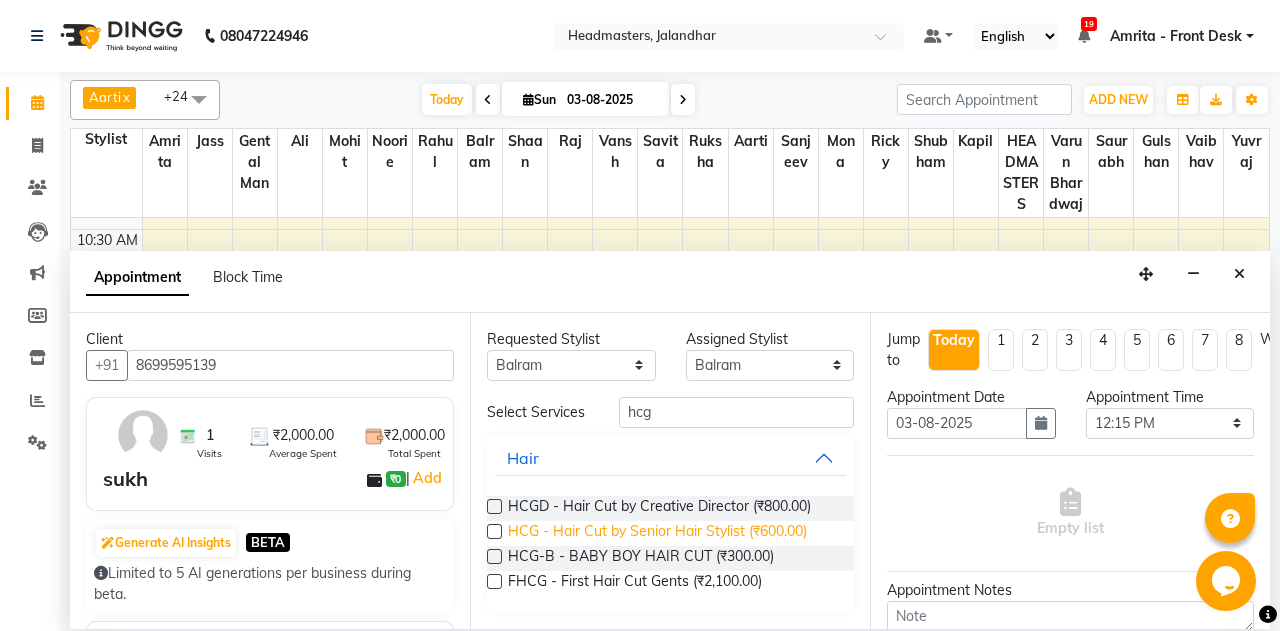 click on "HCG - Hair Cut by Senior Hair Stylist (₹600.00)" at bounding box center [657, 533] 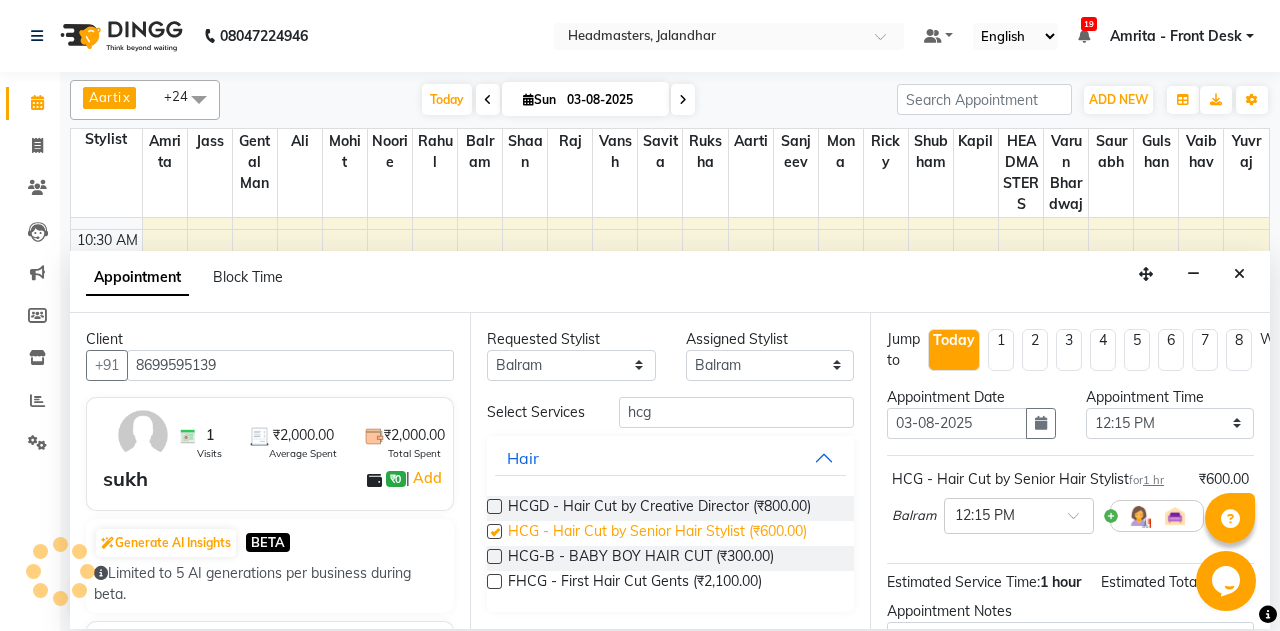 checkbox on "false" 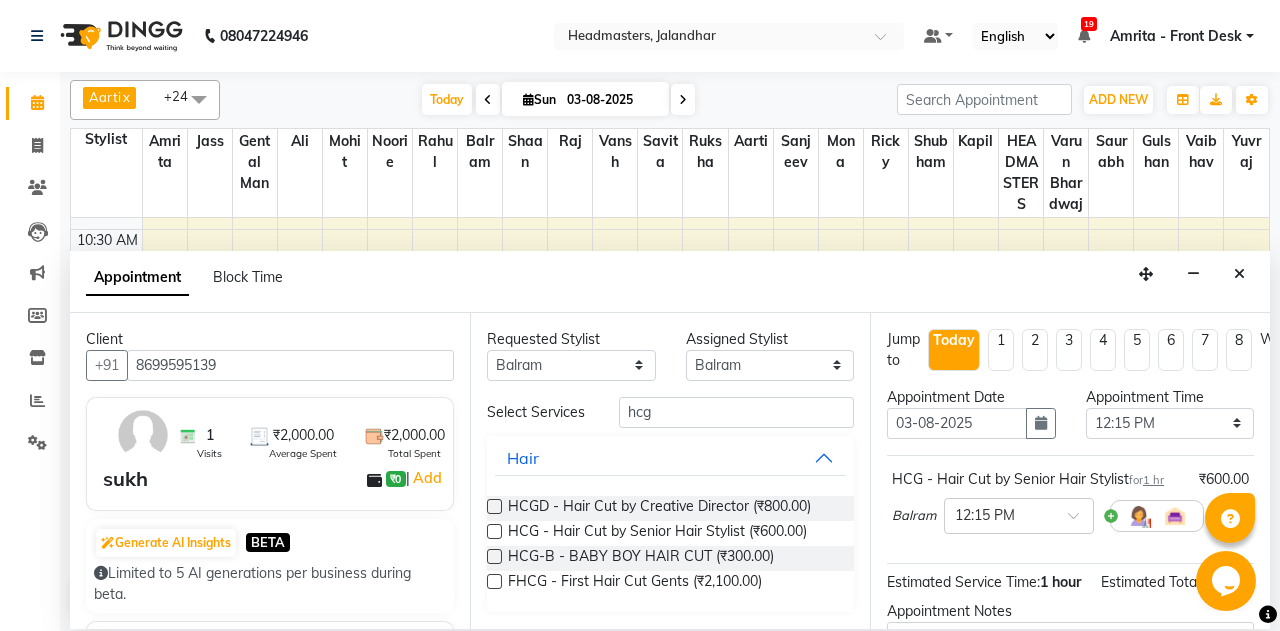 scroll, scrollTop: 175, scrollLeft: 0, axis: vertical 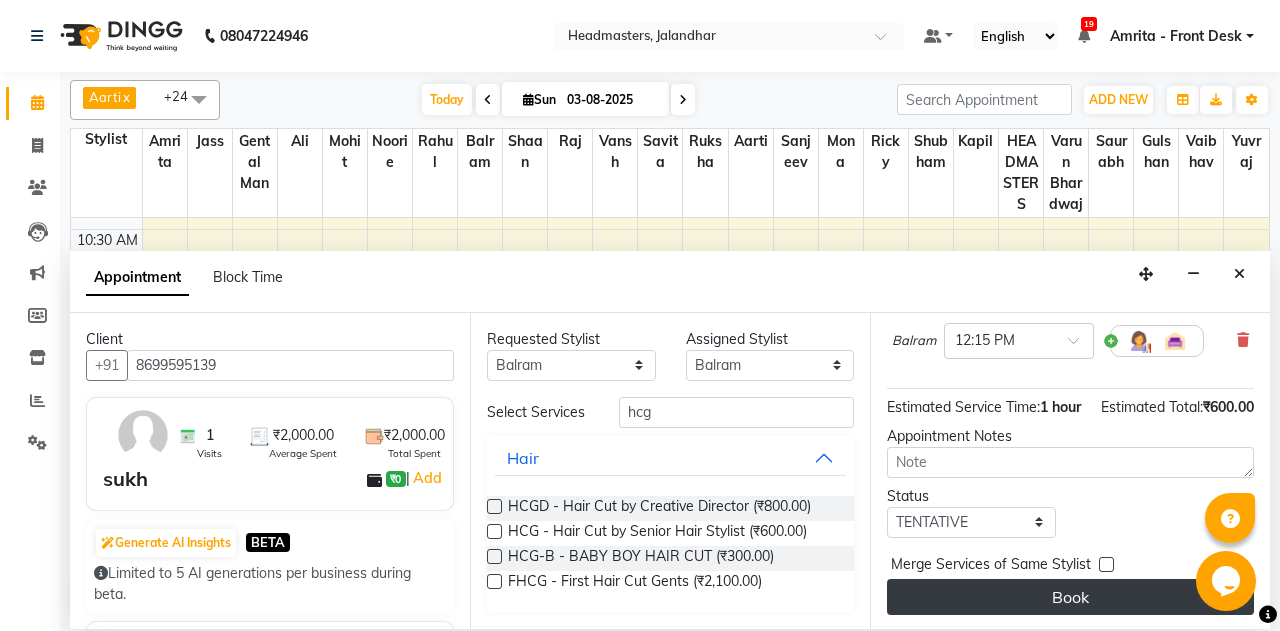 click on "Book" at bounding box center [1070, 597] 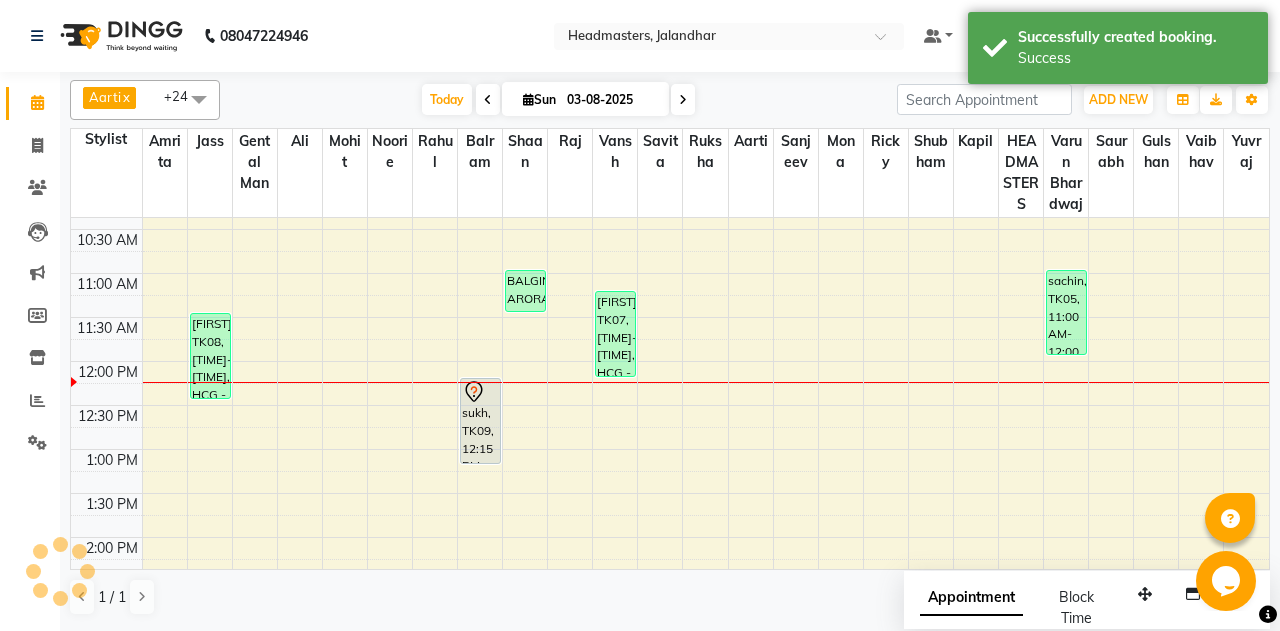 scroll, scrollTop: 312, scrollLeft: 0, axis: vertical 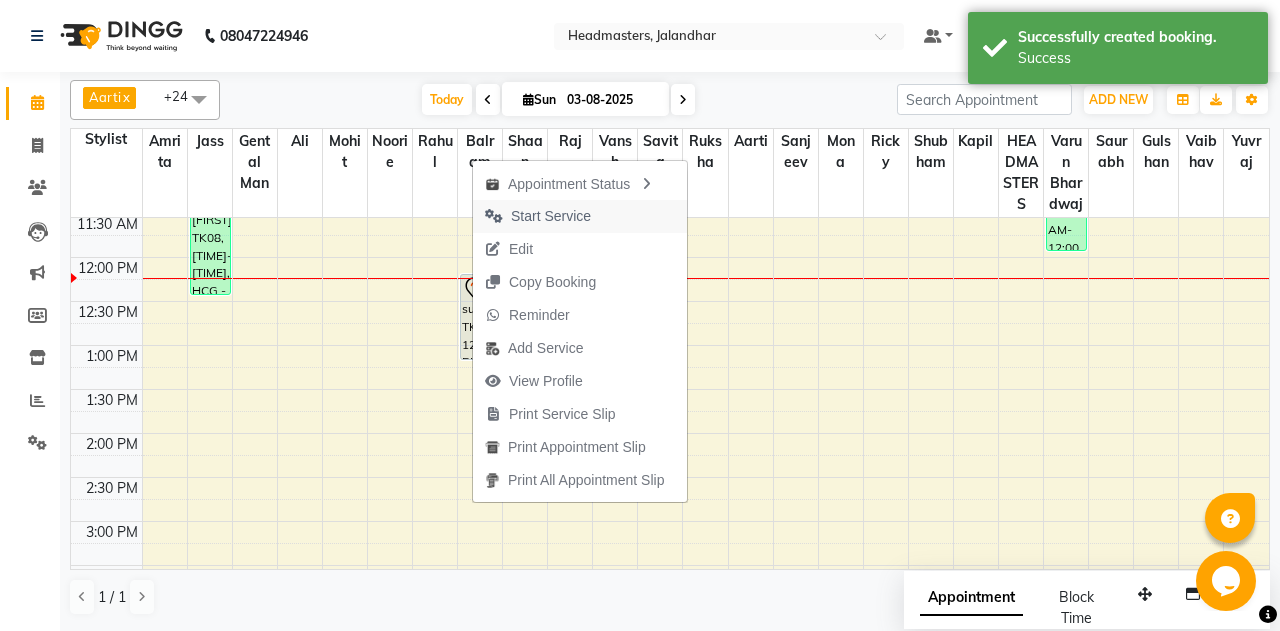 click on "Start Service" at bounding box center (551, 216) 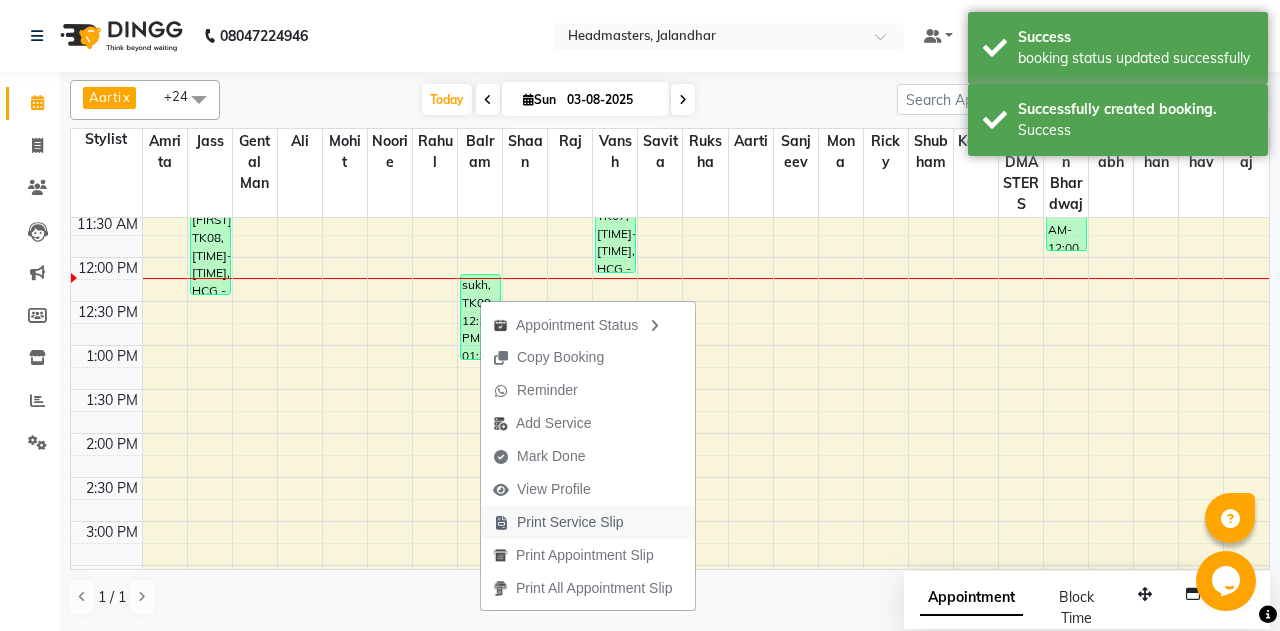 click on "Print Service Slip" at bounding box center [570, 522] 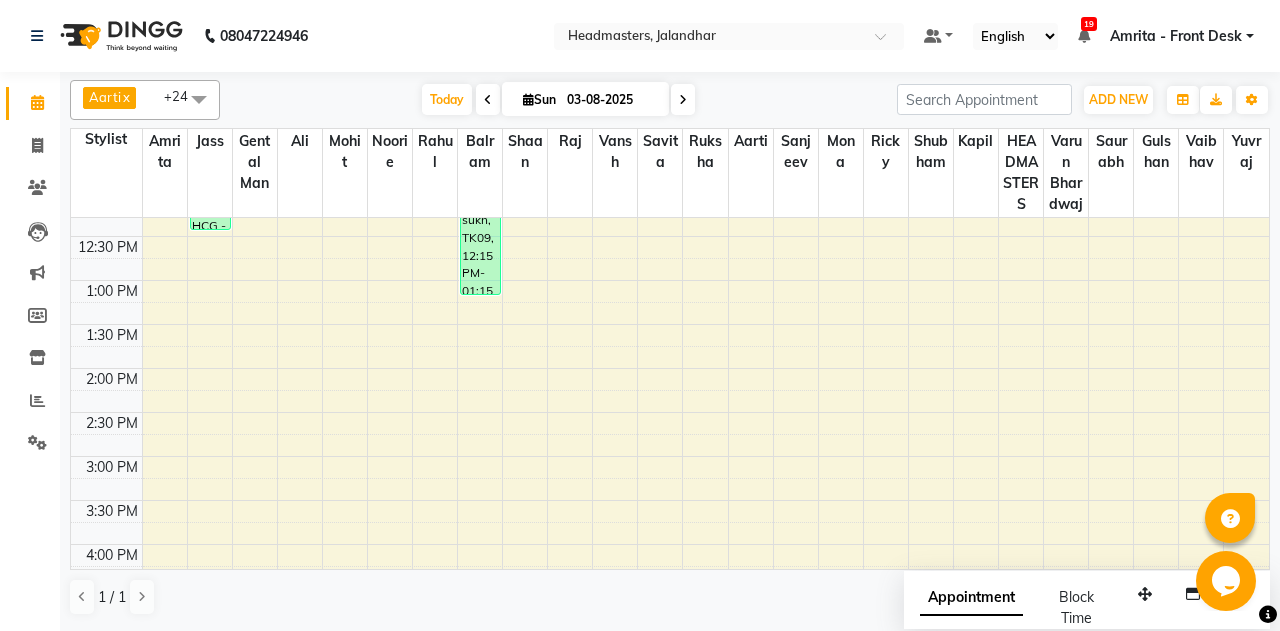 scroll, scrollTop: 416, scrollLeft: 0, axis: vertical 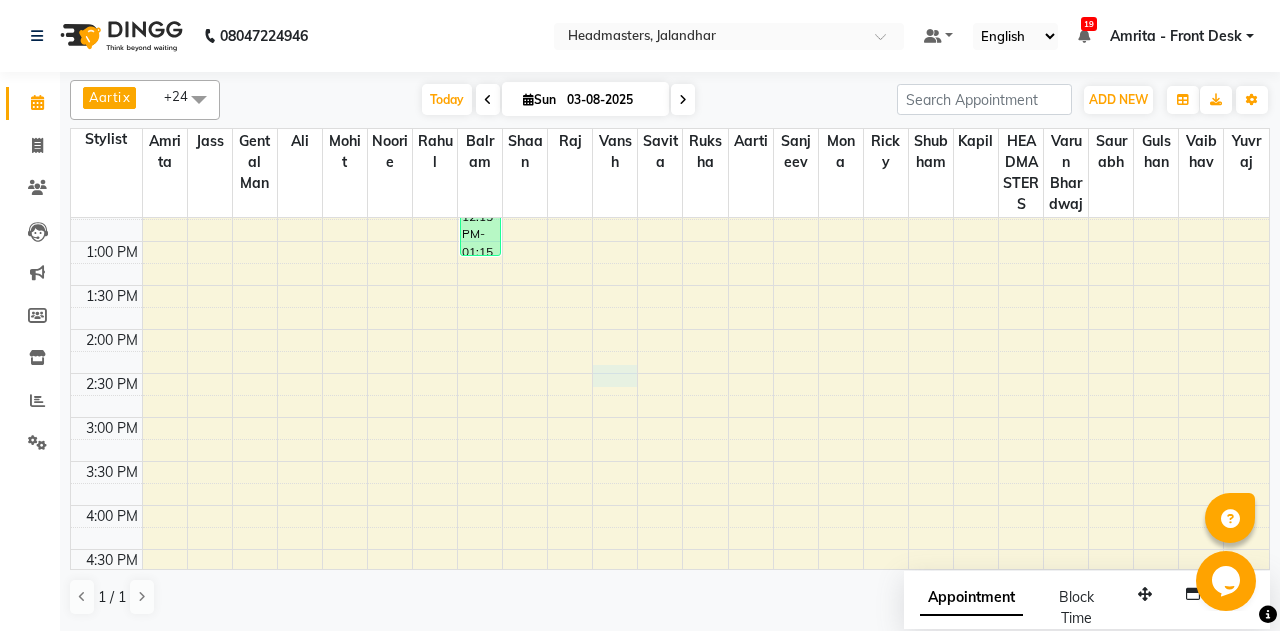 click on "8:00 AM 8:30 AM 9:00 AM 9:30 AM 10:00 AM 10:30 AM 11:00 AM 11:30 AM 12:00 PM 12:30 PM 1:00 PM 1:30 PM 2:00 PM 2:30 PM 3:00 PM 3:30 PM 4:00 PM 4:30 PM 5:00 PM 5:30 PM 6:00 PM 6:30 PM 7:00 PM 7:30 PM 8:00 PM 8:30 PM 9:00 PM 9:30 PM    ketan, TK08, 11:30 AM-12:30 PM, HCG - Hair Cut by Senior Hair Stylist    sukh, TK09, 12:15 PM-01:15 PM, HCG - Hair Cut by Senior Hair Stylist    BALGINDER ARORA, TK06, 11:00 AM-11:30 AM, SH - Shave    yuvraj, TK07, 11:15 AM-12:15 PM, HCG - Hair Cut by Senior Hair Stylist    sachin, TK05, 11:00 AM-12:00 PM, HCG - Hair Cut by Senior Hair Stylist" at bounding box center (670, 417) 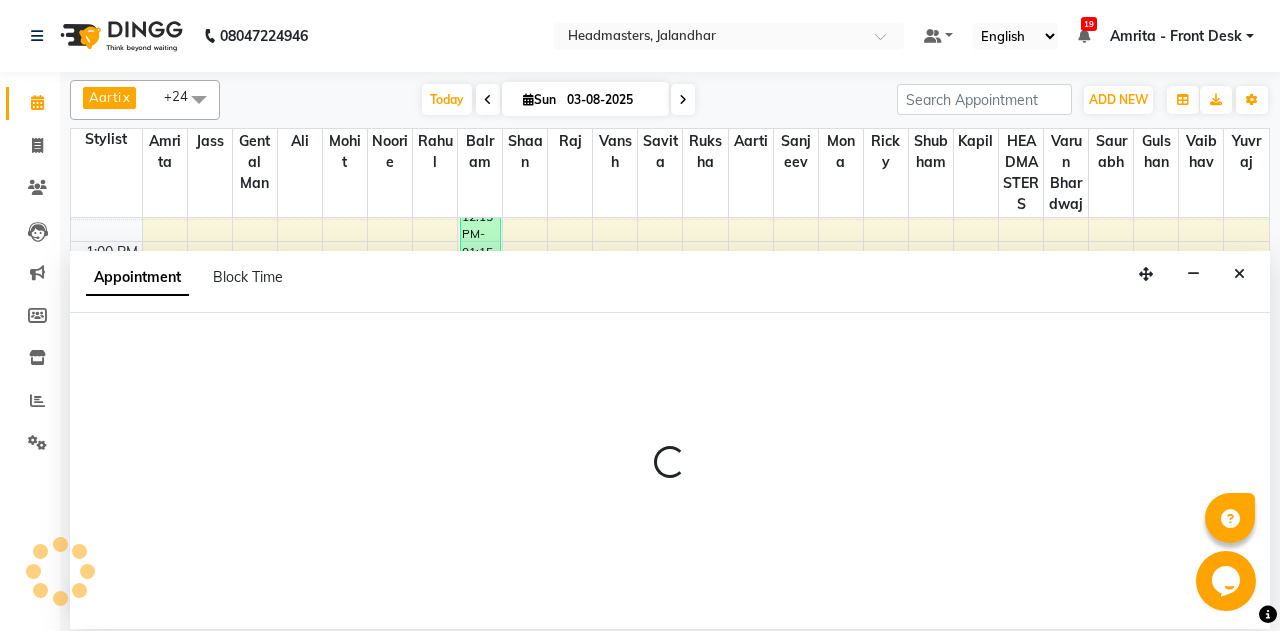 select on "60730" 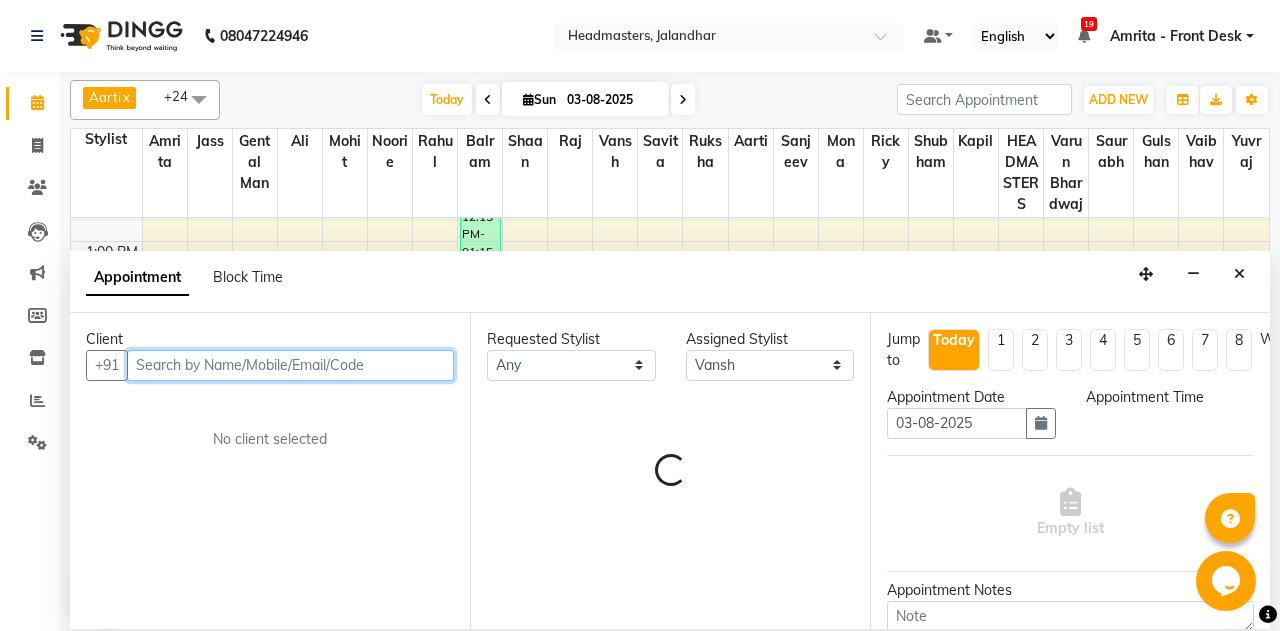 select on "870" 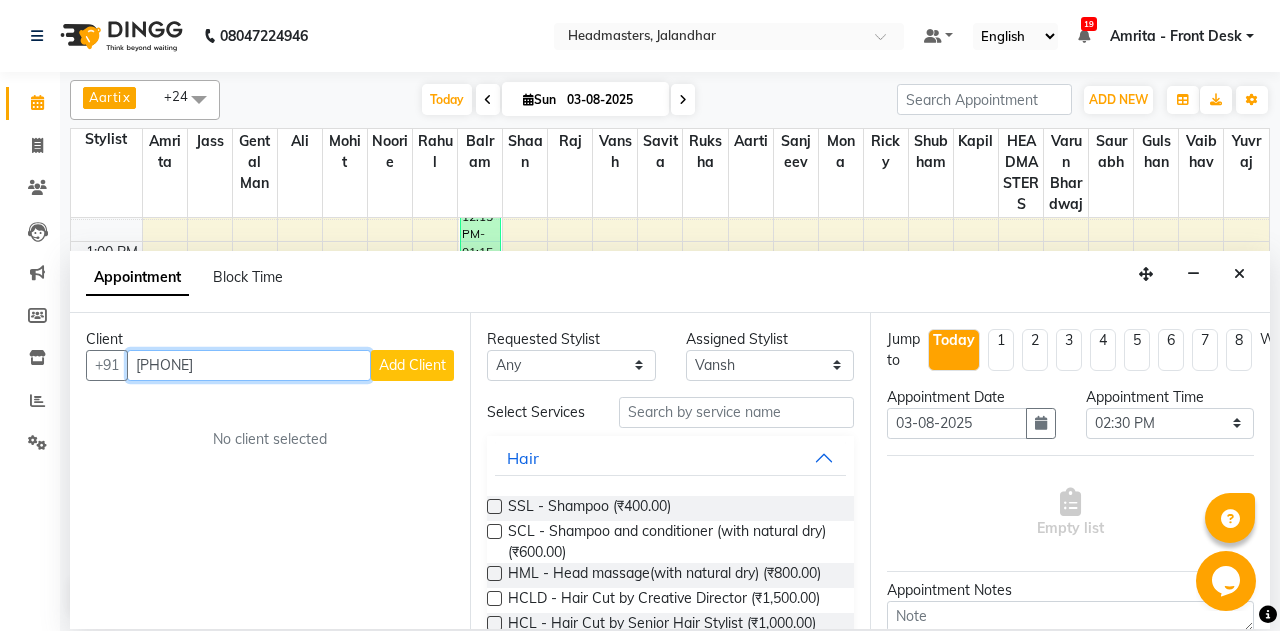 type on "[PHONE]" 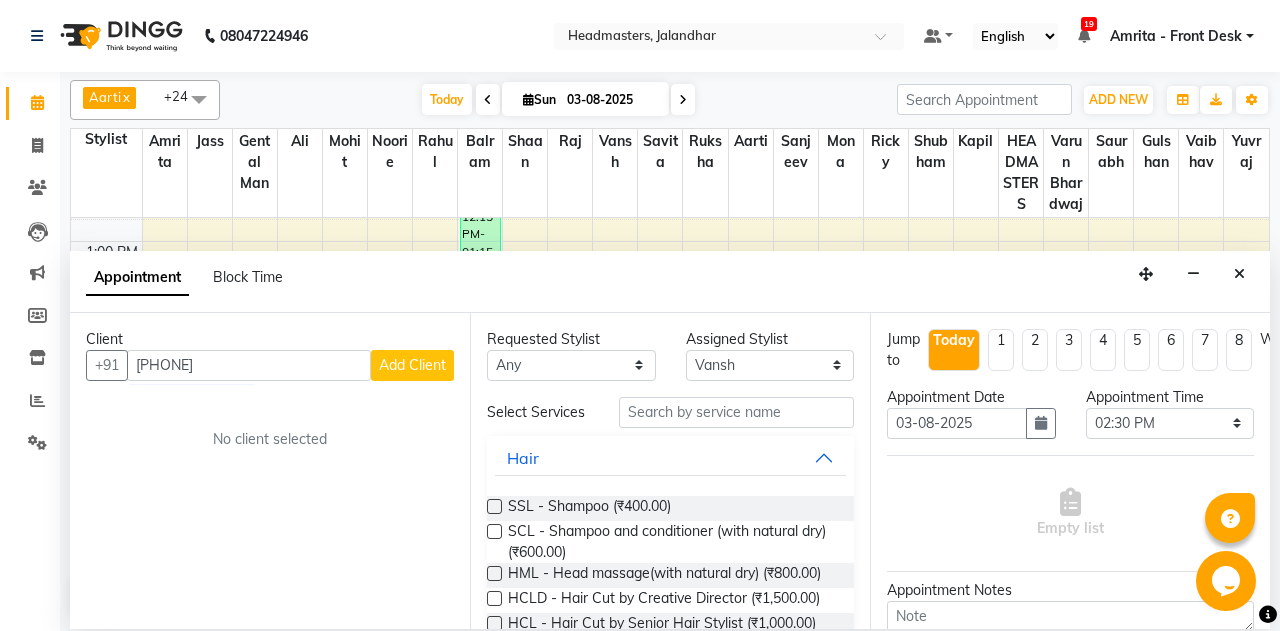 click on "Add Client" at bounding box center (412, 365) 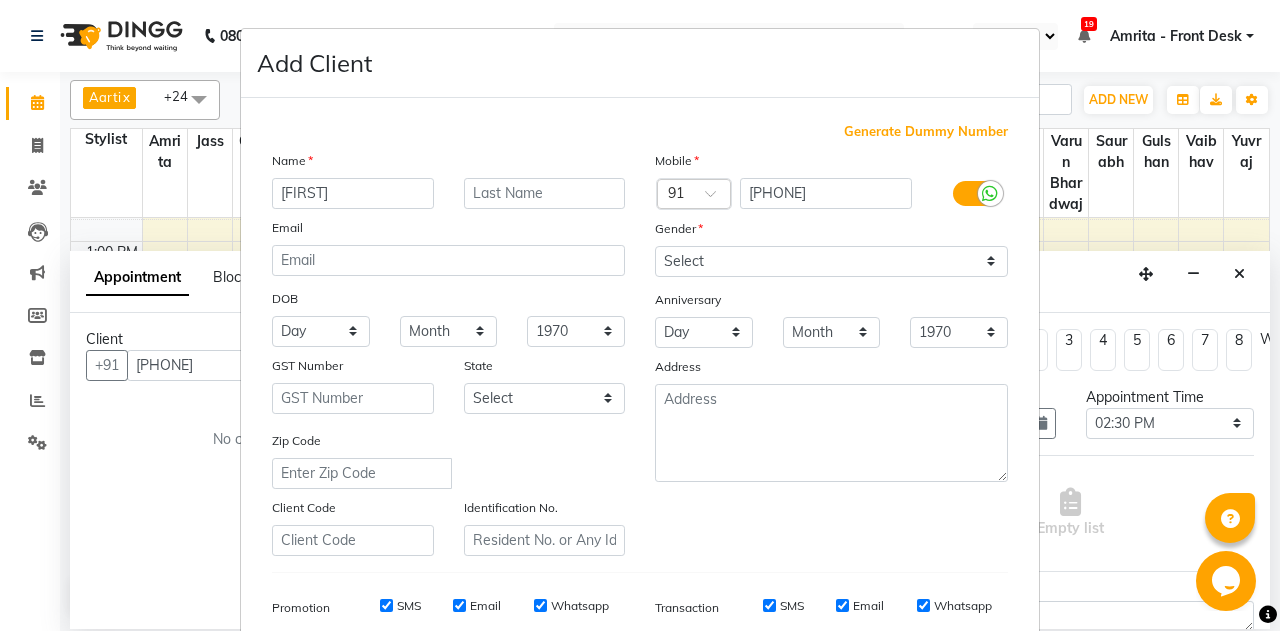 type on "[NAME]" 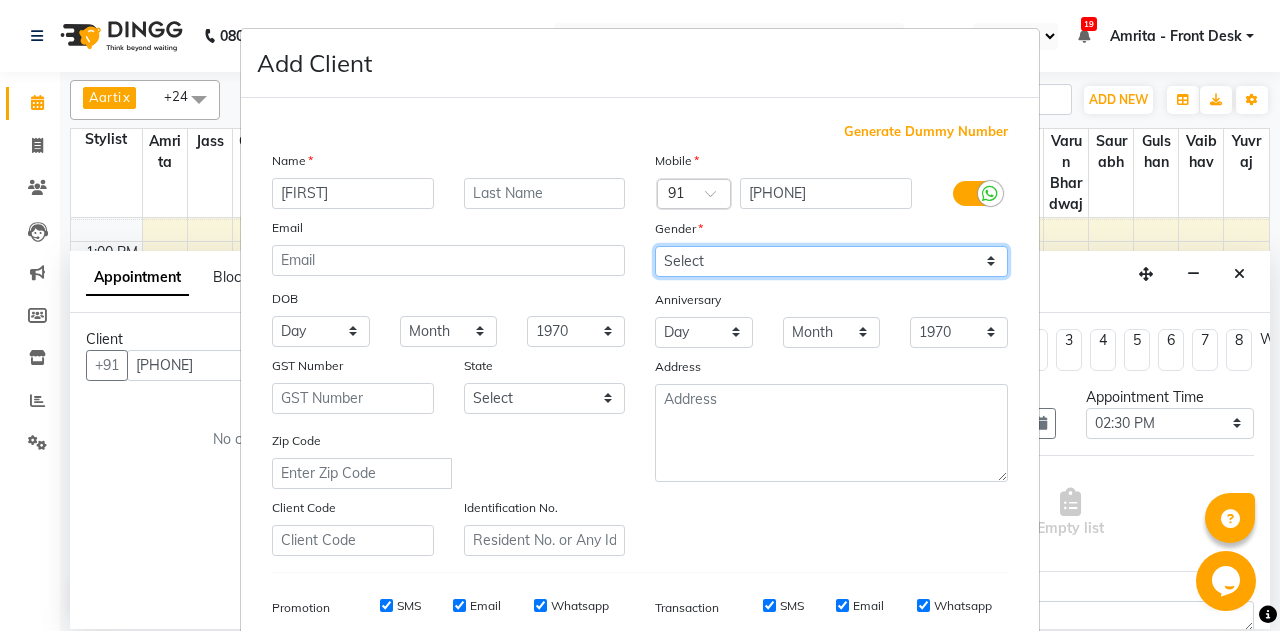 click on "Select Male Female Other Prefer Not To Say" at bounding box center (831, 261) 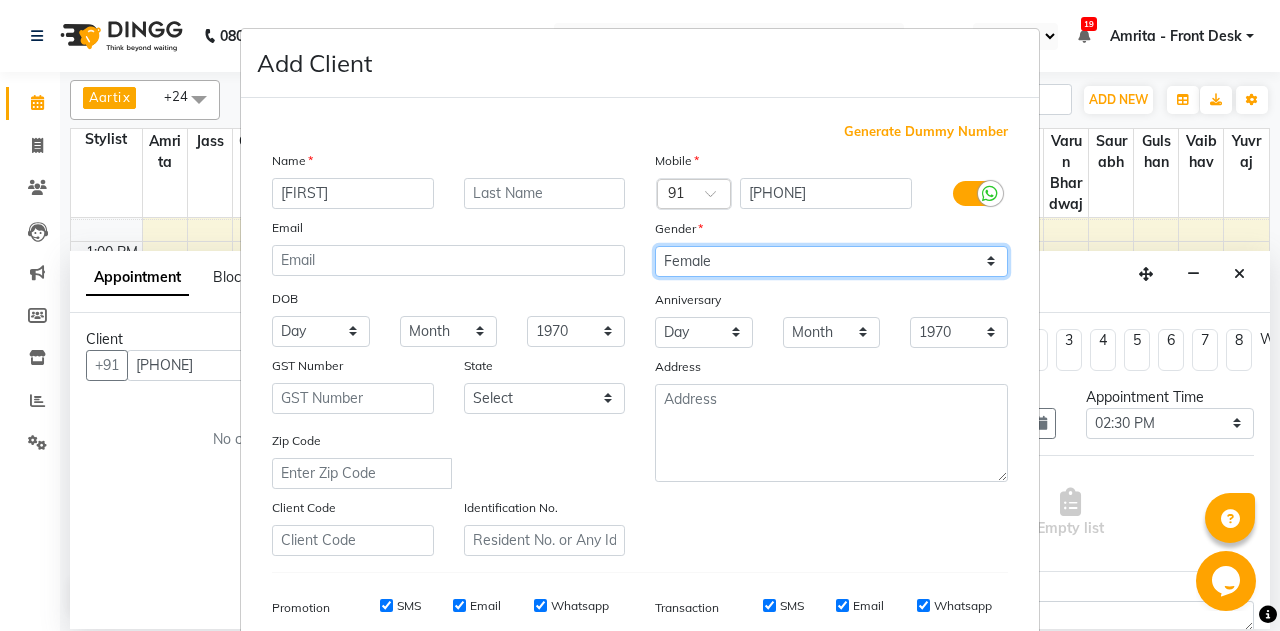 click on "Female" at bounding box center [0, 0] 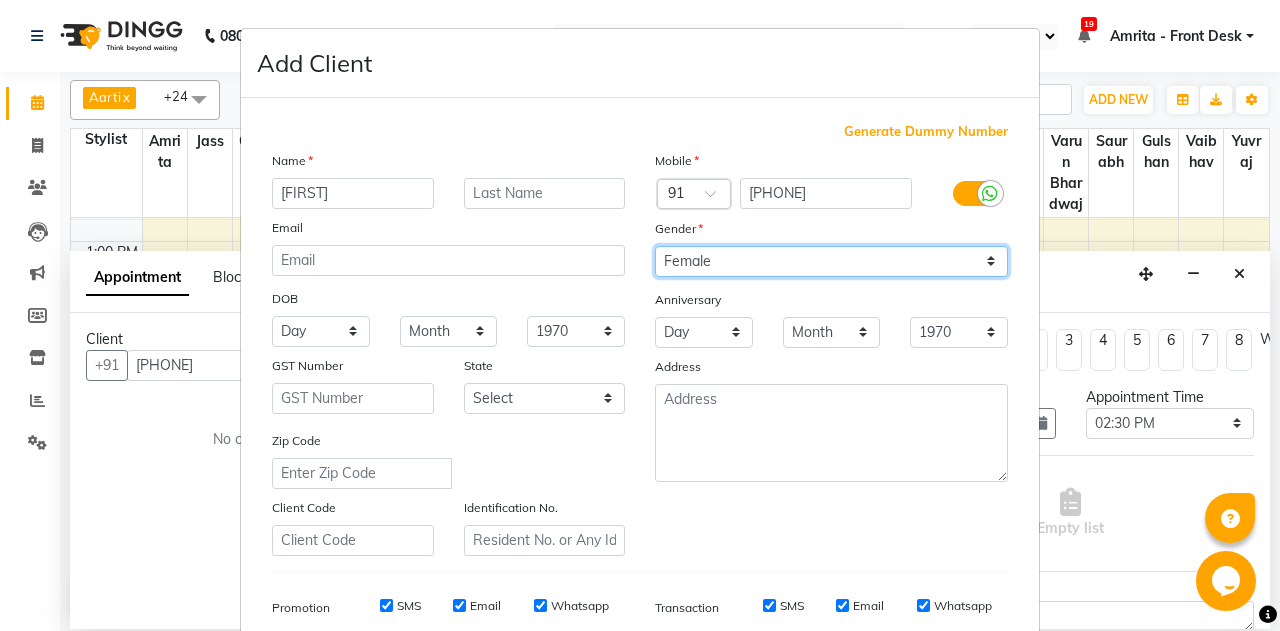 scroll, scrollTop: 293, scrollLeft: 0, axis: vertical 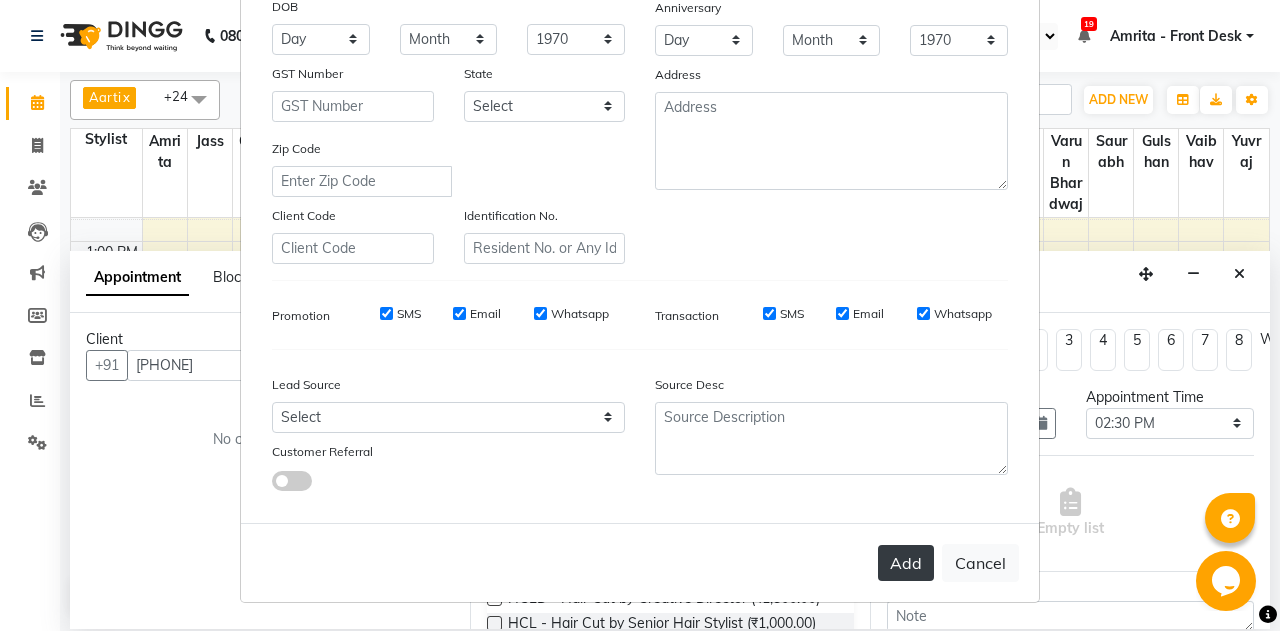 click on "Add" at bounding box center (906, 563) 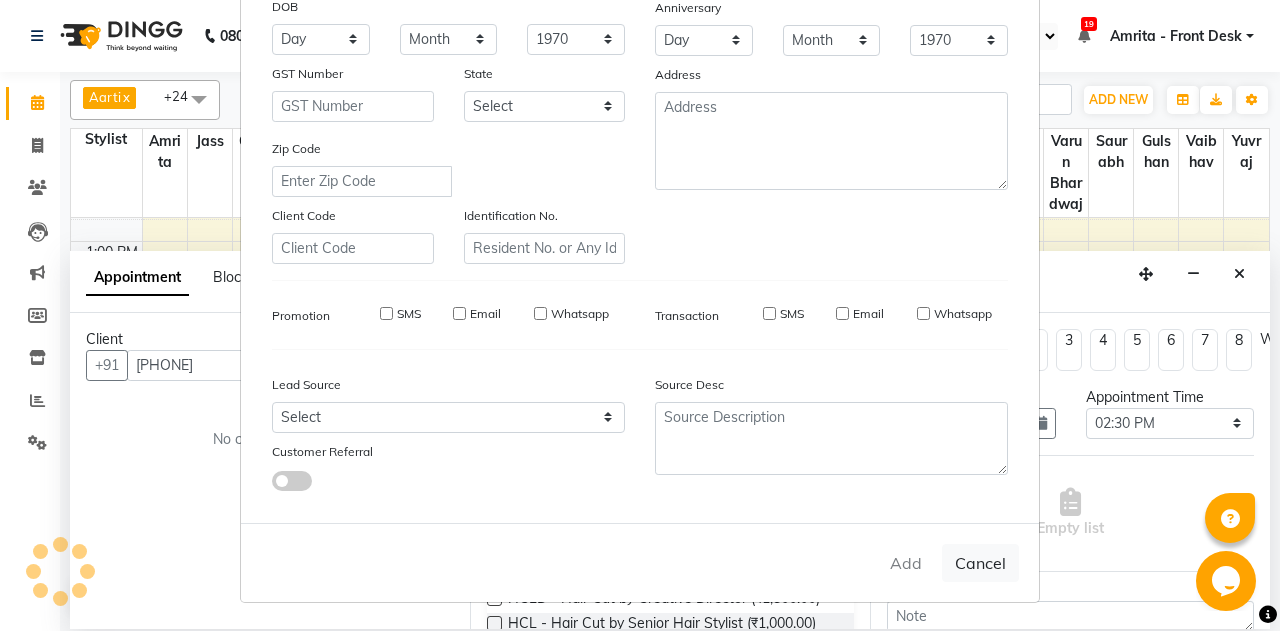 type 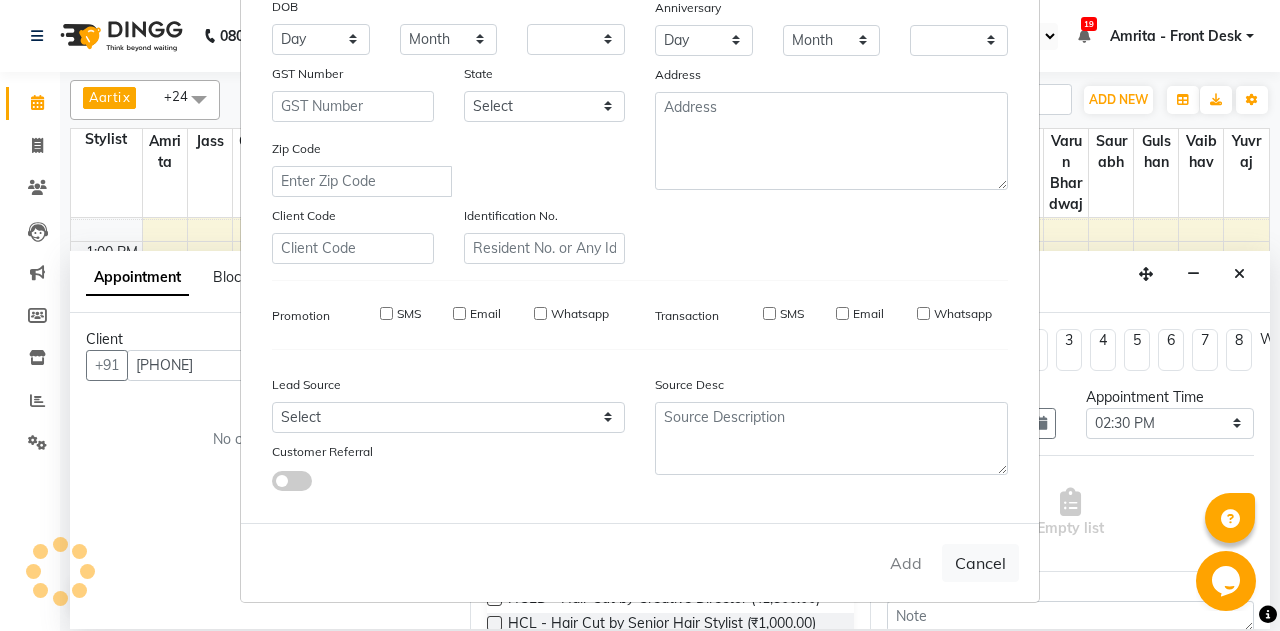 checkbox on "false" 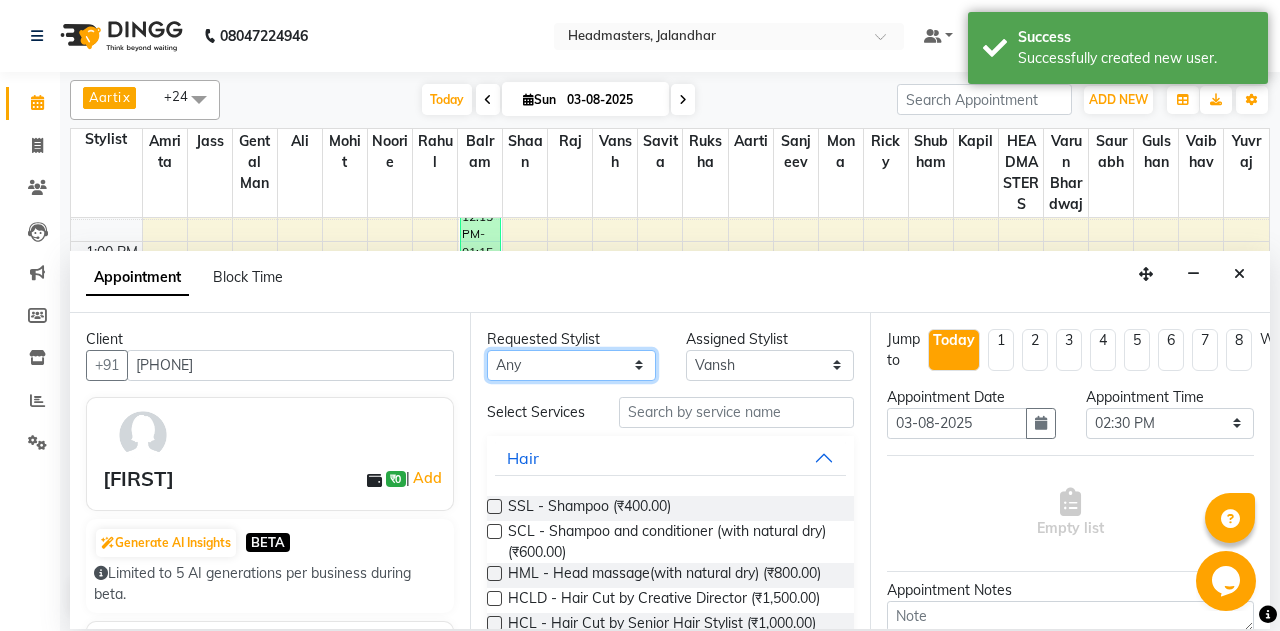 click on "Any Aarti Ali Amrita Balram Gental Man Gulshan HEADMASTERS Jass Kapil Manpreet Mohit Mona Noorie Rahul Raj Ricky Ruksha Sanjeev Saurabh  Savita Shaan Shubham Vaibhav Vansh Varun Bhardwaj Yuvraj" at bounding box center [571, 365] 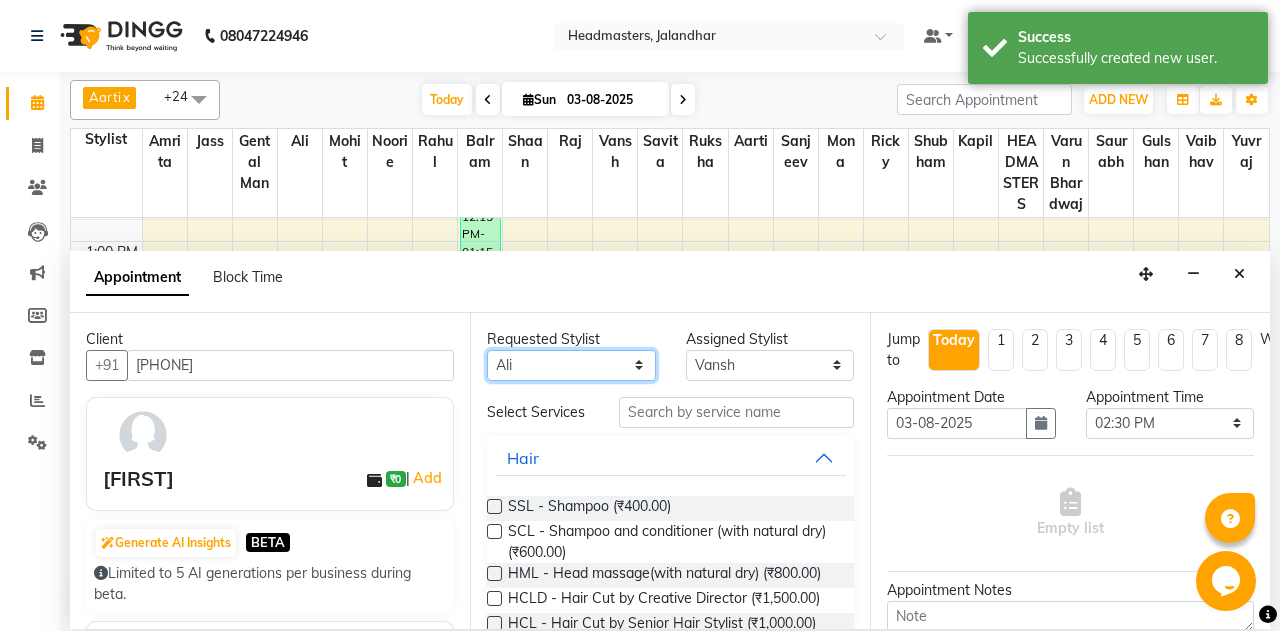 click on "Ali" at bounding box center [0, 0] 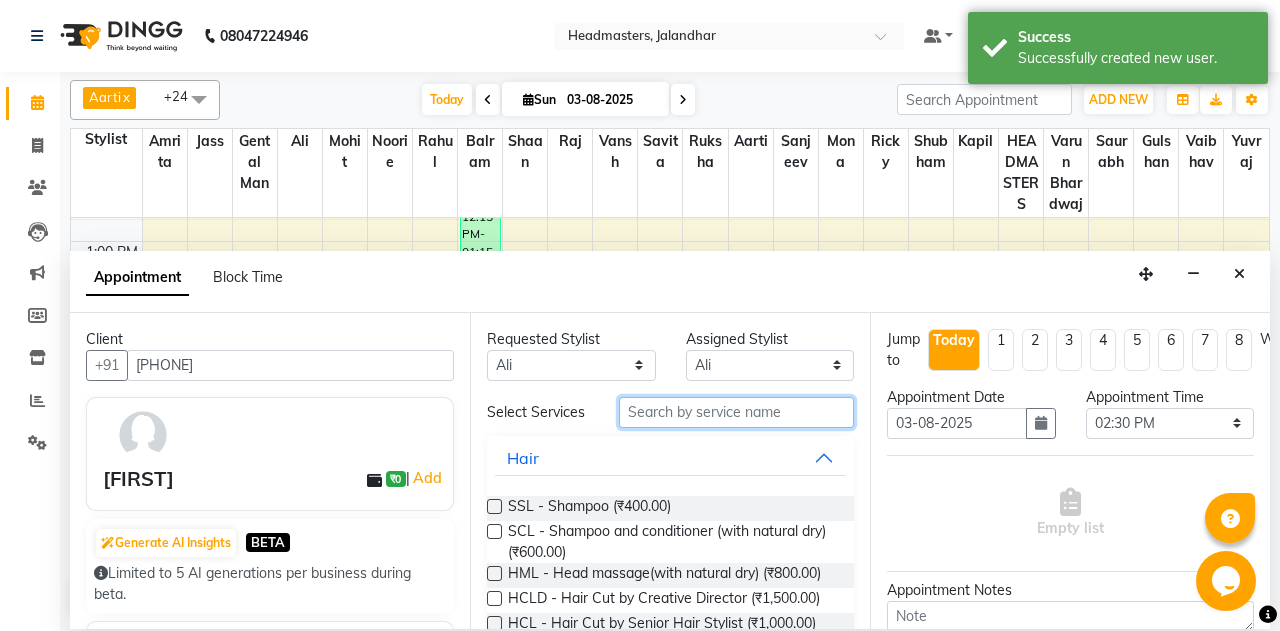 click at bounding box center (736, 412) 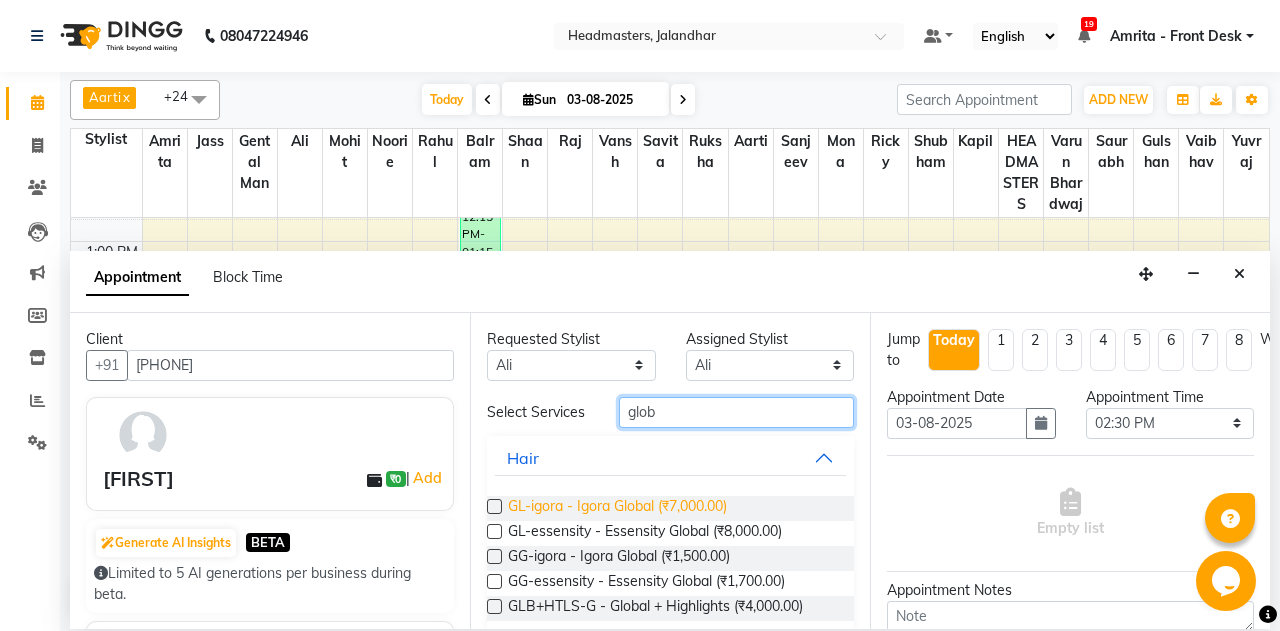 type on "glob" 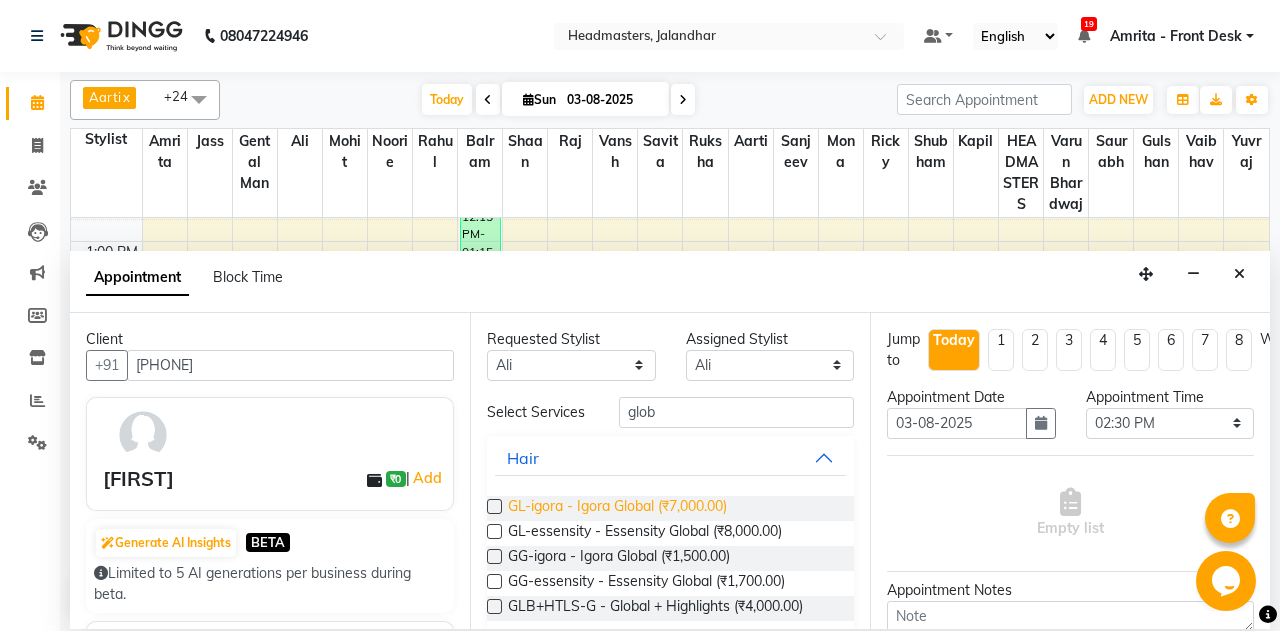 click on "GL-igora - Igora Global (₹7,000.00)" at bounding box center [617, 508] 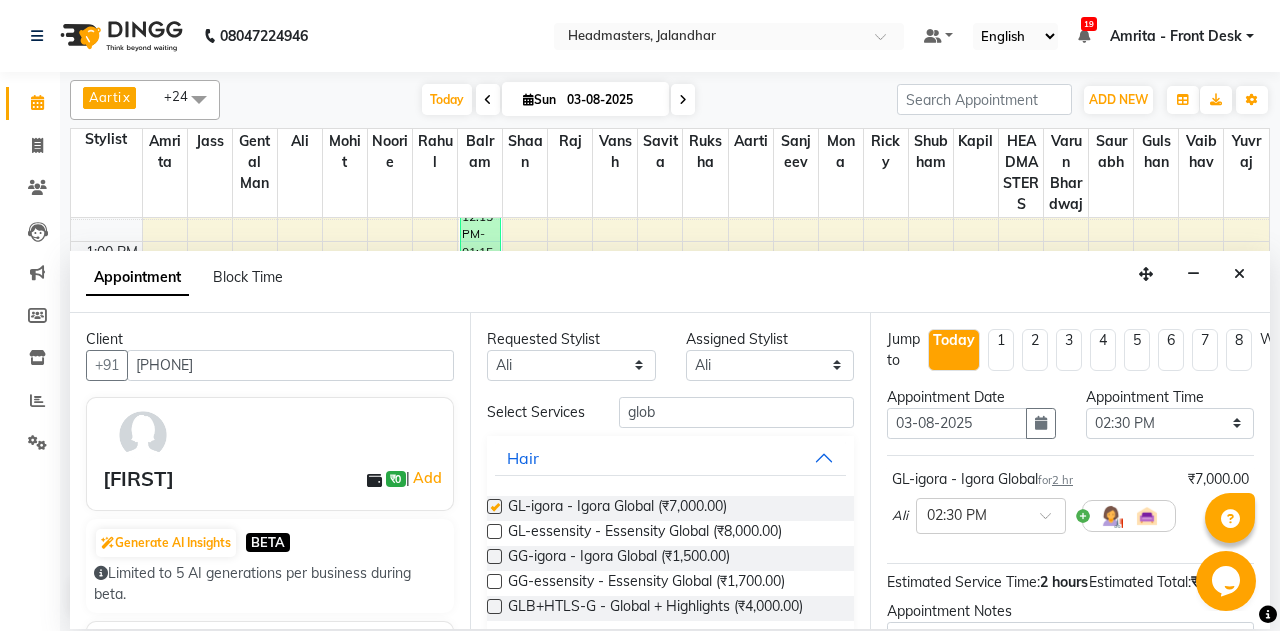 checkbox on "false" 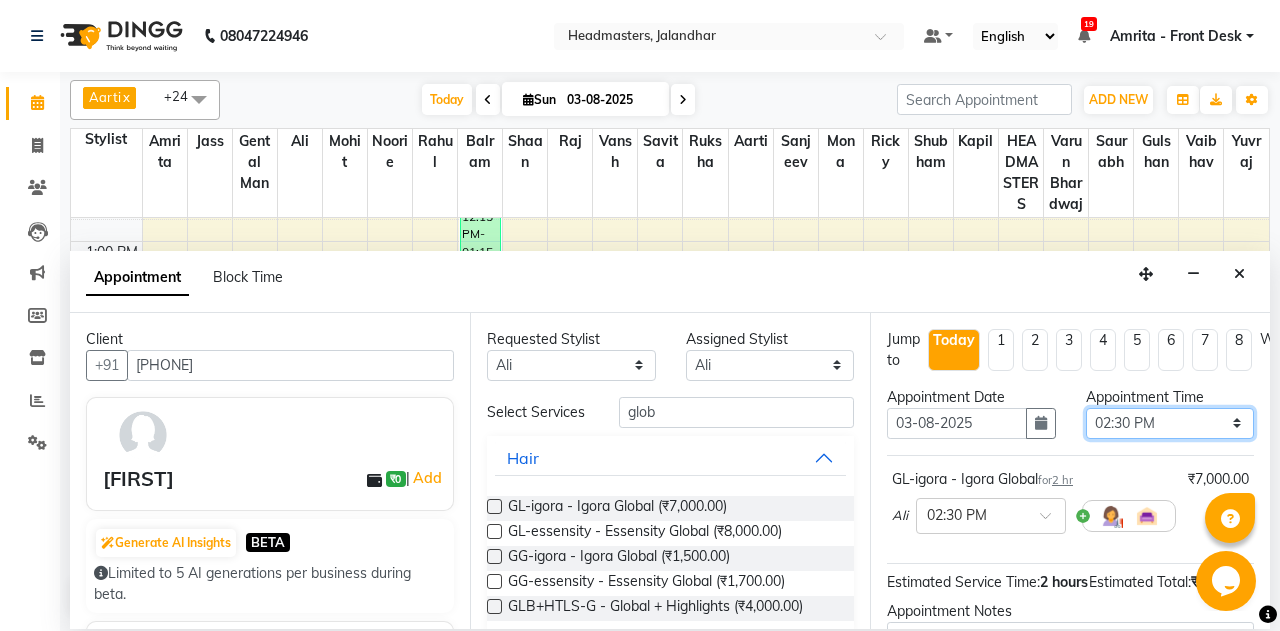 click on "Select 09:00 AM 09:15 AM 09:30 AM 09:45 AM 10:00 AM 10:15 AM 10:30 AM 10:45 AM 11:00 AM 11:15 AM 11:30 AM 11:45 AM 12:00 PM 12:15 PM 12:30 PM 12:45 PM 01:00 PM 01:15 PM 01:30 PM 01:45 PM 02:00 PM 02:15 PM 02:30 PM 02:45 PM 03:00 PM 03:15 PM 03:30 PM 03:45 PM 04:00 PM 04:15 PM 04:30 PM 04:45 PM 05:00 PM 05:15 PM 05:30 PM 05:45 PM 06:00 PM 06:15 PM 06:30 PM 06:45 PM 07:00 PM 07:15 PM 07:30 PM 07:45 PM 08:00 PM 08:15 PM 08:30 PM 08:45 PM 09:00 PM" at bounding box center (1170, 423) 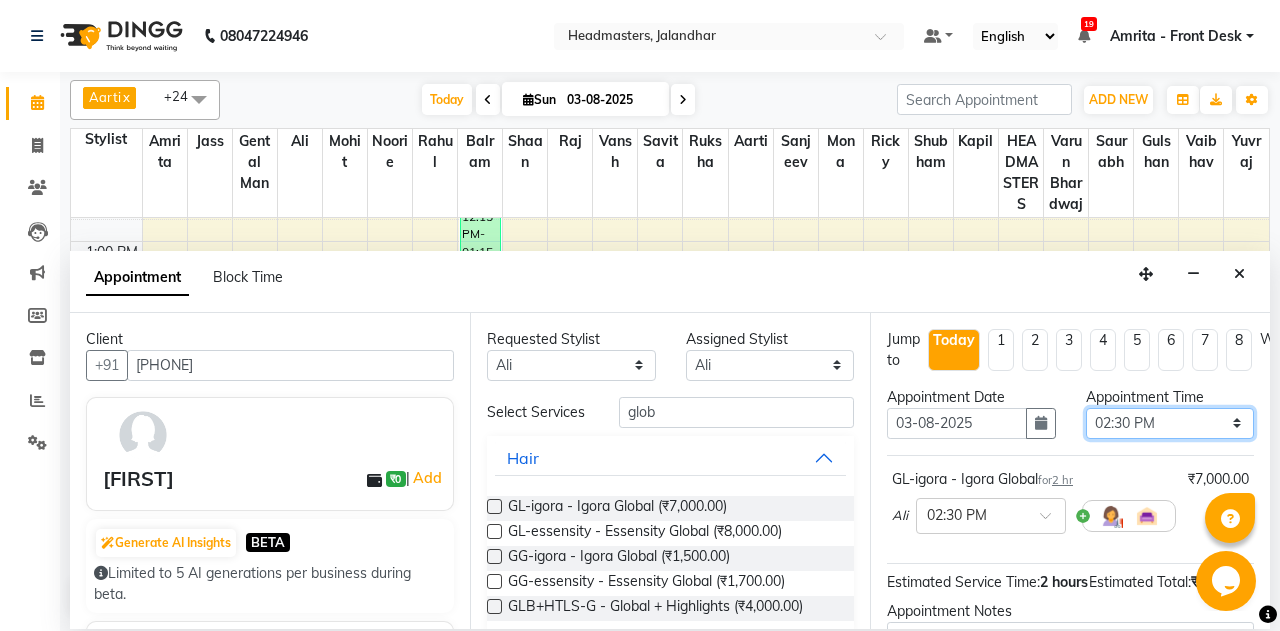 select on "750" 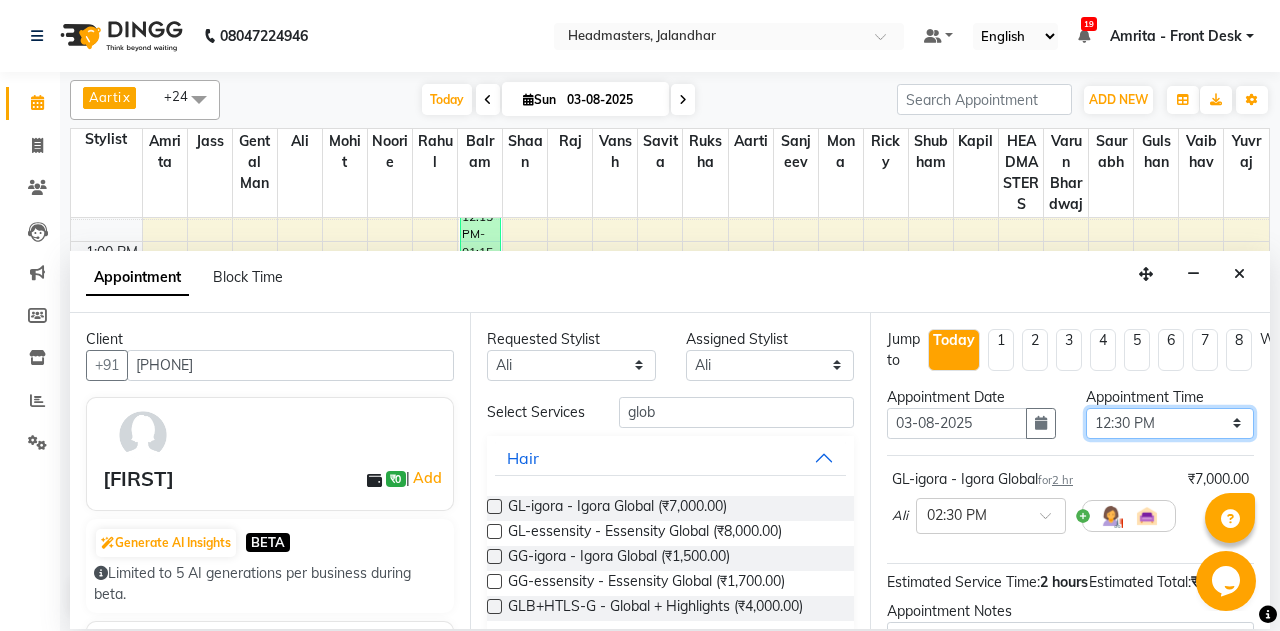 click on "12:30 PM" at bounding box center (0, 0) 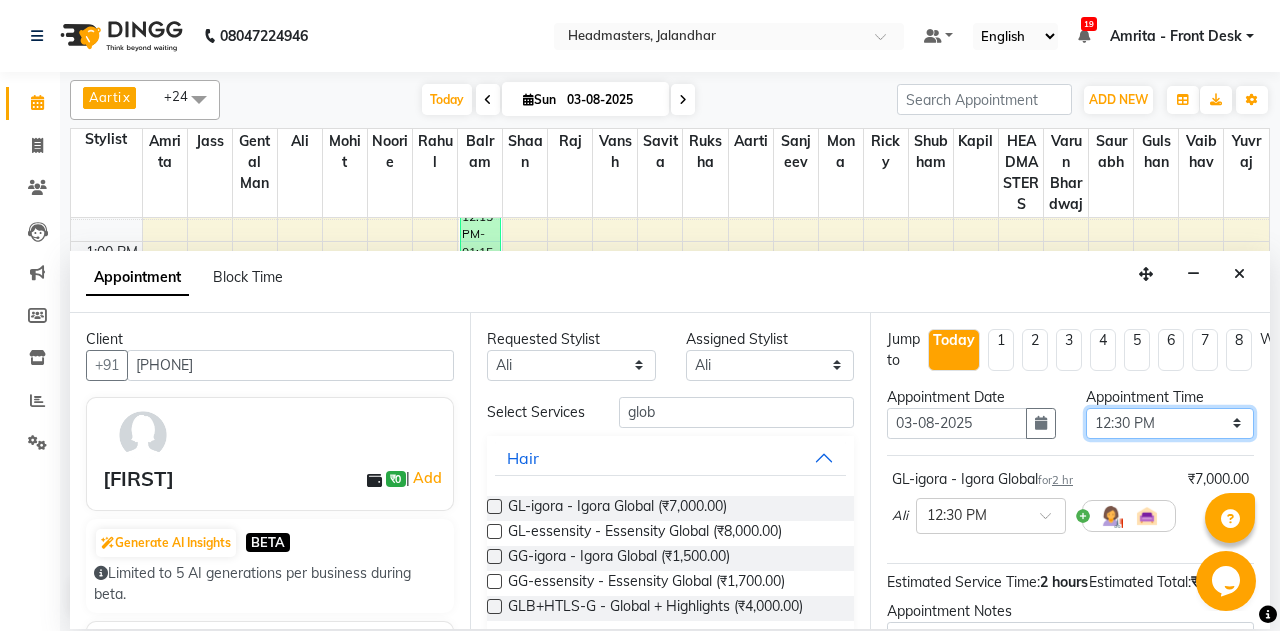 scroll, scrollTop: 196, scrollLeft: 0, axis: vertical 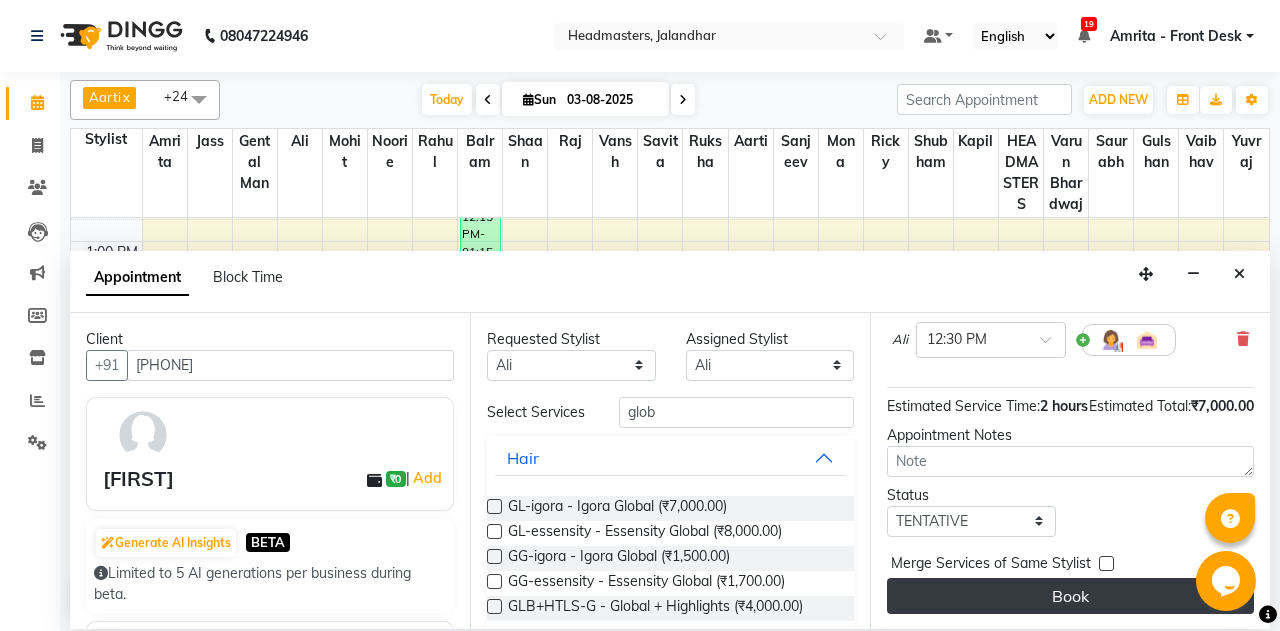 click on "Book" at bounding box center (1070, 596) 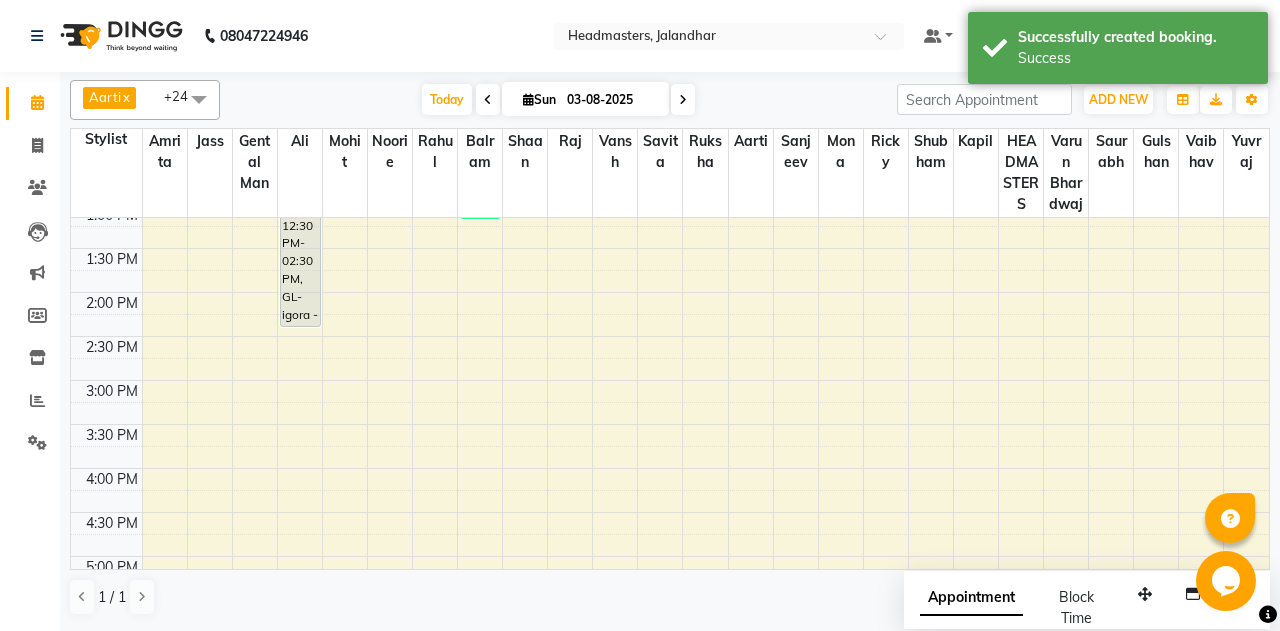 scroll, scrollTop: 416, scrollLeft: 0, axis: vertical 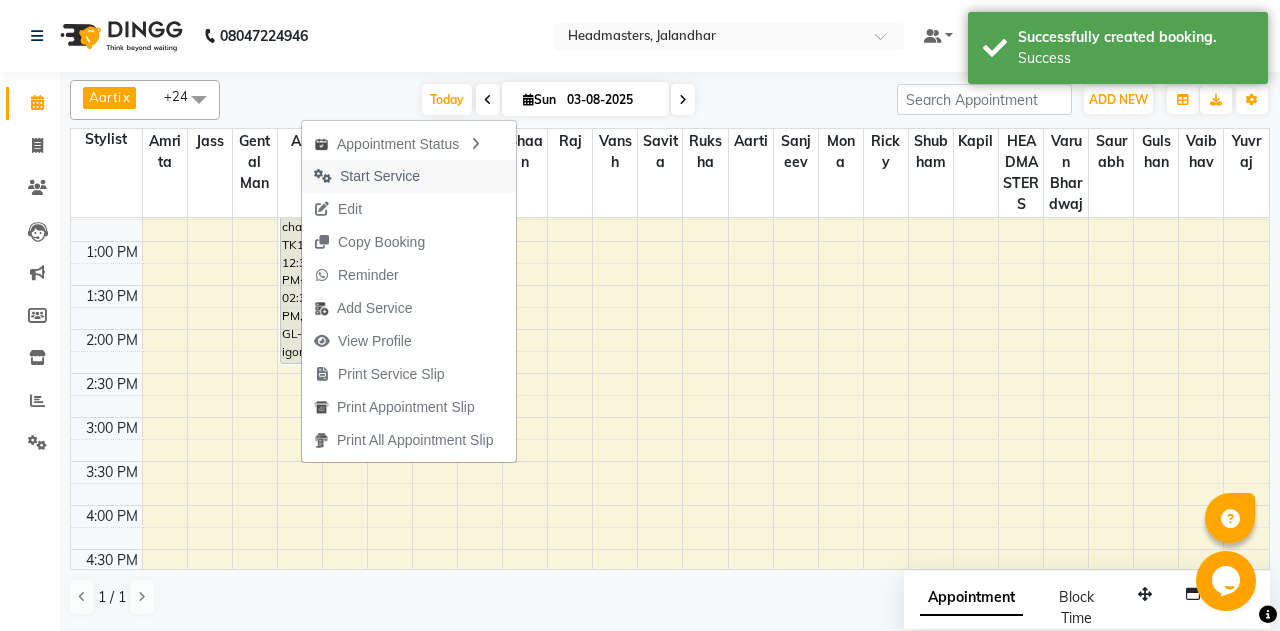 click on "Start Service" at bounding box center (367, 176) 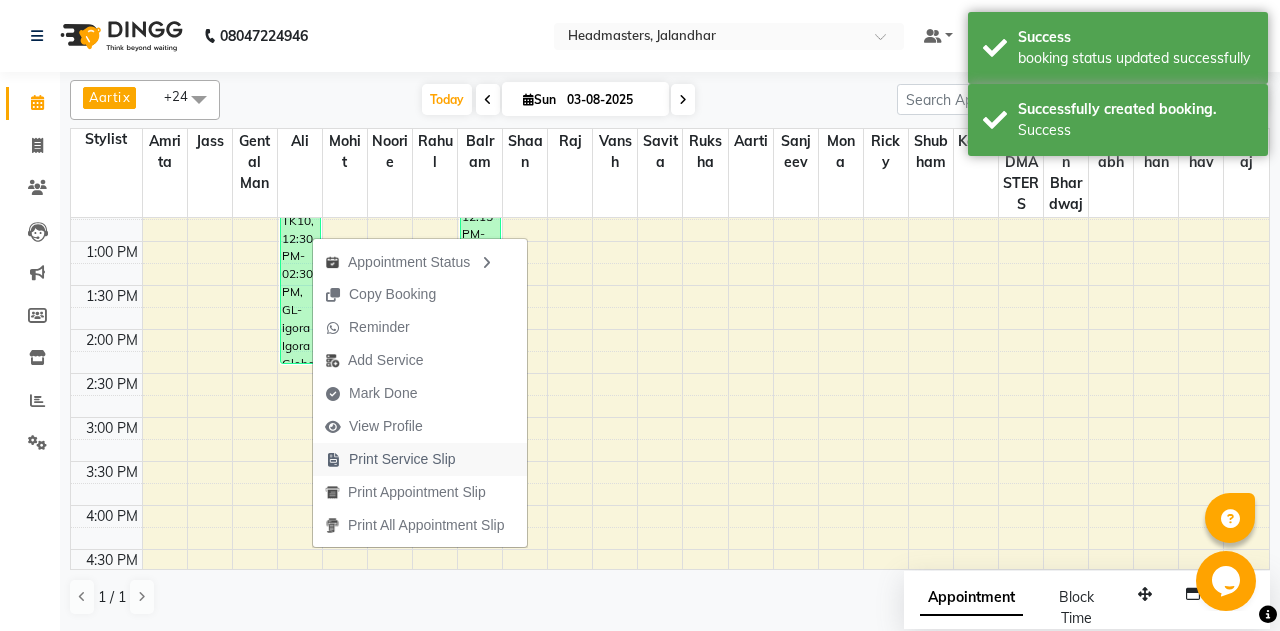click on "Print Service Slip" at bounding box center (402, 459) 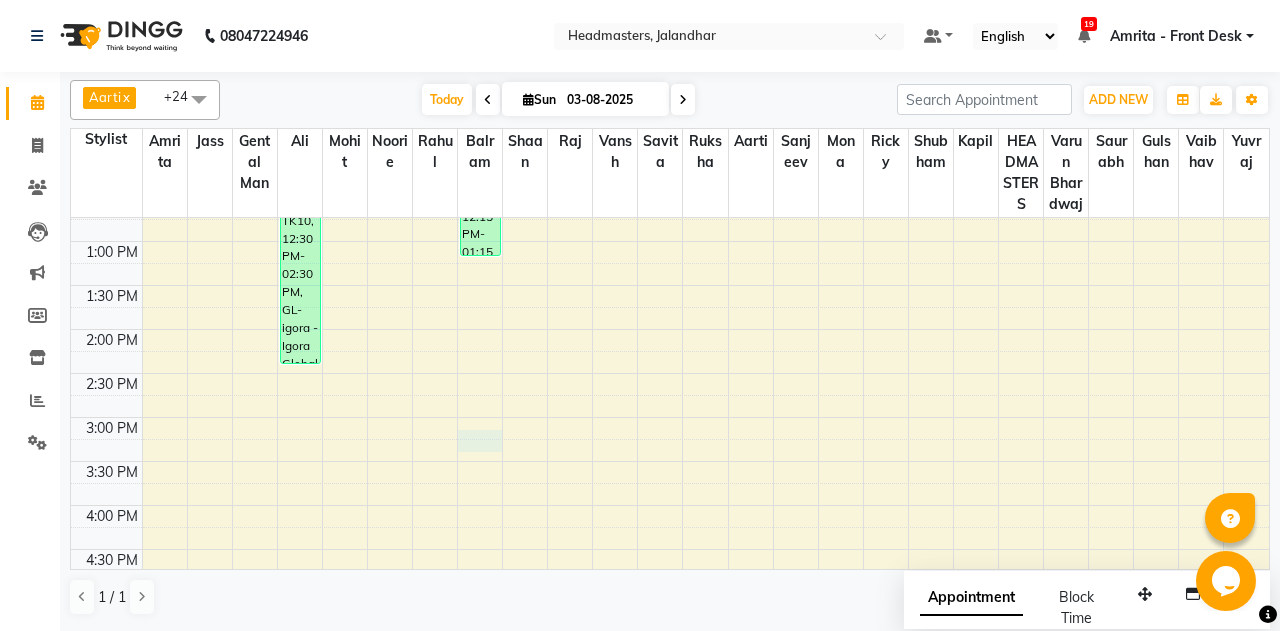 click on "8:00 AM 8:30 AM 9:00 AM 9:30 AM 10:00 AM 10:30 AM 11:00 AM 11:30 AM 12:00 PM 12:30 PM 1:00 PM 1:30 PM 2:00 PM 2:30 PM 3:00 PM 3:30 PM 4:00 PM 4:30 PM 5:00 PM 5:30 PM 6:00 PM 6:30 PM 7:00 PM 7:30 PM 8:00 PM 8:30 PM 9:00 PM 9:30 PM    ketan, TK08, 11:30 AM-12:30 PM, HCG - Hair Cut by Senior Hair Stylist    chakshita, TK10, 12:30 PM-02:30 PM, GL-igora - Igora Global    sukh, TK09, 12:15 PM-01:15 PM, HCG - Hair Cut by Senior Hair Stylist    BALGINDER ARORA, TK06, 11:00 AM-11:30 AM, SH - Shave    yuvraj, TK07, 11:15 AM-12:15 PM, HCG - Hair Cut by Senior Hair Stylist    sachin, TK05, 11:00 AM-12:00 PM, HCG - Hair Cut by Senior Hair Stylist" at bounding box center [670, 417] 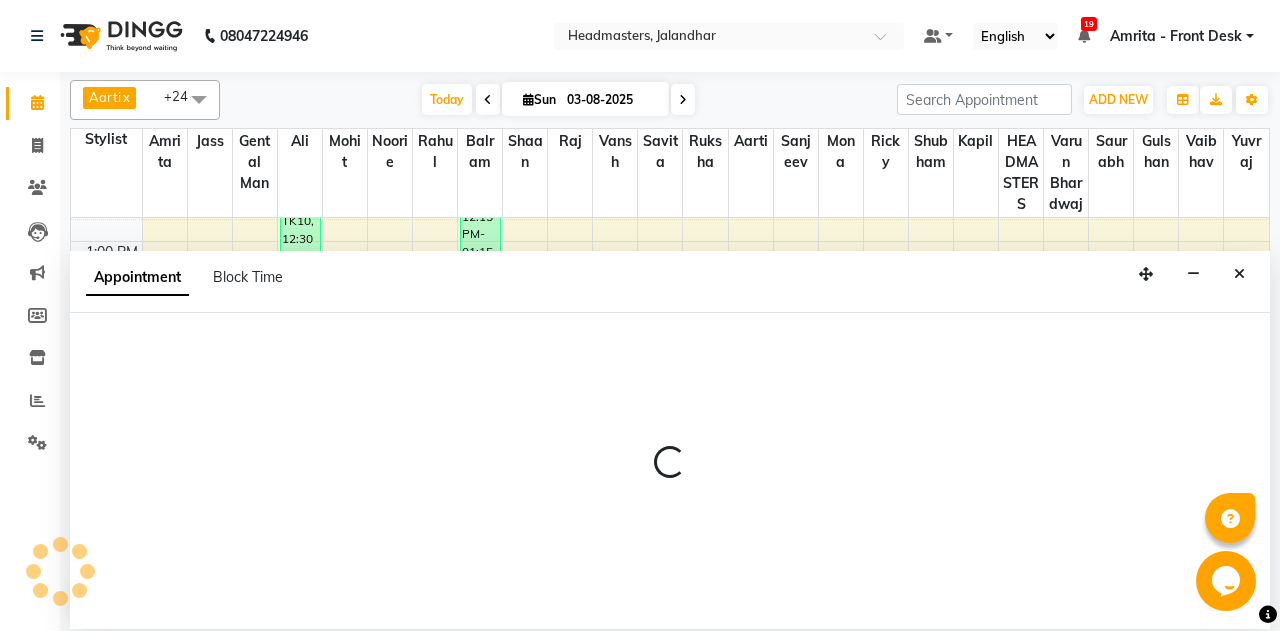select on "60726" 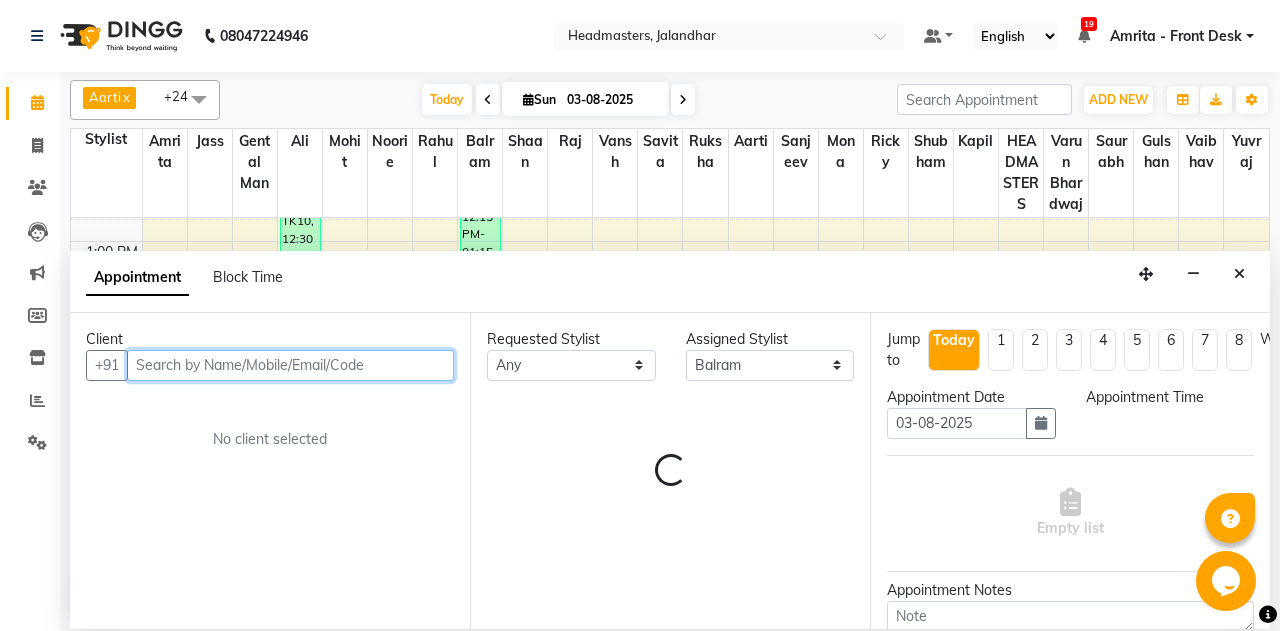 select on "915" 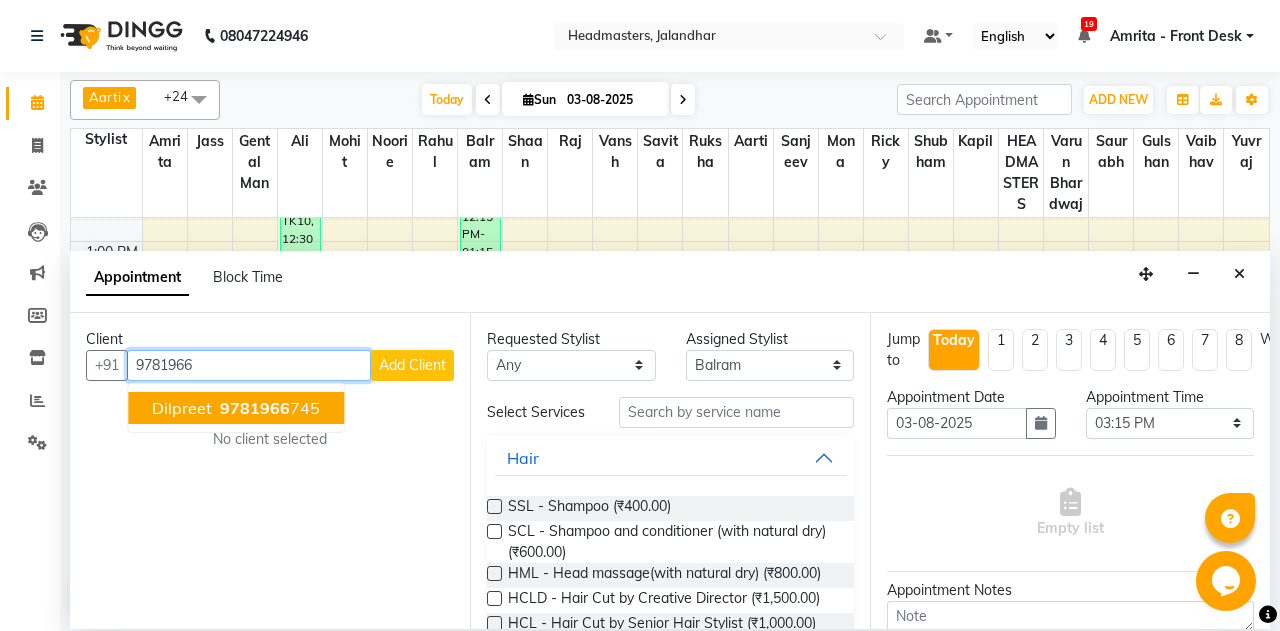 click on "9781966 745" at bounding box center [268, 408] 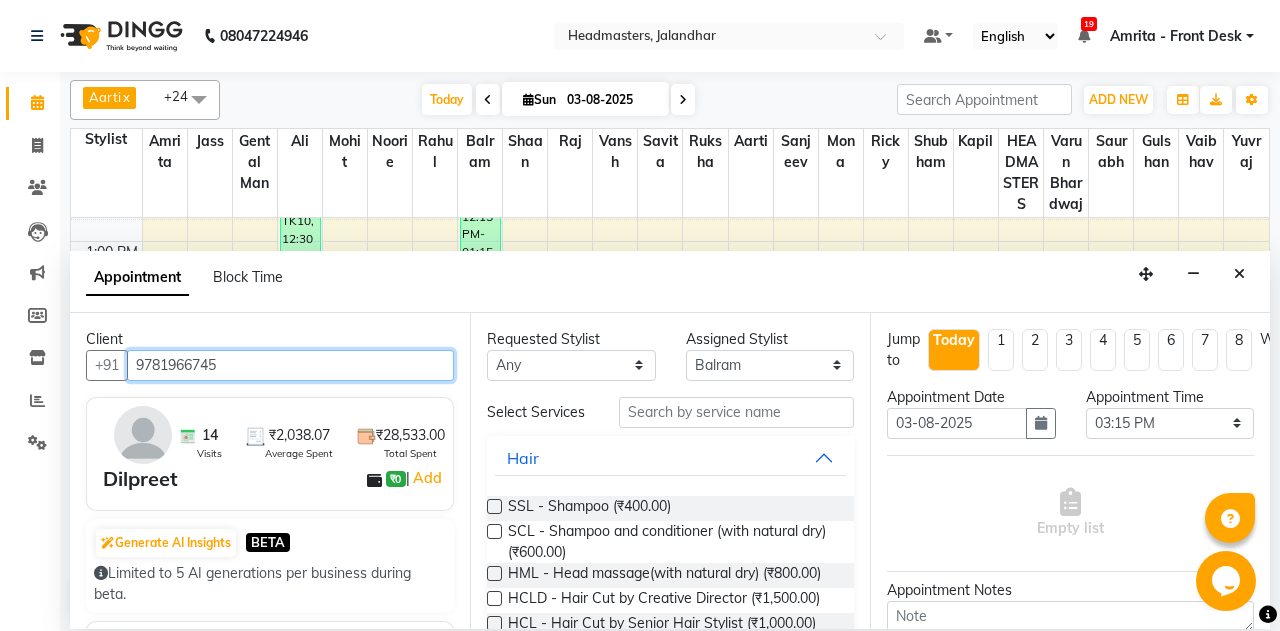 type on "9781966745" 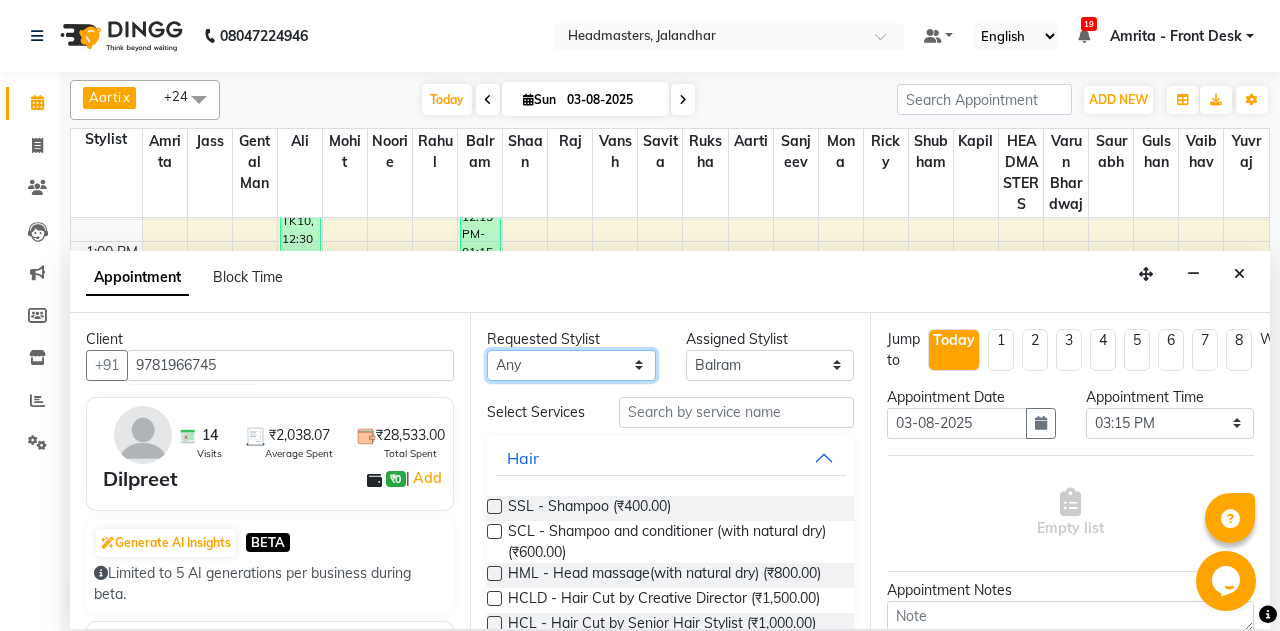 click on "Any Aarti Ali Amrita Balram Gental Man Gulshan HEADMASTERS Jass Kapil Manpreet Mohit Mona Noorie Rahul Raj Ricky Ruksha Sanjeev Saurabh  Savita Shaan Shubham Vaibhav Vansh Varun Bhardwaj Yuvraj" at bounding box center [571, 365] 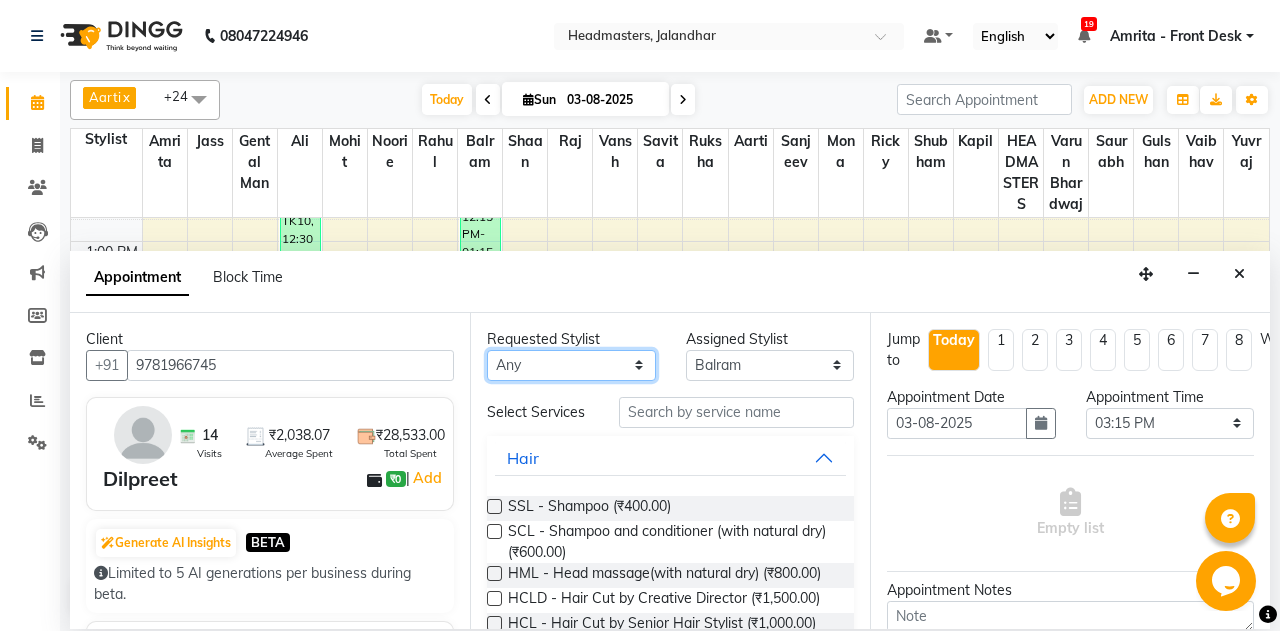 select on "60717" 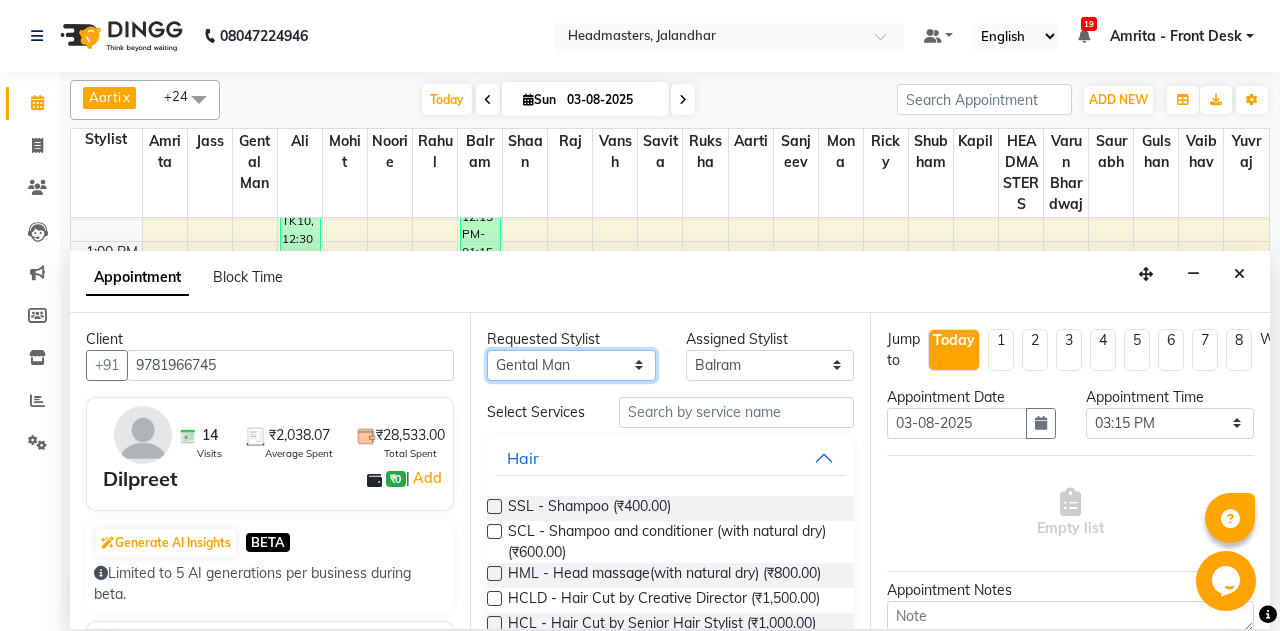 click on "Gental Man" at bounding box center (0, 0) 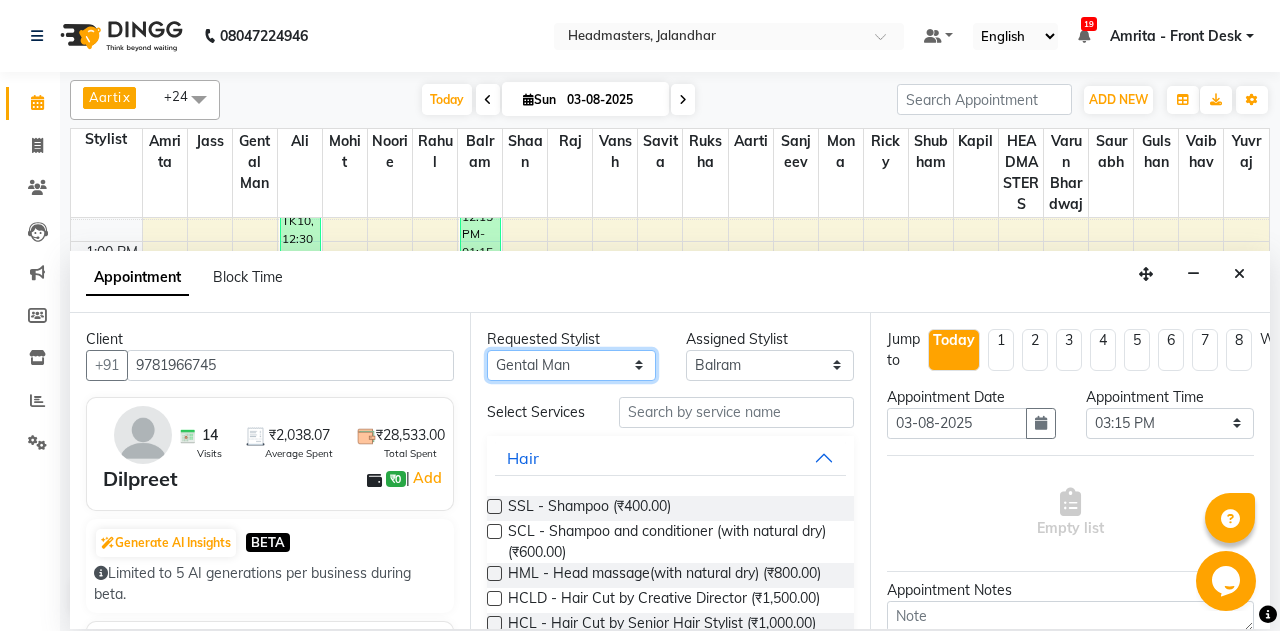 select on "60717" 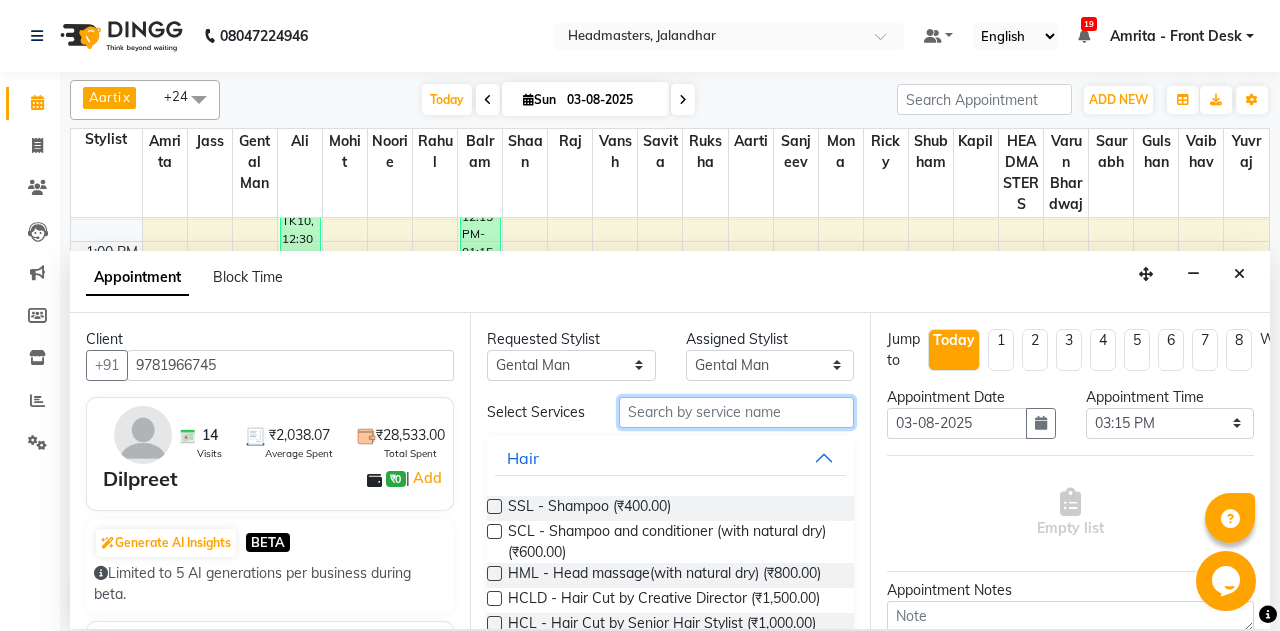 click at bounding box center (736, 412) 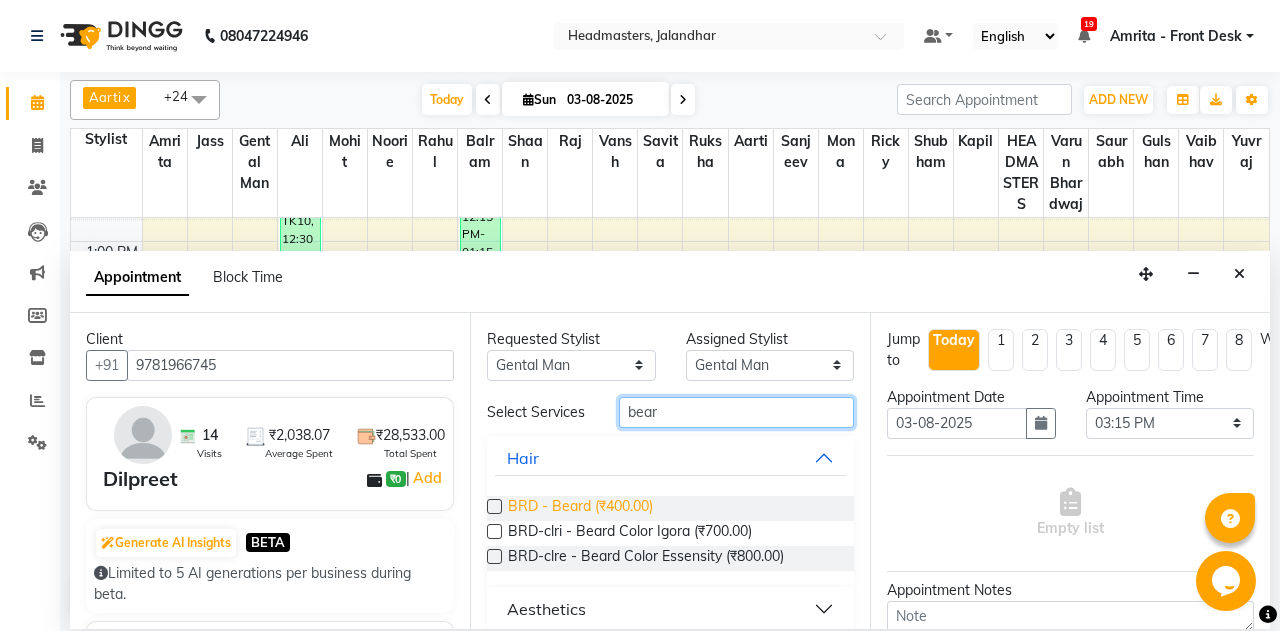 type on "bear" 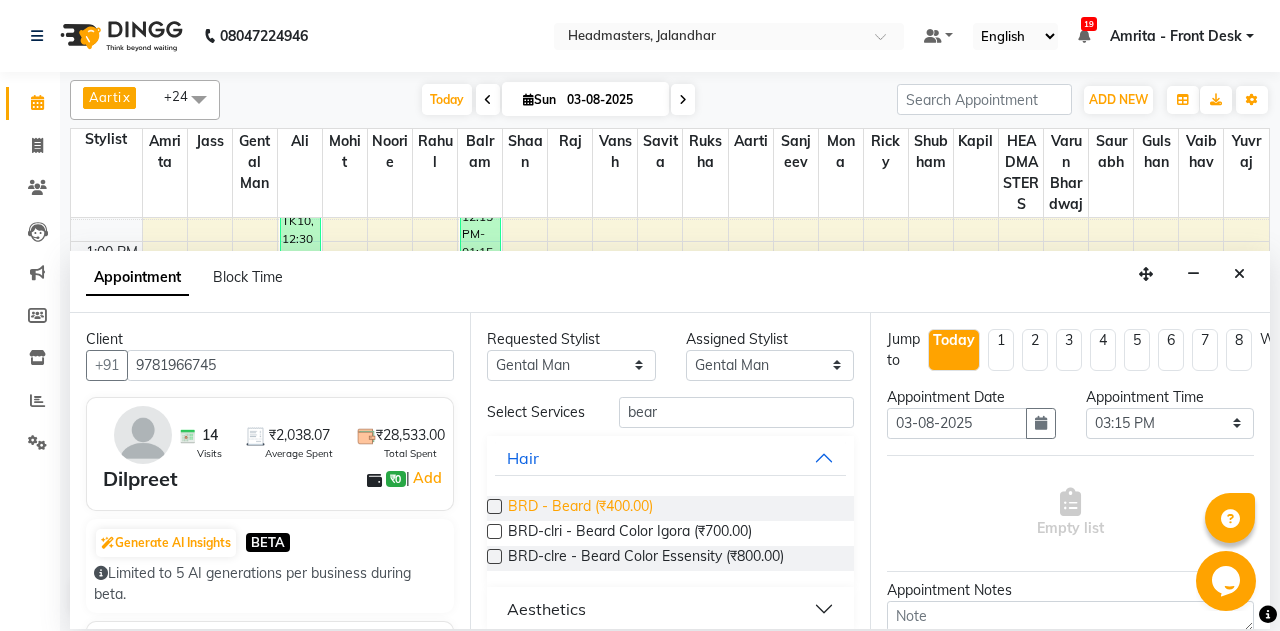 click on "BRD - Beard (₹400.00)" at bounding box center [580, 508] 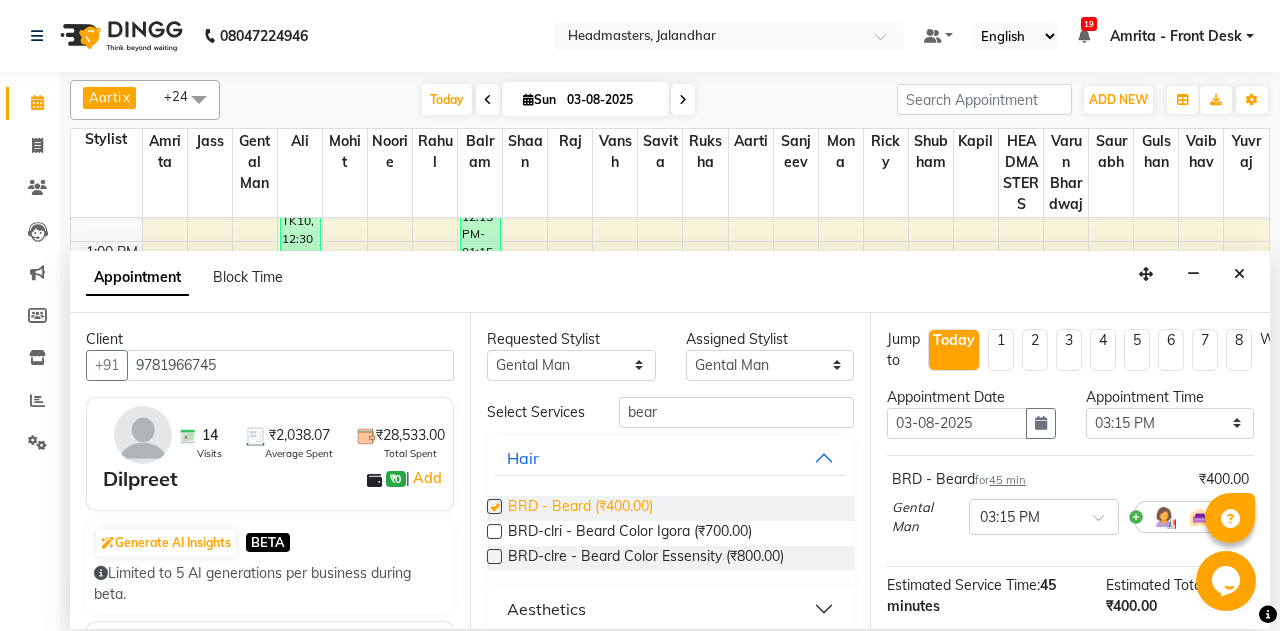 checkbox on "false" 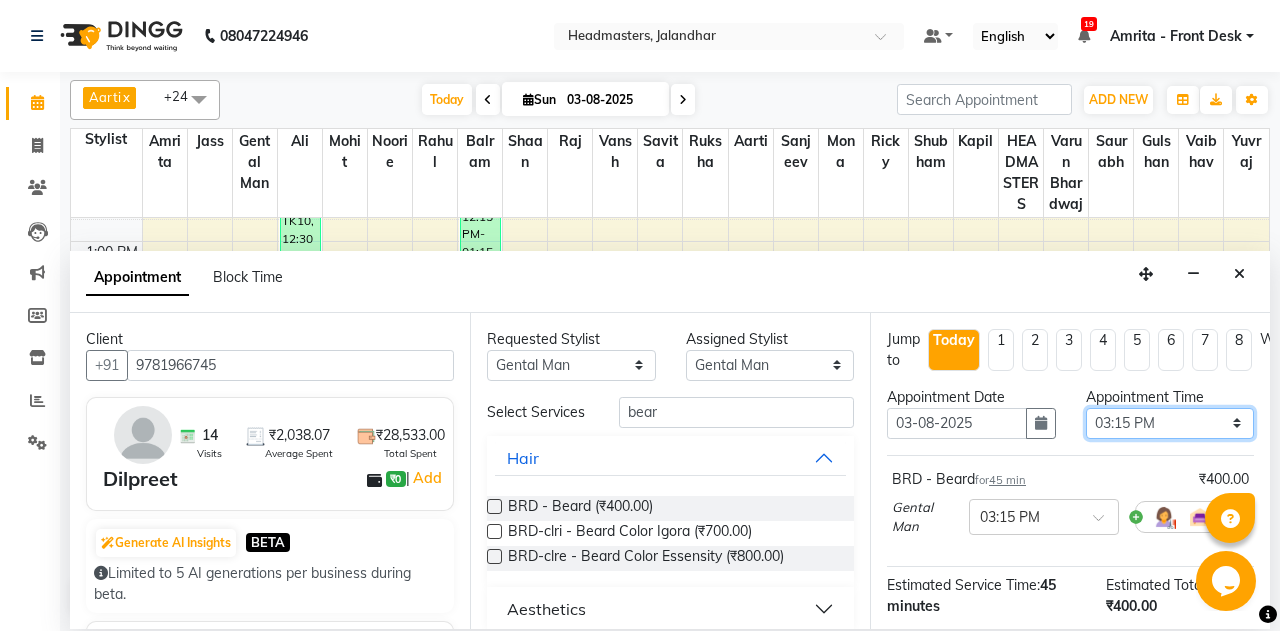 click on "Select 09:00 AM 09:15 AM 09:30 AM 09:45 AM 10:00 AM 10:15 AM 10:30 AM 10:45 AM 11:00 AM 11:15 AM 11:30 AM 11:45 AM 12:00 PM 12:15 PM 12:30 PM 12:45 PM 01:00 PM 01:15 PM 01:30 PM 01:45 PM 02:00 PM 02:15 PM 02:30 PM 02:45 PM 03:00 PM 03:15 PM 03:30 PM 03:45 PM 04:00 PM 04:15 PM 04:30 PM 04:45 PM 05:00 PM 05:15 PM 05:30 PM 05:45 PM 06:00 PM 06:15 PM 06:30 PM 06:45 PM 07:00 PM 07:15 PM 07:30 PM 07:45 PM 08:00 PM 08:15 PM 08:30 PM 08:45 PM 09:00 PM" at bounding box center (1170, 423) 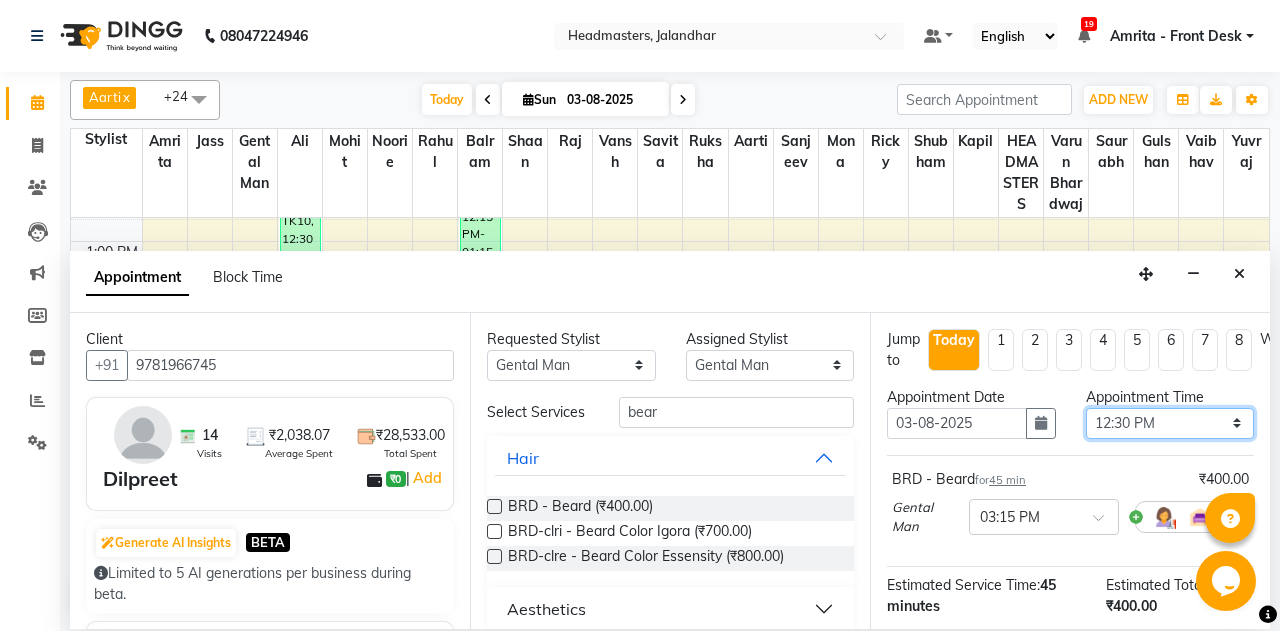 click on "12:30 PM" at bounding box center [0, 0] 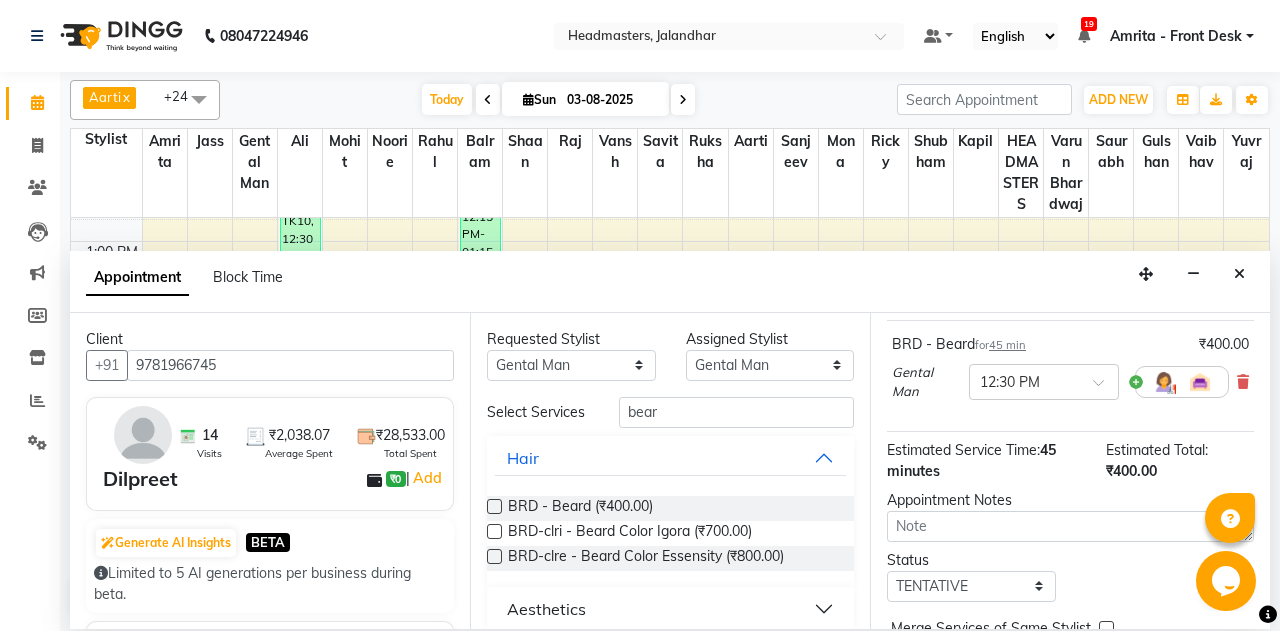 scroll, scrollTop: 196, scrollLeft: 0, axis: vertical 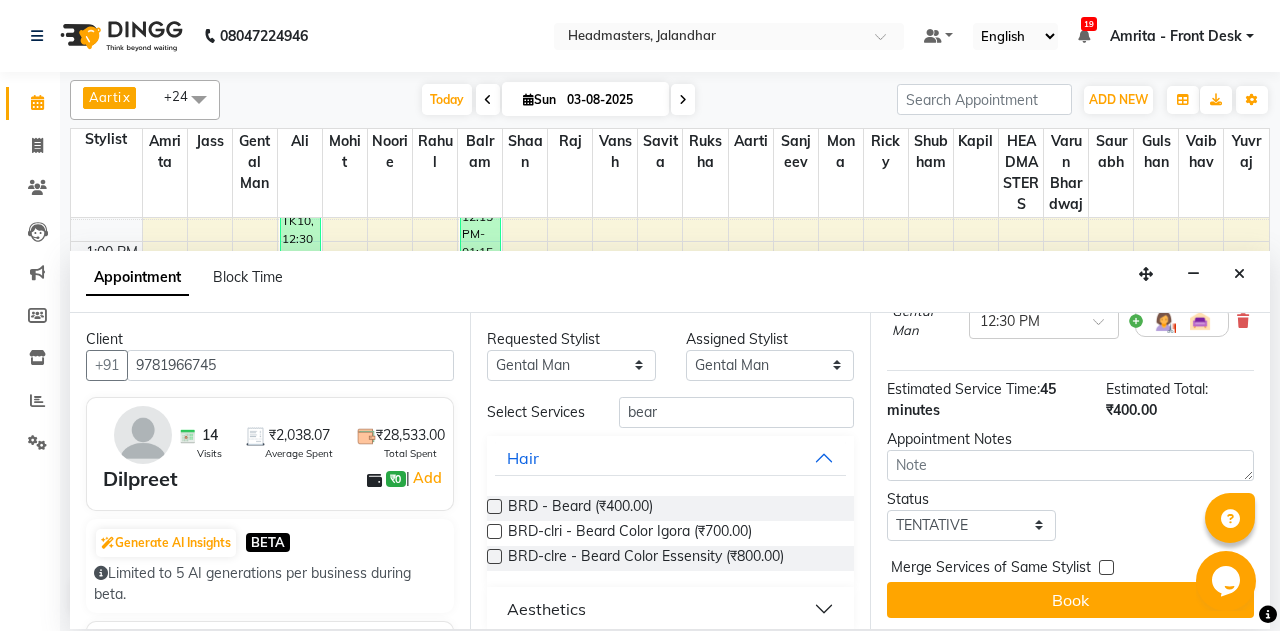 click on "Jump to Today 1 2 3 4 5 6 7 8 Weeks Appointment Date 03-08-2025 Appointment Time Select 09:00 AM 09:15 AM 09:30 AM 09:45 AM 10:00 AM 10:15 AM 10:30 AM 10:45 AM 11:00 AM 11:15 AM 11:30 AM 11:45 AM 12:00 PM 12:15 PM 12:30 PM 12:45 PM 01:00 PM 01:15 PM 01:30 PM 01:45 PM 02:00 PM 02:15 PM 02:30 PM 02:45 PM 03:00 PM 03:15 PM 03:30 PM 03:45 PM 04:00 PM 04:15 PM 04:30 PM 04:45 PM 05:00 PM 05:15 PM 05:30 PM 05:45 PM 06:00 PM 06:15 PM 06:30 PM 06:45 PM 07:00 PM 07:15 PM 07:30 PM 07:45 PM 08:00 PM 08:15 PM 08:30 PM 08:45 PM 09:00 PM BRD - Beard   for  45 min ₹400.00 Gental Man × 12:30 PM Estimated Service Time:  45 minutes Estimated Total:  ₹400.00 Appointment Notes Status Select TENTATIVE CONFIRM CHECK-IN UPCOMING Merge Services of Same Stylist  Book" at bounding box center [1070, 471] 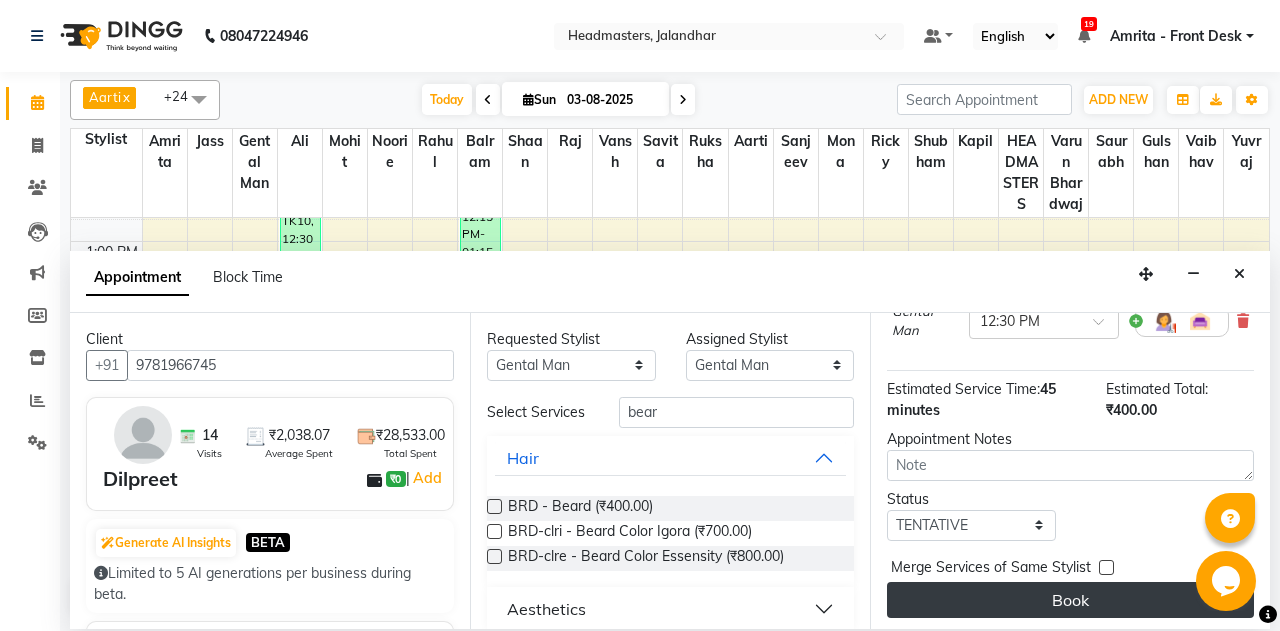 click on "Book" at bounding box center [1070, 600] 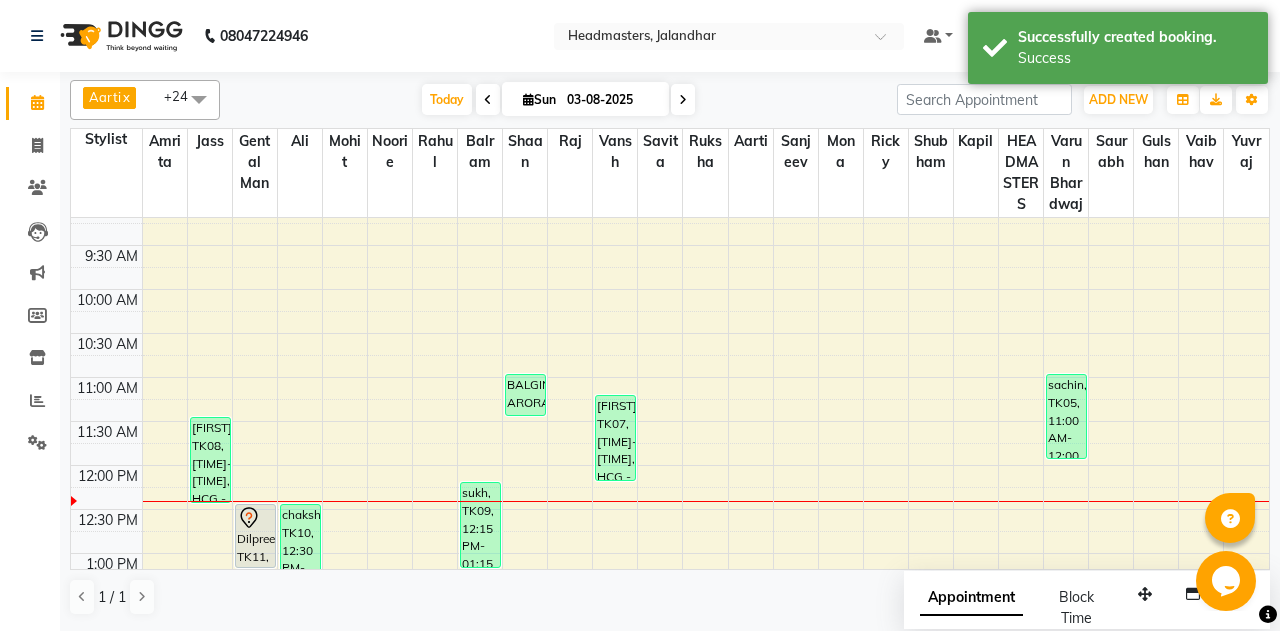 scroll, scrollTop: 312, scrollLeft: 0, axis: vertical 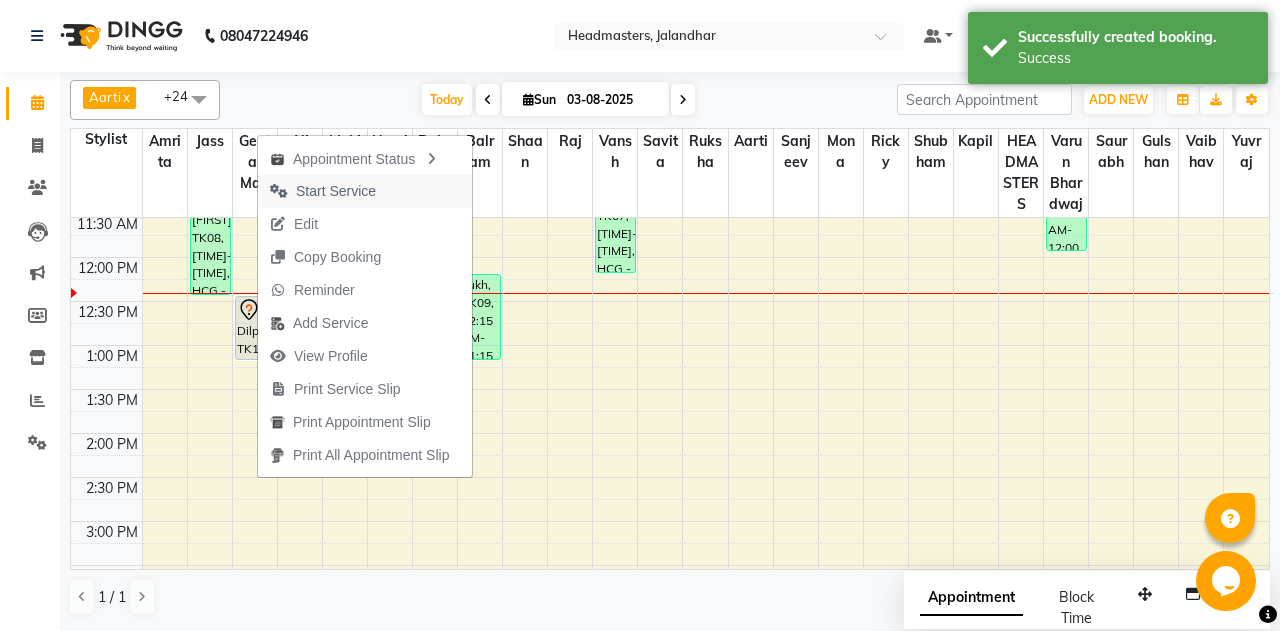 click on "Start Service" at bounding box center (336, 191) 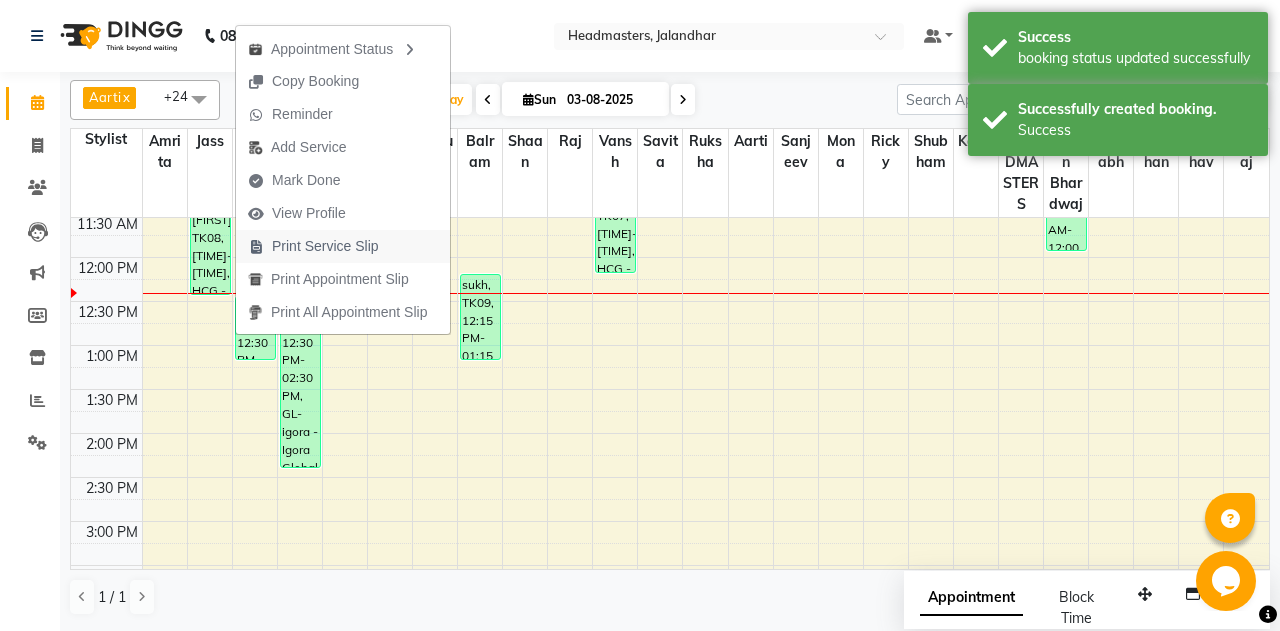 click on "Print Service Slip" at bounding box center [313, 246] 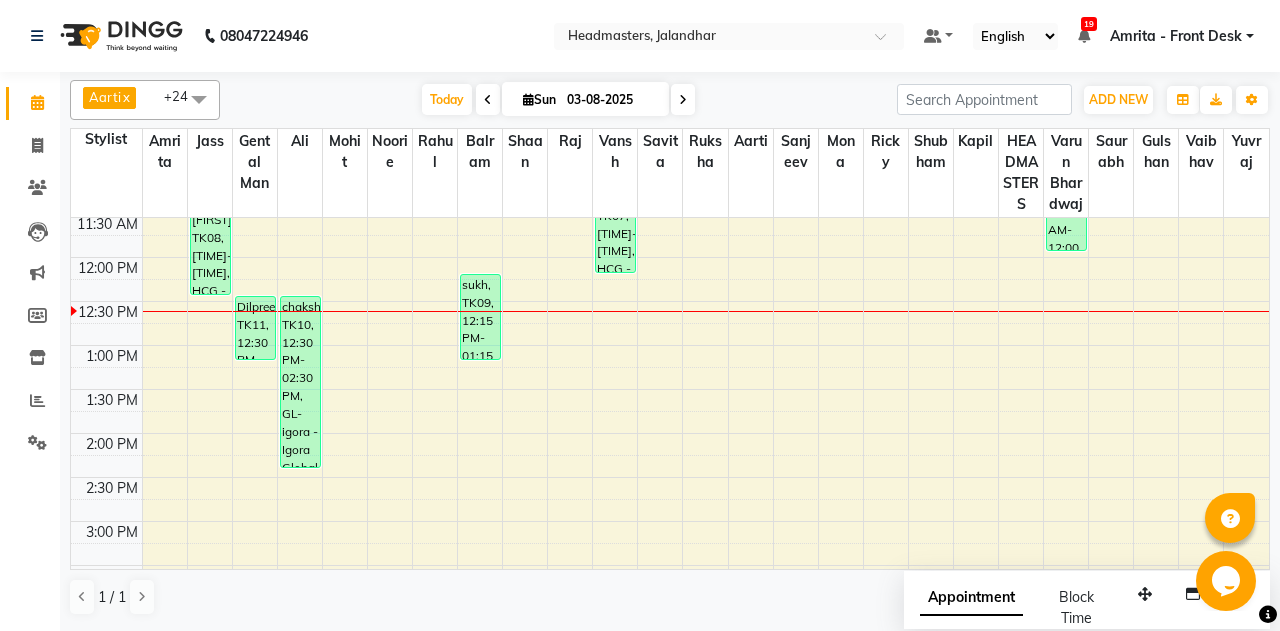 scroll, scrollTop: 208, scrollLeft: 0, axis: vertical 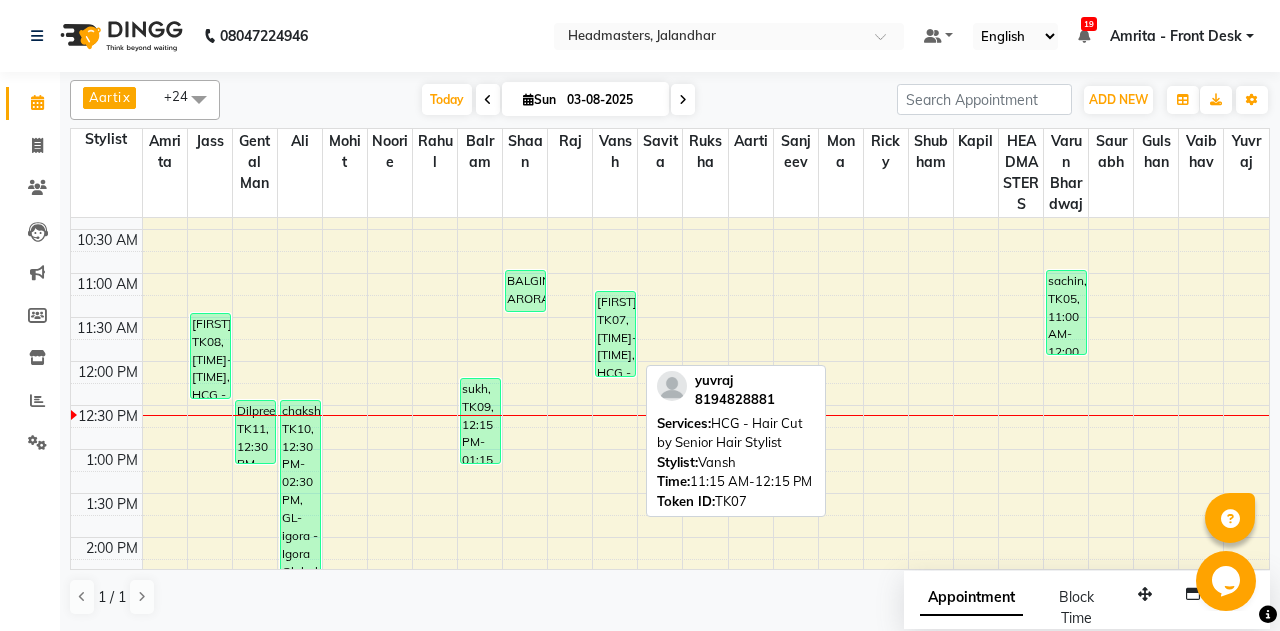 click on "yuvraj, TK07, 11:15 AM-12:15 PM, HCG - Hair Cut by Senior Hair Stylist" at bounding box center (615, 334) 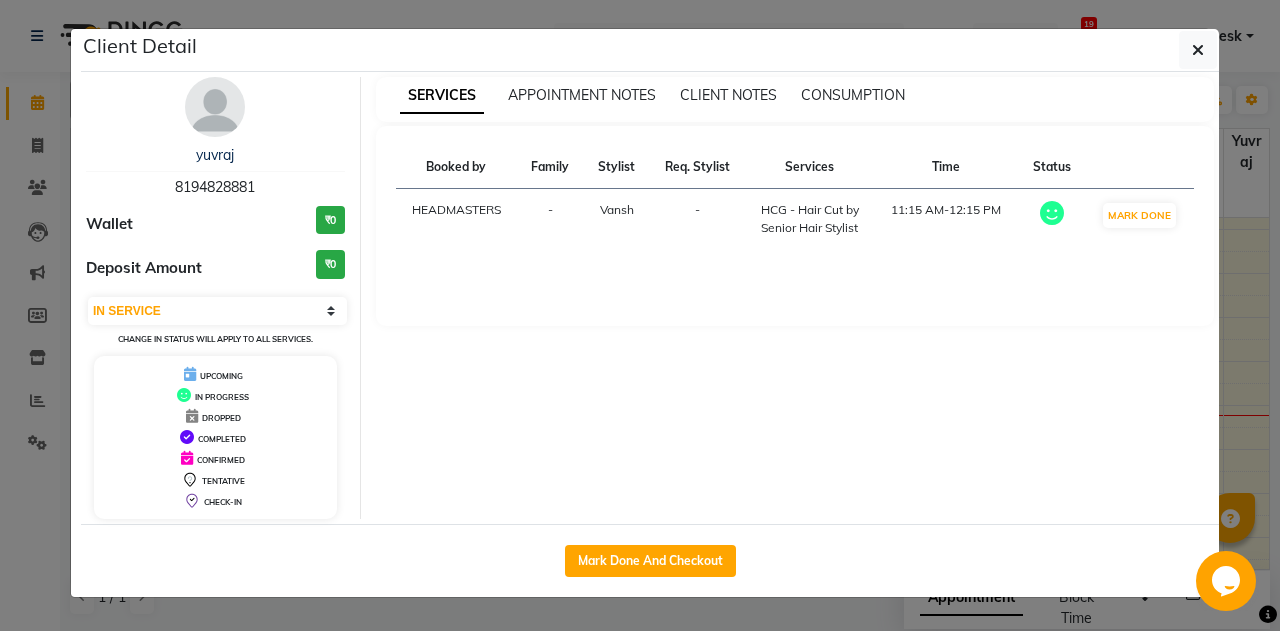 drag, startPoint x: 262, startPoint y: 177, endPoint x: 145, endPoint y: 195, distance: 118.37652 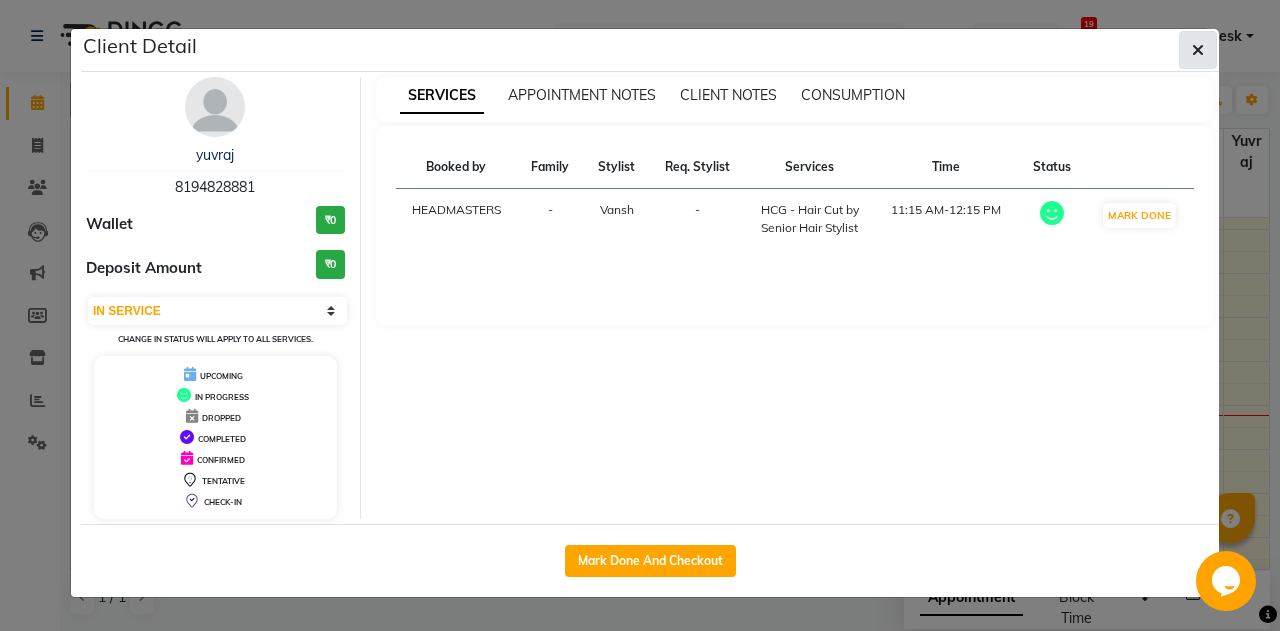 click 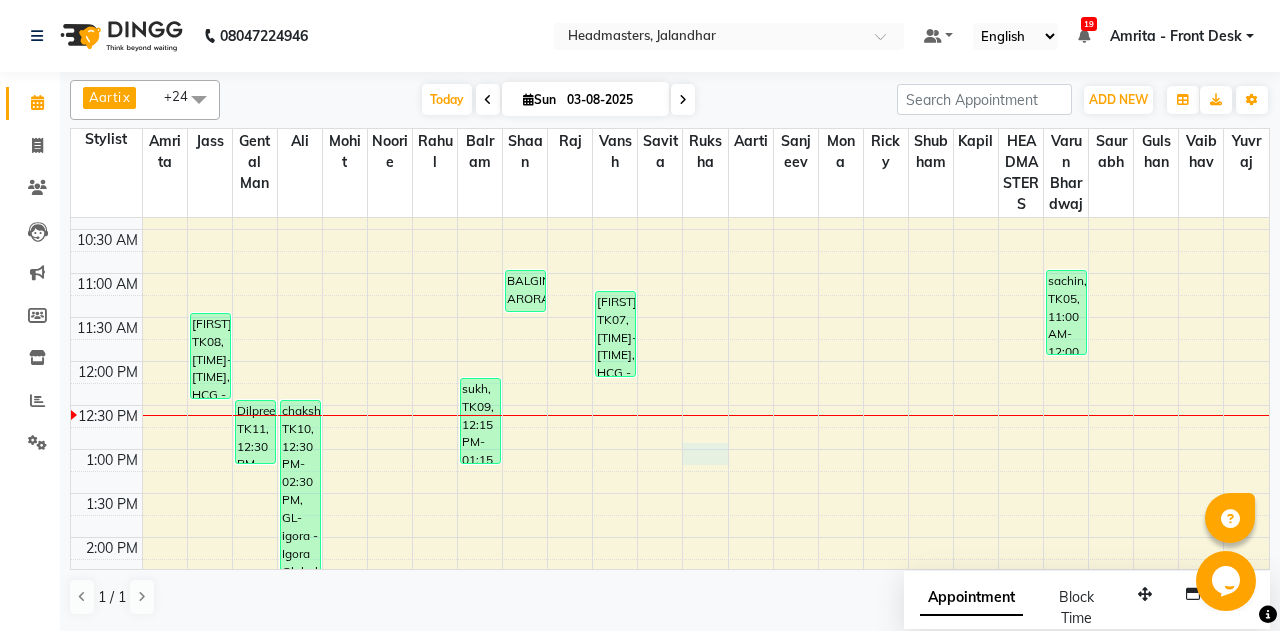 click at bounding box center (705, 438) 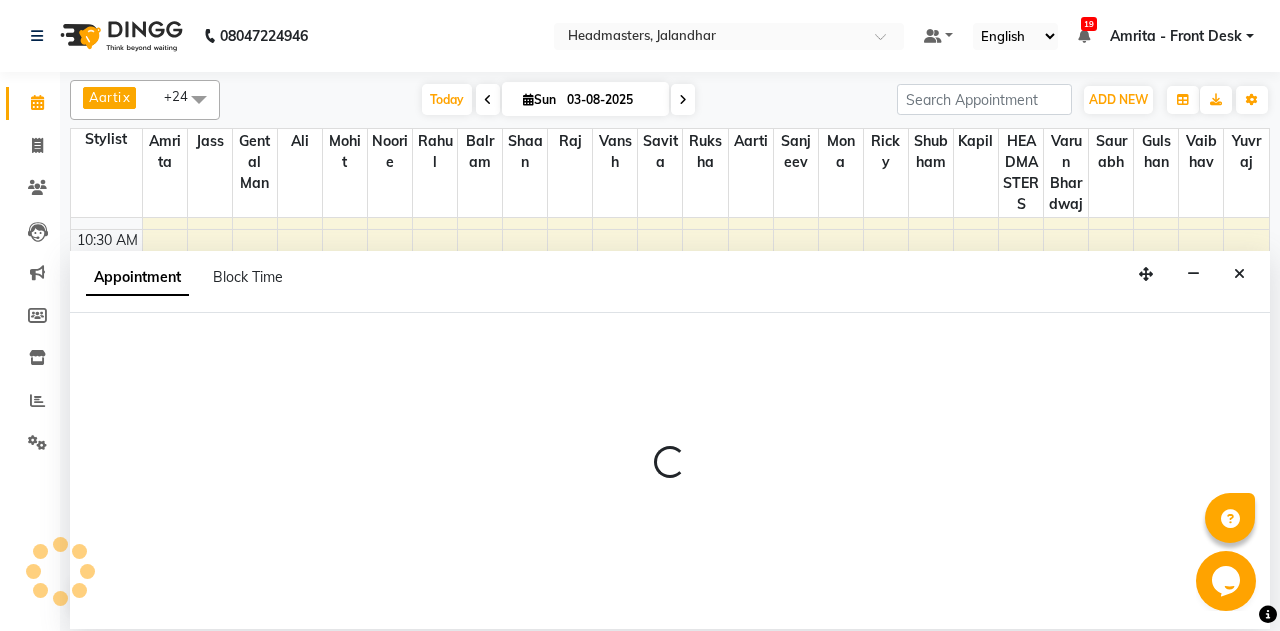 select on "60733" 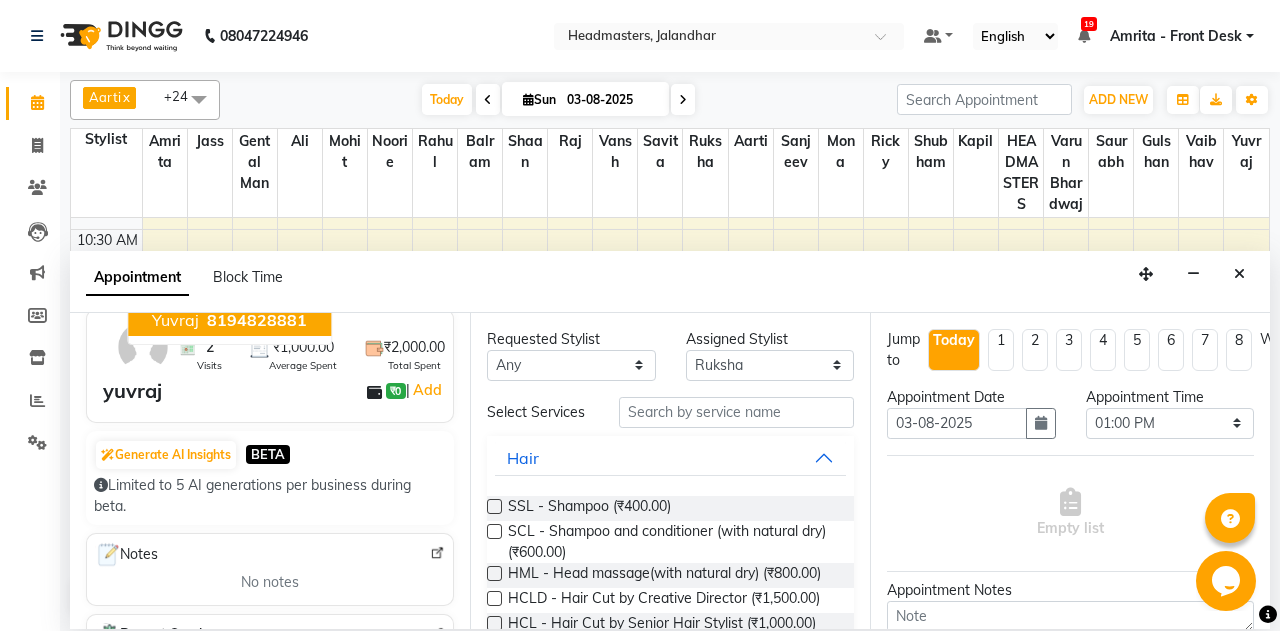 scroll, scrollTop: 104, scrollLeft: 0, axis: vertical 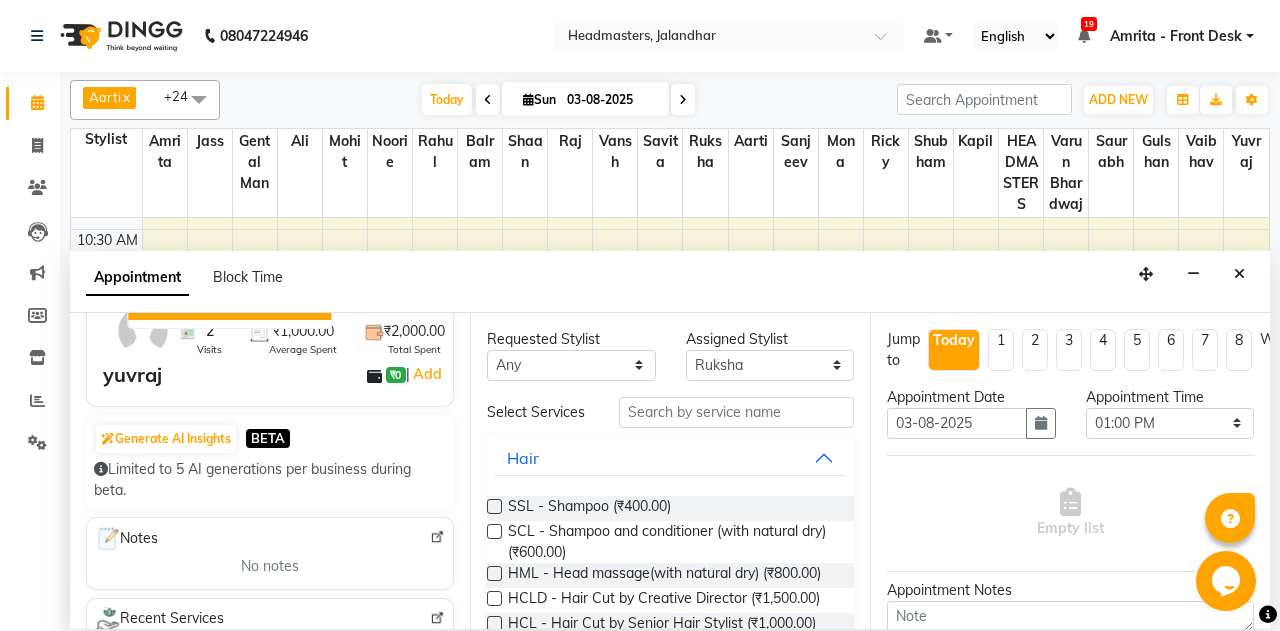 type on "8194828881" 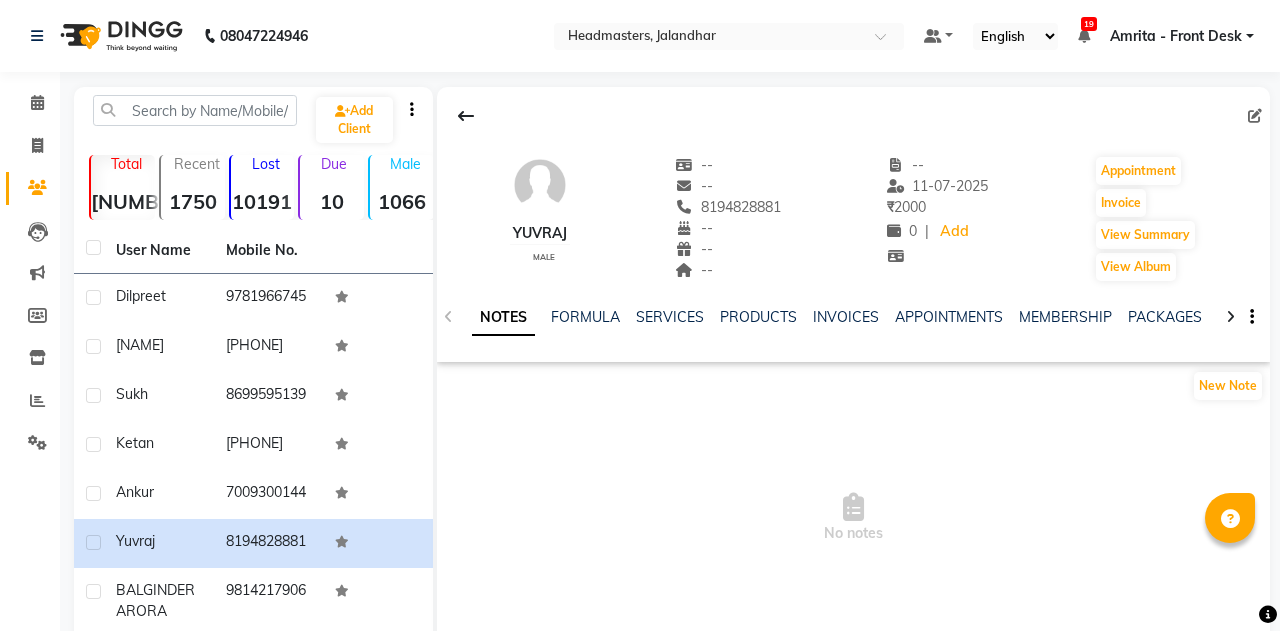 scroll, scrollTop: 0, scrollLeft: 0, axis: both 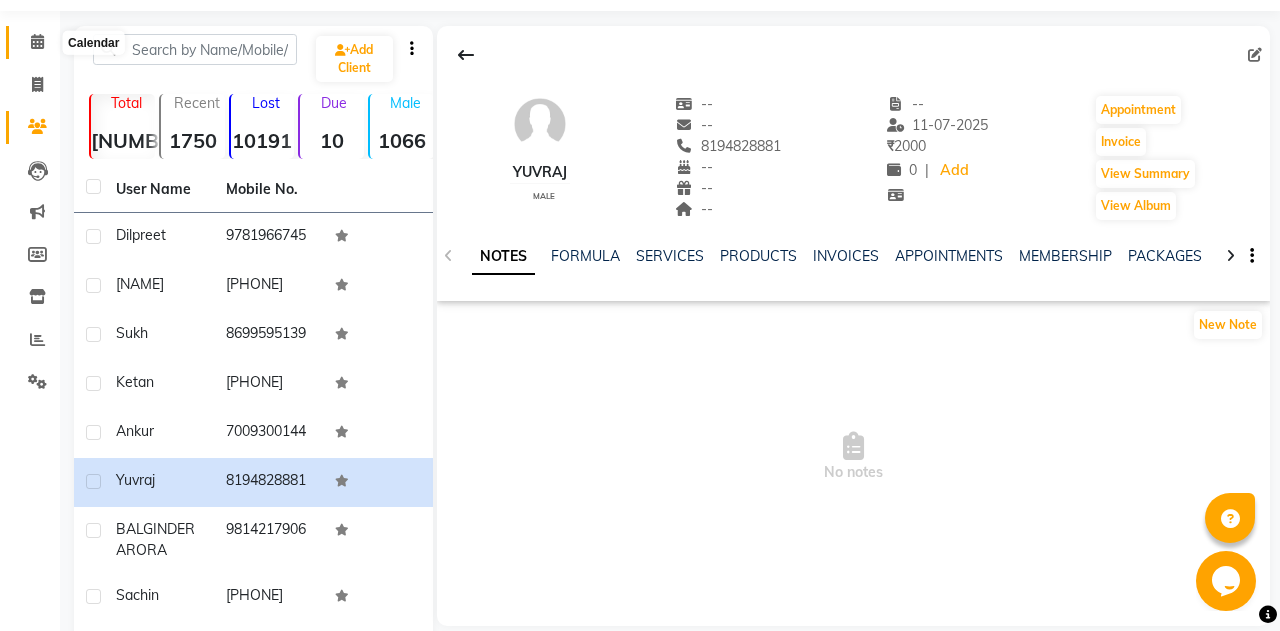 click 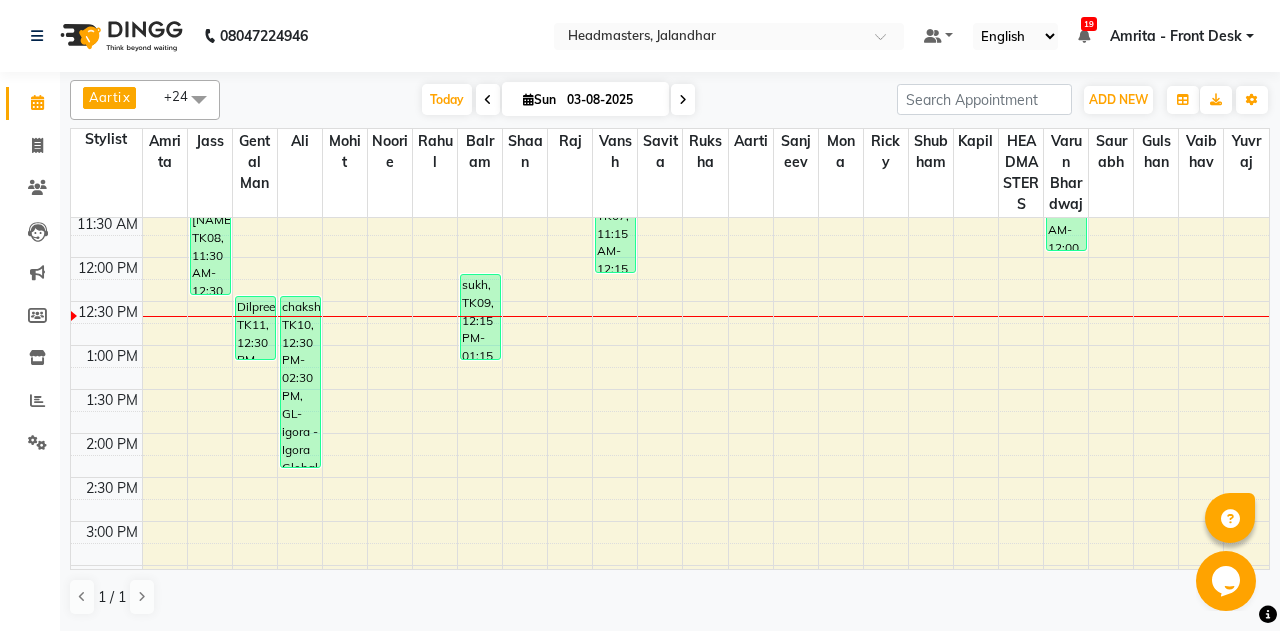 scroll, scrollTop: 208, scrollLeft: 0, axis: vertical 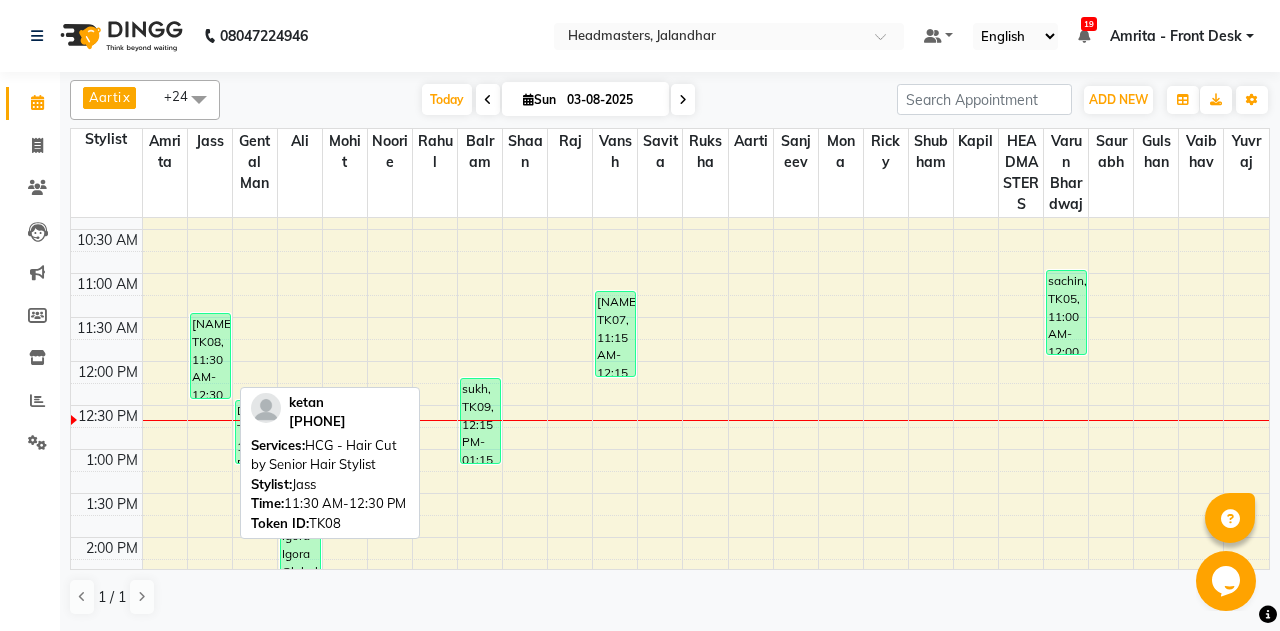 click on "[NAME], TK08, 11:30 AM-12:30 PM, HCG - Hair Cut by Senior Hair Stylist" at bounding box center (210, 356) 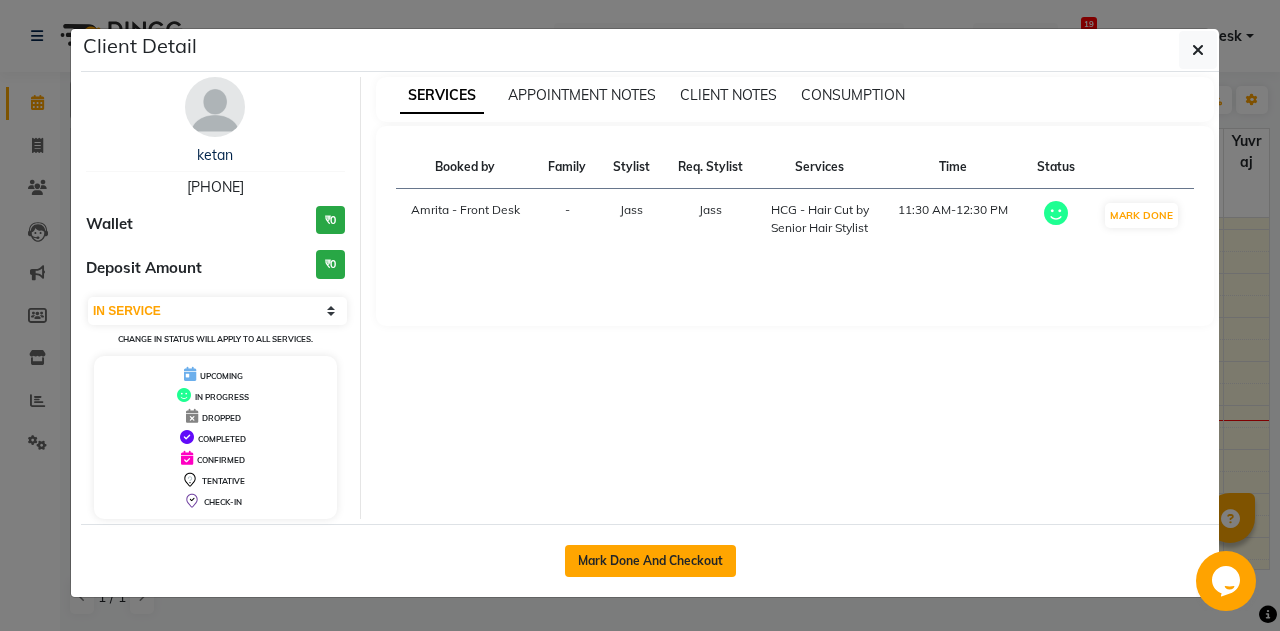 click on "Mark Done And Checkout" 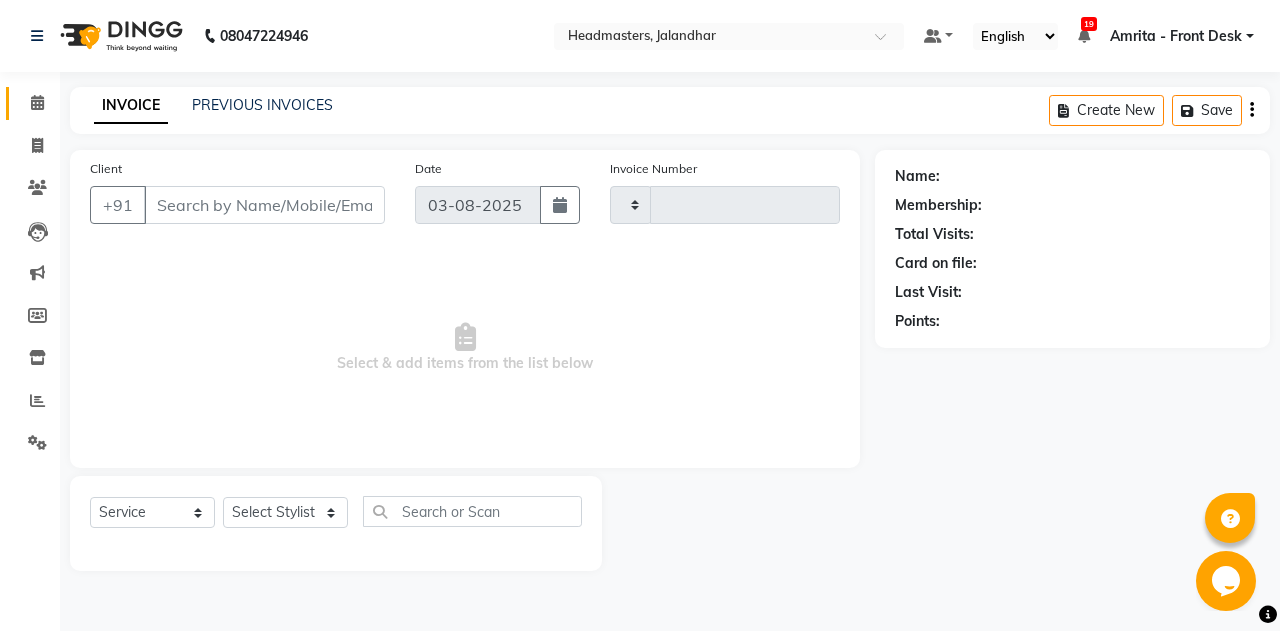 type on "4567" 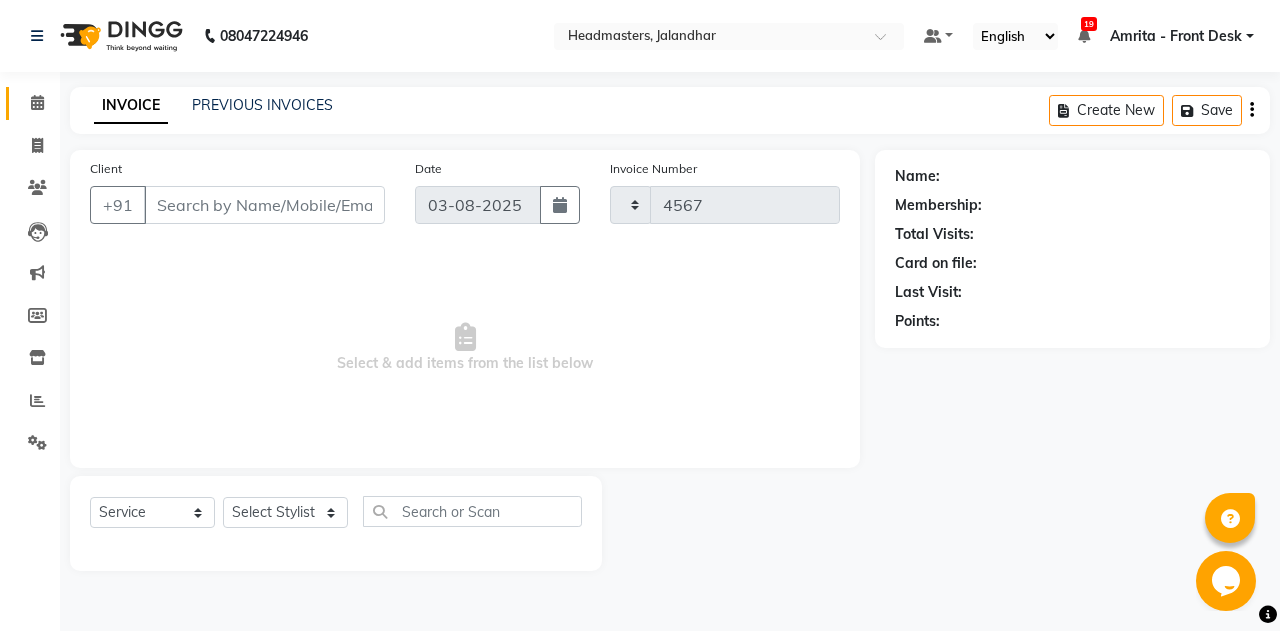 select on "7130" 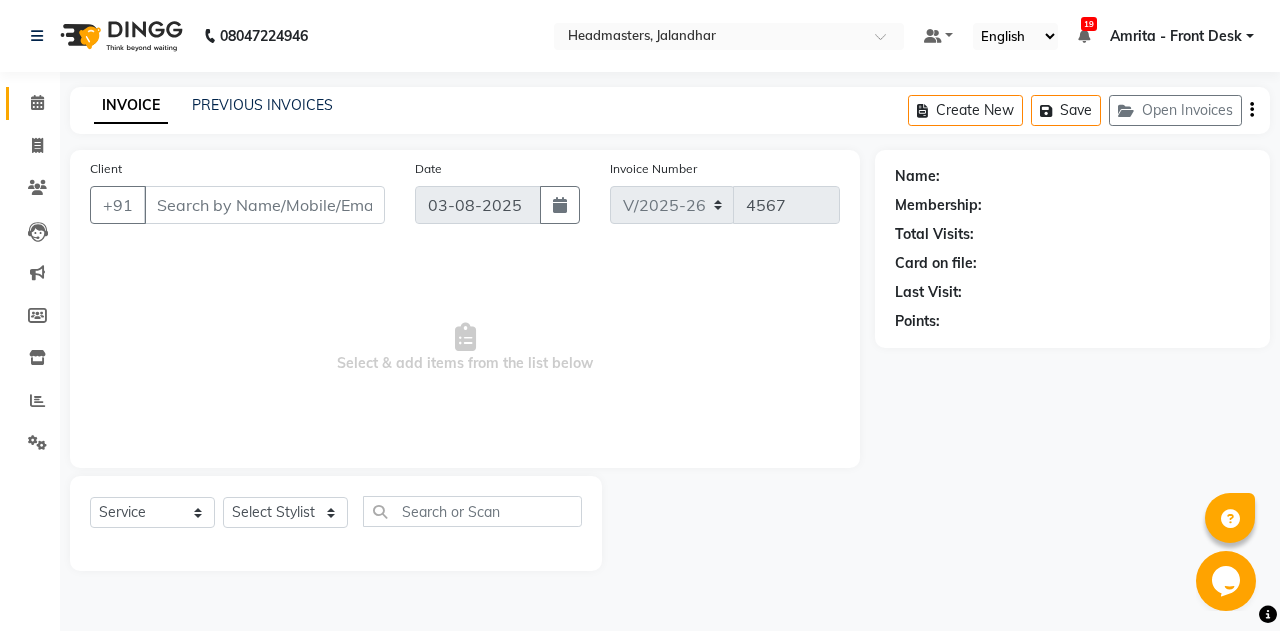 type on "7901767199" 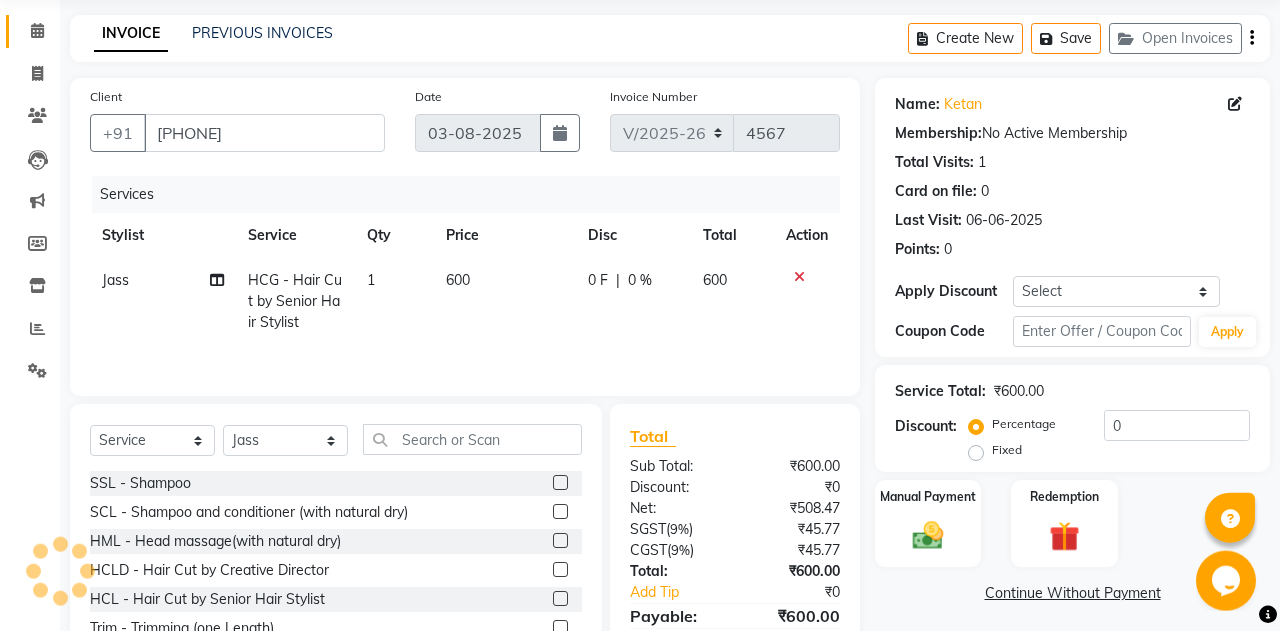 scroll, scrollTop: 104, scrollLeft: 0, axis: vertical 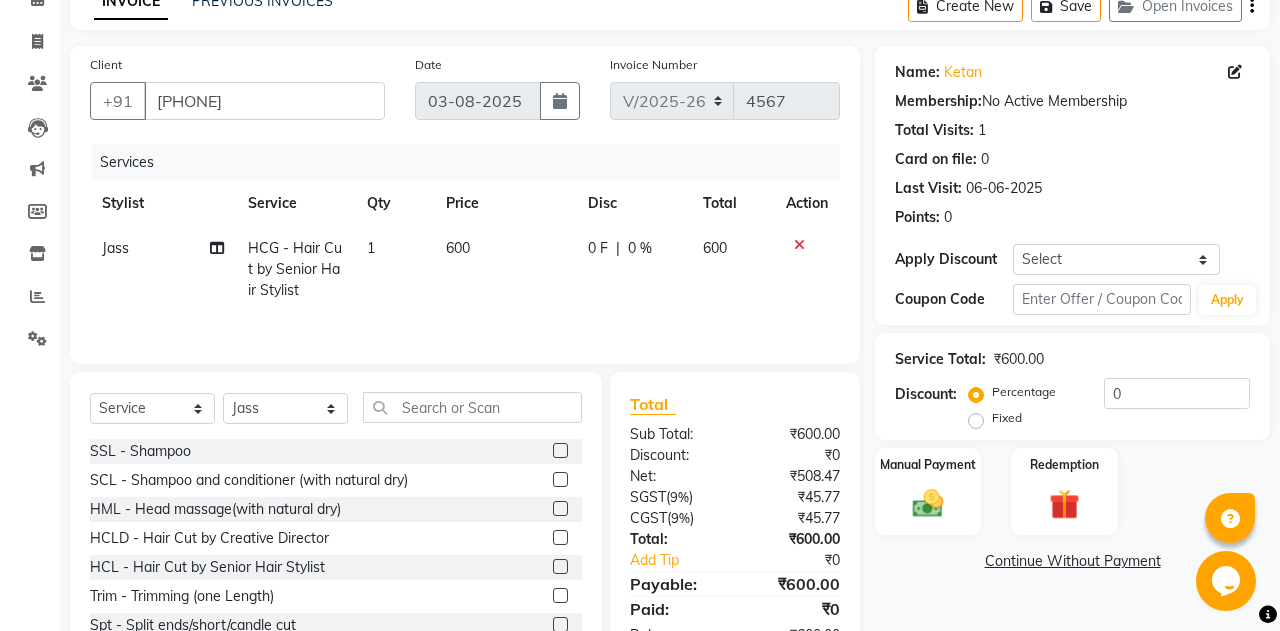 click on "Select  Service  Product  Membership  Package Voucher Prepaid Gift Card  Select Stylist Aarti Ali Amrita Amrita - Front Desk Balram Gental Man Gulshan HEADMASTERS Jass Kapil Manpreet Manpreet Mohit Mona Noorie Rahul Raj Ricky Riya Ruksha Sanjeev Saurabh  Savita Shaan Shubham Vaibhav Vansh Varun Bhardwaj Yuvraj SSL - Shampoo  SCL - Shampoo and conditioner (with natural dry)  HML - Head massage(with natural dry)  HCLD - Hair Cut by Creative Director  HCL - Hair Cut by Senior Hair Stylist  Trim - Trimming (one Length)  Spt - Split ends/short/candle cut  BD - Blow dry  OS - Open styling  GL-igora - Igora Global  GL-essensity - Essensity Global  Hlts-L - Highlights  Bal - Balayage  Chunks  - Chunks  CR  - Color removal  CRF - Color refresh  Stk - Per streak  RT-IG - Igora Root Touchup(one inch only)  RT-ES - Essensity Root Touchup(one inch only)  Reb - Rebonding  ST  - Straight therapy  Krt-L - Keratin  Krt-BB -L - Keratin Blow Out  HR-BTX -L  - Hair Botox  NanoP -L - Nanoplastia  K-Bond -L  - Kerabond  AES-MDA" 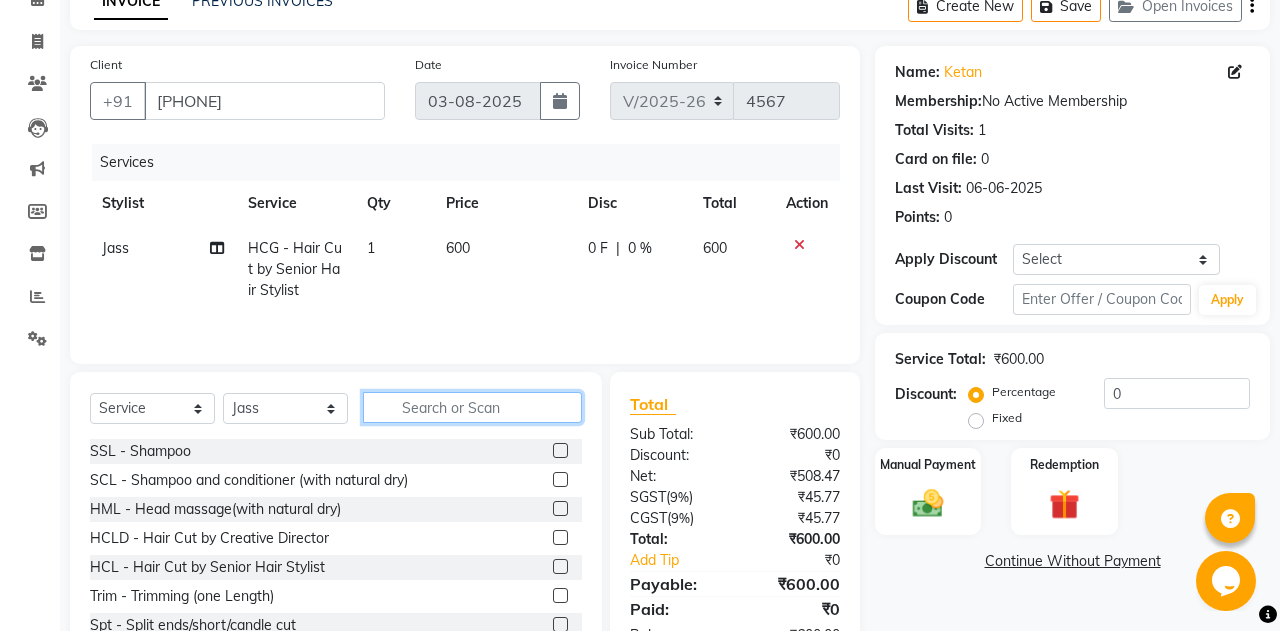 click 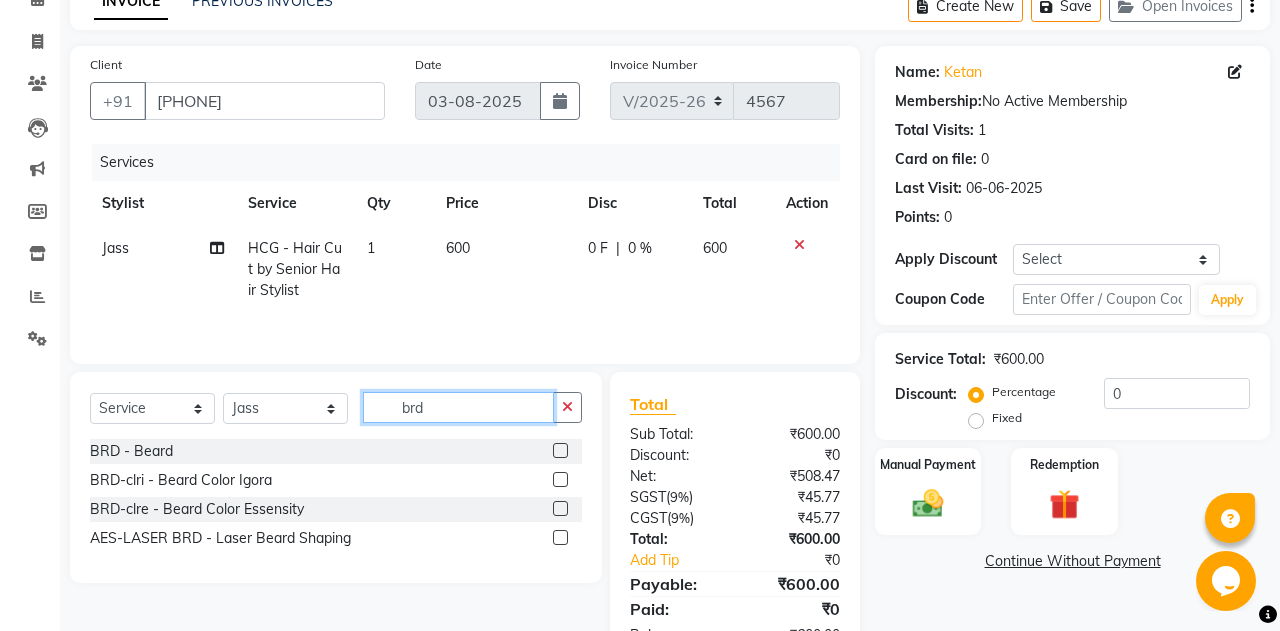 type on "brd" 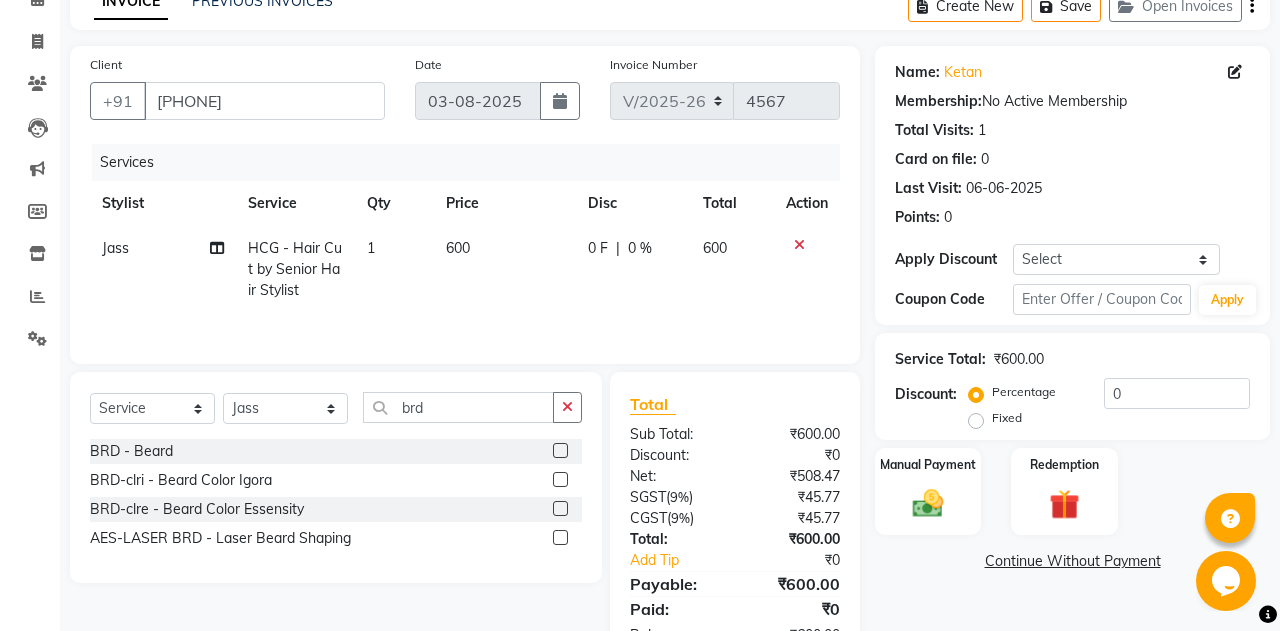 click 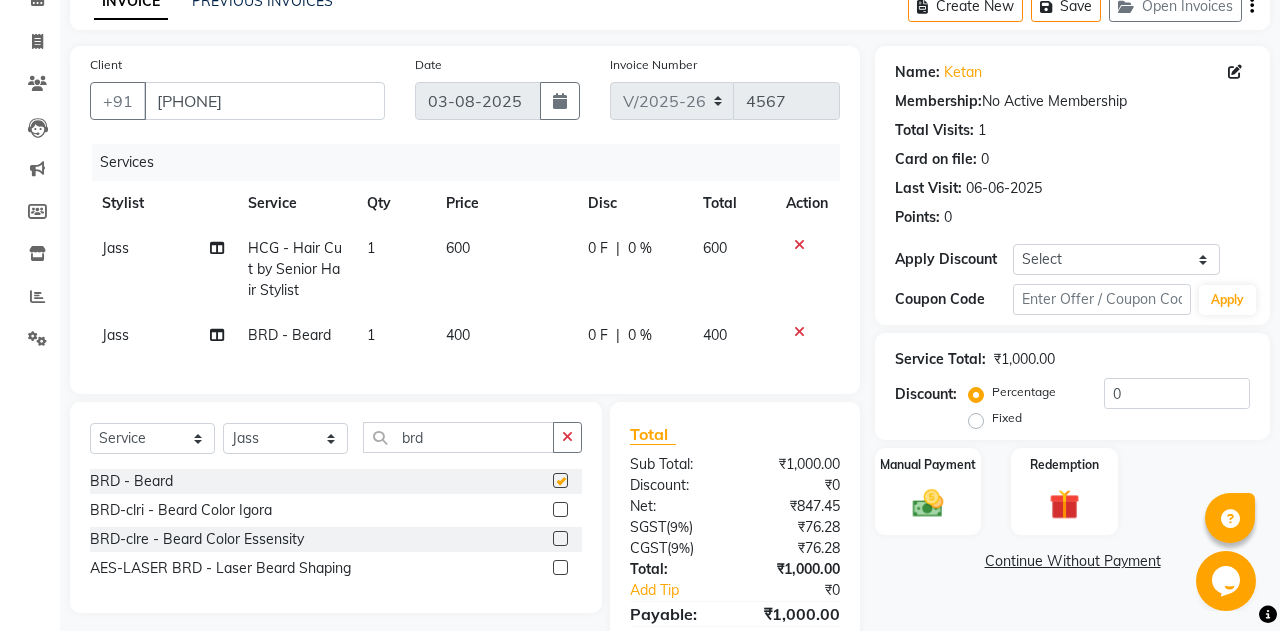 checkbox on "false" 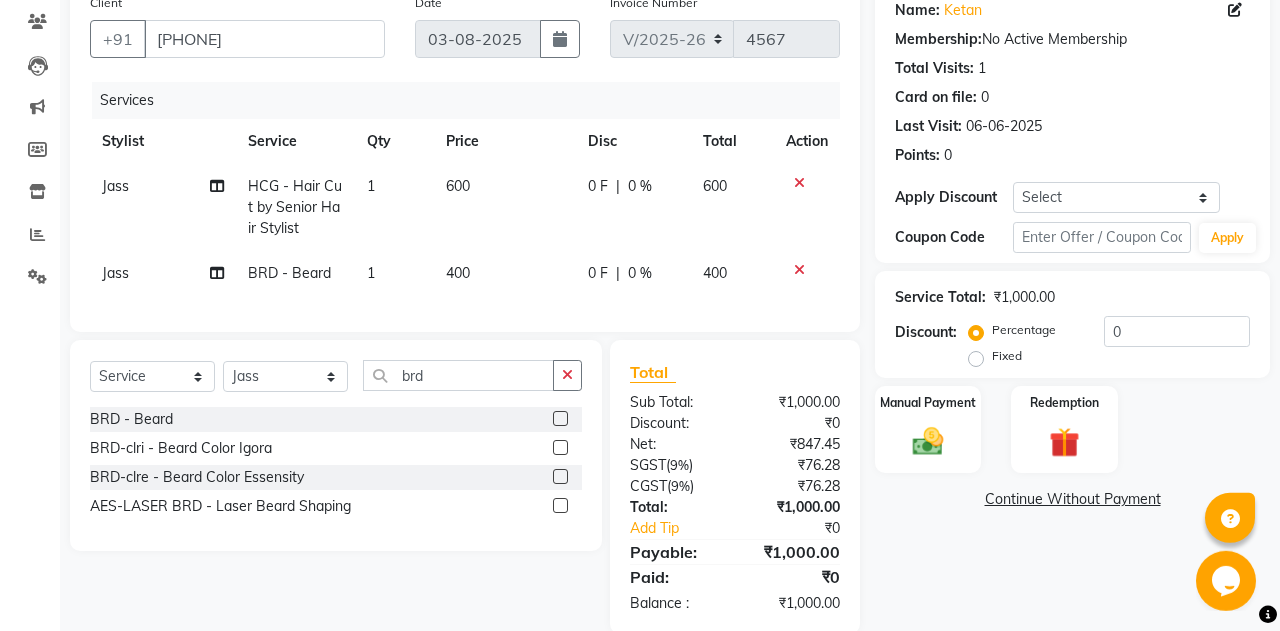 scroll, scrollTop: 198, scrollLeft: 0, axis: vertical 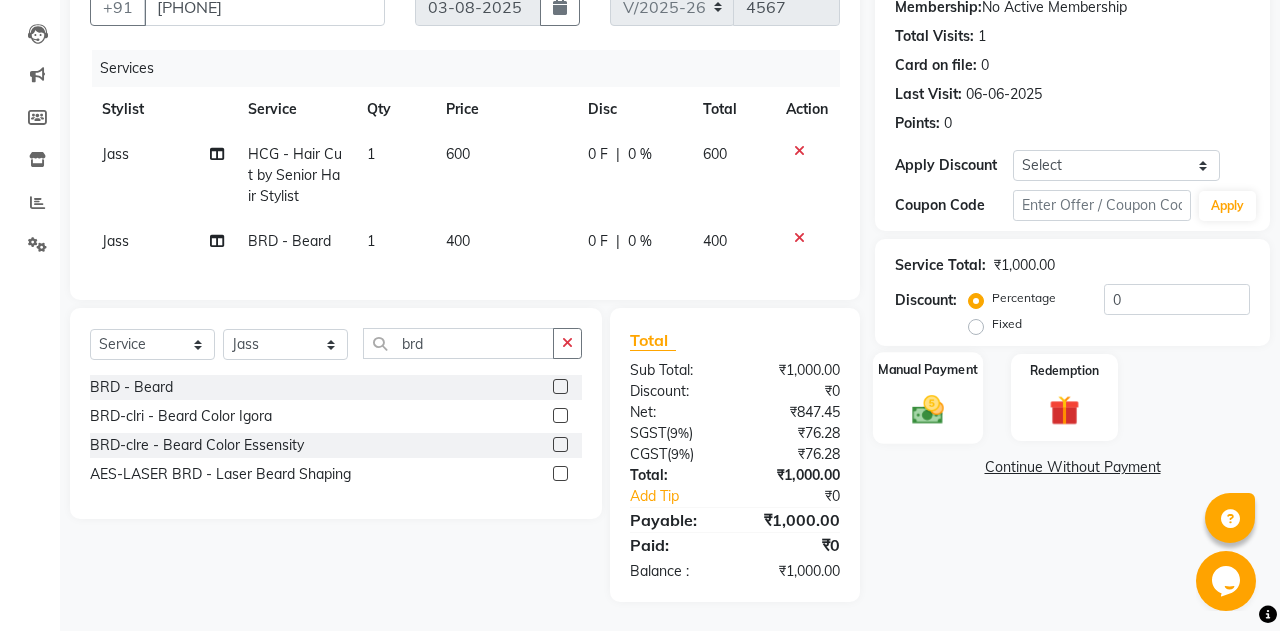 click 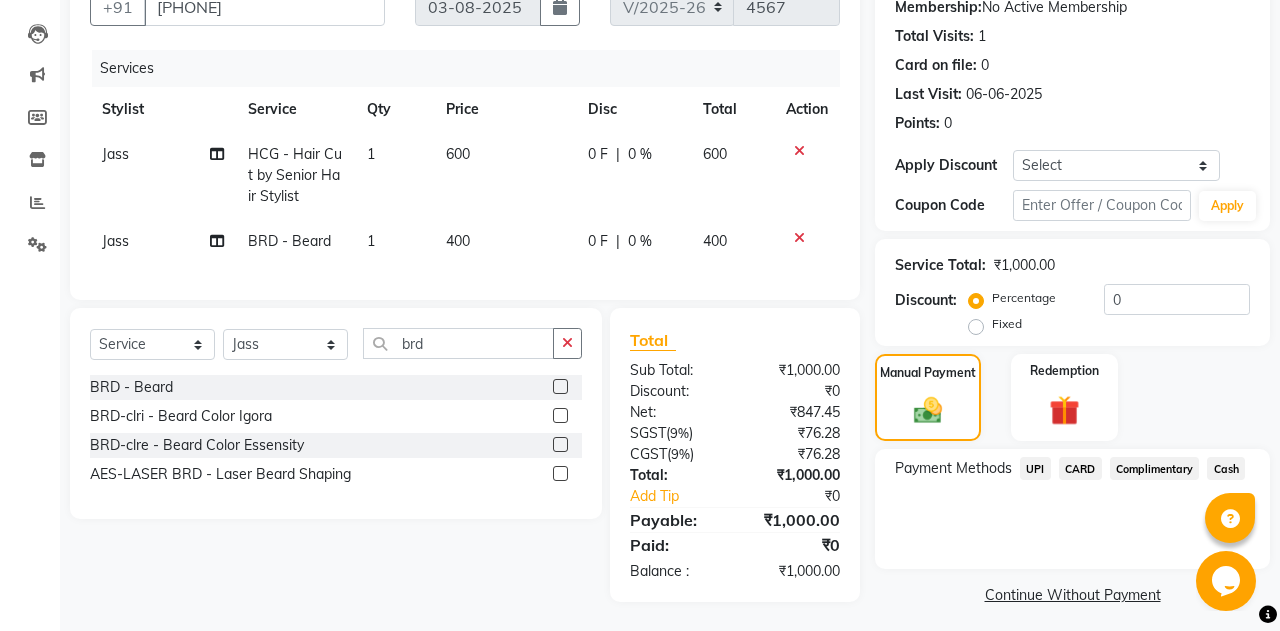 click on "Cash" 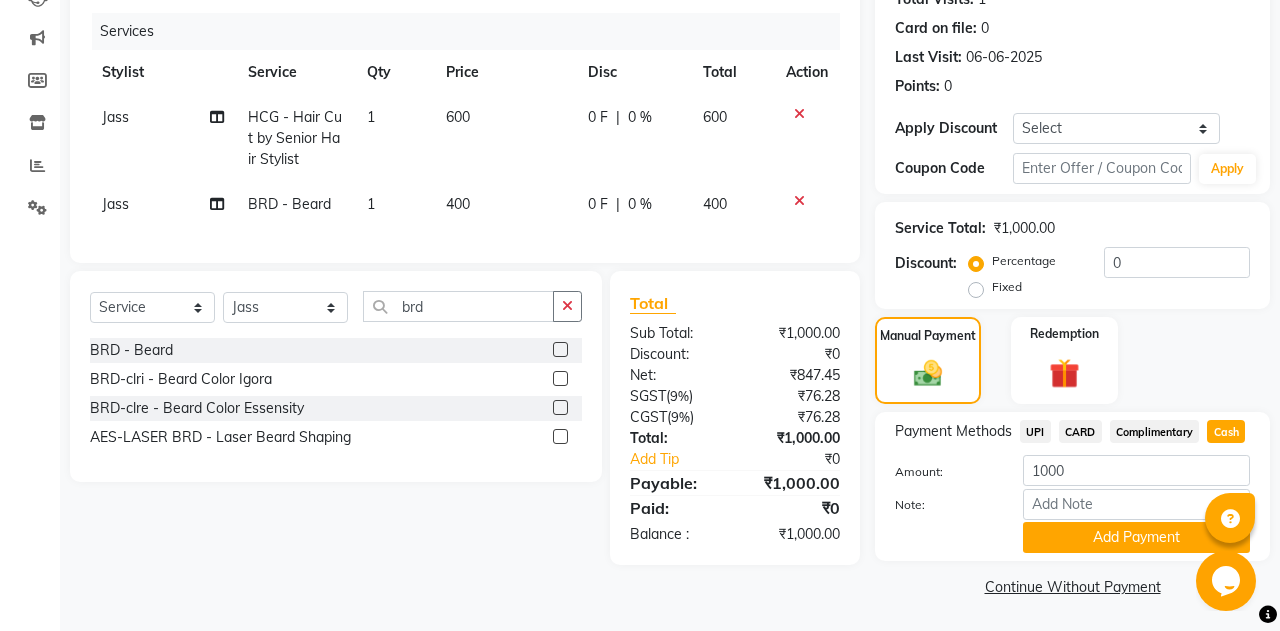 click on "Add Payment" 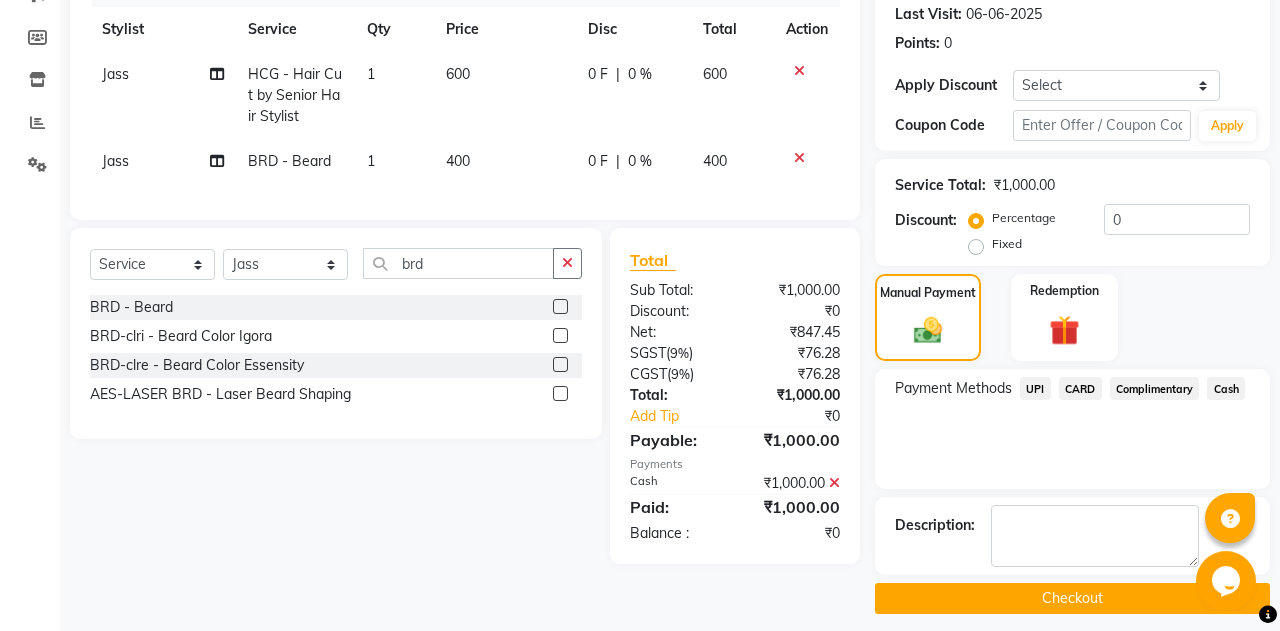 scroll, scrollTop: 289, scrollLeft: 0, axis: vertical 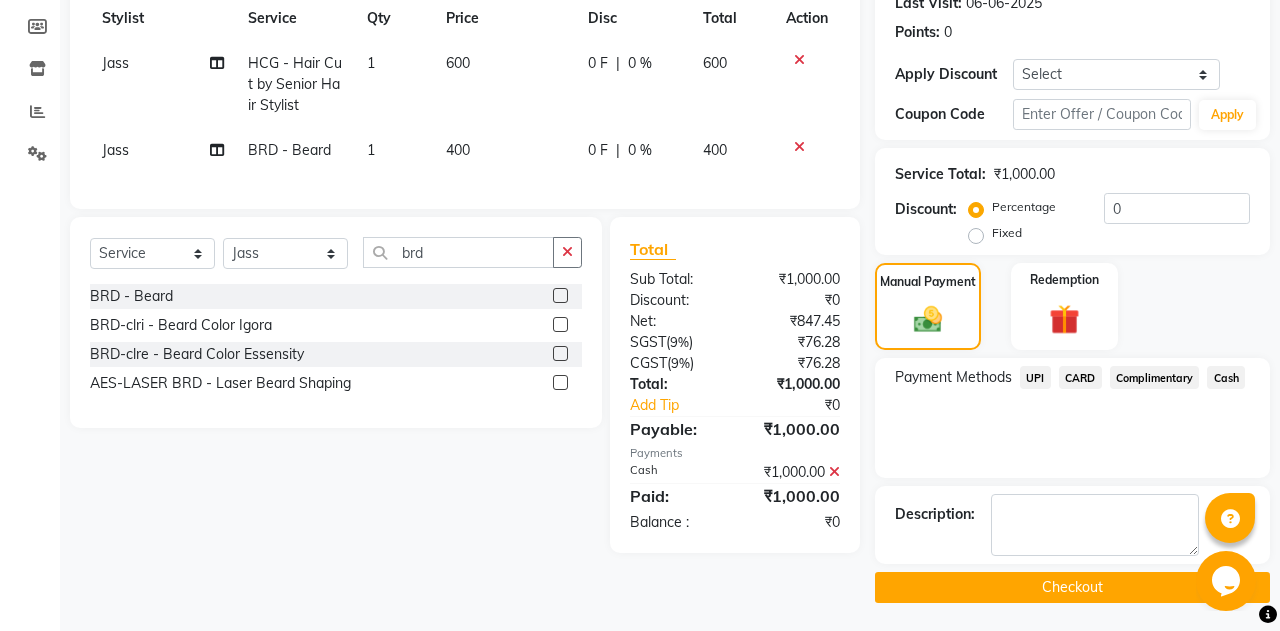 click on "Checkout" 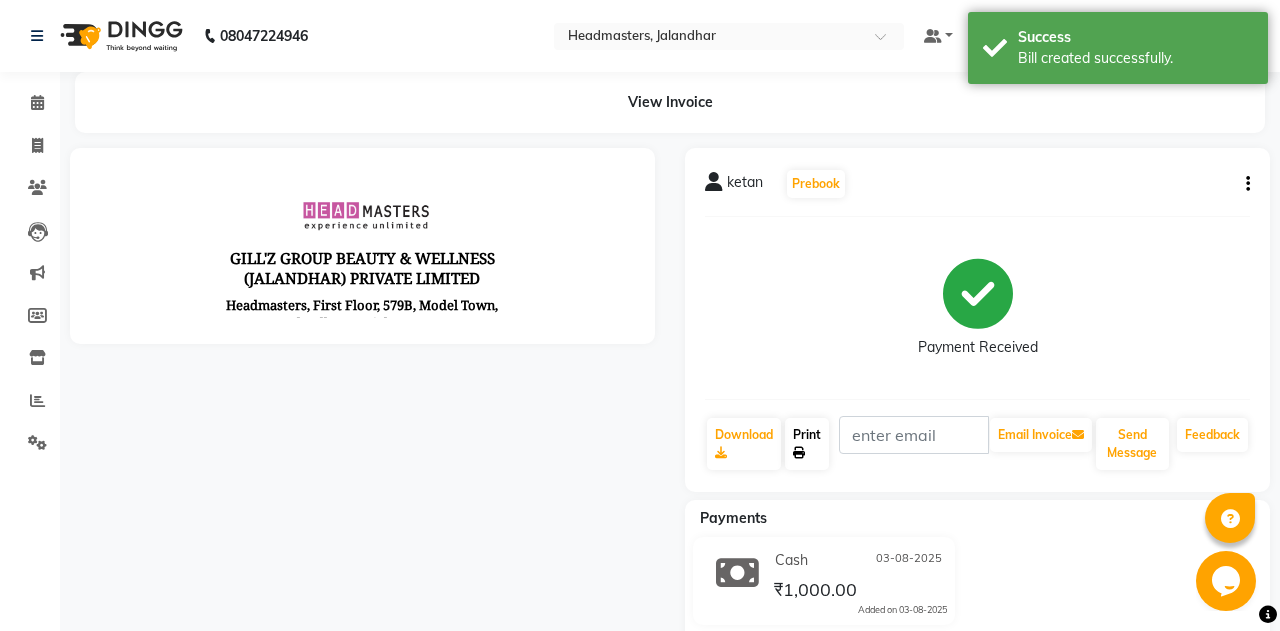 scroll, scrollTop: 0, scrollLeft: 0, axis: both 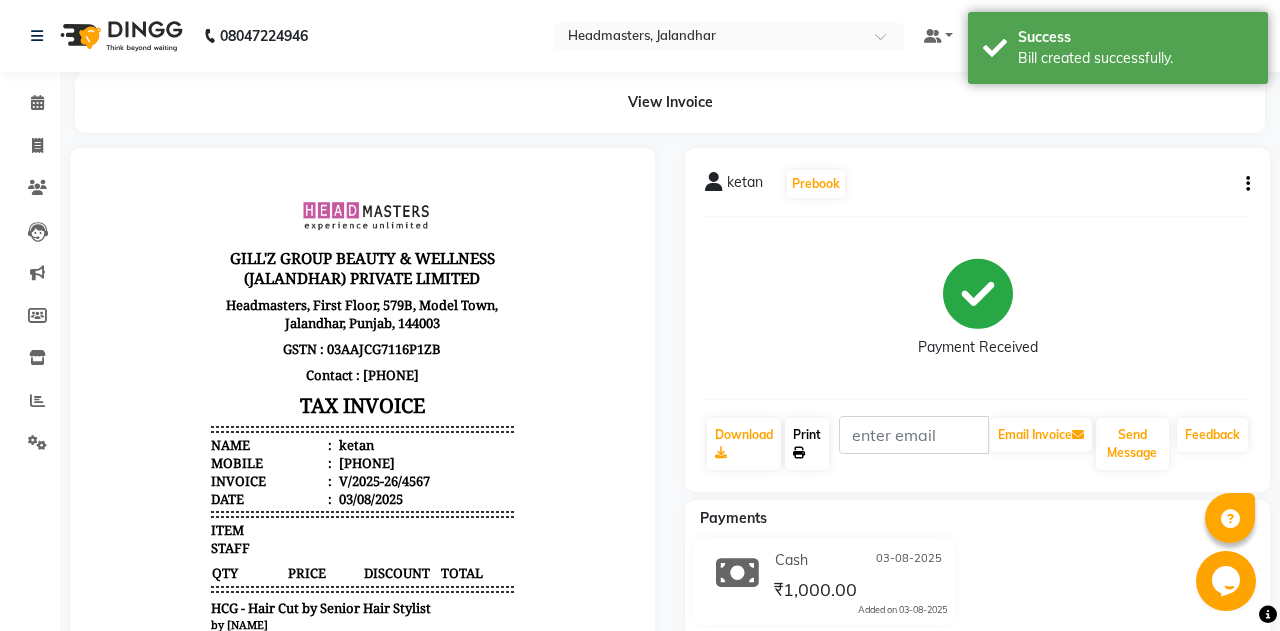 click on "Print" 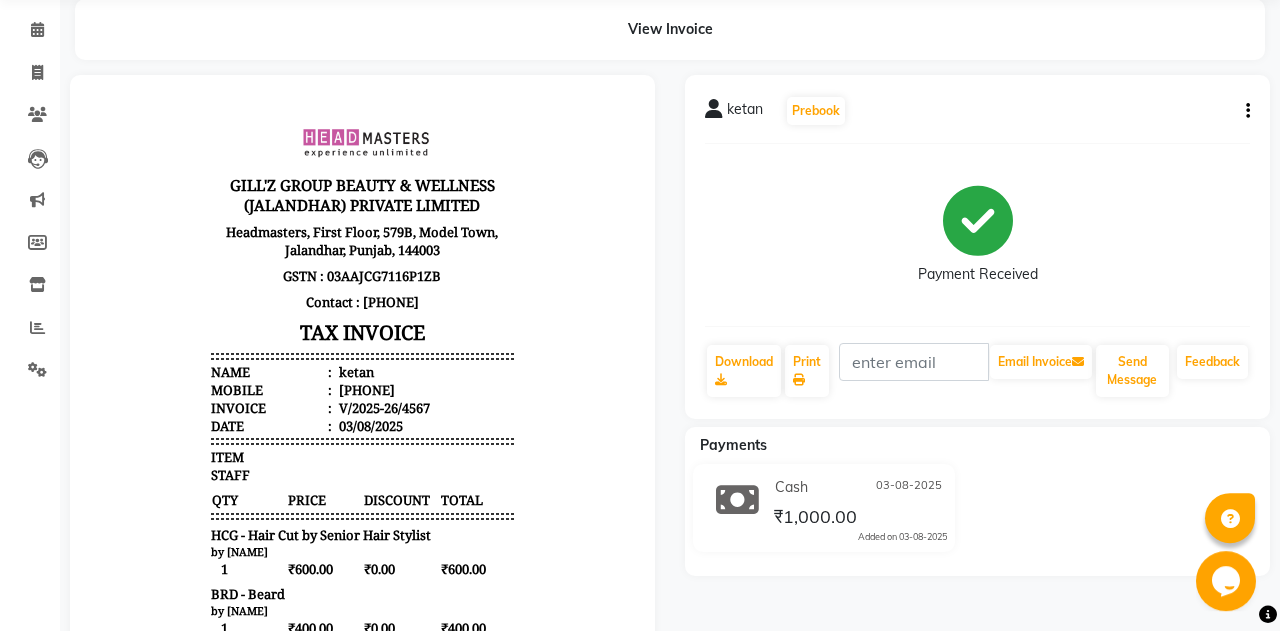 scroll, scrollTop: 104, scrollLeft: 0, axis: vertical 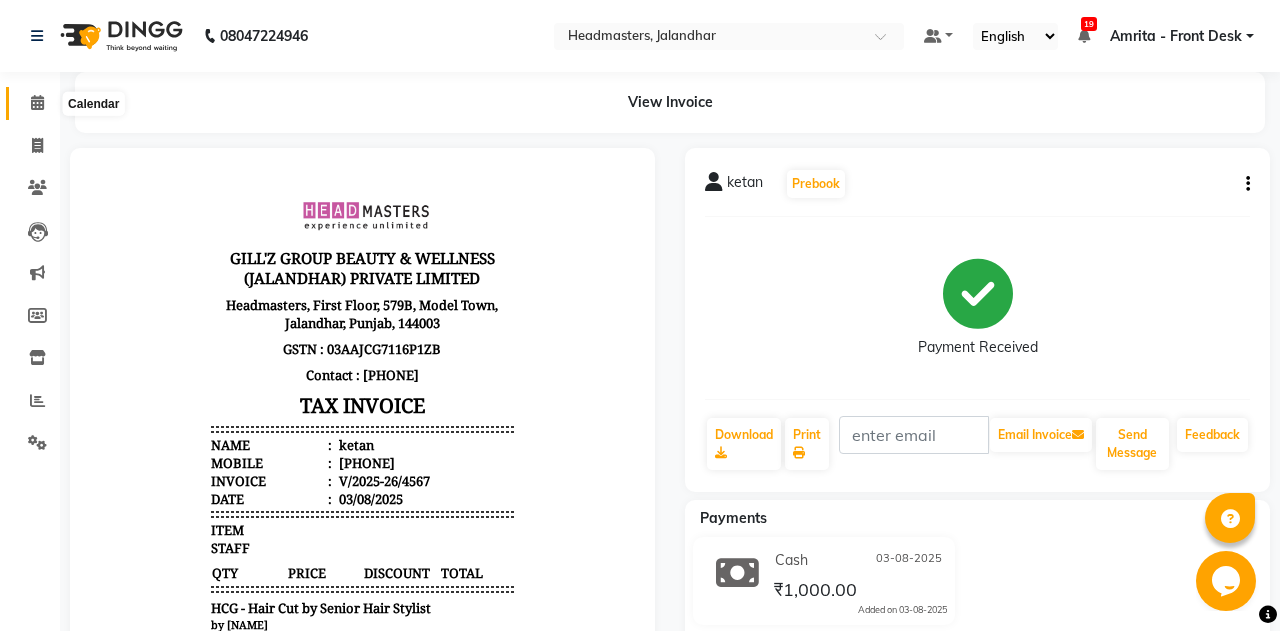 click 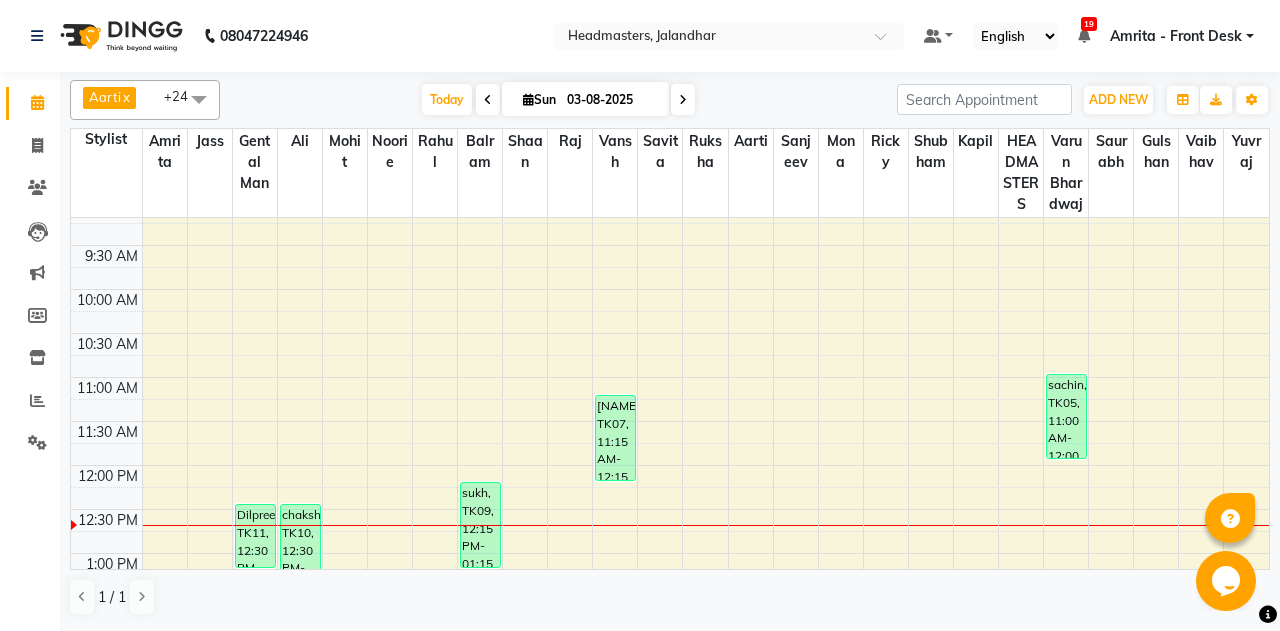 scroll, scrollTop: 416, scrollLeft: 0, axis: vertical 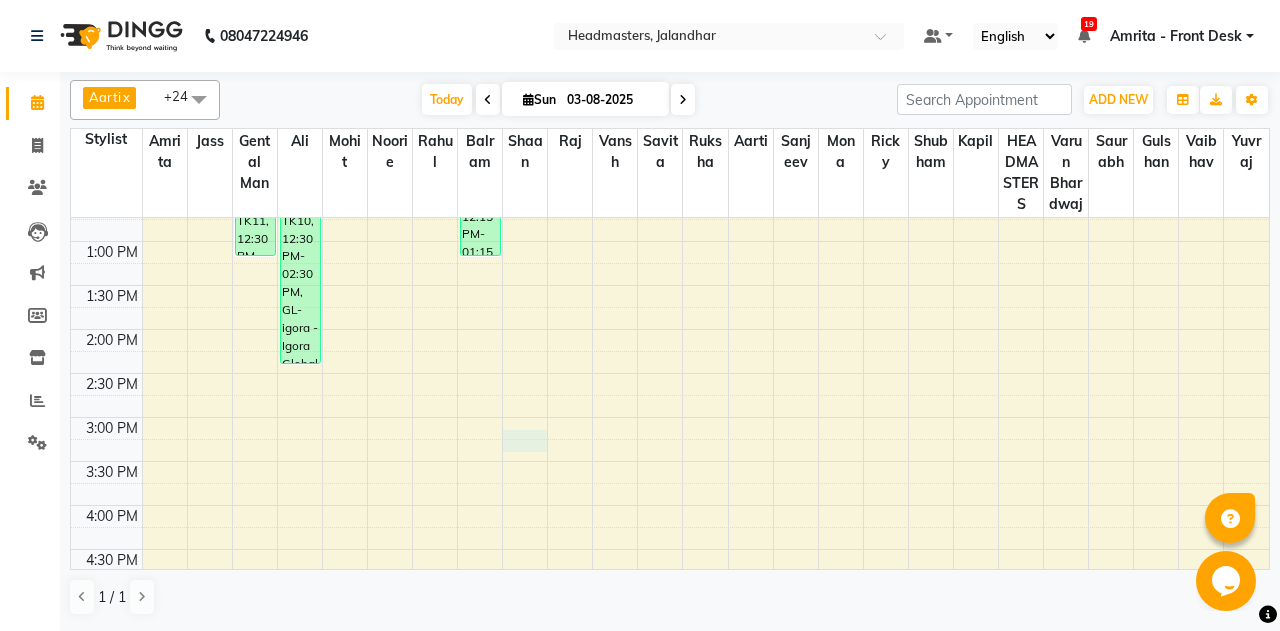 click on "8:00 AM 8:30 AM 9:00 AM 9:30 AM 10:00 AM 10:30 AM 11:00 AM 11:30 AM 12:00 PM 12:30 PM 1:00 PM 1:30 PM 2:00 PM 2:30 PM 3:00 PM 3:30 PM 4:00 PM 4:30 PM 5:00 PM 5:30 PM 6:00 PM 6:30 PM 7:00 PM 7:30 PM 8:00 PM 8:30 PM 9:00 PM 9:30 PM    Dilpreet, TK11, 12:30 PM-01:15 PM, BRD - Beard    chakshita, TK10, 12:30 PM-02:30 PM, GL-igora - Igora Global    sukh, TK09, 12:15 PM-01:15 PM, HCG - Hair Cut by Senior Hair Stylist    yuvraj, TK07, 11:15 AM-12:15 PM, HCG - Hair Cut by Senior Hair Stylist    sachin, TK05, 11:00 AM-12:00 PM, HCG - Hair Cut by Senior Hair Stylist" at bounding box center (670, 417) 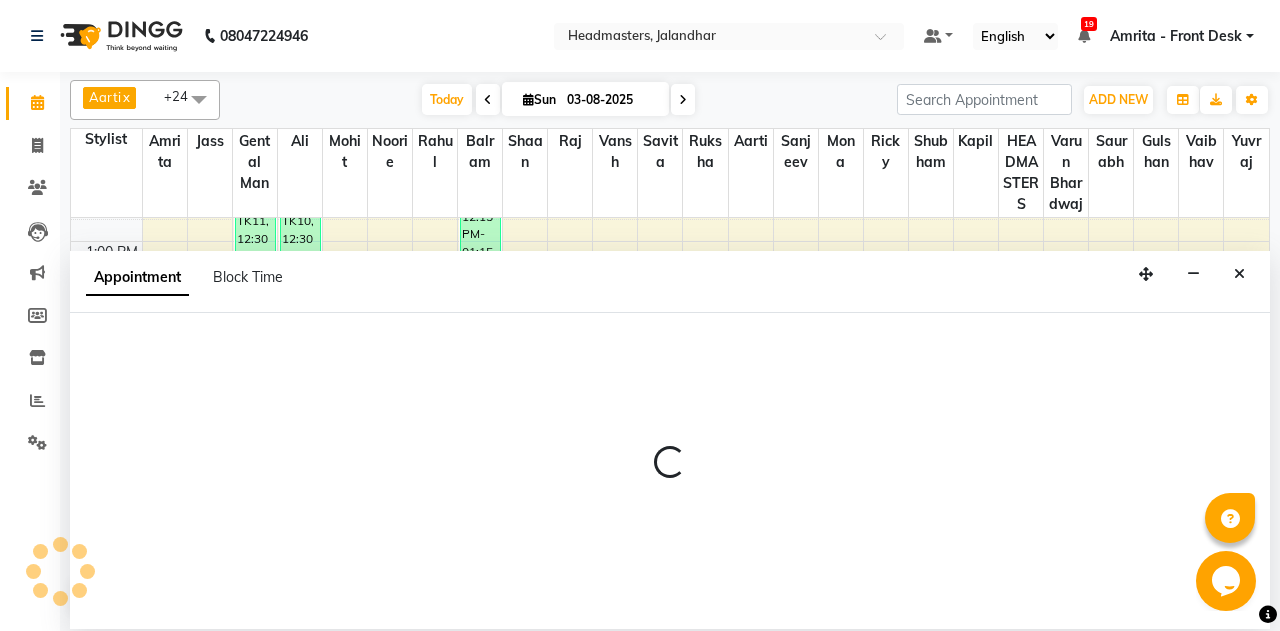 select on "60727" 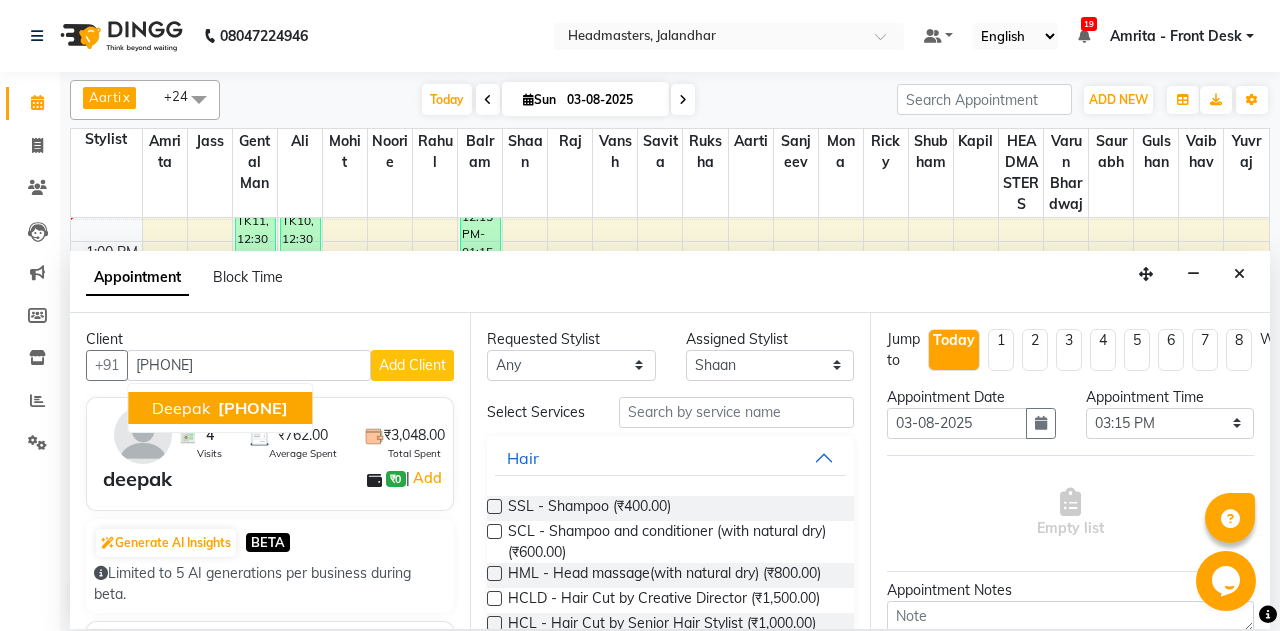 click on "7478600002" at bounding box center [253, 408] 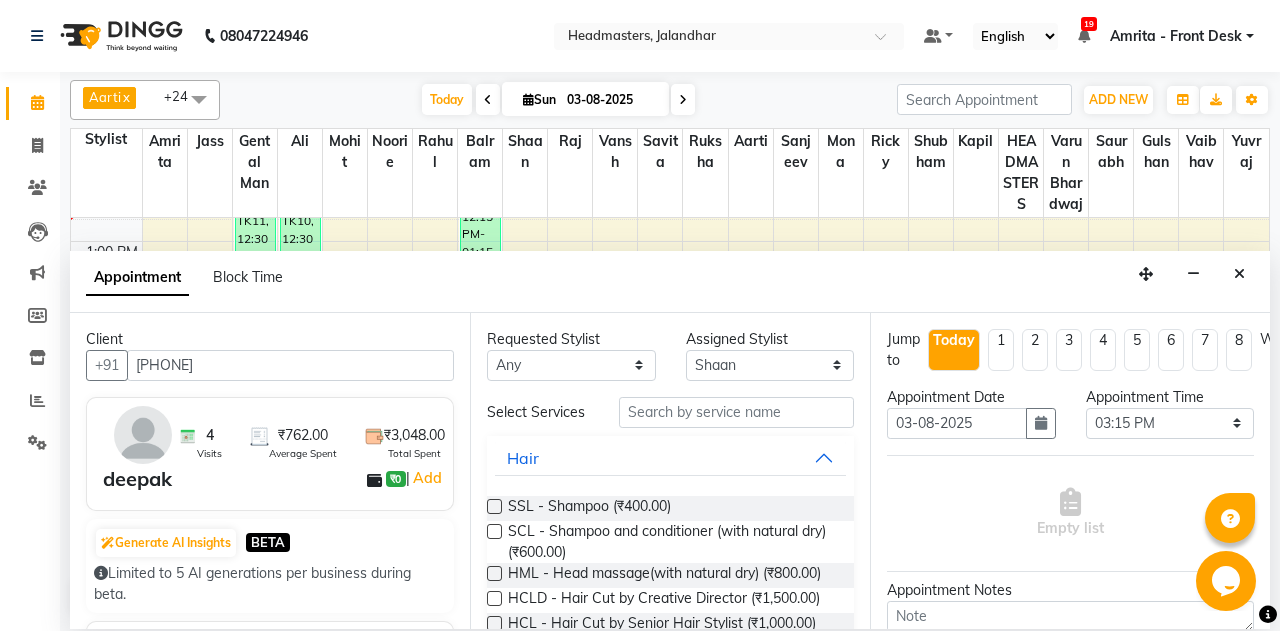 type on "7478600002" 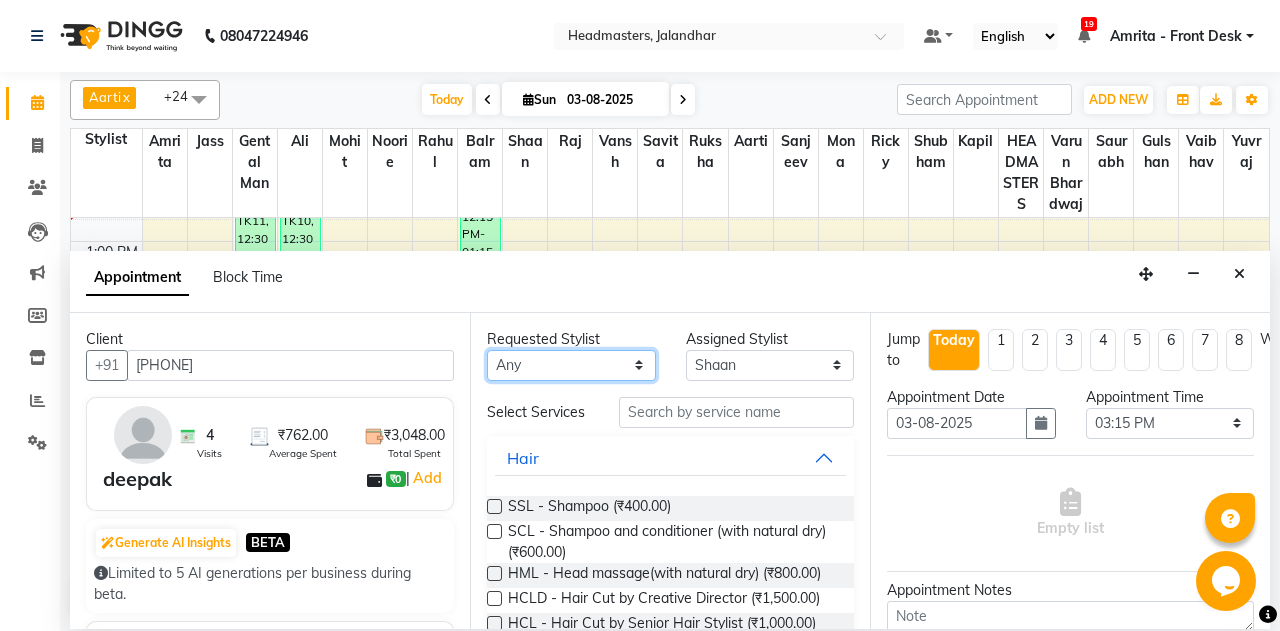 click on "Any Aarti Ali Amrita Balram Gental Man Gulshan HEADMASTERS Jass Kapil Manpreet Mohit Mona Noorie Rahul Raj Ricky Ruksha Sanjeev Saurabh  Savita Shaan Shubham Vaibhav Vansh Varun Bhardwaj Yuvraj" at bounding box center [571, 365] 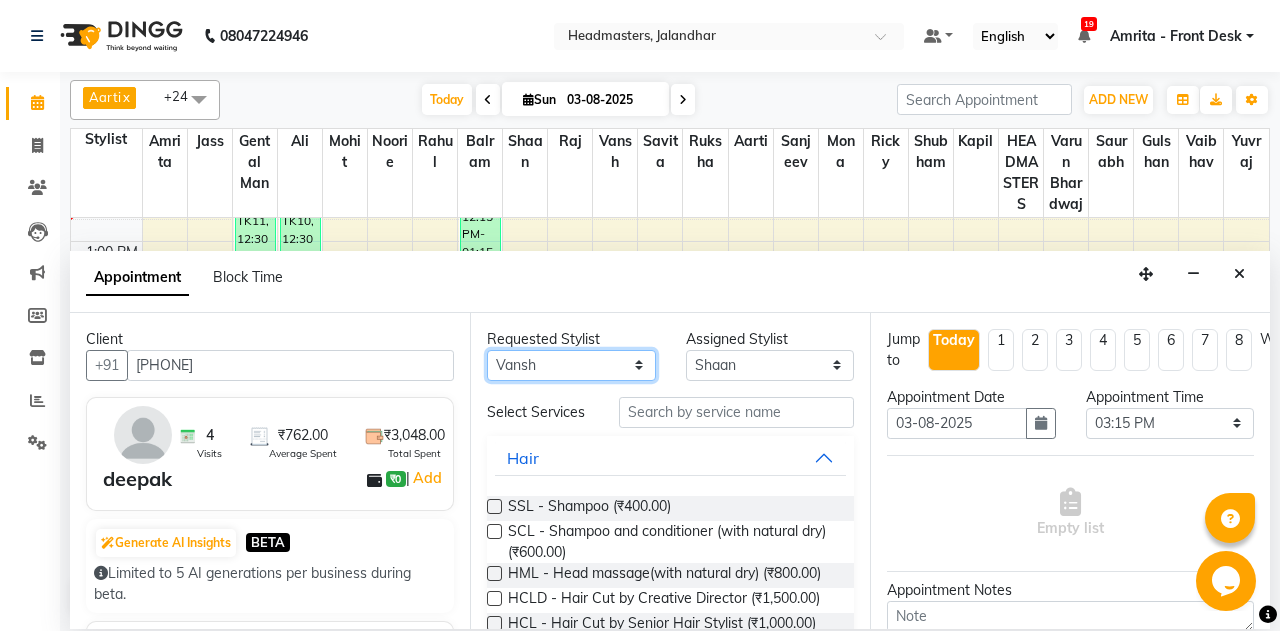 click on "Vansh" at bounding box center [0, 0] 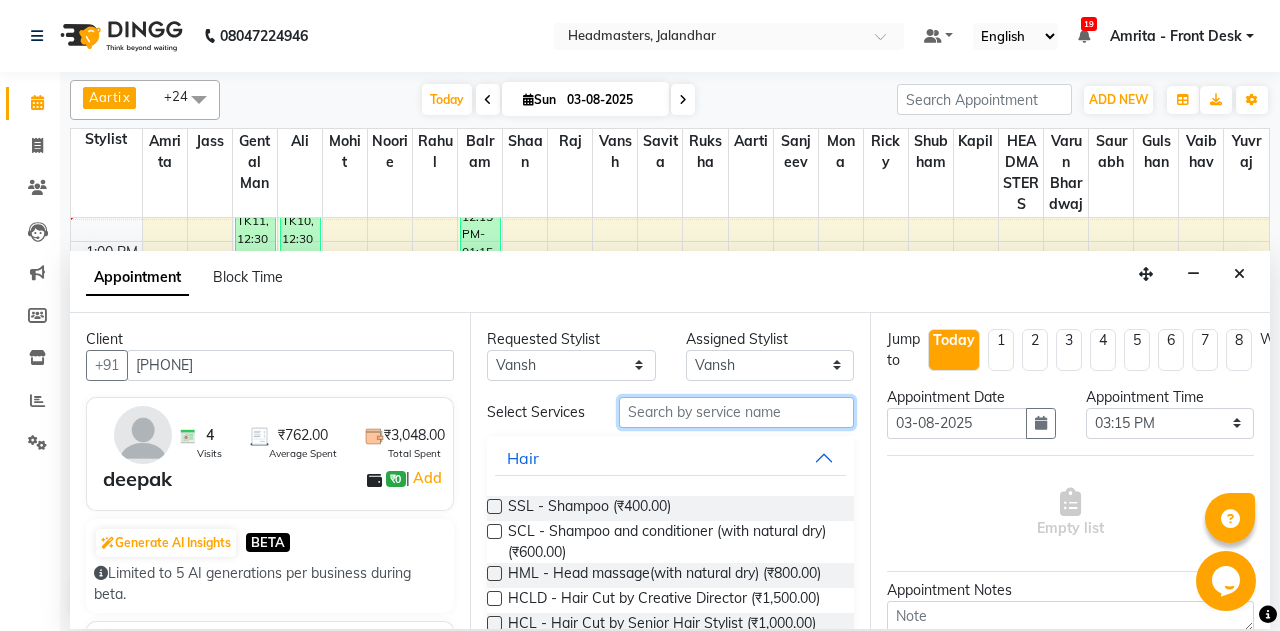 click at bounding box center (736, 412) 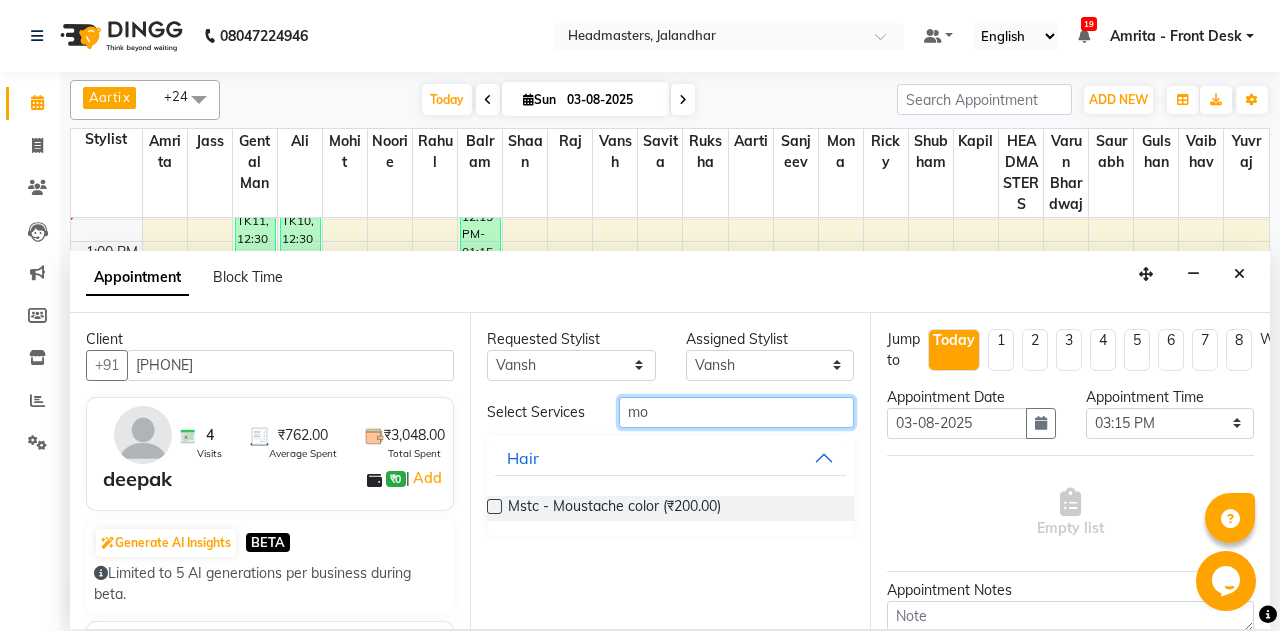 type on "m" 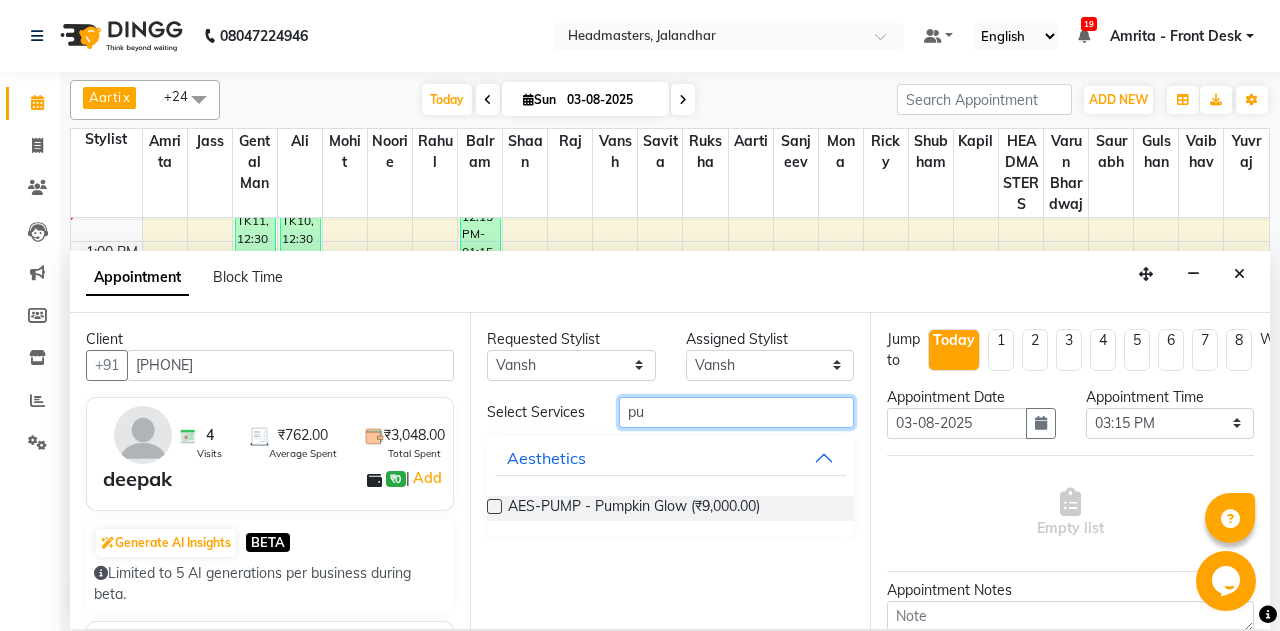 type on "p" 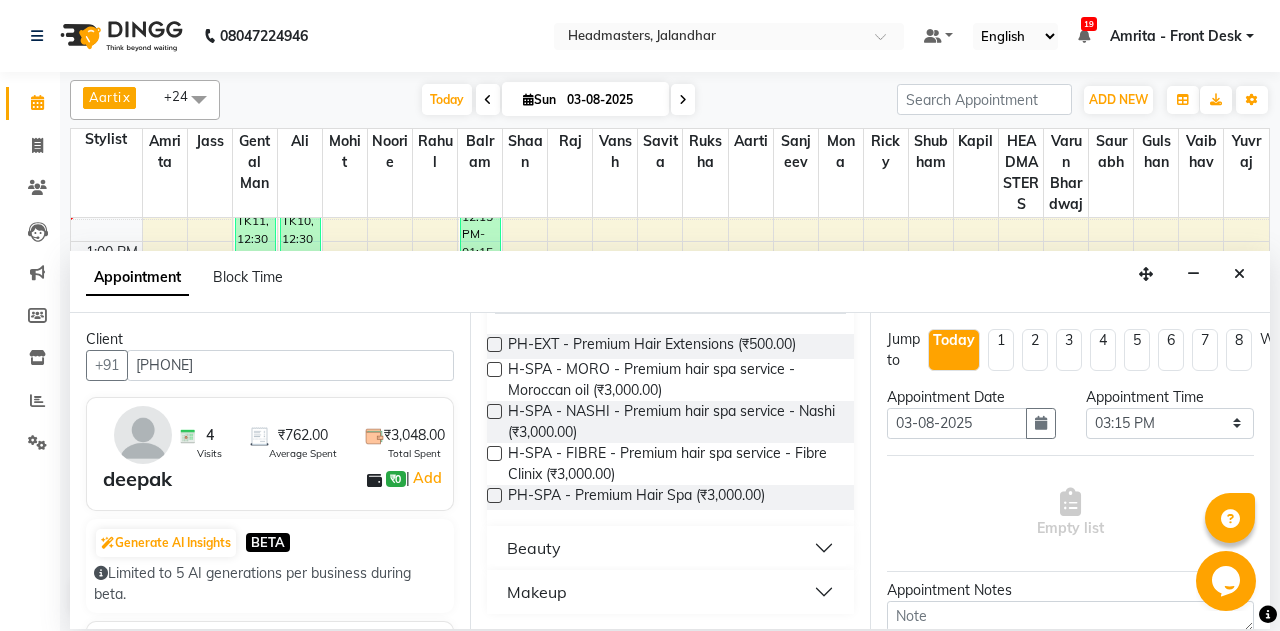 scroll, scrollTop: 0, scrollLeft: 0, axis: both 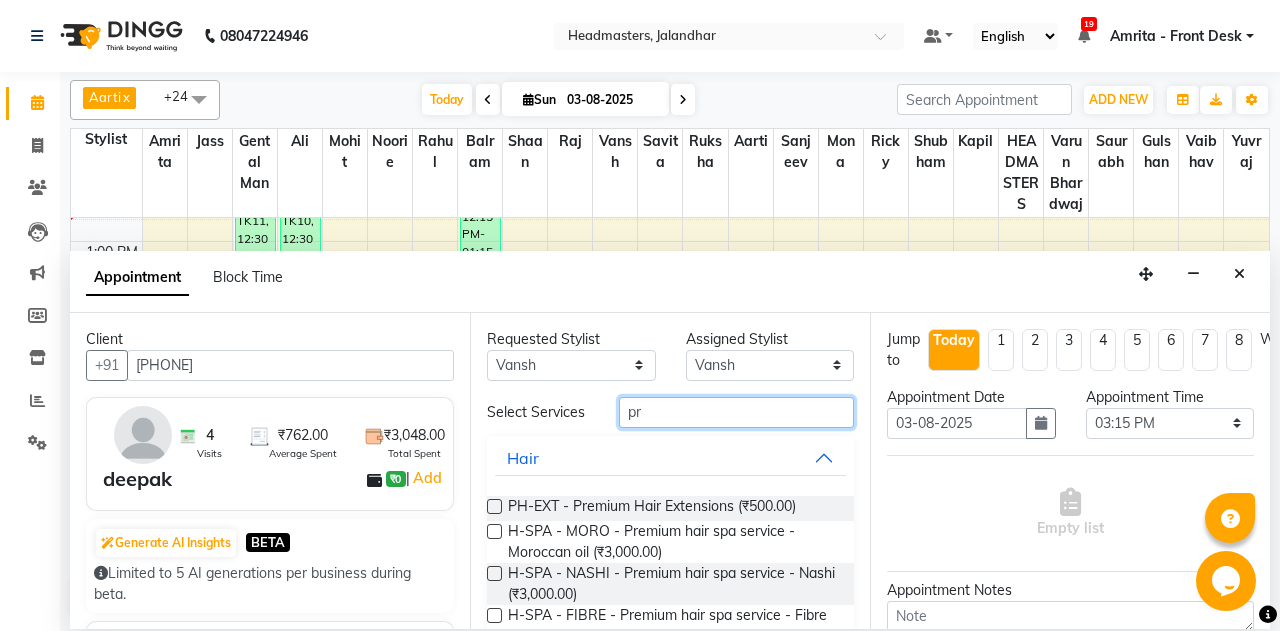 type on "p" 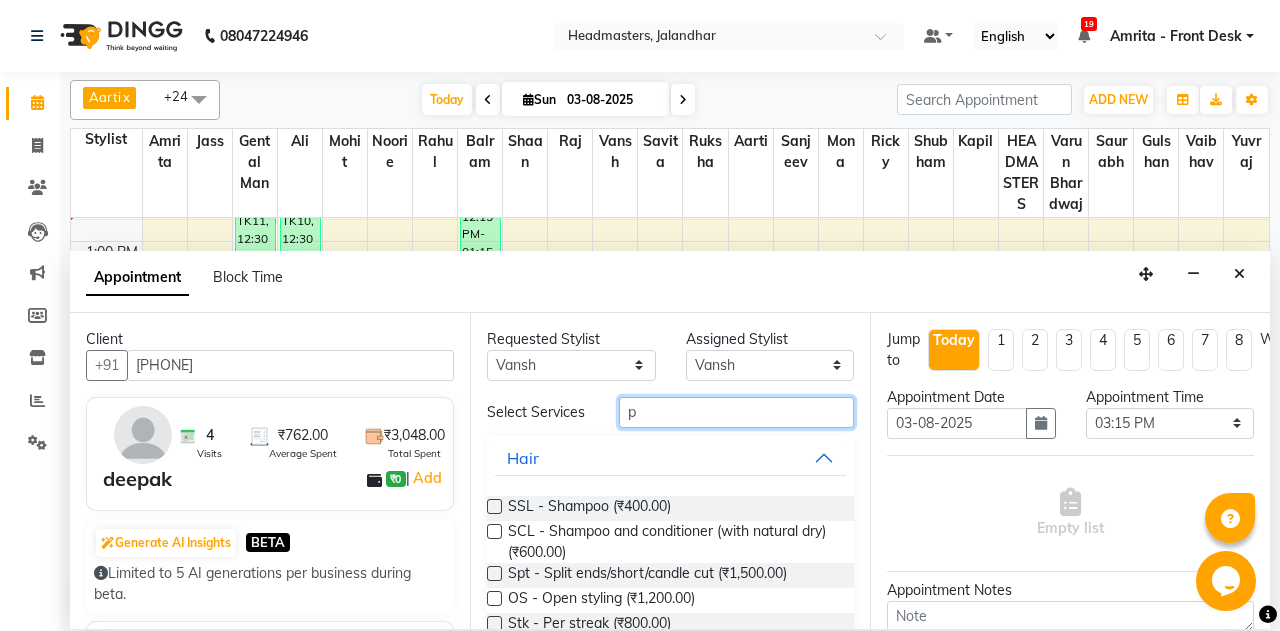 type 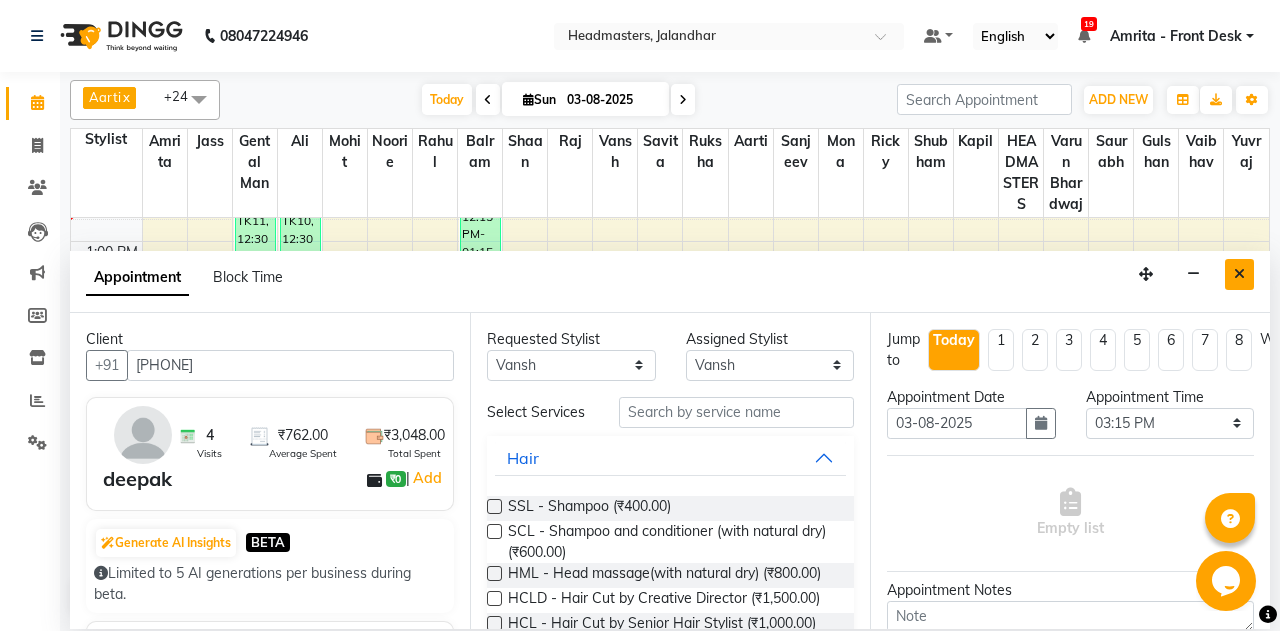 click at bounding box center [1239, 274] 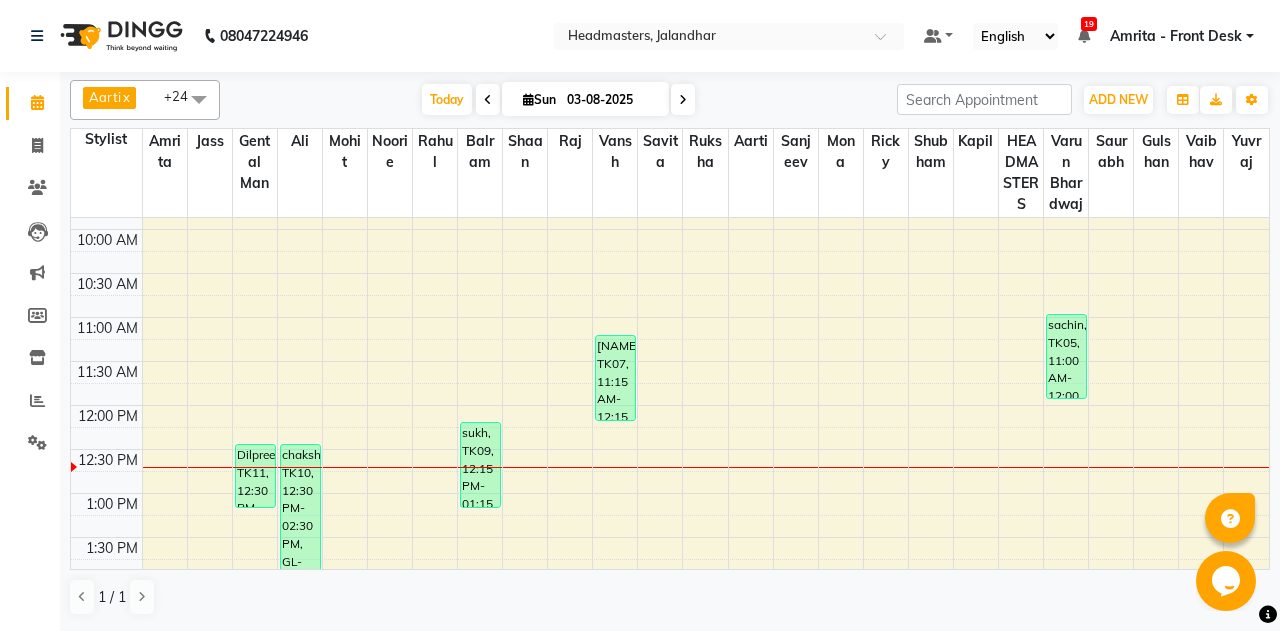 scroll, scrollTop: 208, scrollLeft: 0, axis: vertical 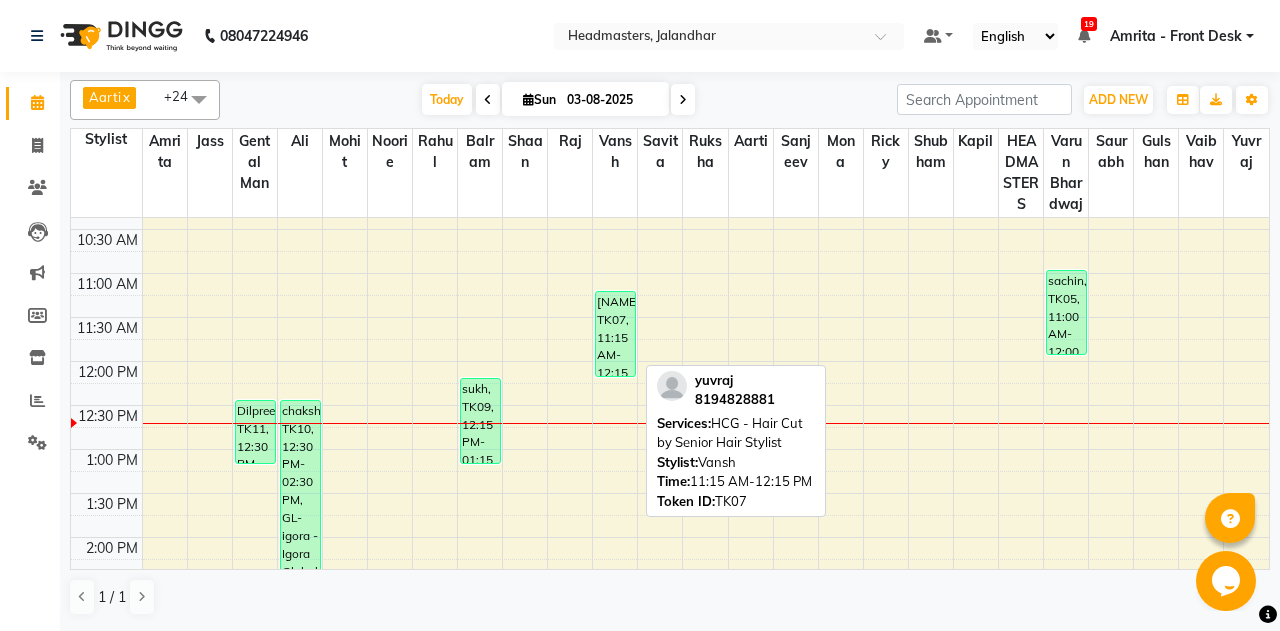 click on "yuvraj, TK07, 11:15 AM-12:15 PM, HCG - Hair Cut by Senior Hair Stylist" at bounding box center (615, 334) 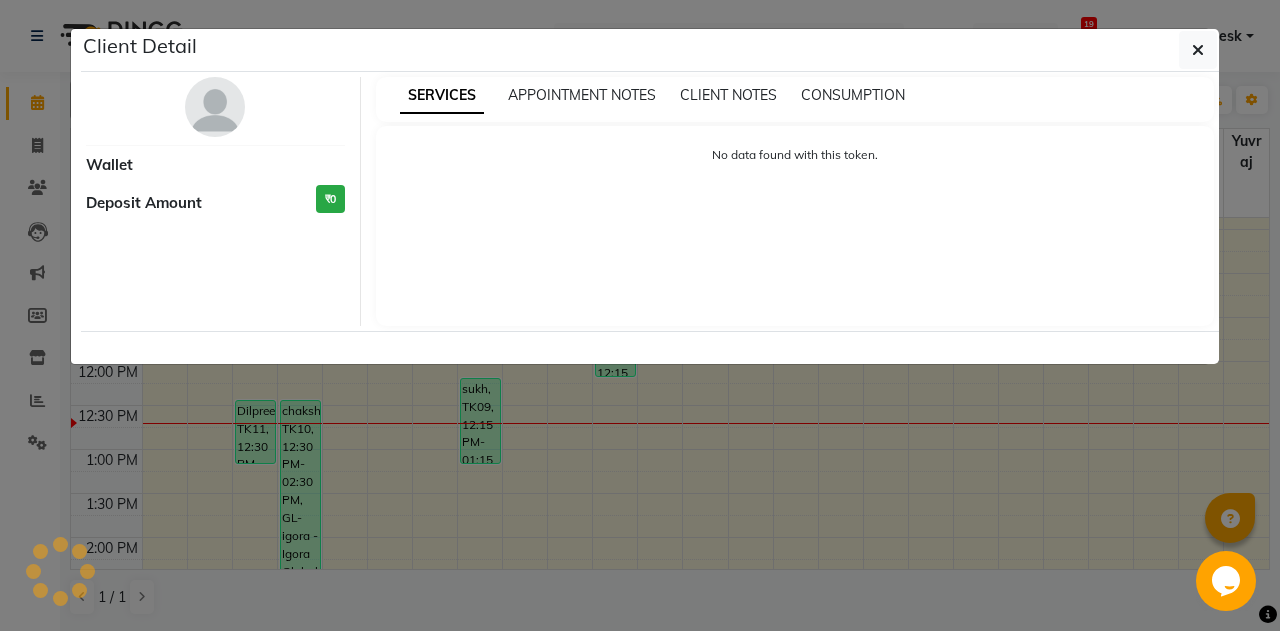 select on "1" 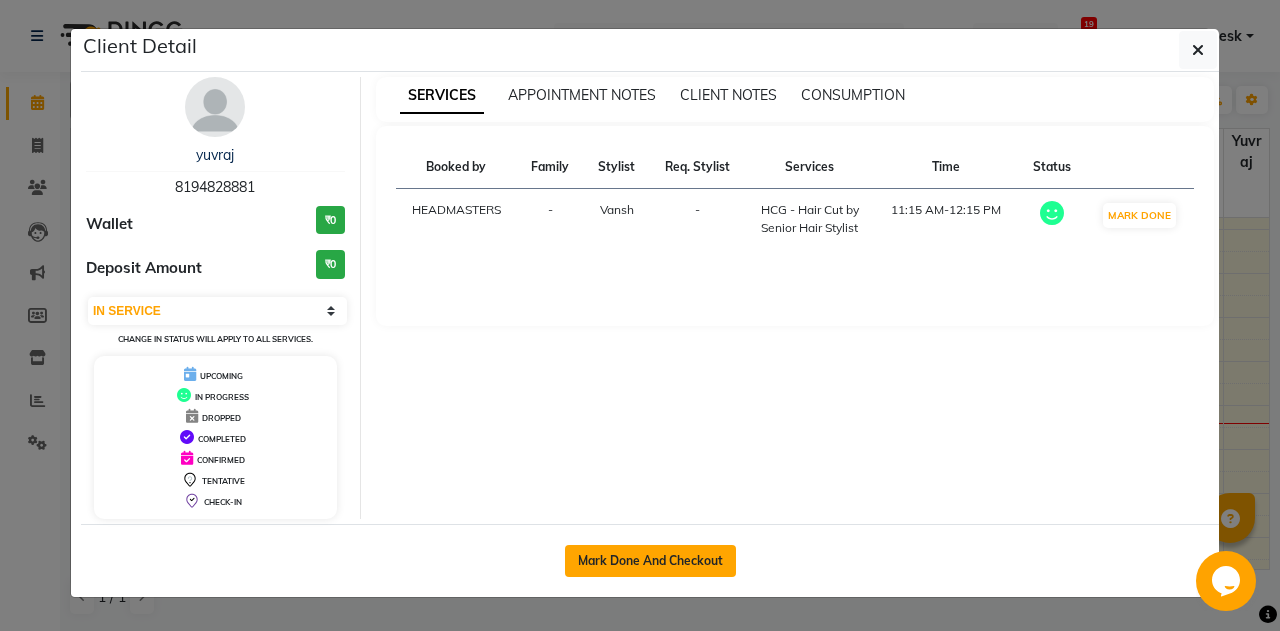 click on "Mark Done And Checkout" 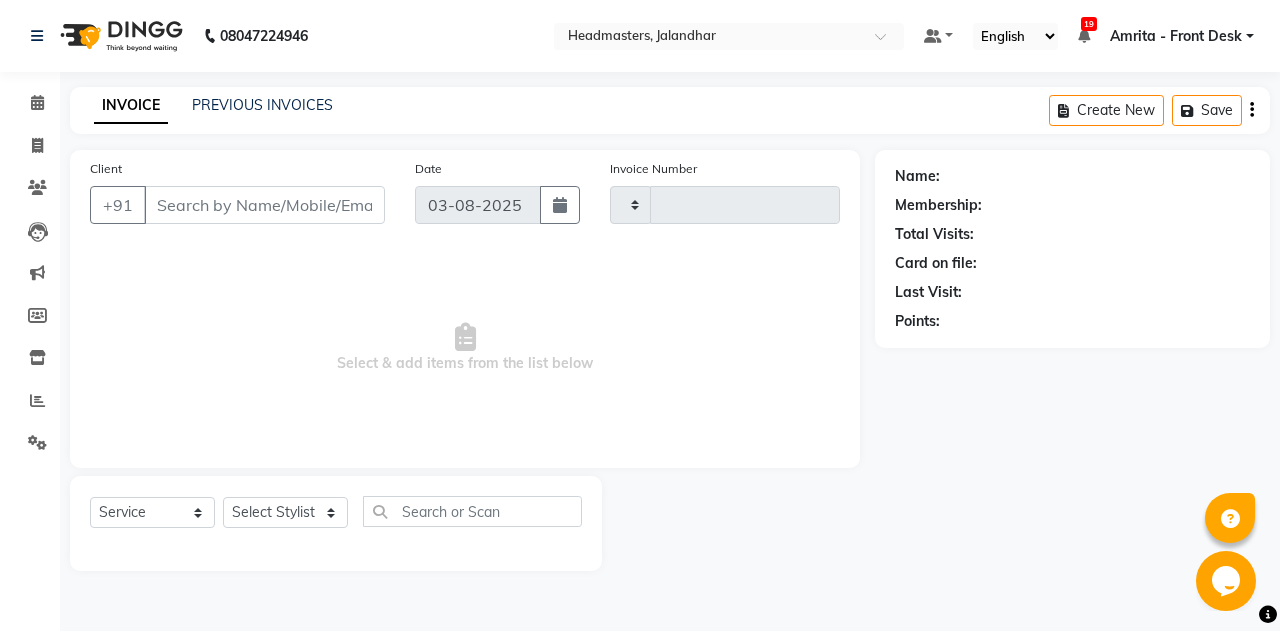 type on "4568" 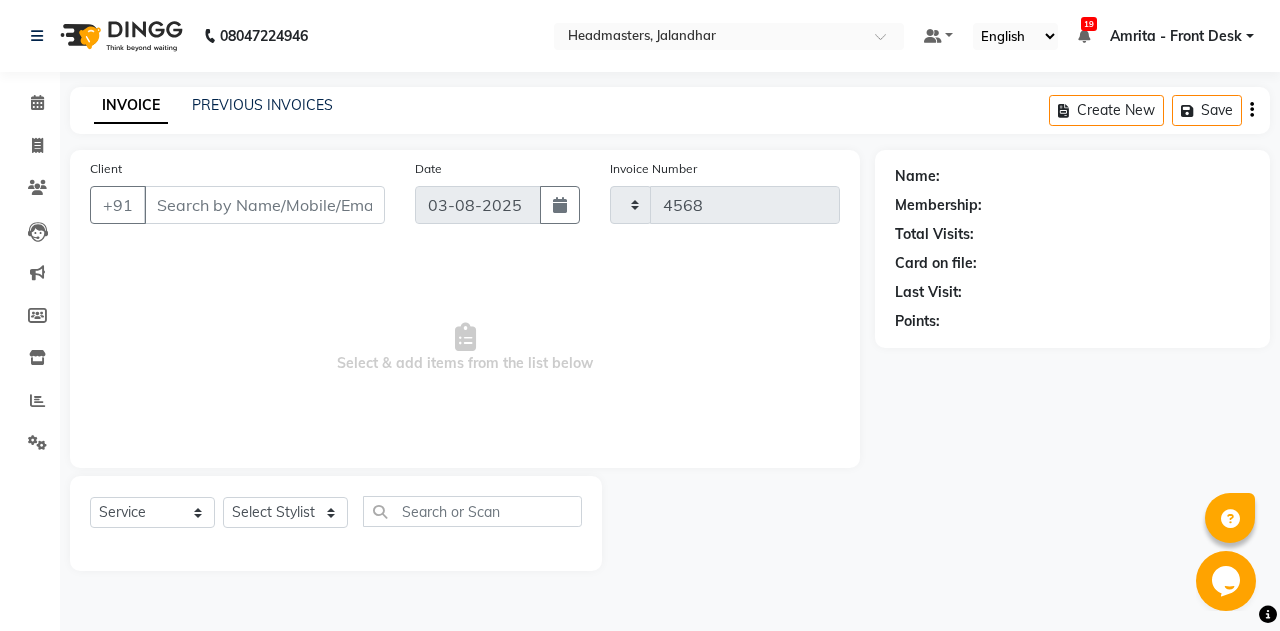 select on "7130" 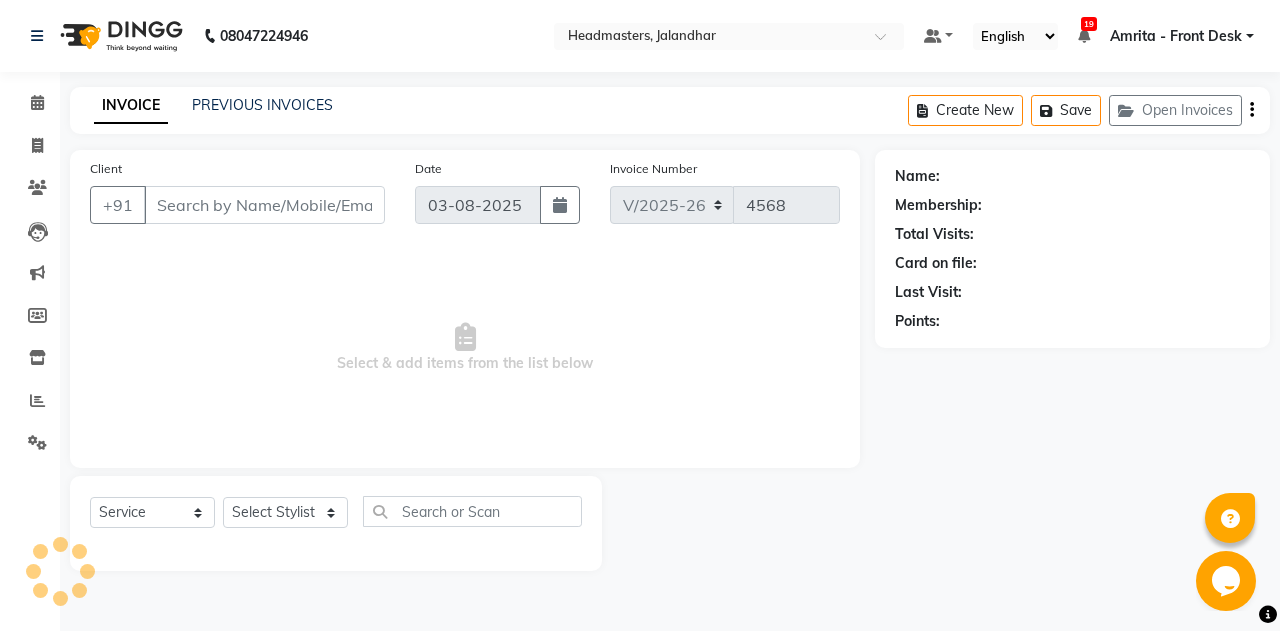 type on "8194828881" 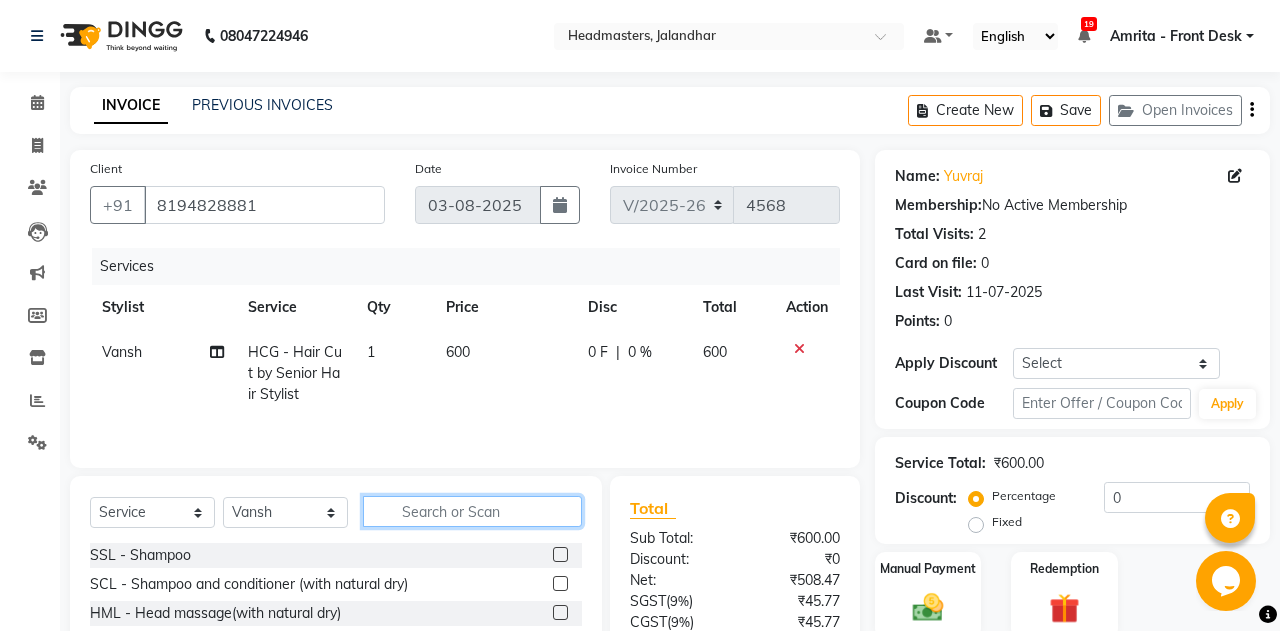 click 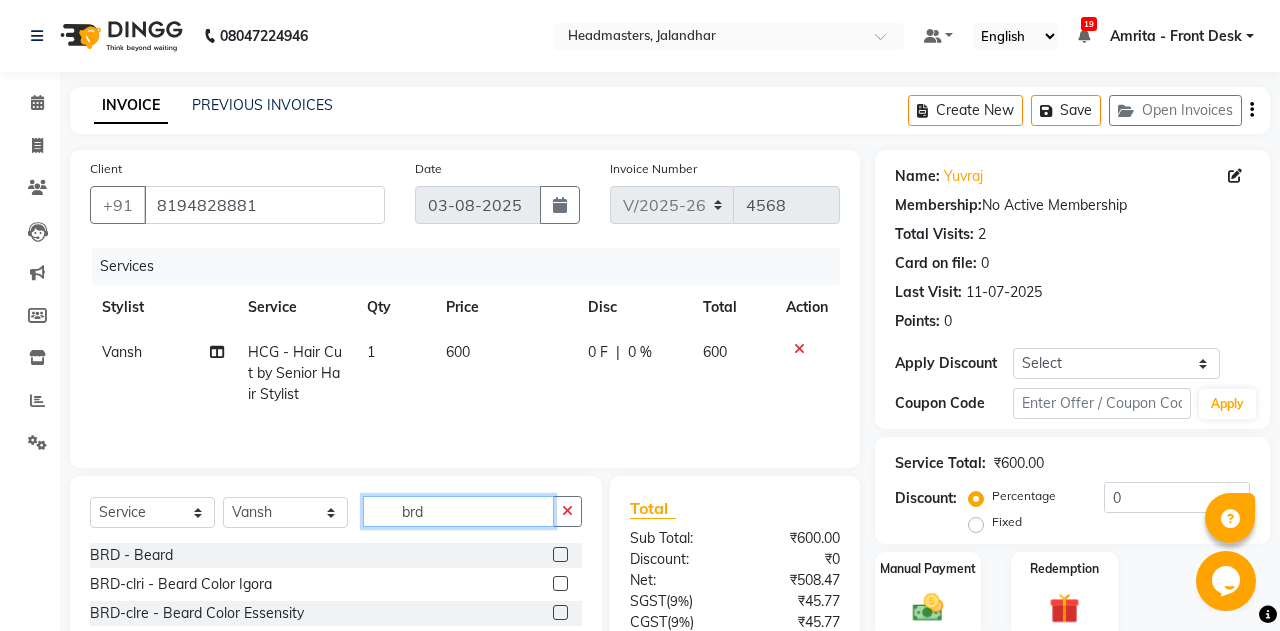 type on "brd" 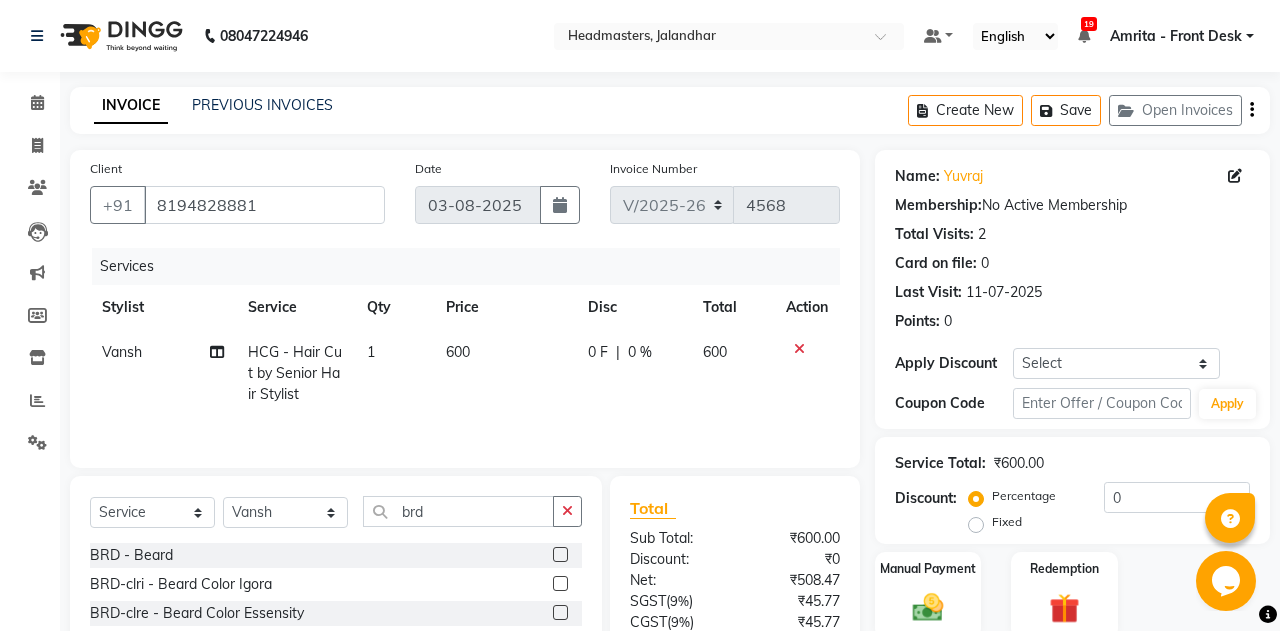 click 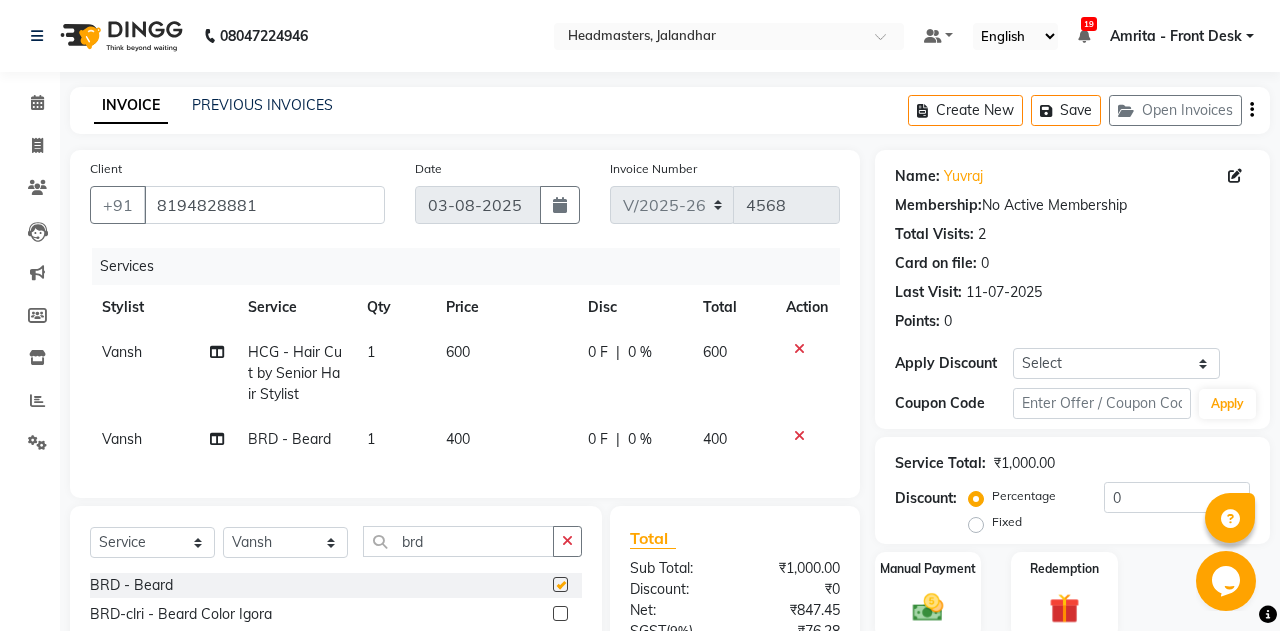 checkbox on "false" 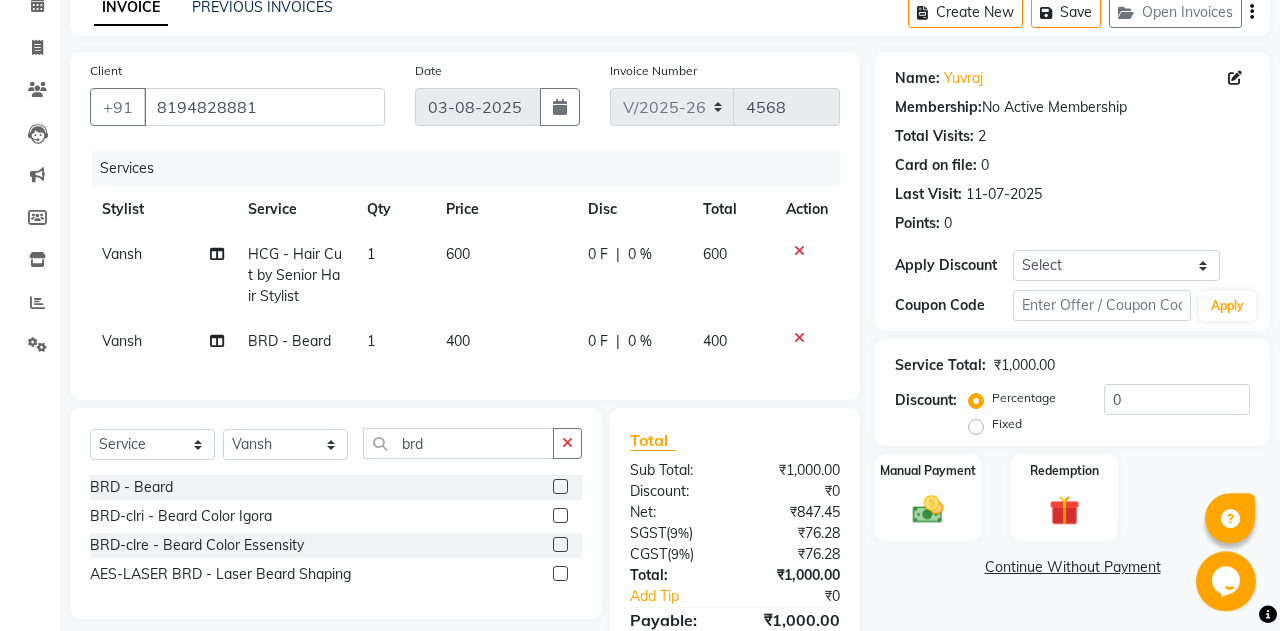 scroll, scrollTop: 198, scrollLeft: 0, axis: vertical 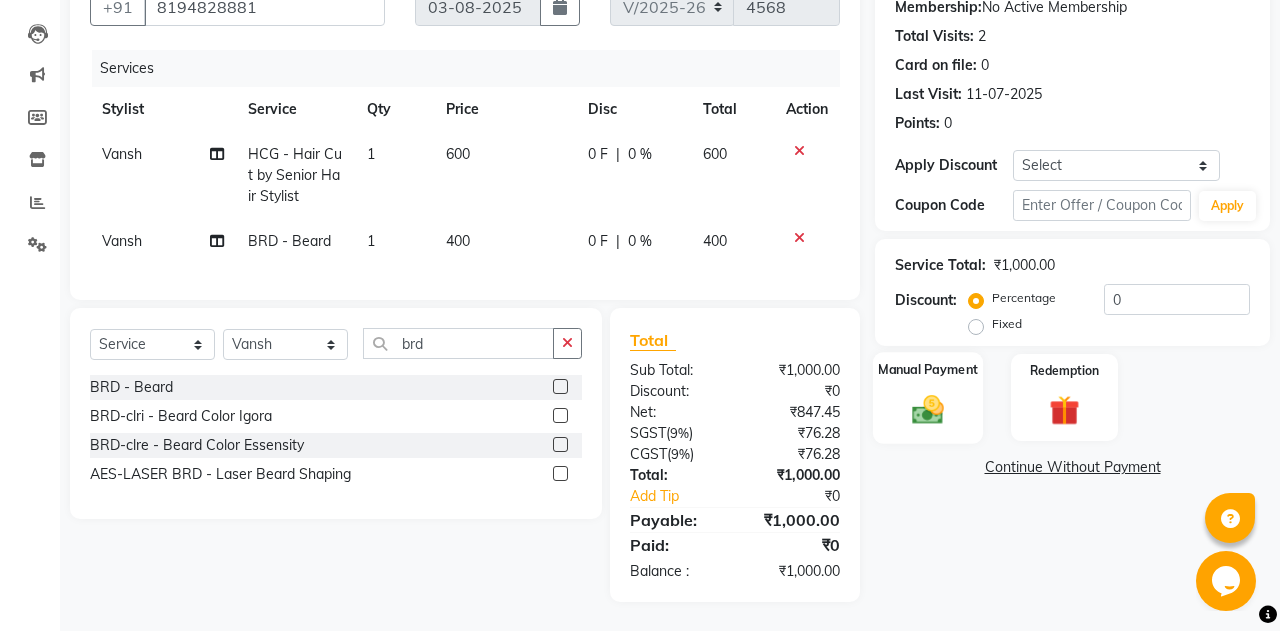 click on "Manual Payment" 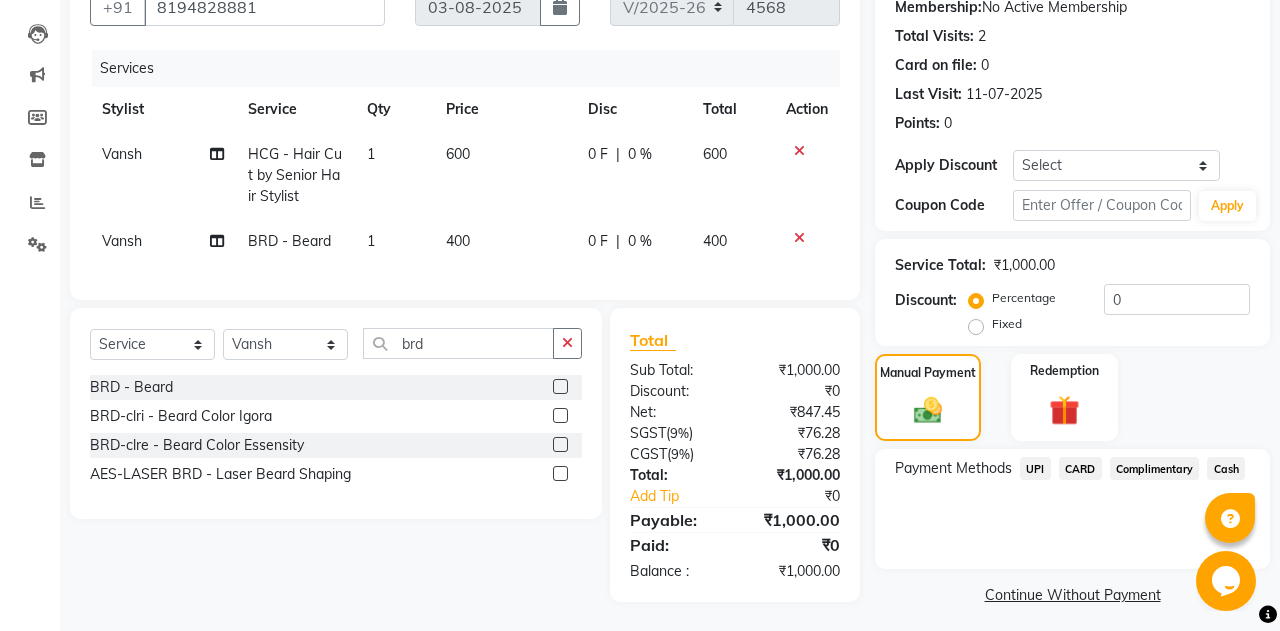 scroll, scrollTop: 206, scrollLeft: 0, axis: vertical 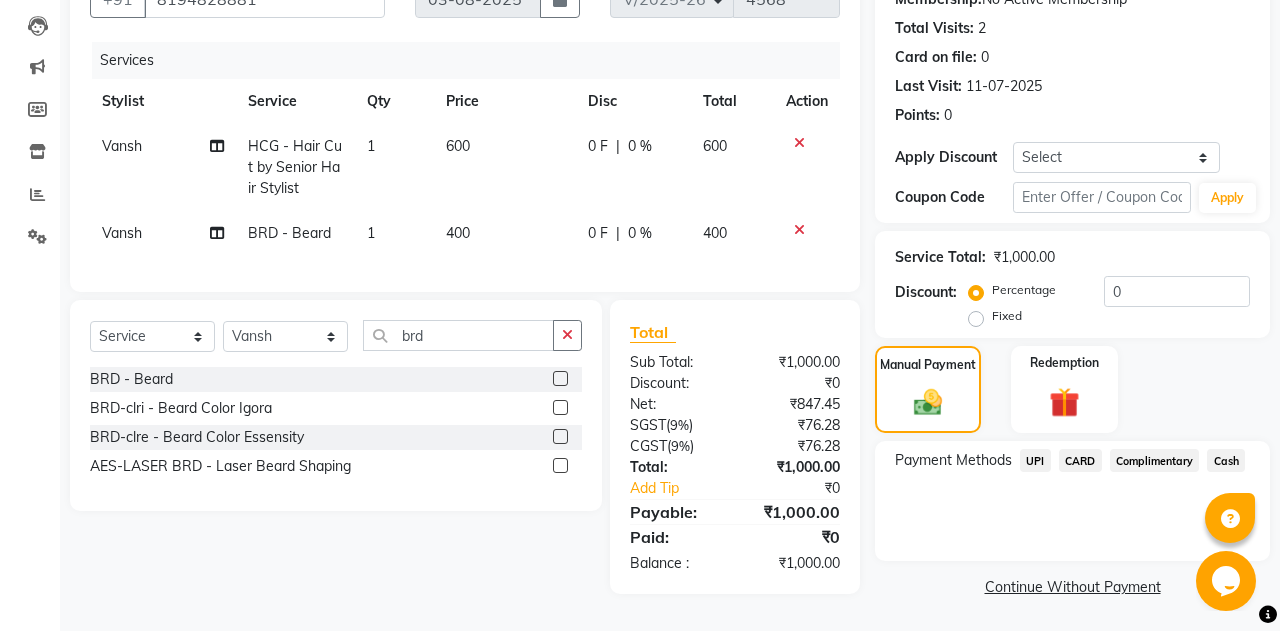 click on "Cash" 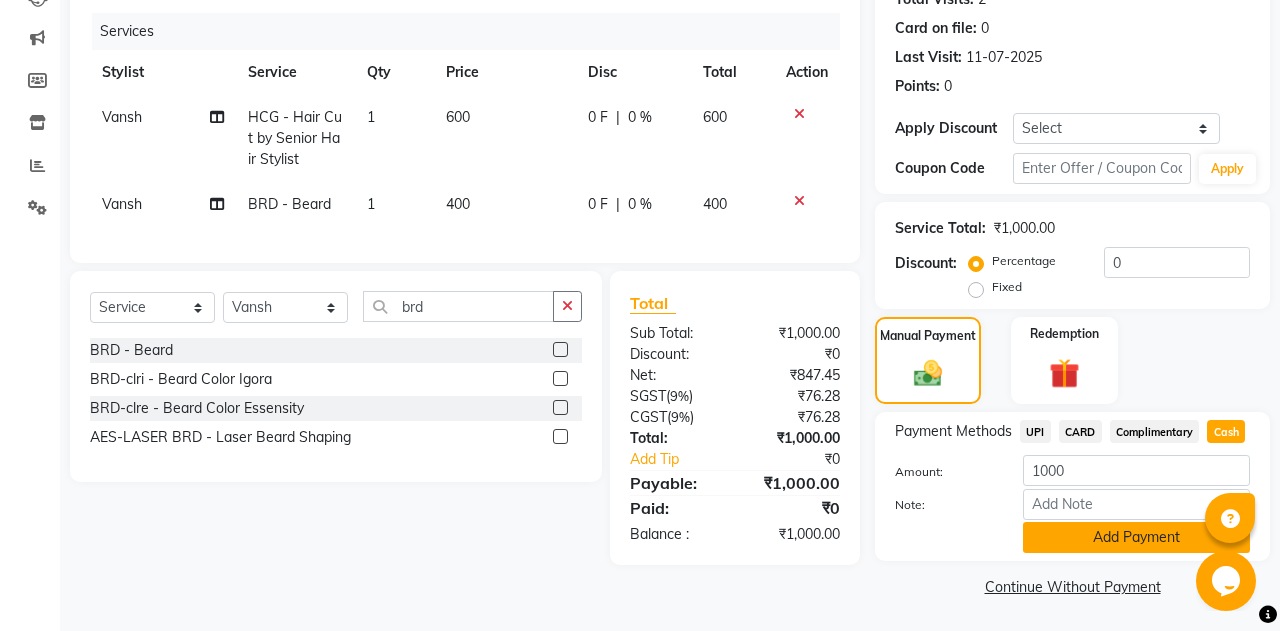 click on "Add Payment" 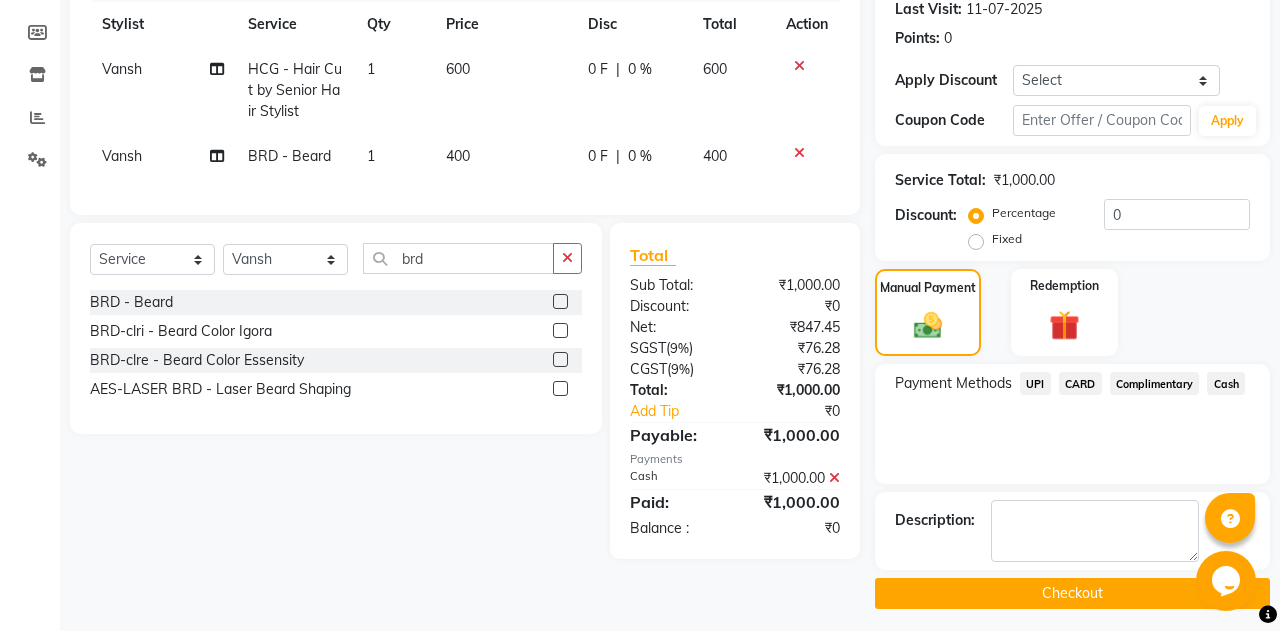scroll, scrollTop: 289, scrollLeft: 0, axis: vertical 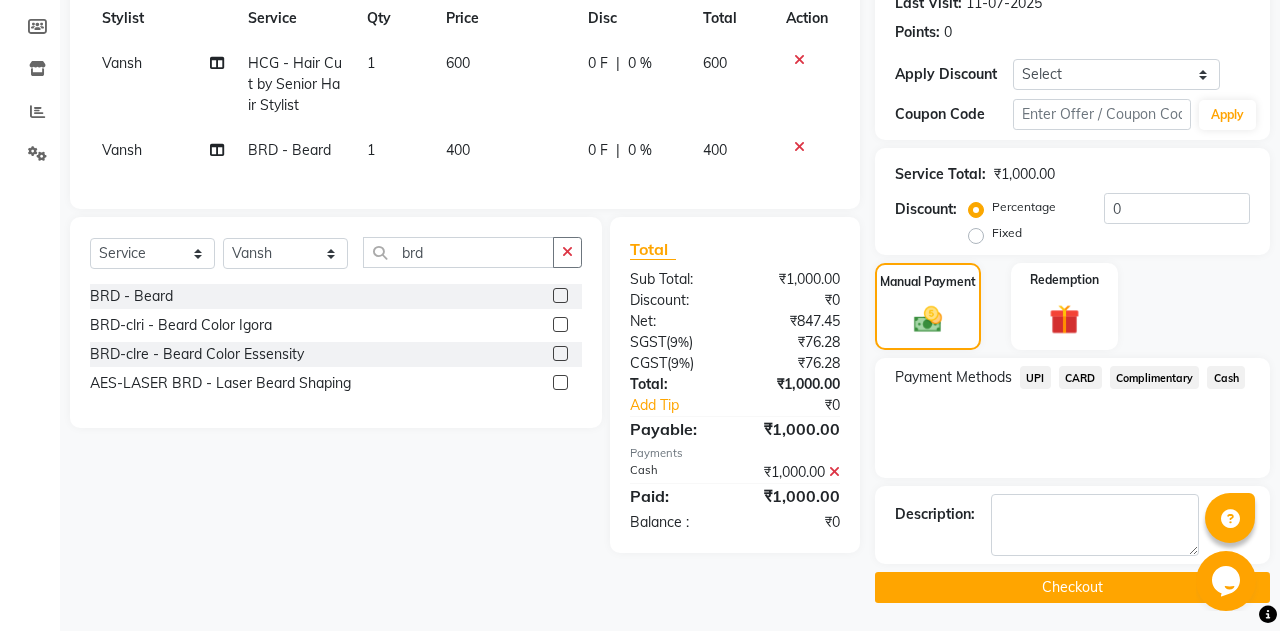 click on "Checkout" 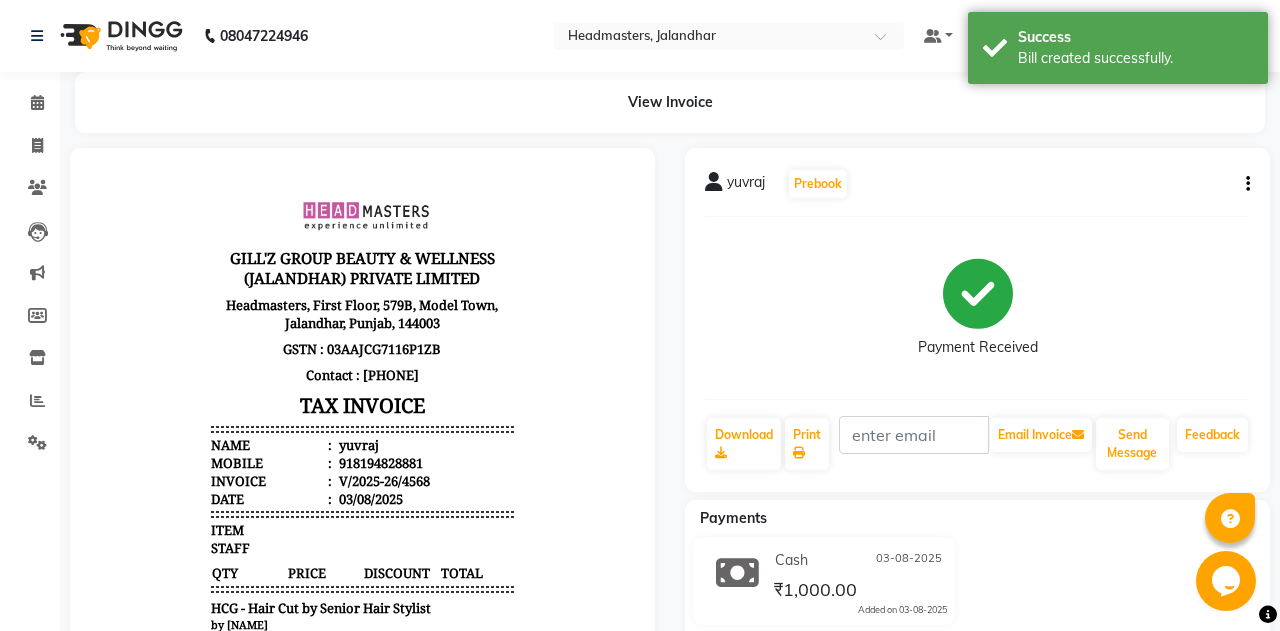 scroll, scrollTop: 0, scrollLeft: 0, axis: both 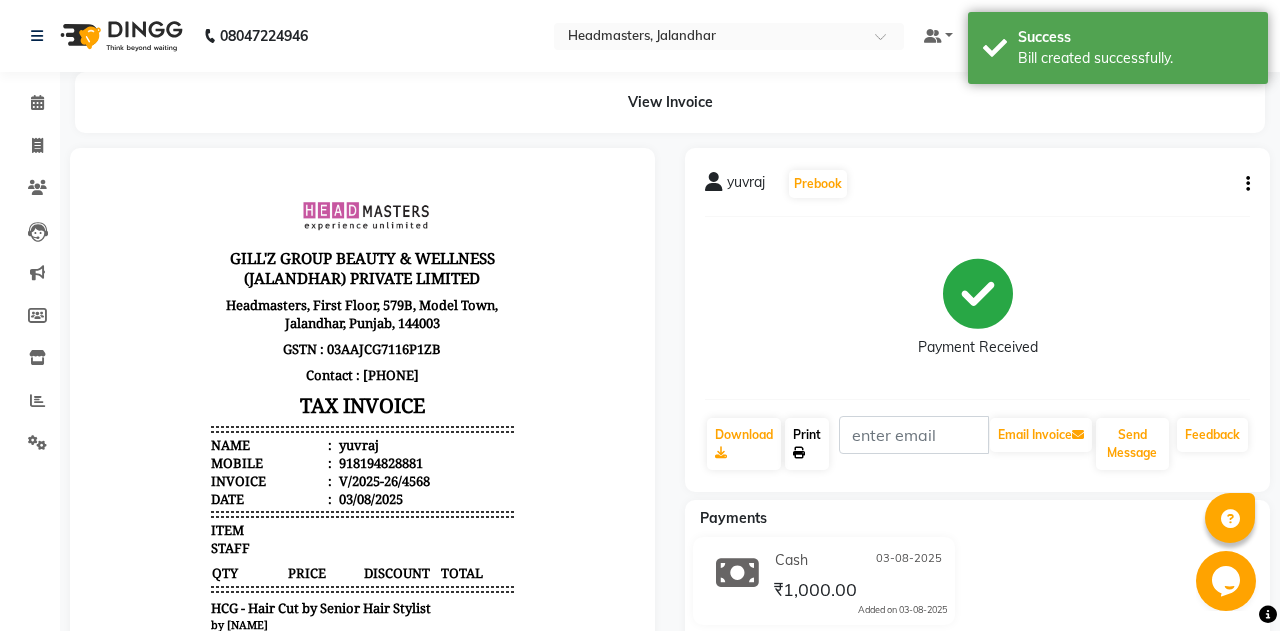 click on "Print" 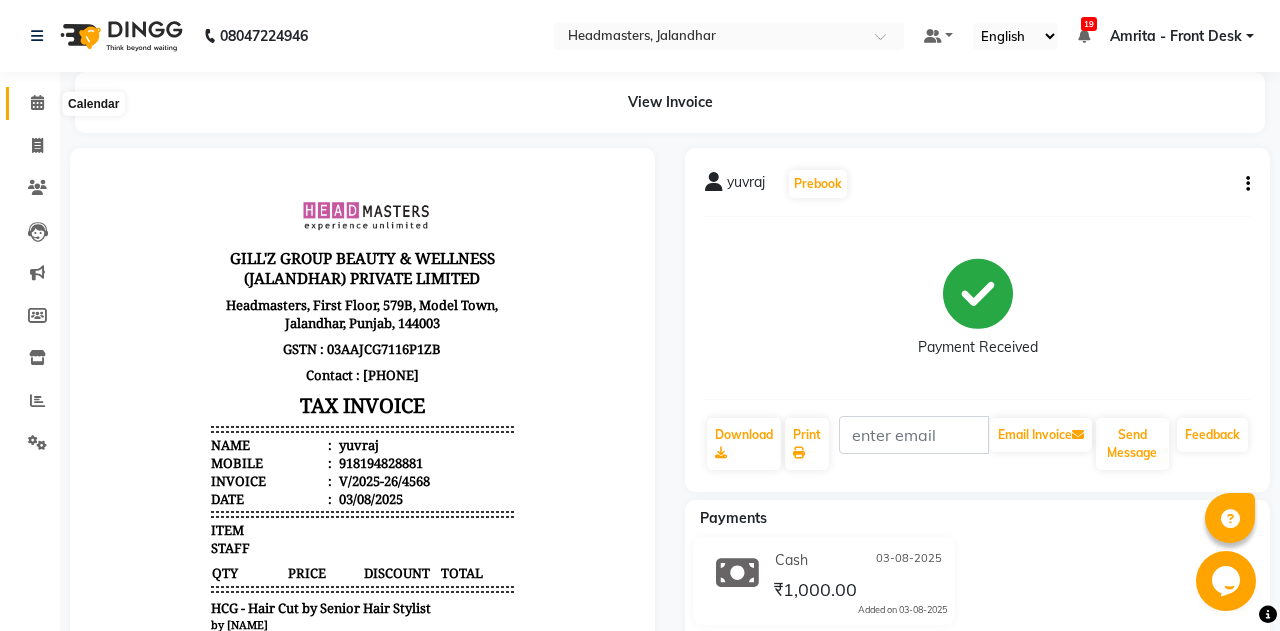 click 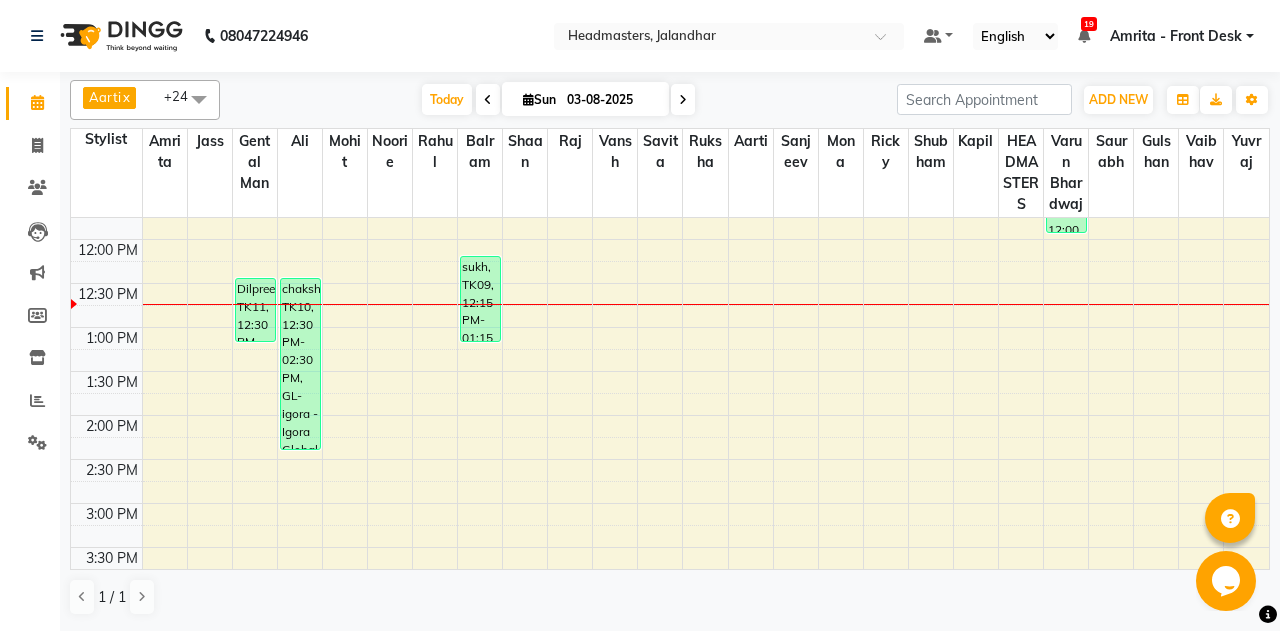 scroll, scrollTop: 312, scrollLeft: 0, axis: vertical 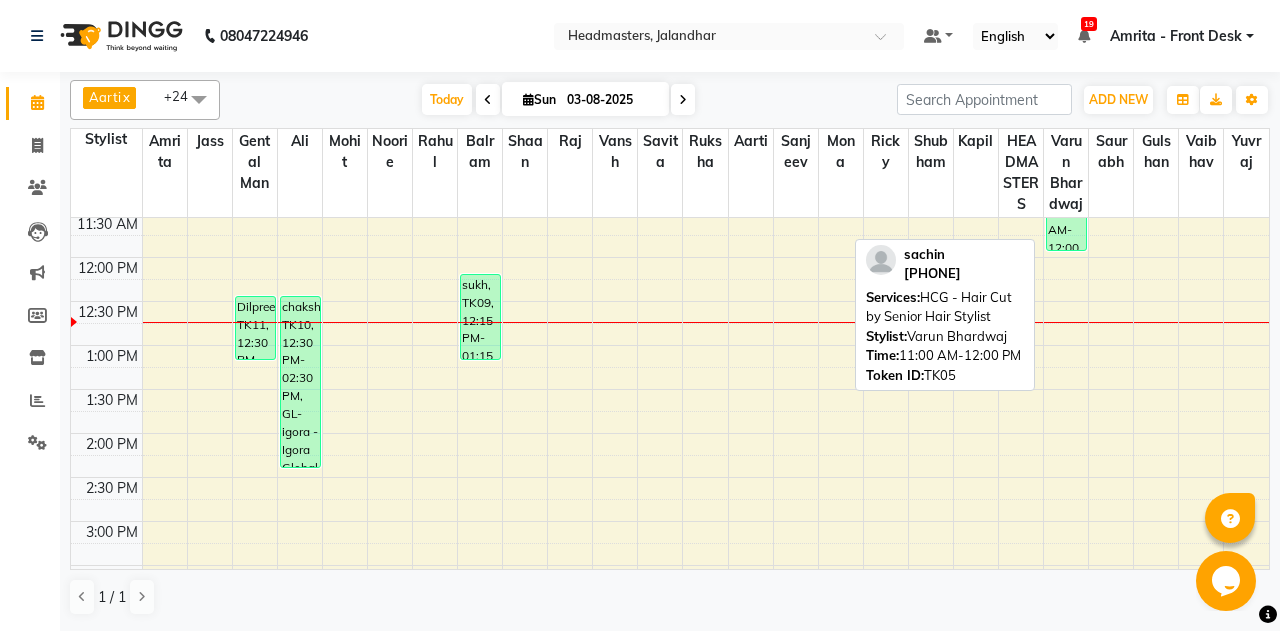 click on "sachin, TK05, 11:00 AM-12:00 PM, HCG - Hair Cut by Senior Hair Stylist" at bounding box center (1066, 208) 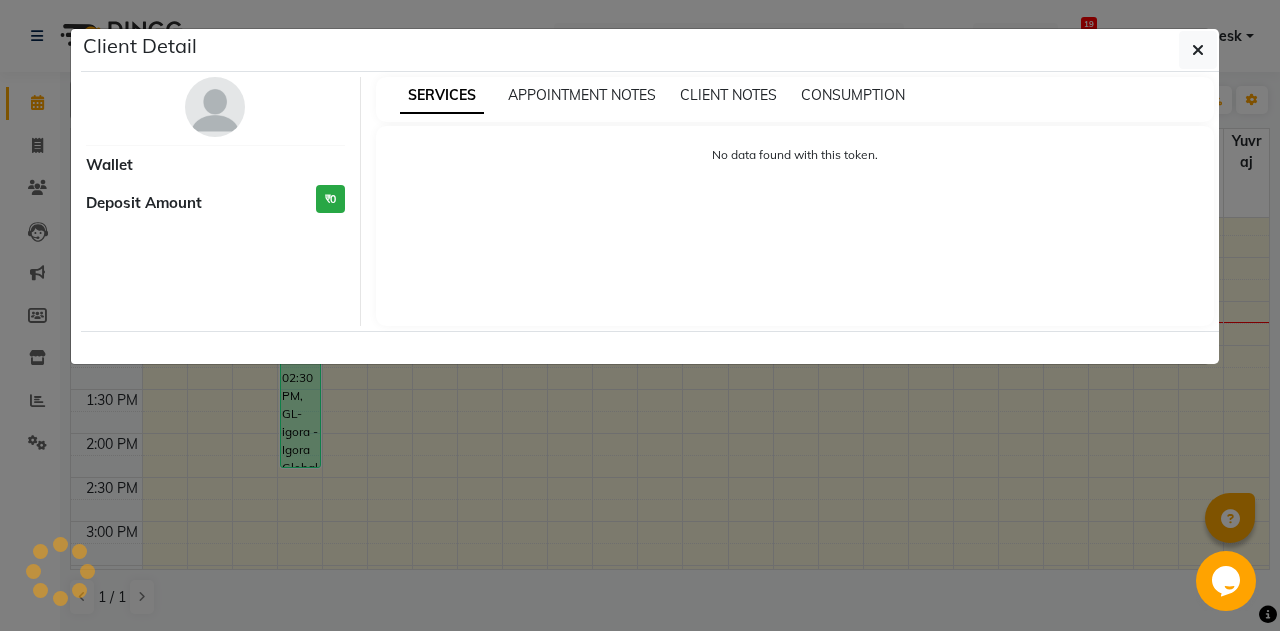 select on "1" 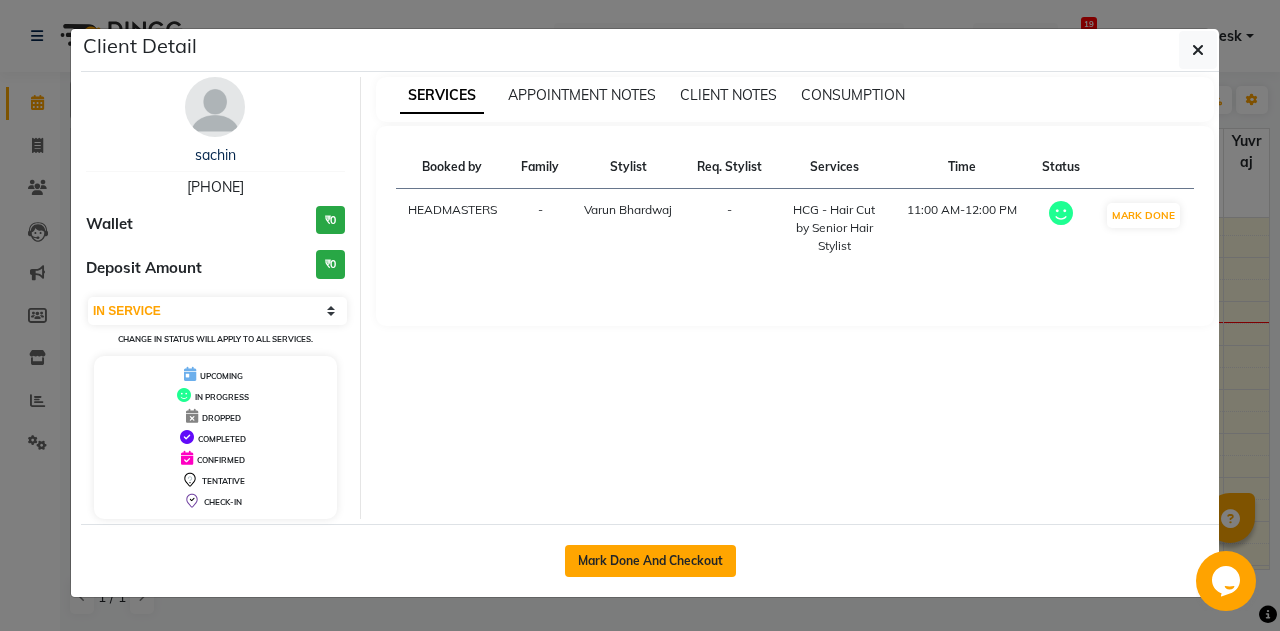 click on "Mark Done And Checkout" 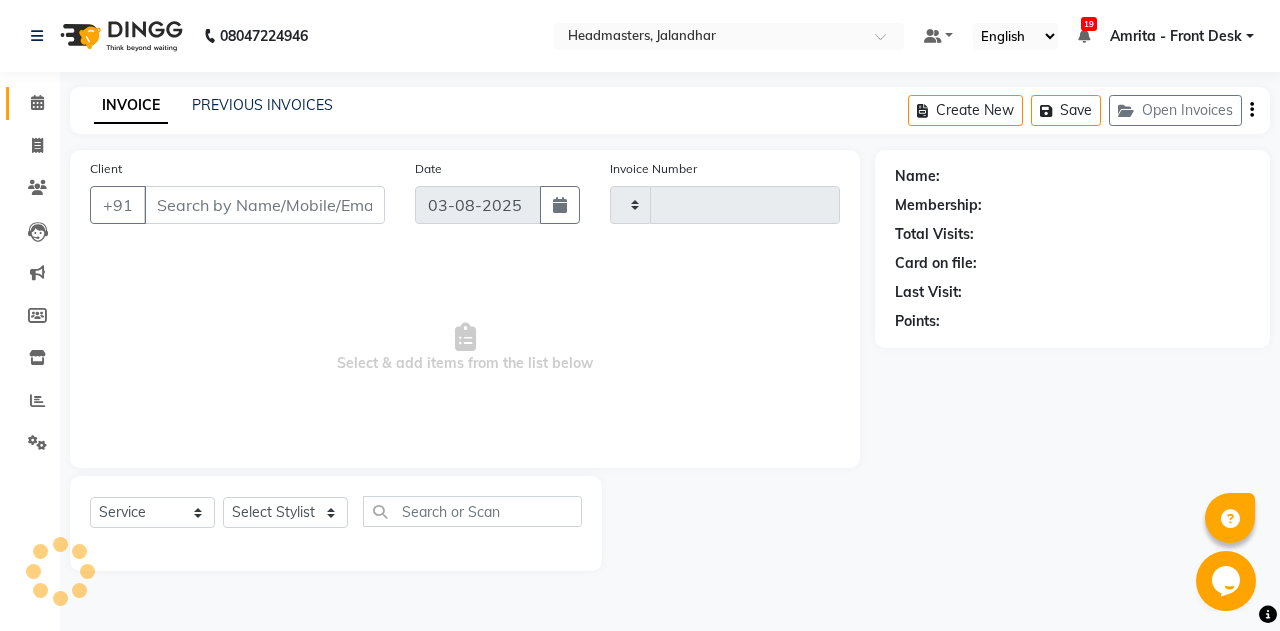 type on "4569" 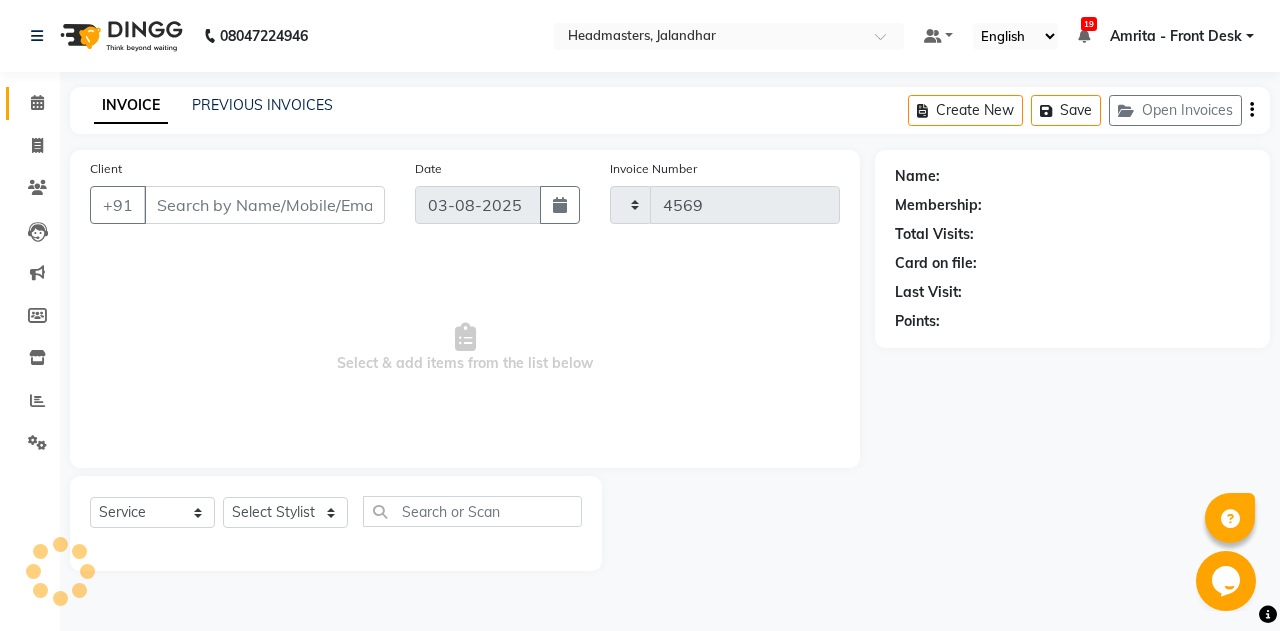 select on "7130" 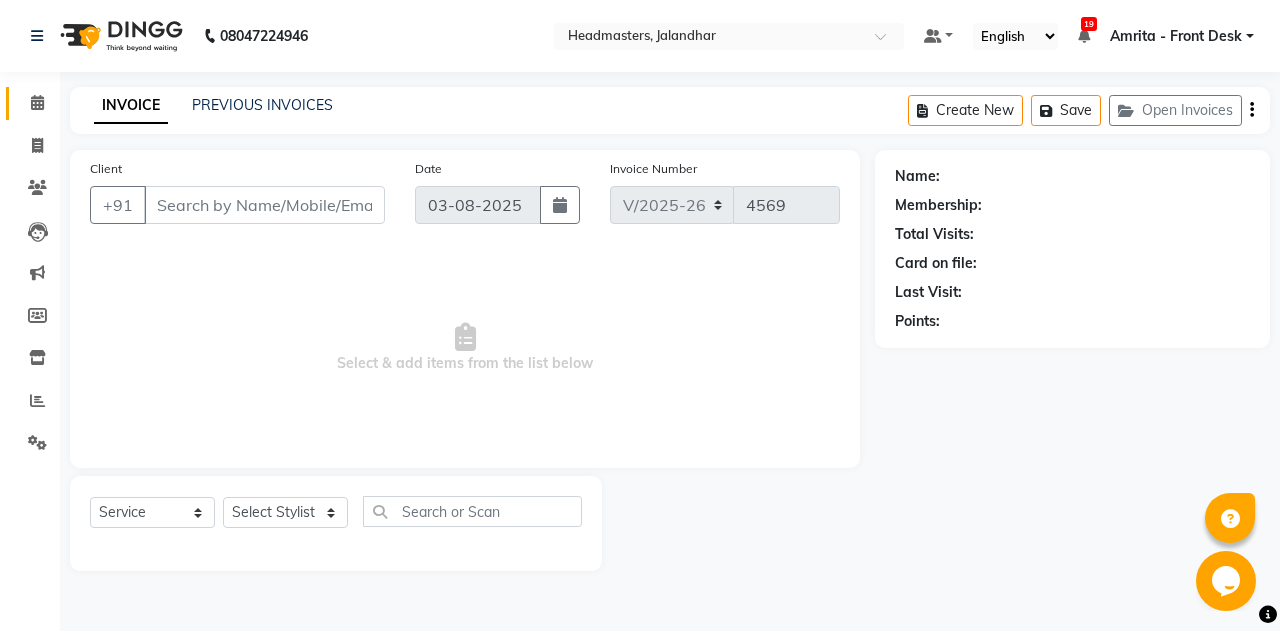 type on "7986474532" 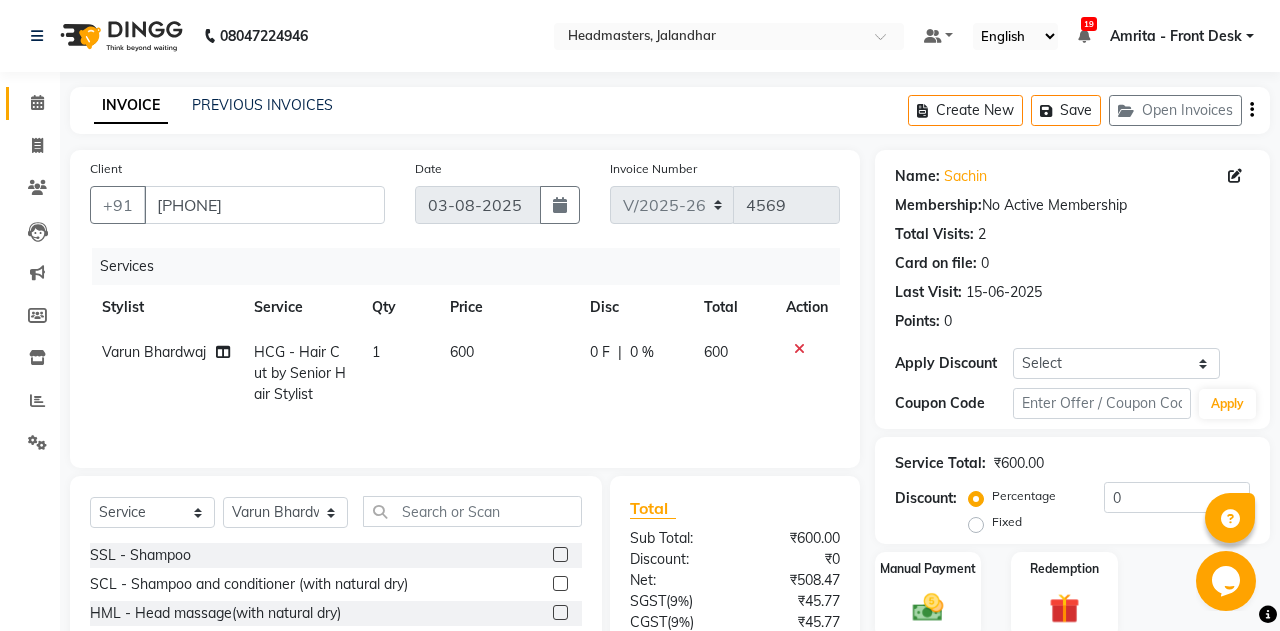 scroll, scrollTop: 169, scrollLeft: 0, axis: vertical 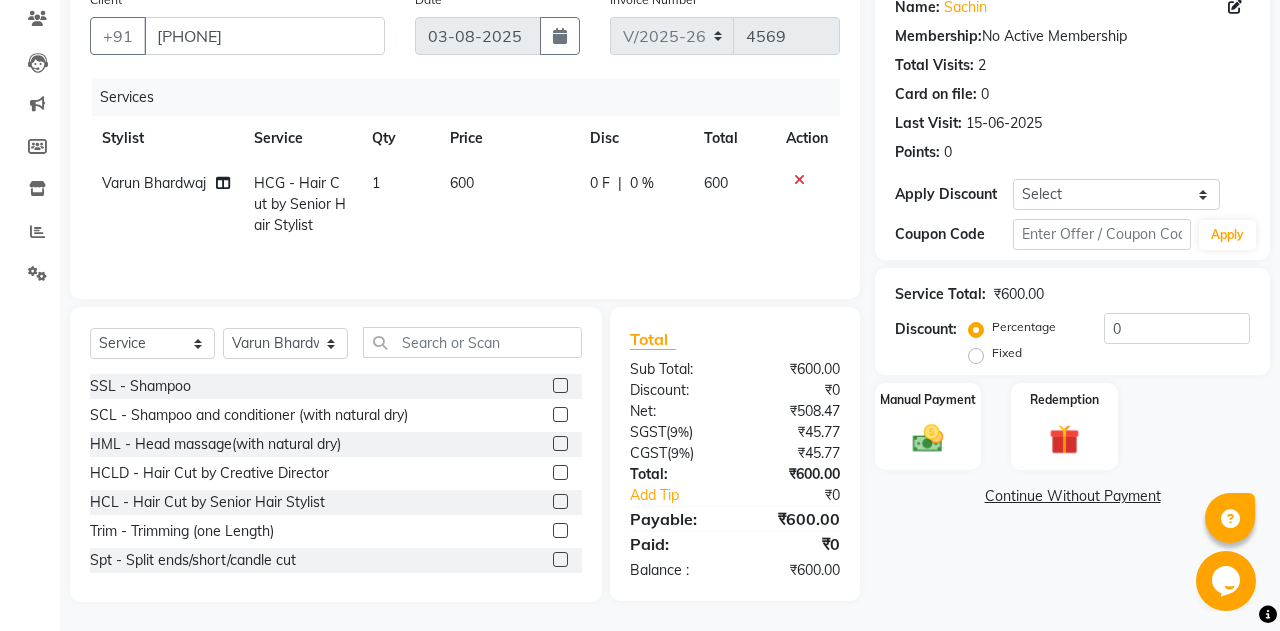 click on "0 F" 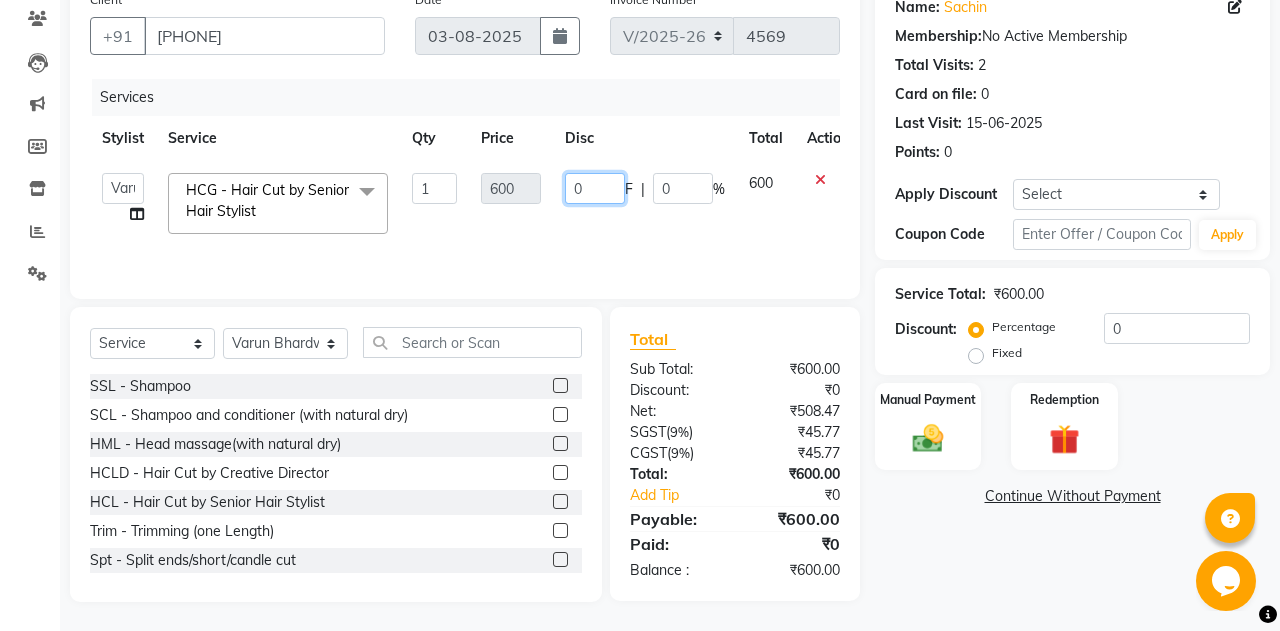 click on "0" 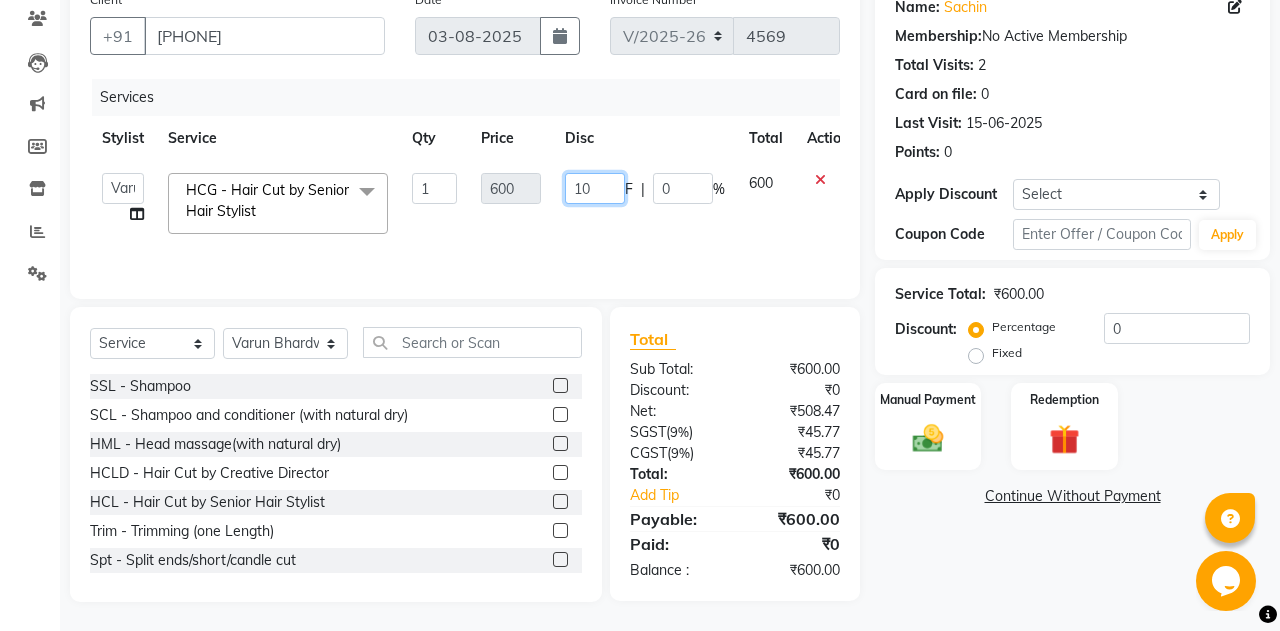 type on "100" 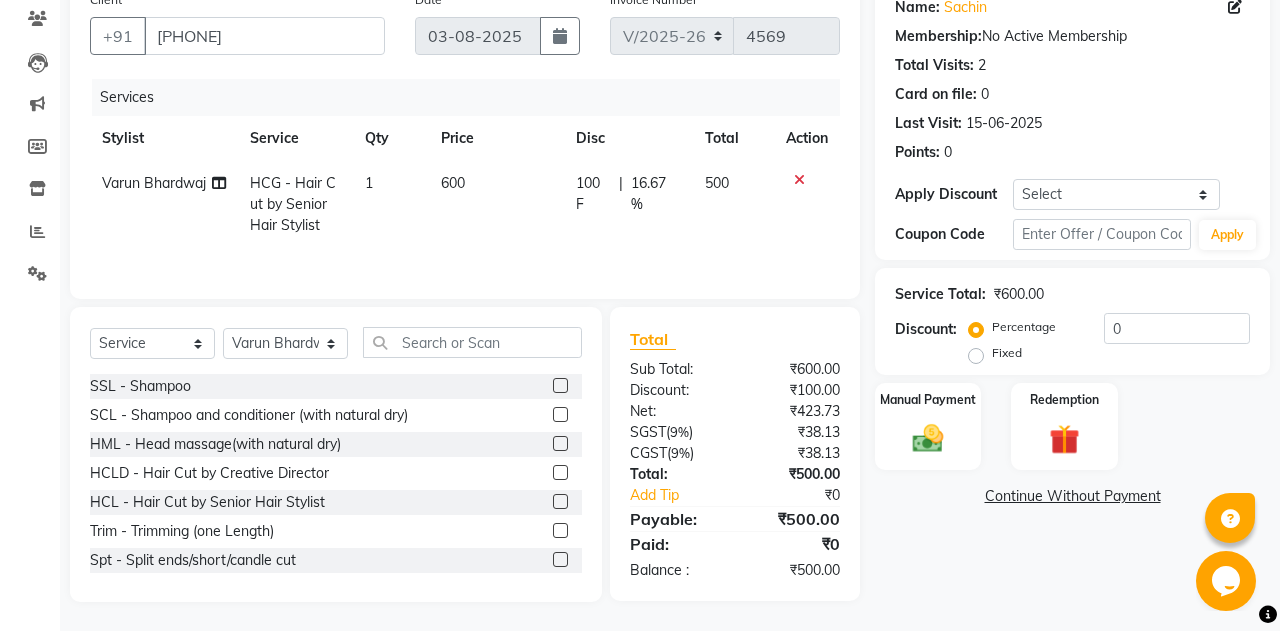 click on "Services Stylist Service Qty Price Disc Total Action Varun Bhardwaj HCG - Hair Cut by Senior Hair Stylist 1 600 100 F | 16.67 % 500" 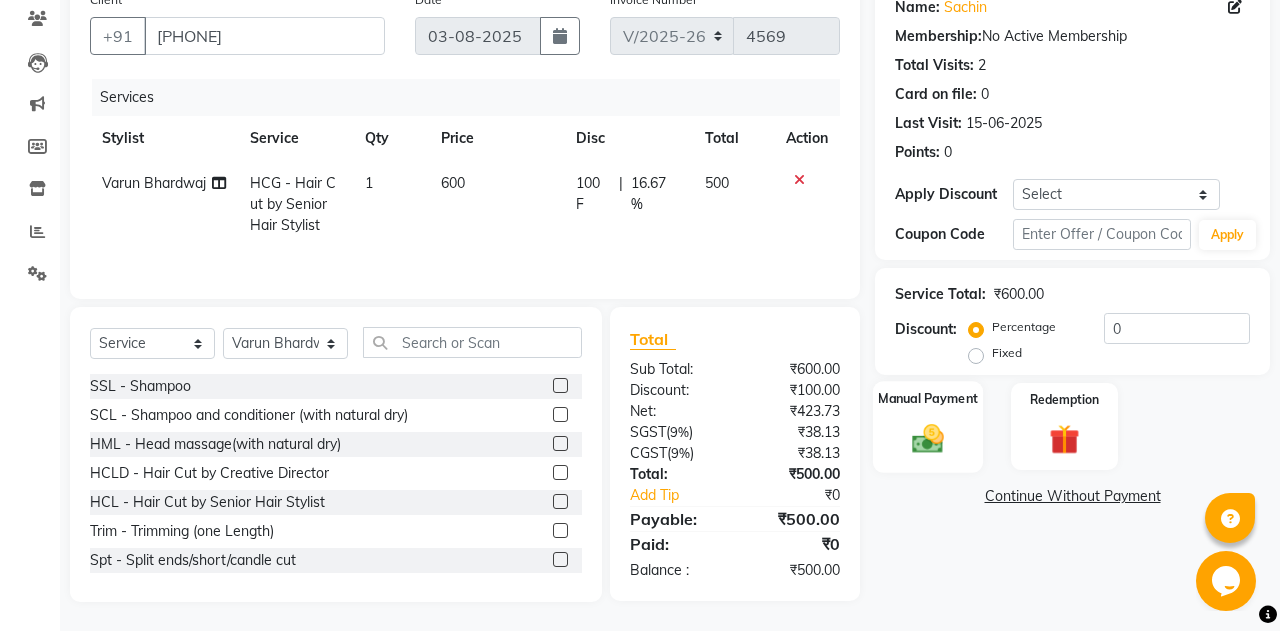 click on "Manual Payment" 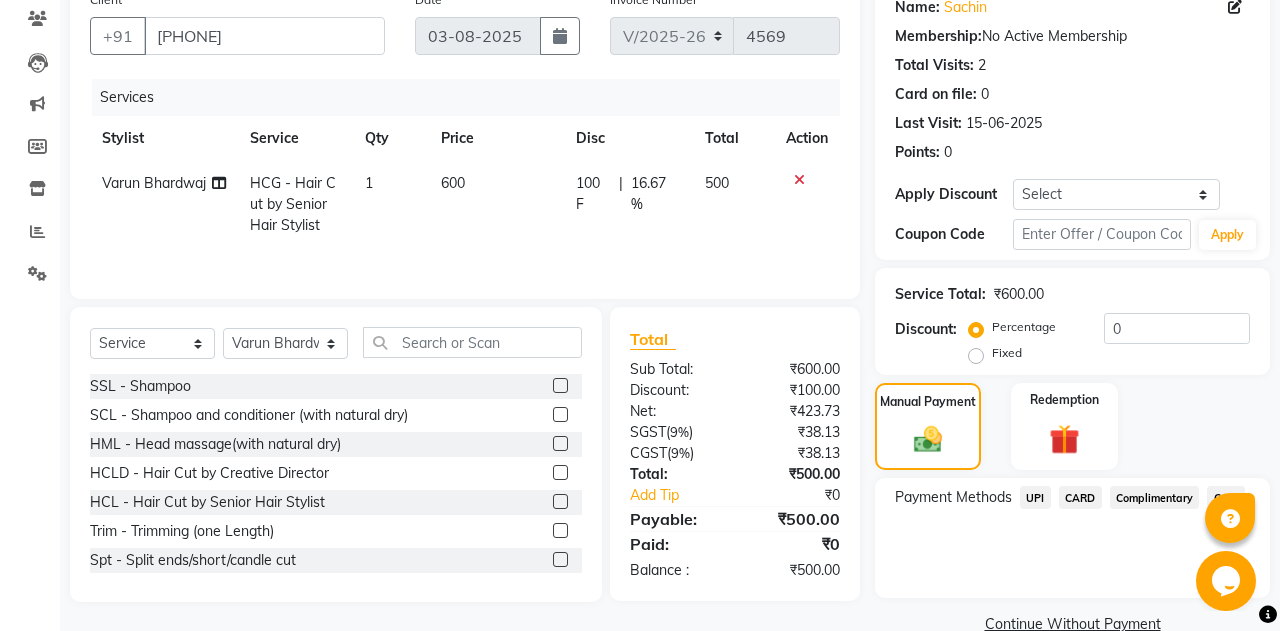 drag, startPoint x: 1031, startPoint y: 502, endPoint x: 1037, endPoint y: 491, distance: 12.529964 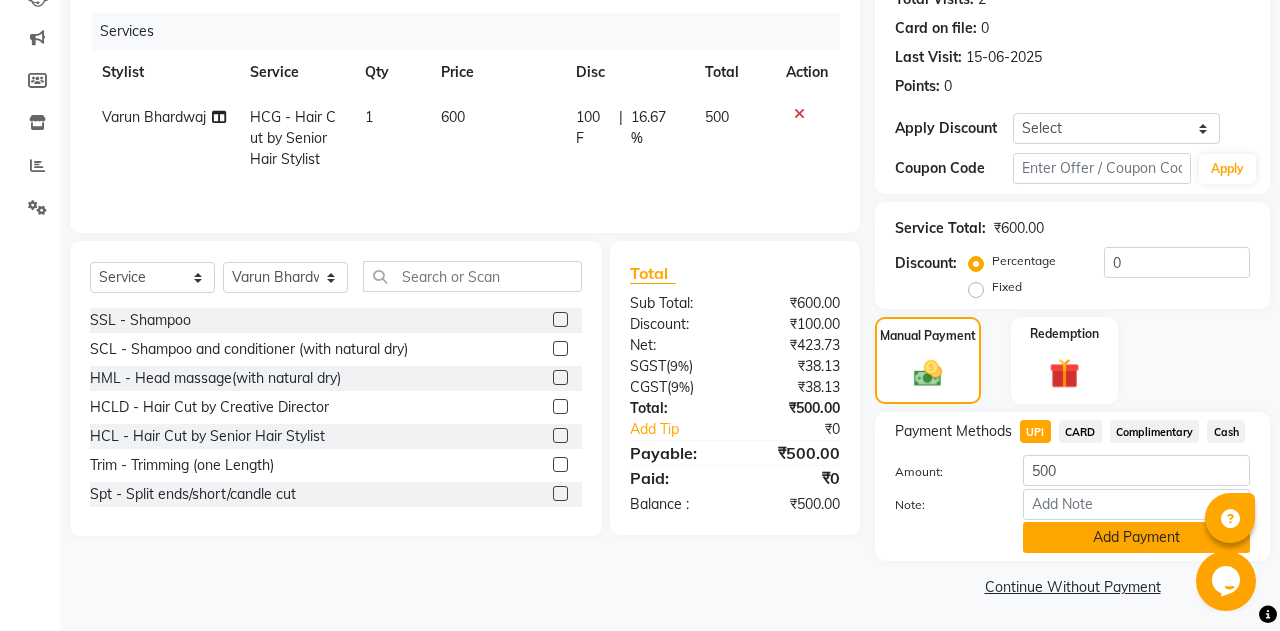 click on "Add Payment" 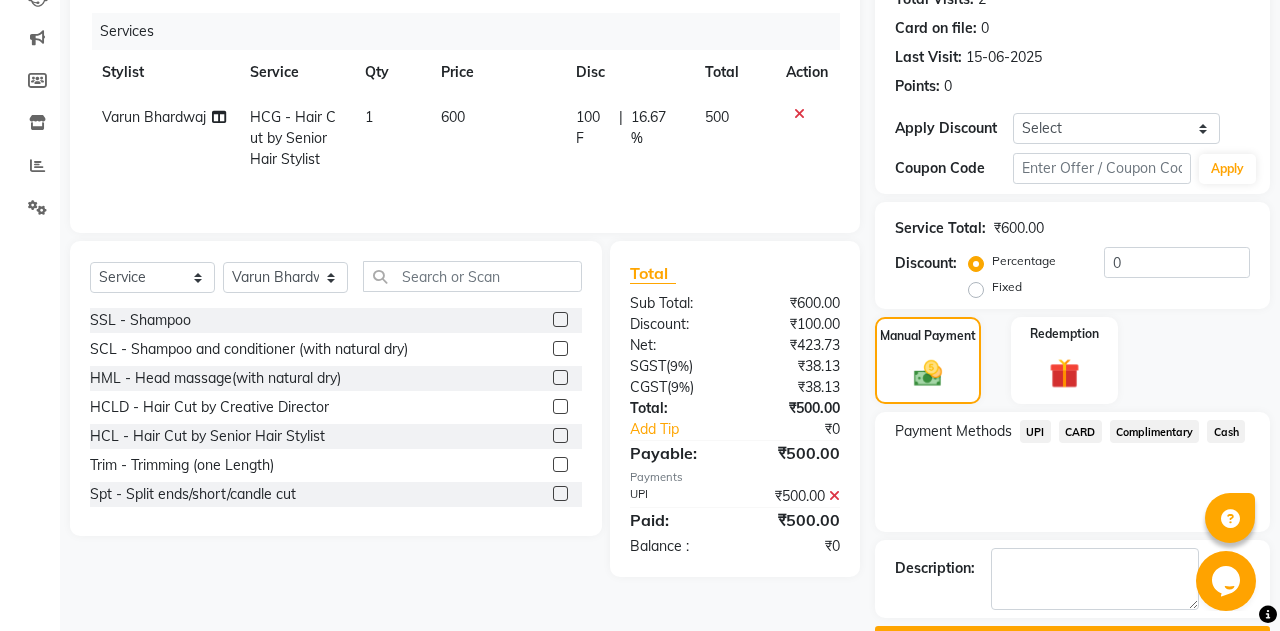 scroll, scrollTop: 289, scrollLeft: 0, axis: vertical 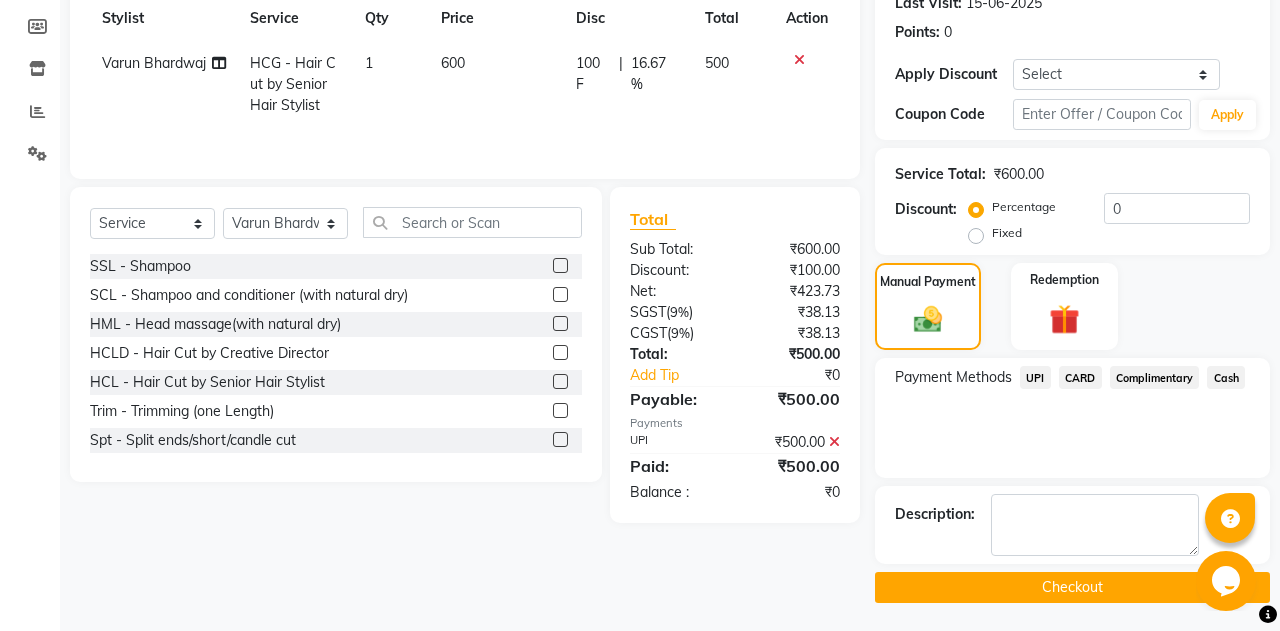 click on "Checkout" 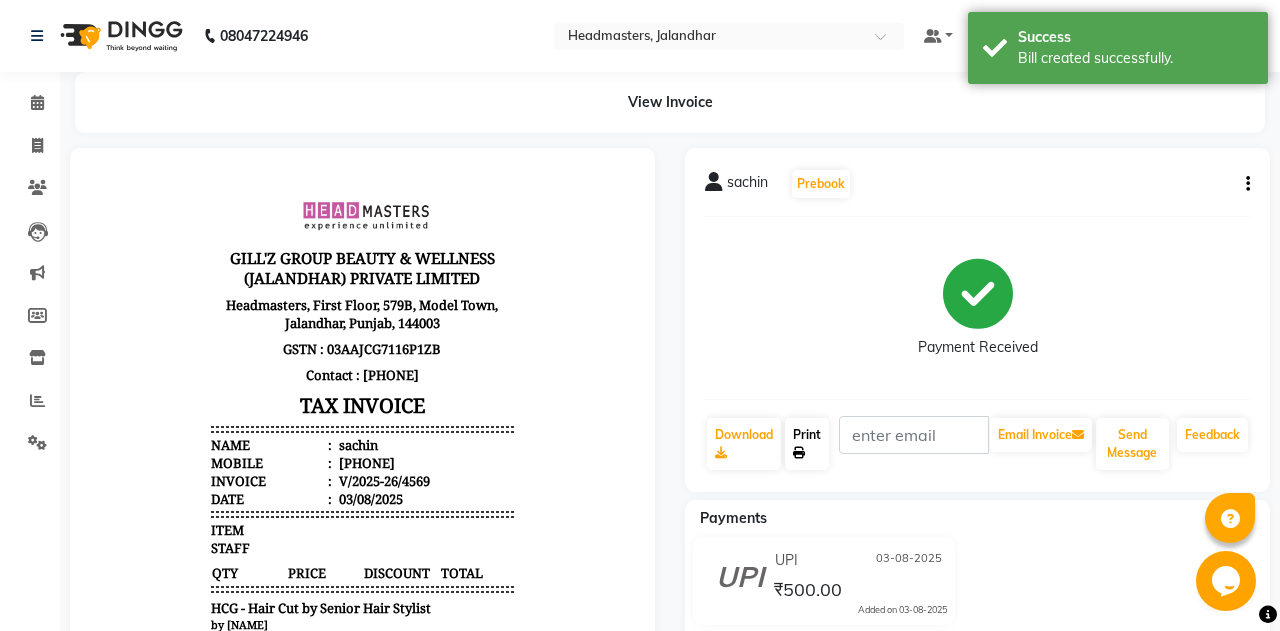 scroll, scrollTop: 0, scrollLeft: 0, axis: both 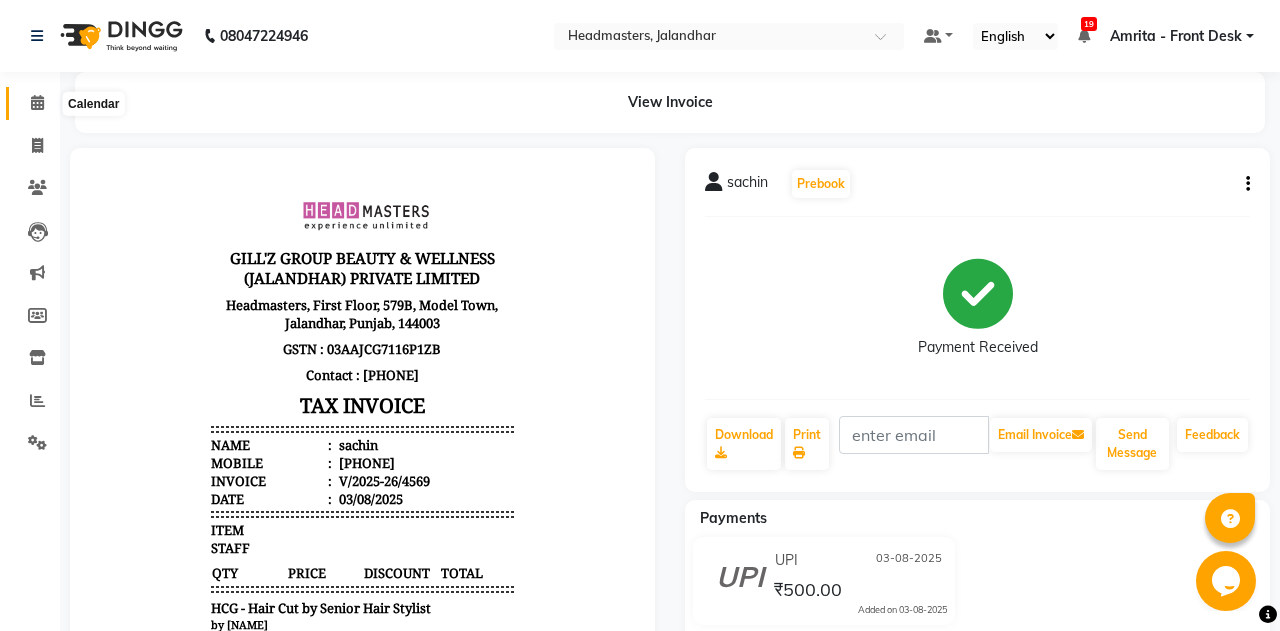 click 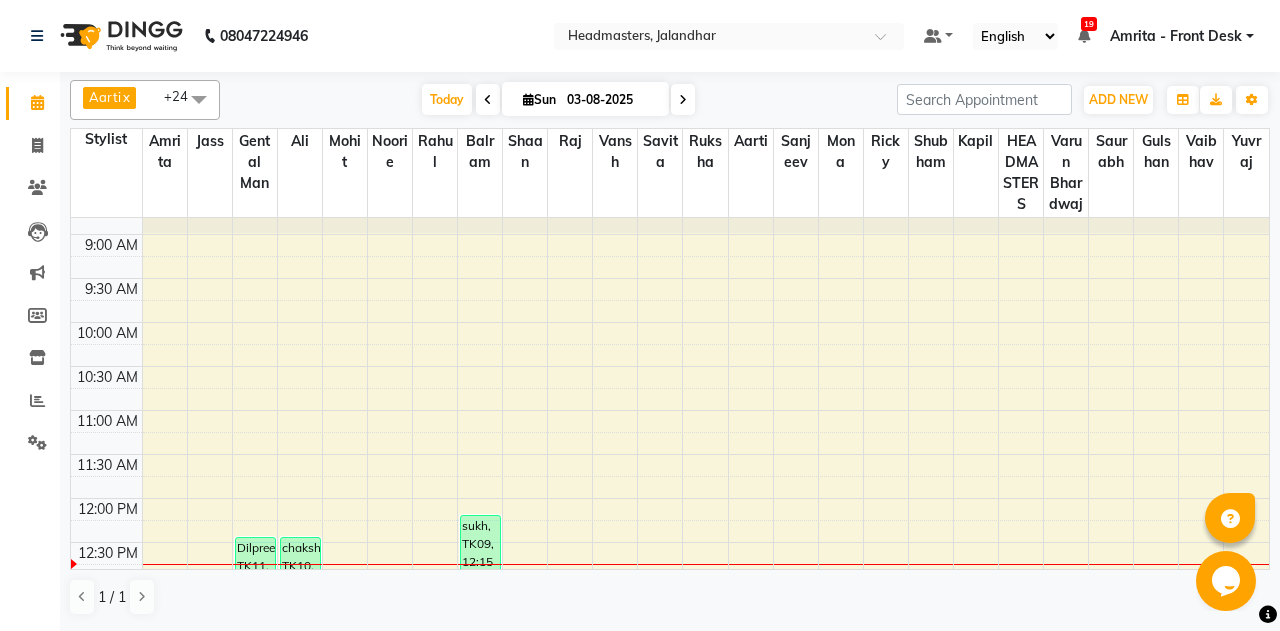 scroll, scrollTop: 104, scrollLeft: 0, axis: vertical 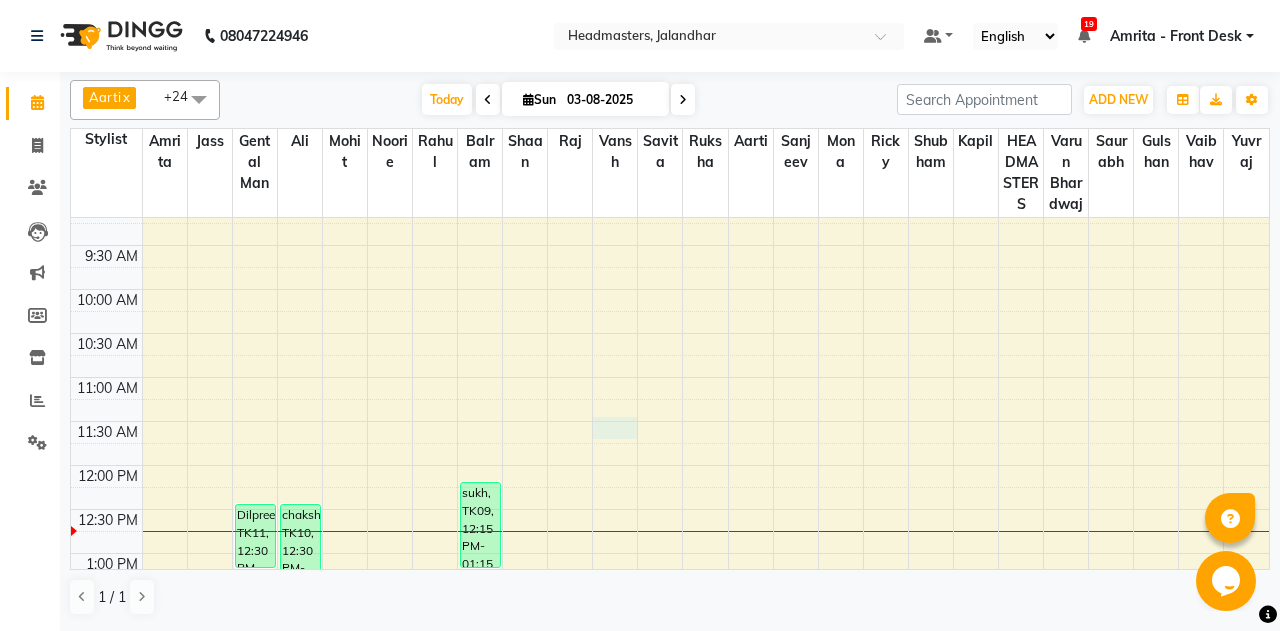 click on "8:00 AM 8:30 AM 9:00 AM 9:30 AM 10:00 AM 10:30 AM 11:00 AM 11:30 AM 12:00 PM 12:30 PM 1:00 PM 1:30 PM 2:00 PM 2:30 PM 3:00 PM 3:30 PM 4:00 PM 4:30 PM 5:00 PM 5:30 PM 6:00 PM 6:30 PM 7:00 PM 7:30 PM 8:00 PM 8:30 PM 9:00 PM 9:30 PM    Dilpreet, TK11, 12:30 PM-01:15 PM, BRD - Beard    chakshita, TK10, 12:30 PM-02:30 PM, GL-igora - Igora Global    sukh, TK09, 12:15 PM-01:15 PM, HCG - Hair Cut by Senior Hair Stylist" at bounding box center (670, 729) 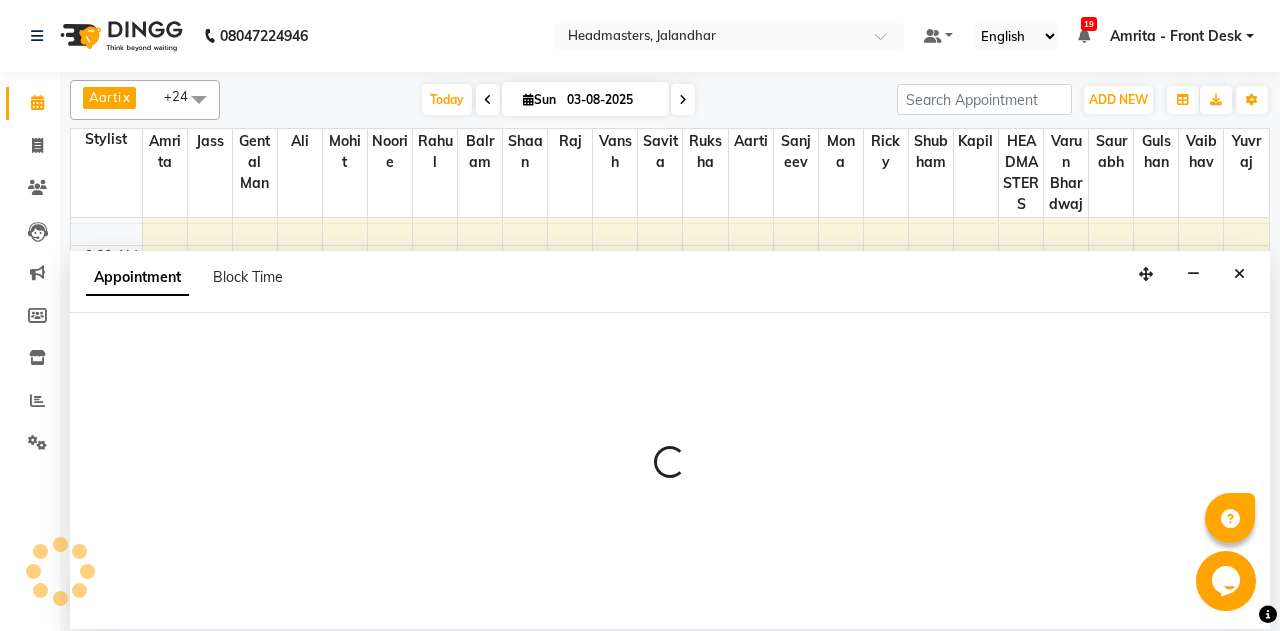 select on "60730" 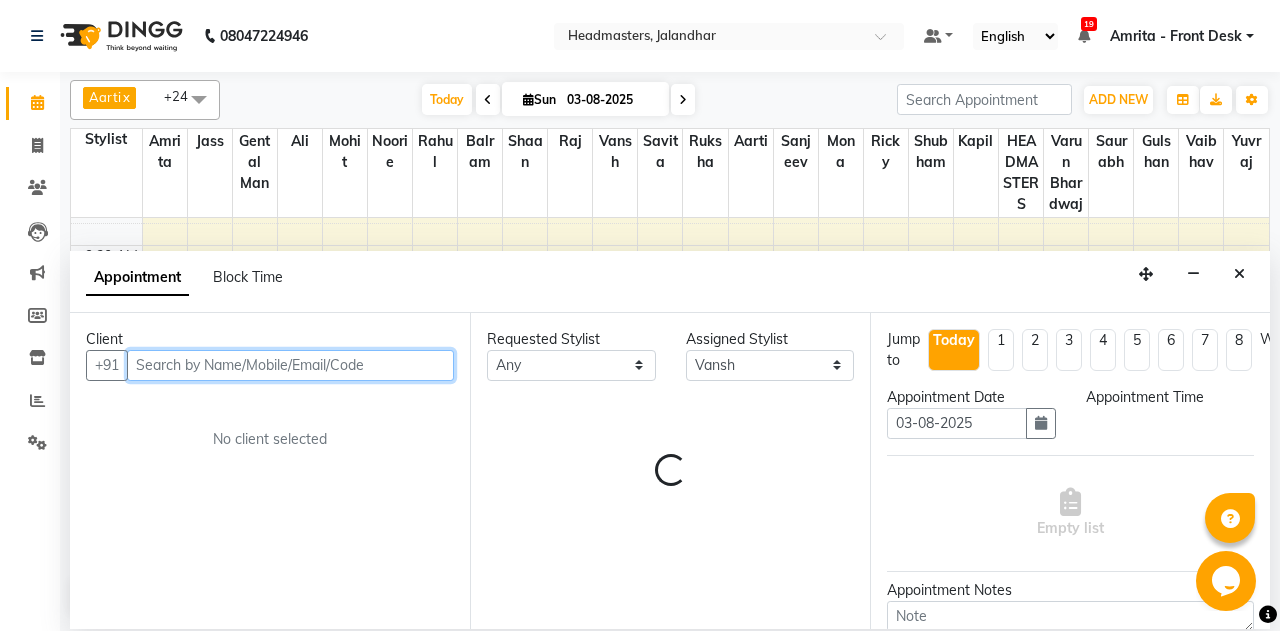select on "645" 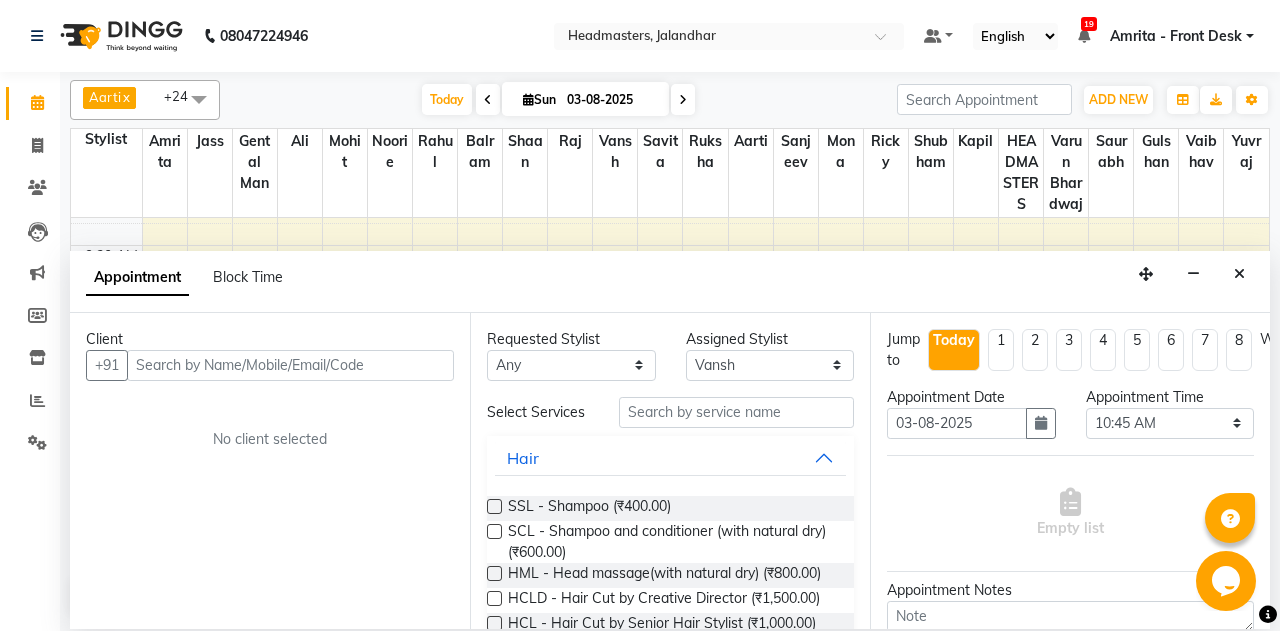 click on "Client" at bounding box center [270, 339] 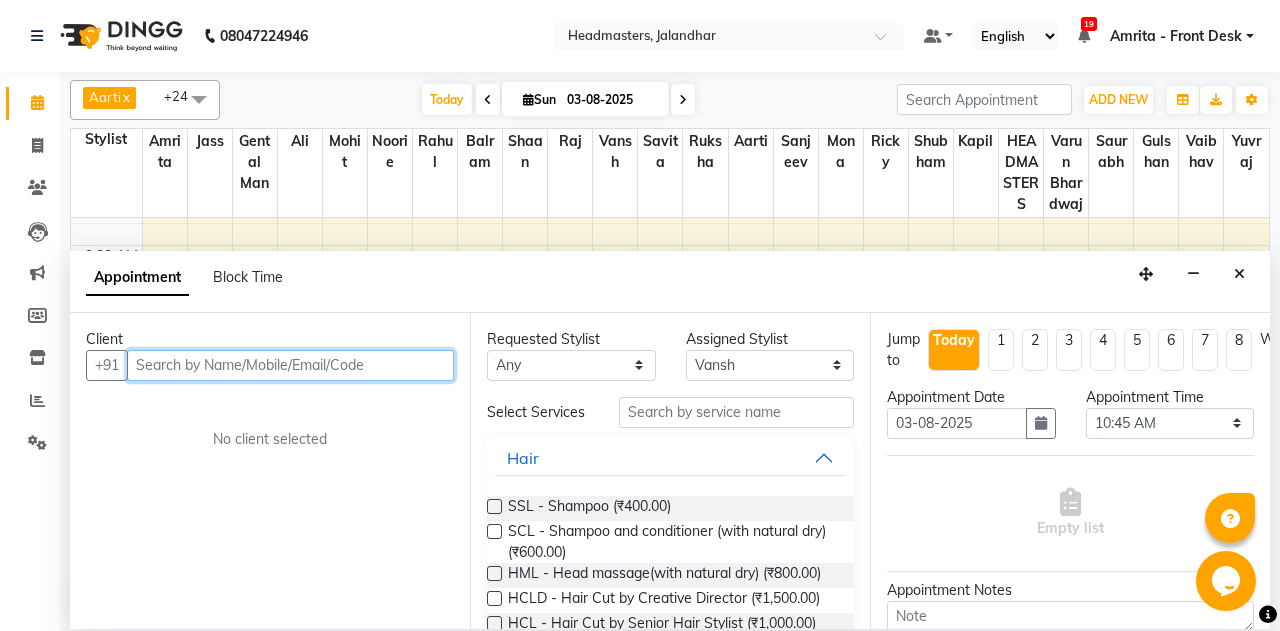 click at bounding box center [290, 365] 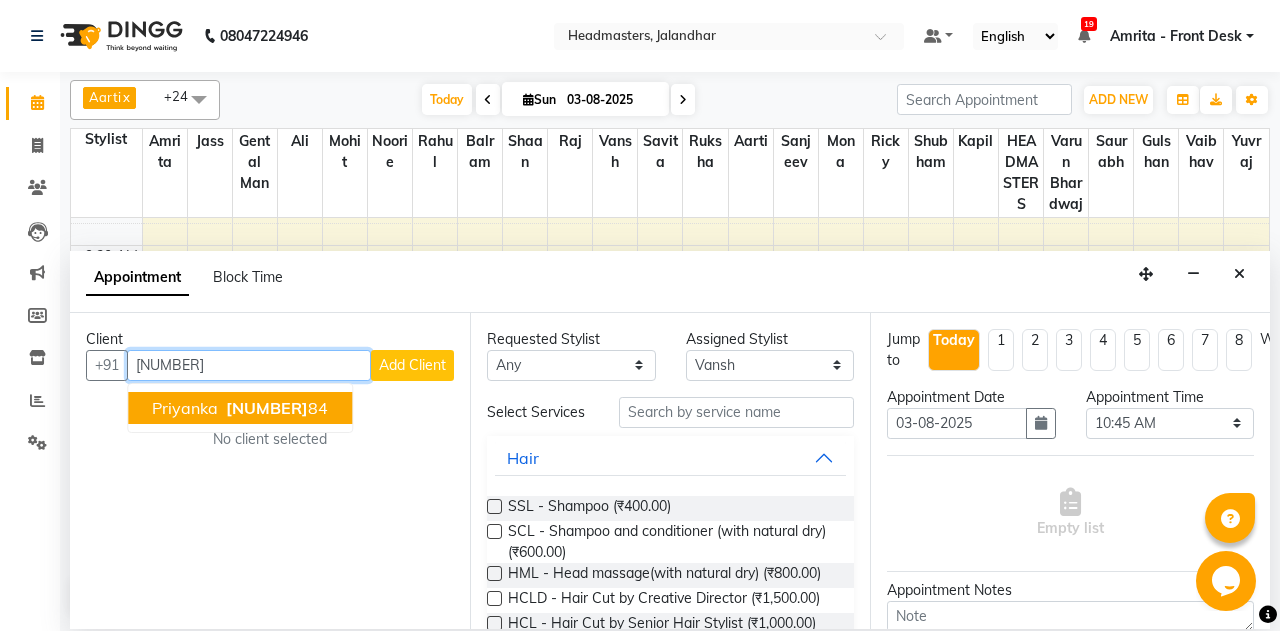 click on "88376529" at bounding box center (267, 408) 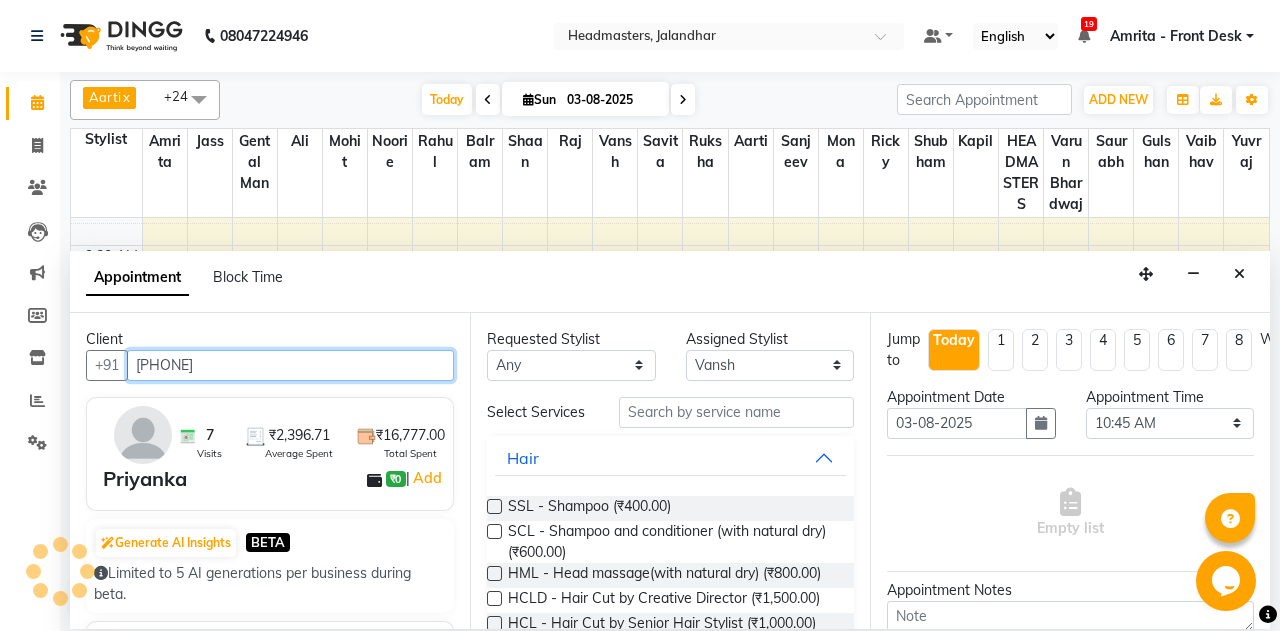 type on "8837652984" 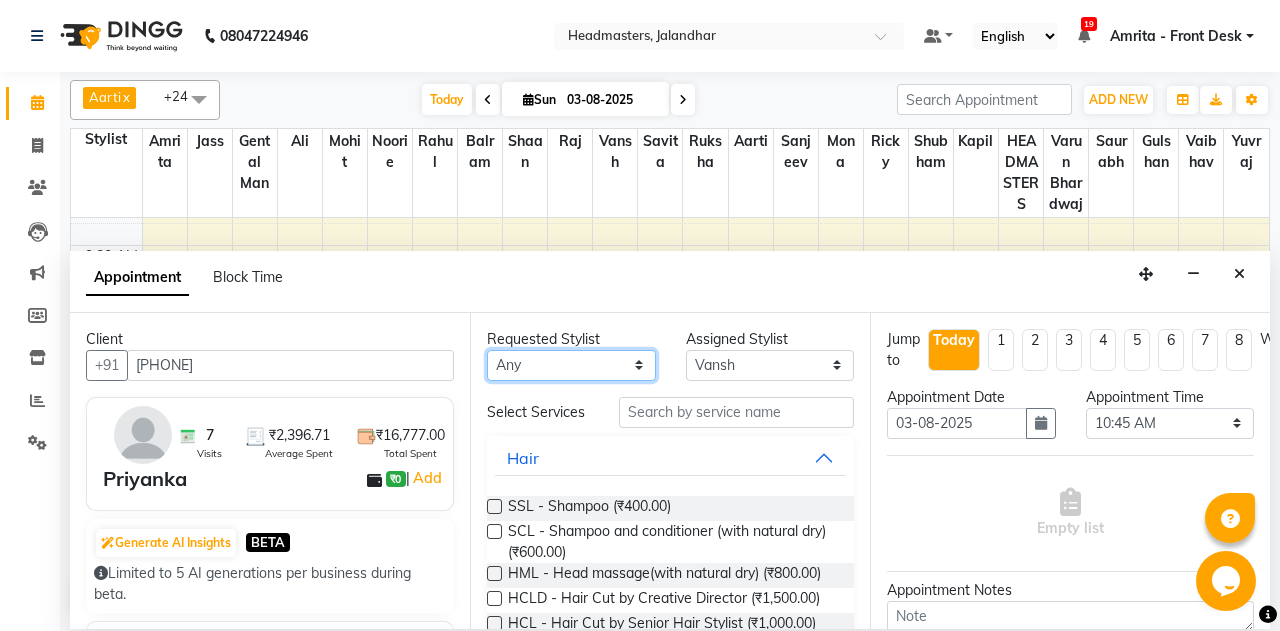 click on "Any Aarti Ali Amrita Balram Gental Man Gulshan HEADMASTERS Jass Kapil Manpreet Mohit Mona Noorie Rahul Raj Ricky Ruksha Sanjeev Saurabh  Savita Shaan Shubham Vaibhav Vansh Varun Bhardwaj Yuvraj" at bounding box center (571, 365) 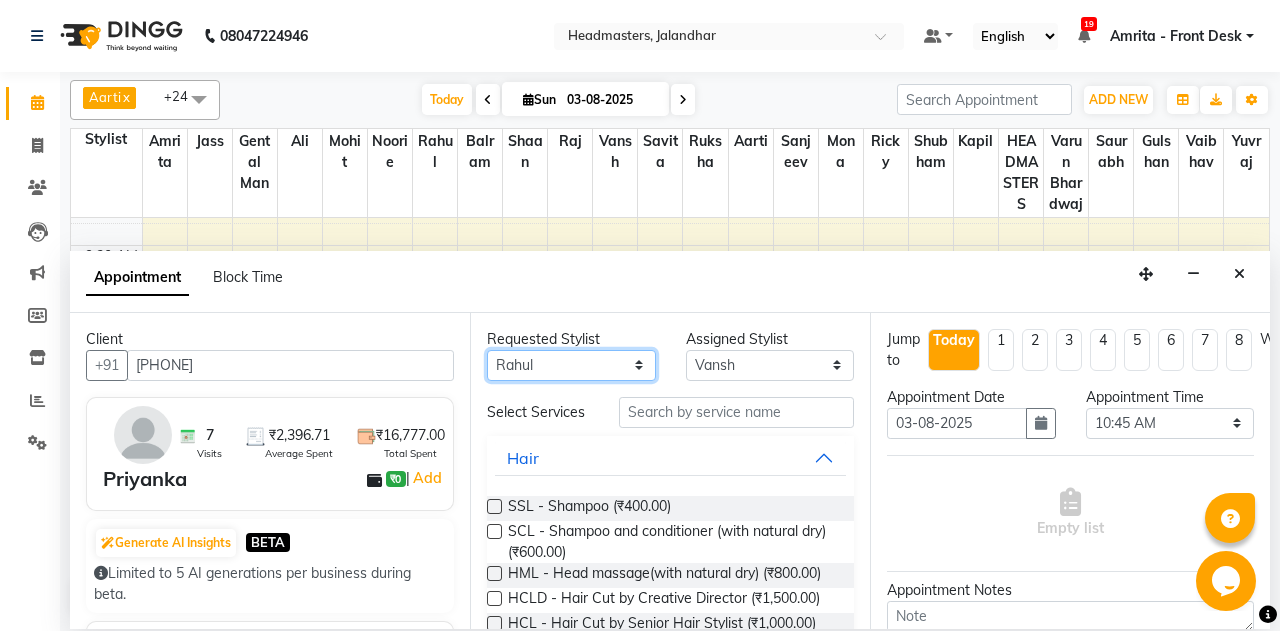 click on "Rahul" at bounding box center [0, 0] 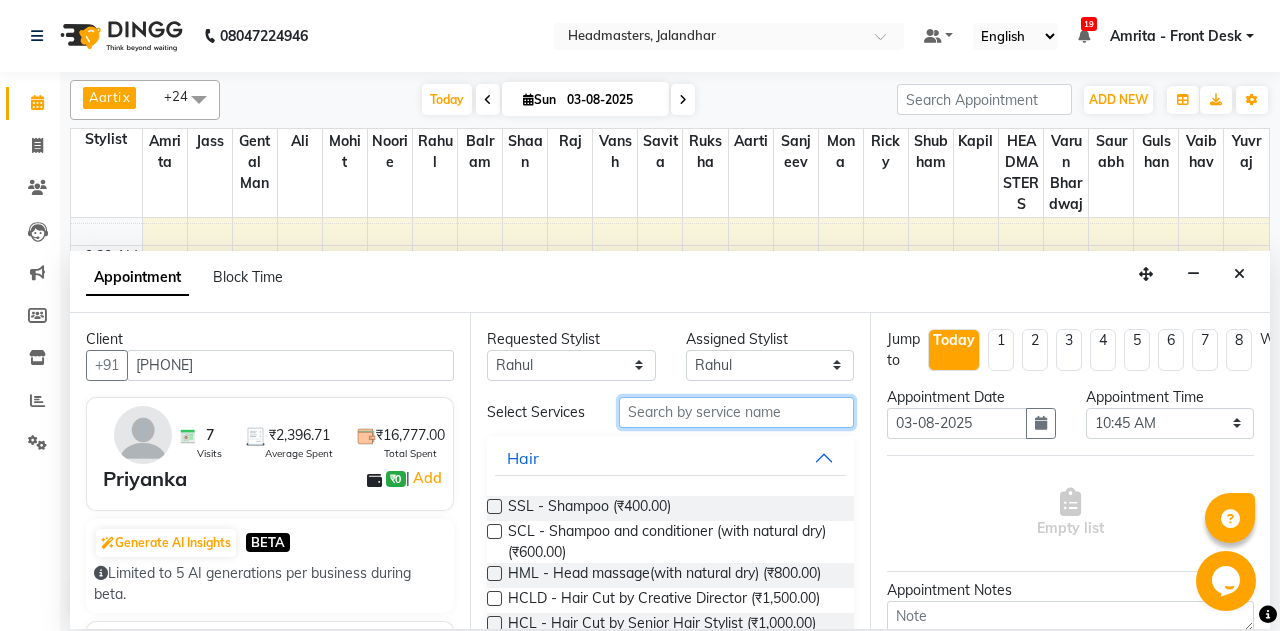 click at bounding box center [736, 412] 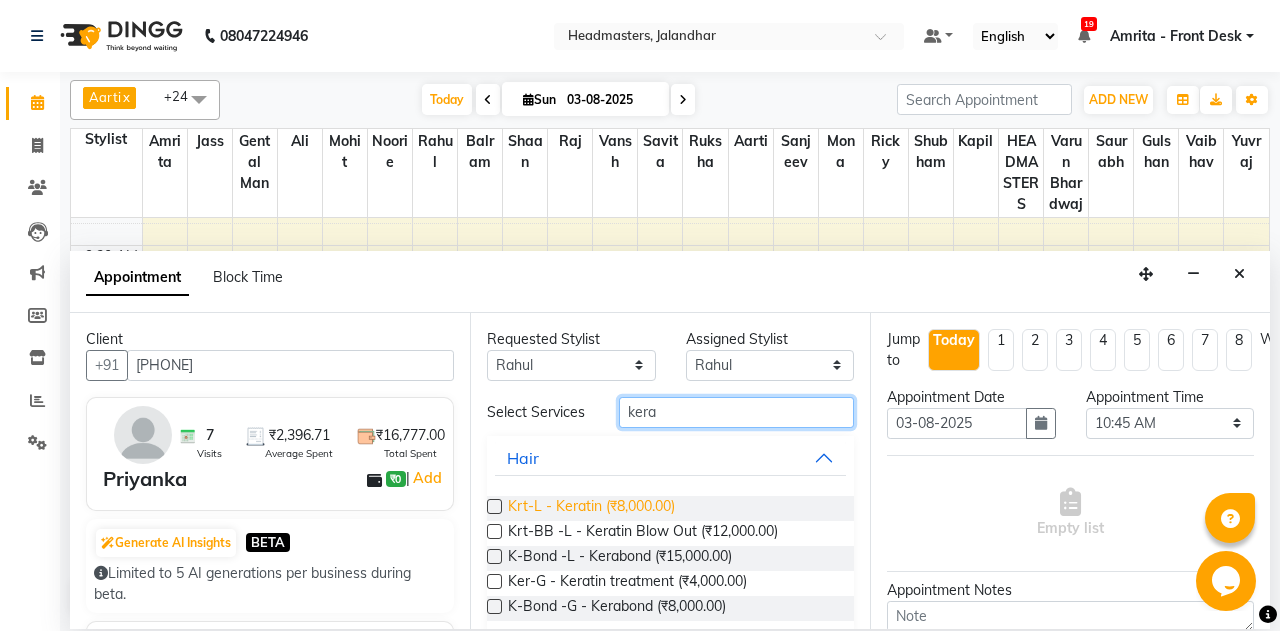 type on "kera" 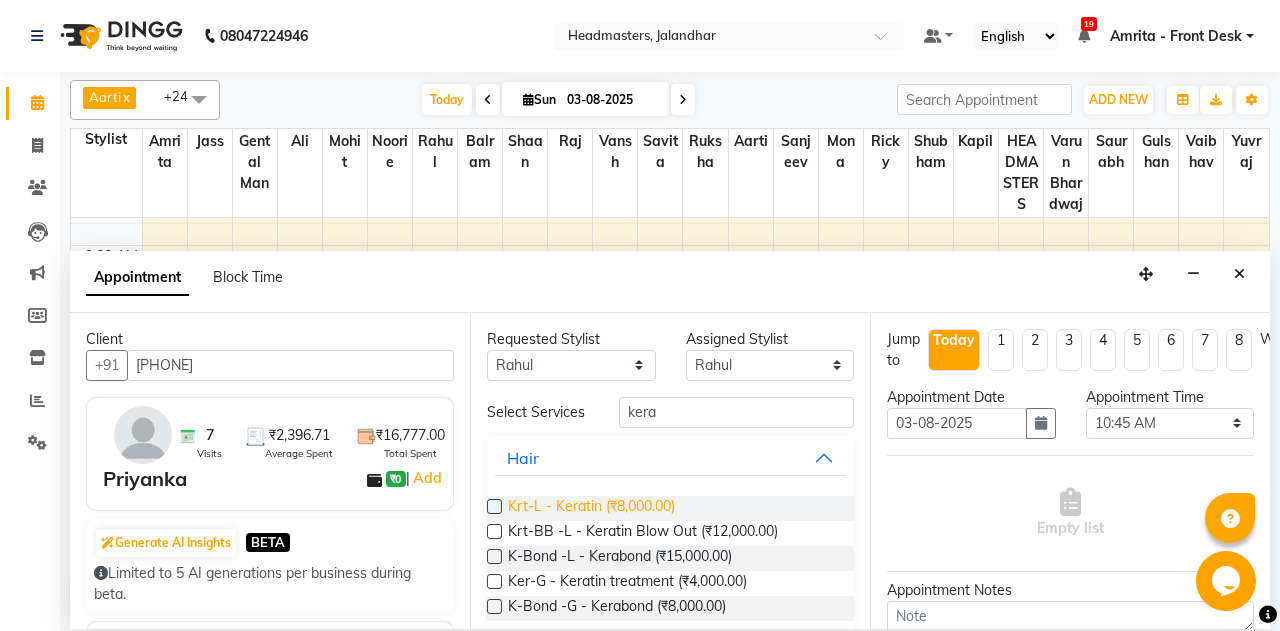 click on "Krt-L - Keratin (₹8,000.00)" at bounding box center [591, 508] 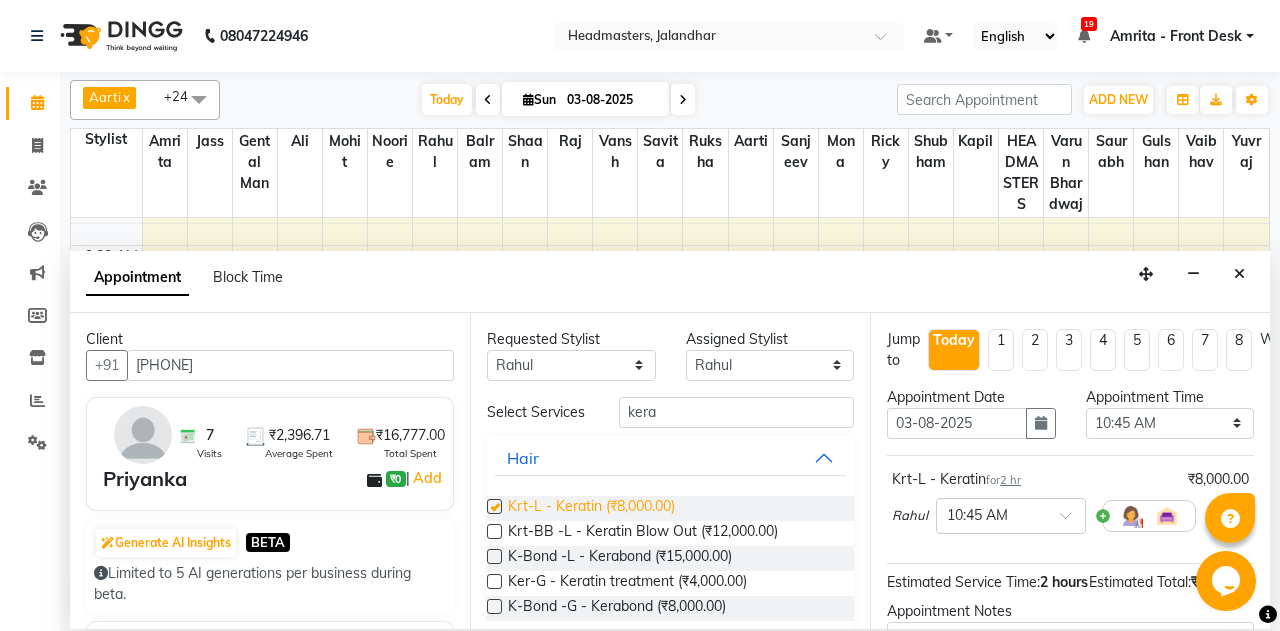 checkbox on "false" 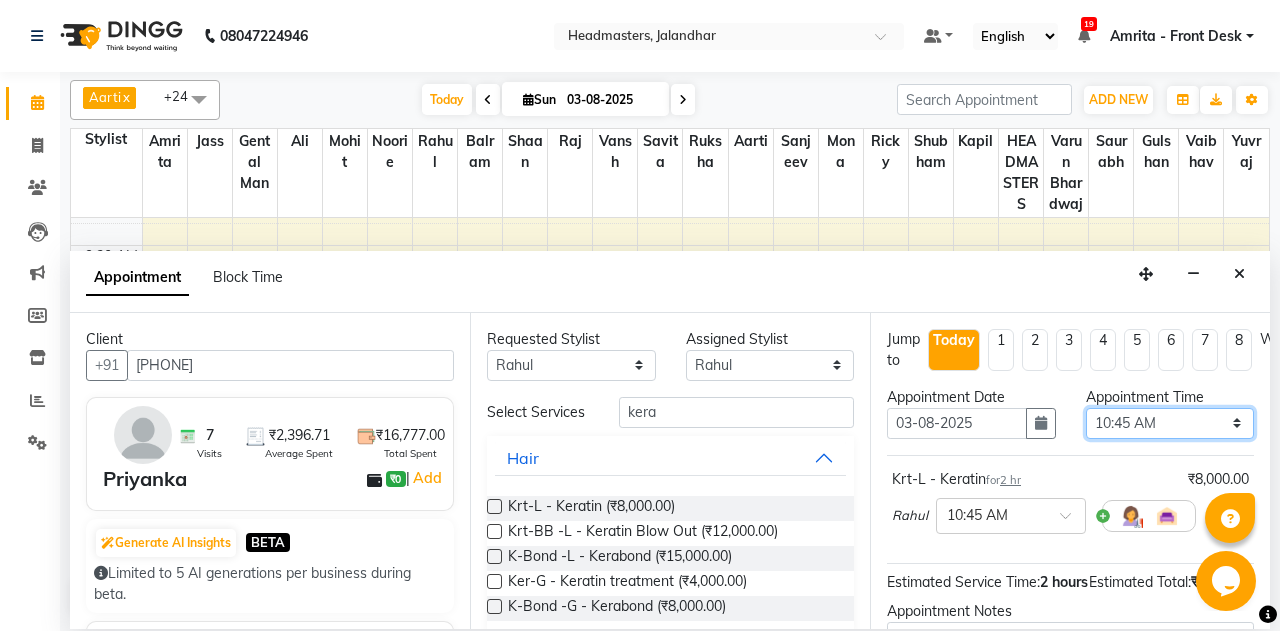 click on "Select 09:00 AM 09:15 AM 09:30 AM 09:45 AM 10:00 AM 10:15 AM 10:30 AM 10:45 AM 11:00 AM 11:15 AM 11:30 AM 11:45 AM 12:00 PM 12:15 PM 12:30 PM 12:45 PM 01:00 PM 01:15 PM 01:30 PM 01:45 PM 02:00 PM 02:15 PM 02:30 PM 02:45 PM 03:00 PM 03:15 PM 03:30 PM 03:45 PM 04:00 PM 04:15 PM 04:30 PM 04:45 PM 05:00 PM 05:15 PM 05:30 PM 05:45 PM 06:00 PM 06:15 PM 06:30 PM 06:45 PM 07:00 PM 07:15 PM 07:30 PM 07:45 PM 08:00 PM 08:15 PM 08:30 PM 08:45 PM 09:00 PM" at bounding box center (1170, 423) 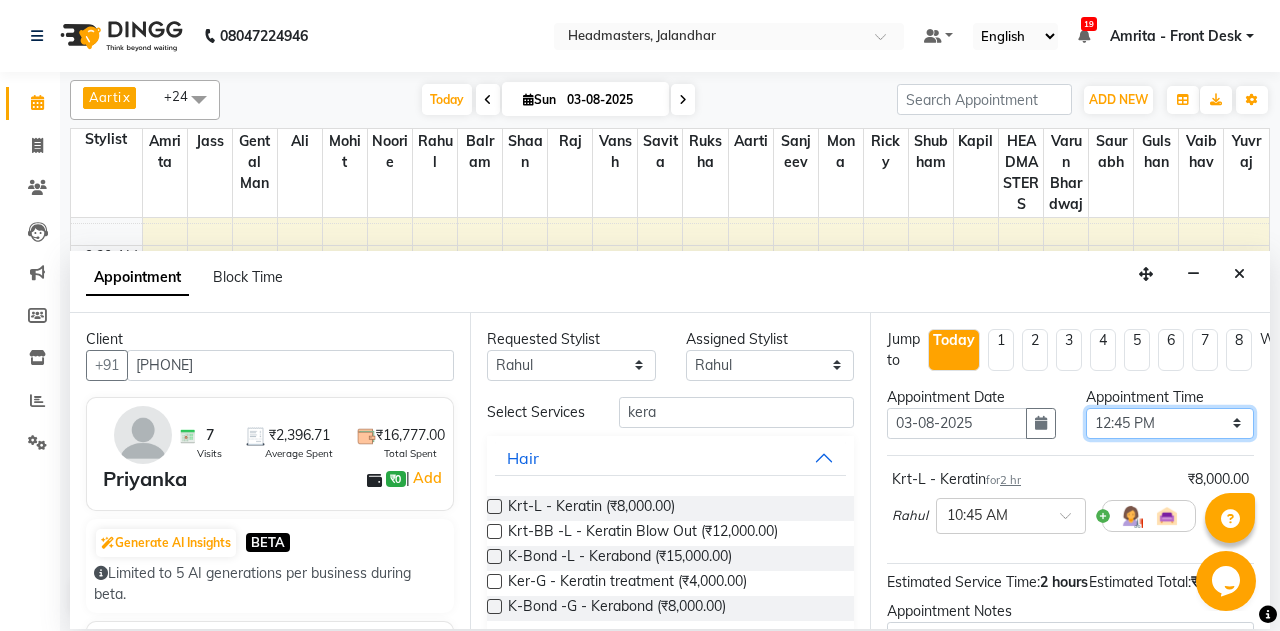 click on "12:45 PM" at bounding box center (0, 0) 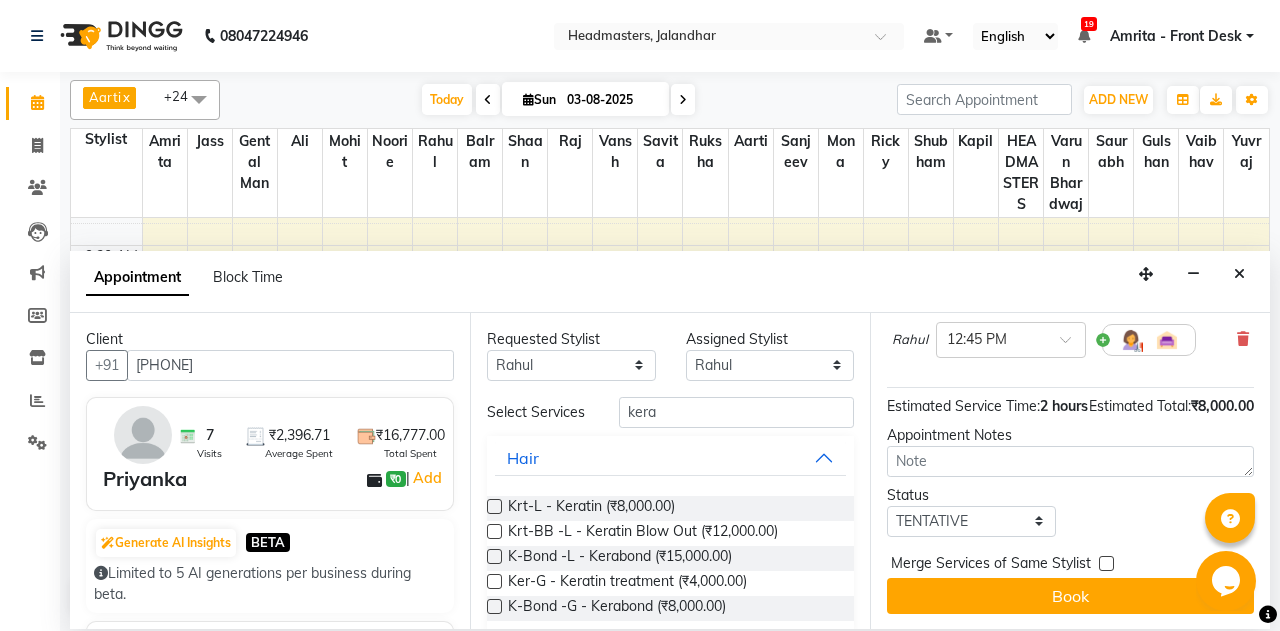 scroll, scrollTop: 196, scrollLeft: 0, axis: vertical 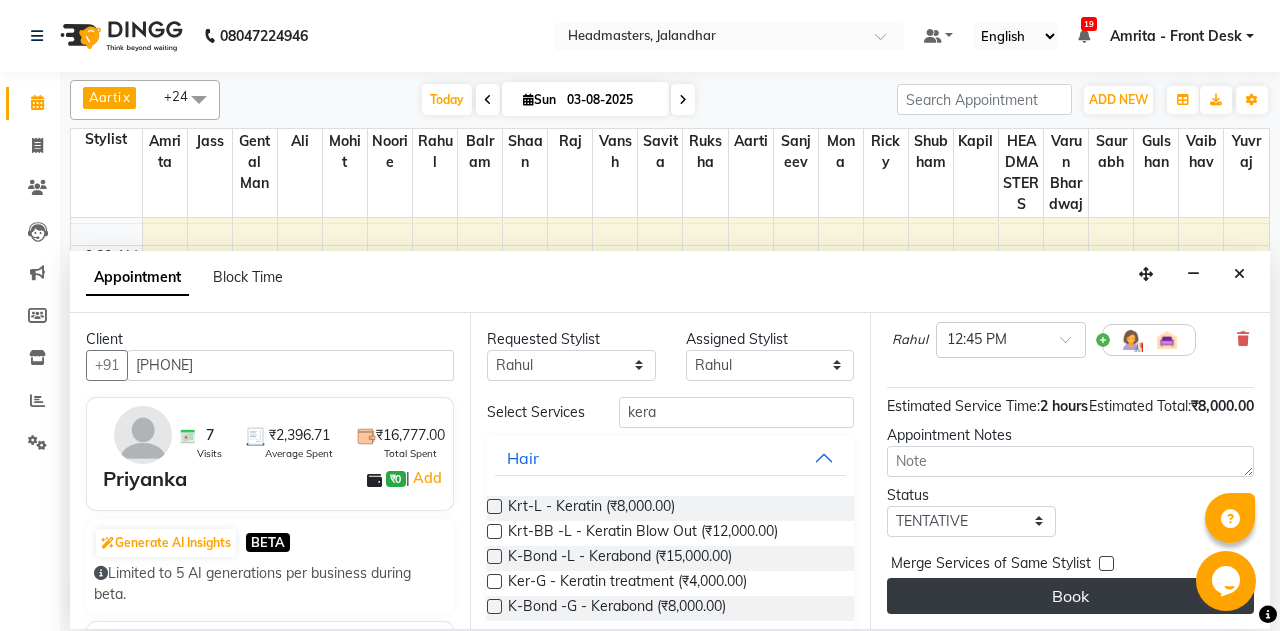 click on "Book" at bounding box center [1070, 596] 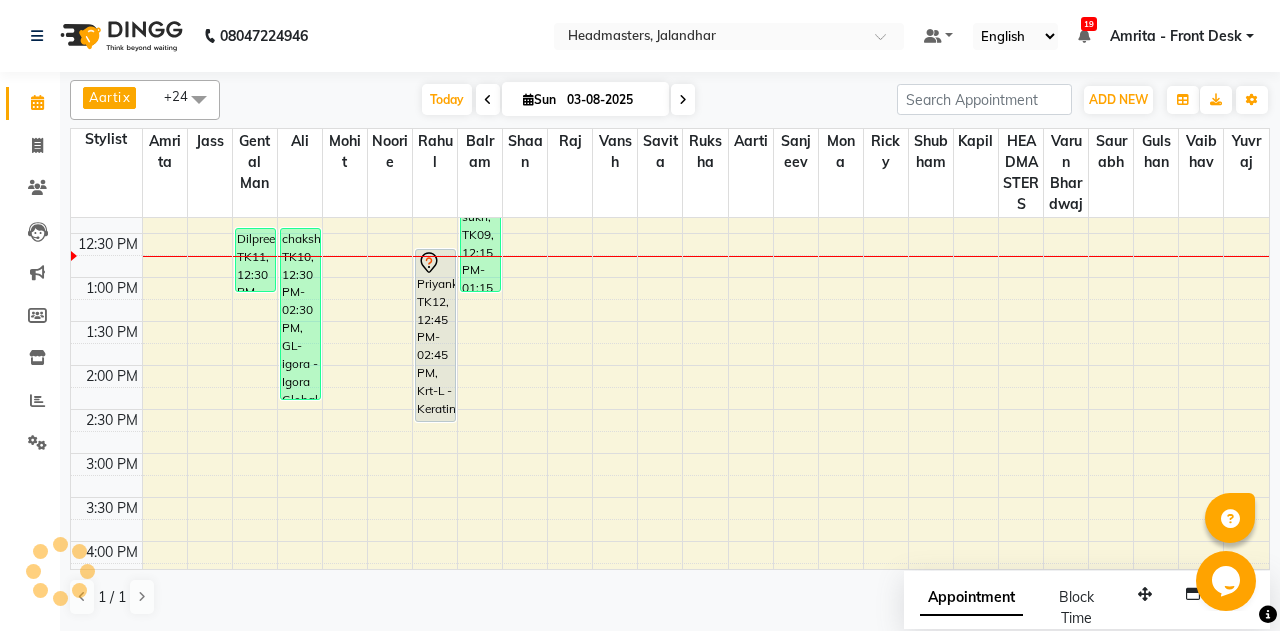 scroll, scrollTop: 416, scrollLeft: 0, axis: vertical 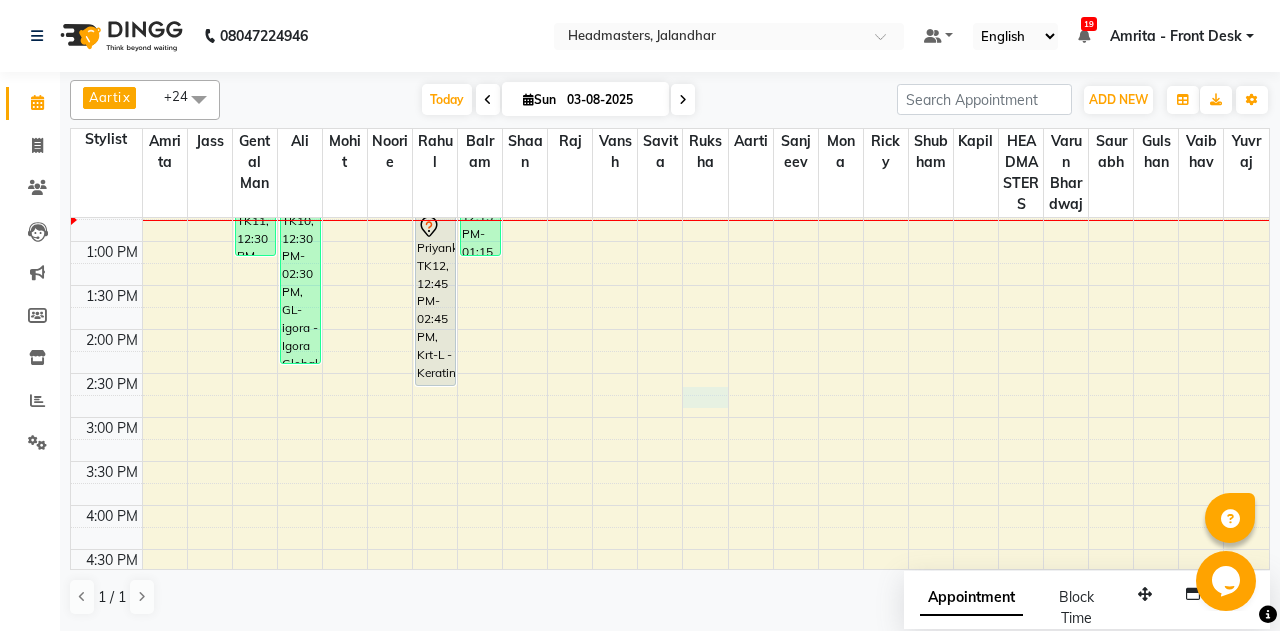 click on "8:00 AM 8:30 AM 9:00 AM 9:30 AM 10:00 AM 10:30 AM 11:00 AM 11:30 AM 12:00 PM 12:30 PM 1:00 PM 1:30 PM 2:00 PM 2:30 PM 3:00 PM 3:30 PM 4:00 PM 4:30 PM 5:00 PM 5:30 PM 6:00 PM 6:30 PM 7:00 PM 7:30 PM 8:00 PM 8:30 PM 9:00 PM 9:30 PM    Dilpreet, TK11, 12:30 PM-01:15 PM, BRD - Beard    chakshita, TK10, 12:30 PM-02:30 PM, GL-igora - Igora Global             Priyanka, TK12, 12:45 PM-02:45 PM, Krt-L - Keratin    sukh, TK09, 12:15 PM-01:15 PM, HCG - Hair Cut by Senior Hair Stylist" at bounding box center [670, 417] 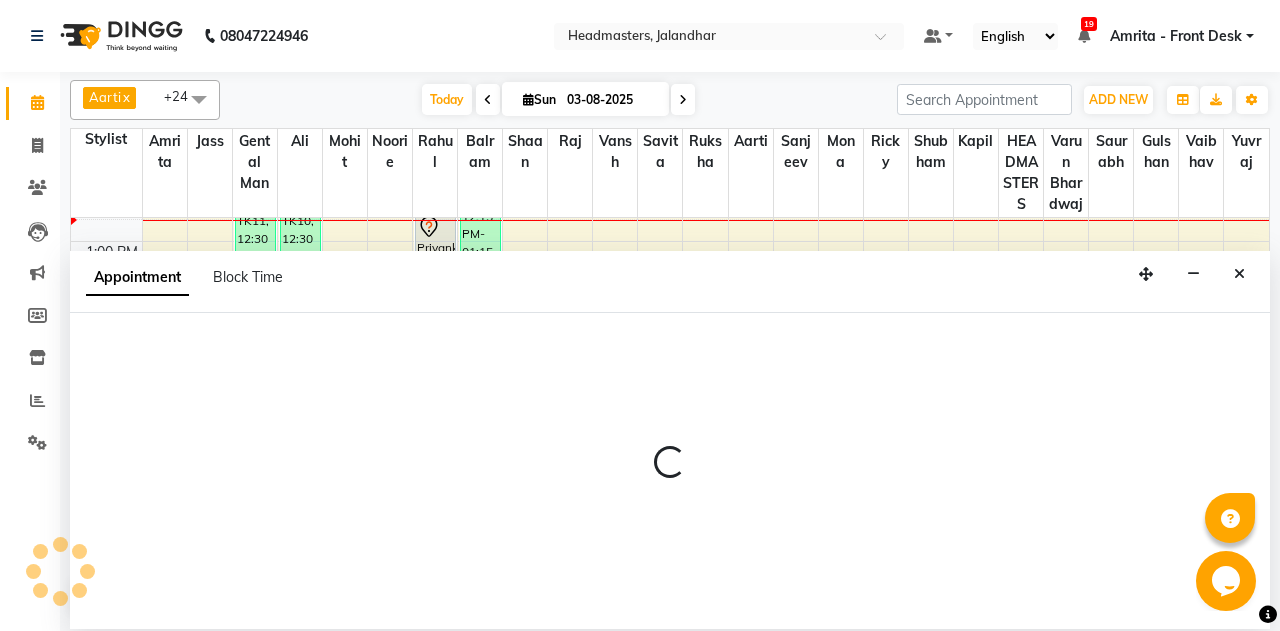 select on "60733" 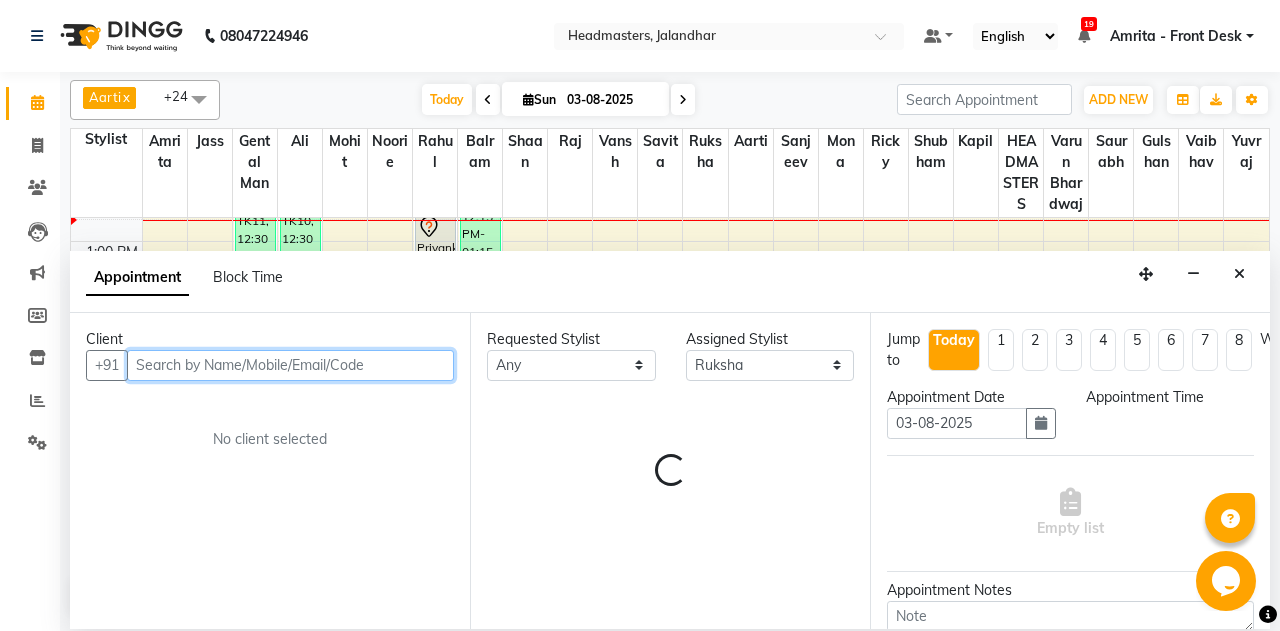 select on "885" 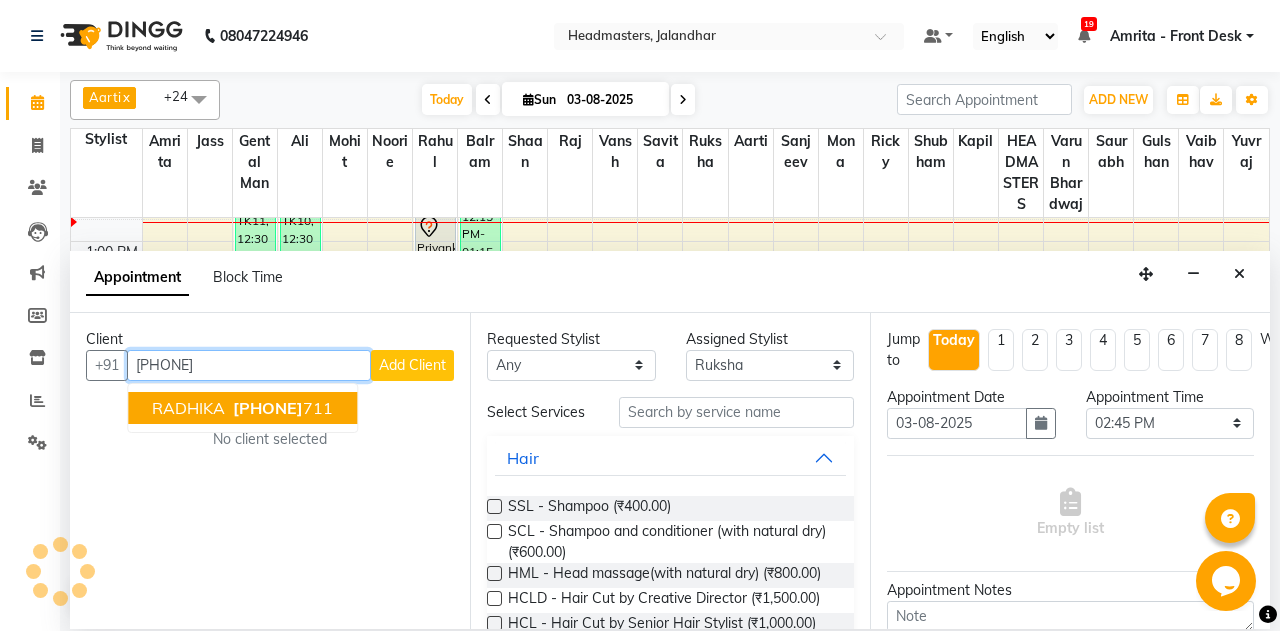 click on "9779171" at bounding box center [268, 408] 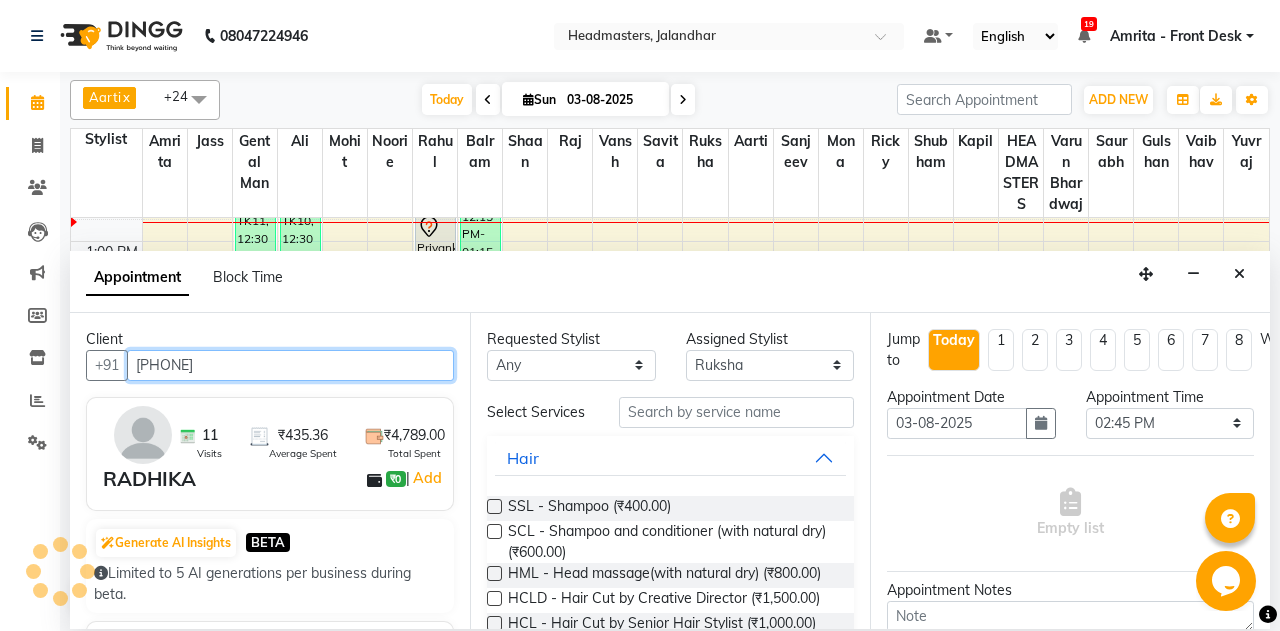 type on "9779171711" 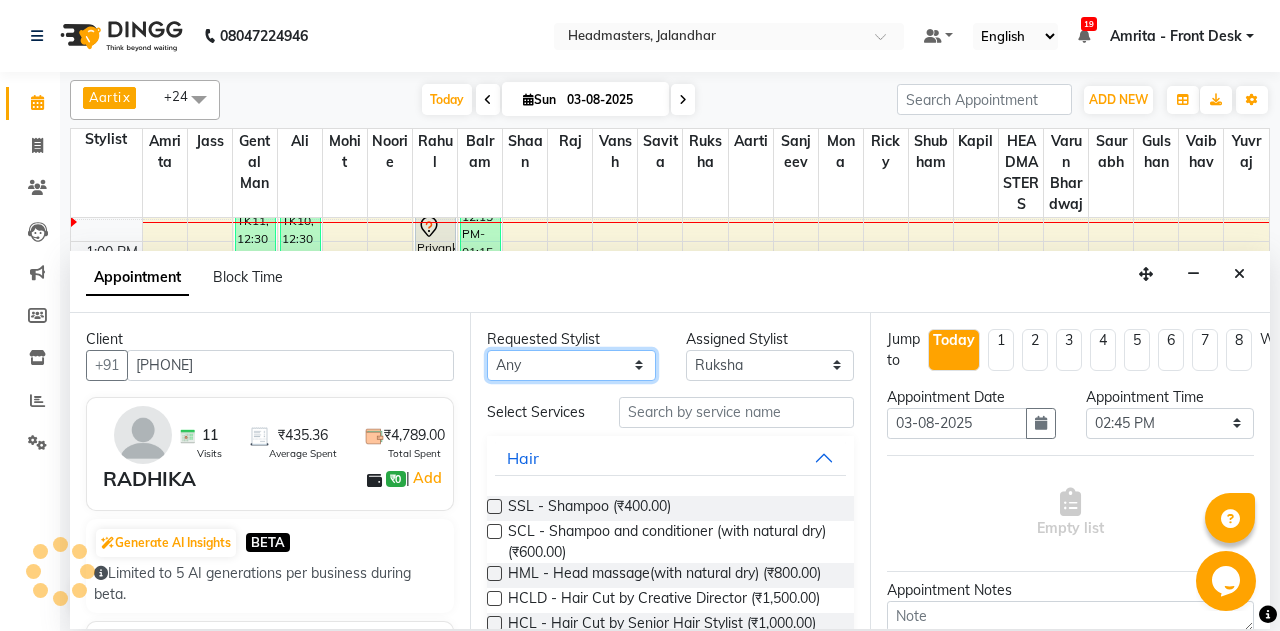 click on "Any Aarti Ali Amrita Balram Gental Man Gulshan HEADMASTERS Jass Kapil Manpreet Mohit Mona Noorie Rahul Raj Ricky Ruksha Sanjeev Saurabh  Savita Shaan Shubham Vaibhav Vansh Varun Bhardwaj Yuvraj" at bounding box center (571, 365) 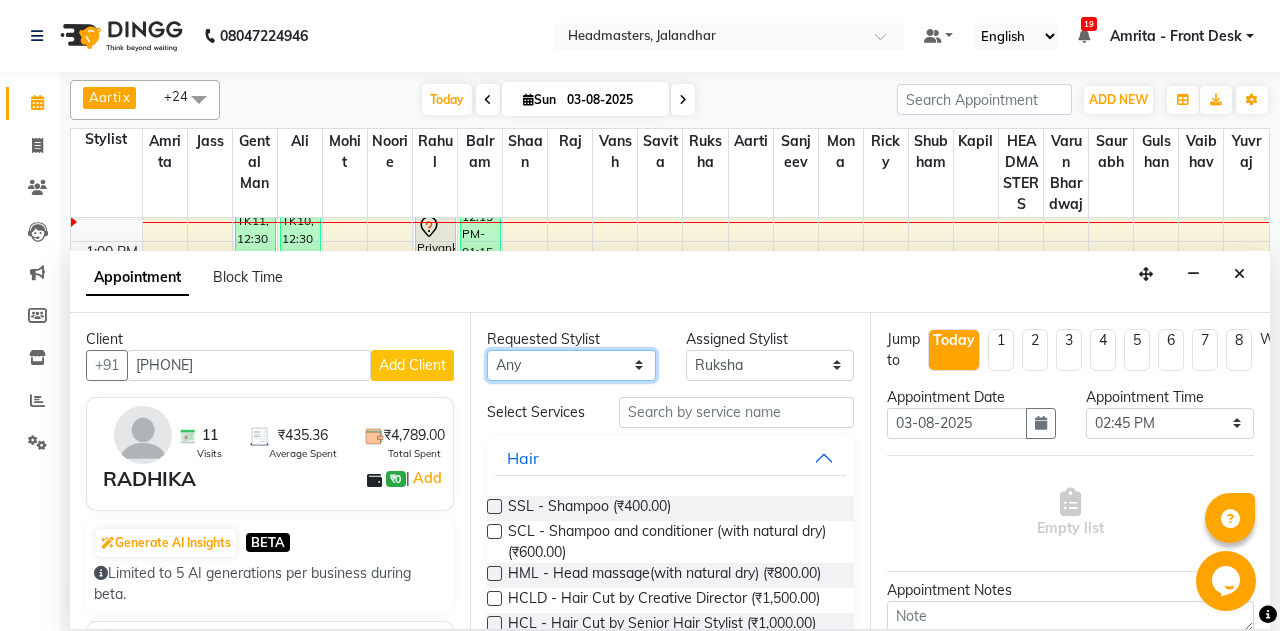 select on "60725" 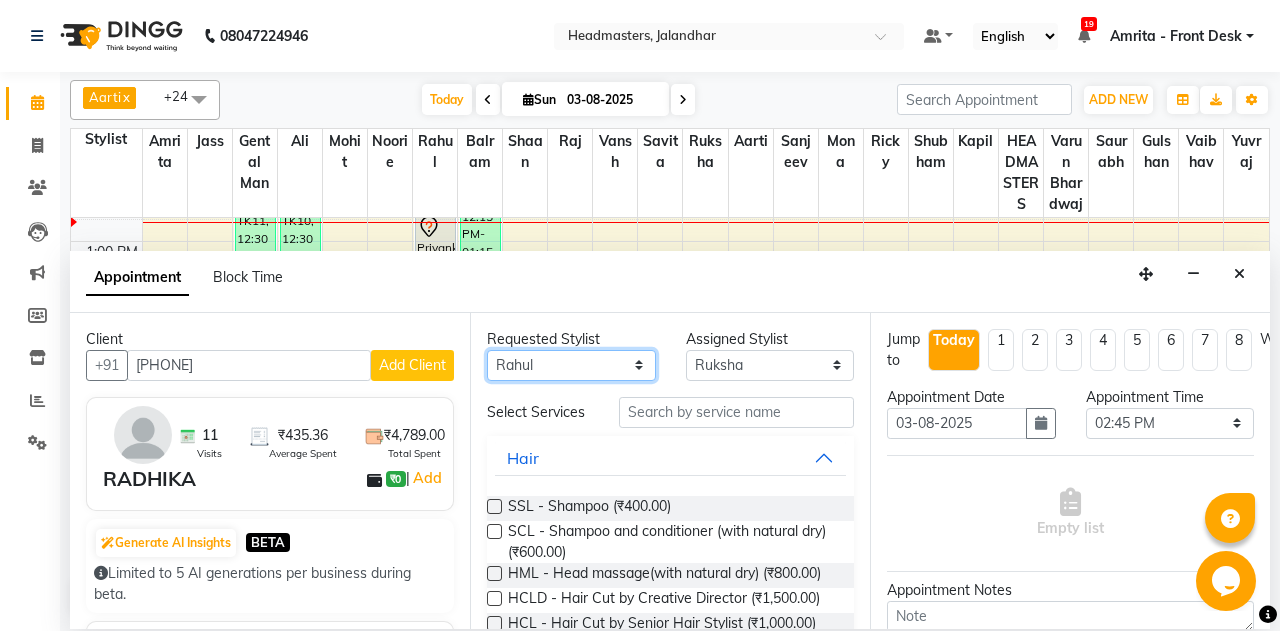 click on "Rahul" at bounding box center (0, 0) 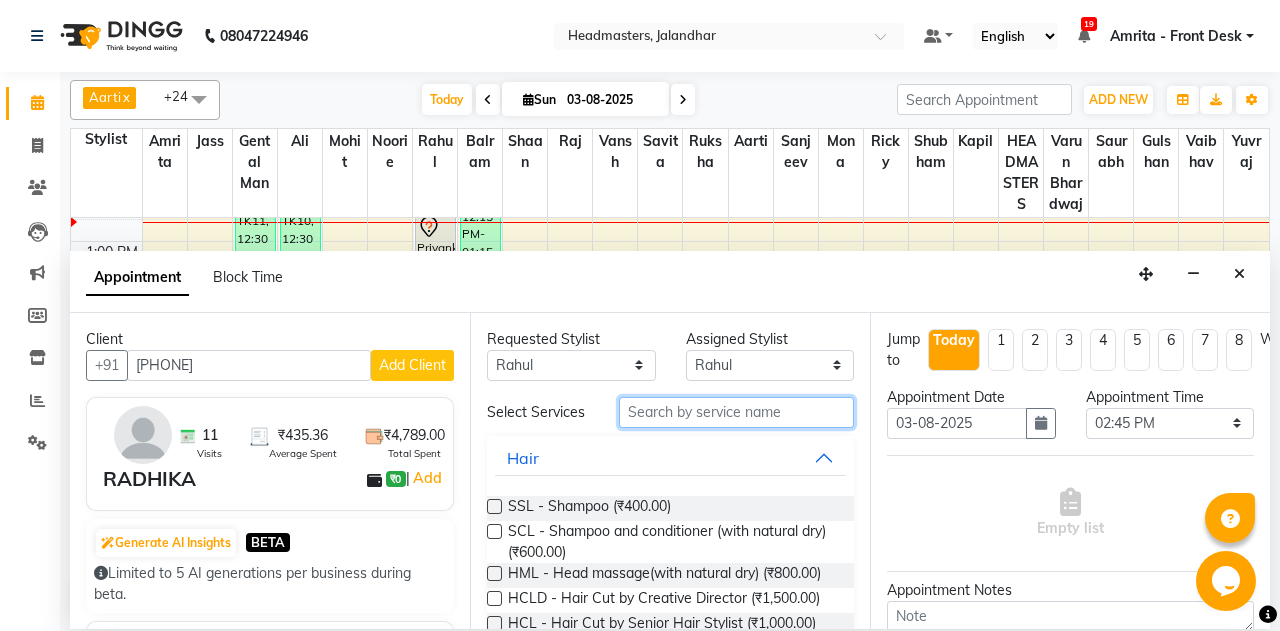 click at bounding box center [736, 412] 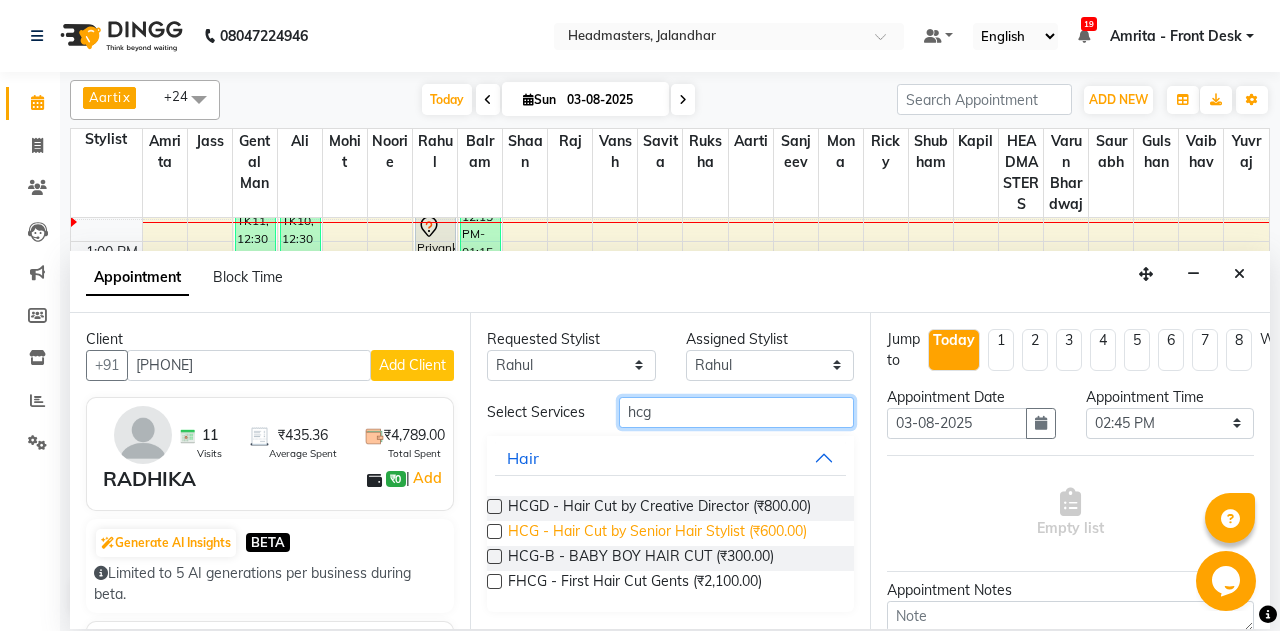 type on "hcg" 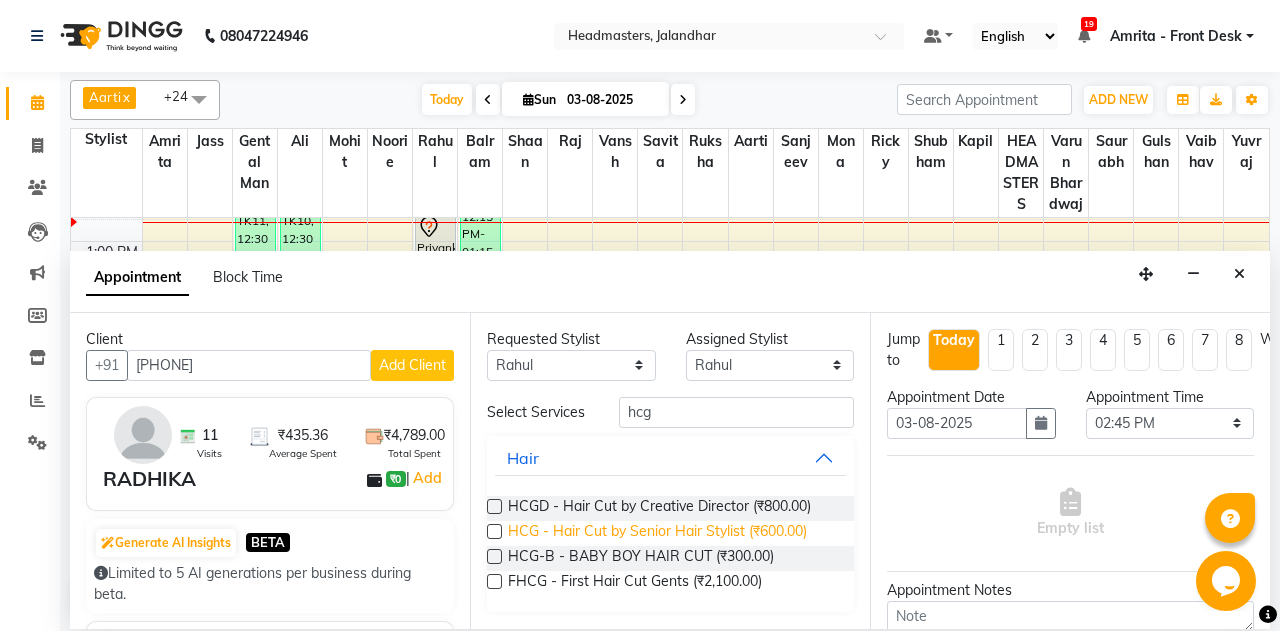 click on "HCG - Hair Cut by Senior Hair Stylist (₹600.00)" at bounding box center (657, 533) 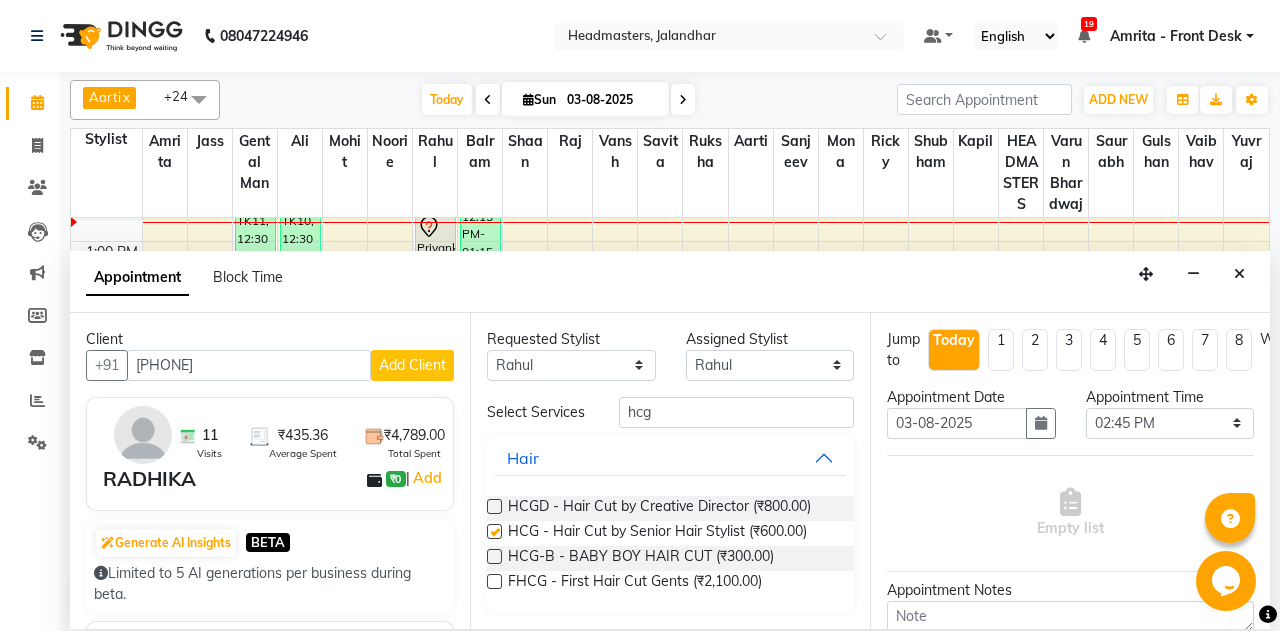 checkbox on "false" 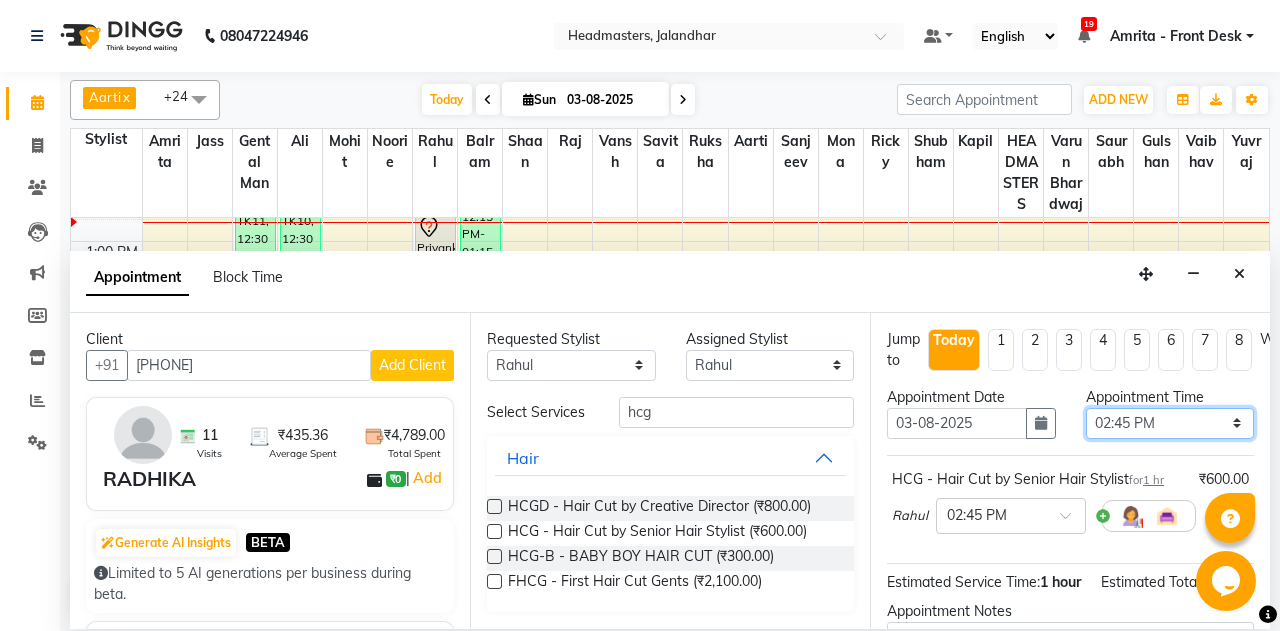 click on "Select 09:00 AM 09:15 AM 09:30 AM 09:45 AM 10:00 AM 10:15 AM 10:30 AM 10:45 AM 11:00 AM 11:15 AM 11:30 AM 11:45 AM 12:00 PM 12:15 PM 12:30 PM 12:45 PM 01:00 PM 01:15 PM 01:30 PM 01:45 PM 02:00 PM 02:15 PM 02:30 PM 02:45 PM 03:00 PM 03:15 PM 03:30 PM 03:45 PM 04:00 PM 04:15 PM 04:30 PM 04:45 PM 05:00 PM 05:15 PM 05:30 PM 05:45 PM 06:00 PM 06:15 PM 06:30 PM 06:45 PM 07:00 PM 07:15 PM 07:30 PM 07:45 PM 08:00 PM 08:15 PM 08:30 PM 08:45 PM 09:00 PM" at bounding box center (1170, 423) 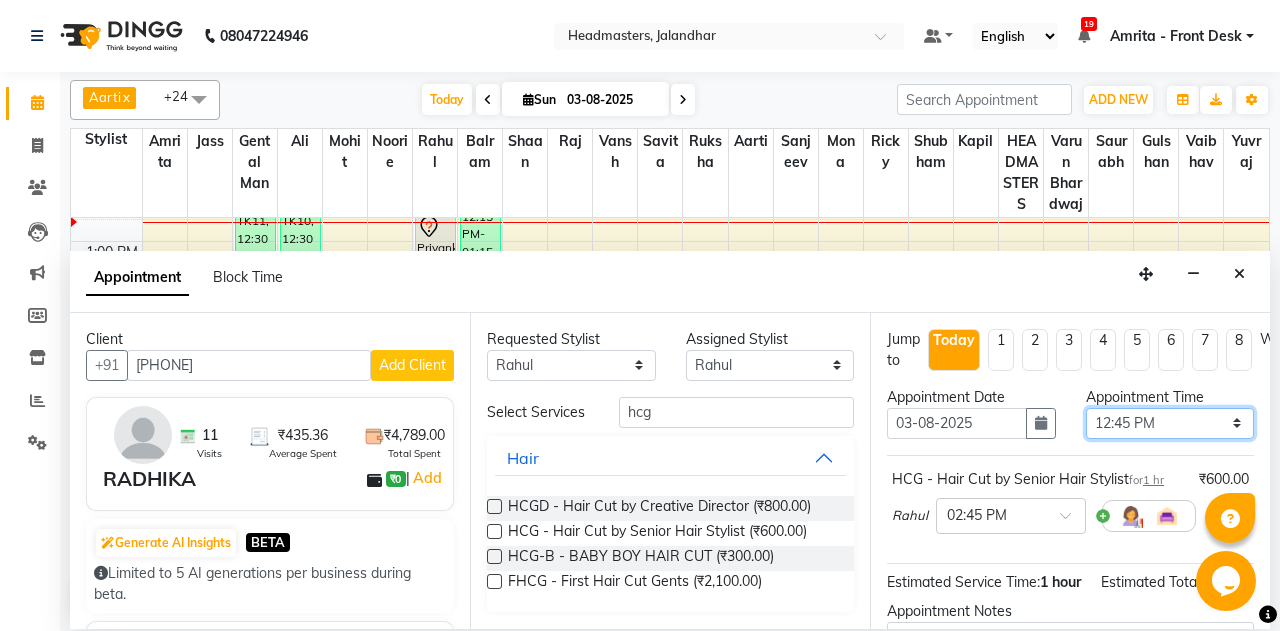 click on "12:45 PM" at bounding box center [0, 0] 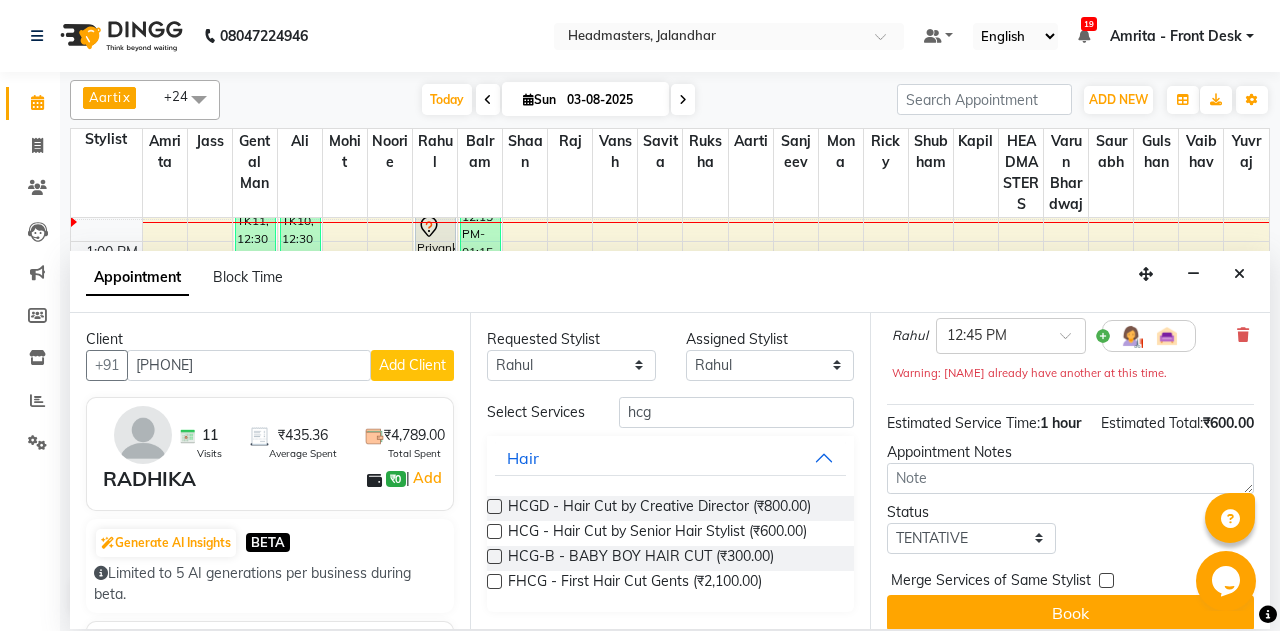 scroll, scrollTop: 196, scrollLeft: 0, axis: vertical 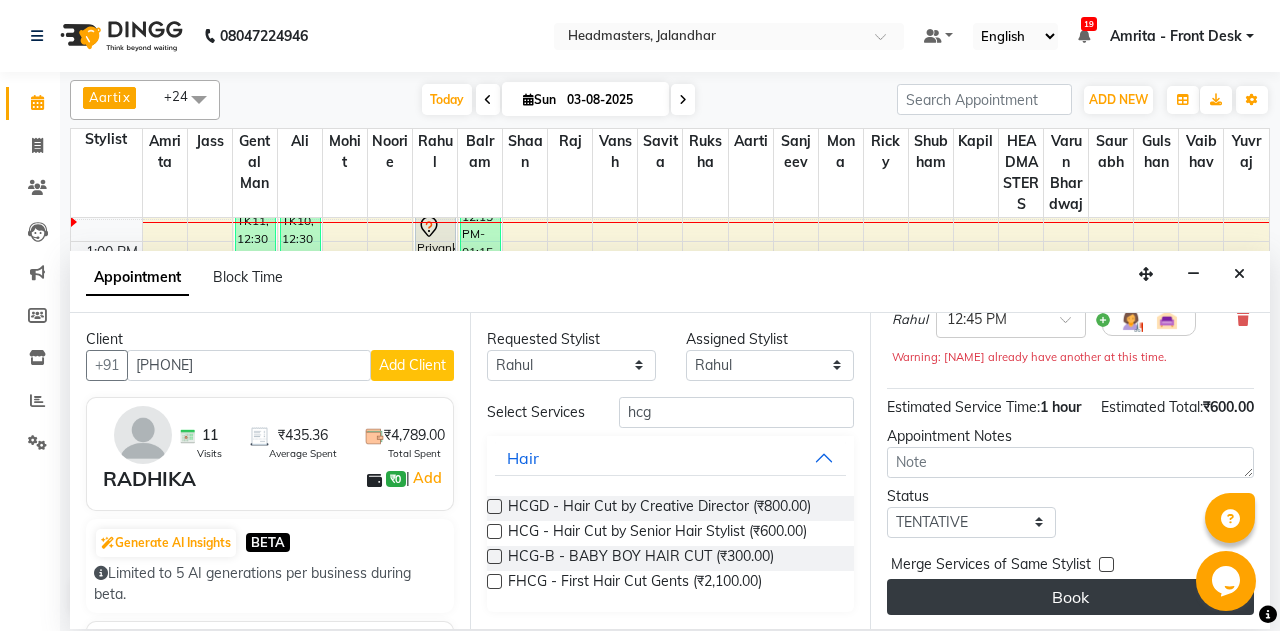 click on "Book" at bounding box center [1070, 597] 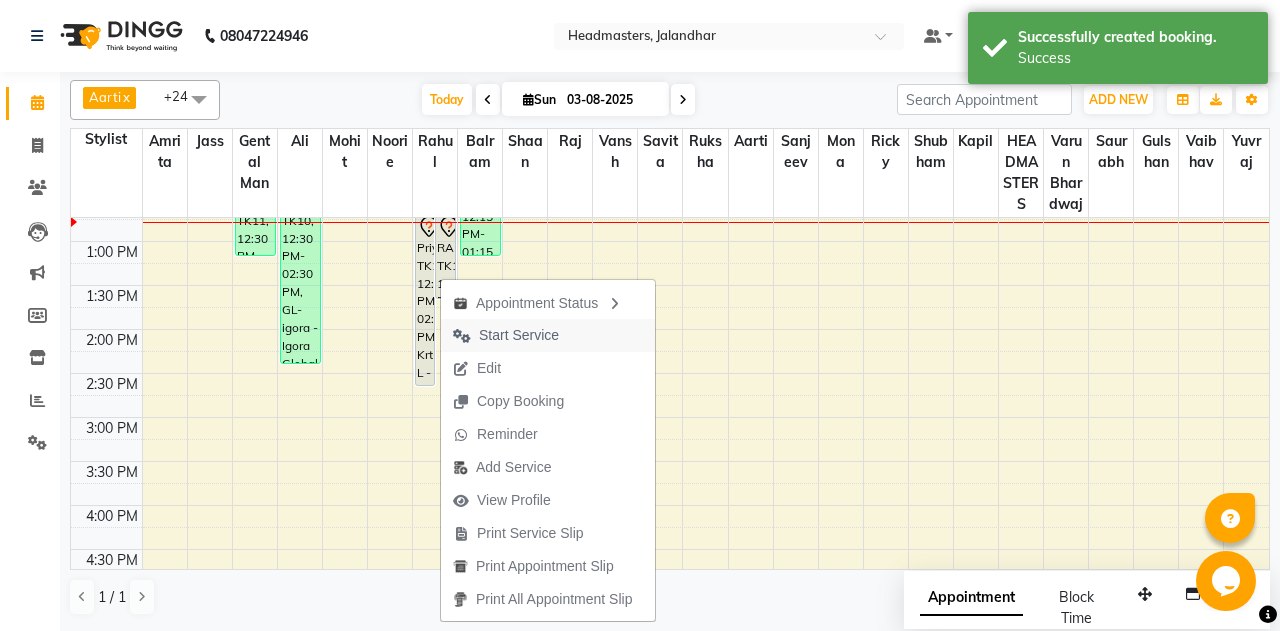 click on "Start Service" at bounding box center [519, 335] 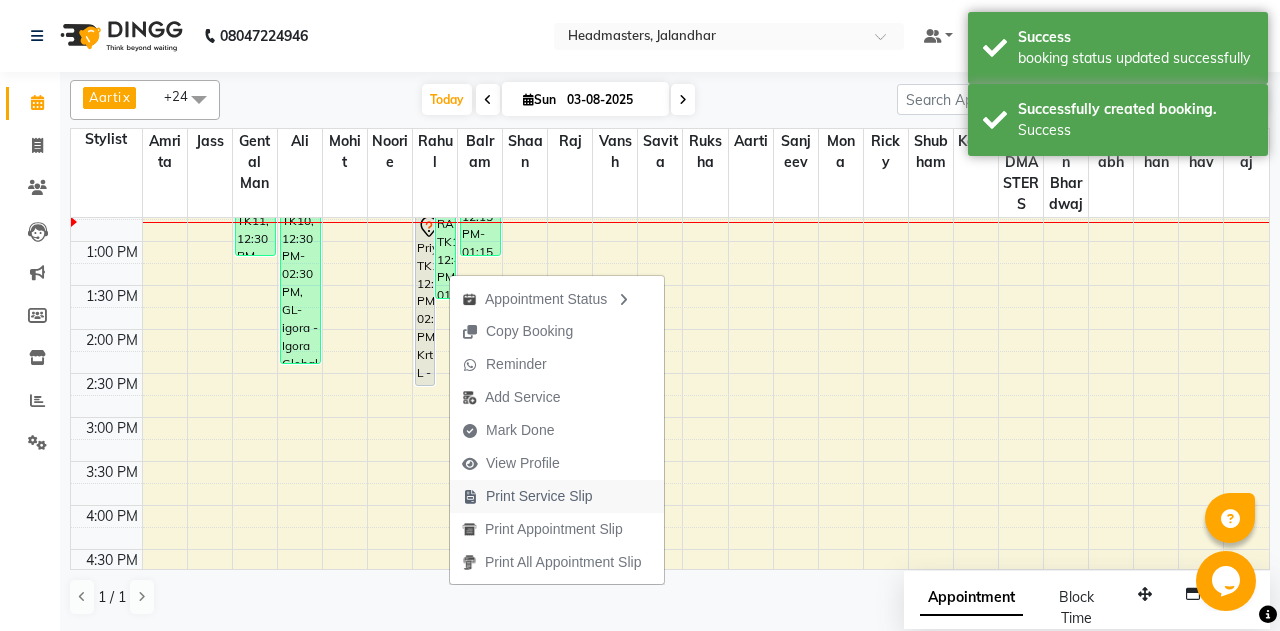 click on "Print Service Slip" at bounding box center (539, 496) 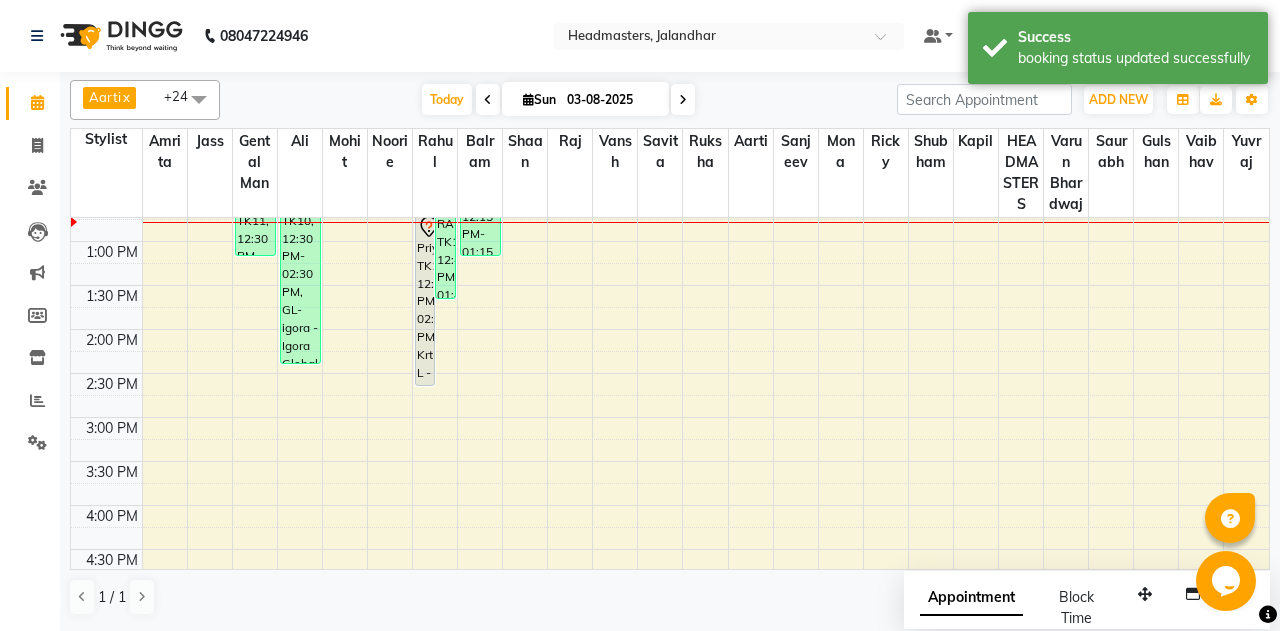 click on "8:00 AM 8:30 AM 9:00 AM 9:30 AM 10:00 AM 10:30 AM 11:00 AM 11:30 AM 12:00 PM 12:30 PM 1:00 PM 1:30 PM 2:00 PM 2:30 PM 3:00 PM 3:30 PM 4:00 PM 4:30 PM 5:00 PM 5:30 PM 6:00 PM 6:30 PM 7:00 PM 7:30 PM 8:00 PM 8:30 PM 9:00 PM 9:30 PM    Dilpreet, TK11, 12:30 PM-01:15 PM, BRD - Beard    chakshita, TK10, 12:30 PM-02:30 PM, GL-igora - Igora Global             Priyanka, TK12, 12:45 PM-02:45 PM, Krt-L - Keratin    RADHIKA, TK13, 12:45 PM-01:45 PM, HCG - Hair Cut by Senior Hair Stylist    sukh, TK09, 12:15 PM-01:15 PM, HCG - Hair Cut by Senior Hair Stylist" at bounding box center (670, 417) 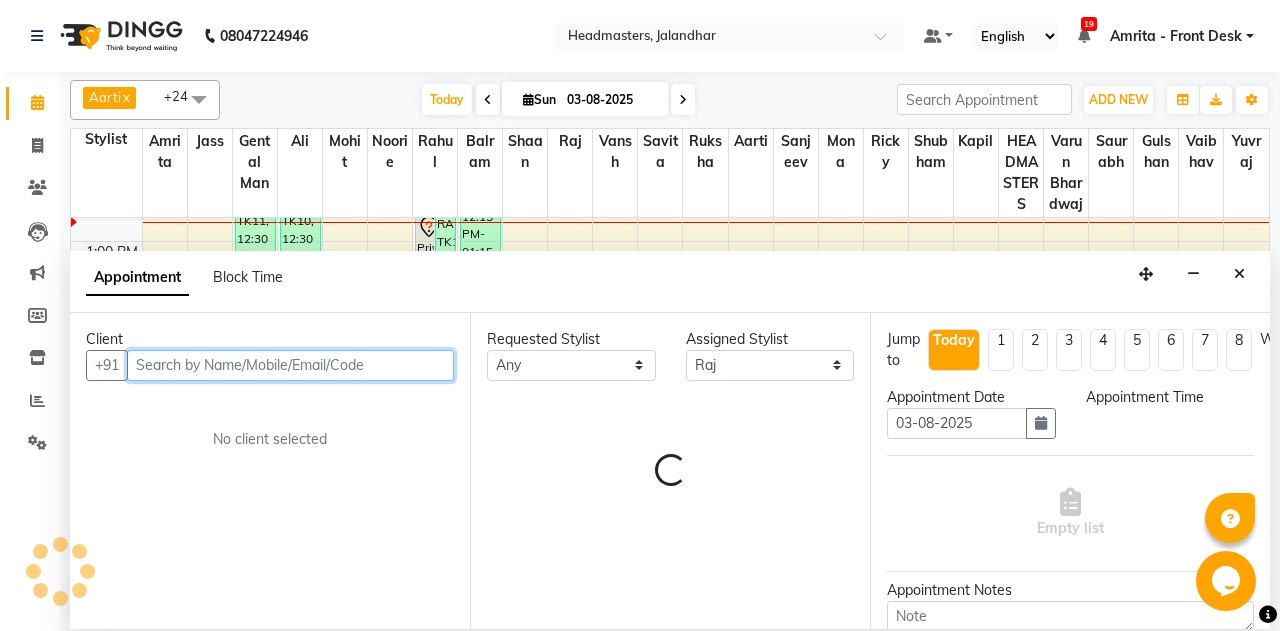 select on "930" 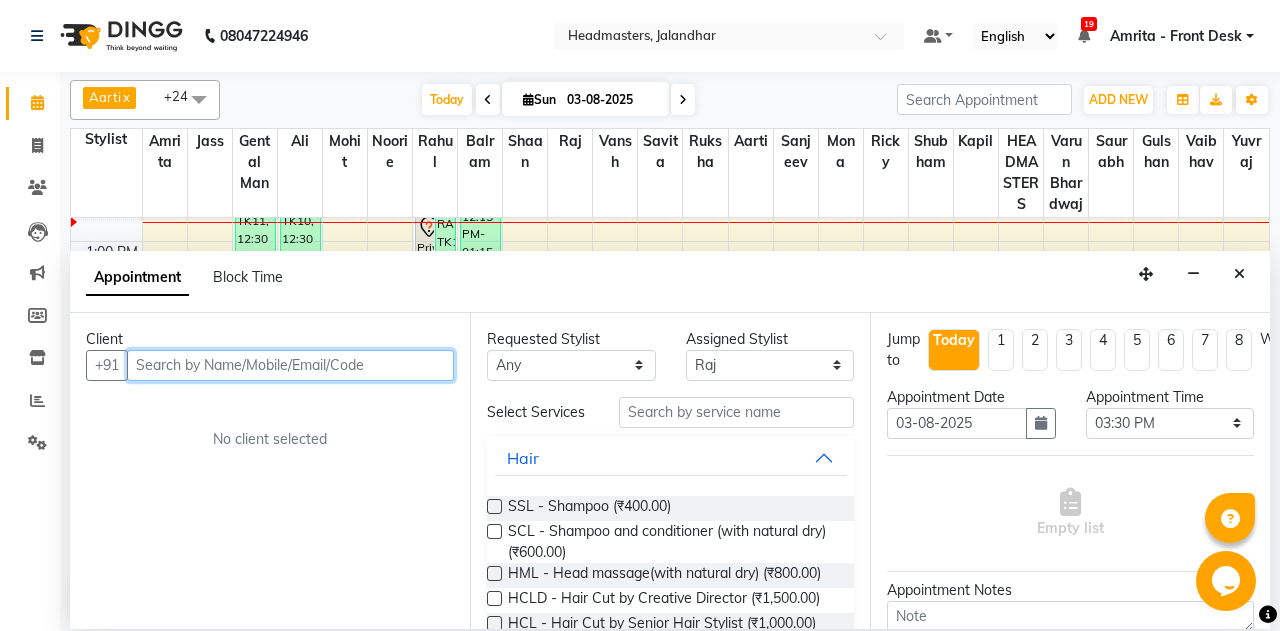 click at bounding box center (290, 365) 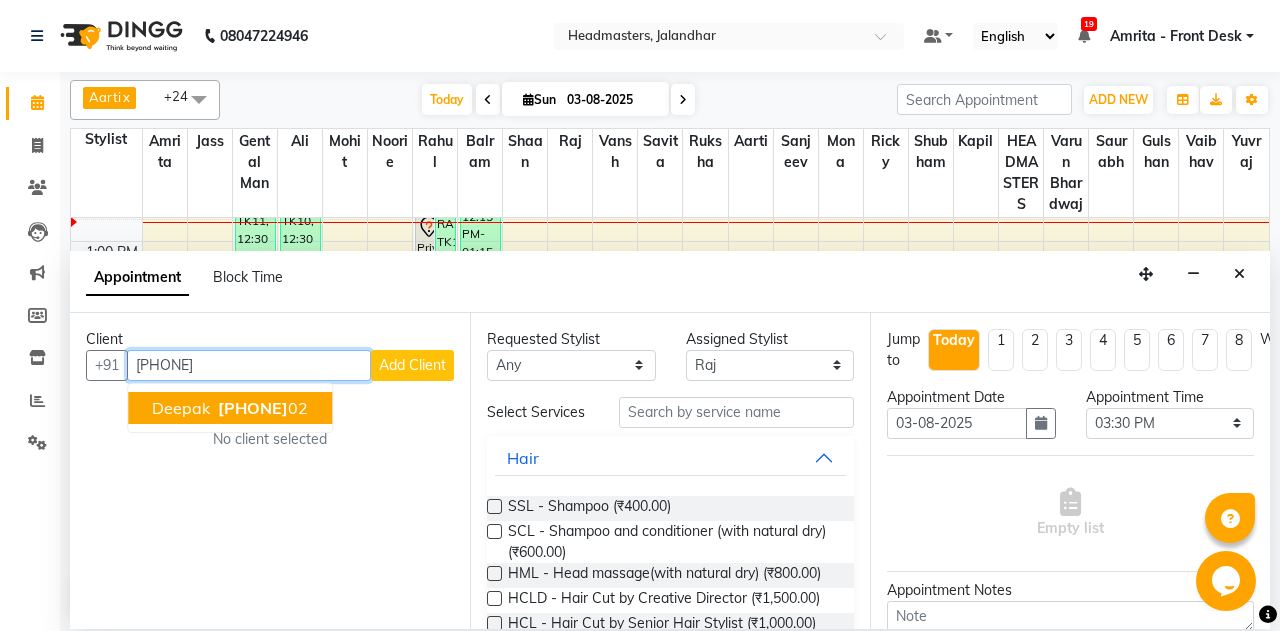 click on "deepak   74786000 02" at bounding box center (230, 408) 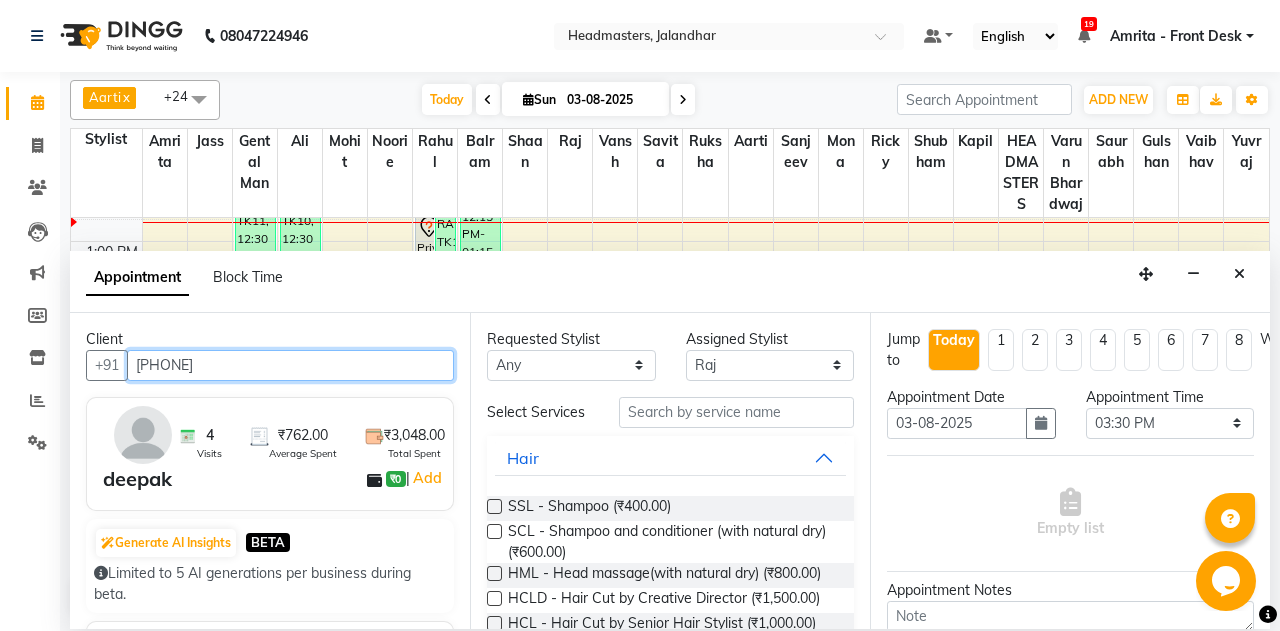 type on "7478600002" 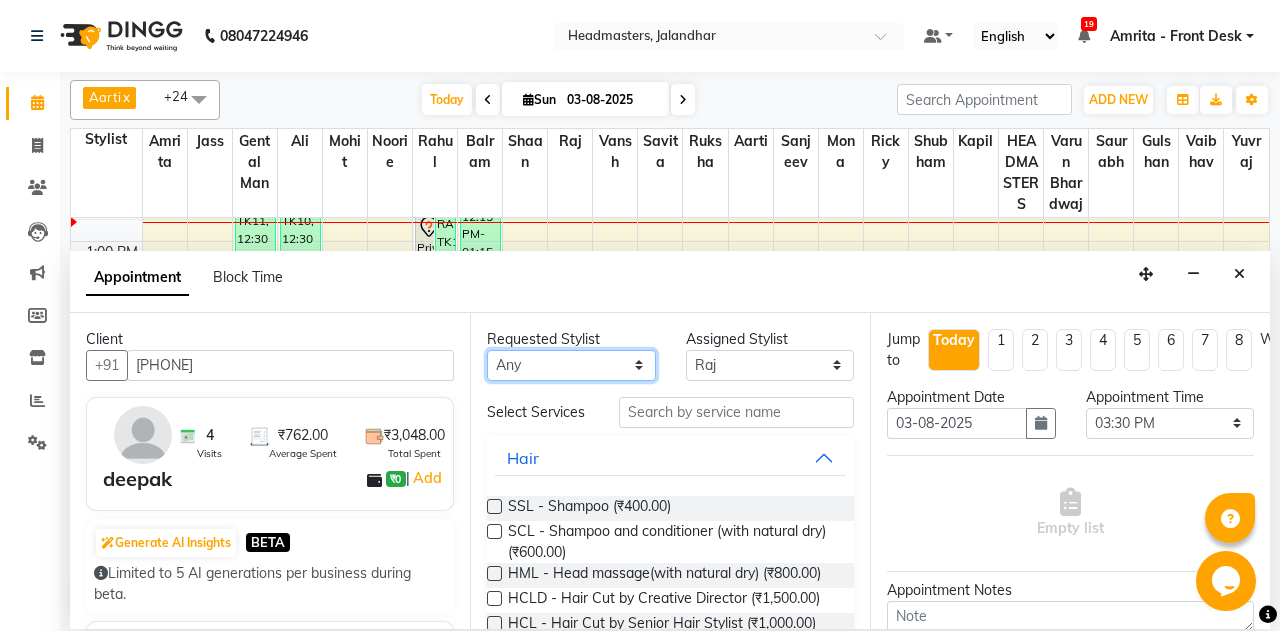 click on "Any Aarti Ali Amrita Balram Gental Man Gulshan HEADMASTERS Jass Kapil Manpreet Mohit Mona Noorie Rahul Raj Ricky Ruksha Sanjeev Saurabh  Savita Shaan Shubham Vaibhav Vansh Varun Bhardwaj Yuvraj" at bounding box center [571, 365] 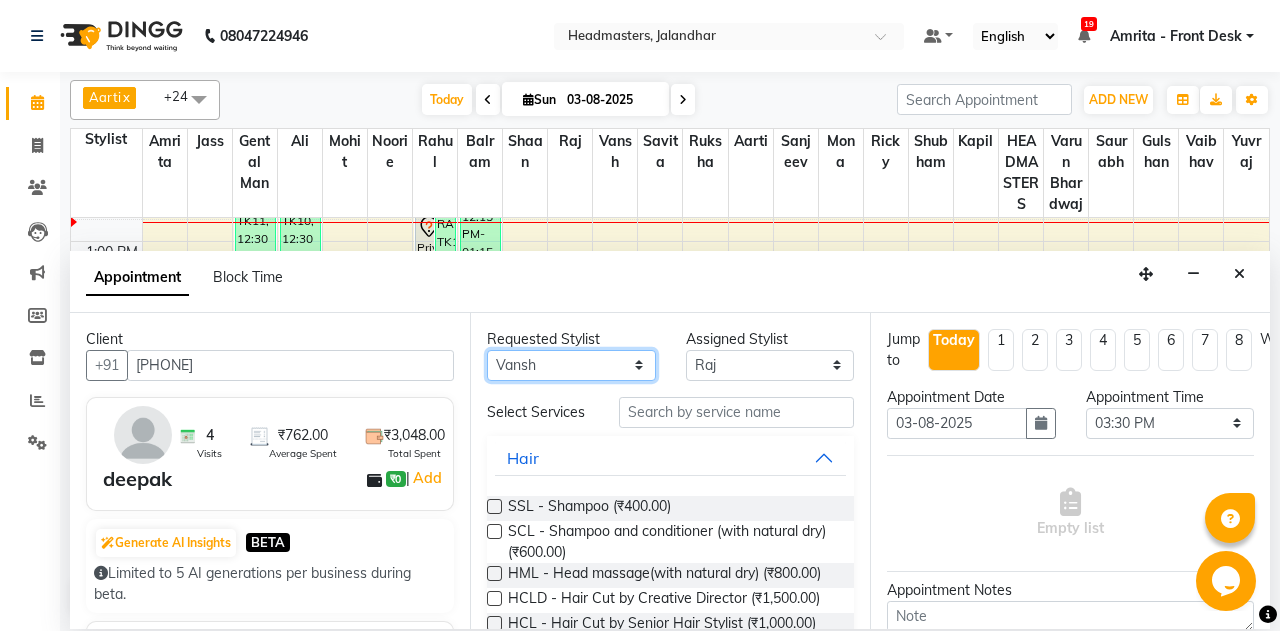 click on "Vansh" at bounding box center [0, 0] 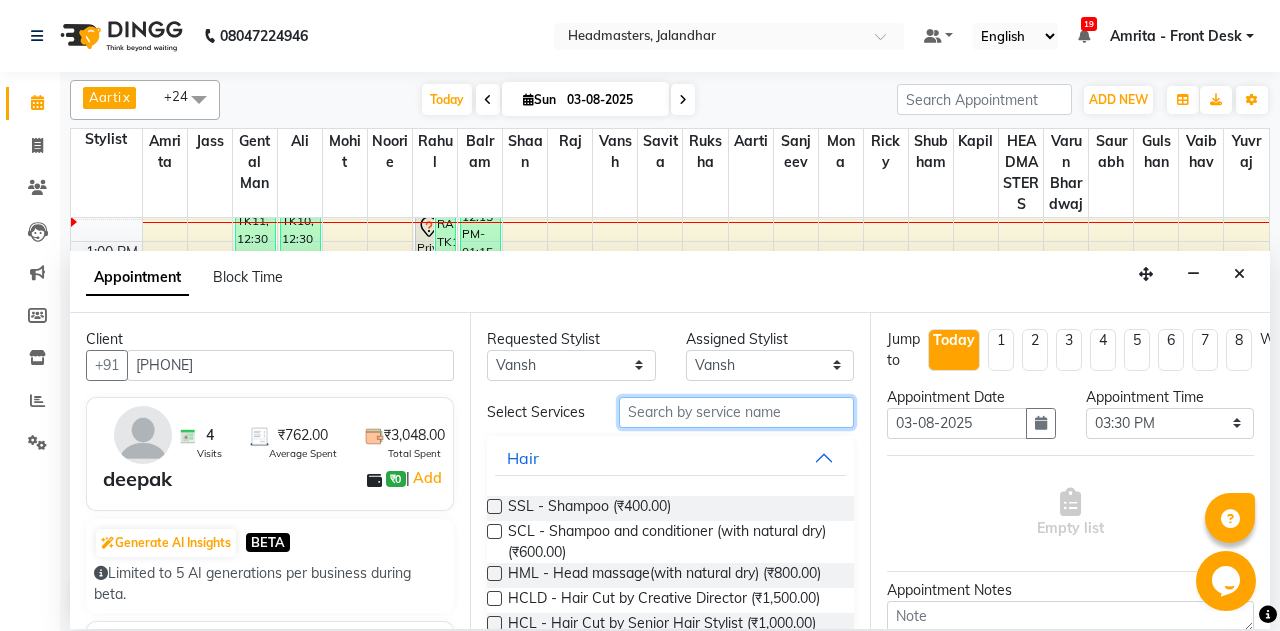 click at bounding box center [736, 412] 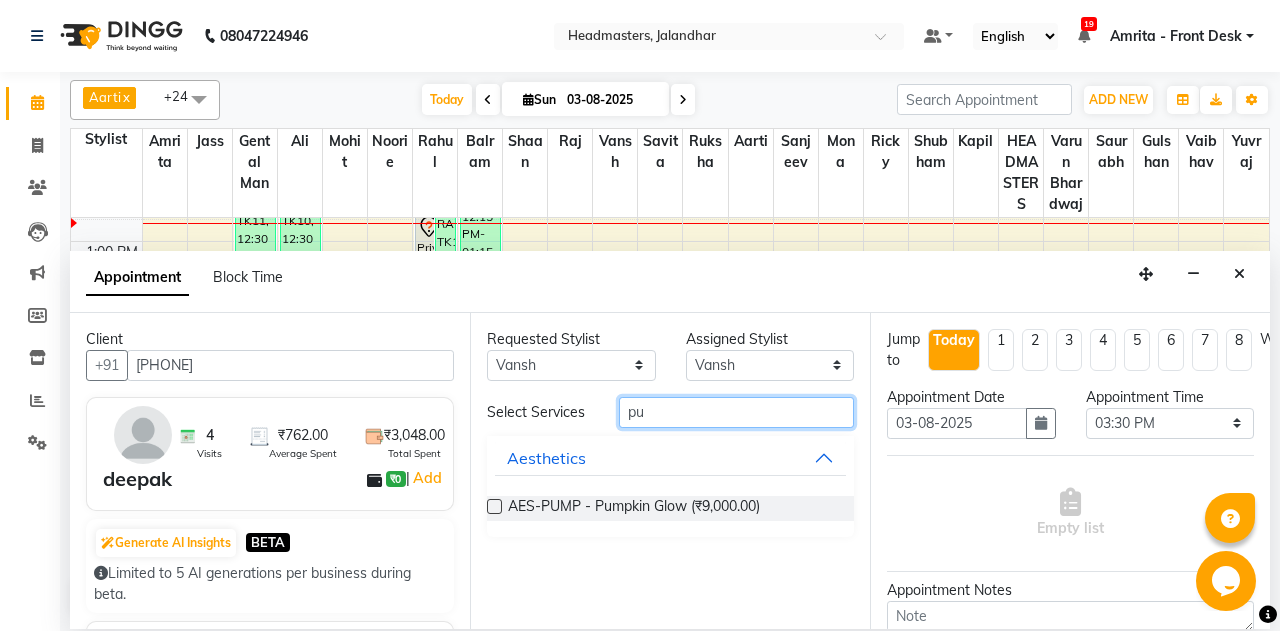 type on "p" 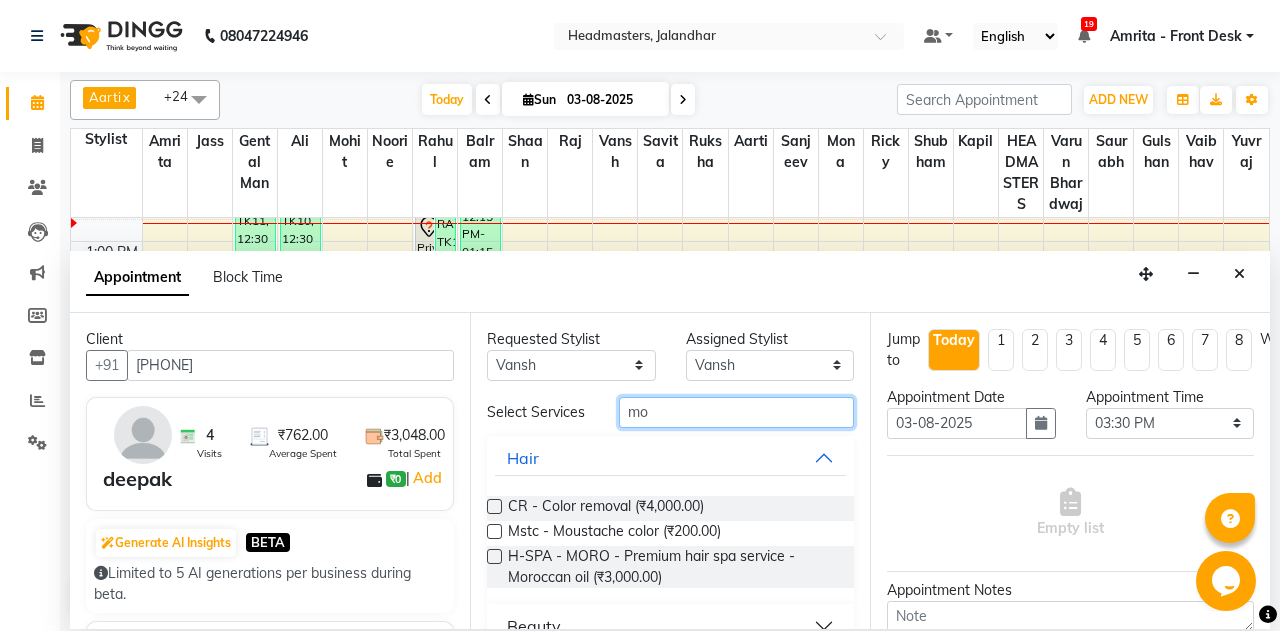type on "m" 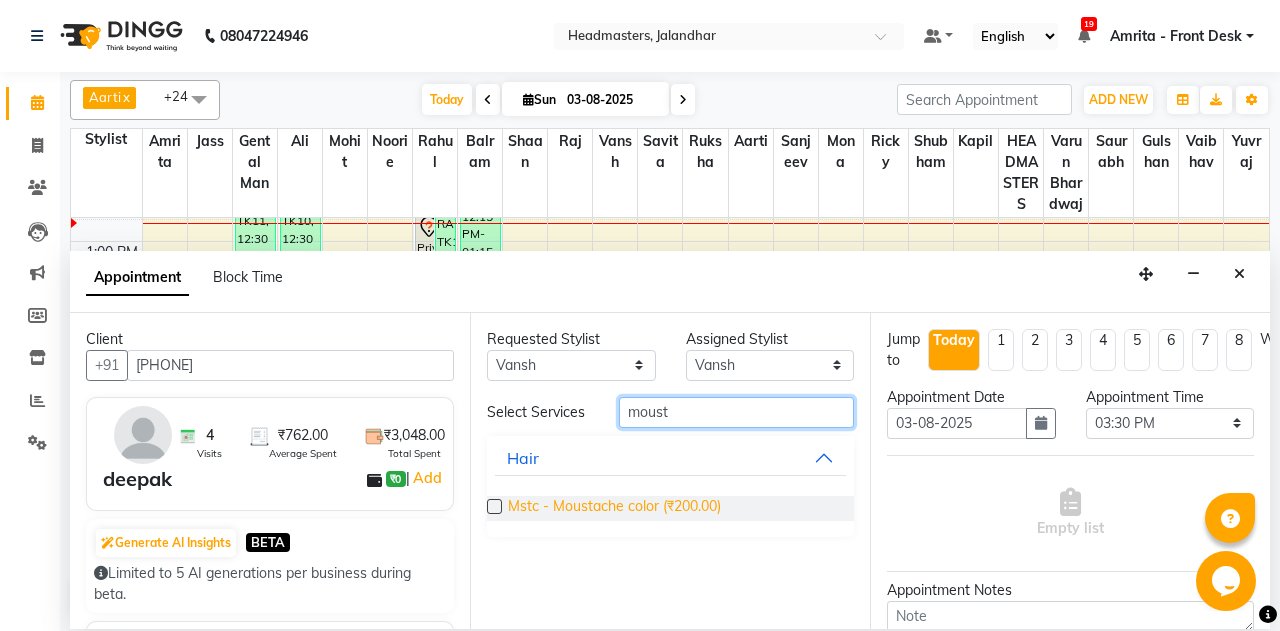 type on "moust" 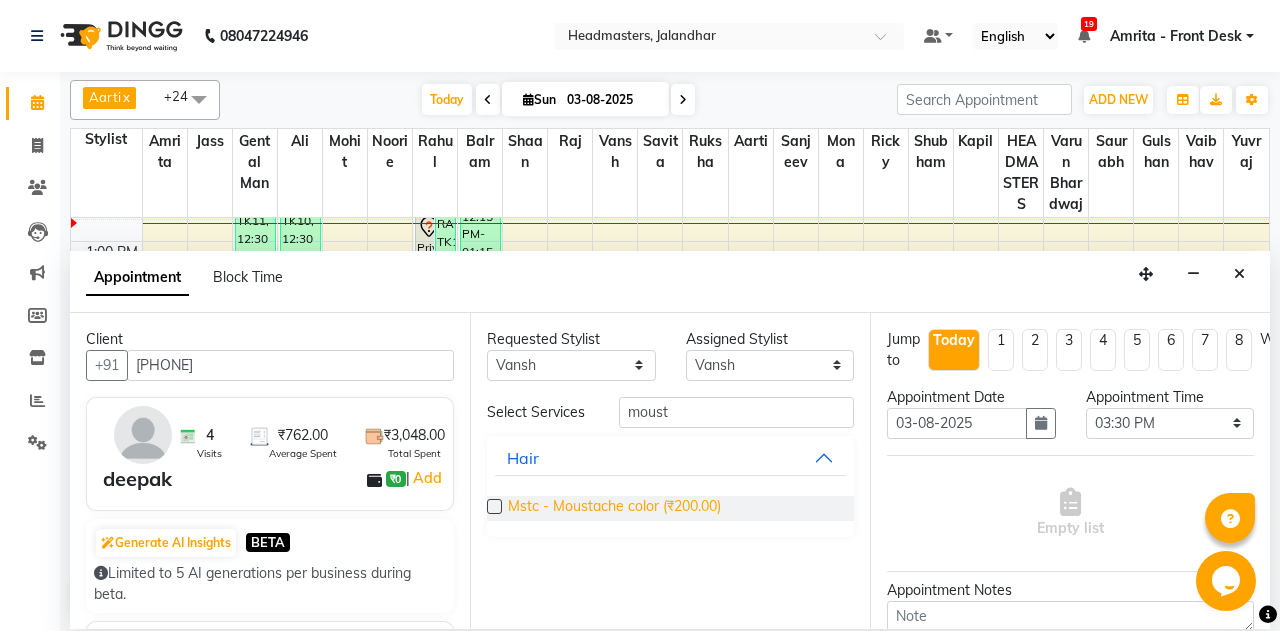 click on "Mstc  - Moustache color (₹200.00)" at bounding box center [614, 508] 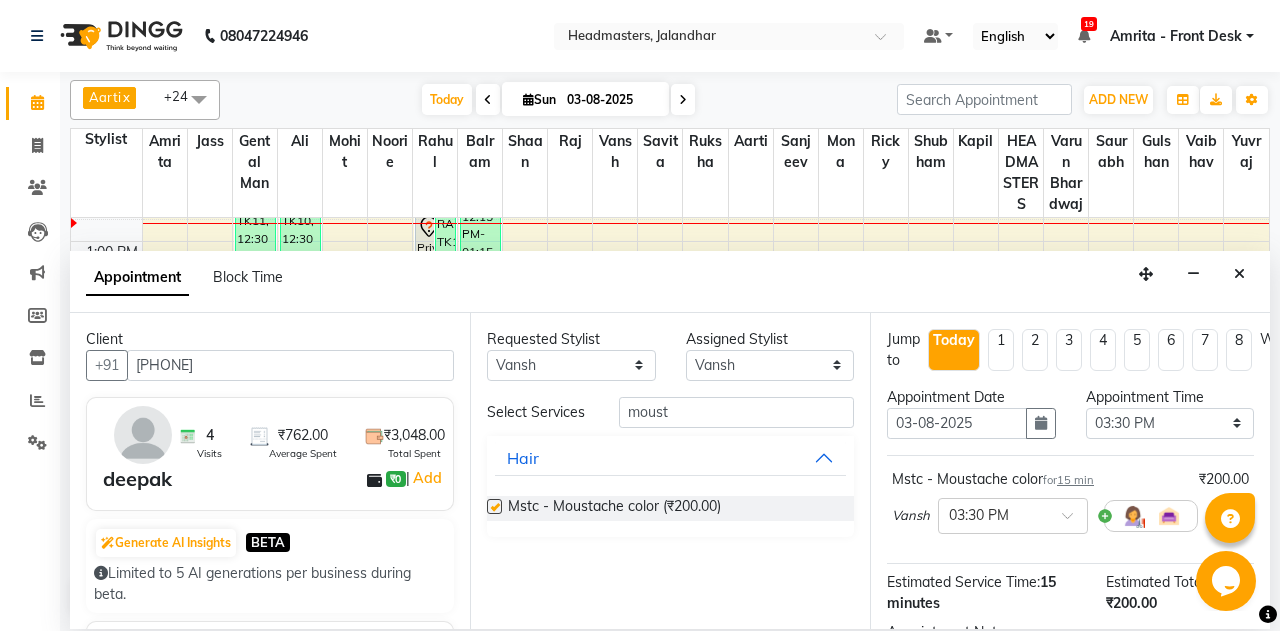 checkbox on "false" 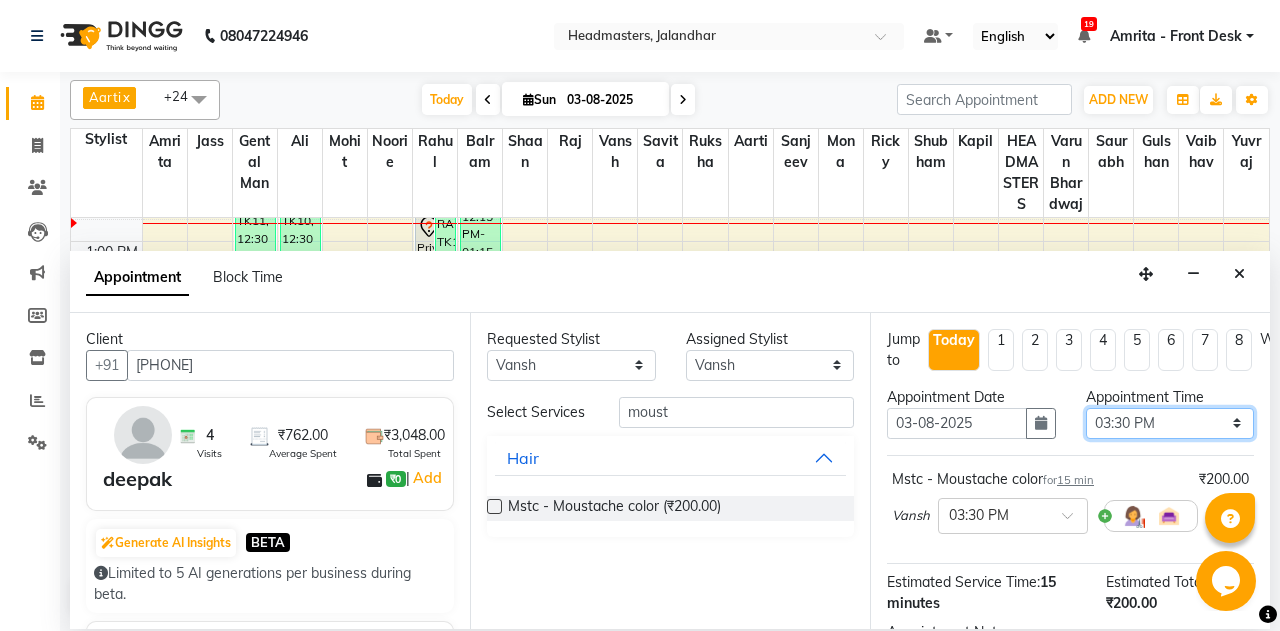 click on "Select 09:00 AM 09:15 AM 09:30 AM 09:45 AM 10:00 AM 10:15 AM 10:30 AM 10:45 AM 11:00 AM 11:15 AM 11:30 AM 11:45 AM 12:00 PM 12:15 PM 12:30 PM 12:45 PM 01:00 PM 01:15 PM 01:30 PM 01:45 PM 02:00 PM 02:15 PM 02:30 PM 02:45 PM 03:00 PM 03:15 PM 03:30 PM 03:45 PM 04:00 PM 04:15 PM 04:30 PM 04:45 PM 05:00 PM 05:15 PM 05:30 PM 05:45 PM 06:00 PM 06:15 PM 06:30 PM 06:45 PM 07:00 PM 07:15 PM 07:30 PM 07:45 PM 08:00 PM 08:15 PM 08:30 PM 08:45 PM 09:00 PM" at bounding box center (1170, 423) 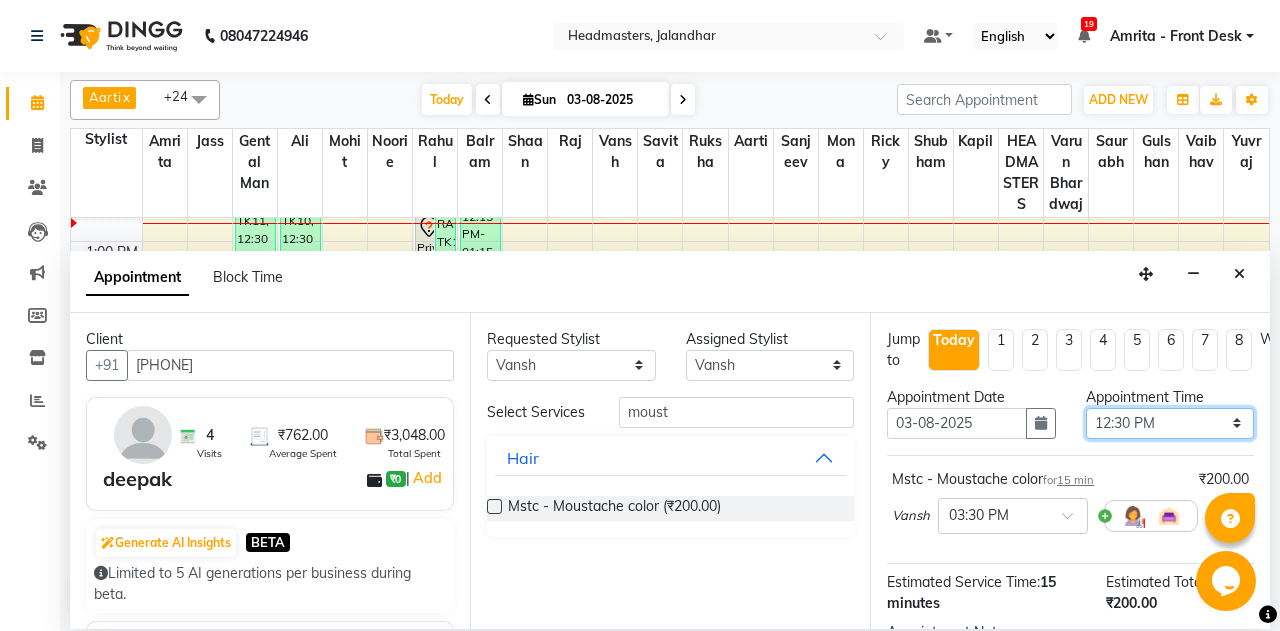 click on "12:30 PM" at bounding box center [0, 0] 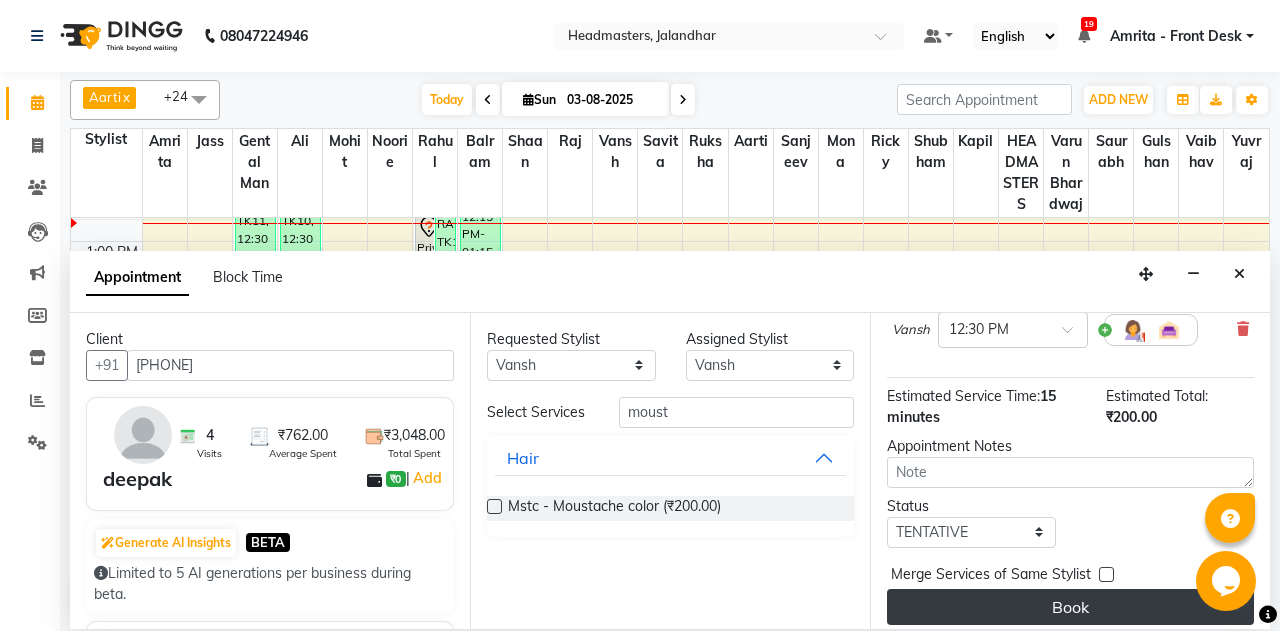scroll, scrollTop: 196, scrollLeft: 0, axis: vertical 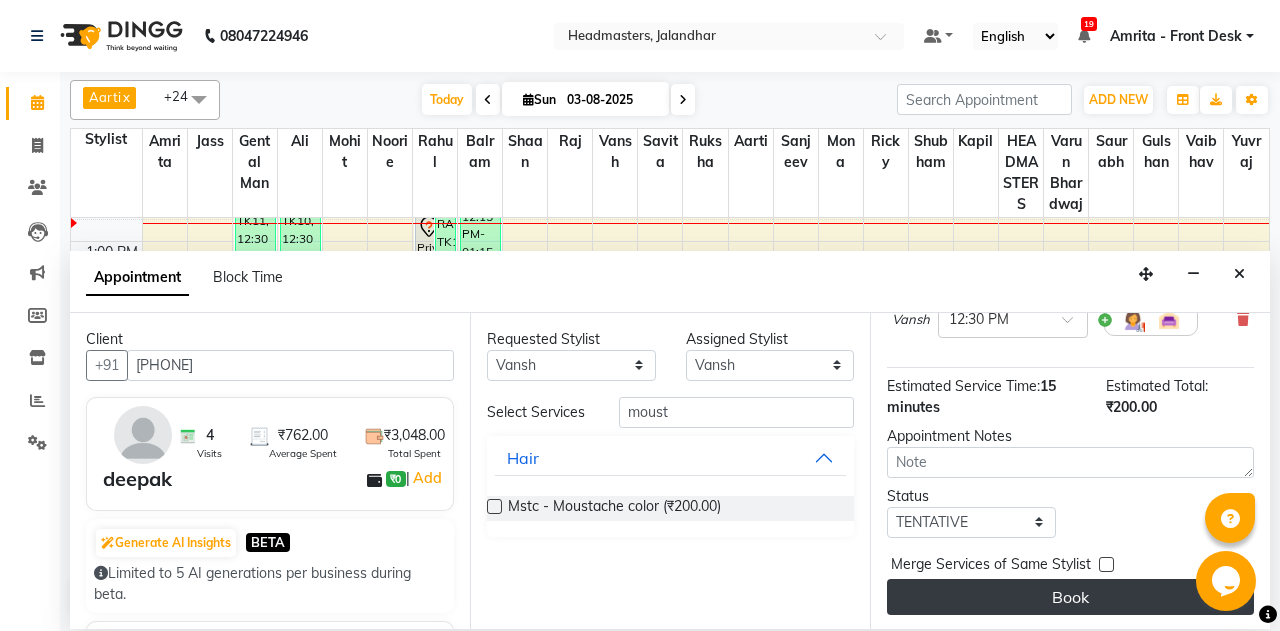 click on "Book" at bounding box center [1070, 597] 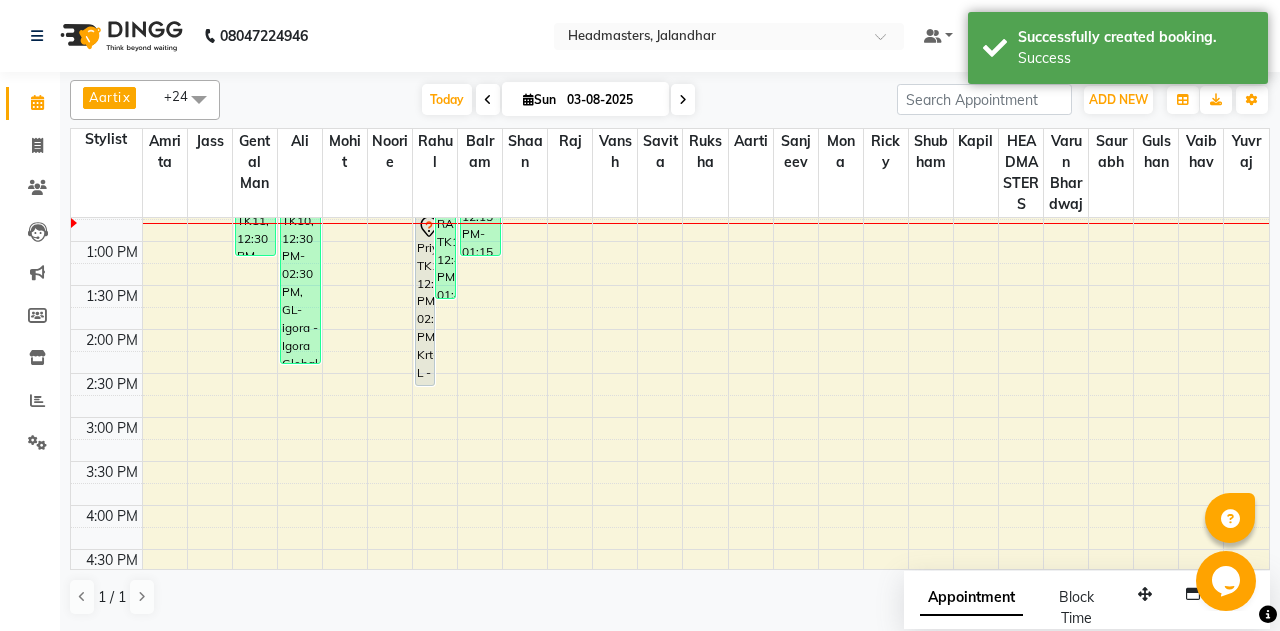 scroll, scrollTop: 104, scrollLeft: 0, axis: vertical 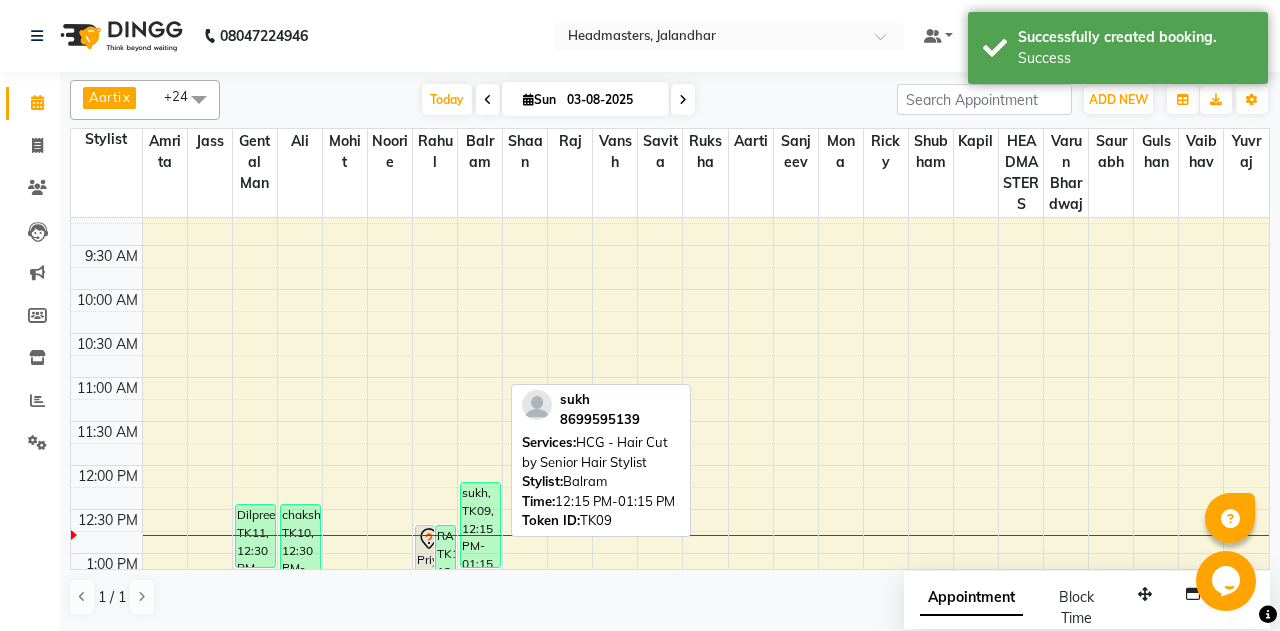 click on "sukh, TK09, 12:15 PM-01:15 PM, HCG - Hair Cut by Senior Hair Stylist" at bounding box center (480, 525) 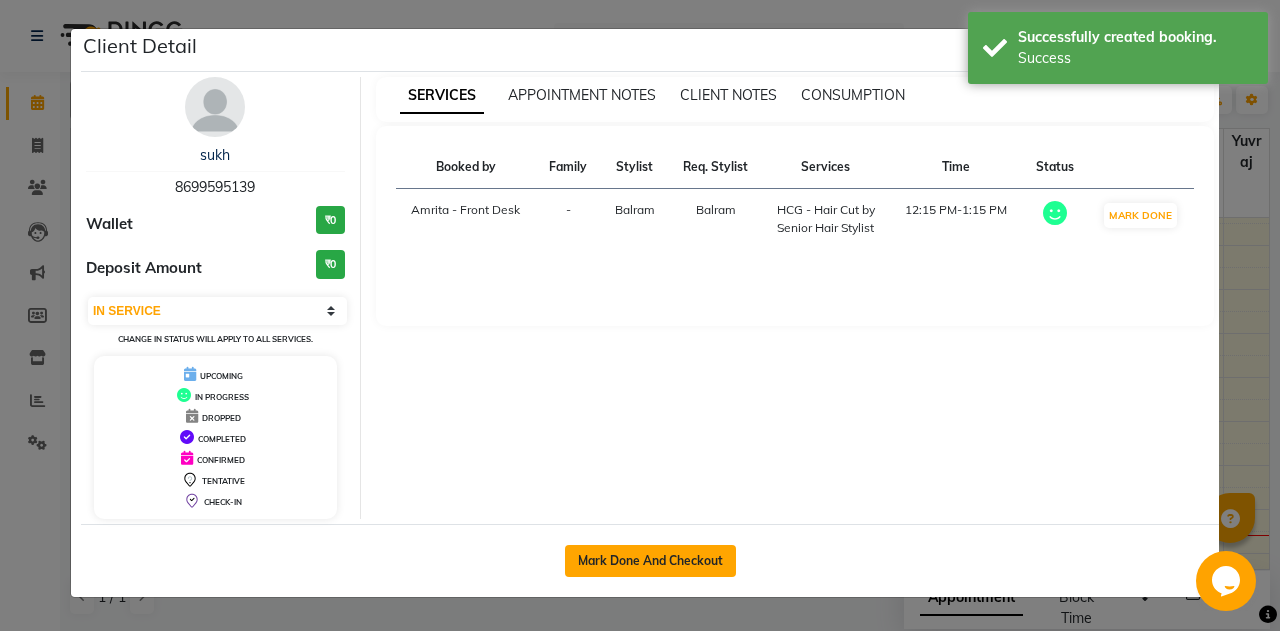 click on "Mark Done And Checkout" 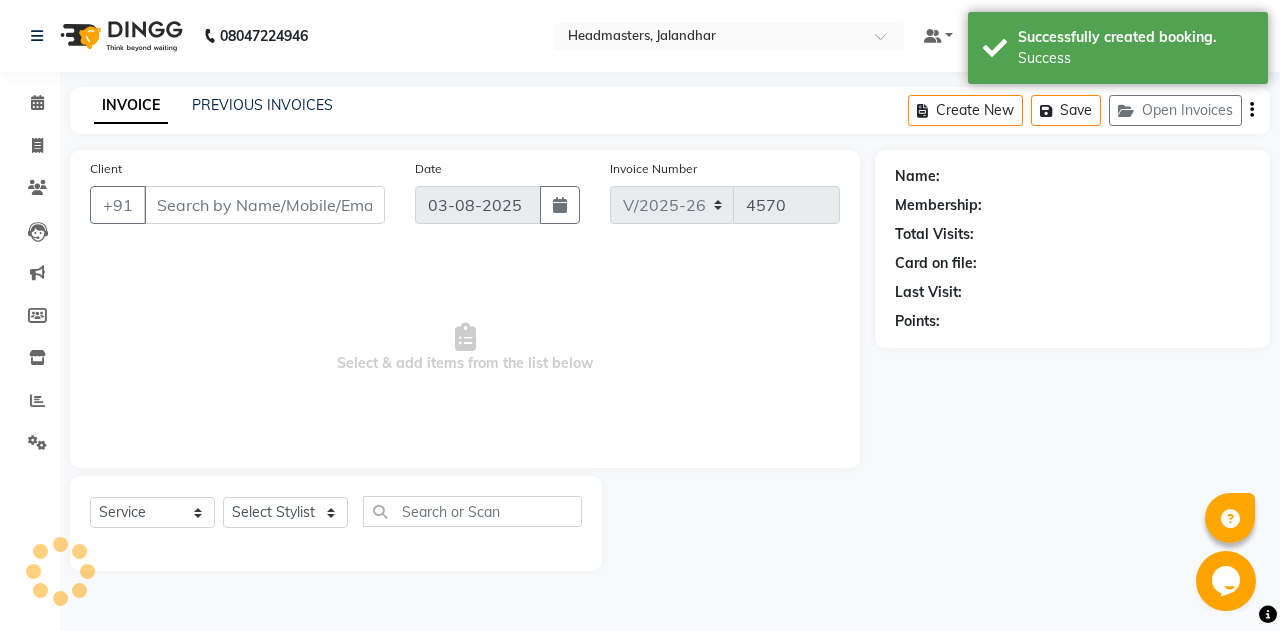 type on "8699595139" 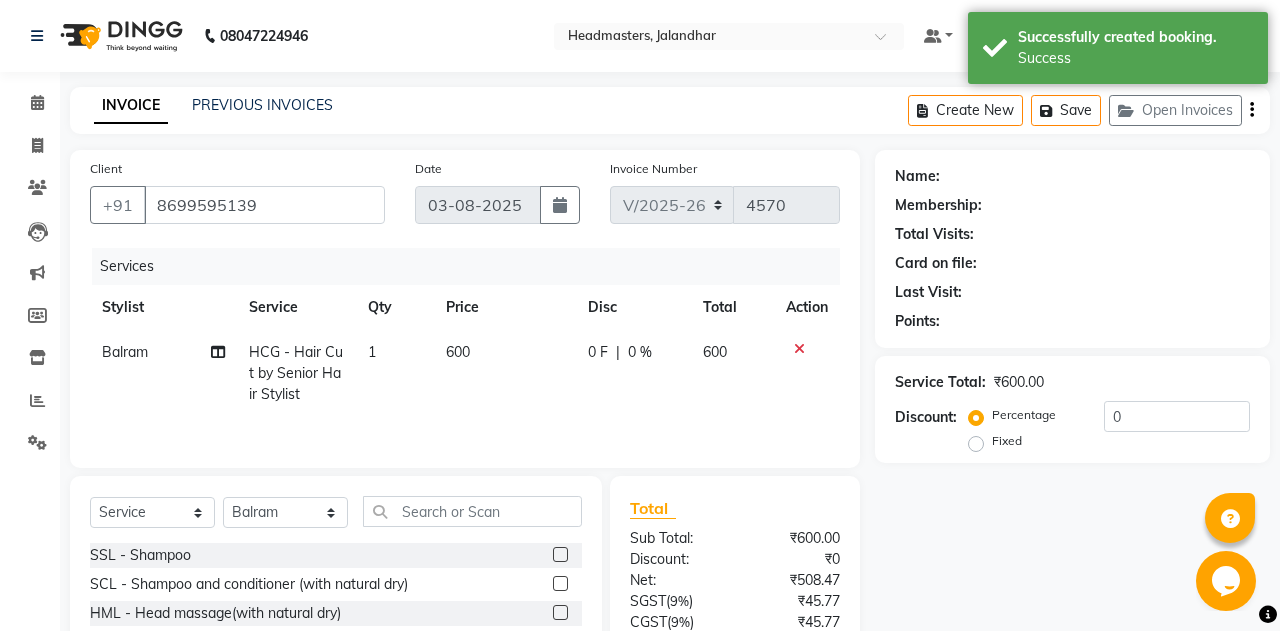 click on "0 F | 0 %" 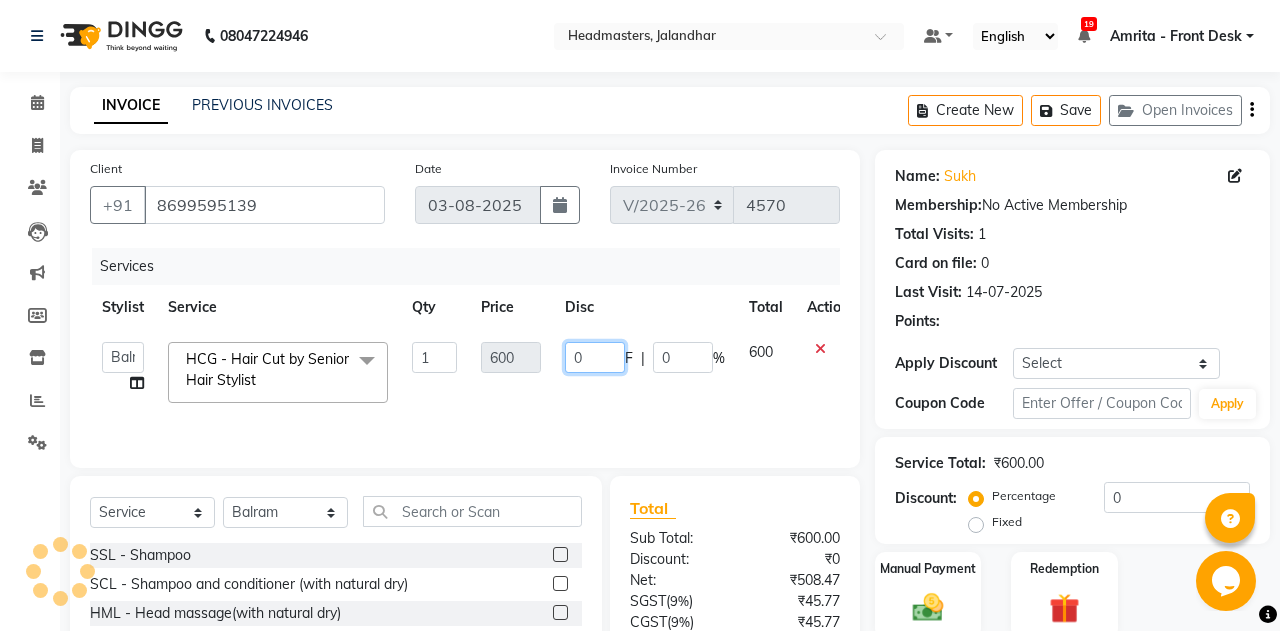 click on "0" 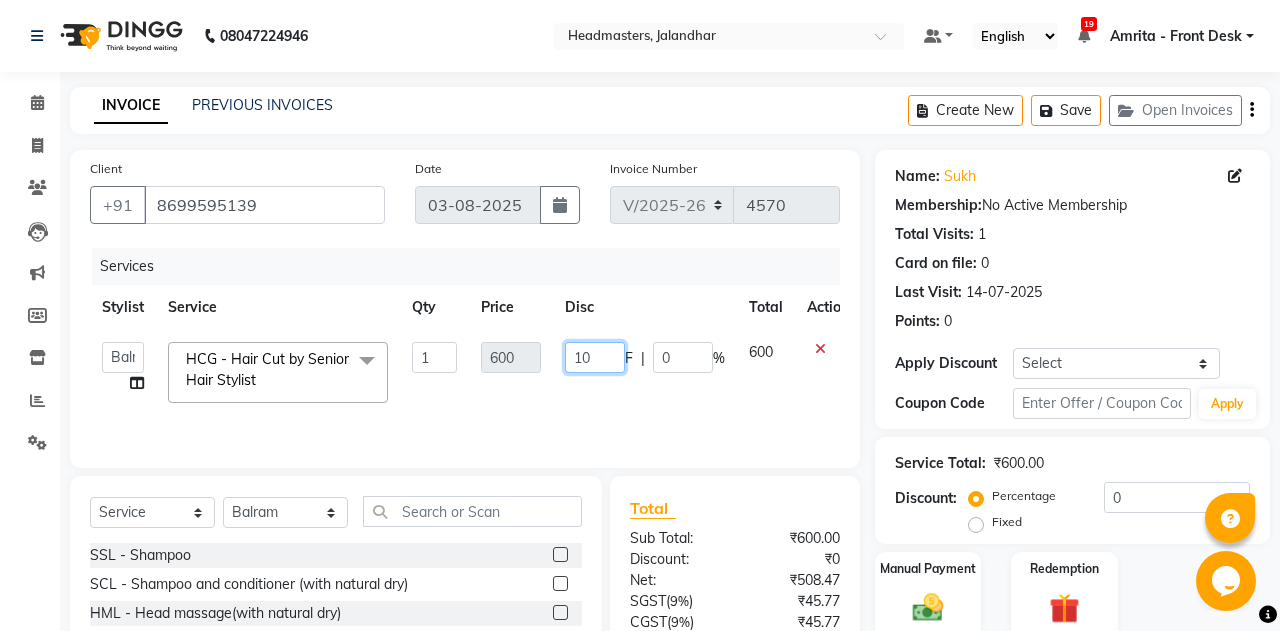 type on "100" 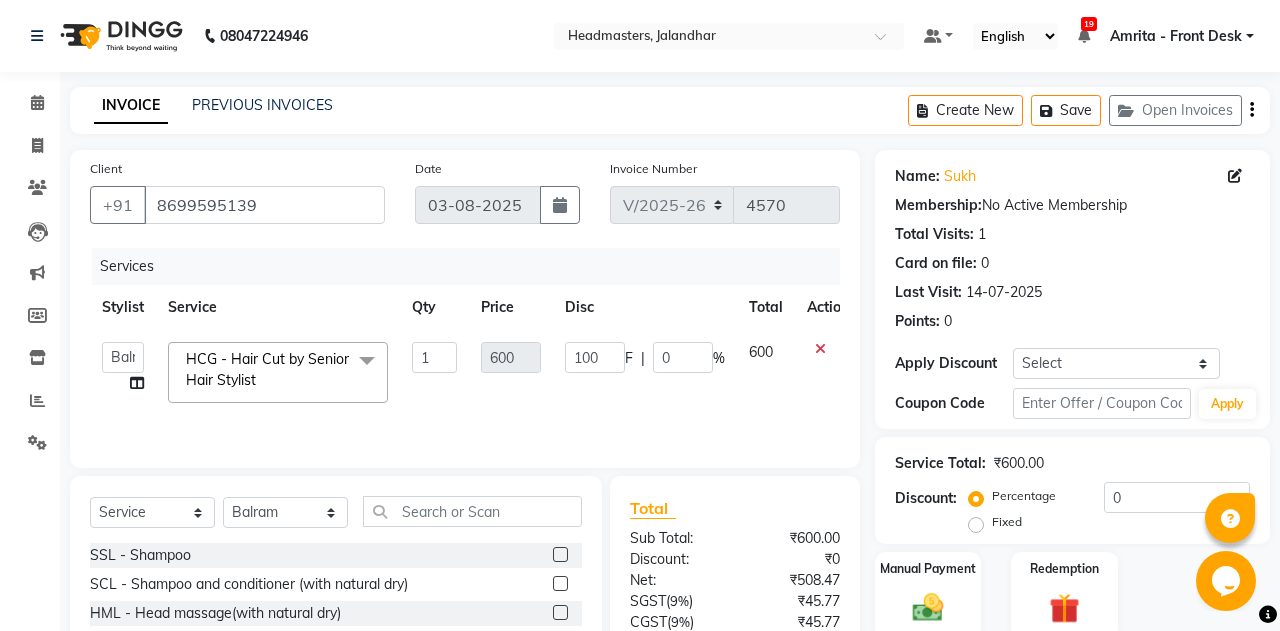 click on "100 F | 0 %" 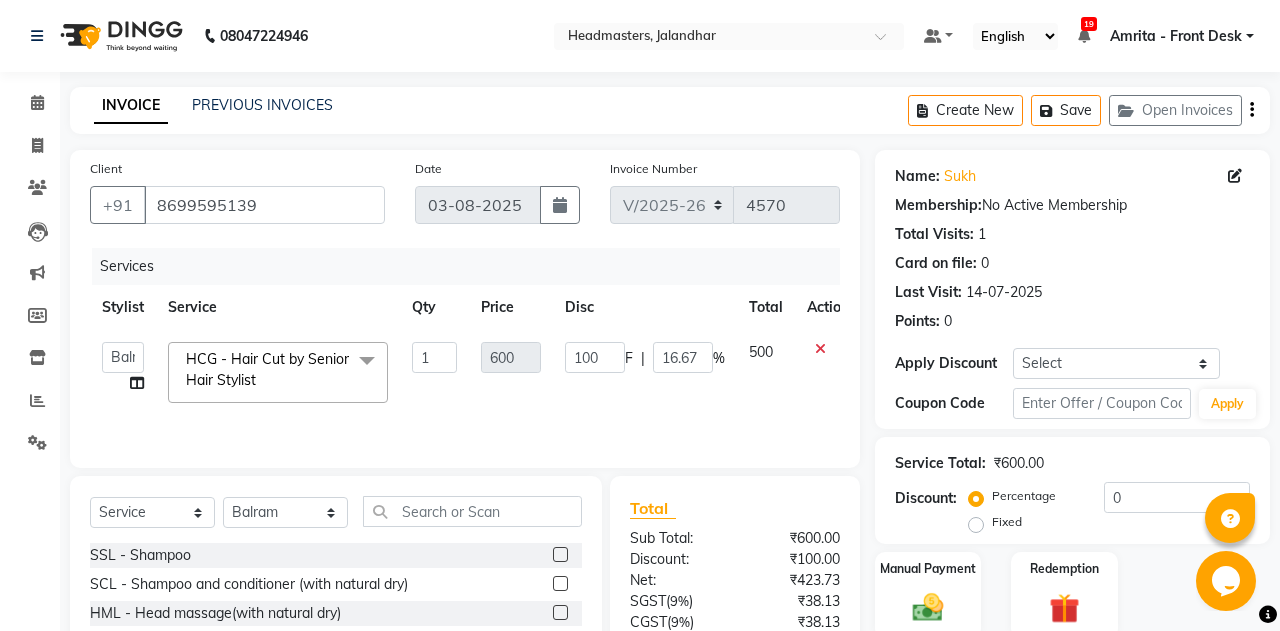 scroll, scrollTop: 169, scrollLeft: 0, axis: vertical 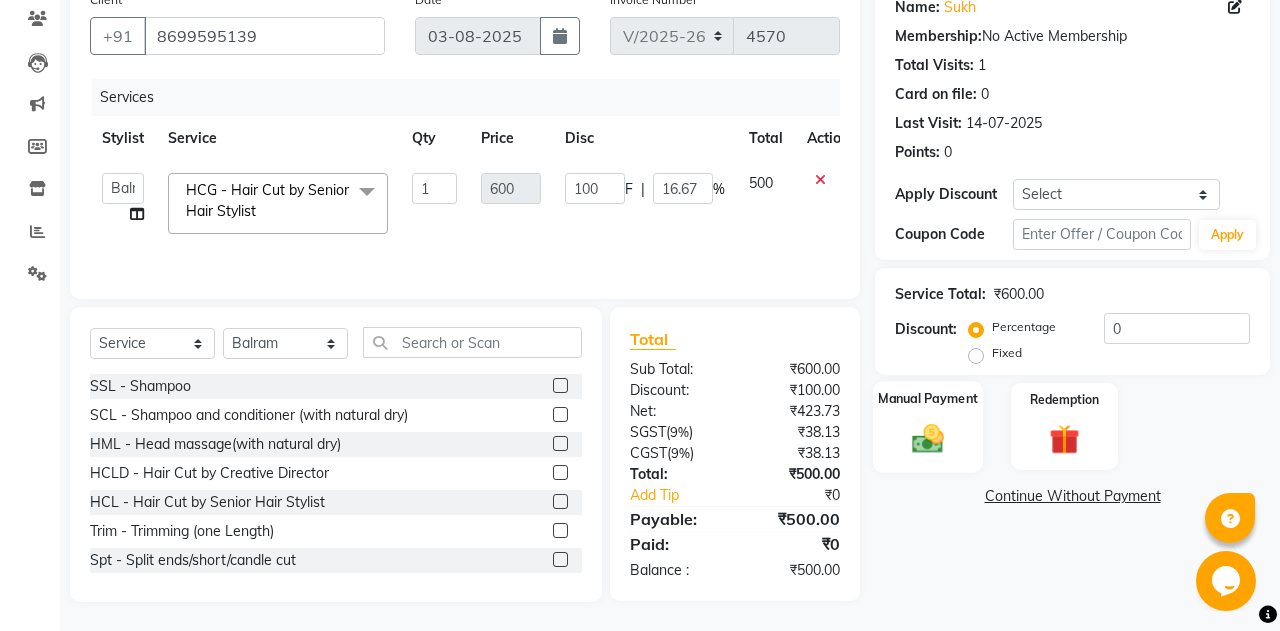 click 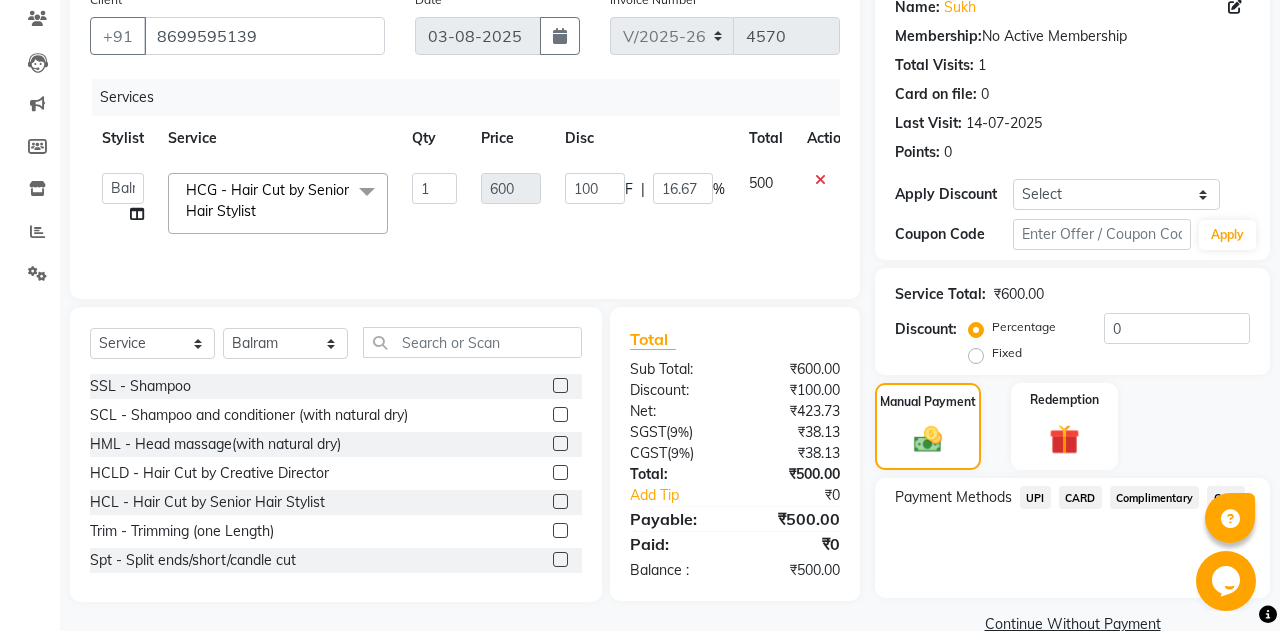 scroll, scrollTop: 206, scrollLeft: 0, axis: vertical 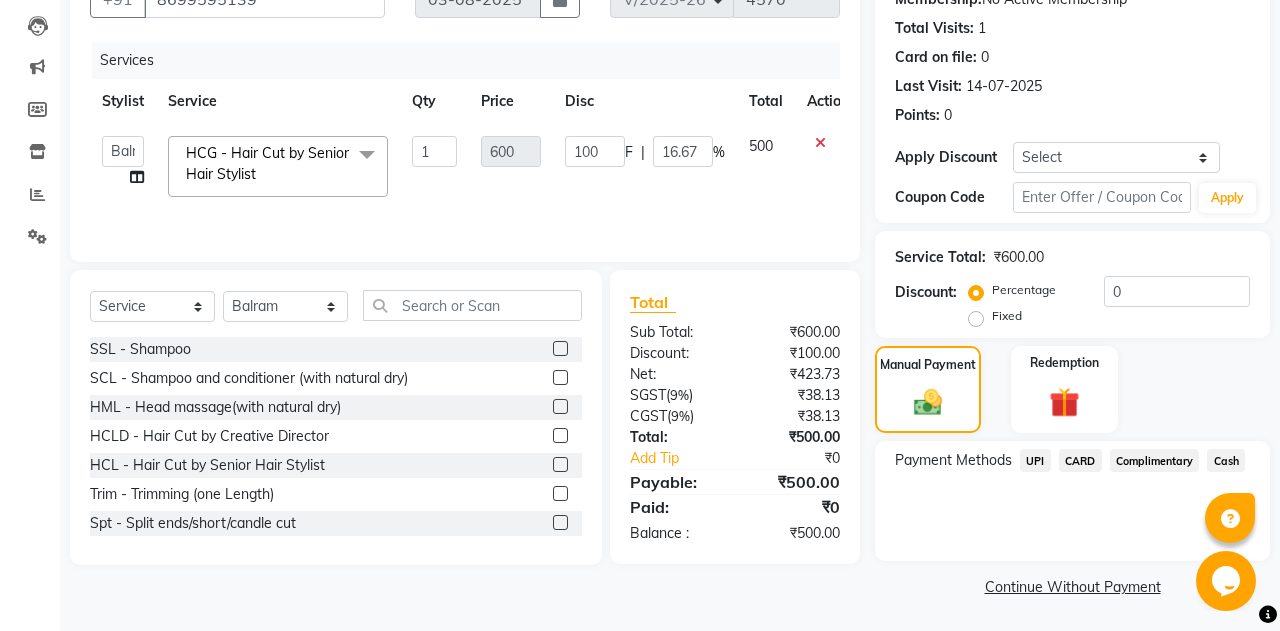 click on "Cash" 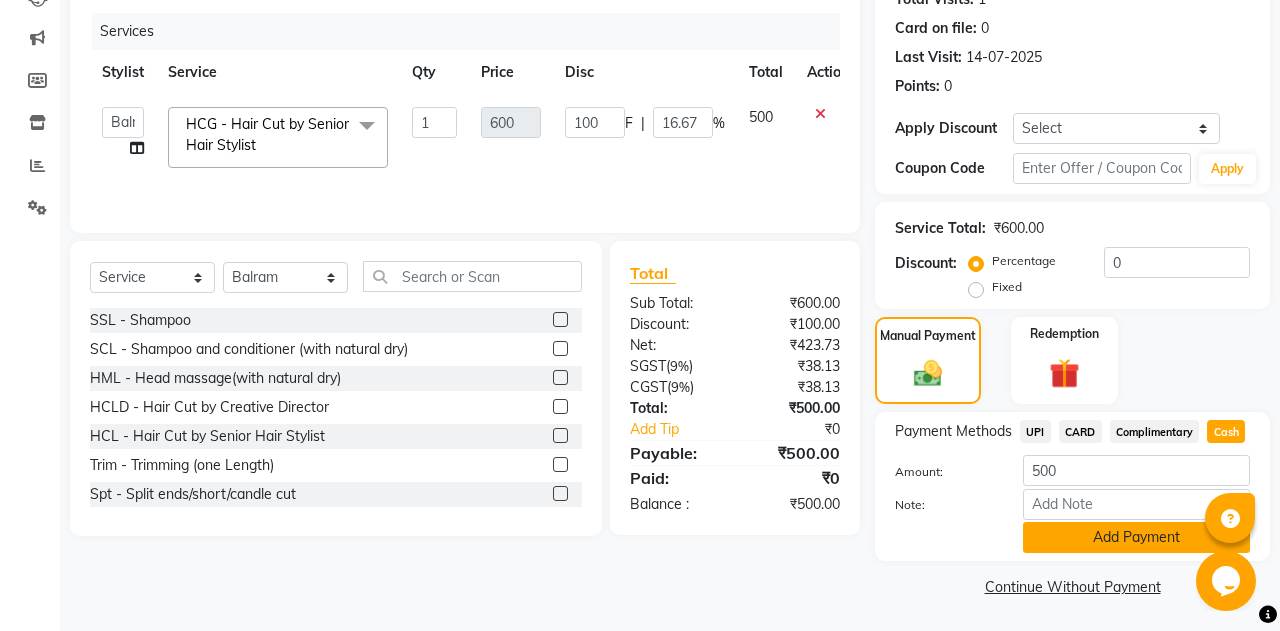 click on "Add Payment" 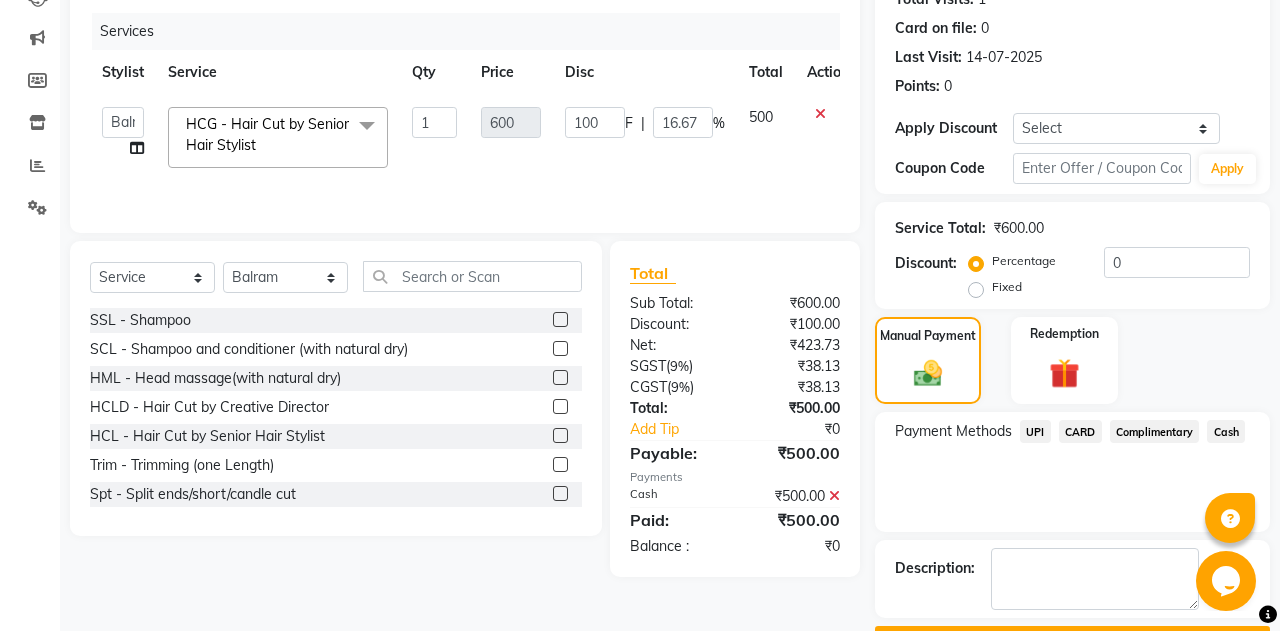 scroll, scrollTop: 289, scrollLeft: 0, axis: vertical 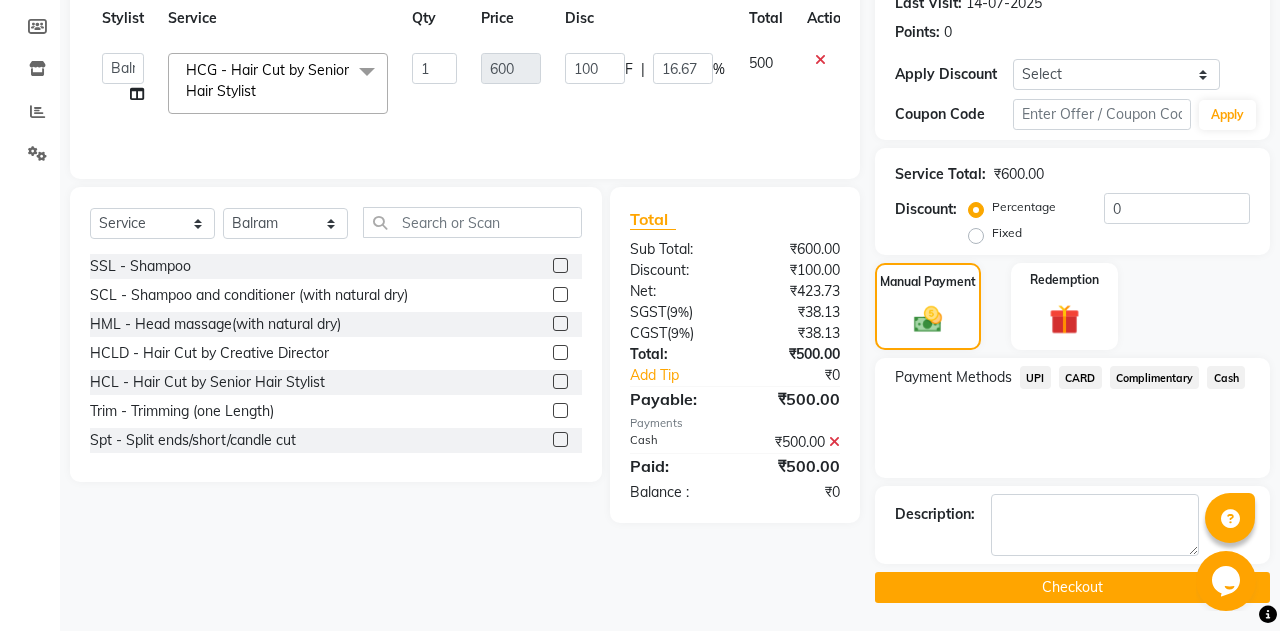click on "Checkout" 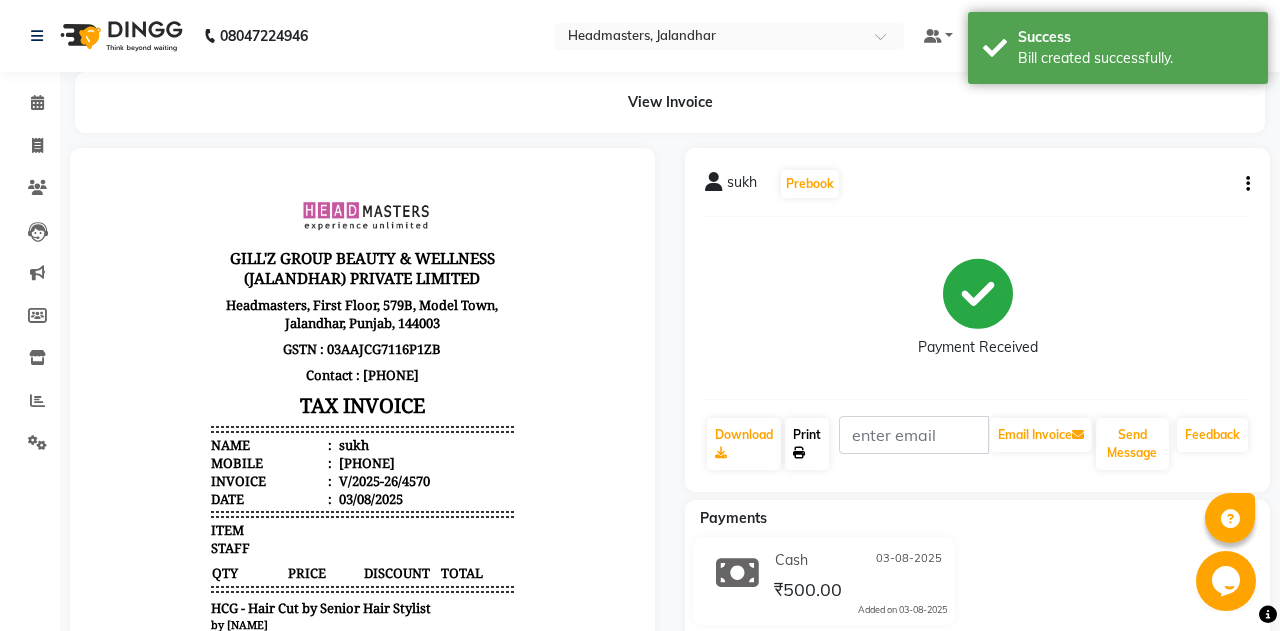scroll, scrollTop: 0, scrollLeft: 0, axis: both 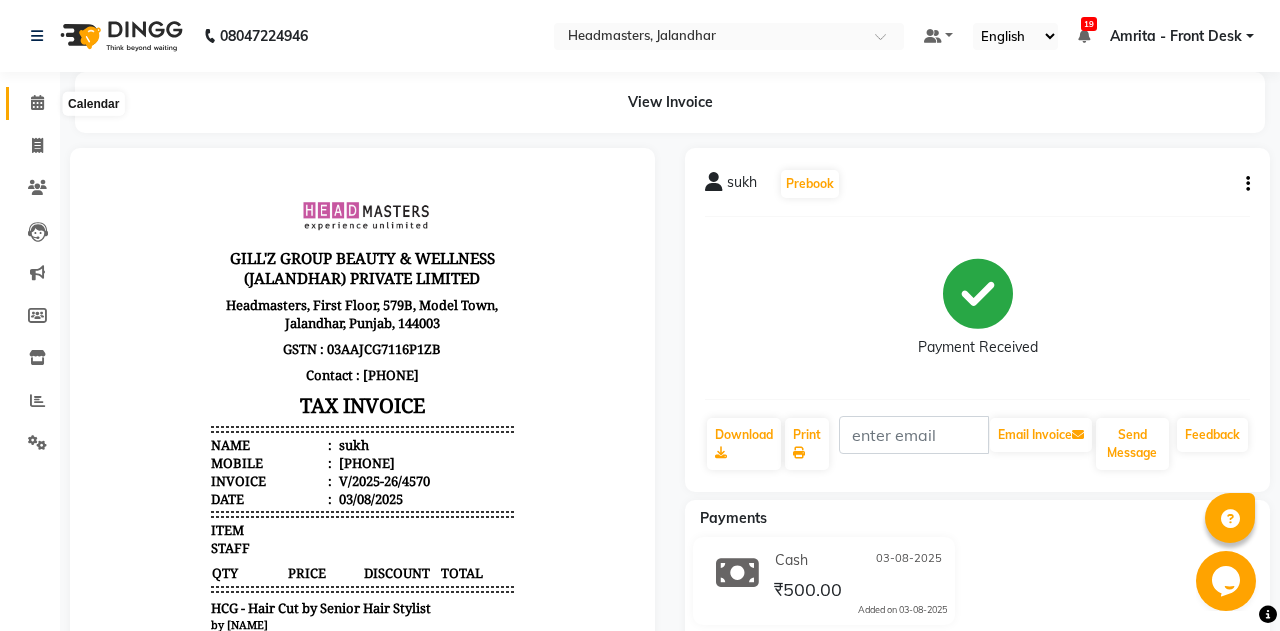 click 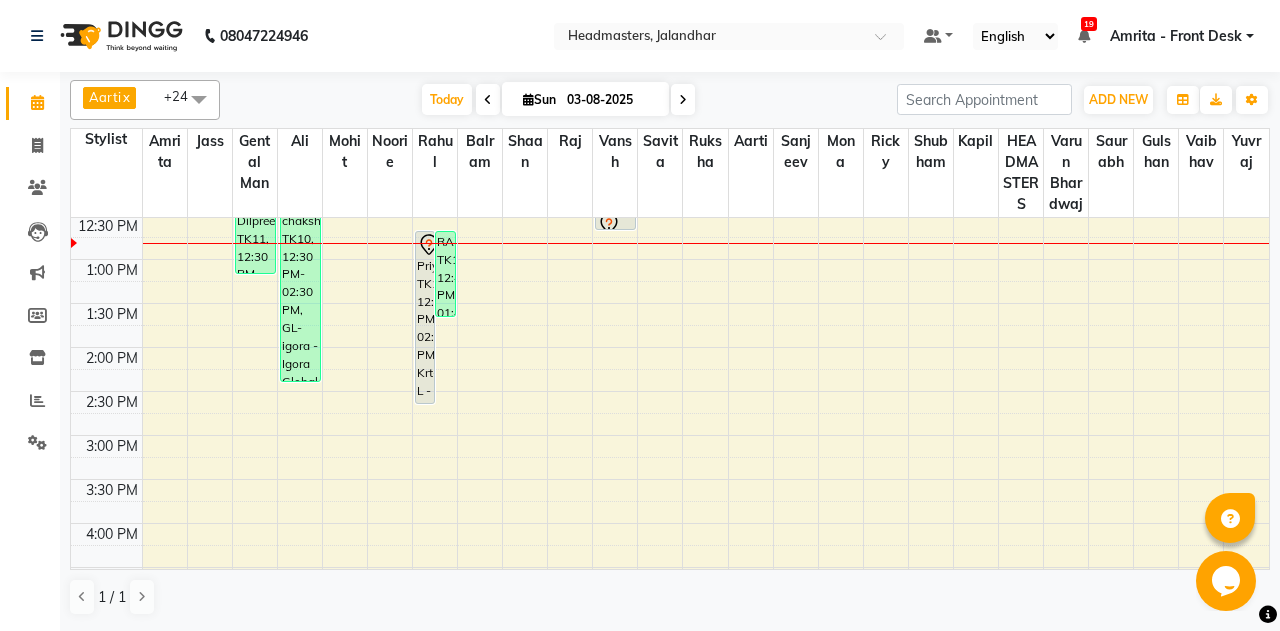 scroll, scrollTop: 312, scrollLeft: 0, axis: vertical 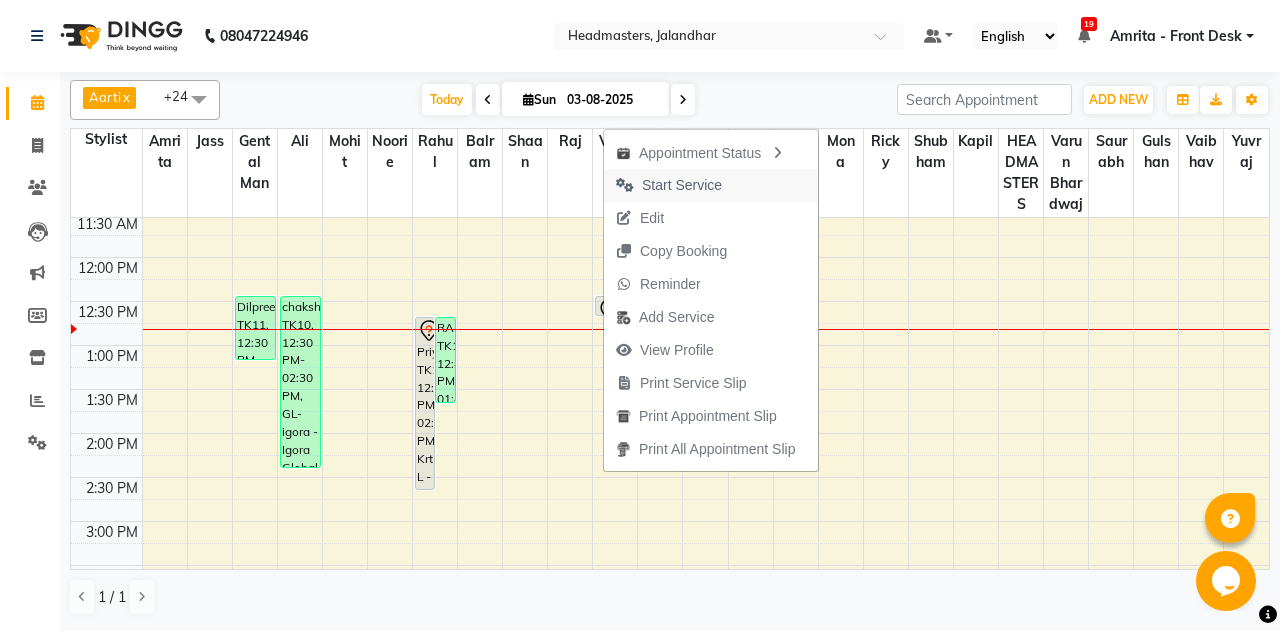 click on "Start Service" at bounding box center [682, 185] 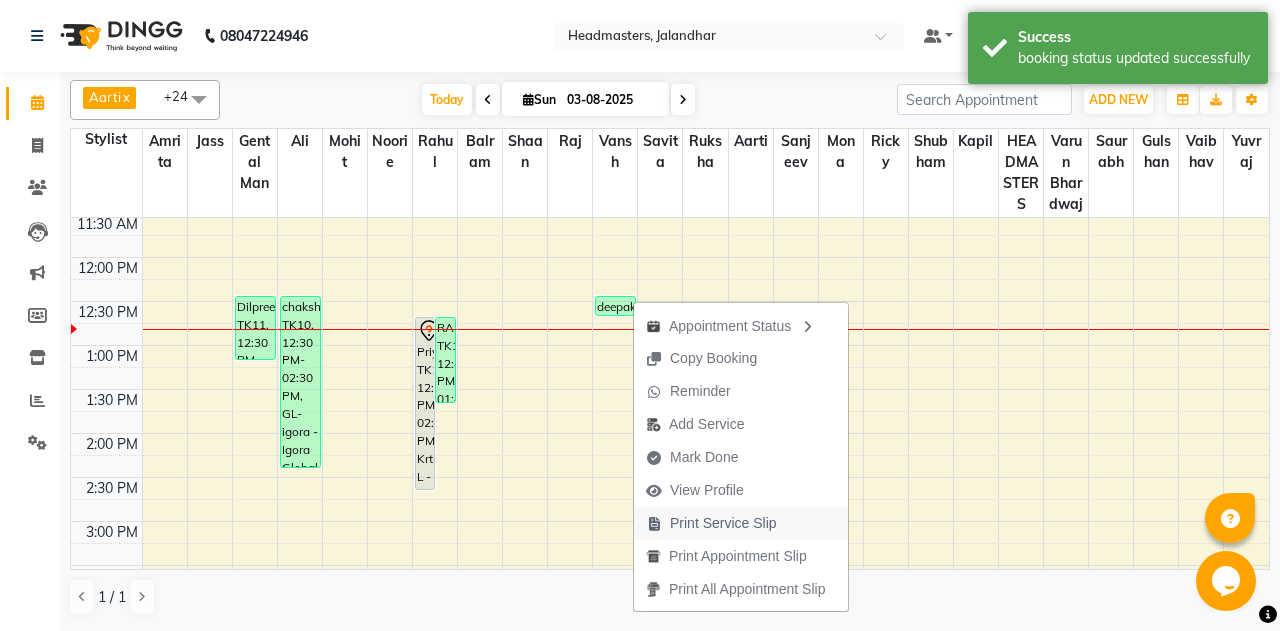 click on "Print Service Slip" at bounding box center (723, 523) 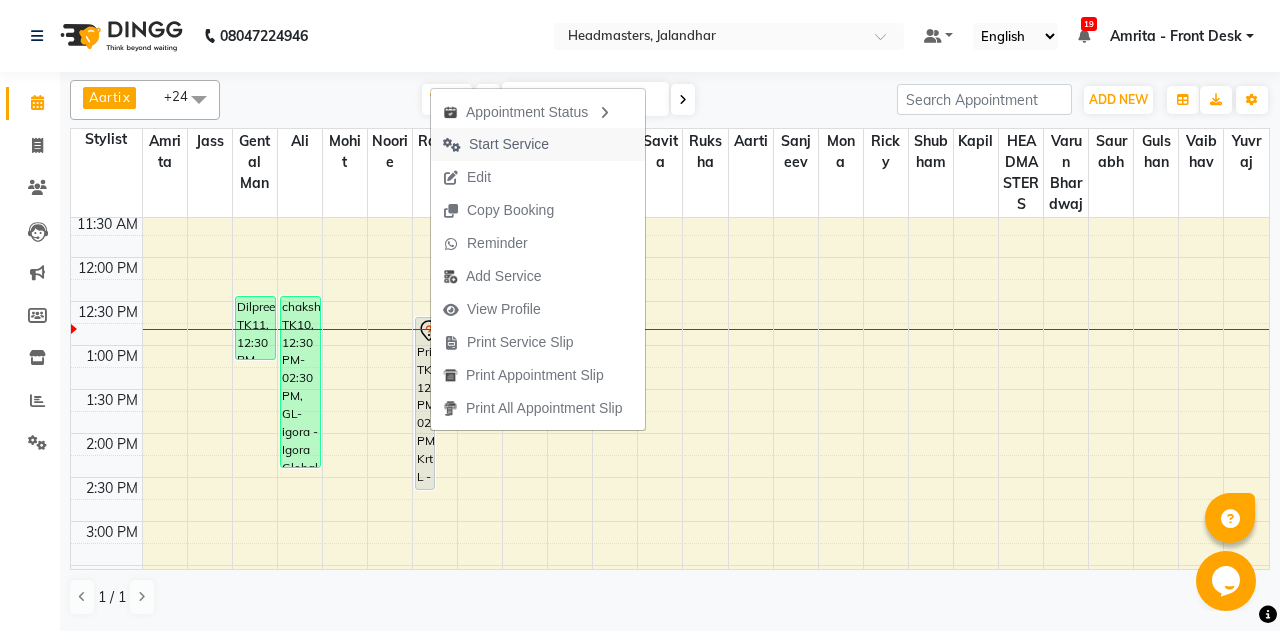 click on "Start Service" at bounding box center [496, 144] 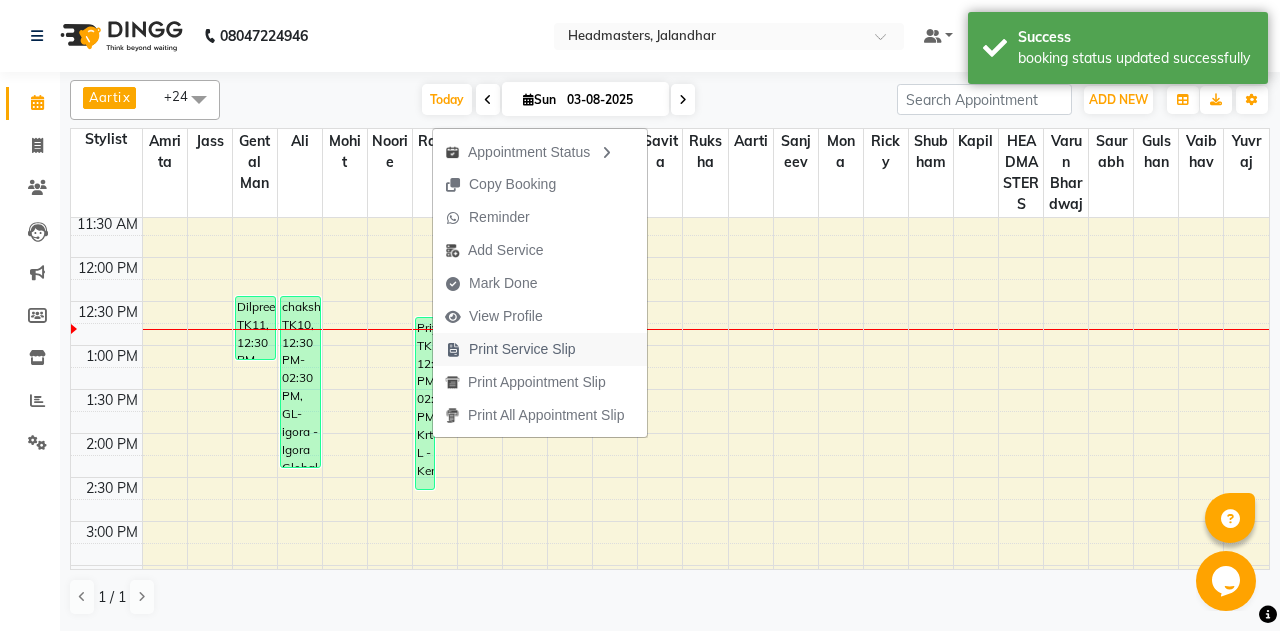 click on "Print Service Slip" at bounding box center [522, 349] 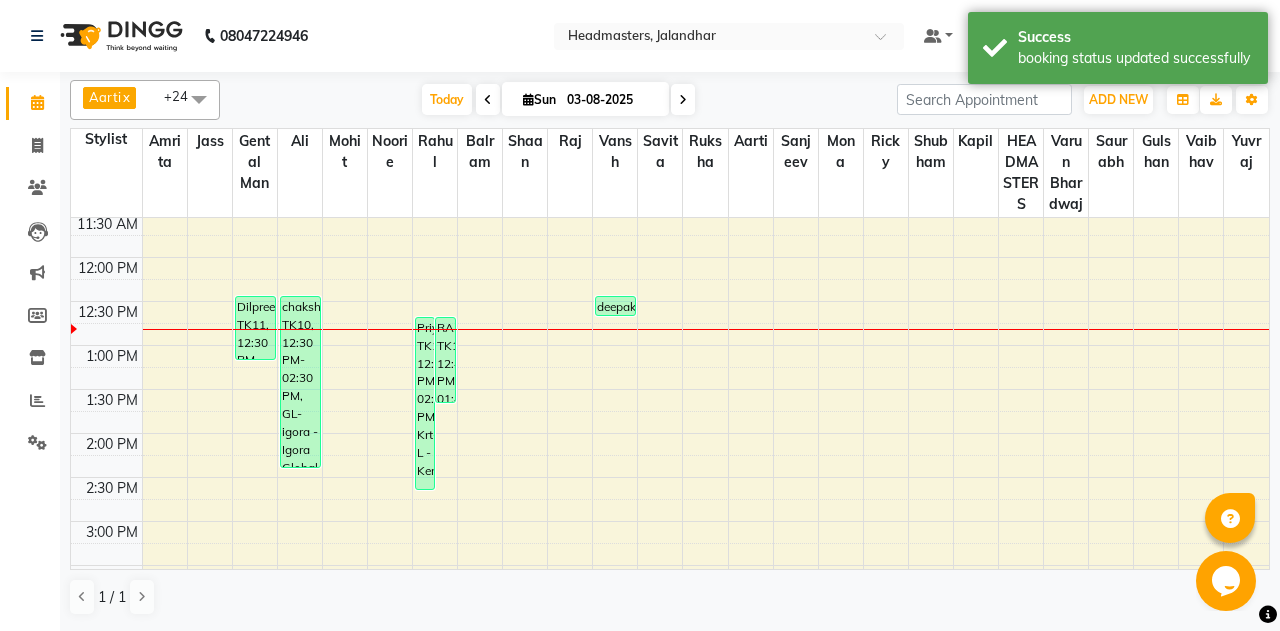 click on "8:00 AM 8:30 AM 9:00 AM 9:30 AM 10:00 AM 10:30 AM 11:00 AM 11:30 AM 12:00 PM 12:30 PM 1:00 PM 1:30 PM 2:00 PM 2:30 PM 3:00 PM 3:30 PM 4:00 PM 4:30 PM 5:00 PM 5:30 PM 6:00 PM 6:30 PM 7:00 PM 7:30 PM 8:00 PM 8:30 PM 9:00 PM 9:30 PM    Dilpreet, TK11, 12:30 PM-01:15 PM, BRD - Beard    chakshita, TK10, 12:30 PM-02:30 PM, GL-igora - Igora Global    Priyanka, TK12, 12:45 PM-02:45 PM, Krt-L - Keratin    RADHIKA, TK13, 12:45 PM-01:45 PM, HCG - Hair Cut by Senior Hair Stylist    deepak, TK14, 12:30 PM-12:45 PM, Mstc  - Moustache color" at bounding box center (670, 521) 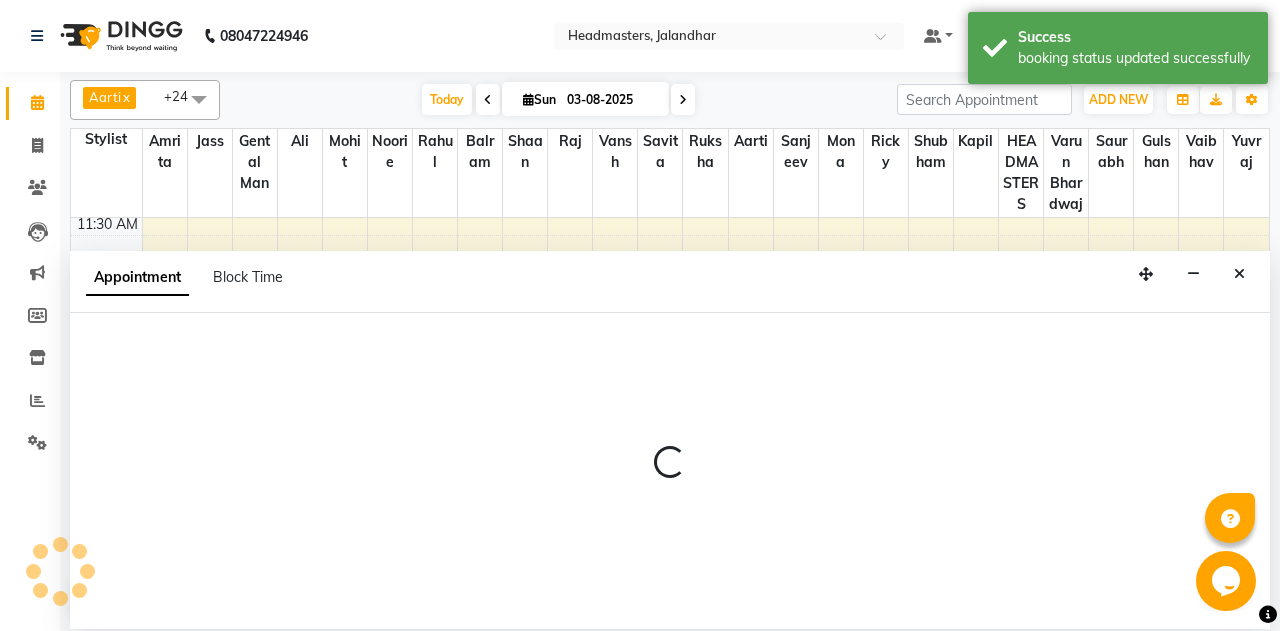 select on "60729" 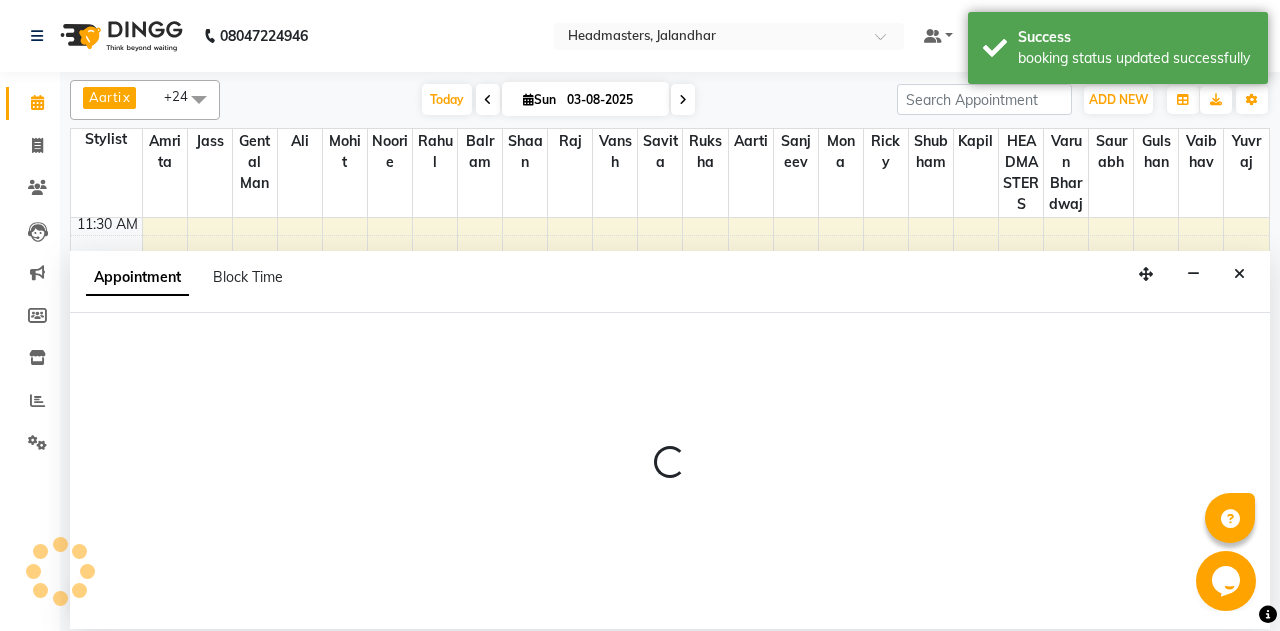 select on "tentative" 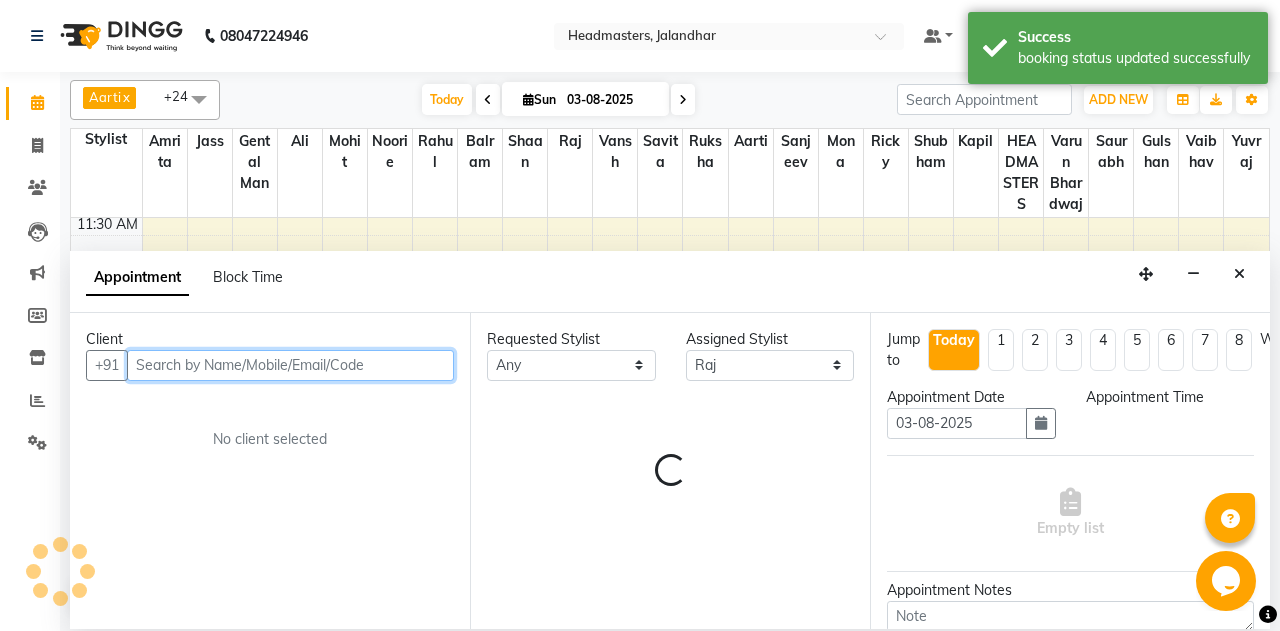select on "870" 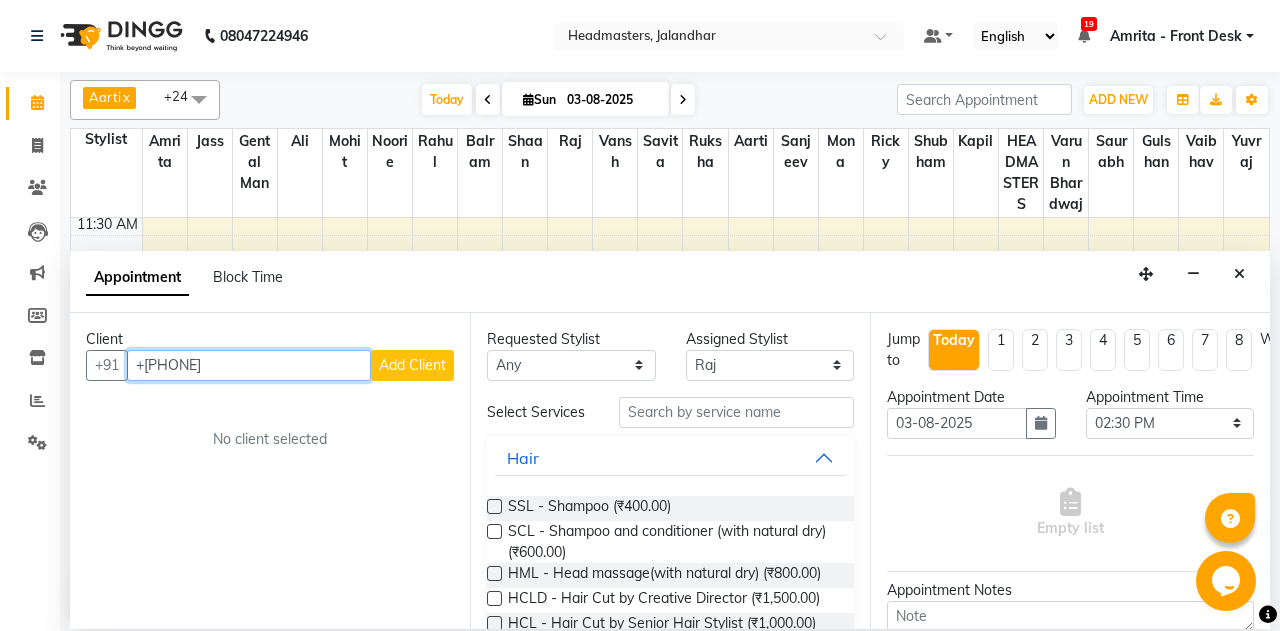 type on "+17782517084" 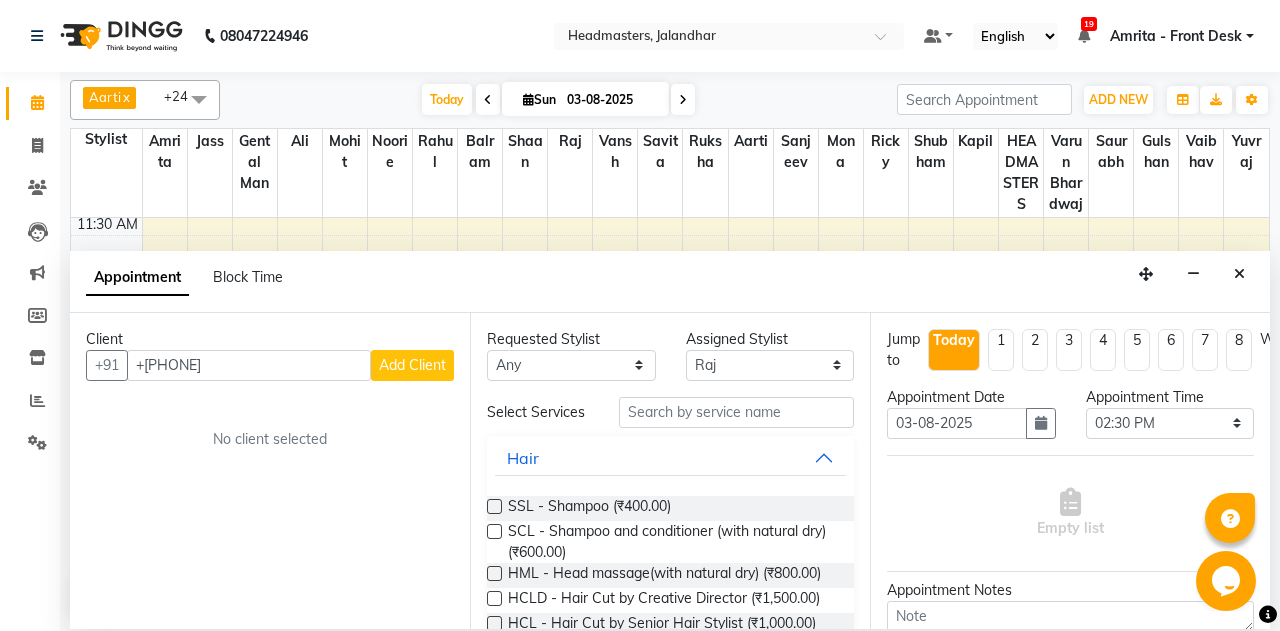 click on "Add Client" at bounding box center (412, 365) 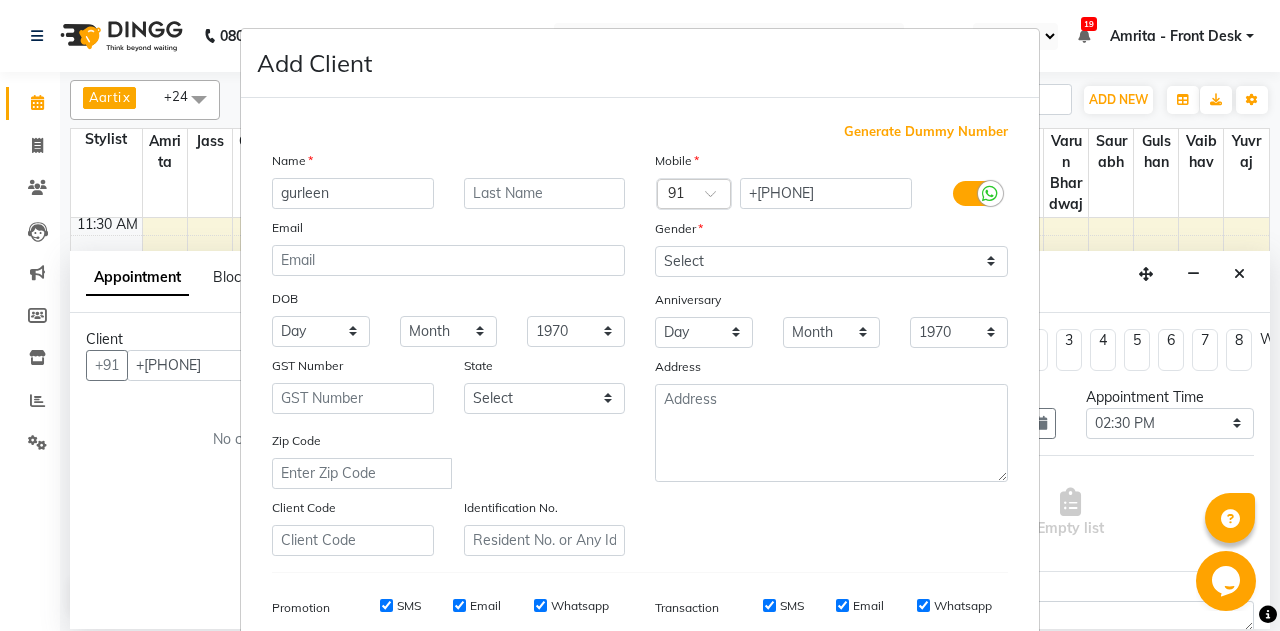 type on "gurleen" 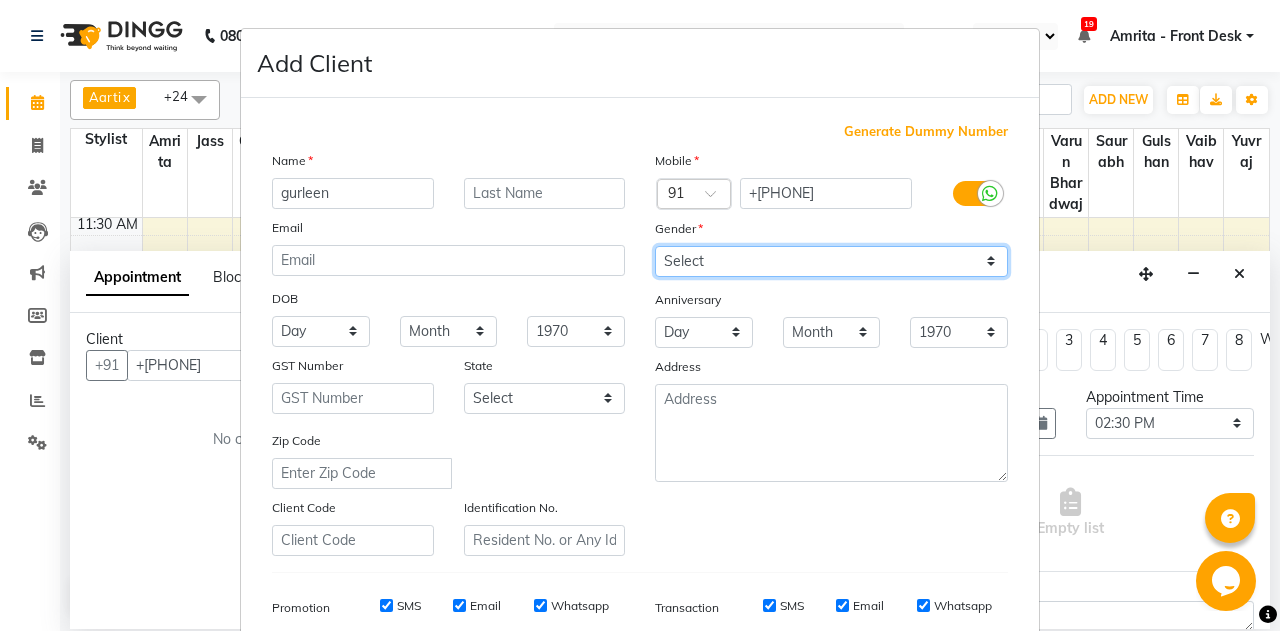 click on "Select Male Female Other Prefer Not To Say" at bounding box center [831, 261] 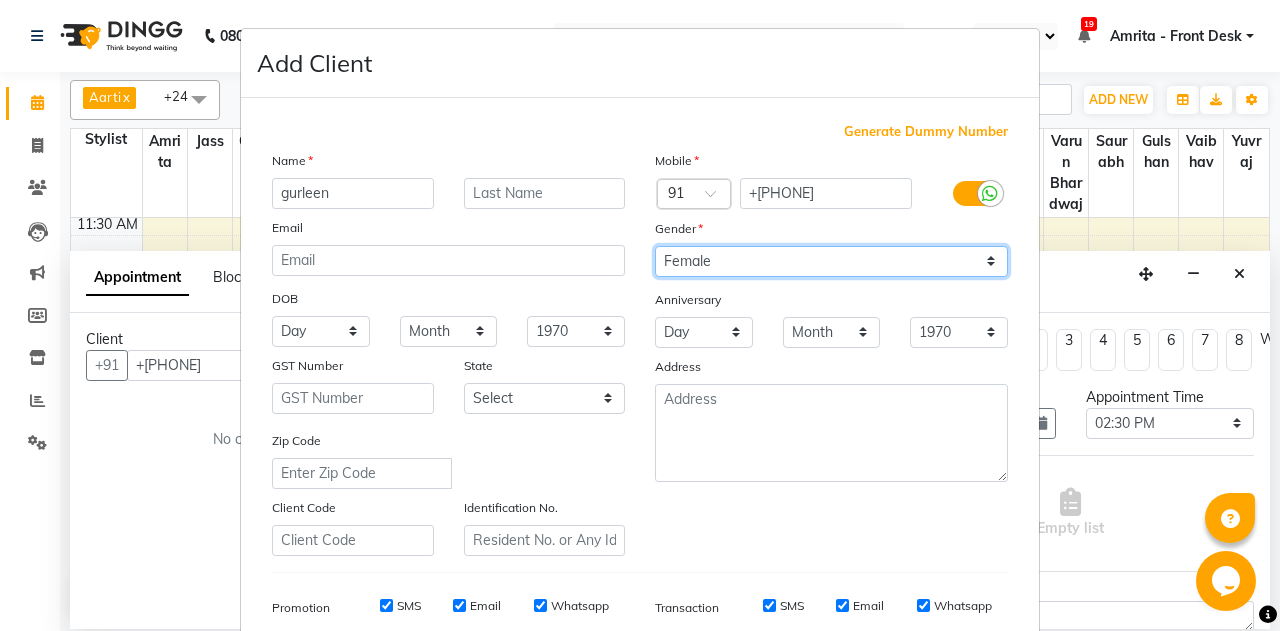 click on "Female" at bounding box center [0, 0] 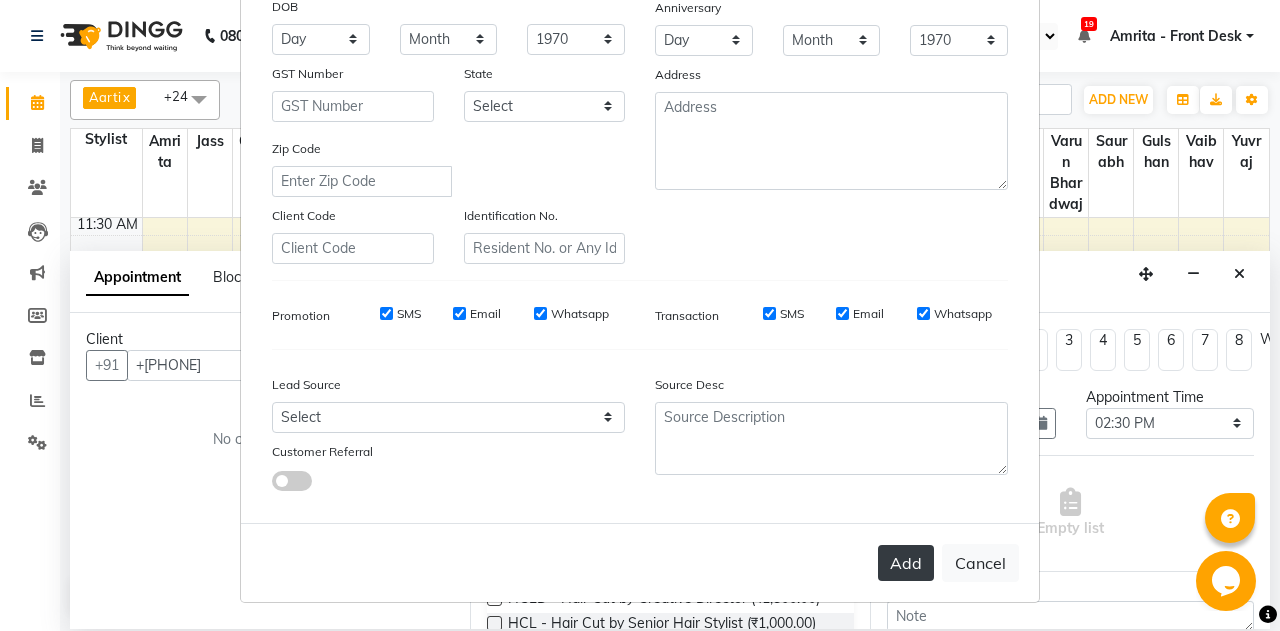 click on "Add" at bounding box center [906, 563] 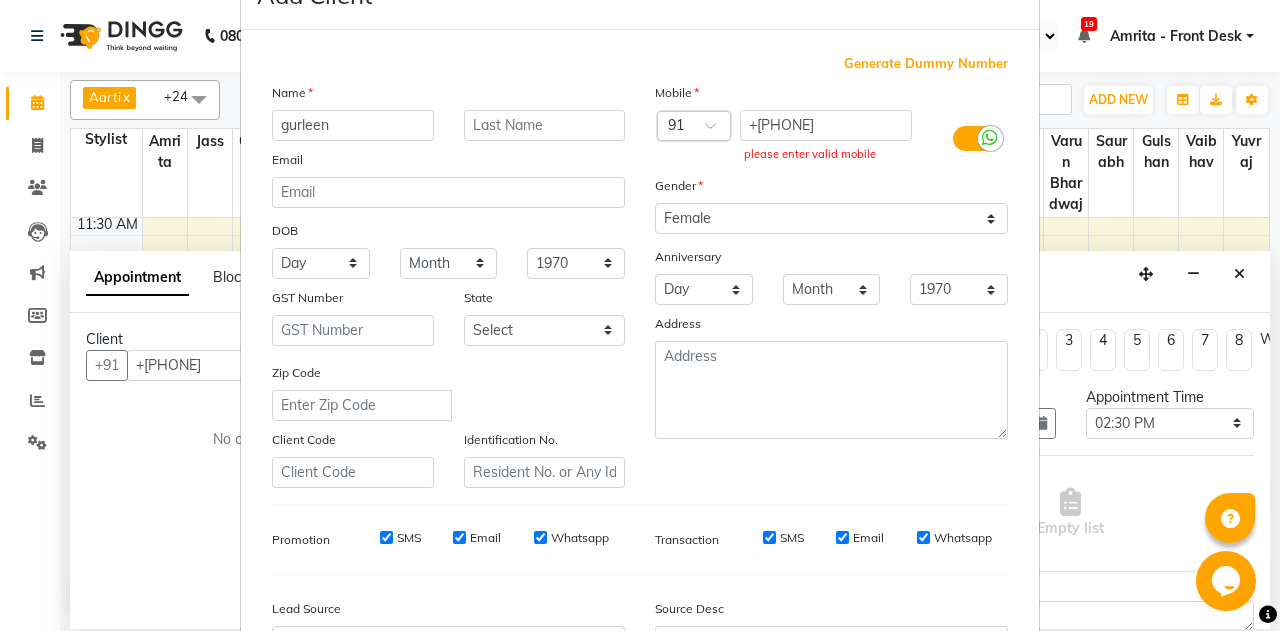 scroll, scrollTop: 0, scrollLeft: 0, axis: both 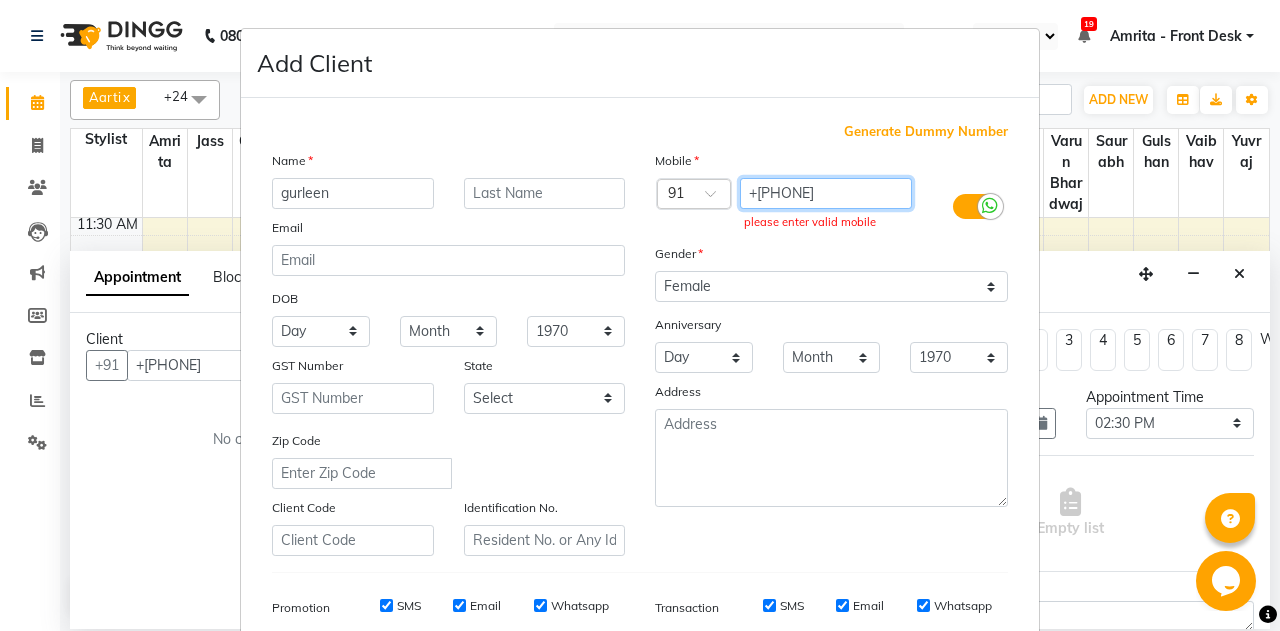 click on "+17782517084" at bounding box center (826, 193) 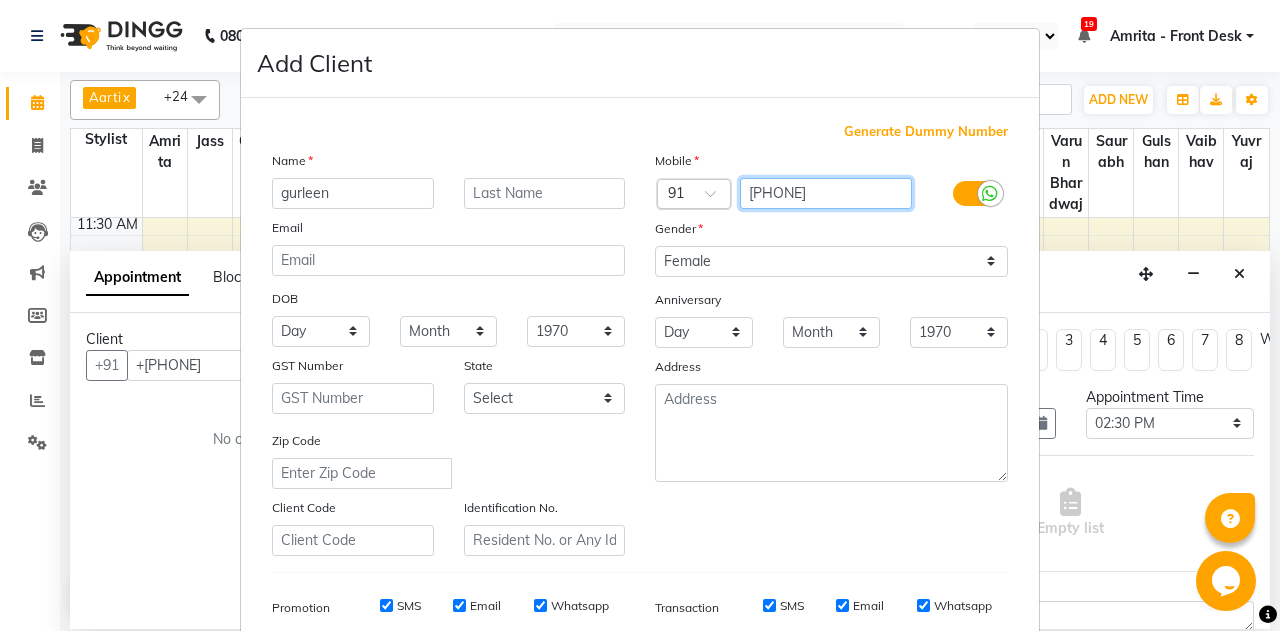 type on "7782517084" 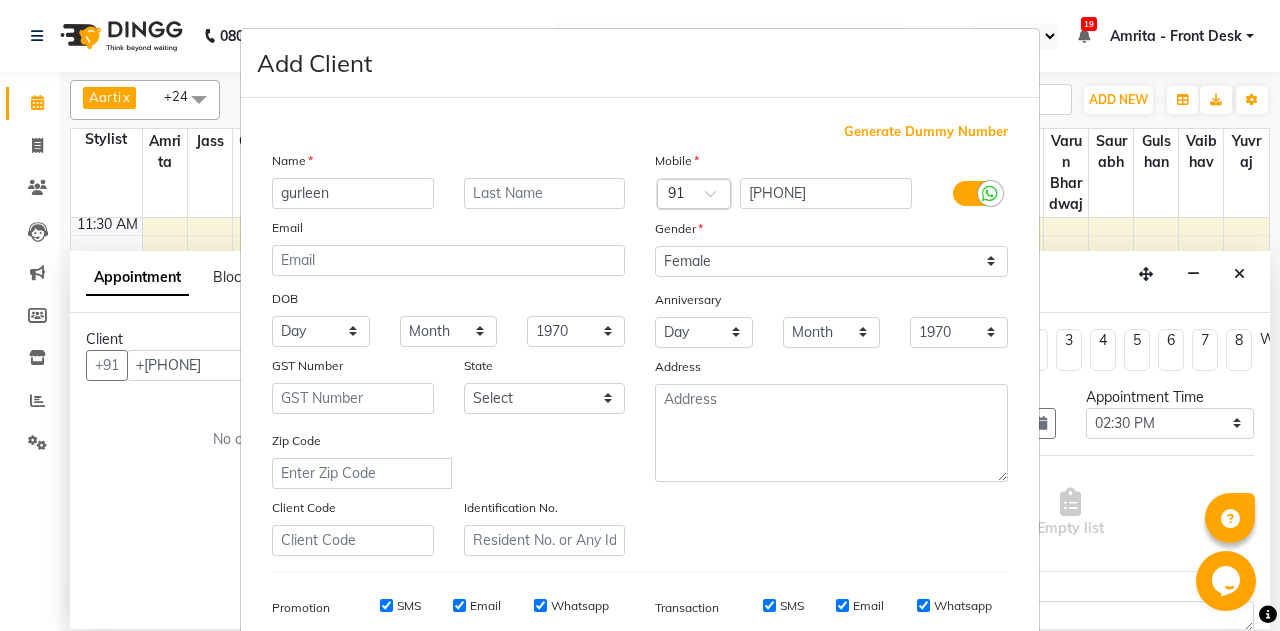 click at bounding box center [717, 199] 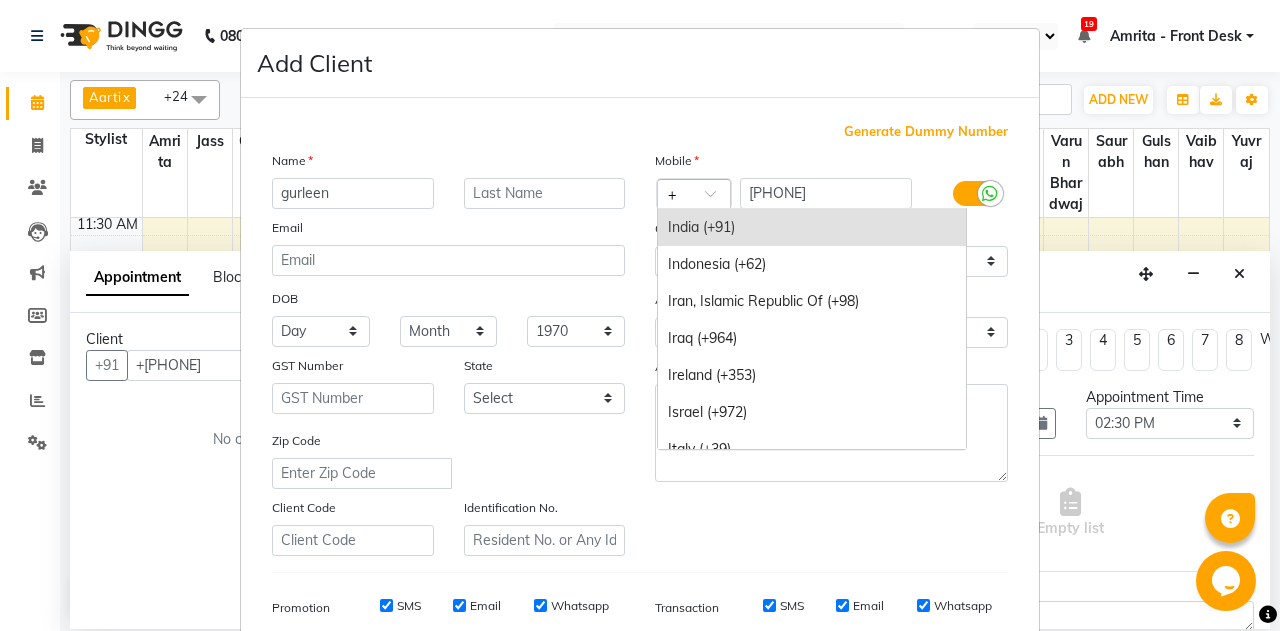 type on "+1" 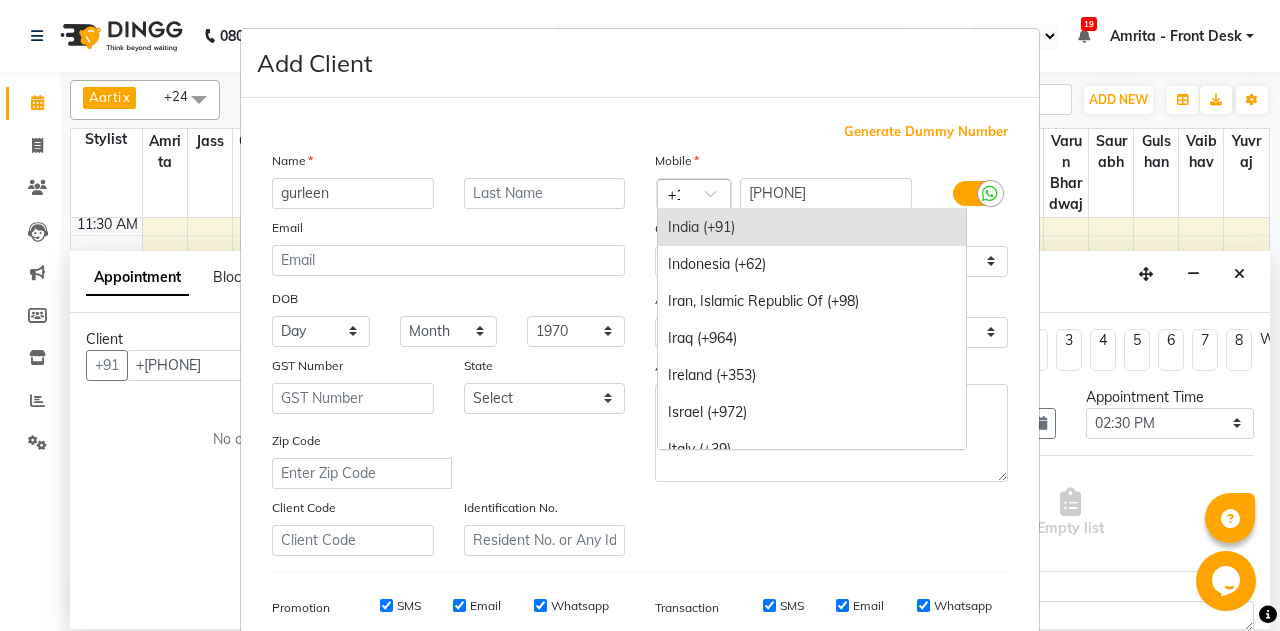 scroll, scrollTop: 684, scrollLeft: 0, axis: vertical 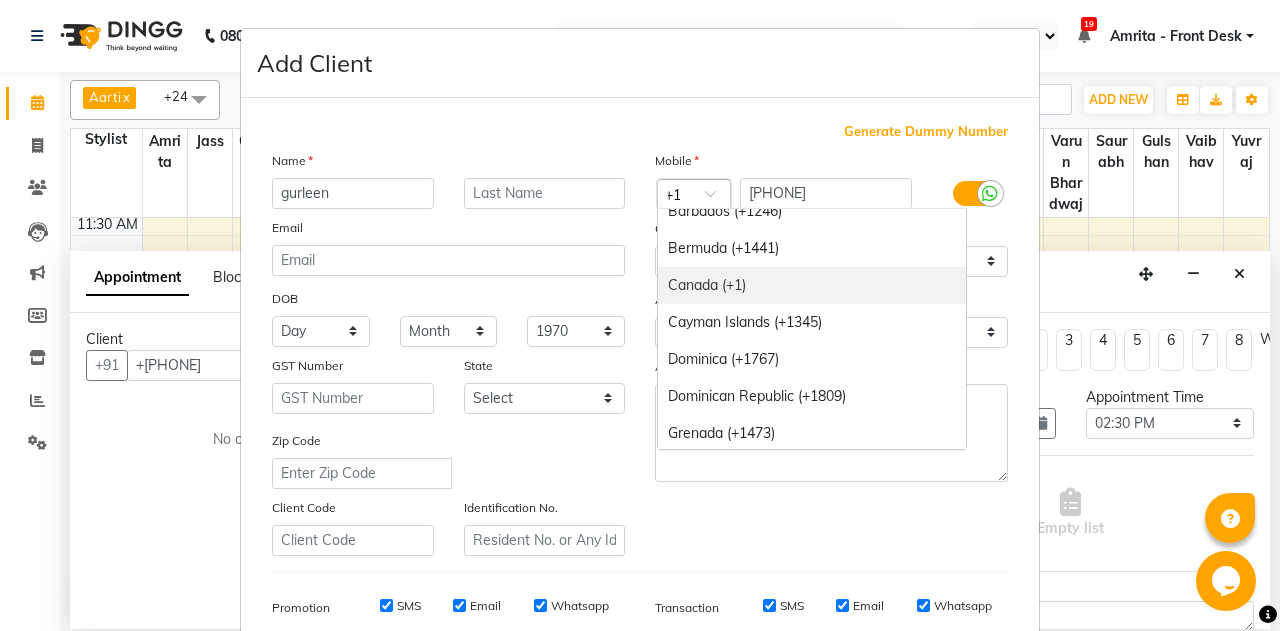 click on "Canada (+1)" at bounding box center (812, 285) 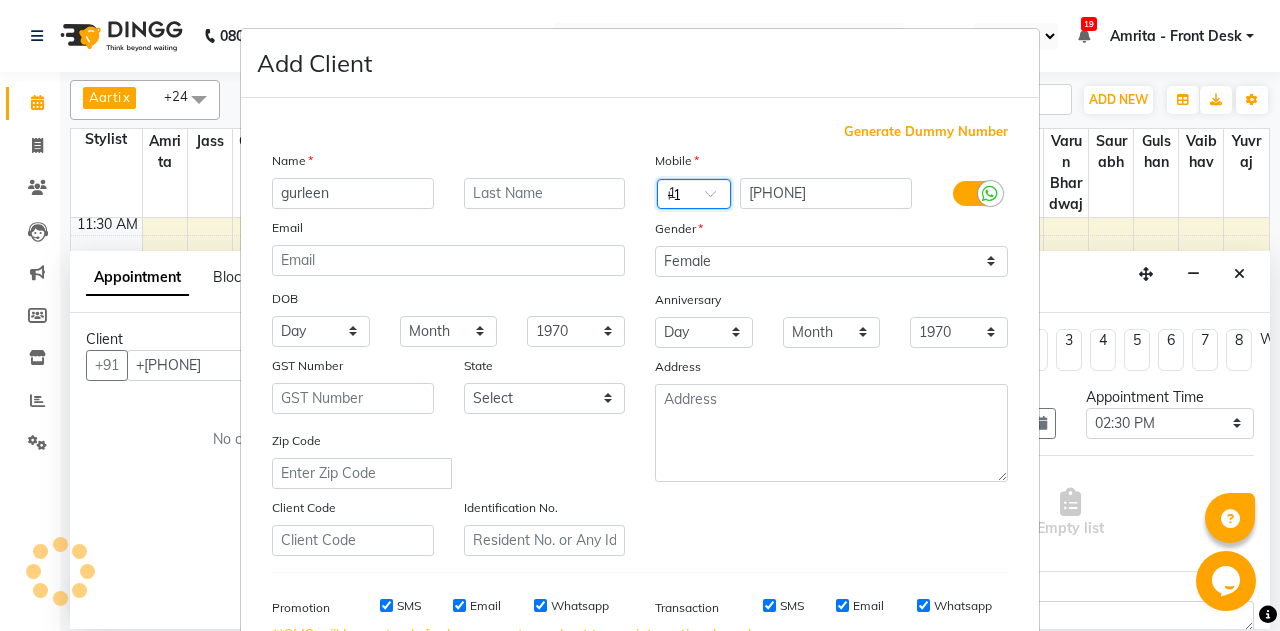 type 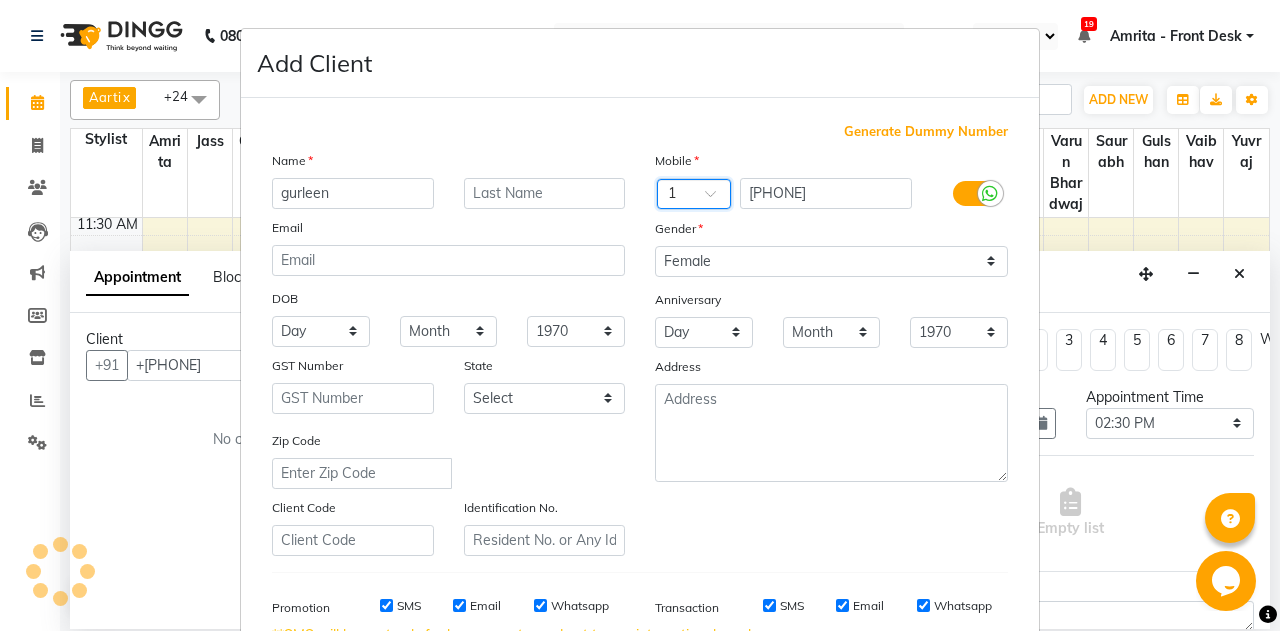 scroll, scrollTop: 0, scrollLeft: 0, axis: both 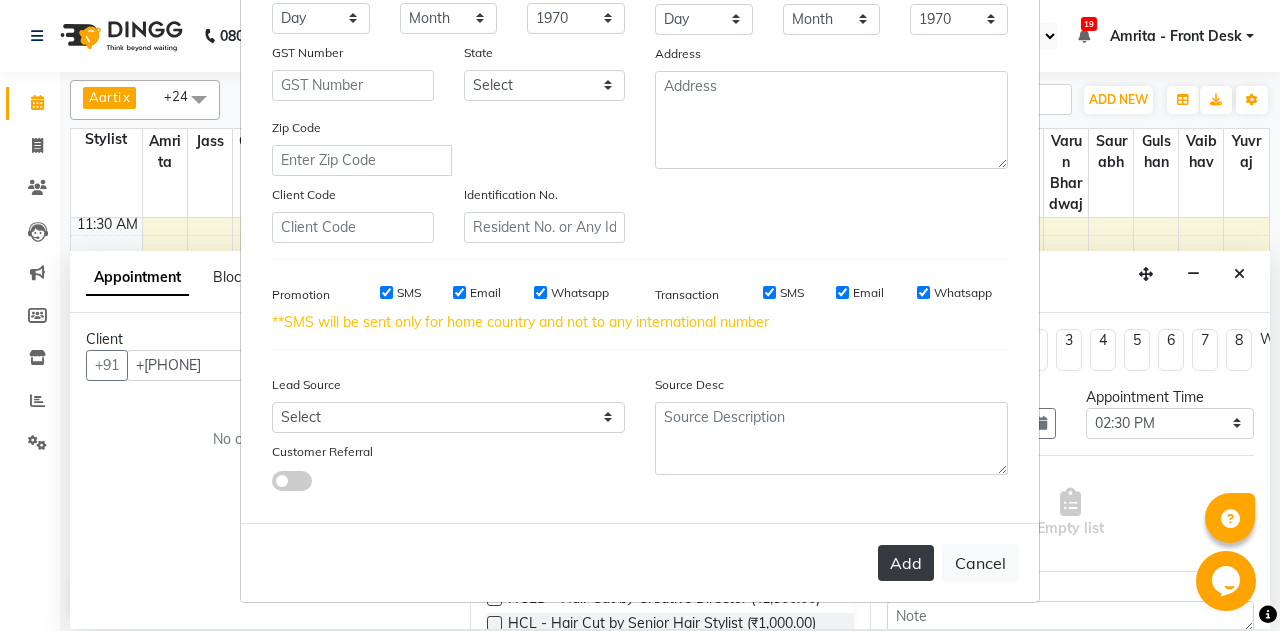 click on "Add" at bounding box center (906, 563) 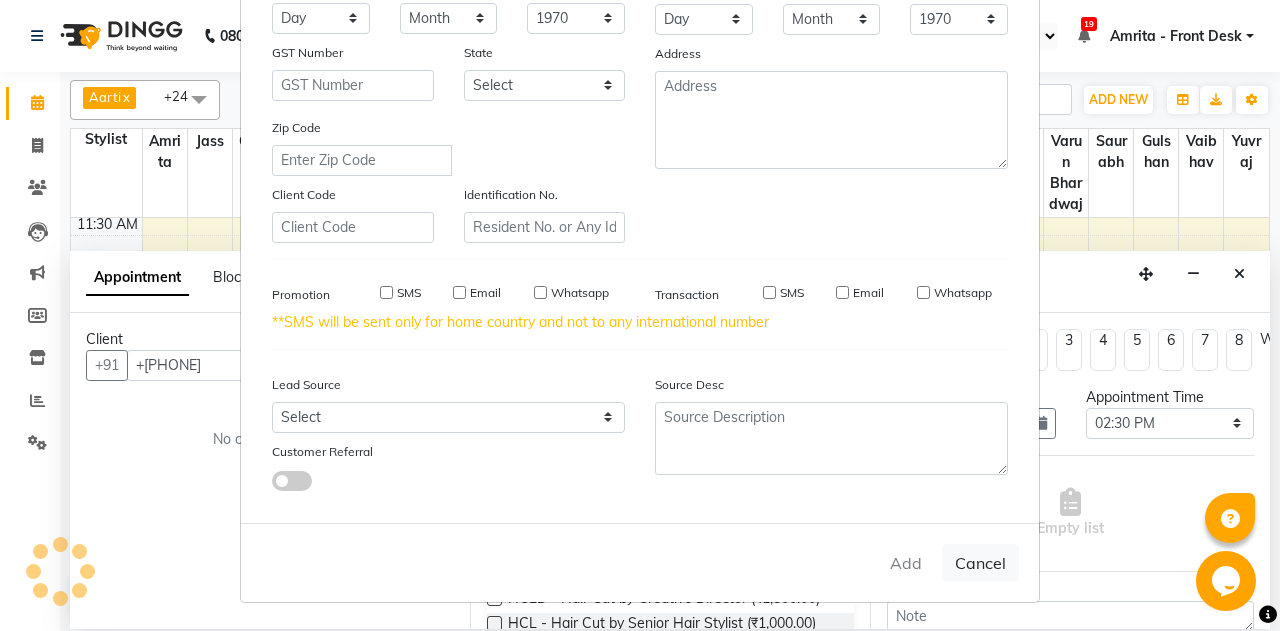 type on "7782517084" 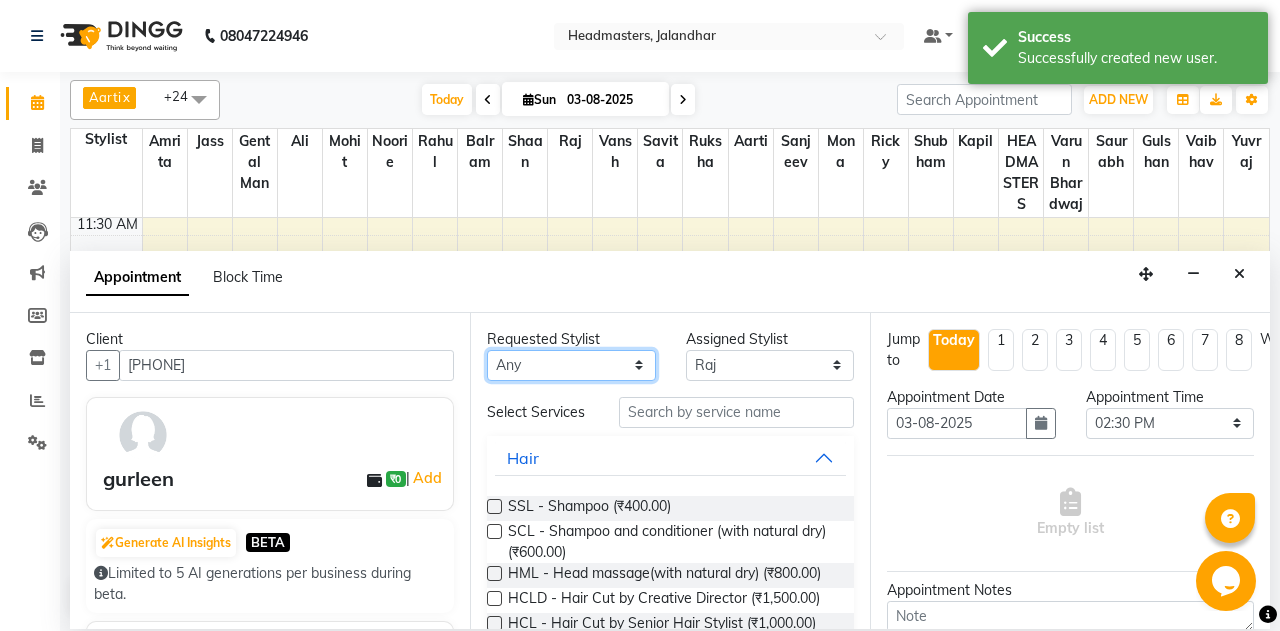 click on "Any Aarti Ali Amrita Balram Gental Man Gulshan HEADMASTERS Jass Kapil Manpreet Mohit Mona Noorie Rahul Raj Ricky Ruksha Sanjeev Saurabh  Savita Shaan Shubham Vaibhav Vansh Varun Bhardwaj Yuvraj" at bounding box center (571, 365) 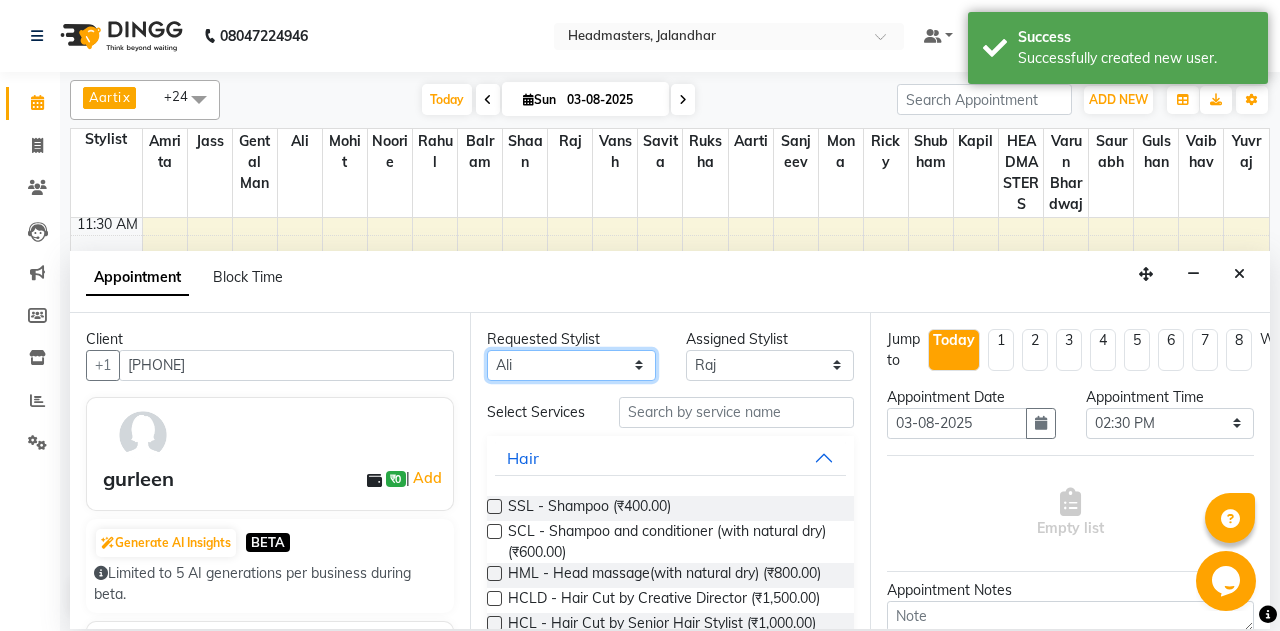 click on "Ali" at bounding box center (0, 0) 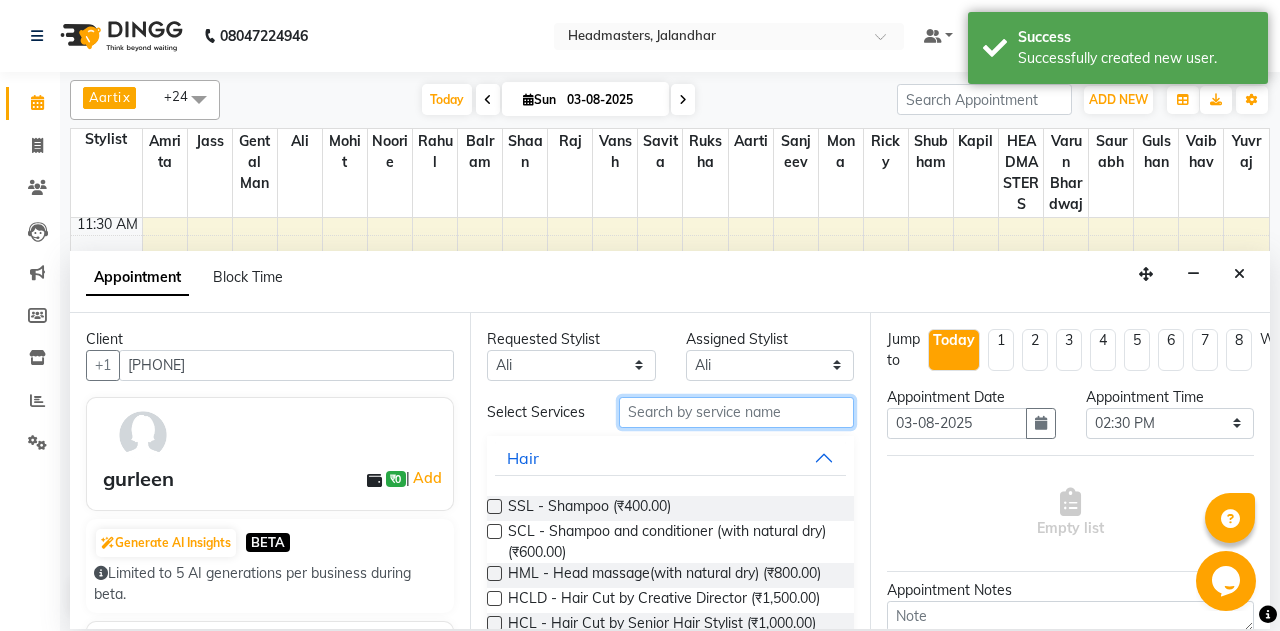 click at bounding box center [736, 412] 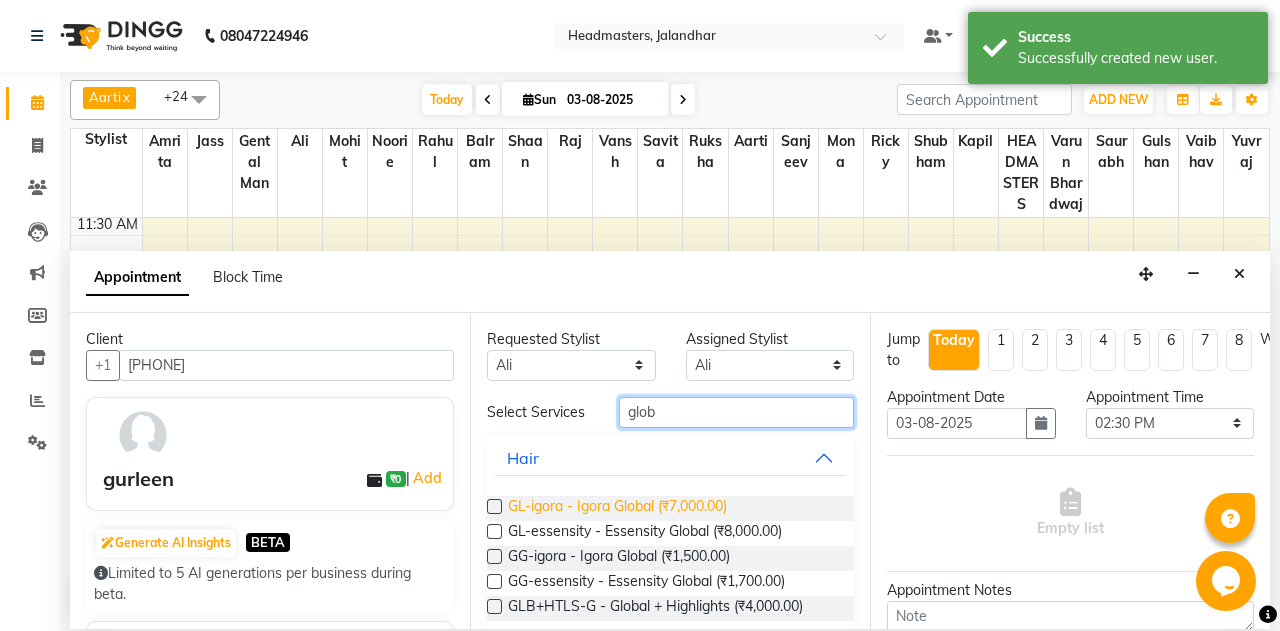 type on "glob" 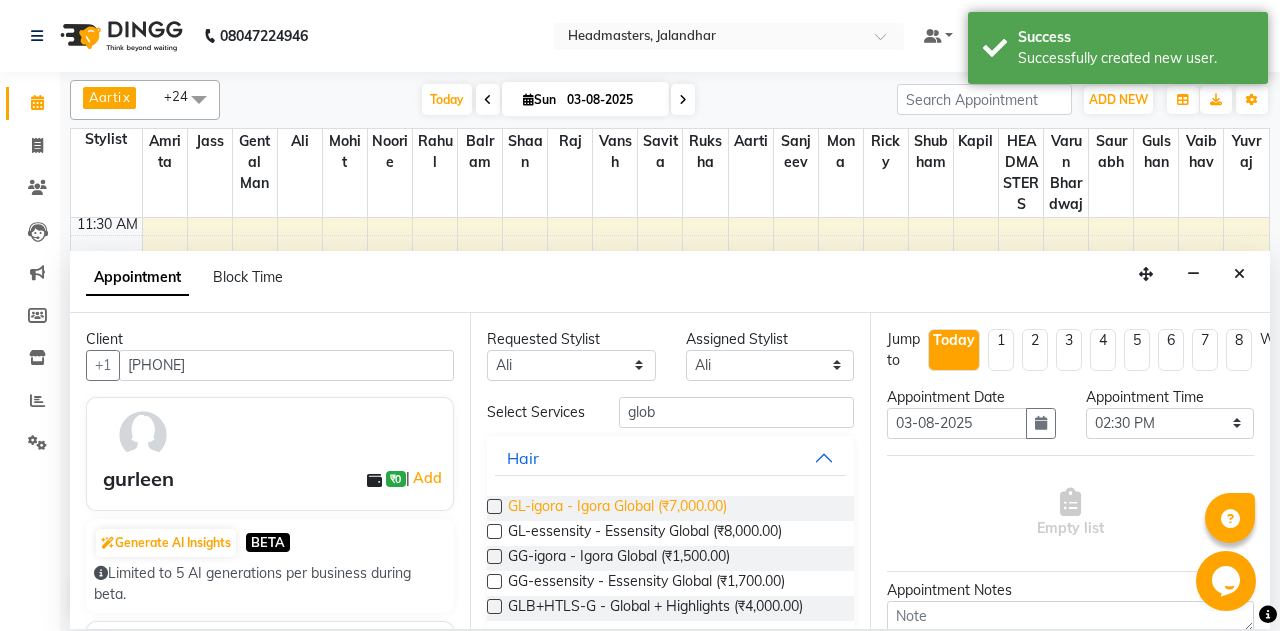 click on "GL-igora - Igora Global (₹7,000.00)" at bounding box center (617, 508) 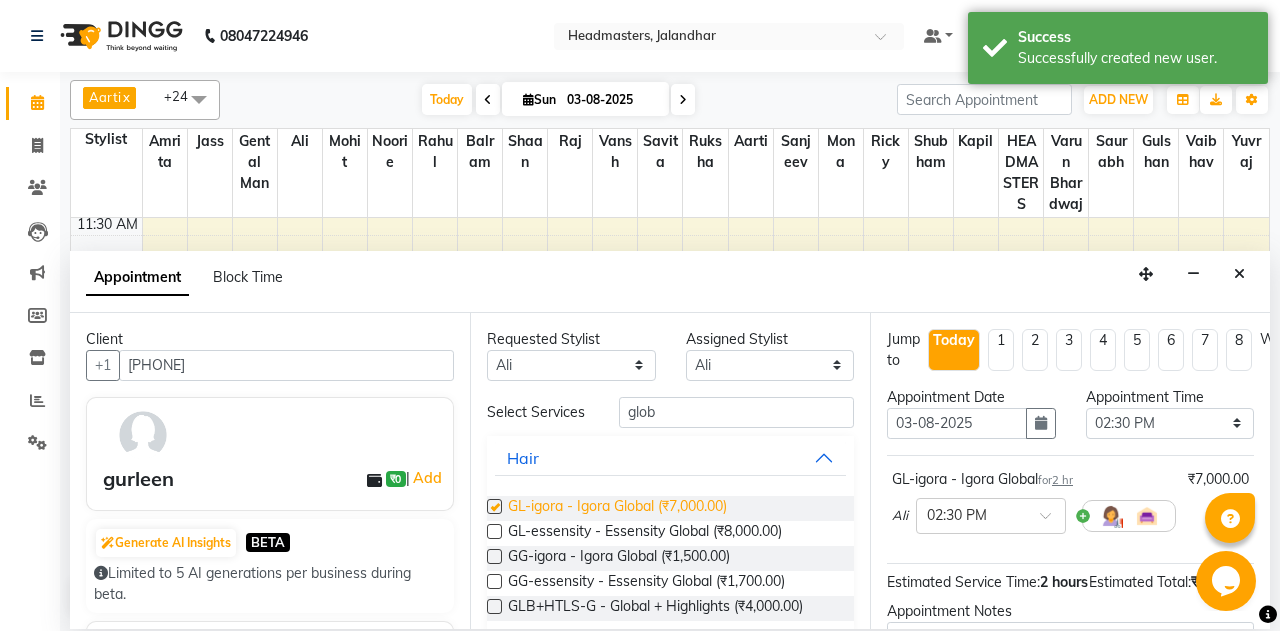 checkbox on "false" 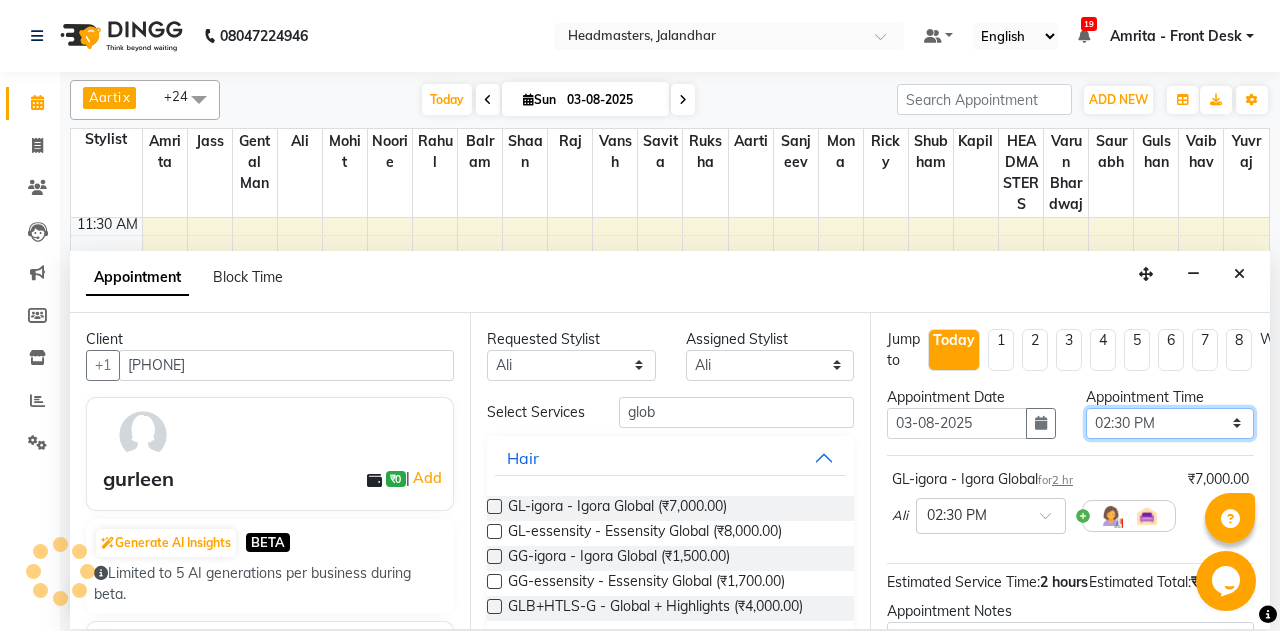 click on "Select 09:00 AM 09:15 AM 09:30 AM 09:45 AM 10:00 AM 10:15 AM 10:30 AM 10:45 AM 11:00 AM 11:15 AM 11:30 AM 11:45 AM 12:00 PM 12:15 PM 12:30 PM 12:45 PM 01:00 PM 01:15 PM 01:30 PM 01:45 PM 02:00 PM 02:15 PM 02:30 PM 02:45 PM 03:00 PM 03:15 PM 03:30 PM 03:45 PM 04:00 PM 04:15 PM 04:30 PM 04:45 PM 05:00 PM 05:15 PM 05:30 PM 05:45 PM 06:00 PM 06:15 PM 06:30 PM 06:45 PM 07:00 PM 07:15 PM 07:30 PM 07:45 PM 08:00 PM 08:15 PM 08:30 PM 08:45 PM 09:00 PM" at bounding box center (1170, 423) 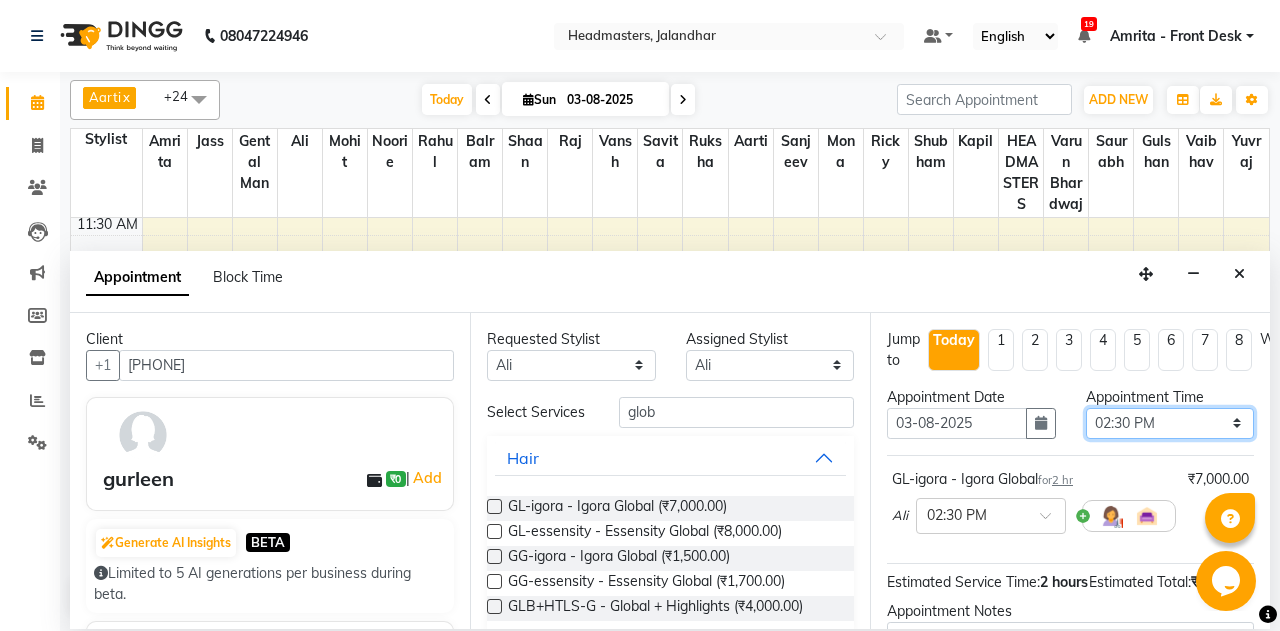 select on "780" 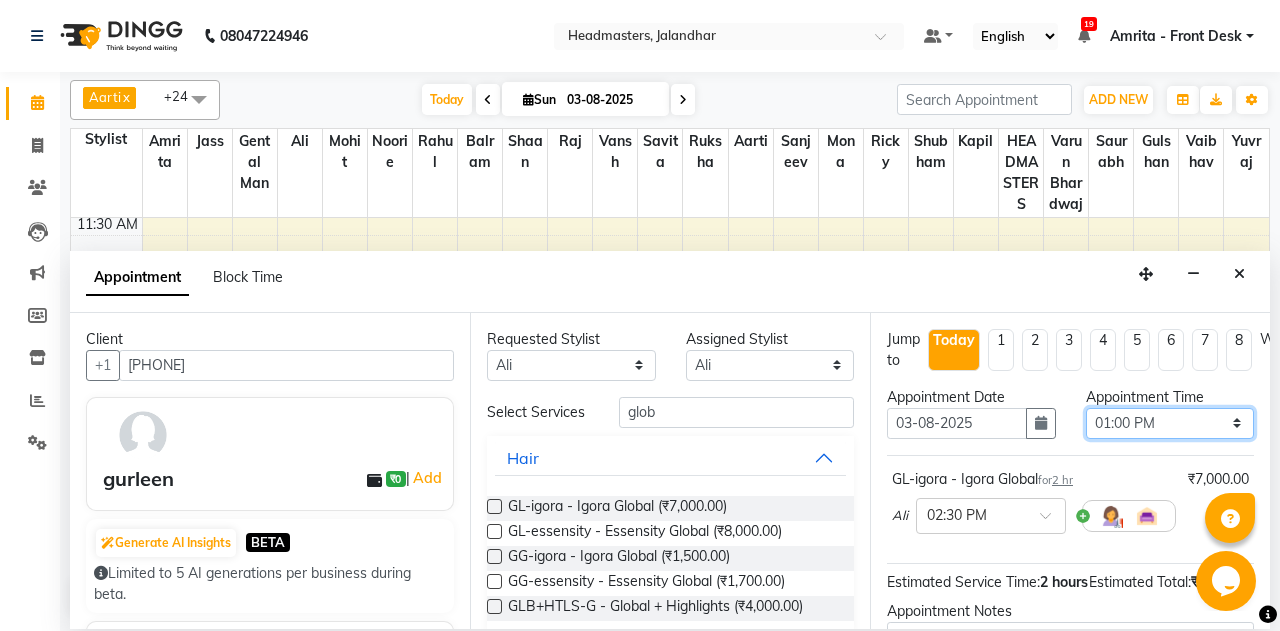 click on "01:00 PM" at bounding box center [0, 0] 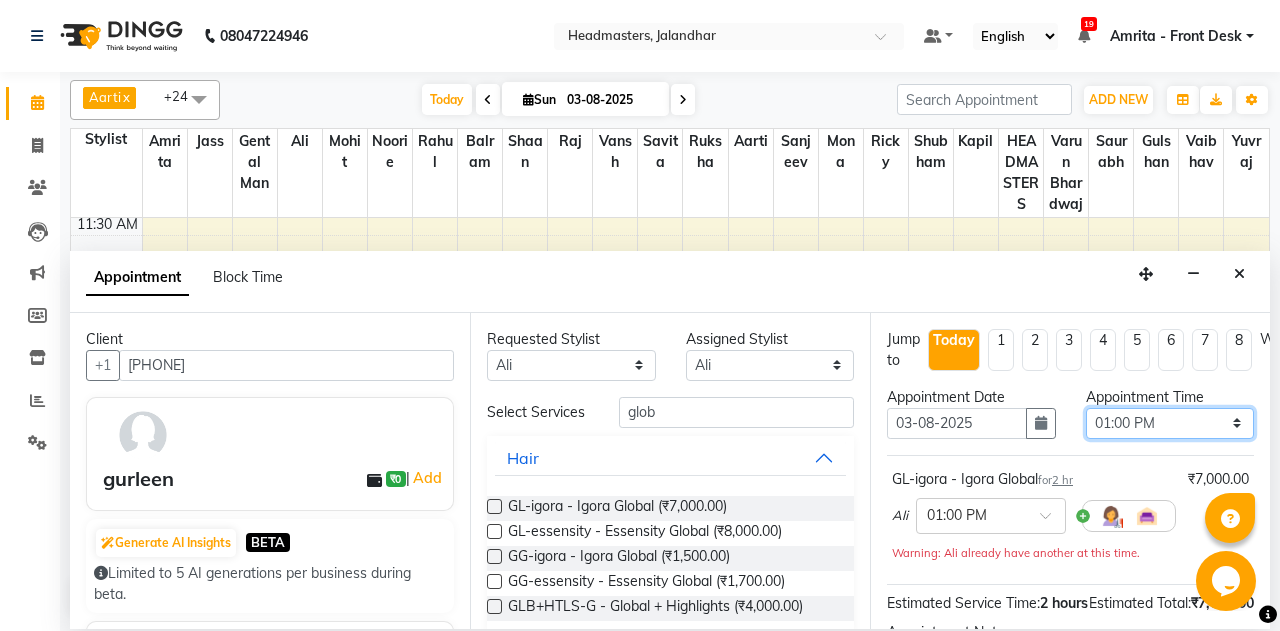 scroll, scrollTop: 217, scrollLeft: 0, axis: vertical 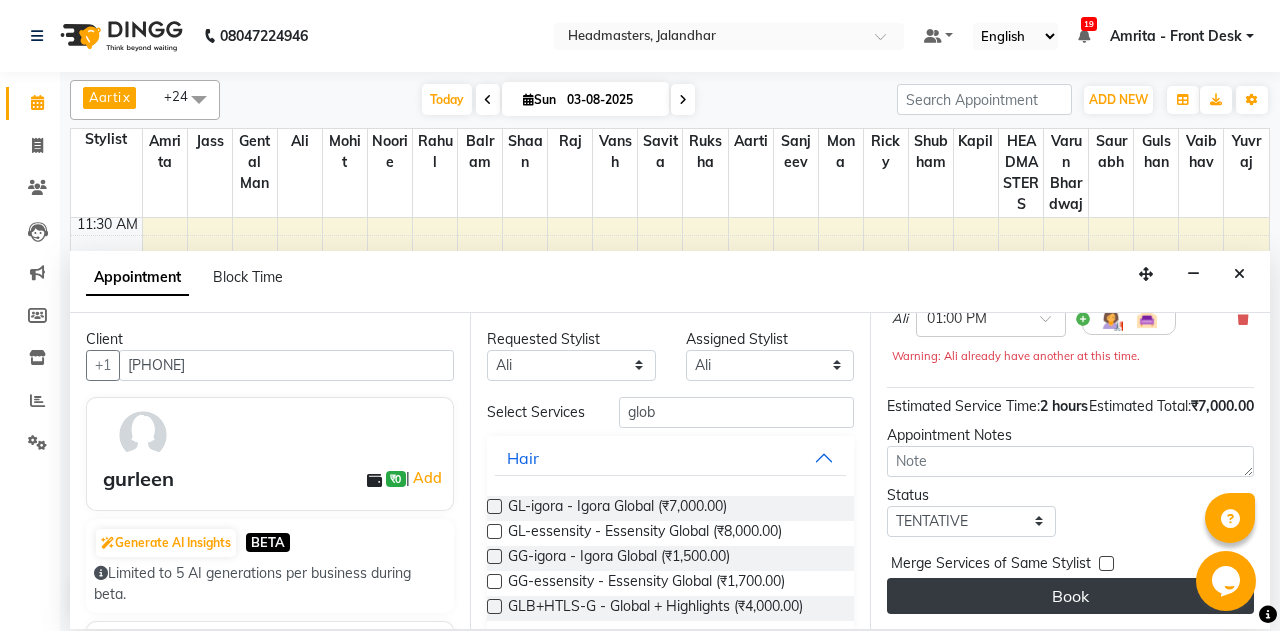 click on "Book" at bounding box center [1070, 596] 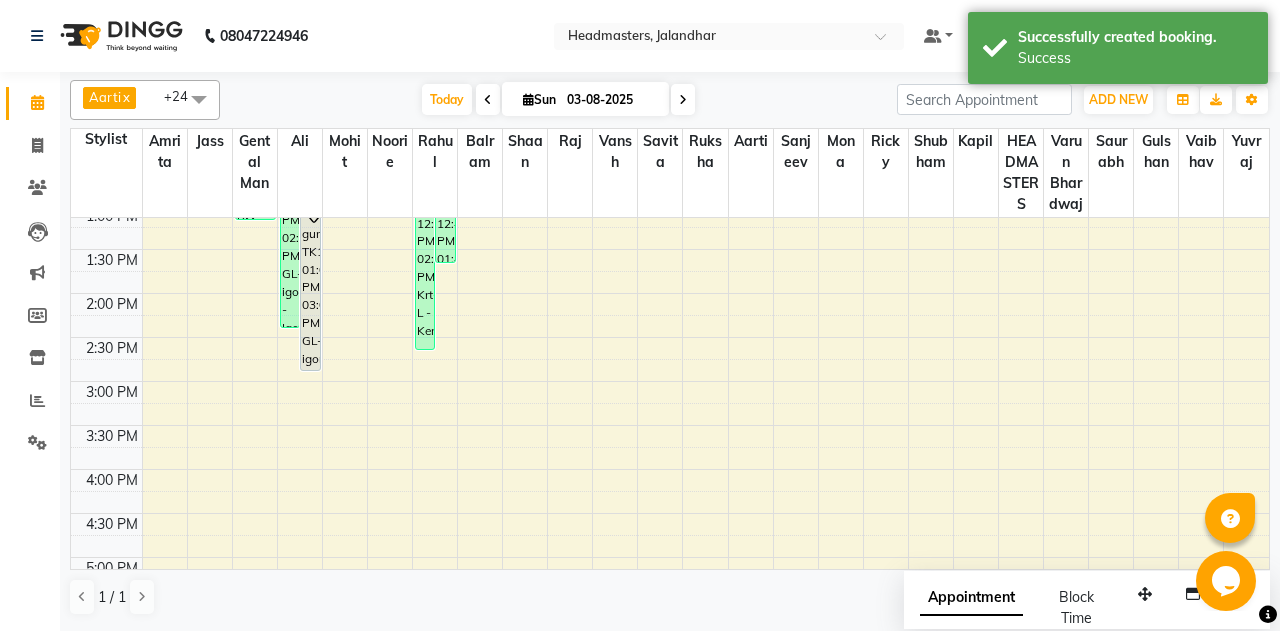 scroll, scrollTop: 520, scrollLeft: 0, axis: vertical 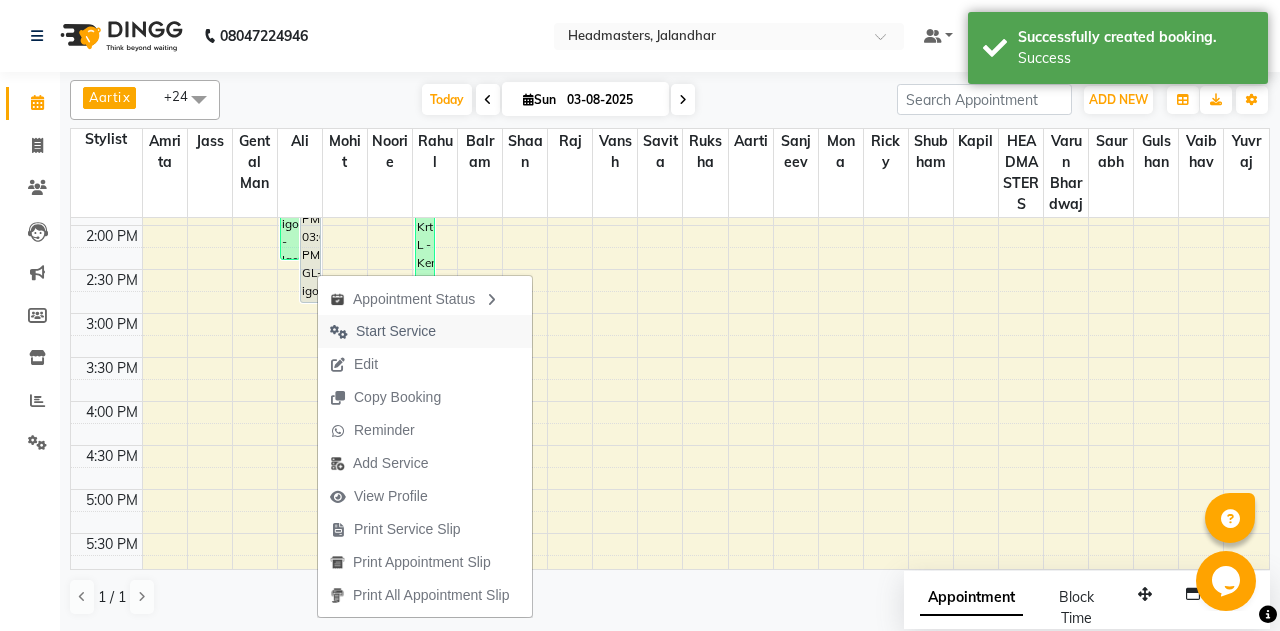 click on "Start Service" at bounding box center (396, 331) 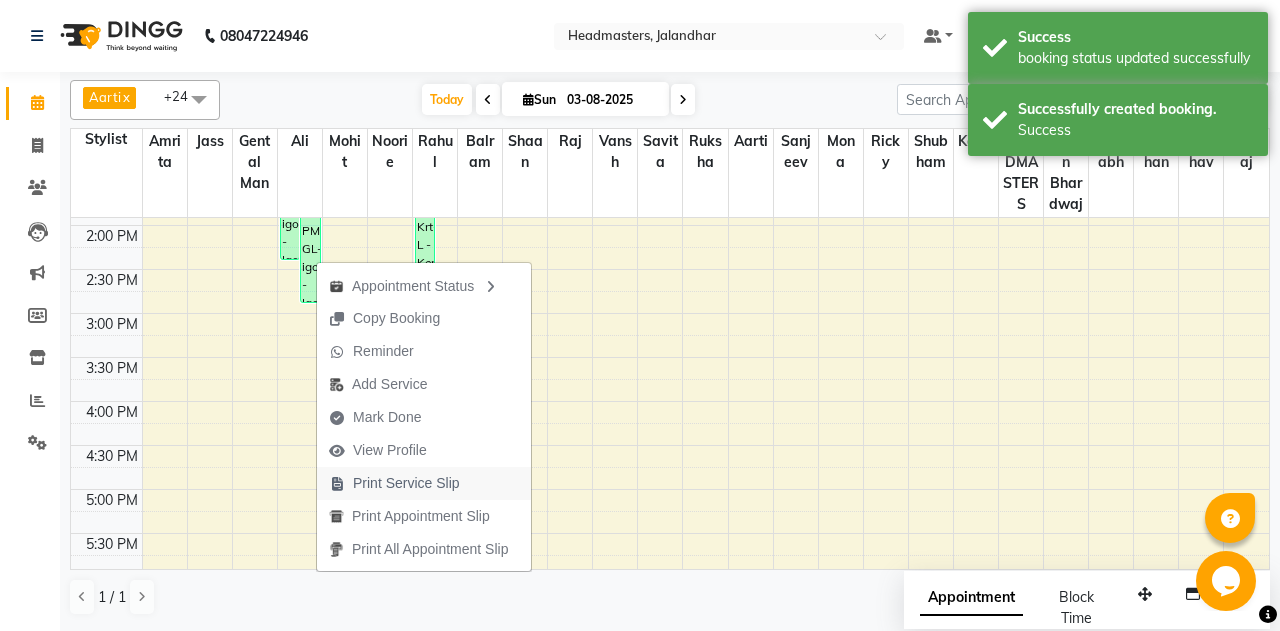 click on "Print Service Slip" at bounding box center [406, 483] 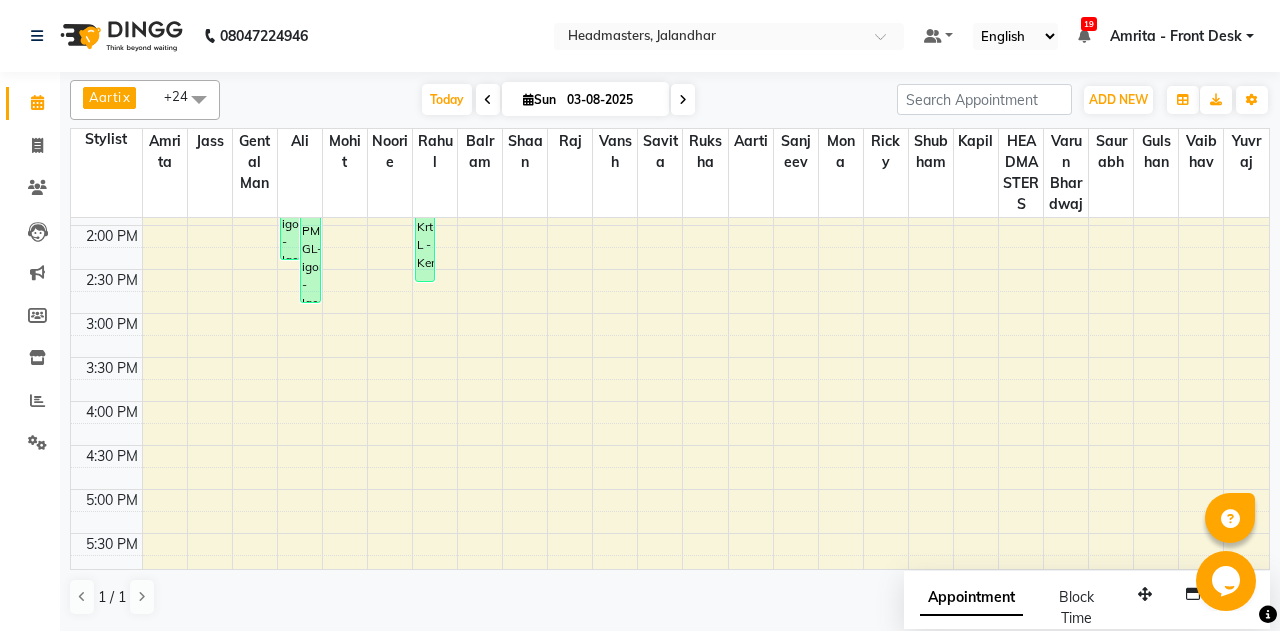 scroll, scrollTop: 312, scrollLeft: 0, axis: vertical 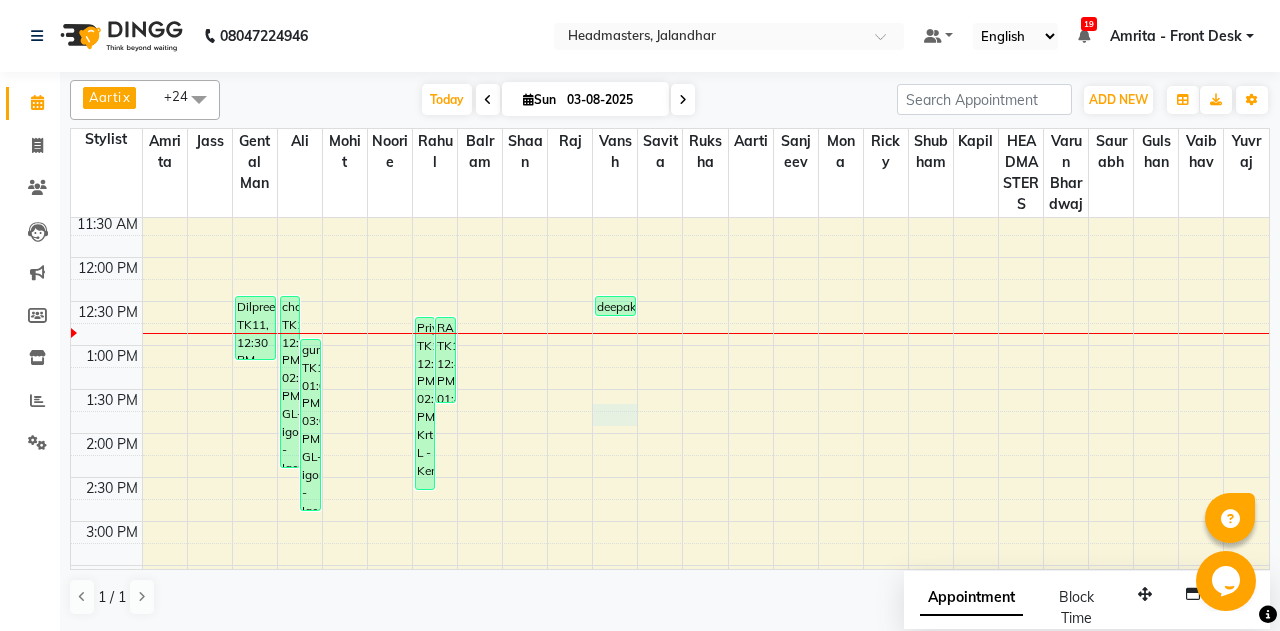 click on "8:00 AM 8:30 AM 9:00 AM 9:30 AM 10:00 AM 10:30 AM 11:00 AM 11:30 AM 12:00 PM 12:30 PM 1:00 PM 1:30 PM 2:00 PM 2:30 PM 3:00 PM 3:30 PM 4:00 PM 4:30 PM 5:00 PM 5:30 PM 6:00 PM 6:30 PM 7:00 PM 7:30 PM 8:00 PM 8:30 PM 9:00 PM 9:30 PM    Dilpreet, TK11, 12:30 PM-01:15 PM, BRD - Beard    chakshita, TK10, 12:30 PM-02:30 PM, GL-igora - Igora Global    gurleen, TK15, 01:00 PM-03:00 PM, GL-igora - Igora Global    Priyanka, TK12, 12:45 PM-02:45 PM, Krt-L - Keratin    RADHIKA, TK13, 12:45 PM-01:45 PM, HCG - Hair Cut by Senior Hair Stylist    deepak, TK14, 12:30 PM-12:45 PM, Mstc  - Moustache color" at bounding box center (670, 521) 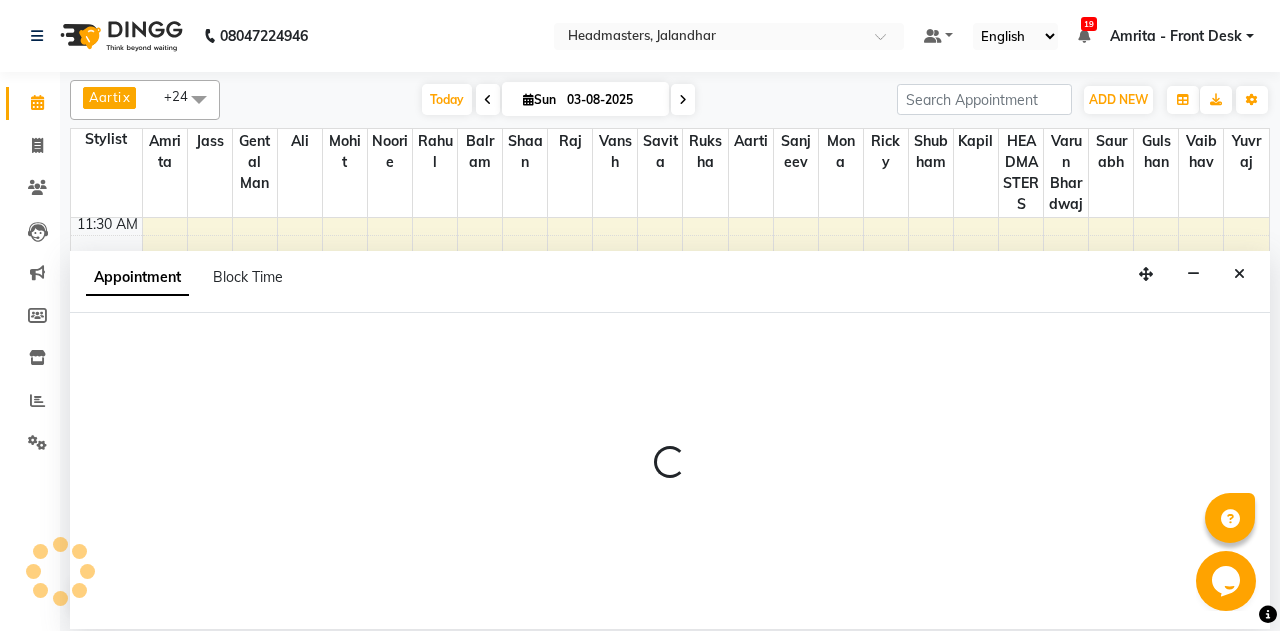 select on "60730" 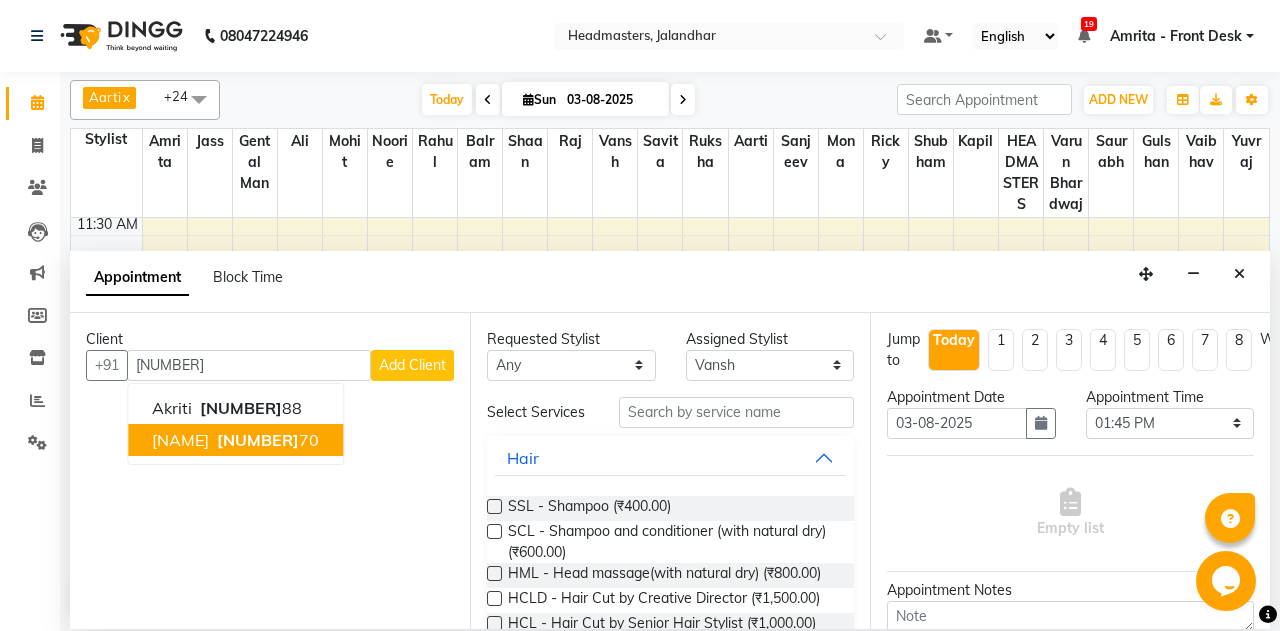 click on "ruhani   76969444 70" at bounding box center [235, 440] 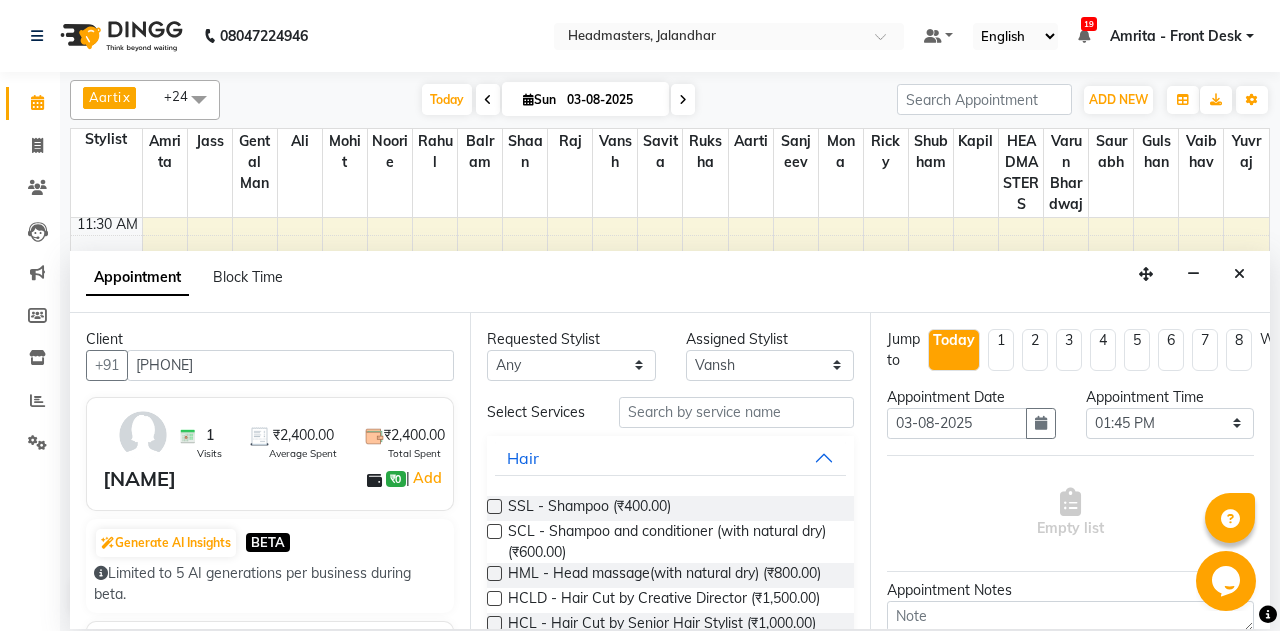type on "7696944470" 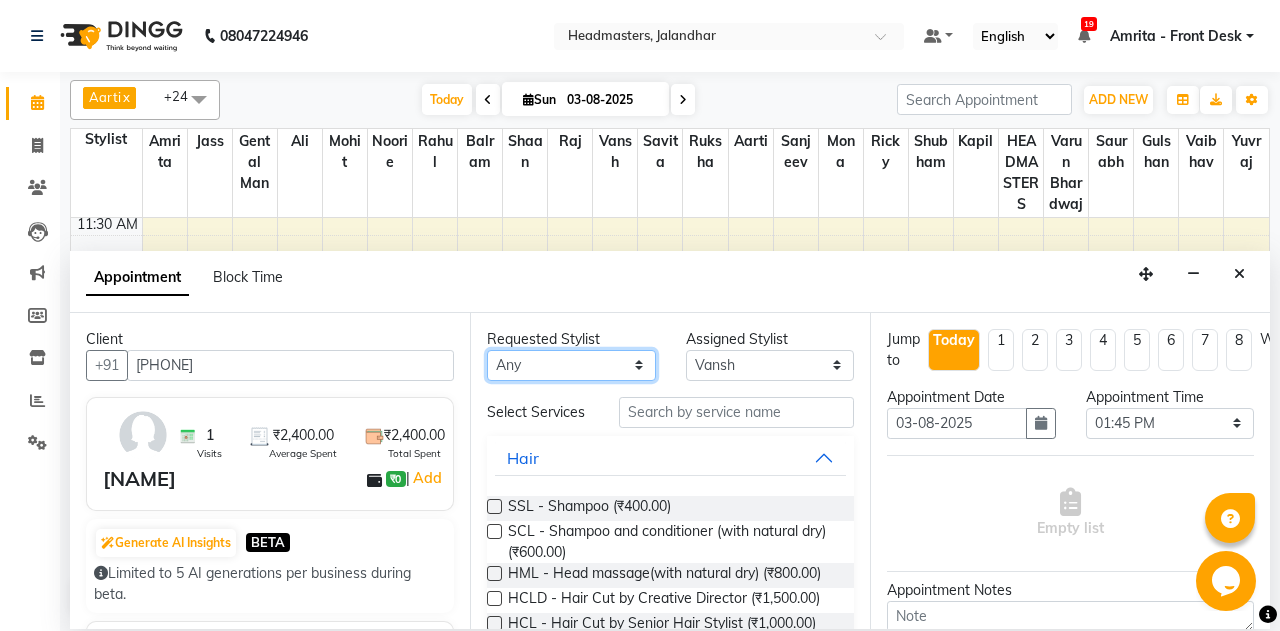 click on "Any Aarti Ali Amrita Balram Gental Man Gulshan HEADMASTERS Jass Kapil Manpreet Mohit Mona Noorie Rahul Raj Ricky Ruksha Sanjeev Saurabh  Savita Shaan Shubham Vaibhav Vansh Varun Bhardwaj Yuvraj" at bounding box center [571, 365] 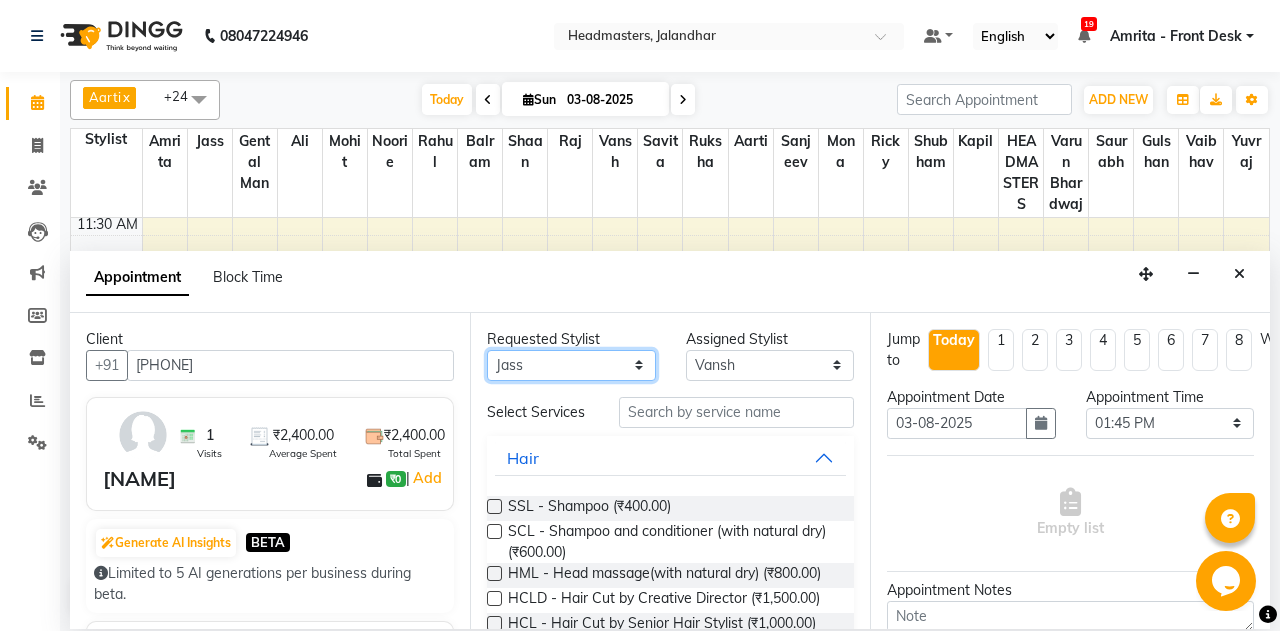 click on "Jass" at bounding box center [0, 0] 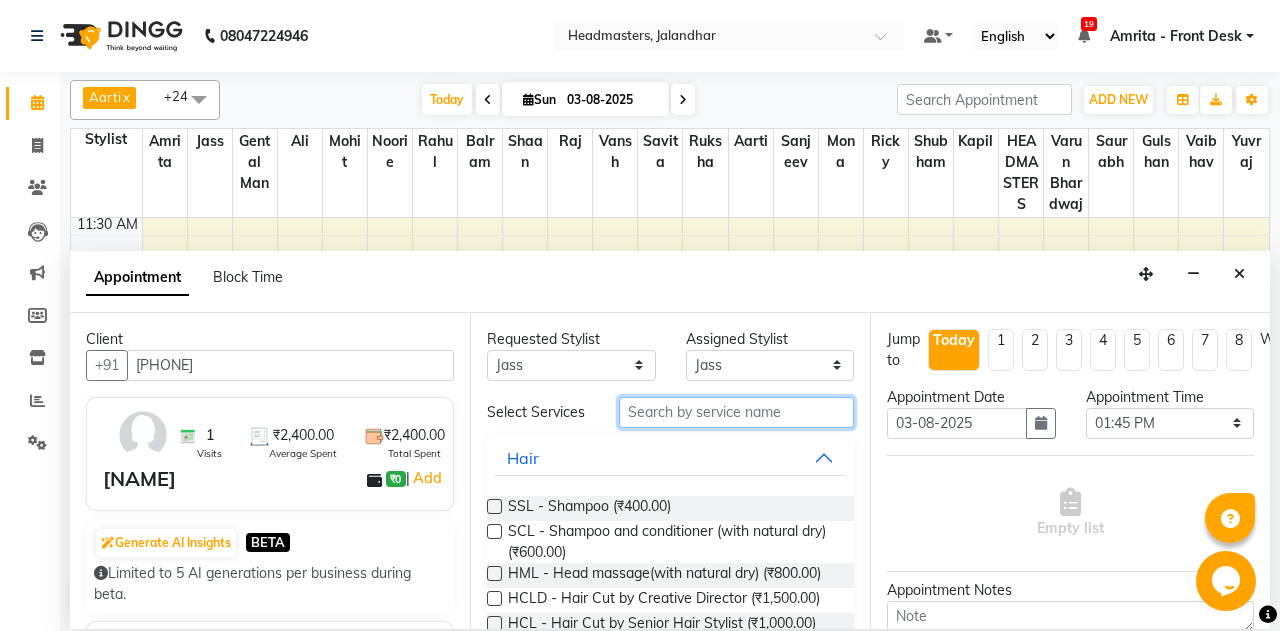 click at bounding box center (736, 412) 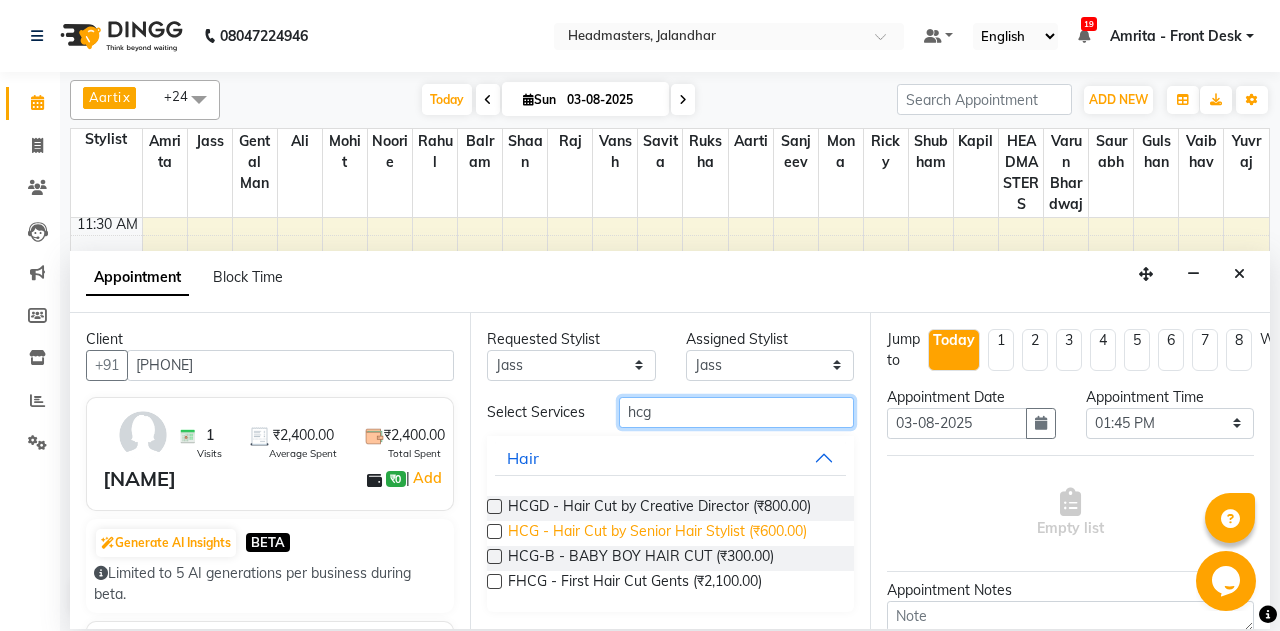 type on "hcg" 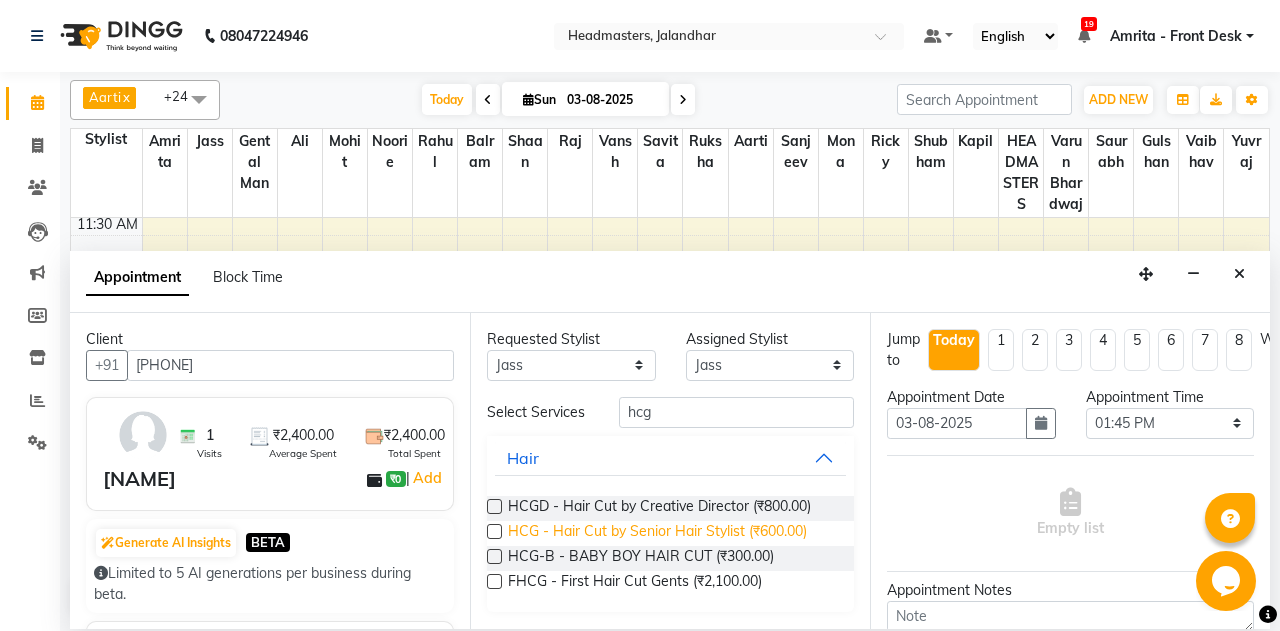 click on "HCG - Hair Cut by Senior Hair Stylist (₹600.00)" at bounding box center [657, 533] 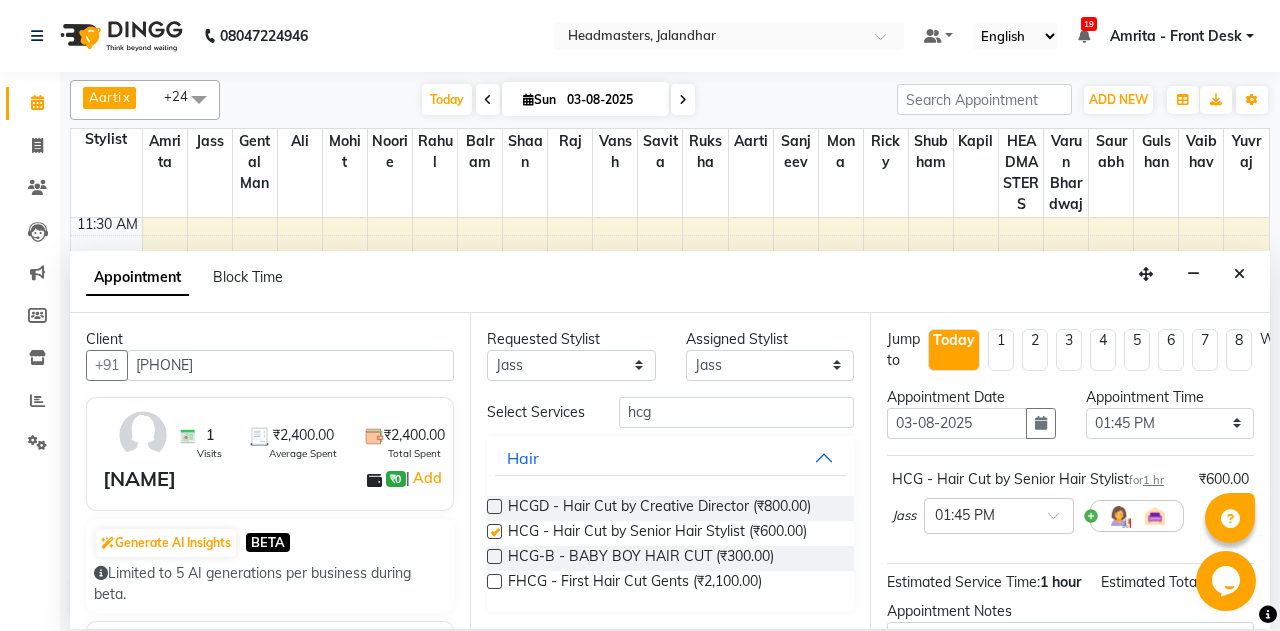 checkbox on "false" 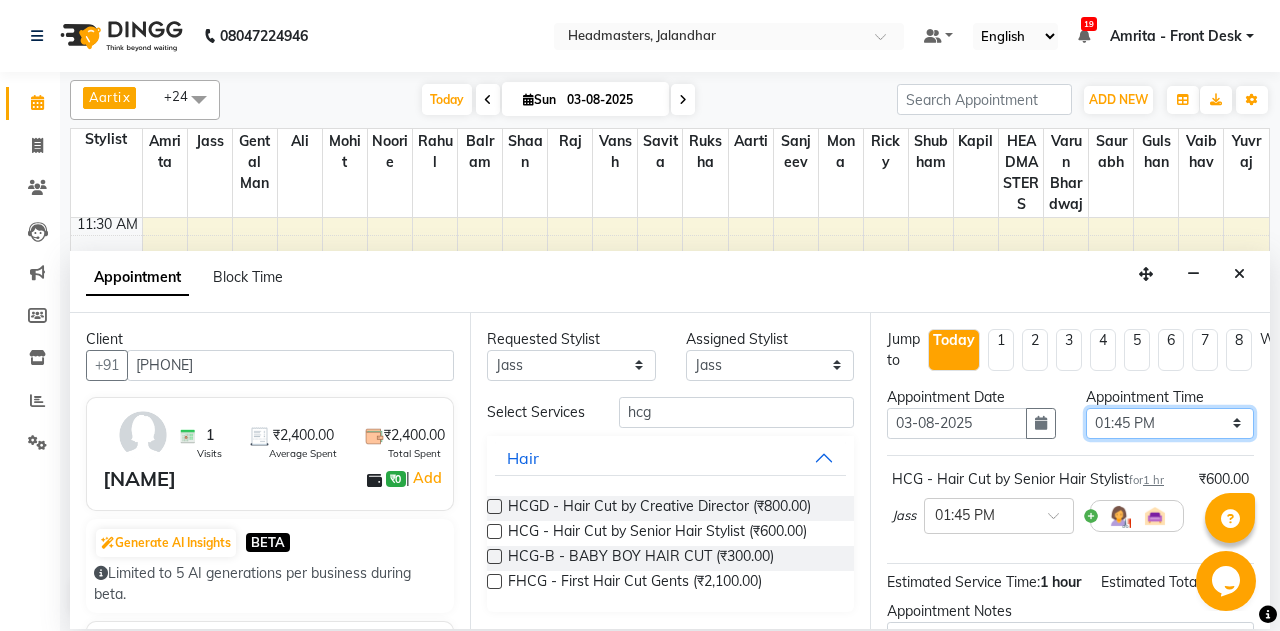 click on "Select 09:00 AM 09:15 AM 09:30 AM 09:45 AM 10:00 AM 10:15 AM 10:30 AM 10:45 AM 11:00 AM 11:15 AM 11:30 AM 11:45 AM 12:00 PM 12:15 PM 12:30 PM 12:45 PM 01:00 PM 01:15 PM 01:30 PM 01:45 PM 02:00 PM 02:15 PM 02:30 PM 02:45 PM 03:00 PM 03:15 PM 03:30 PM 03:45 PM 04:00 PM 04:15 PM 04:30 PM 04:45 PM 05:00 PM 05:15 PM 05:30 PM 05:45 PM 06:00 PM 06:15 PM 06:30 PM 06:45 PM 07:00 PM 07:15 PM 07:30 PM 07:45 PM 08:00 PM 08:15 PM 08:30 PM 08:45 PM 09:00 PM" at bounding box center (1170, 423) 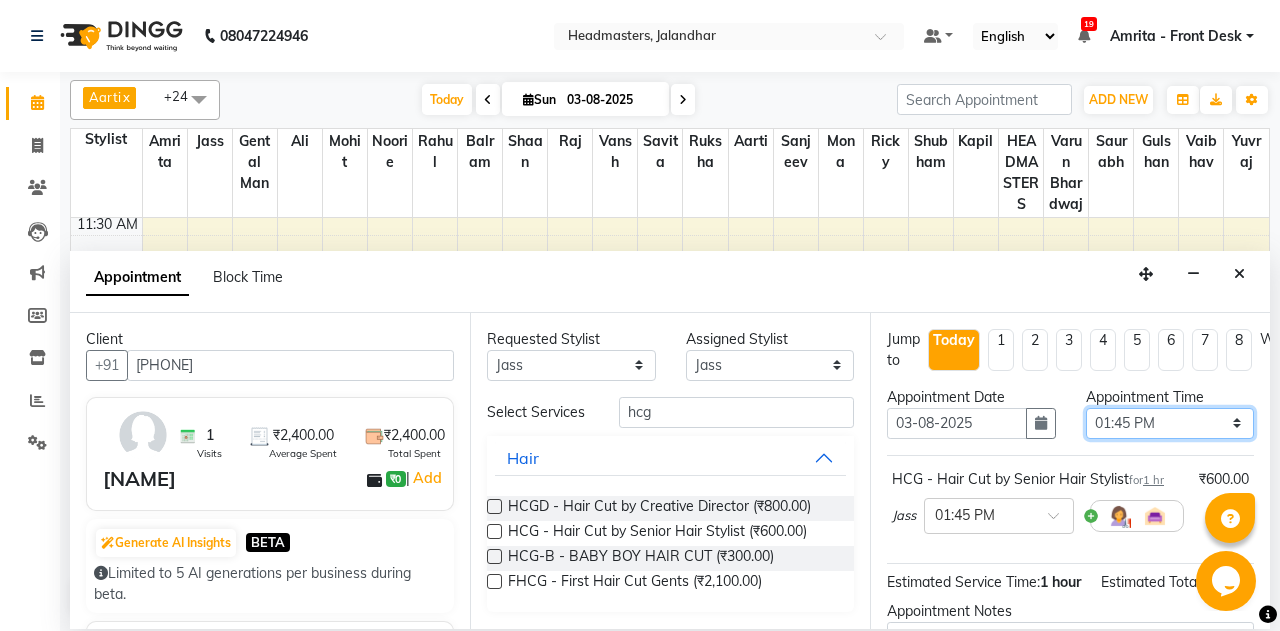 select on "780" 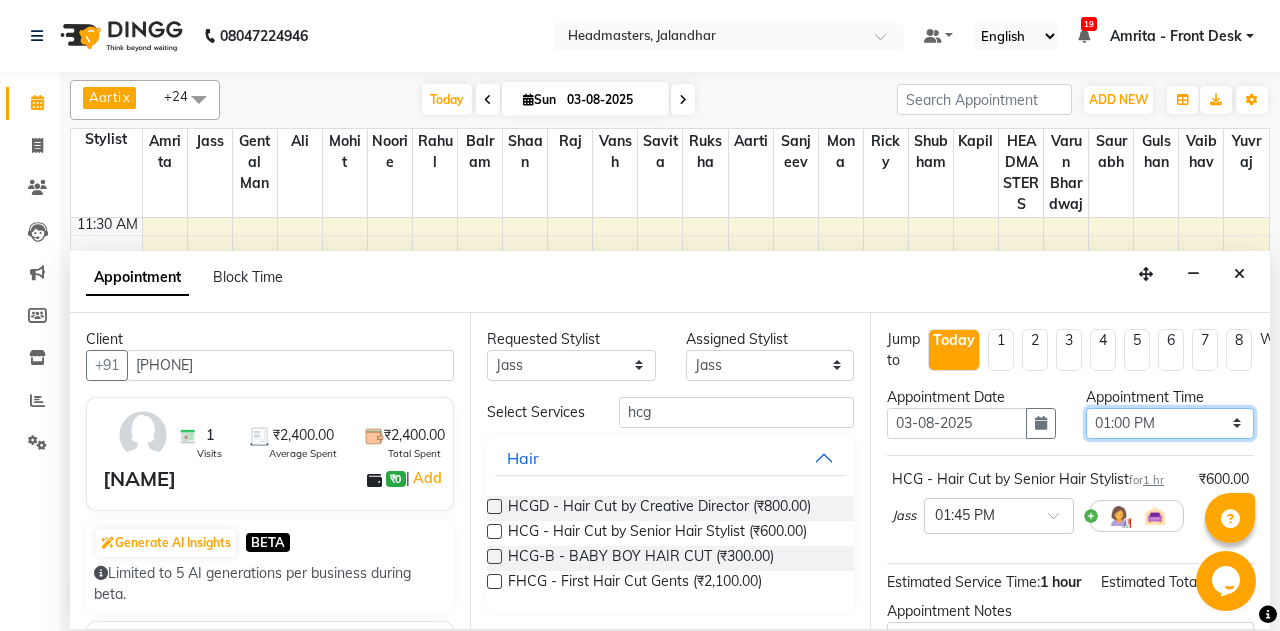 click on "01:00 PM" at bounding box center (0, 0) 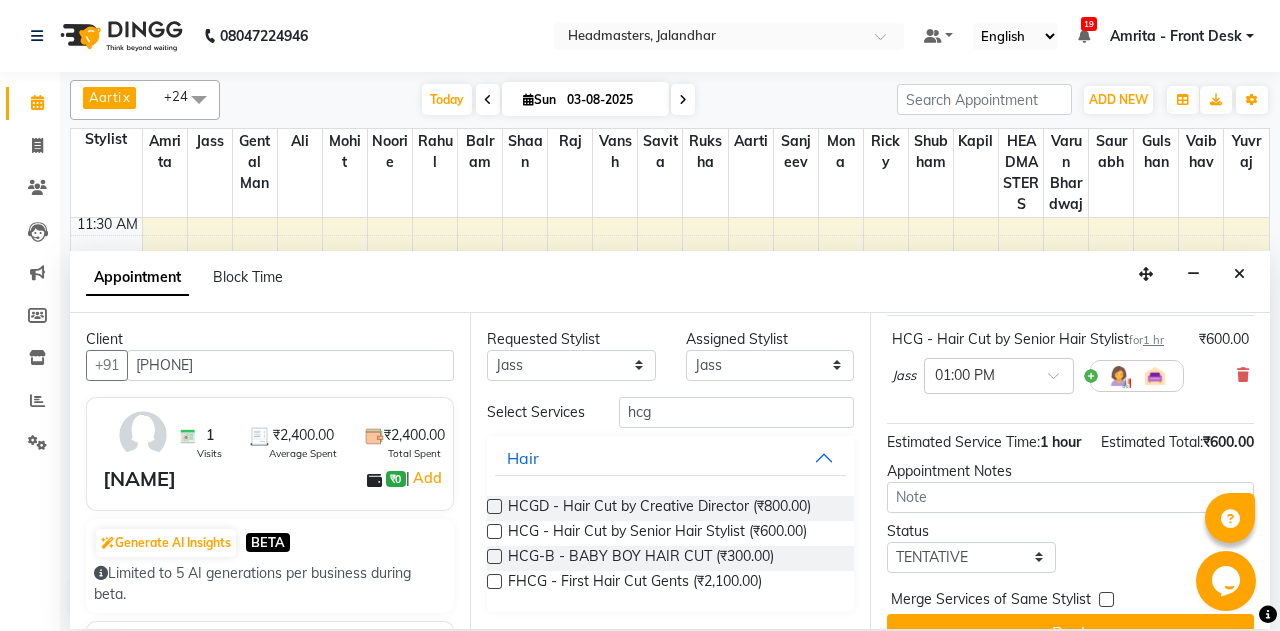 scroll, scrollTop: 175, scrollLeft: 0, axis: vertical 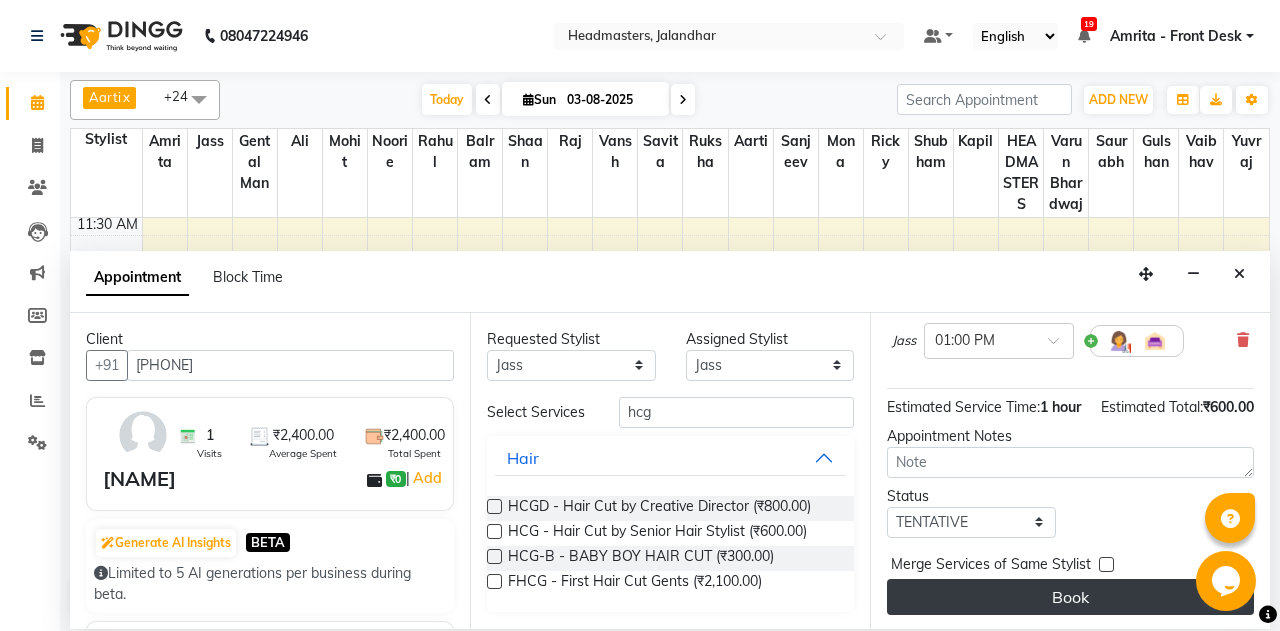 click on "Book" at bounding box center (1070, 597) 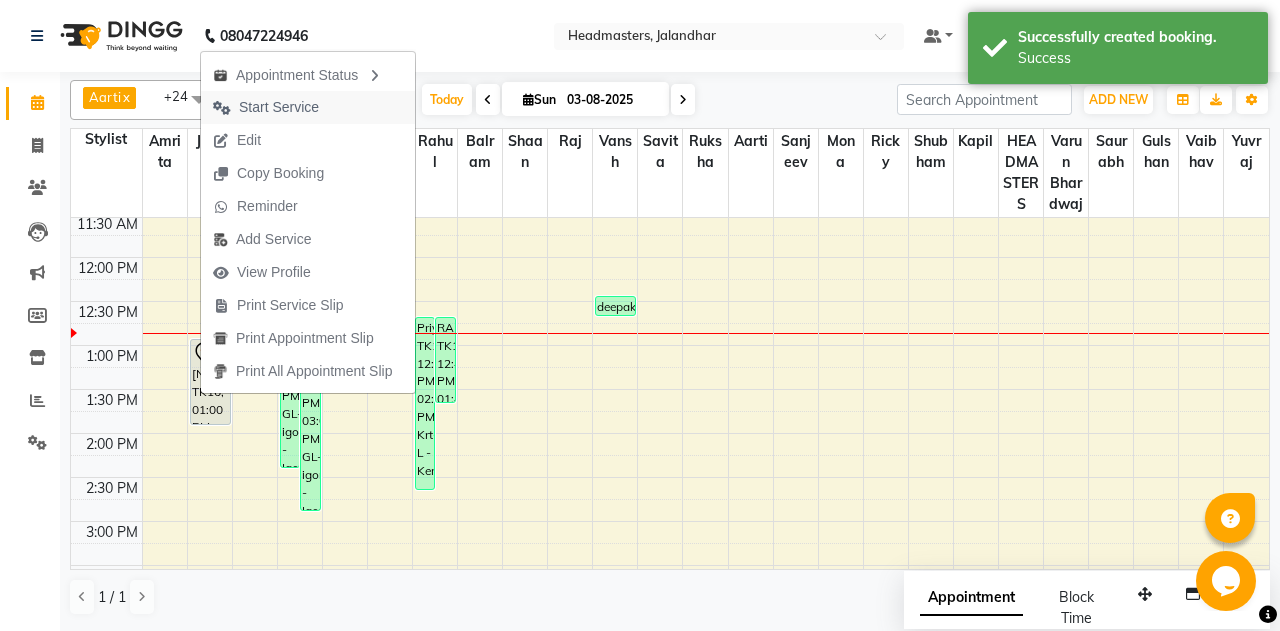 click on "Start Service" at bounding box center [279, 107] 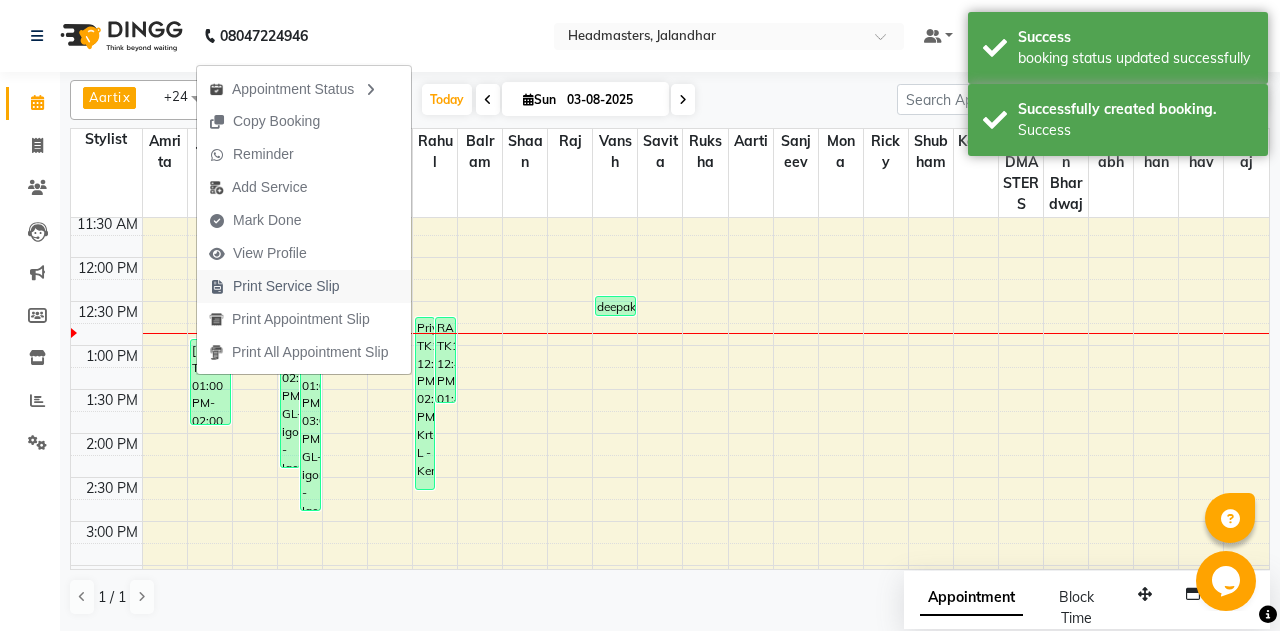 click on "Print Service Slip" at bounding box center [304, 286] 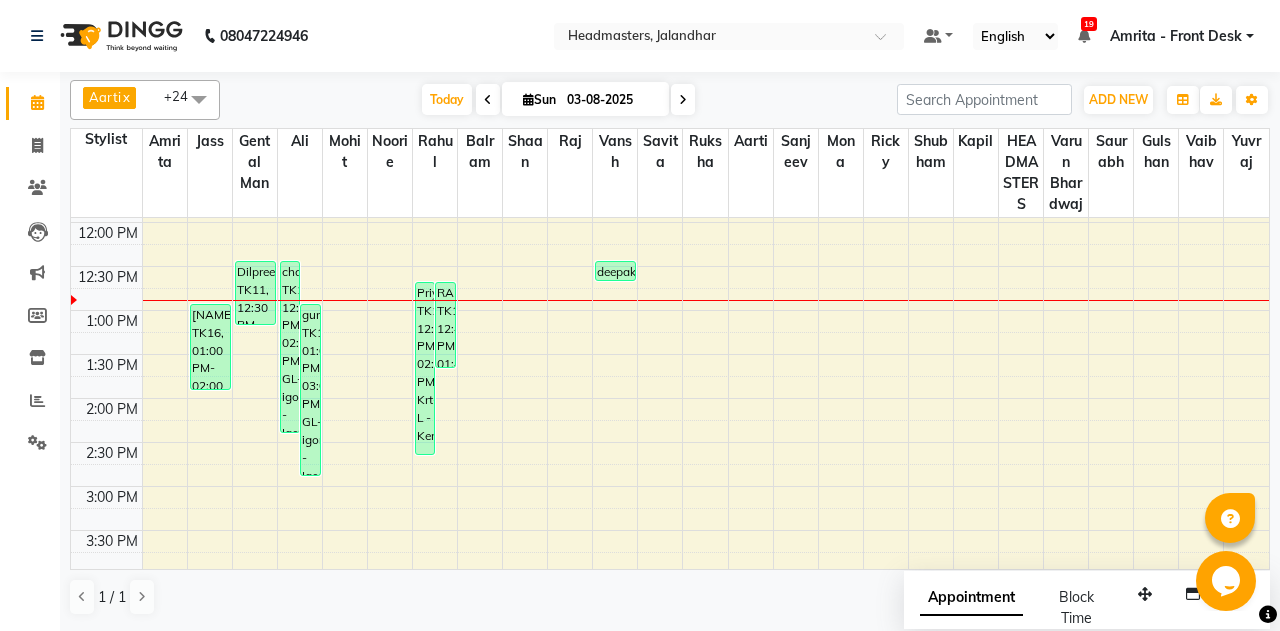 scroll, scrollTop: 312, scrollLeft: 0, axis: vertical 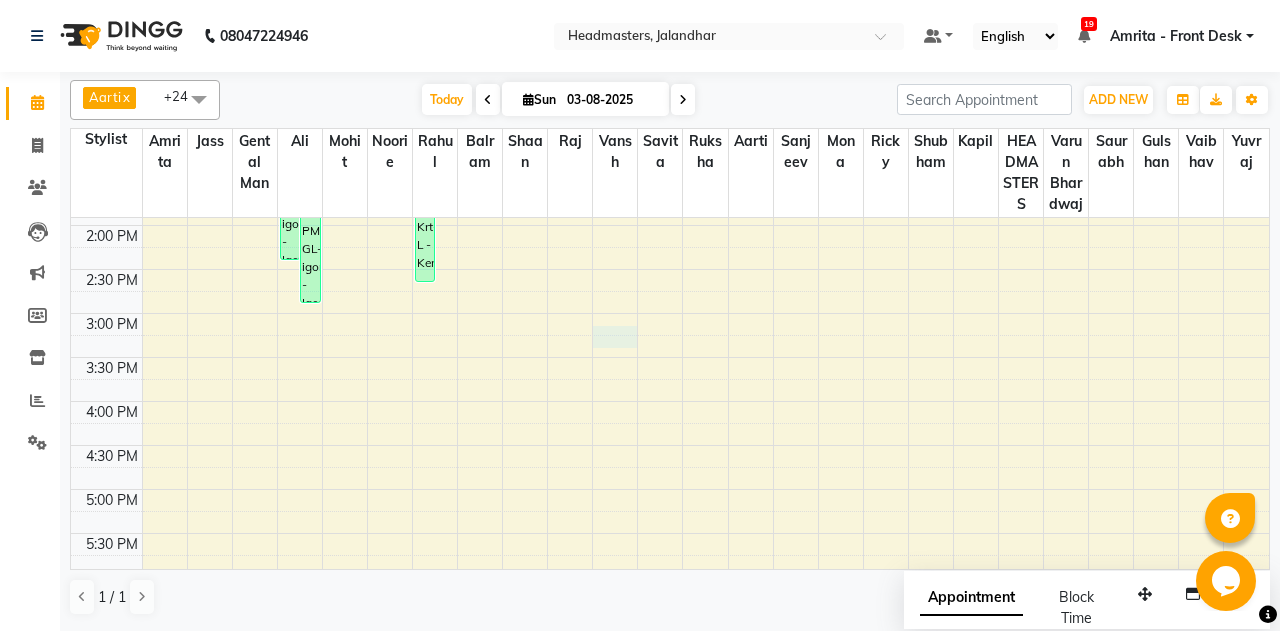 click on "8:00 AM 8:30 AM 9:00 AM 9:30 AM 10:00 AM 10:30 AM 11:00 AM 11:30 AM 12:00 PM 12:30 PM 1:00 PM 1:30 PM 2:00 PM 2:30 PM 3:00 PM 3:30 PM 4:00 PM 4:30 PM 5:00 PM 5:30 PM 6:00 PM 6:30 PM 7:00 PM 7:30 PM 8:00 PM 8:30 PM 9:00 PM 9:30 PM    ruhani, TK16, 01:00 PM-02:00 PM, HCG - Hair Cut by Senior Hair Stylist    Dilpreet, TK11, 12:30 PM-01:15 PM, BRD - Beard    chakshita, TK10, 12:30 PM-02:30 PM, GL-igora - Igora Global    gurleen, TK15, 01:00 PM-03:00 PM, GL-igora - Igora Global    Priyanka, TK12, 12:45 PM-02:45 PM, Krt-L - Keratin    RADHIKA, TK13, 12:45 PM-01:45 PM, HCG - Hair Cut by Senior Hair Stylist    deepak, TK14, 12:30 PM-12:45 PM, Mstc  - Moustache color" at bounding box center (670, 313) 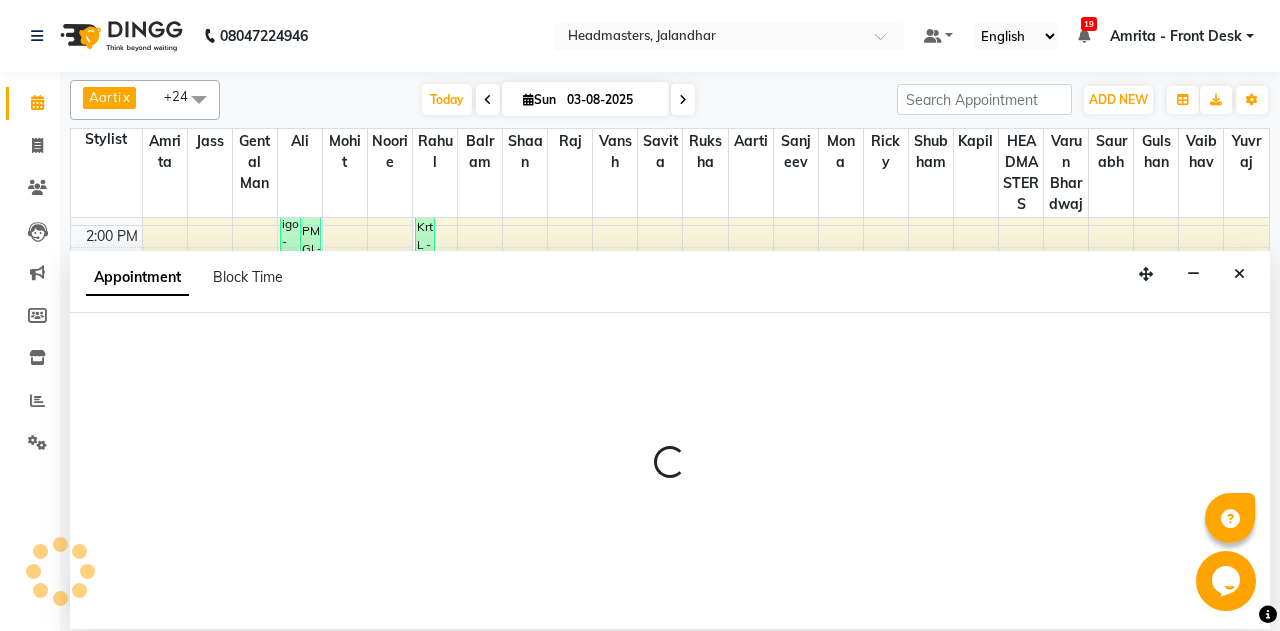 select on "60730" 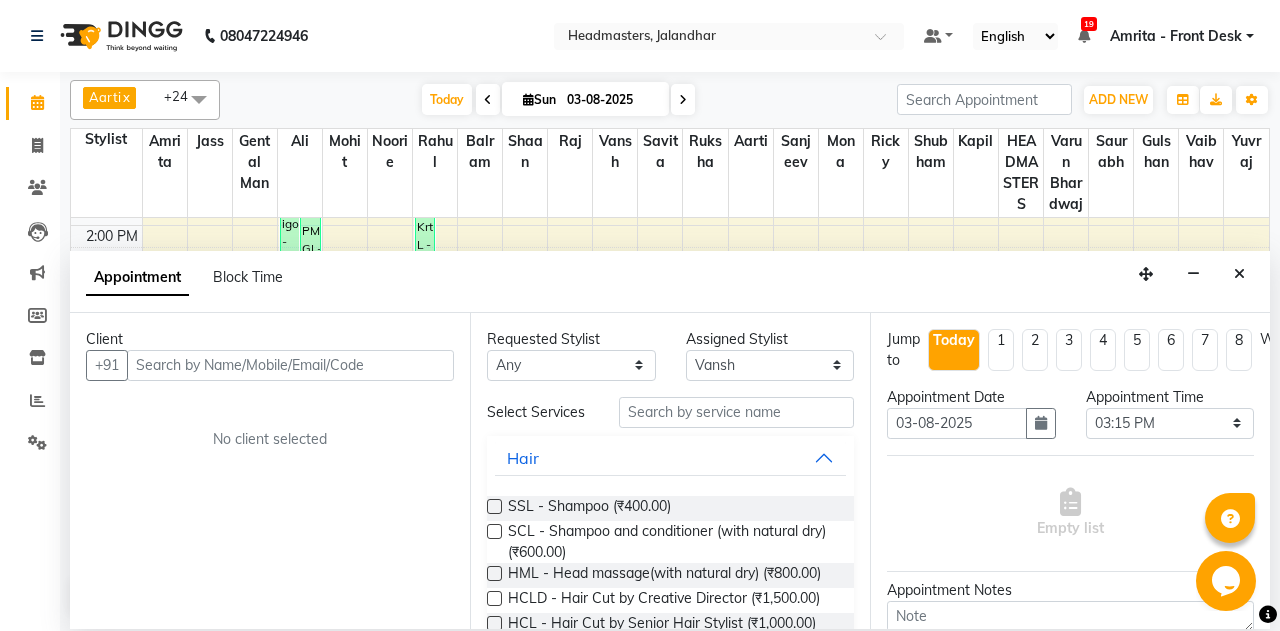 click at bounding box center [290, 365] 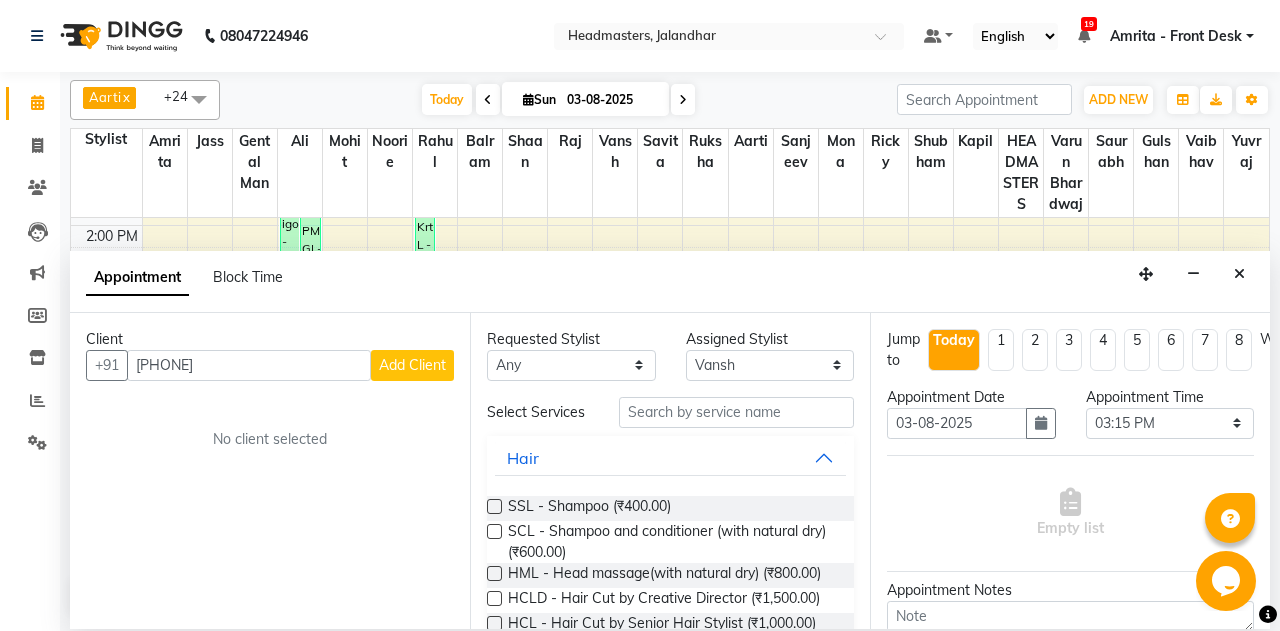 type on "9592914116" 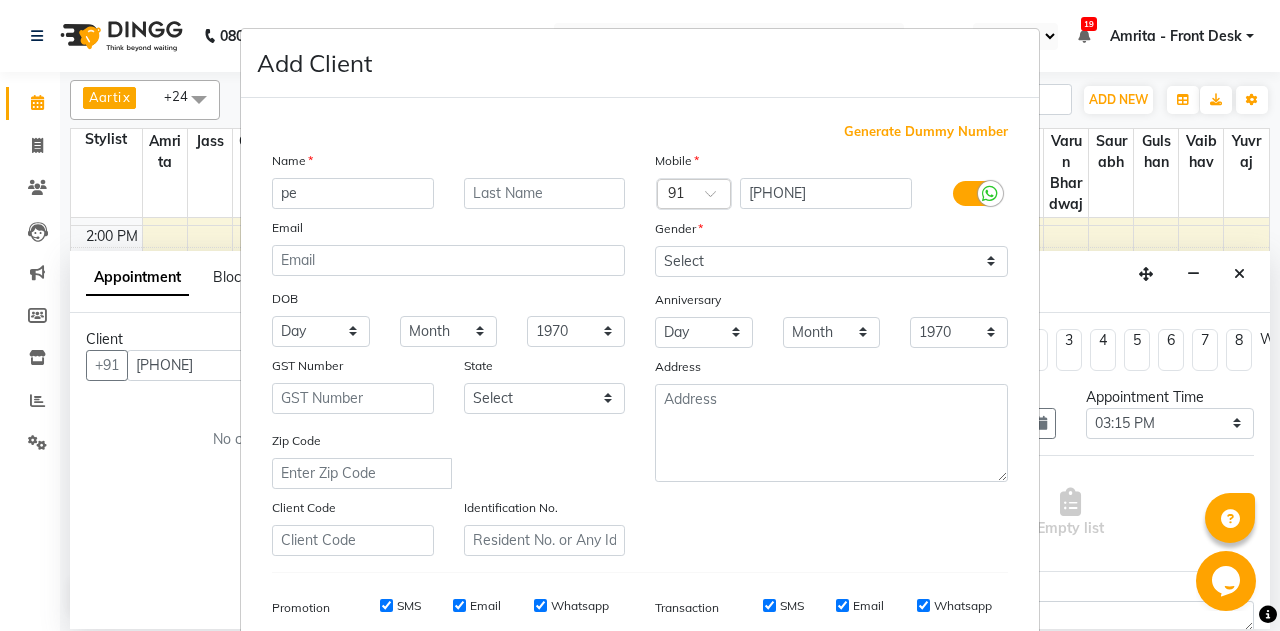 type on "p" 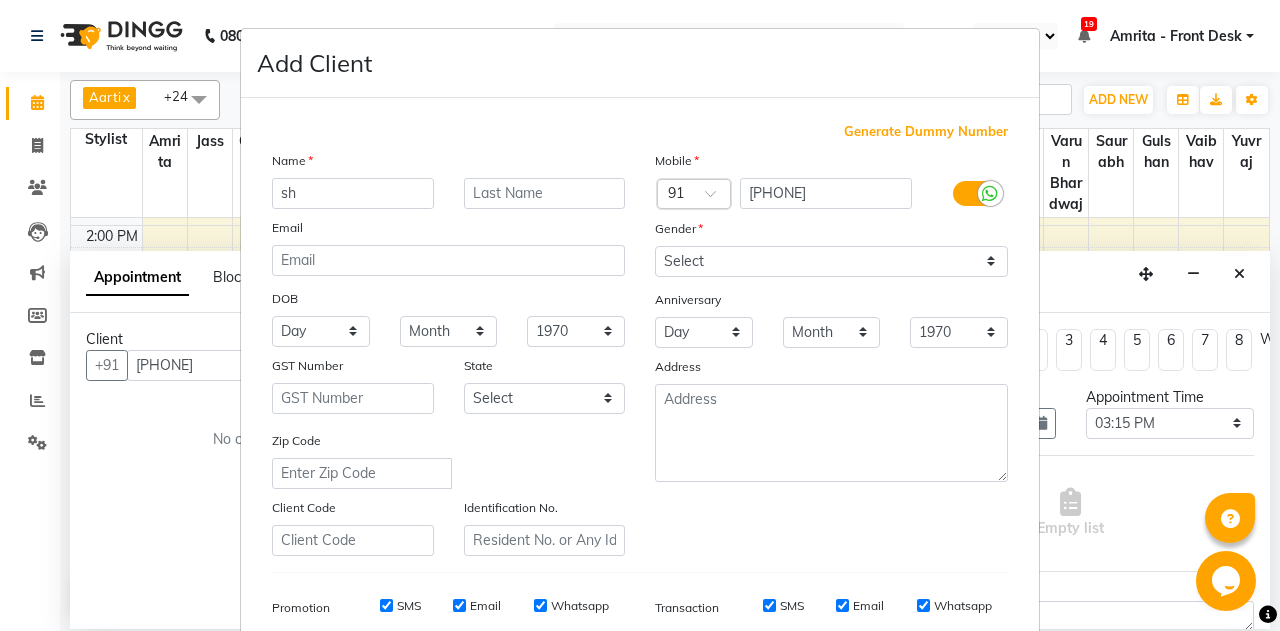 type on "s" 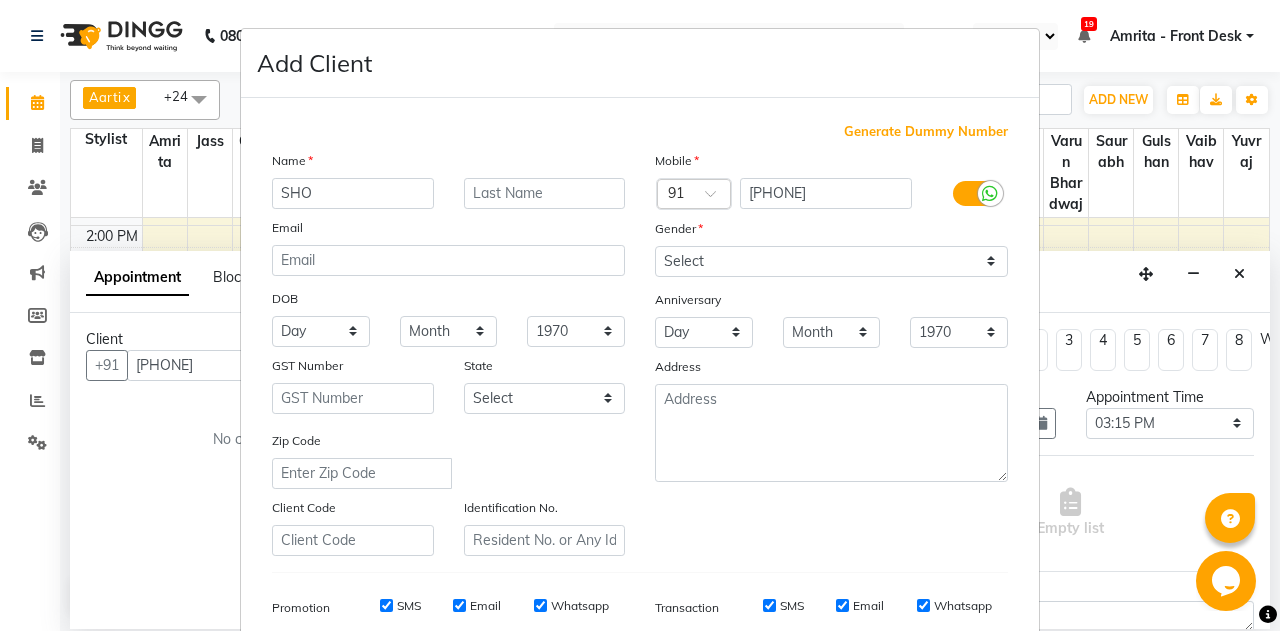 type on "SHO" 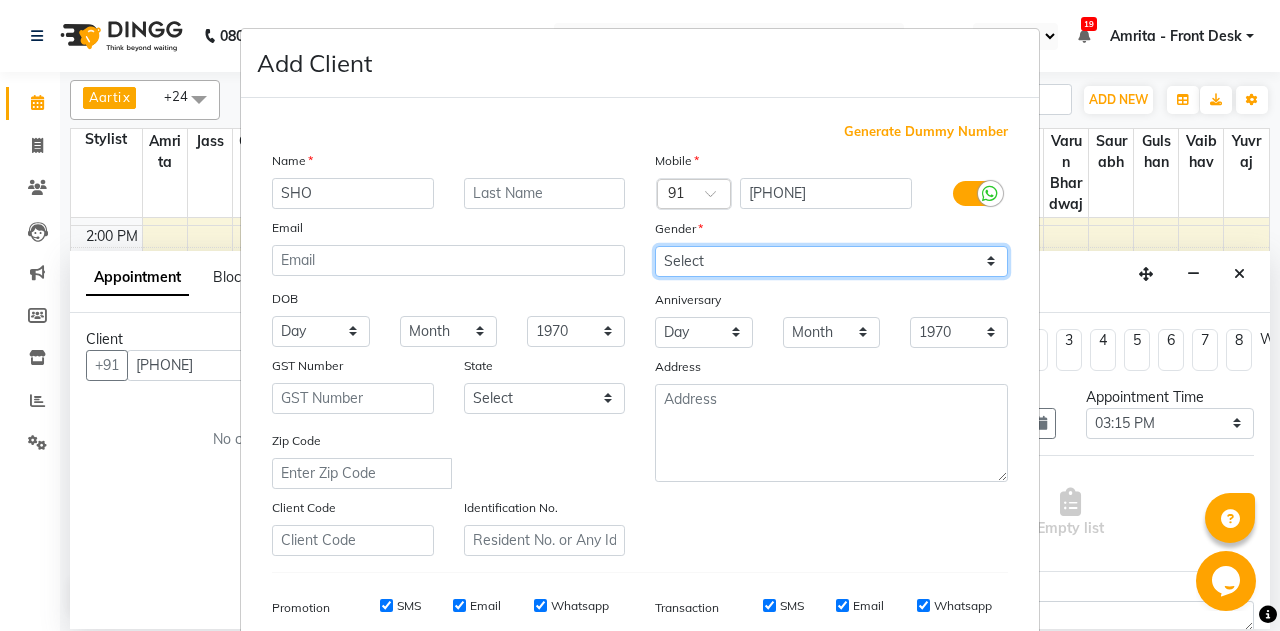 click on "Select Male Female Other Prefer Not To Say" at bounding box center [831, 261] 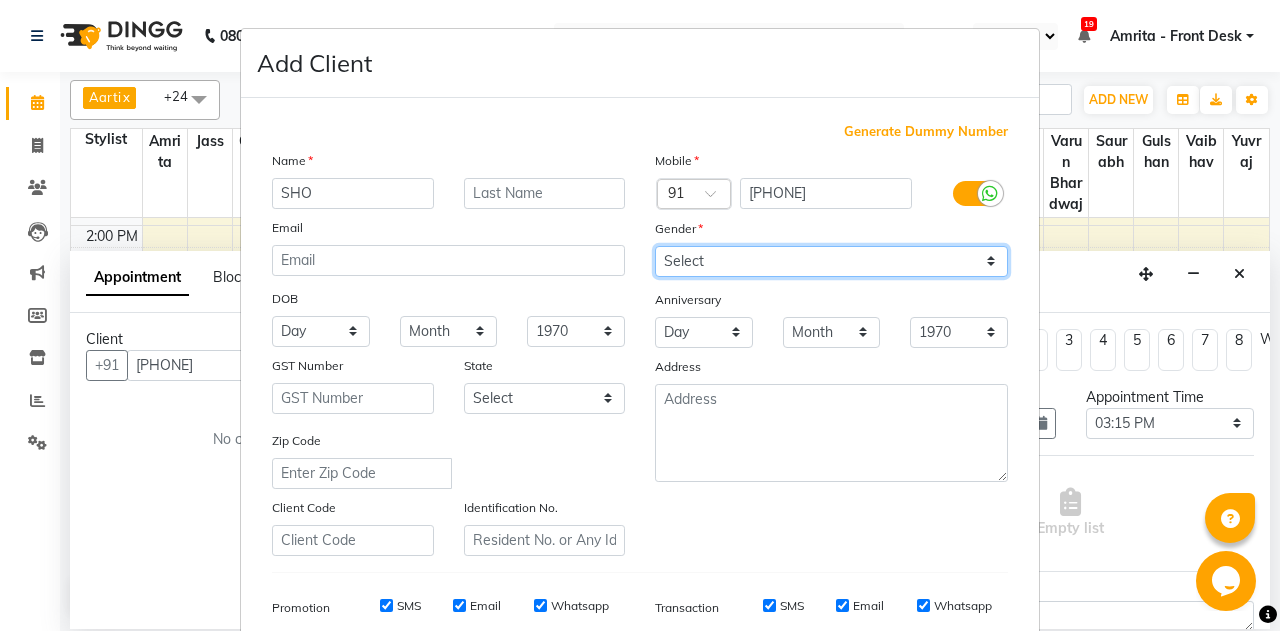 select on "female" 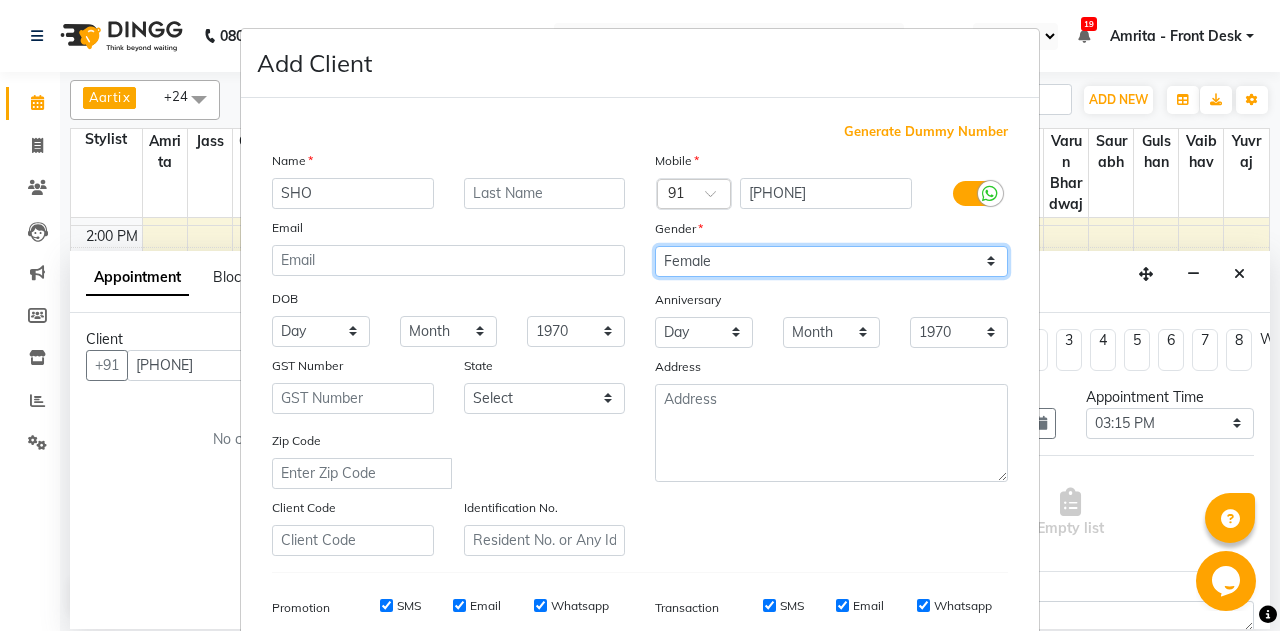 click on "Female" at bounding box center (0, 0) 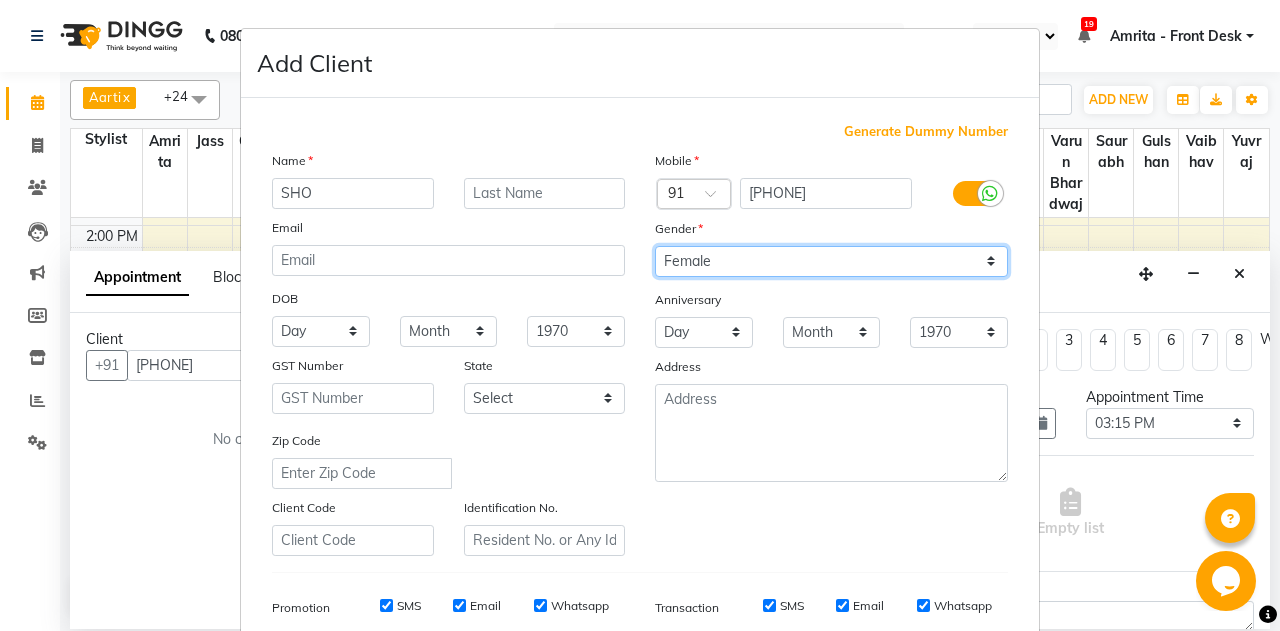 scroll, scrollTop: 293, scrollLeft: 0, axis: vertical 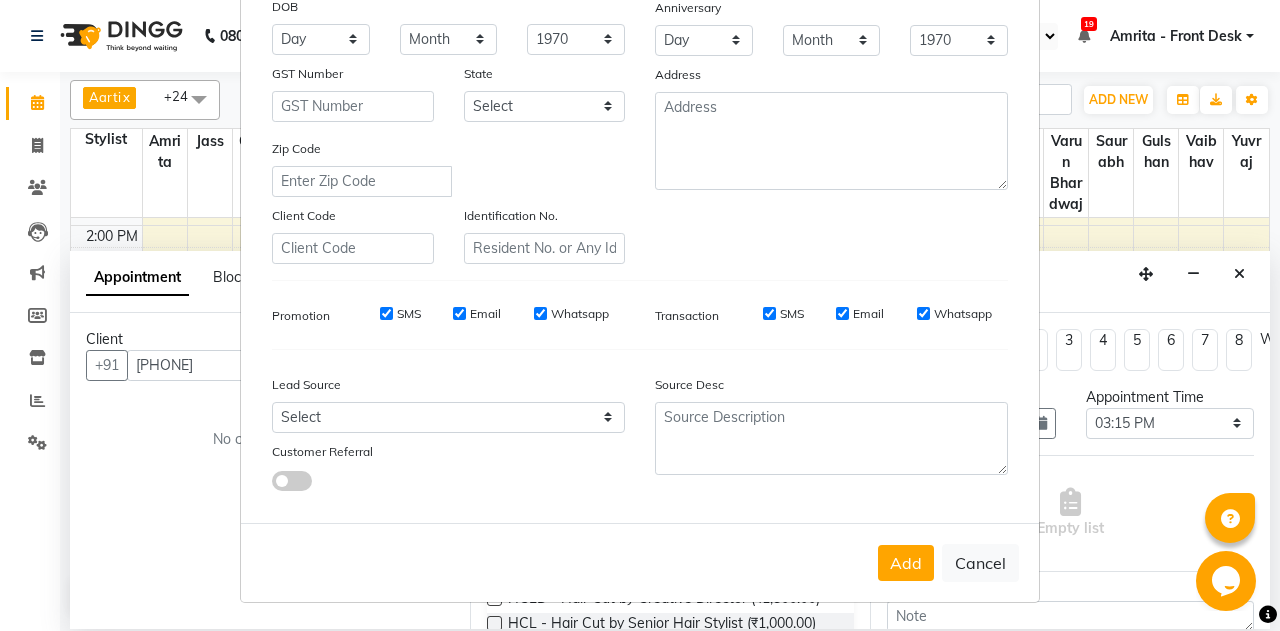 click on "Add   Cancel" at bounding box center [640, 562] 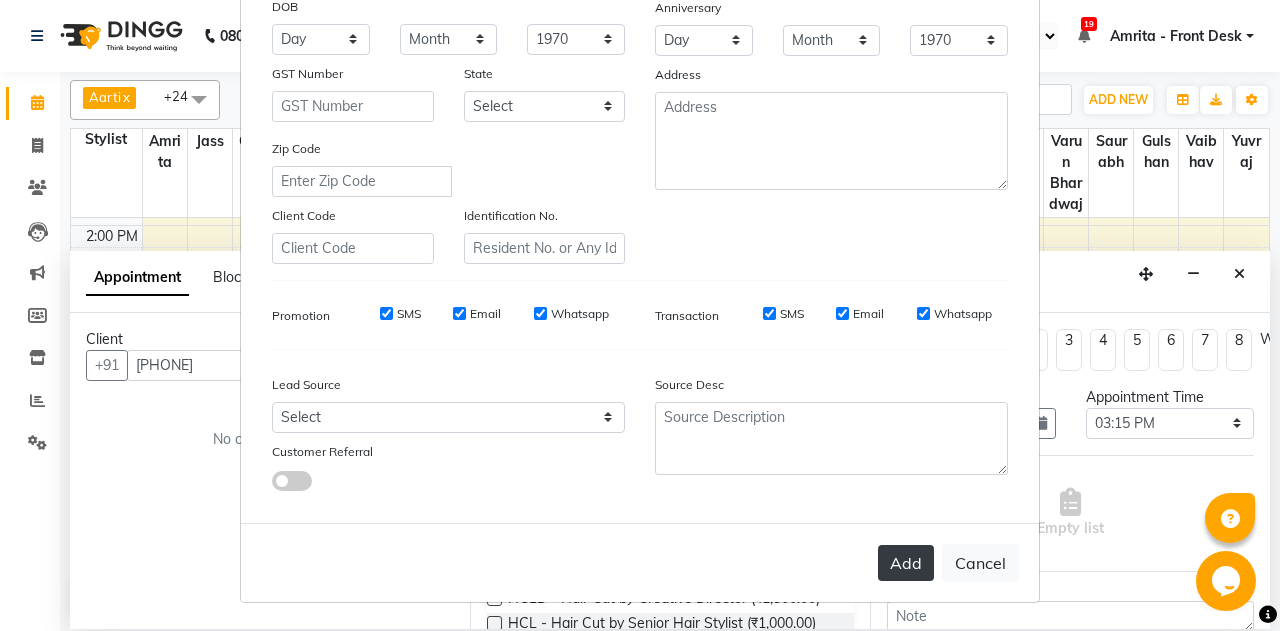 click on "Add" at bounding box center (906, 563) 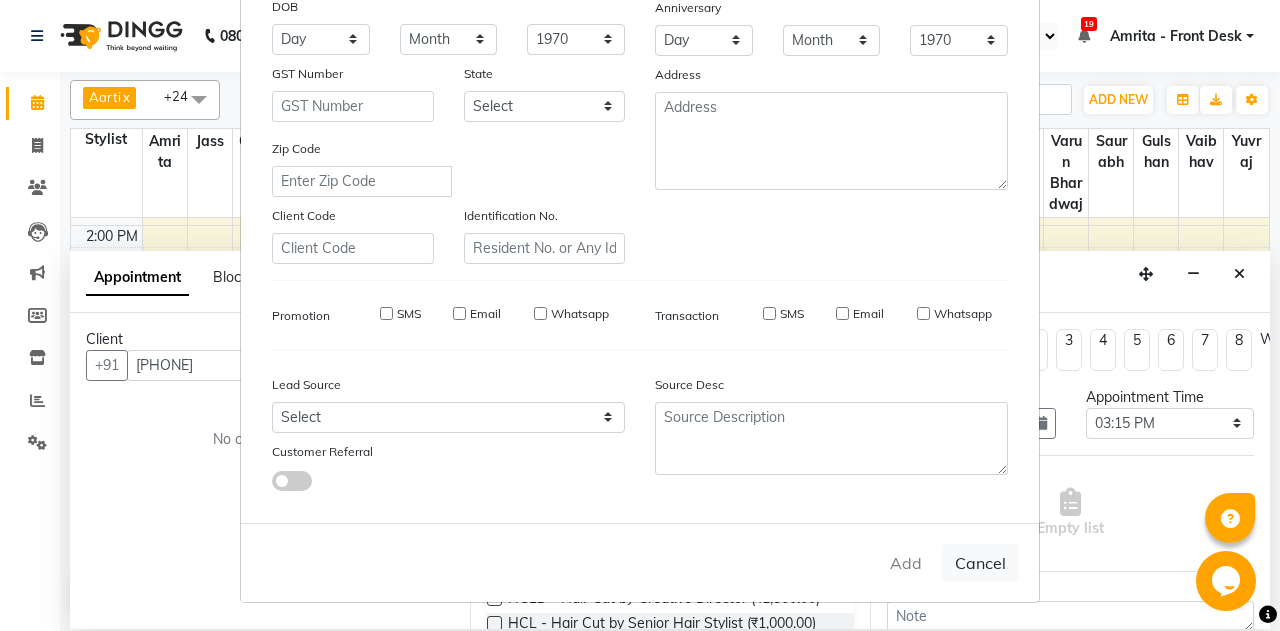 type 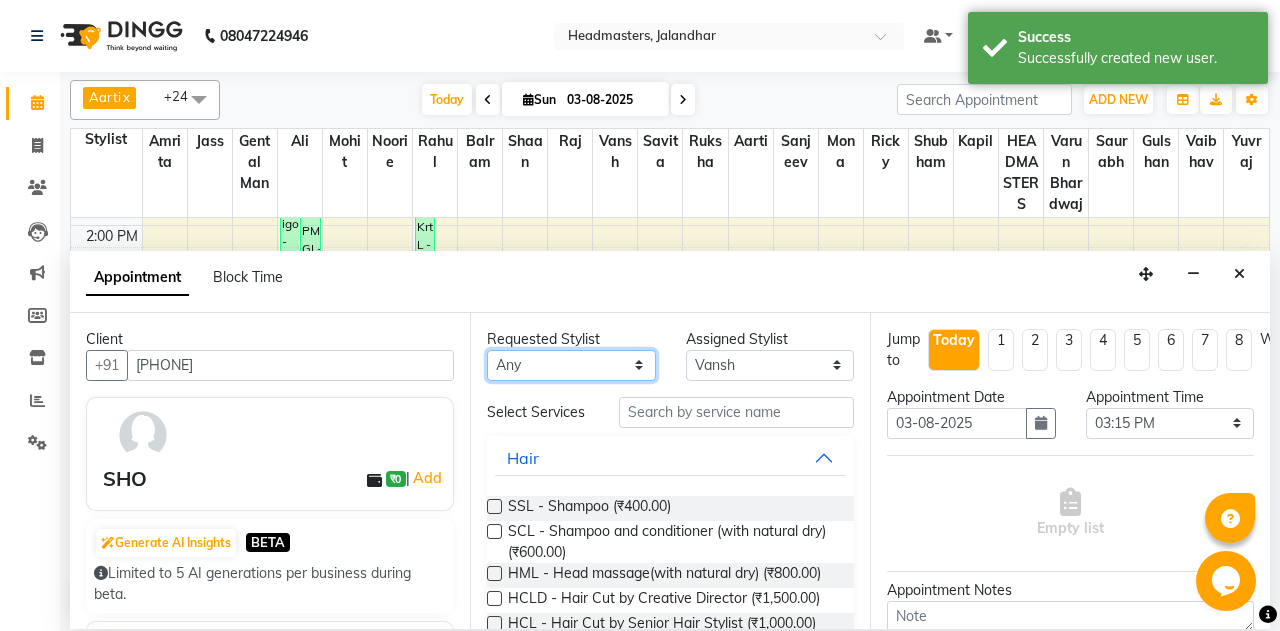 click on "Any Aarti Ali Amrita Balram Gental Man Gulshan HEADMASTERS Jass Kapil Manpreet Mohit Mona Noorie Rahul Raj Ricky Ruksha Sanjeev Saurabh  Savita Shaan Shubham Vaibhav Vansh Varun Bhardwaj Yuvraj" at bounding box center (571, 365) 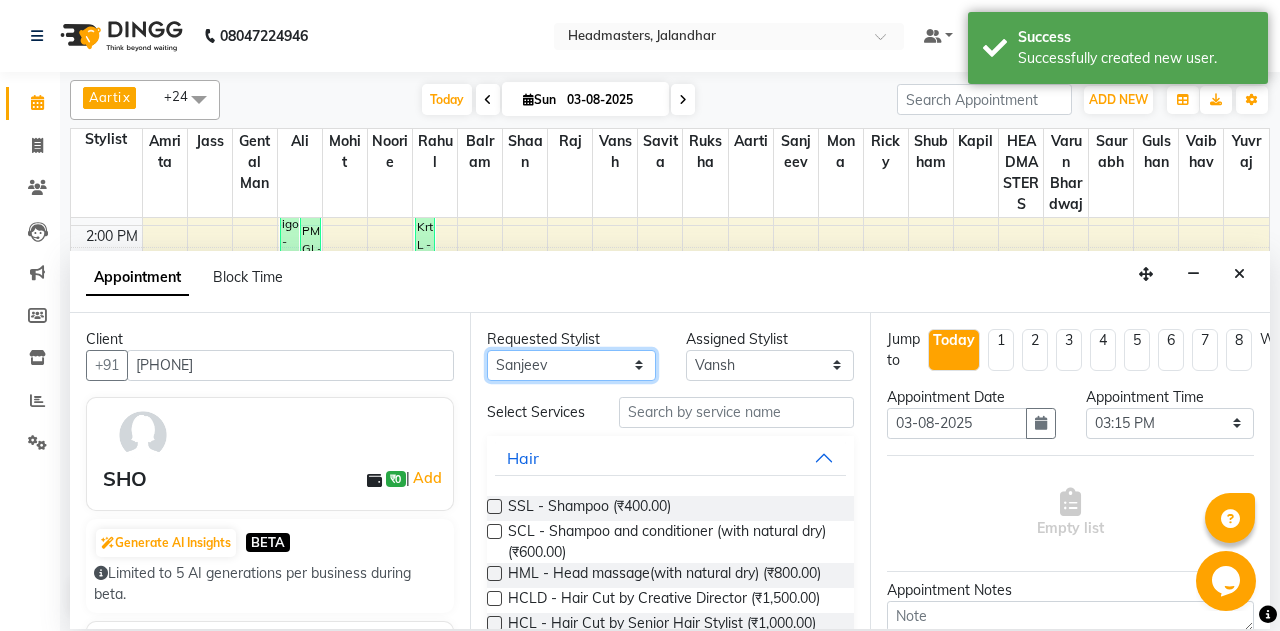click on "Sanjeev" at bounding box center (0, 0) 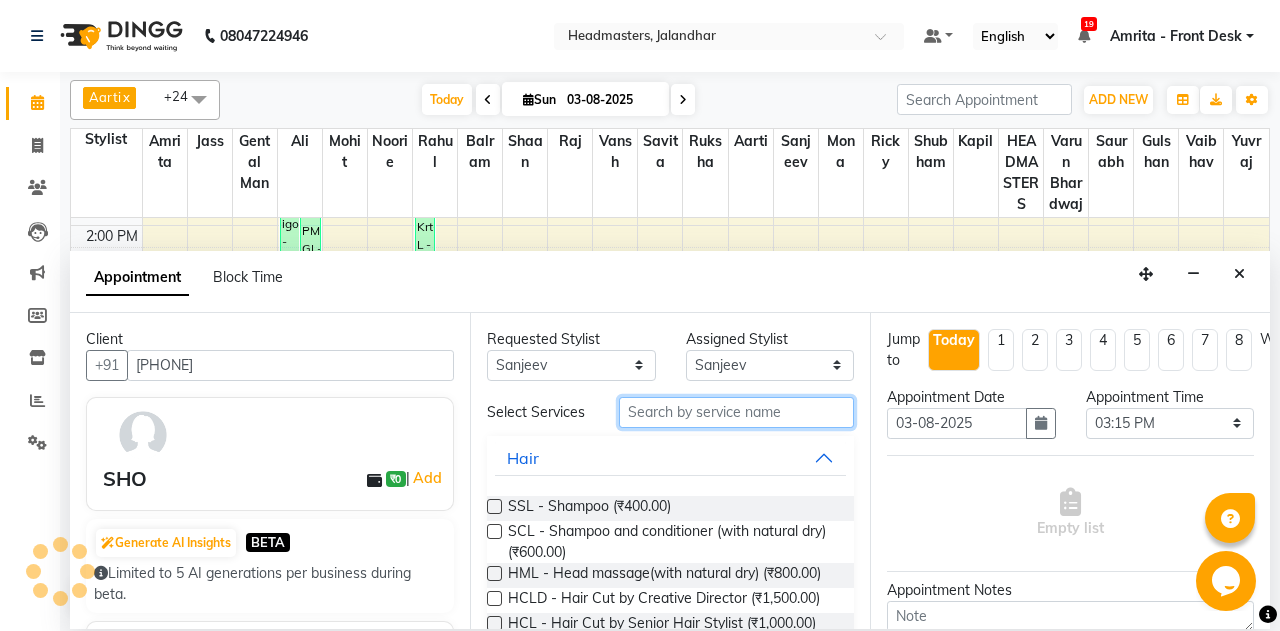 click at bounding box center (736, 412) 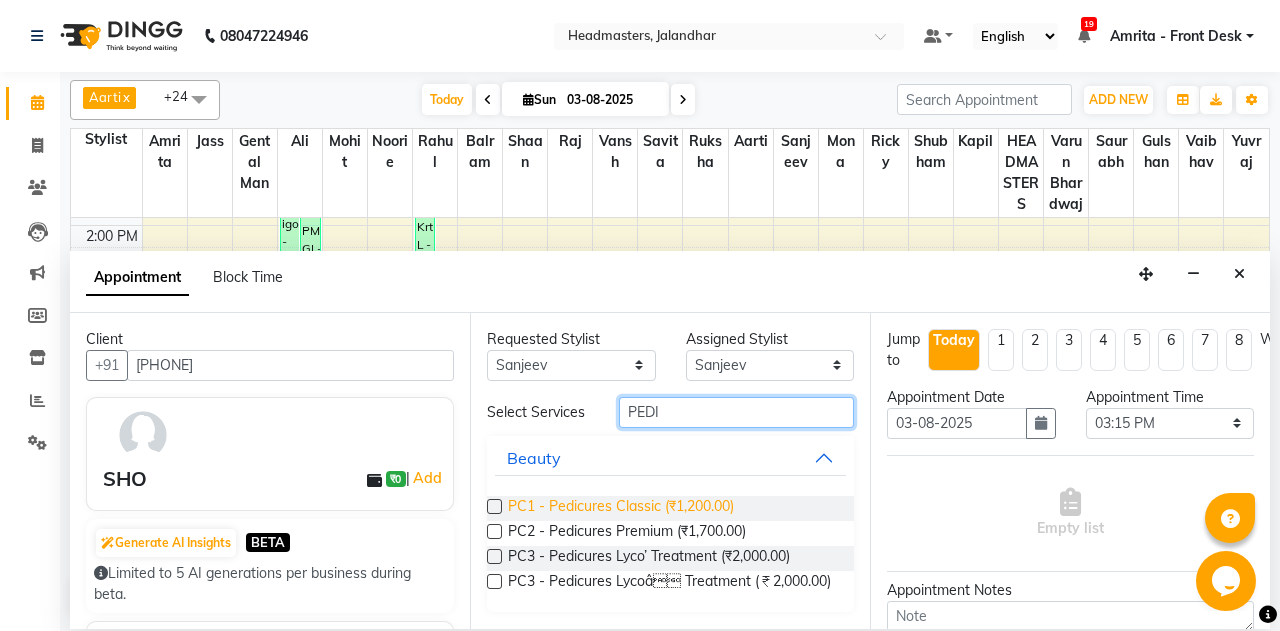 type on "PEDI" 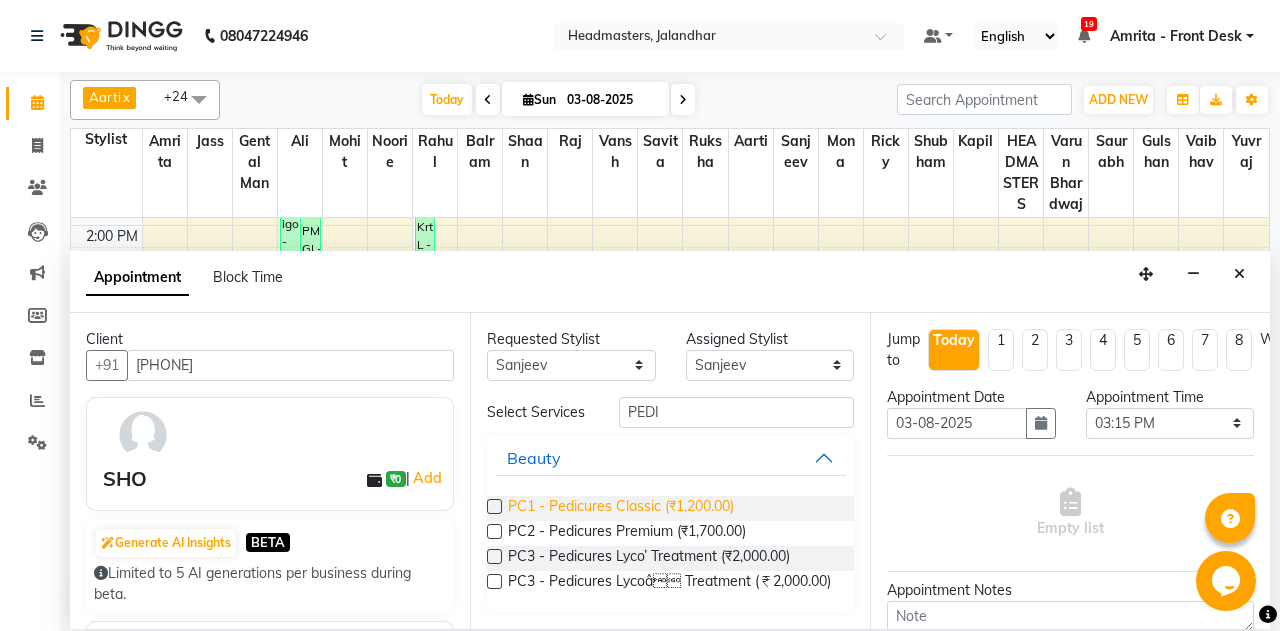 click on "PC1 - Pedicures Classic (₹1,200.00)" at bounding box center [621, 508] 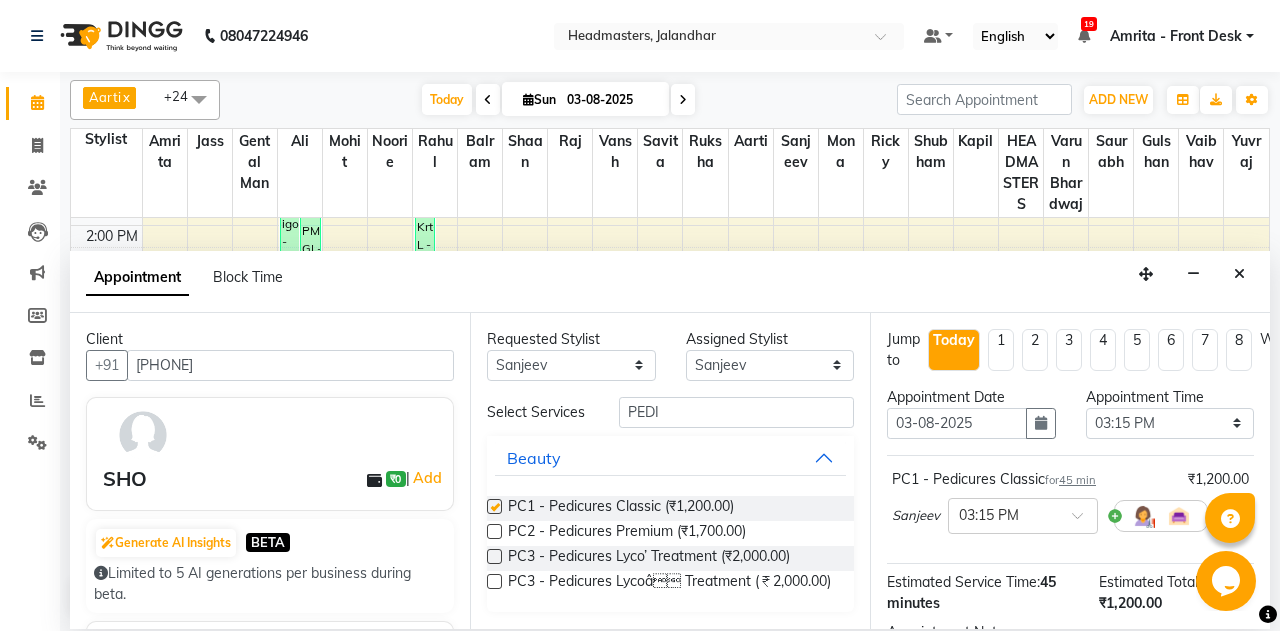 checkbox on "false" 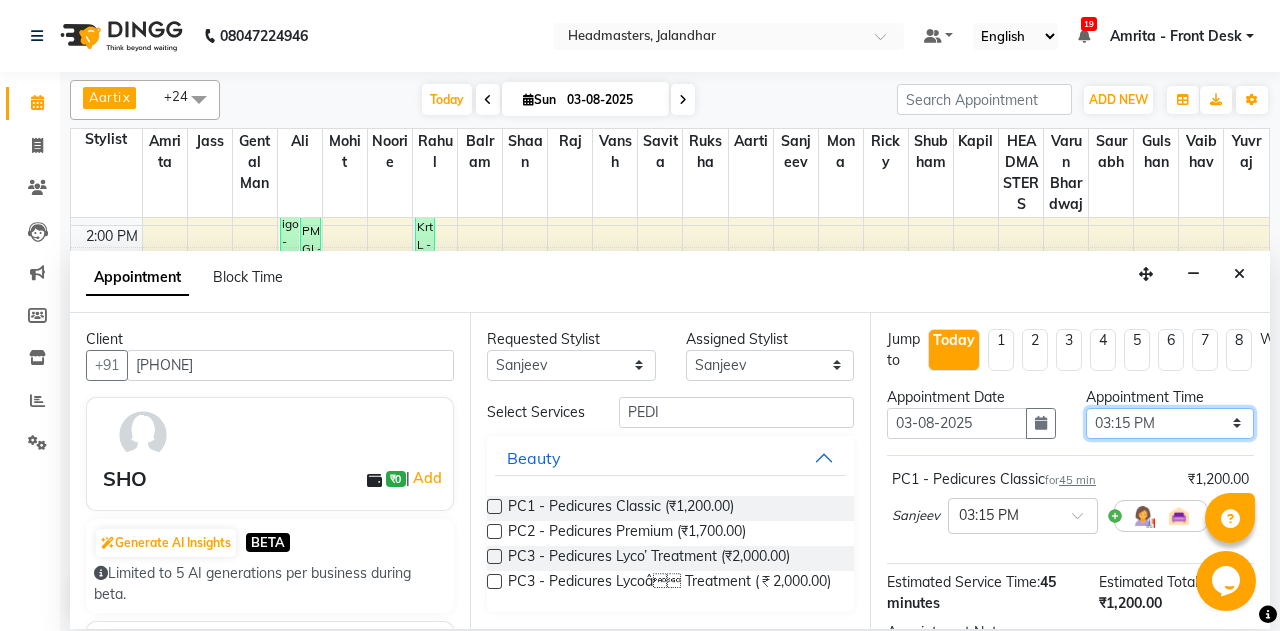 click on "Select 09:00 AM 09:15 AM 09:30 AM 09:45 AM 10:00 AM 10:15 AM 10:30 AM 10:45 AM 11:00 AM 11:15 AM 11:30 AM 11:45 AM 12:00 PM 12:15 PM 12:30 PM 12:45 PM 01:00 PM 01:15 PM 01:30 PM 01:45 PM 02:00 PM 02:15 PM 02:30 PM 02:45 PM 03:00 PM 03:15 PM 03:30 PM 03:45 PM 04:00 PM 04:15 PM 04:30 PM 04:45 PM 05:00 PM 05:15 PM 05:30 PM 05:45 PM 06:00 PM 06:15 PM 06:30 PM 06:45 PM 07:00 PM 07:15 PM 07:30 PM 07:45 PM 08:00 PM 08:15 PM 08:30 PM 08:45 PM 09:00 PM" at bounding box center (1170, 423) 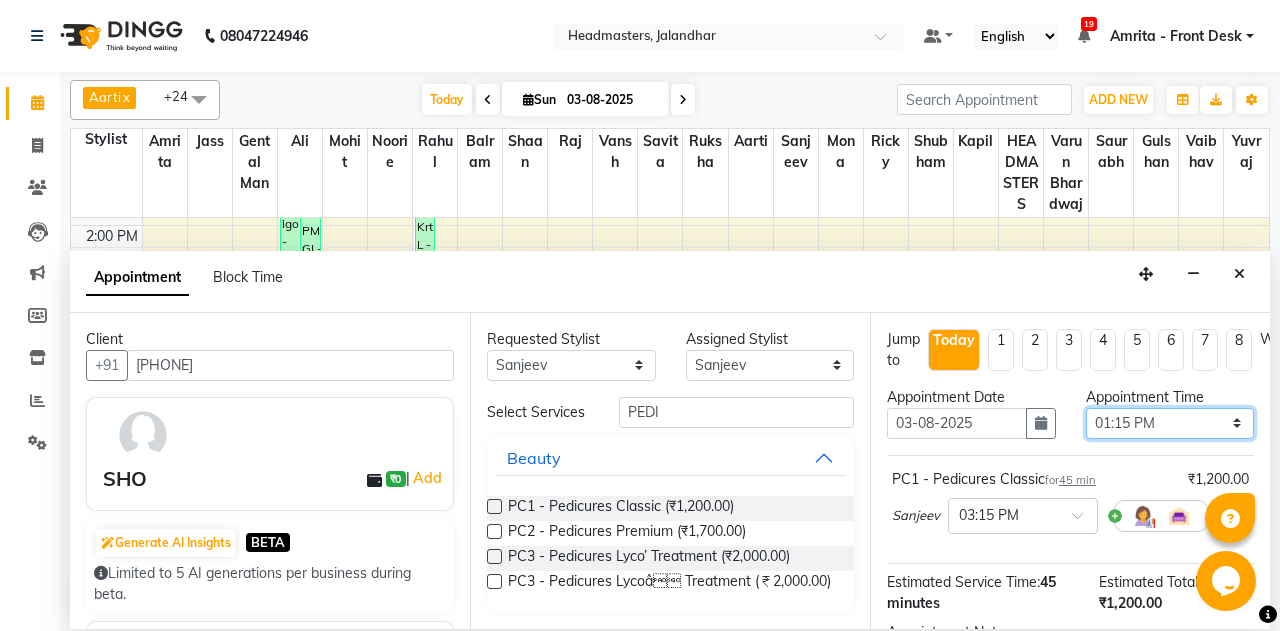 click on "01:15 PM" at bounding box center [0, 0] 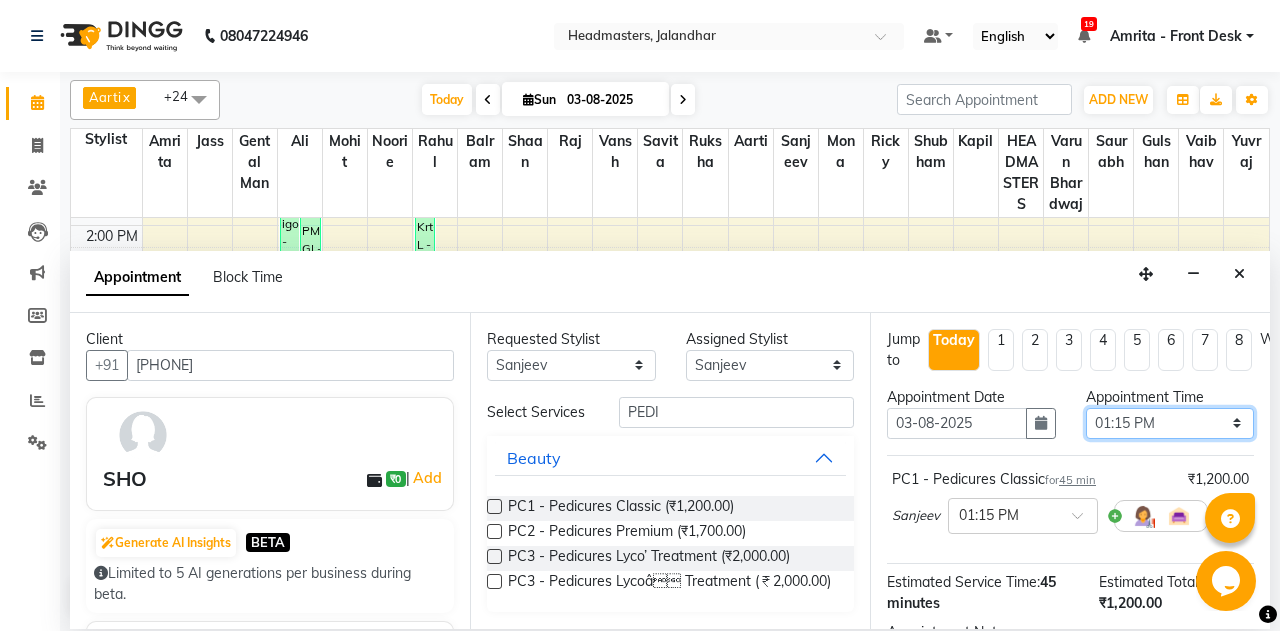 scroll, scrollTop: 196, scrollLeft: 0, axis: vertical 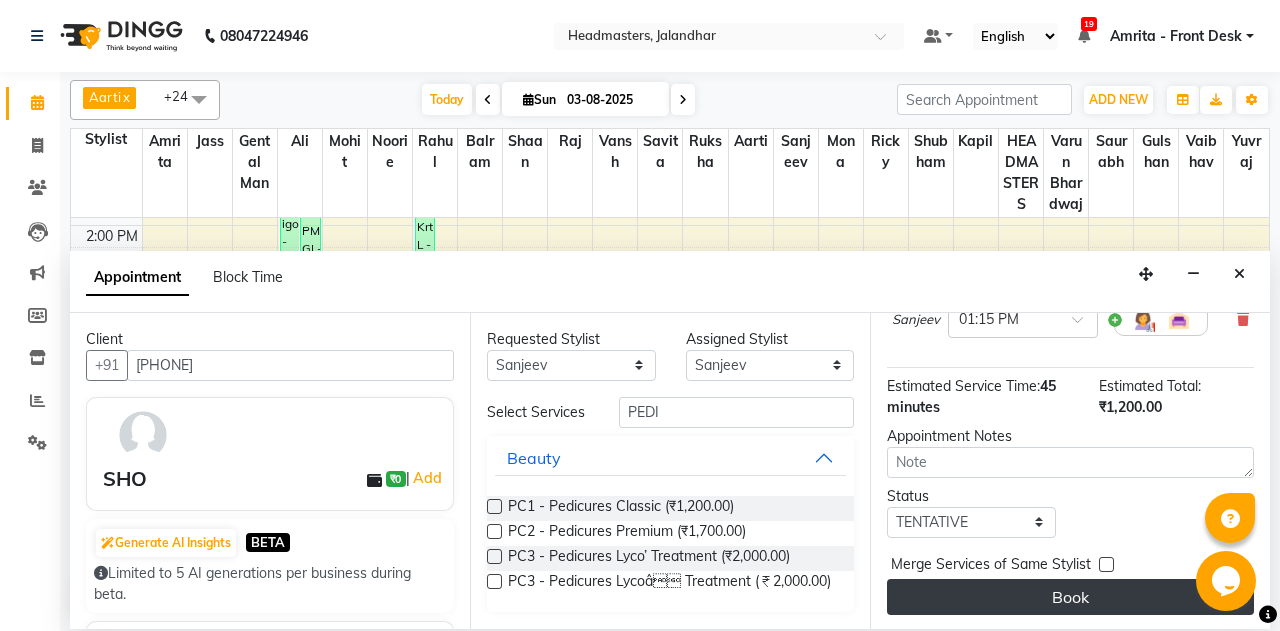 click on "Book" at bounding box center [1070, 597] 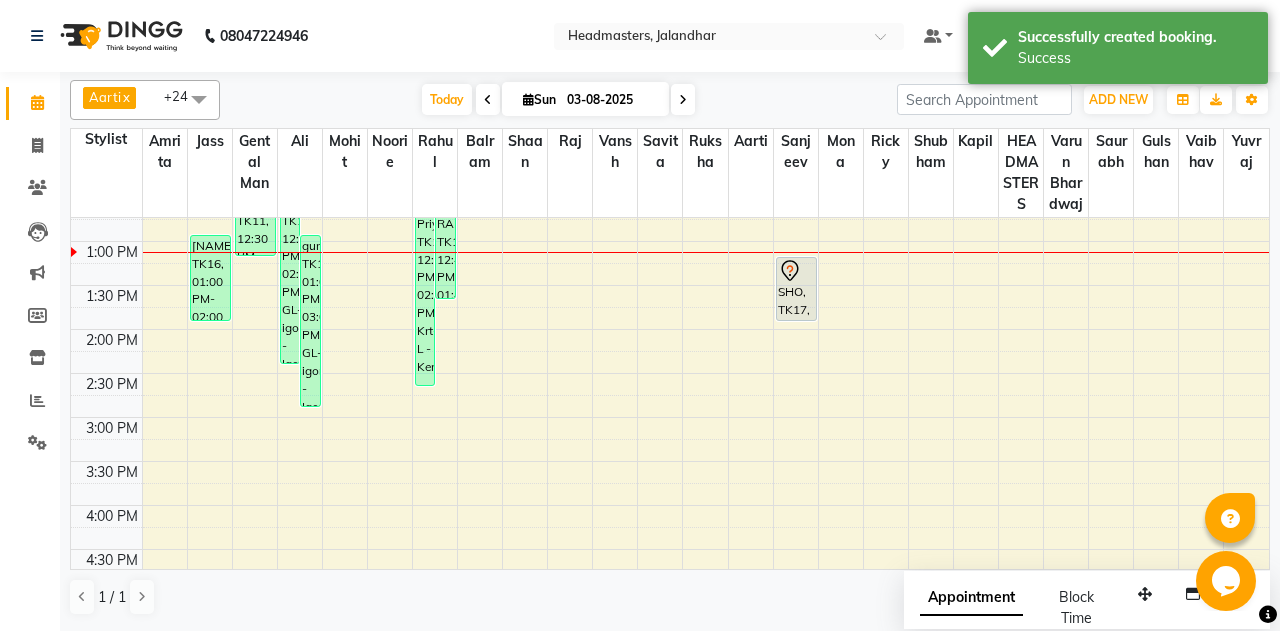 scroll, scrollTop: 416, scrollLeft: 0, axis: vertical 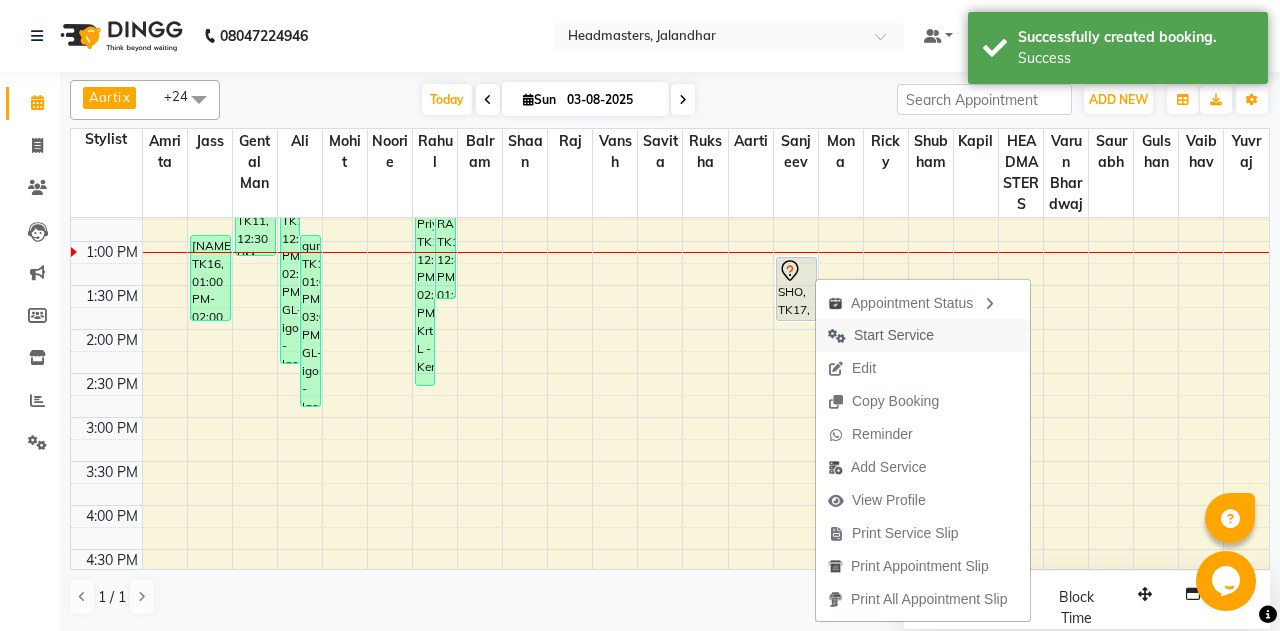 click on "Start Service" at bounding box center (894, 335) 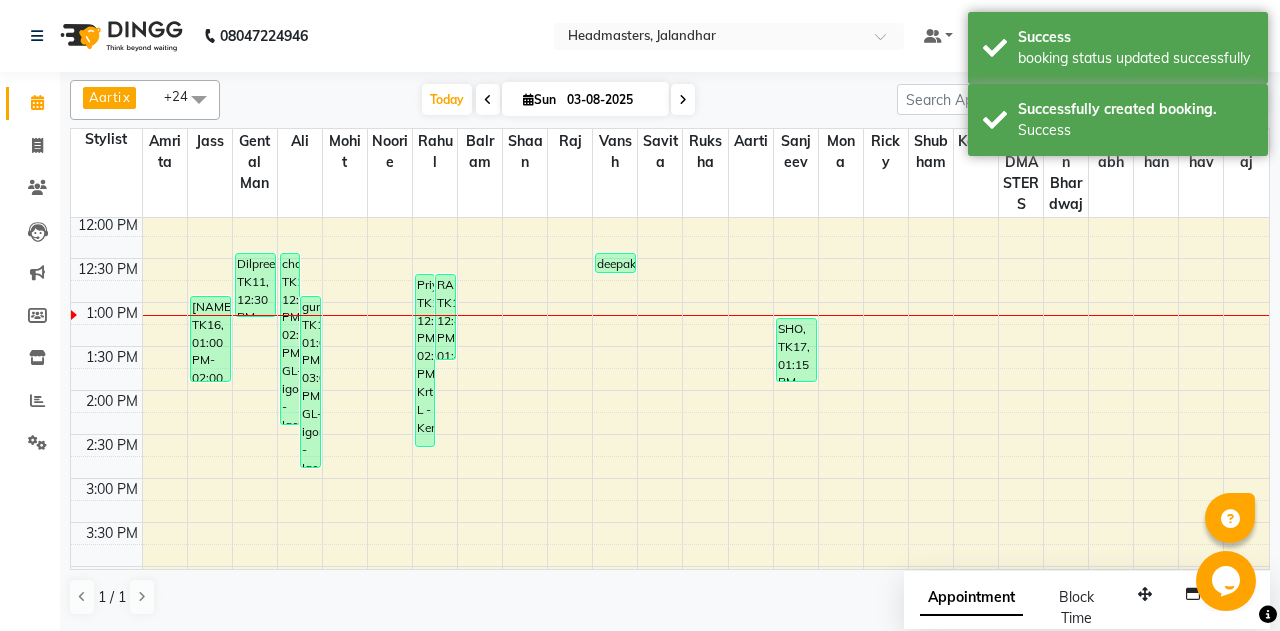 scroll, scrollTop: 312, scrollLeft: 0, axis: vertical 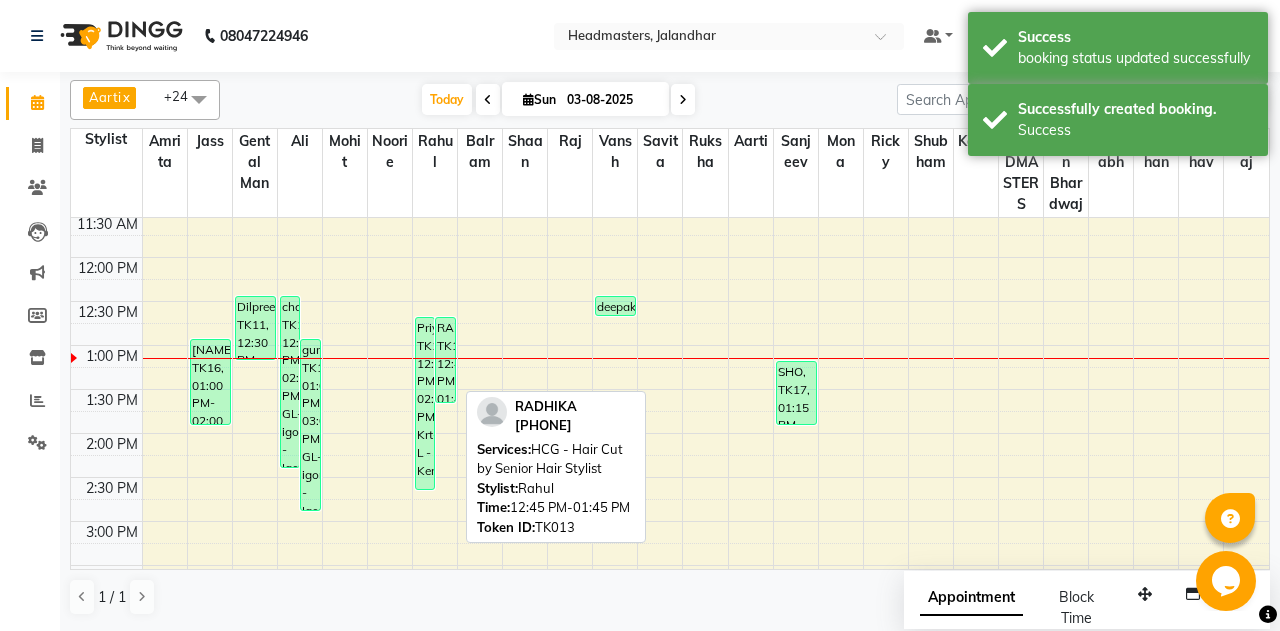 click on "RADHIKA, TK13, 12:45 PM-01:45 PM, HCG - Hair Cut by Senior Hair Stylist" at bounding box center (445, 360) 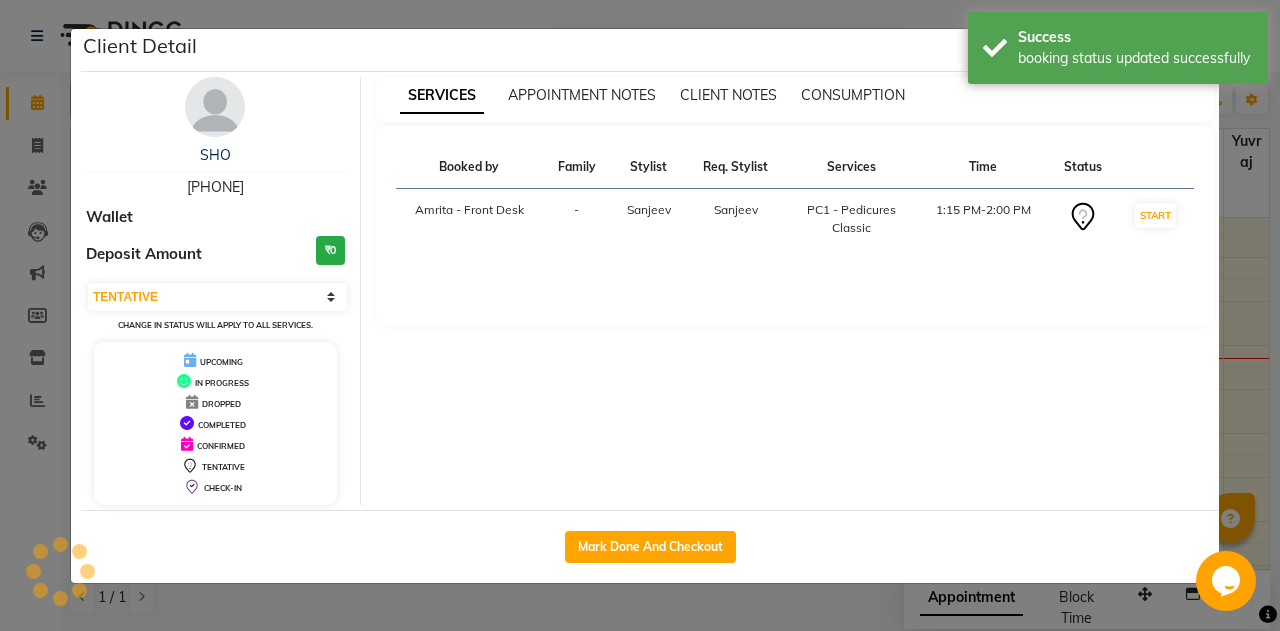 select on "1" 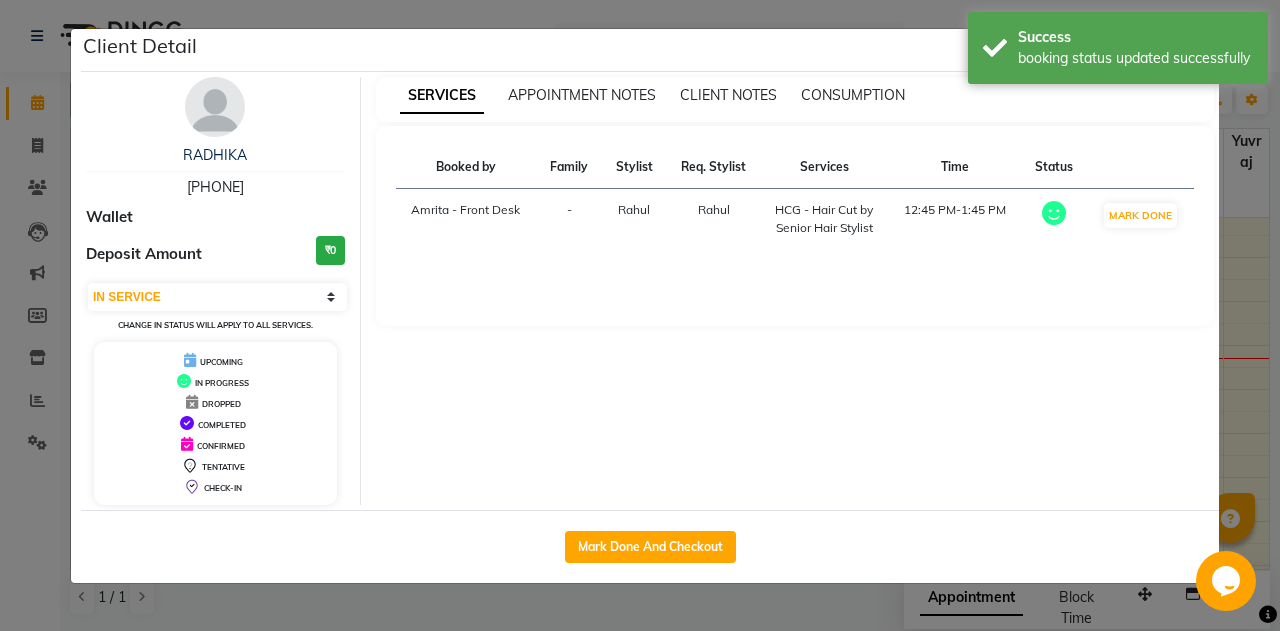 click on "Mark Done And Checkout" 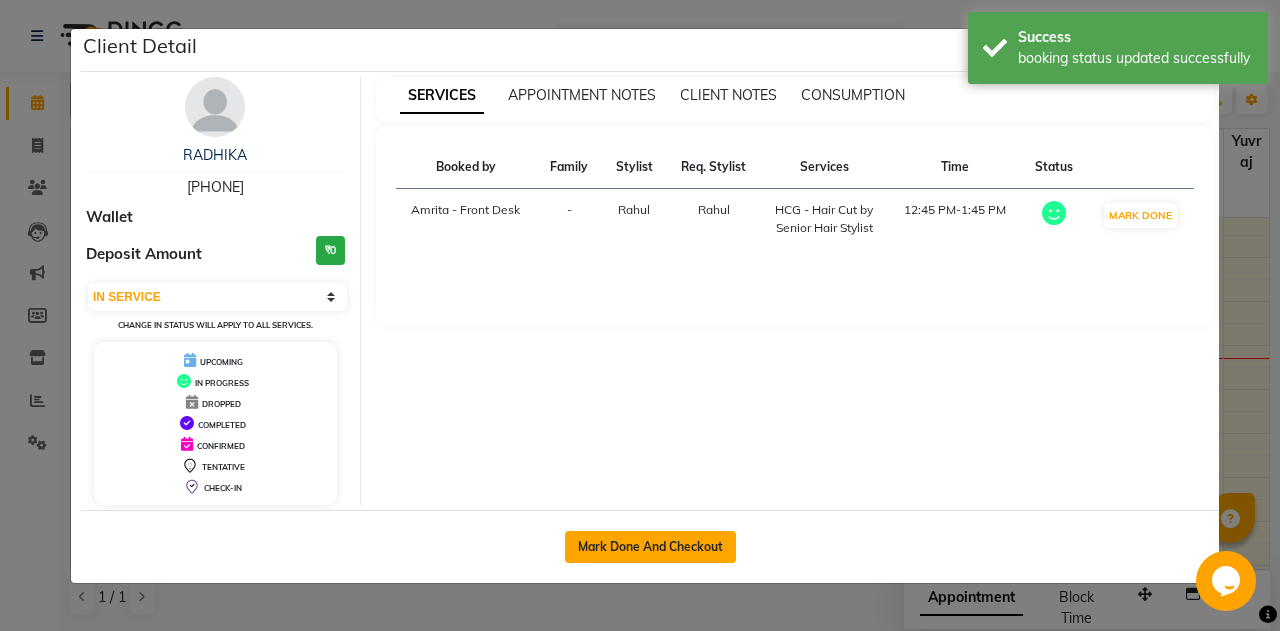 click on "Mark Done And Checkout" 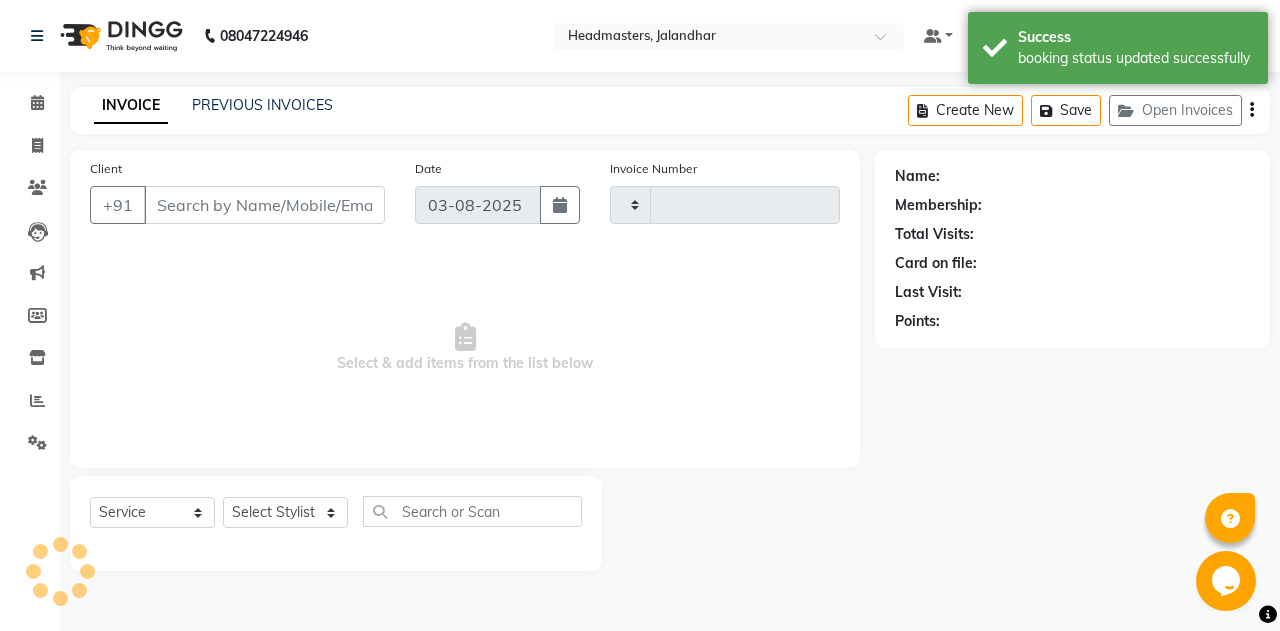 type on "4571" 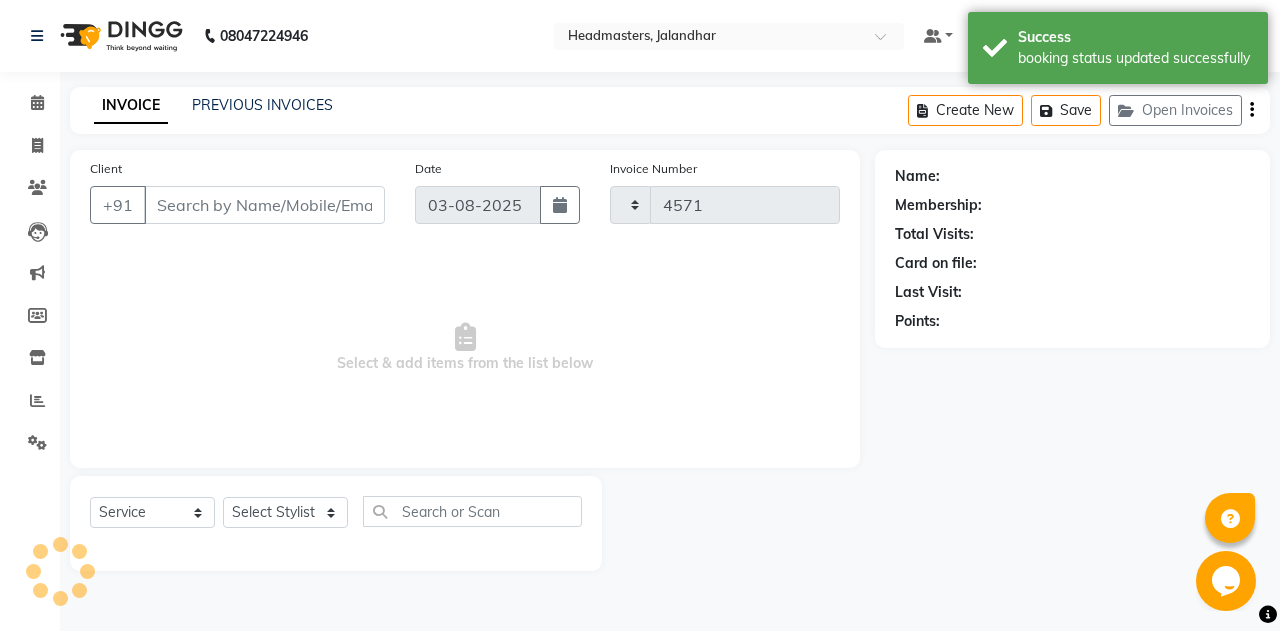 select on "7130" 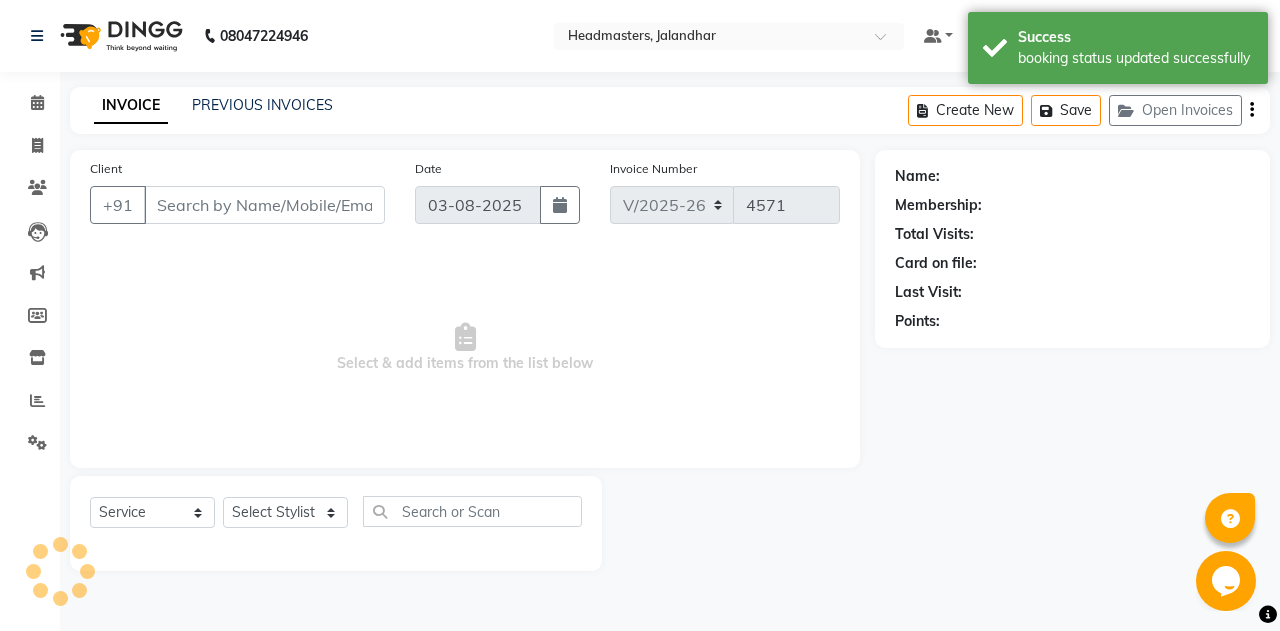 type on "9779171711" 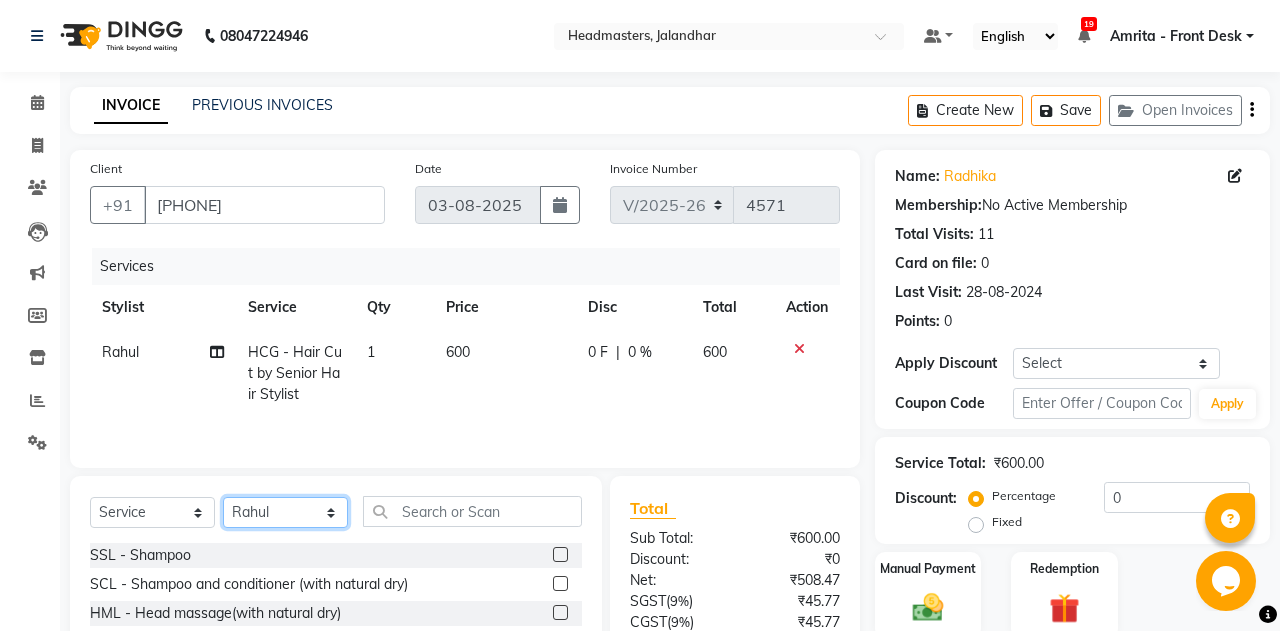 click on "Select Stylist Aarti Ali Amrita Amrita - Front Desk Balram Gental Man Gulshan HEADMASTERS Jass Kapil Manpreet Manpreet Mohit Mona Noorie Rahul Raj Ricky Riya Ruksha Sanjeev Saurabh  Savita Shaan Shubham Vaibhav Vansh Varun Bhardwaj Yuvraj" 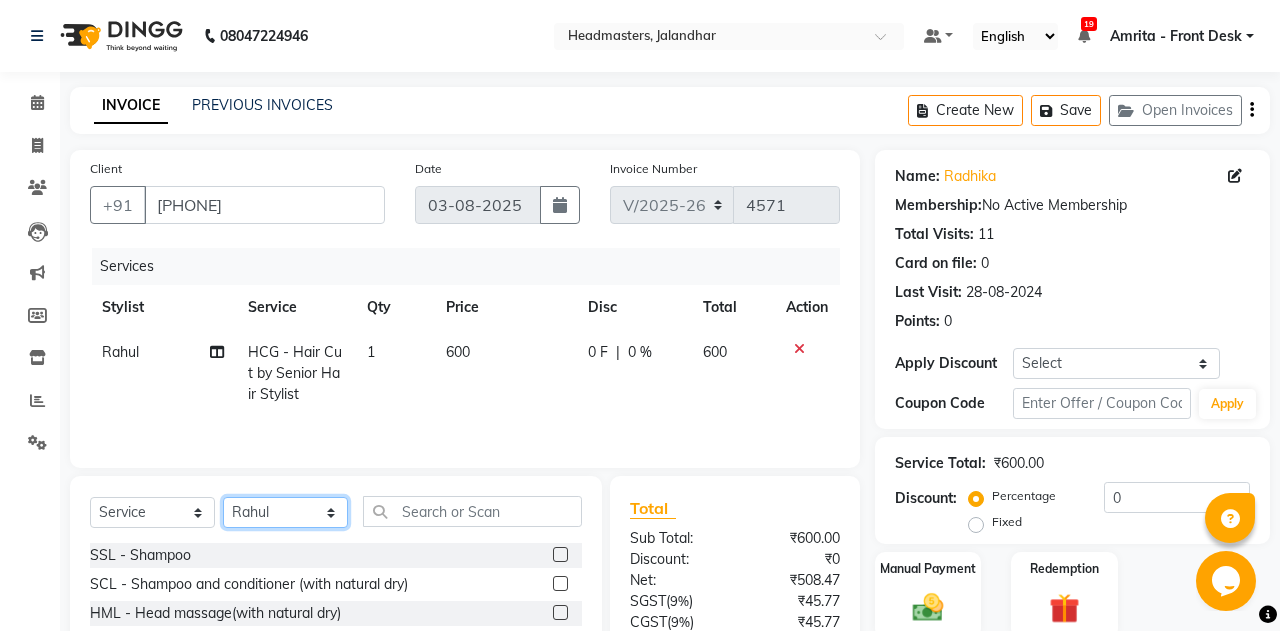 select on "60723" 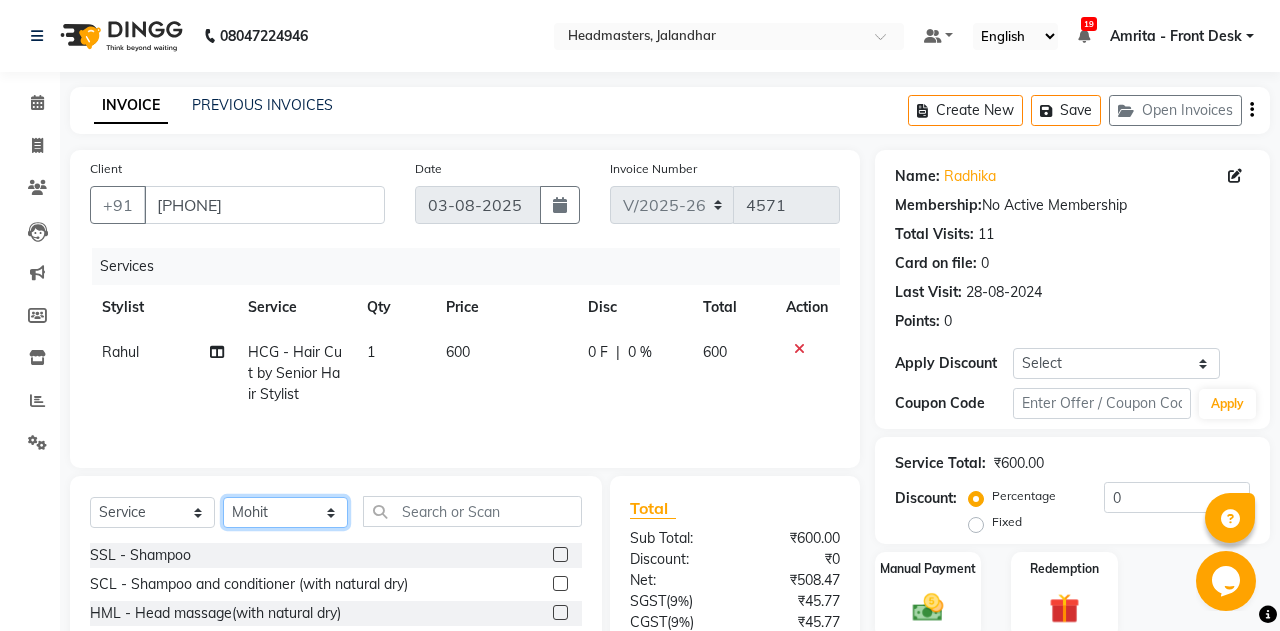 click on "Mohit" 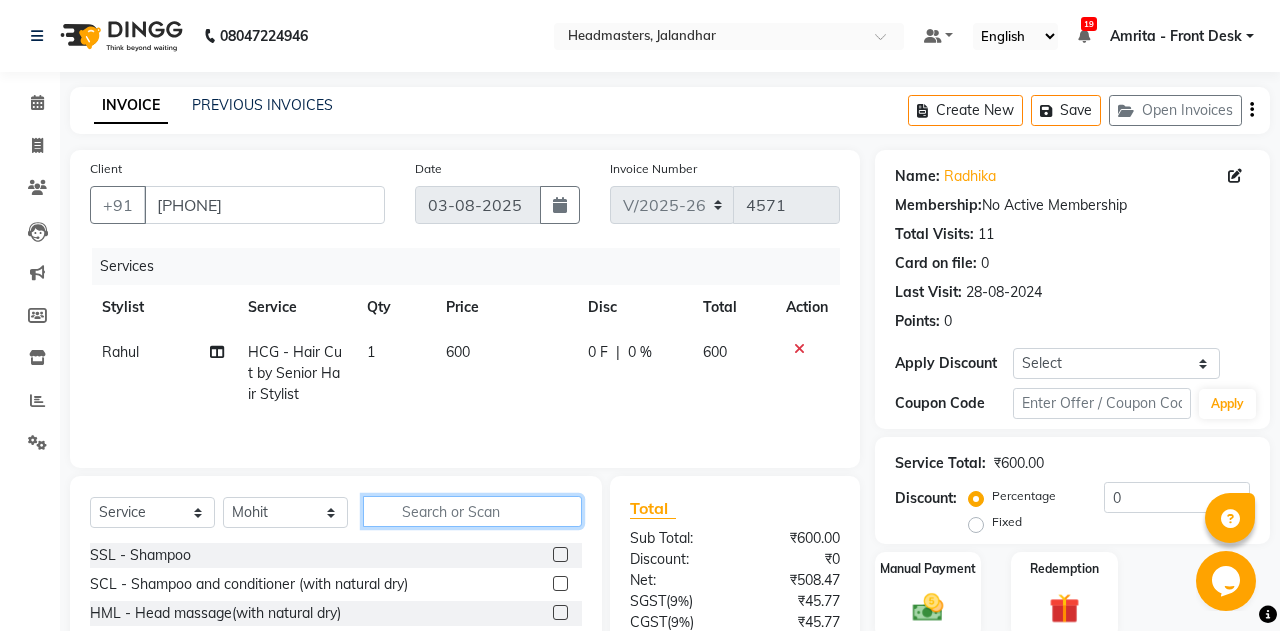 click 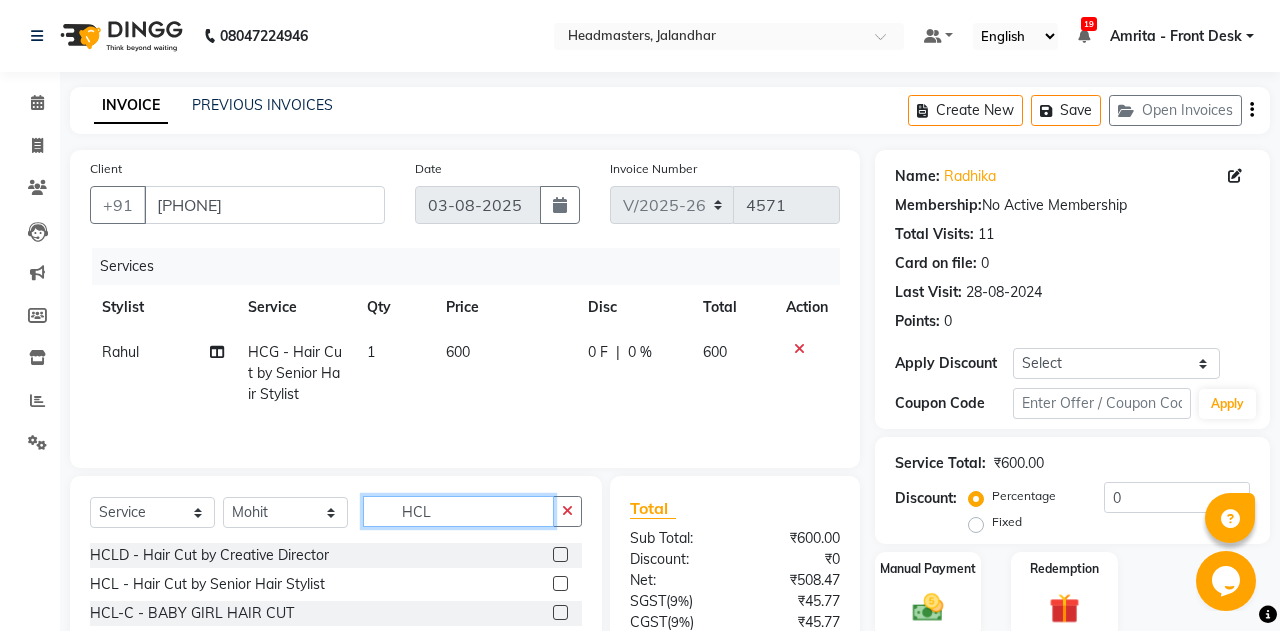 type on "HCL" 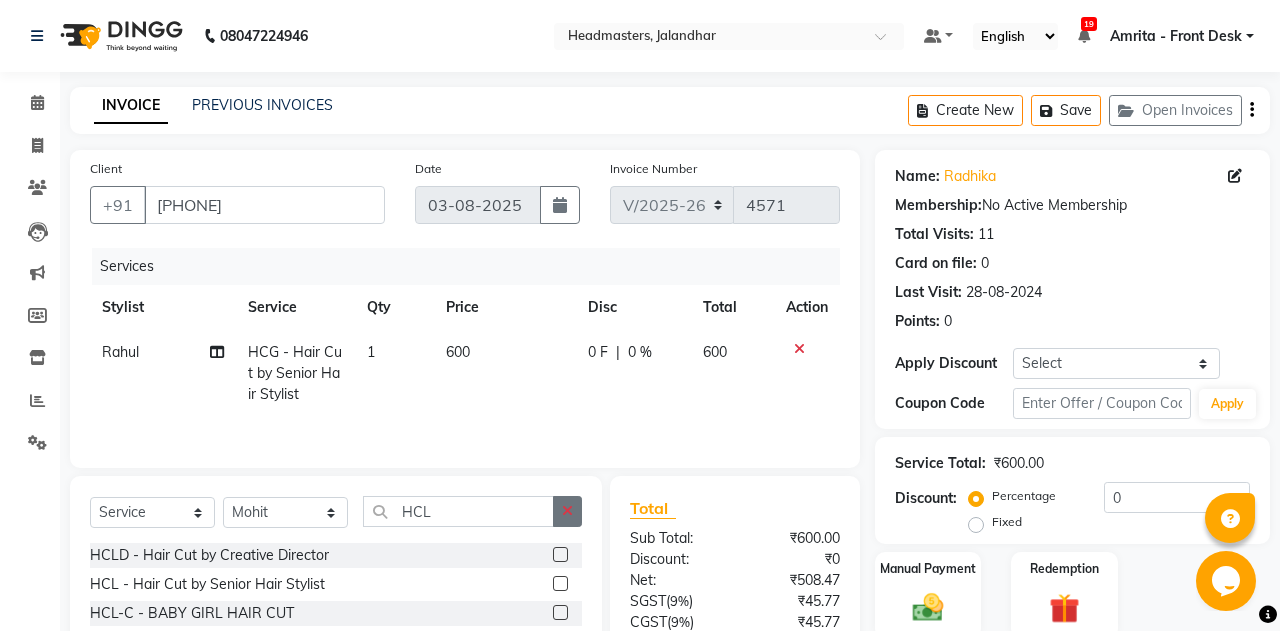 click 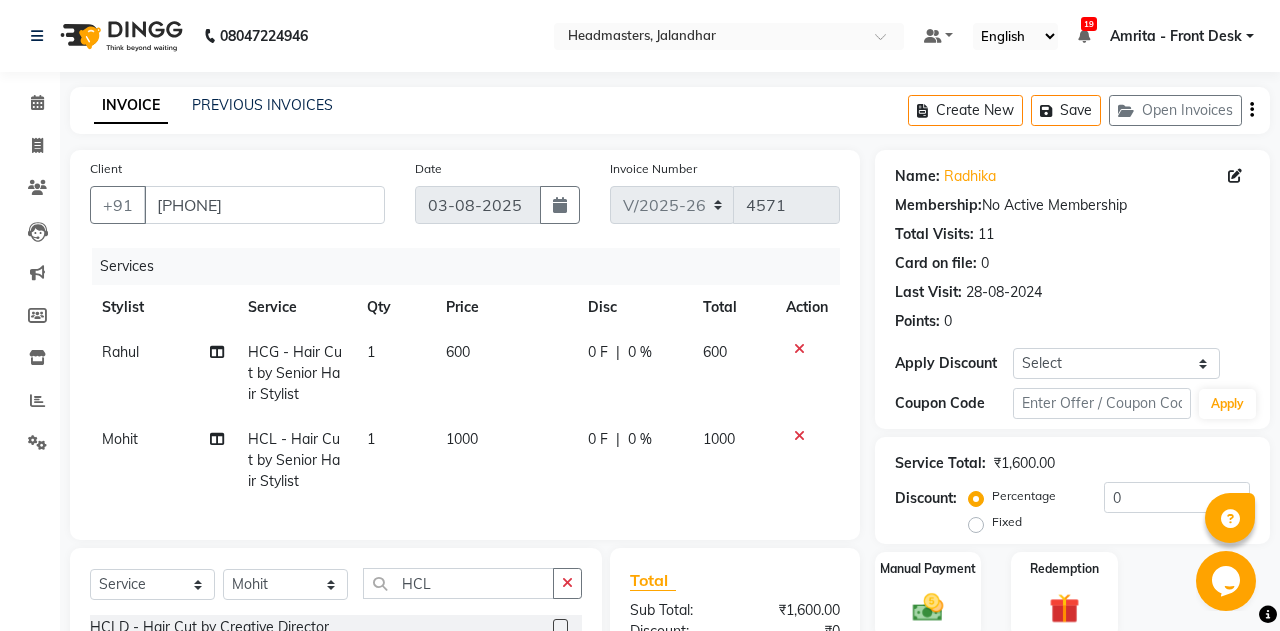 checkbox on "false" 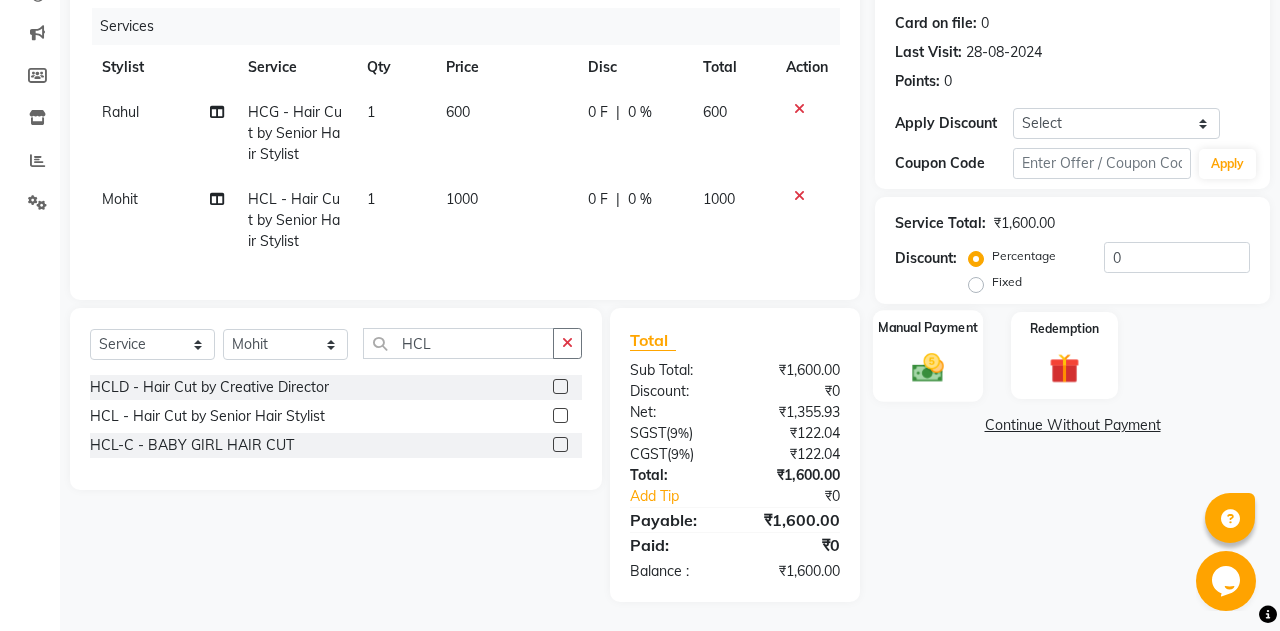 click 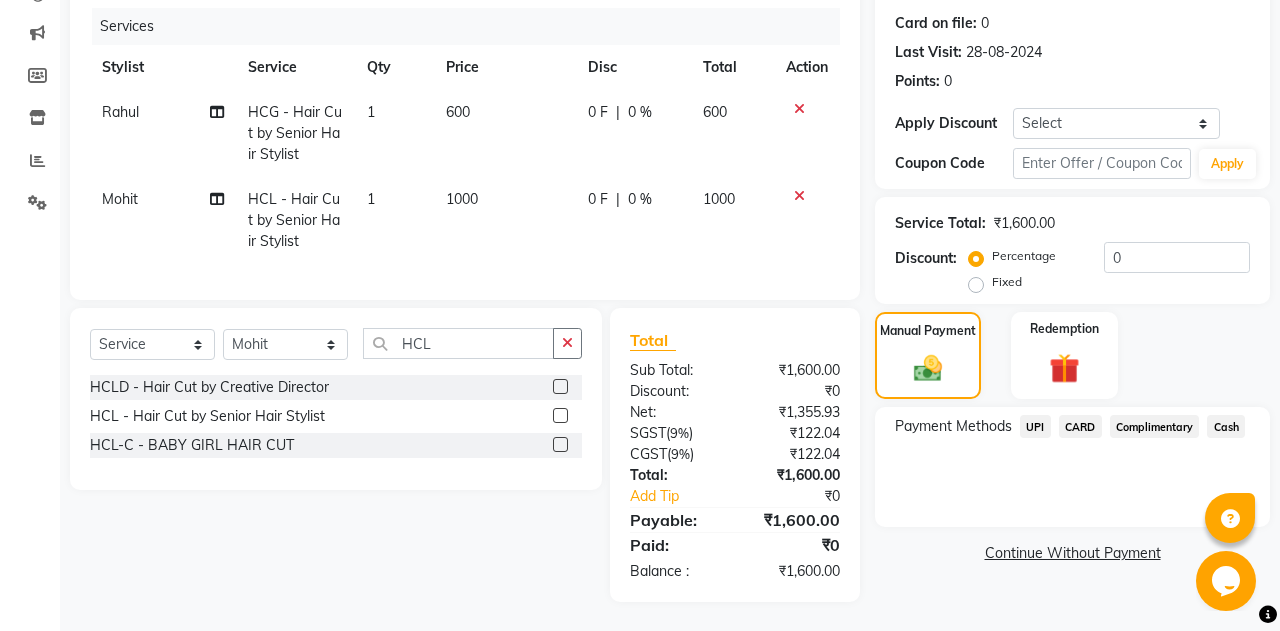click on "UPI" 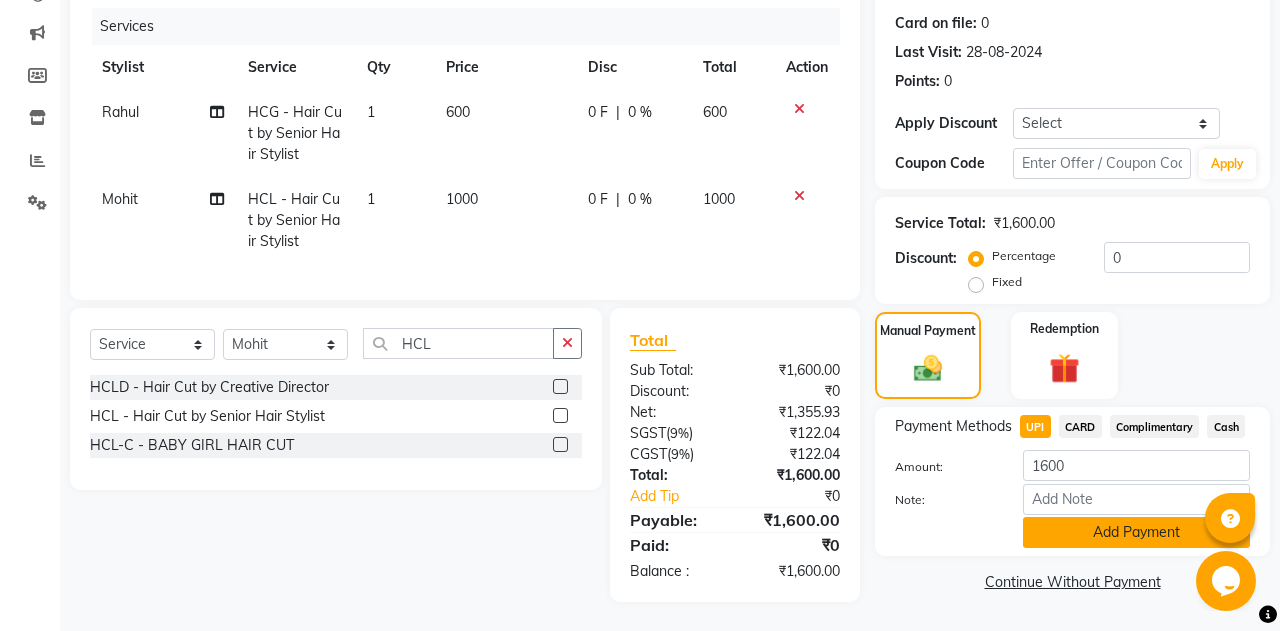 click on "Add Payment" 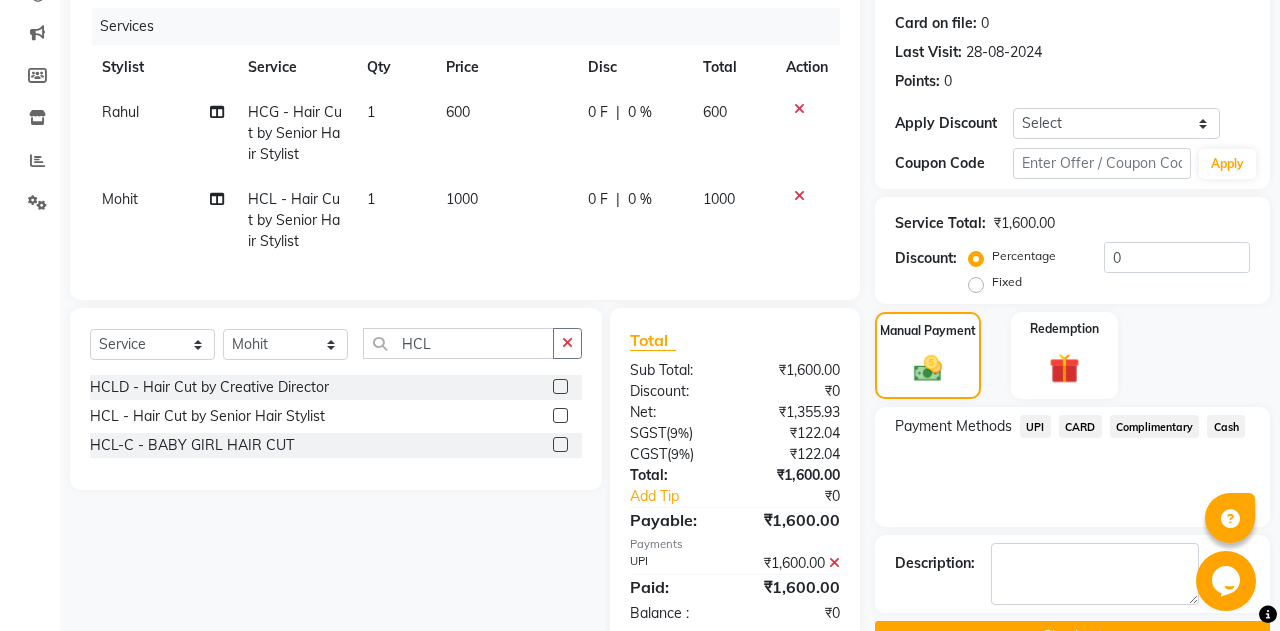 scroll, scrollTop: 289, scrollLeft: 0, axis: vertical 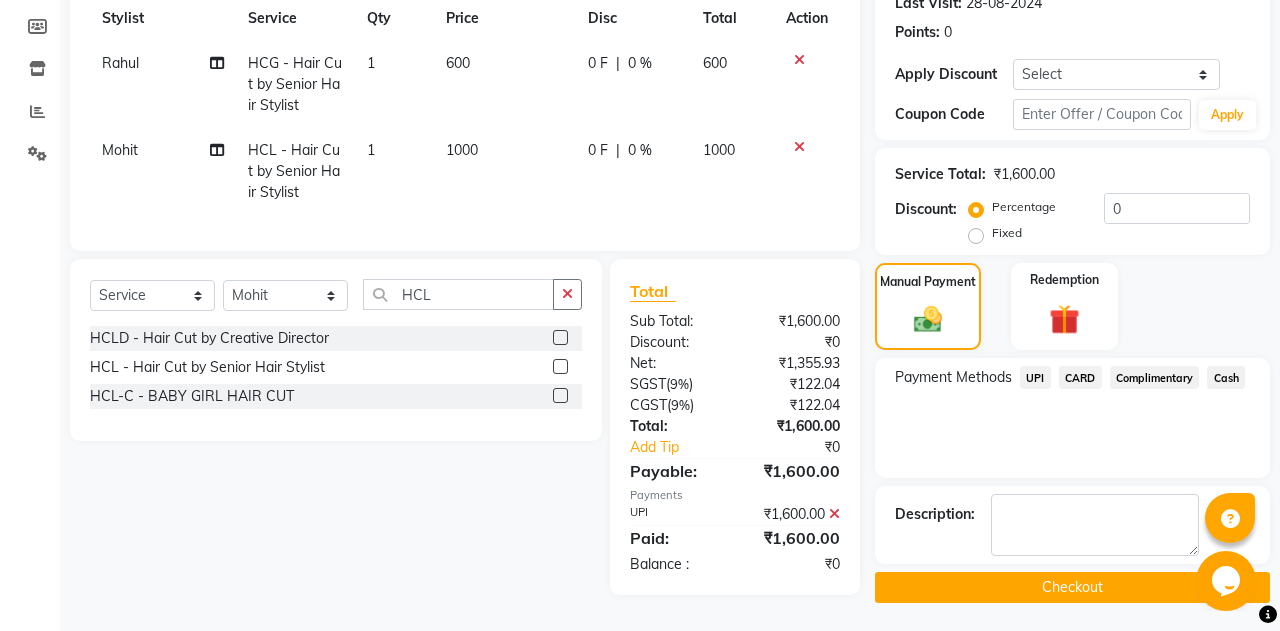 click on "Checkout" 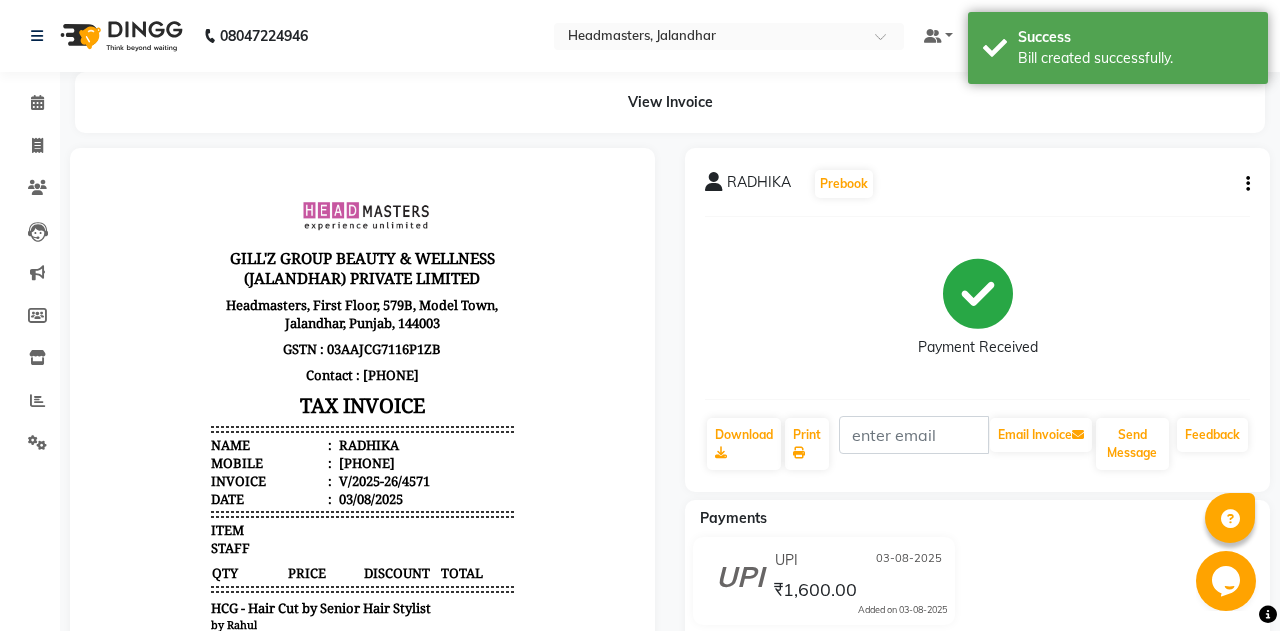scroll, scrollTop: 0, scrollLeft: 0, axis: both 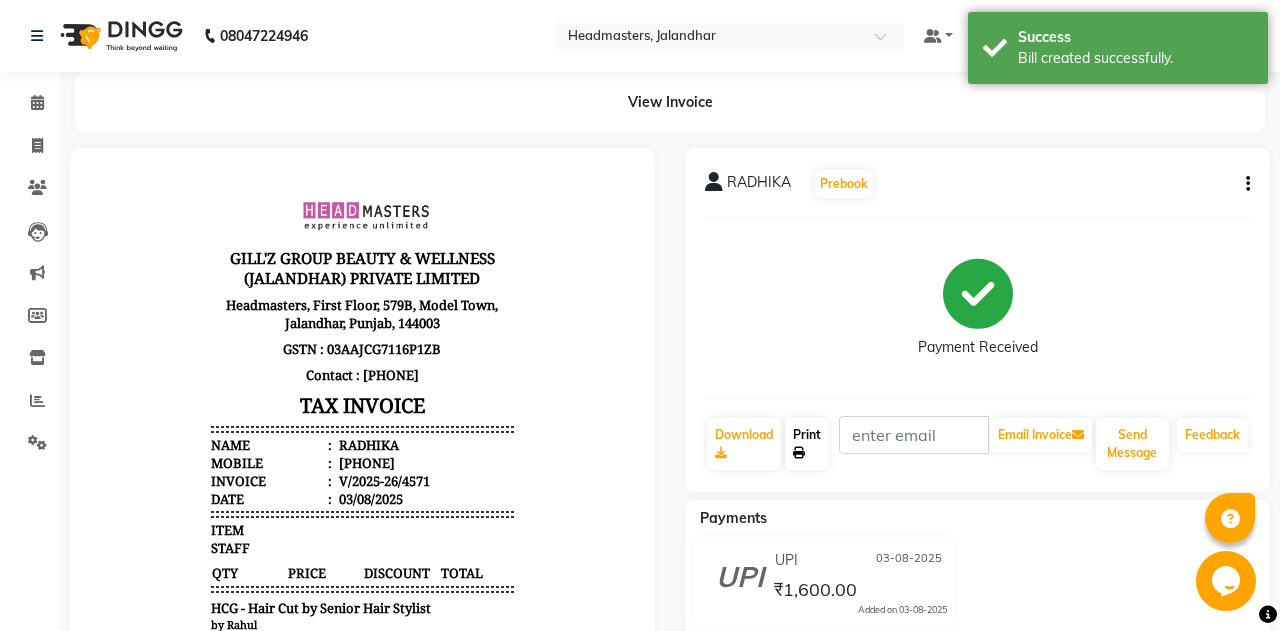 click on "Print" 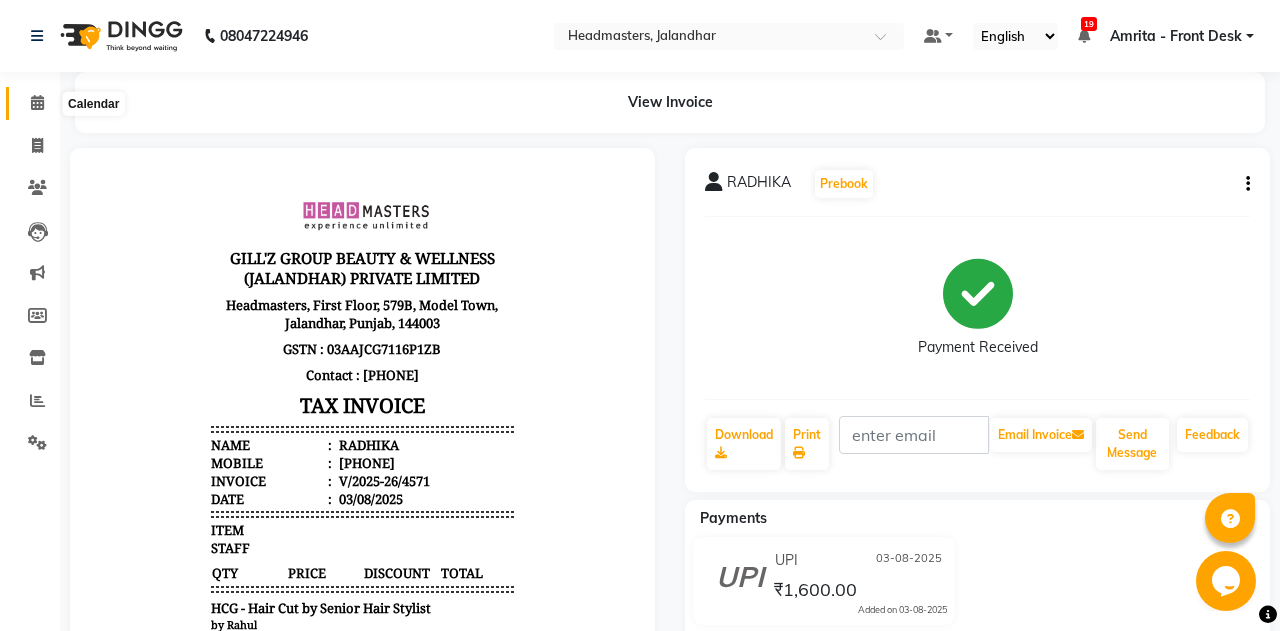 click 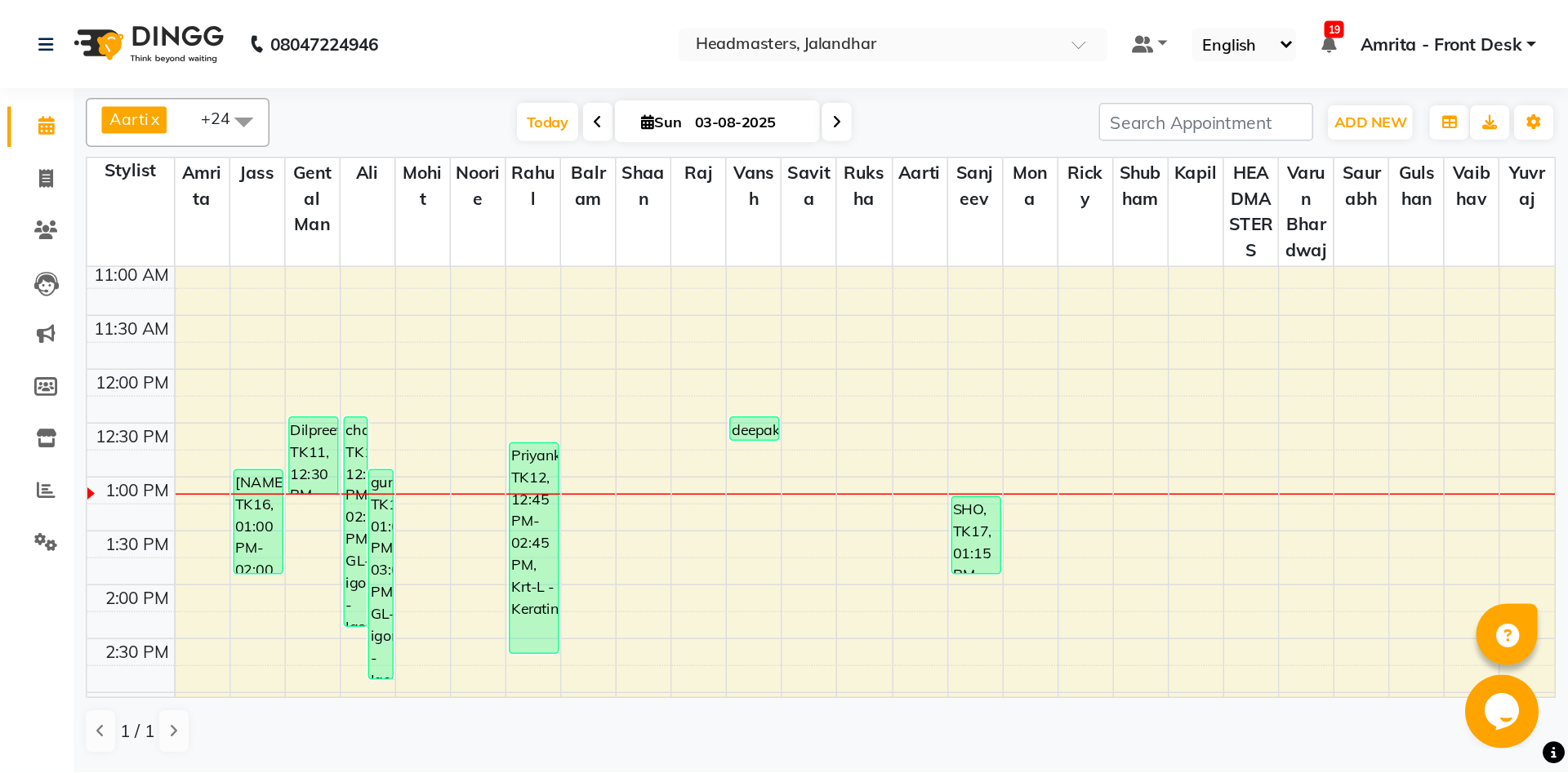 scroll, scrollTop: 255, scrollLeft: 0, axis: vertical 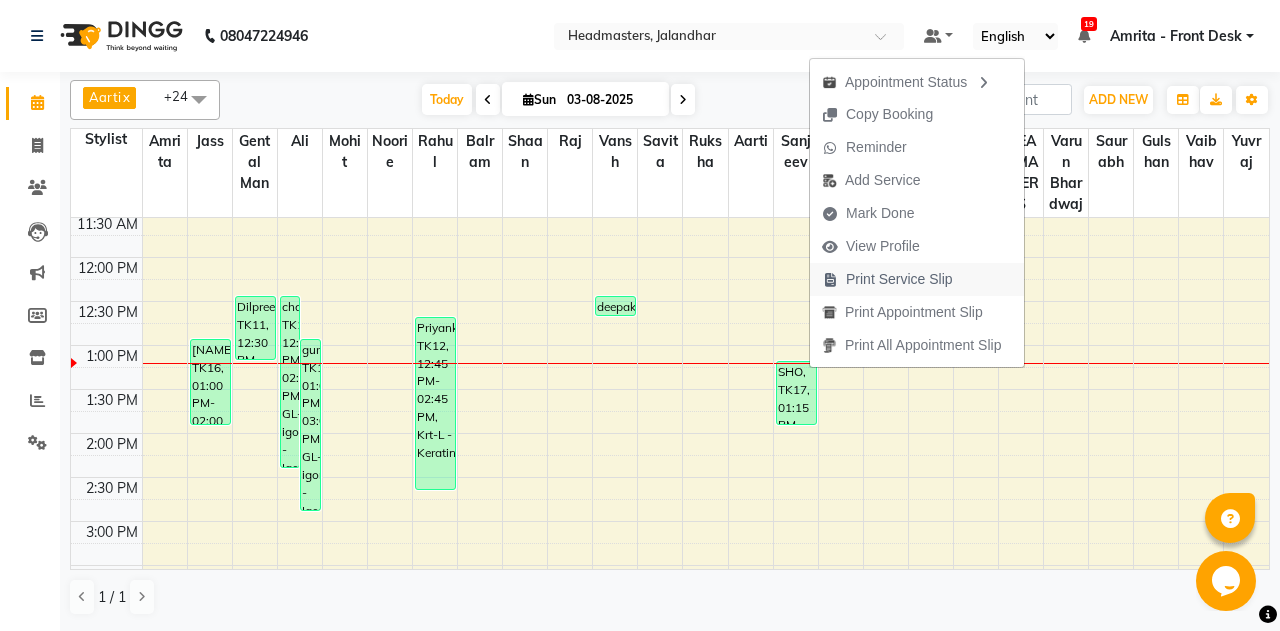 click on "Print Service Slip" at bounding box center [899, 279] 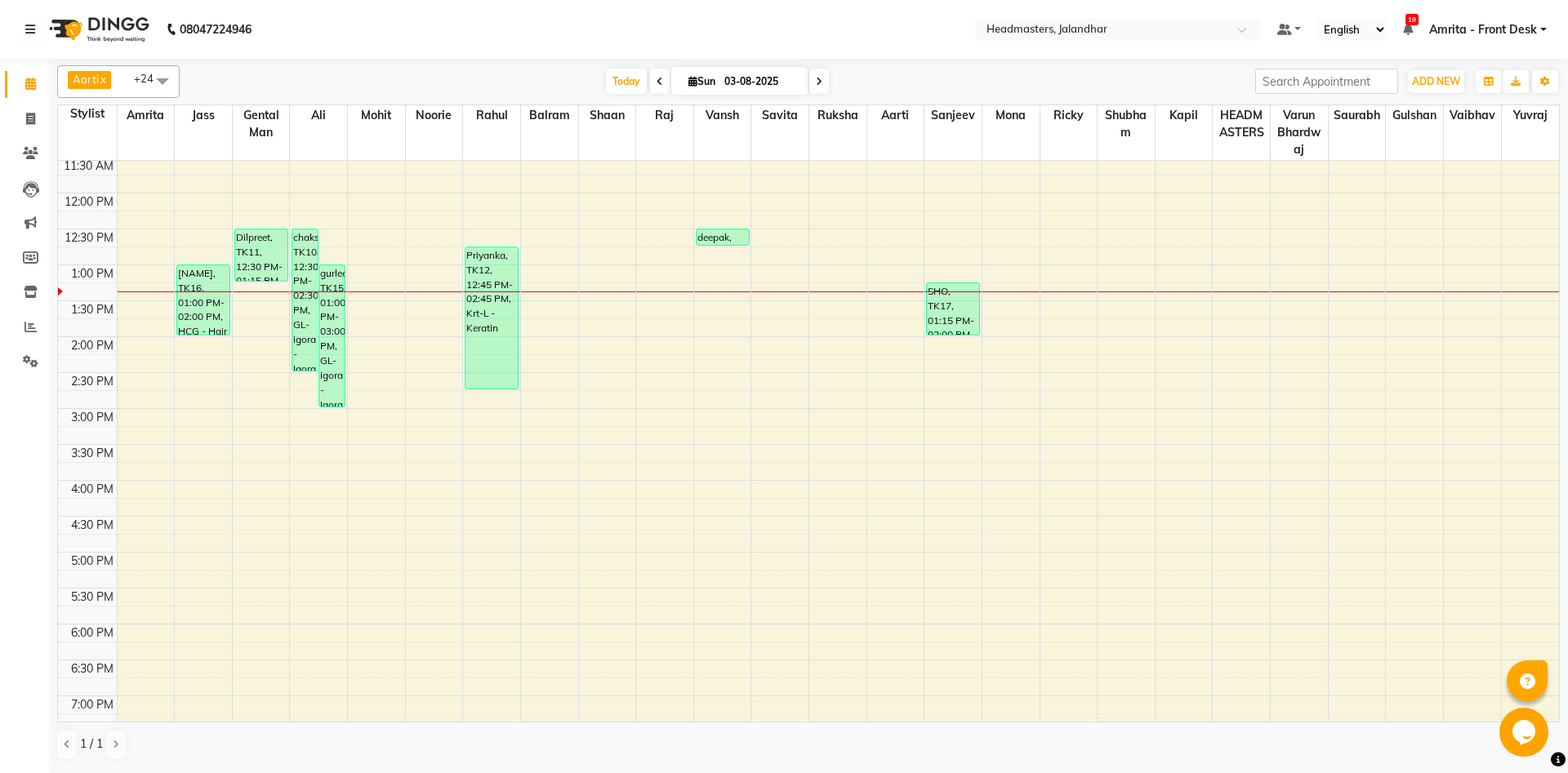 scroll, scrollTop: 258, scrollLeft: 0, axis: vertical 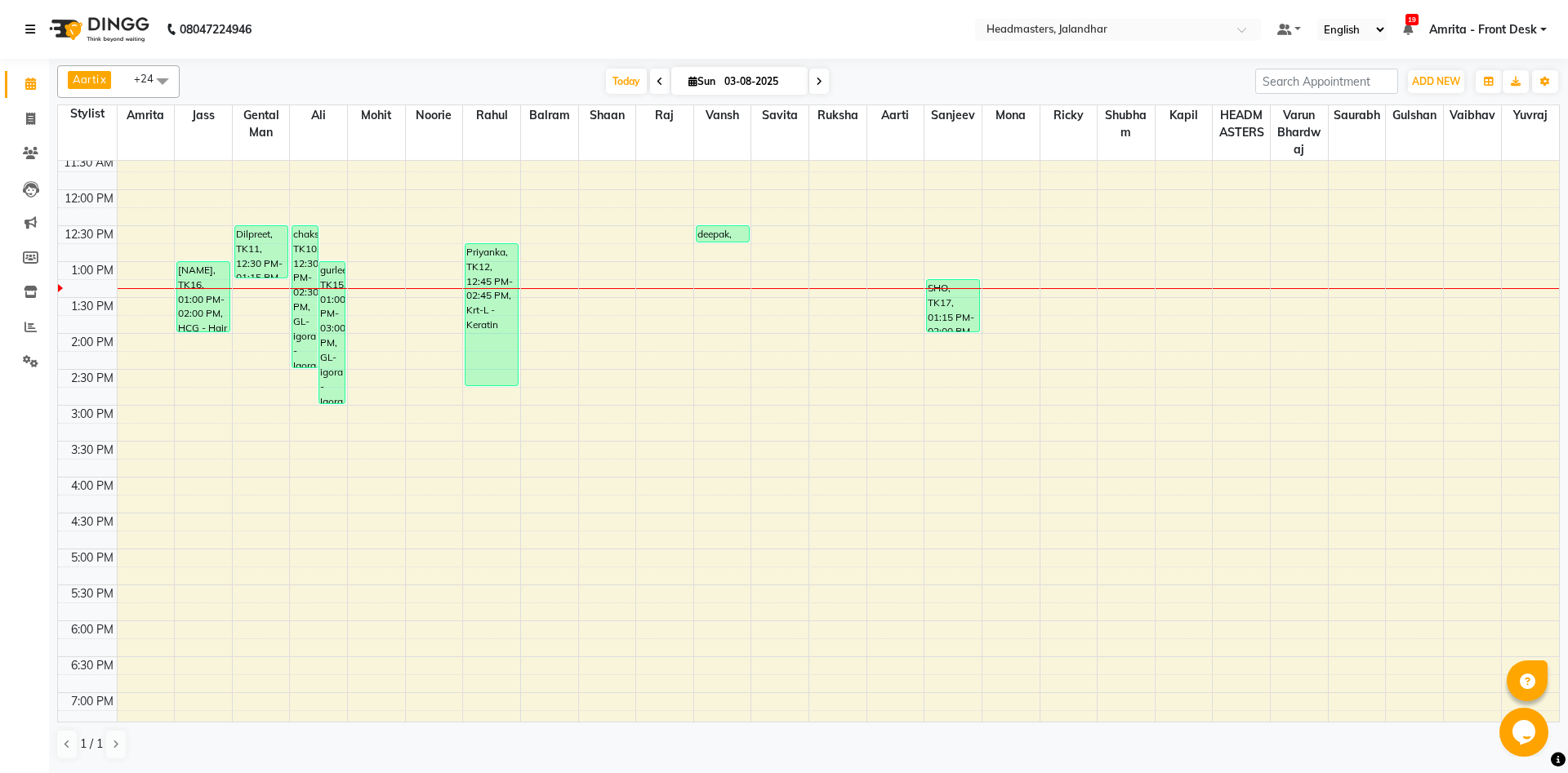 click at bounding box center [33, 29] 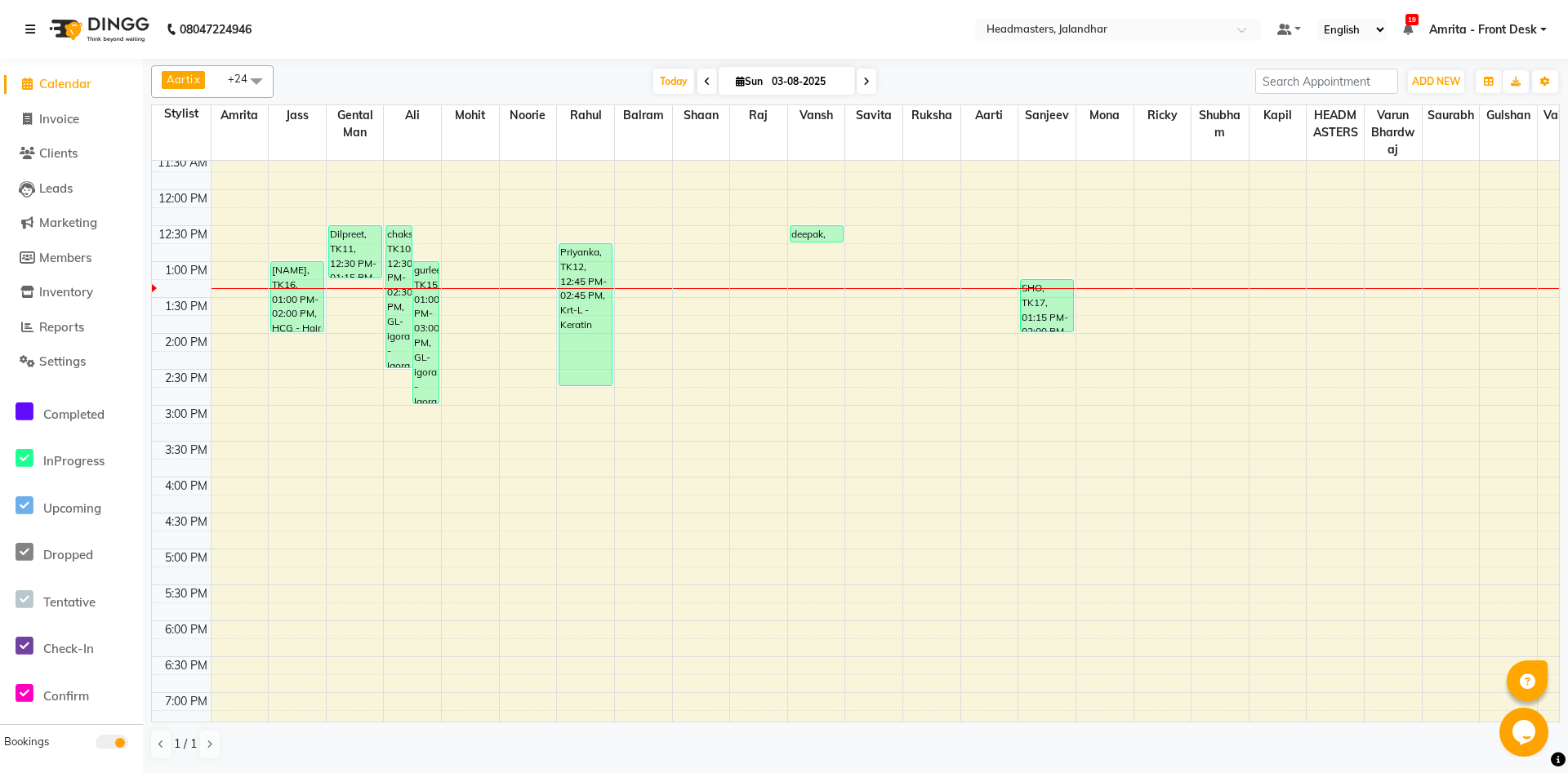 click at bounding box center [30, 29] 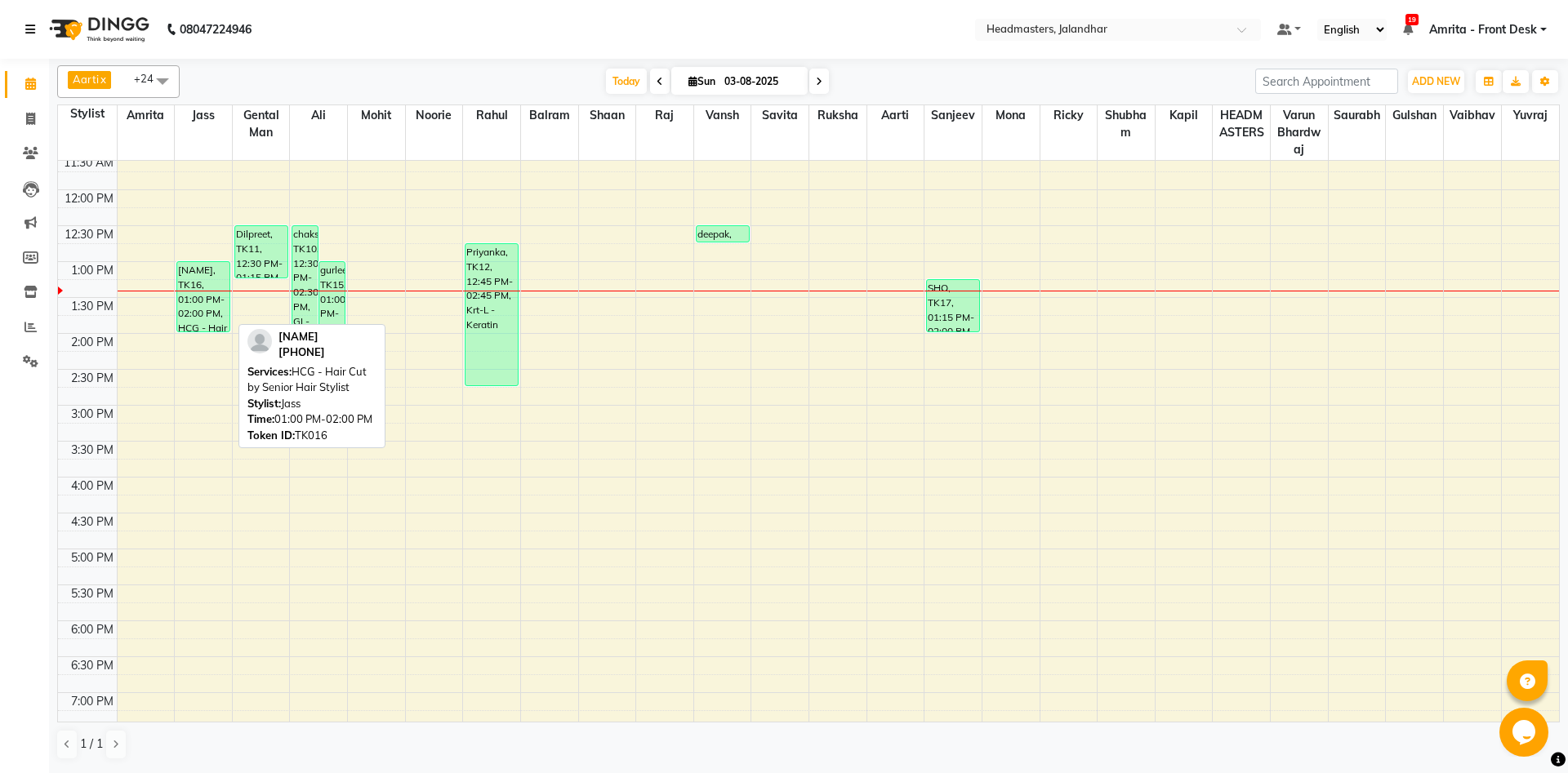 click on "ruhani, TK16, 01:00 PM-02:00 PM, HCG - Hair Cut by Senior Hair Stylist" at bounding box center (203, 296) 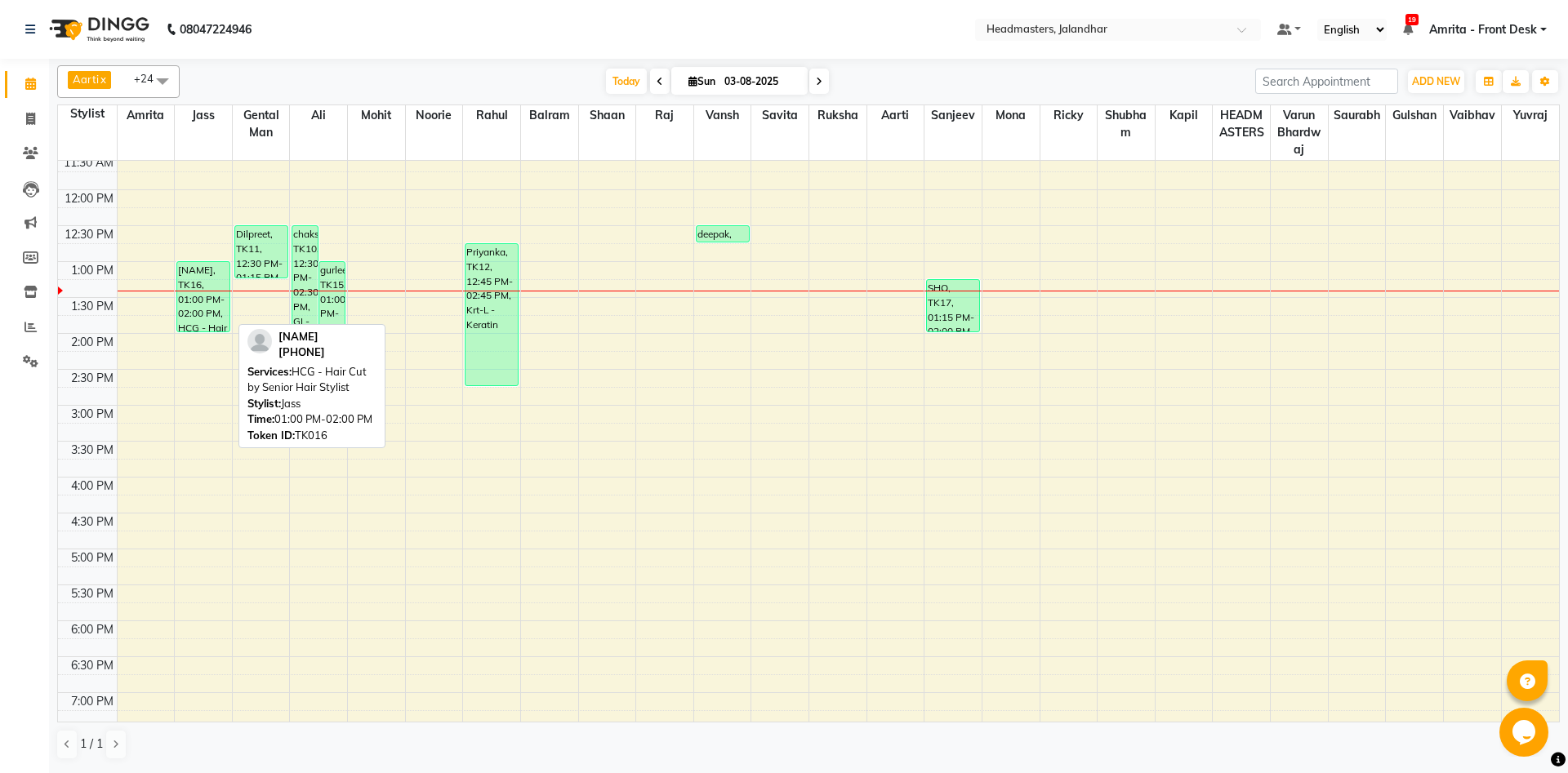select on "1" 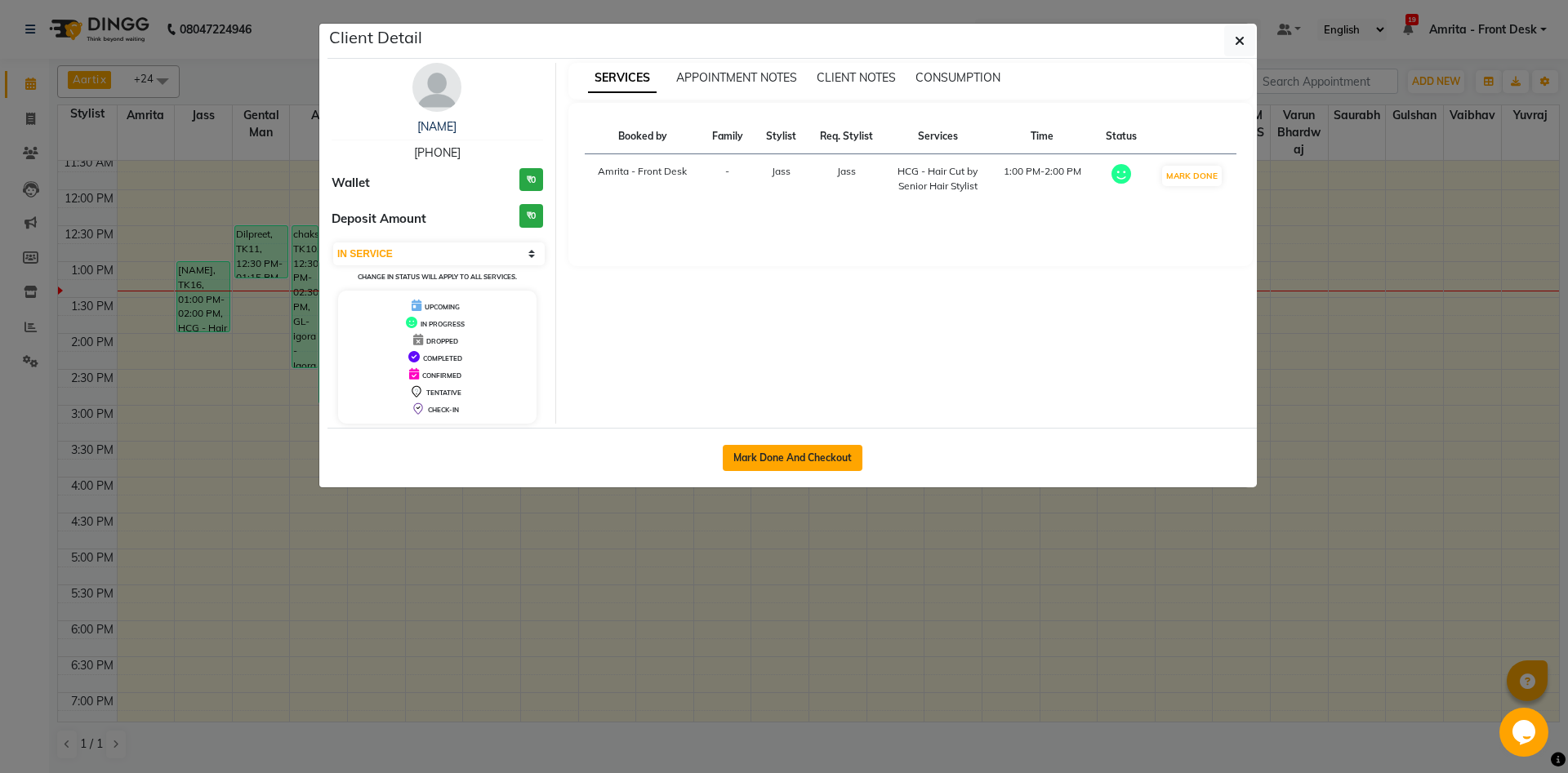 click on "Mark Done And Checkout" 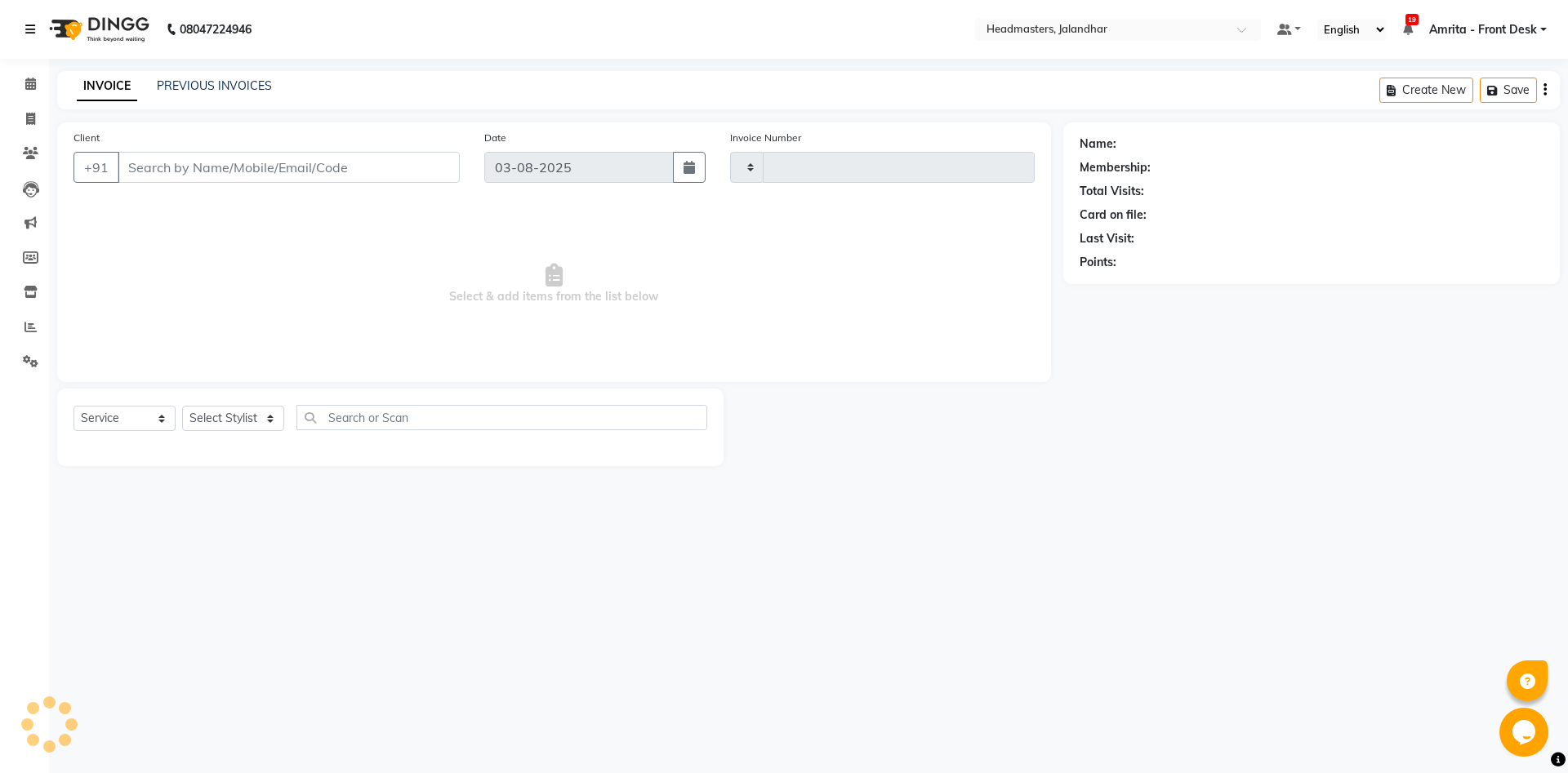 type on "4572" 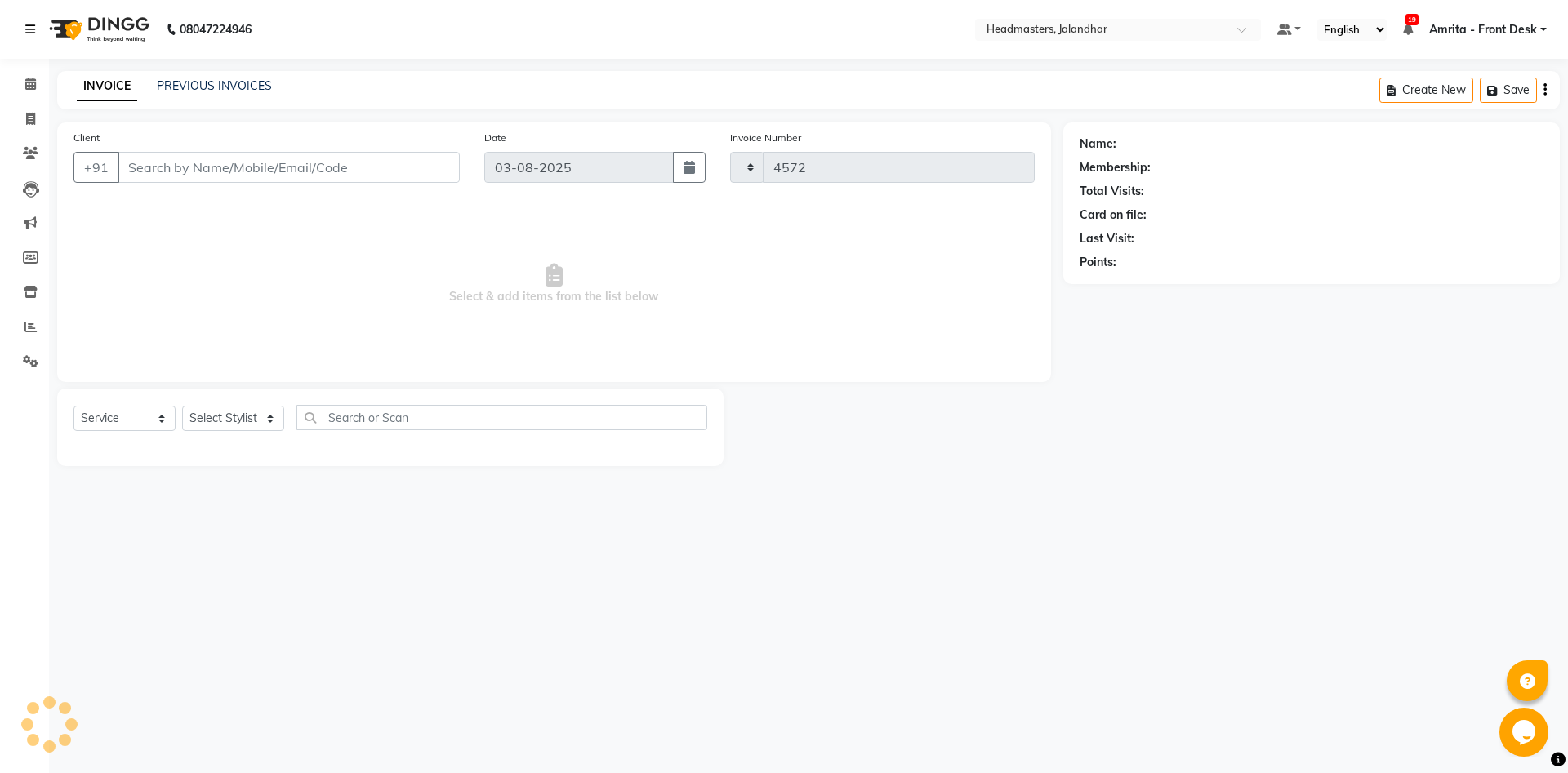 select on "7130" 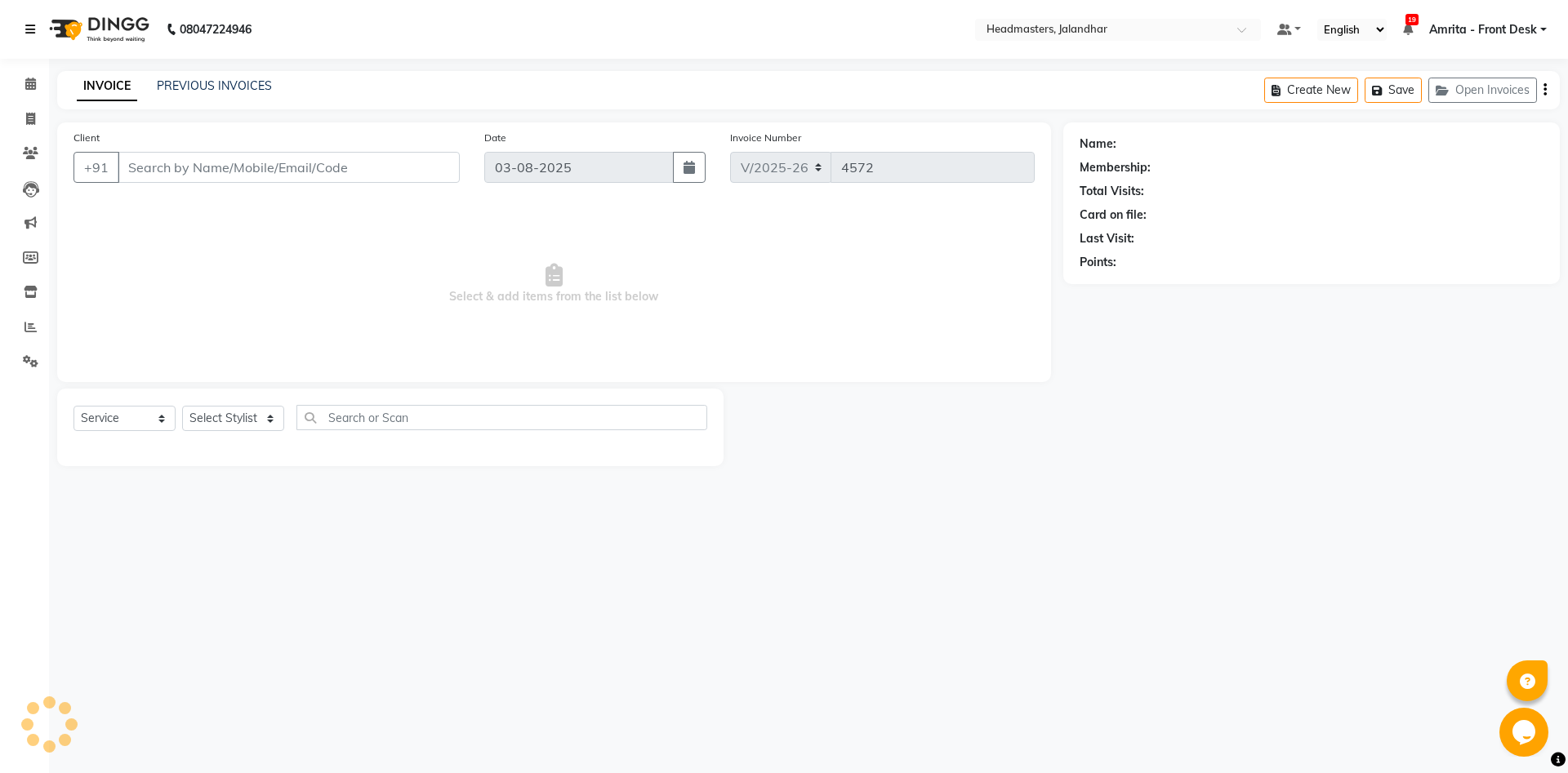 type on "7696944470" 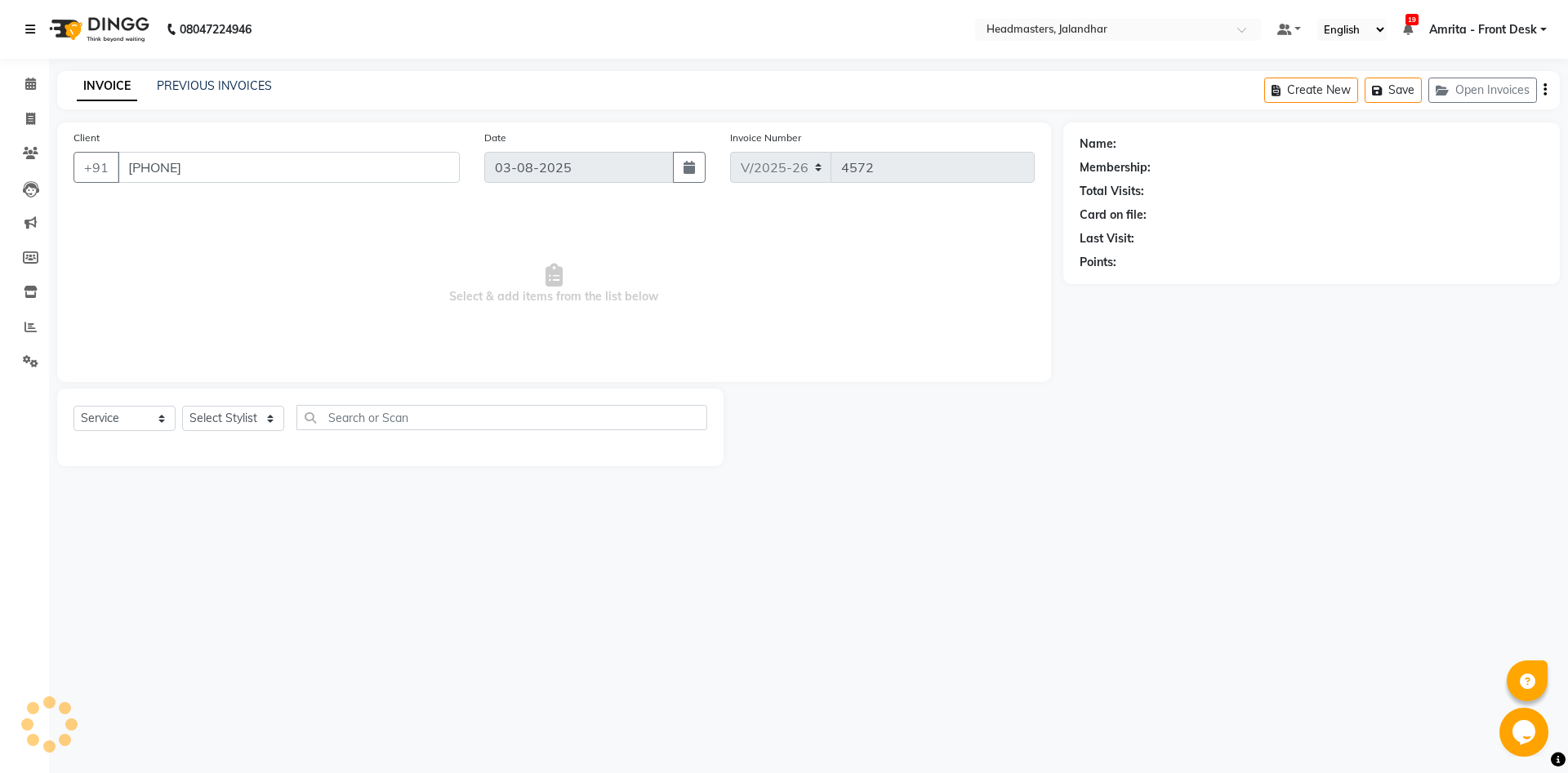 select on "60714" 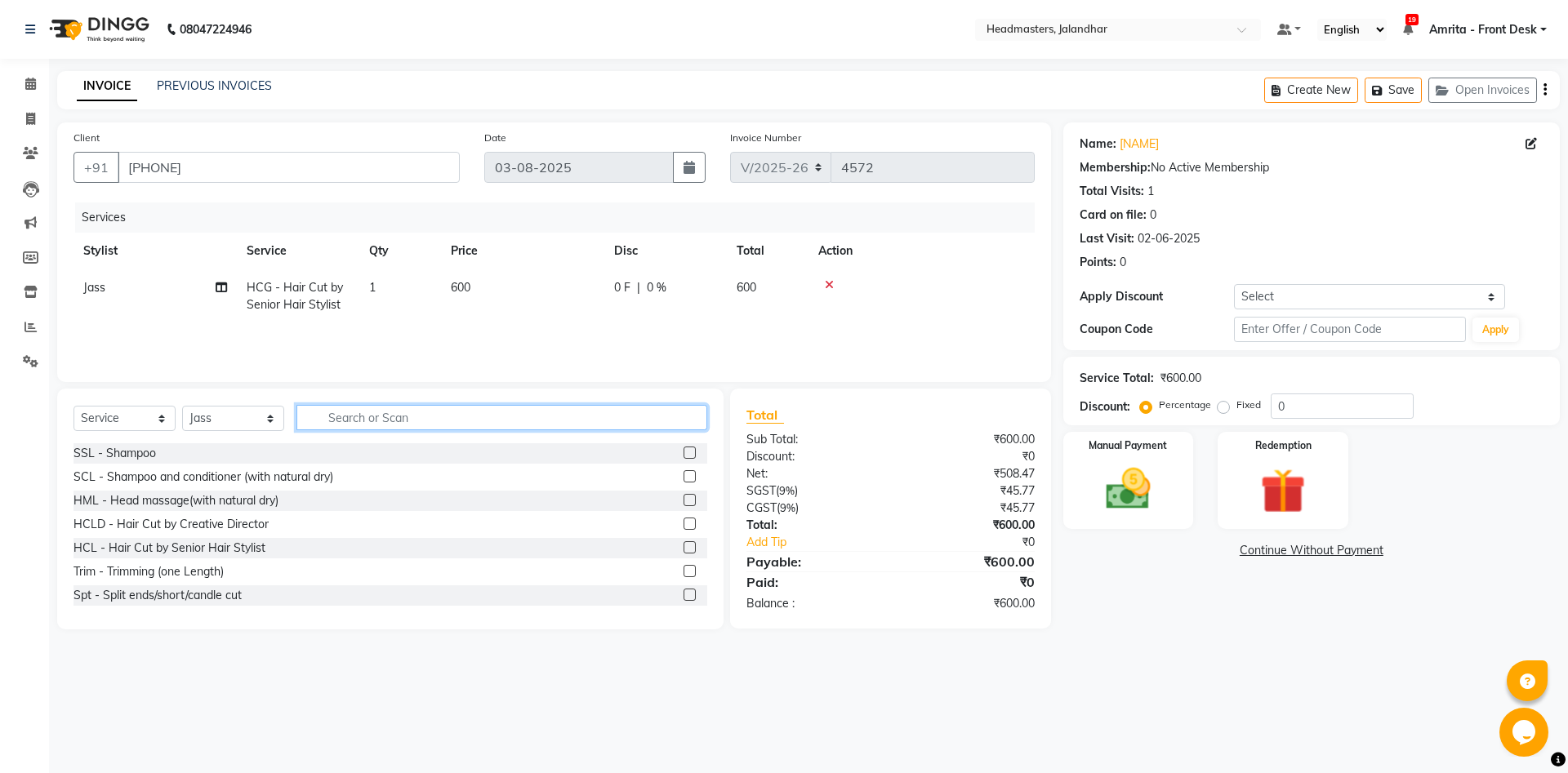 click 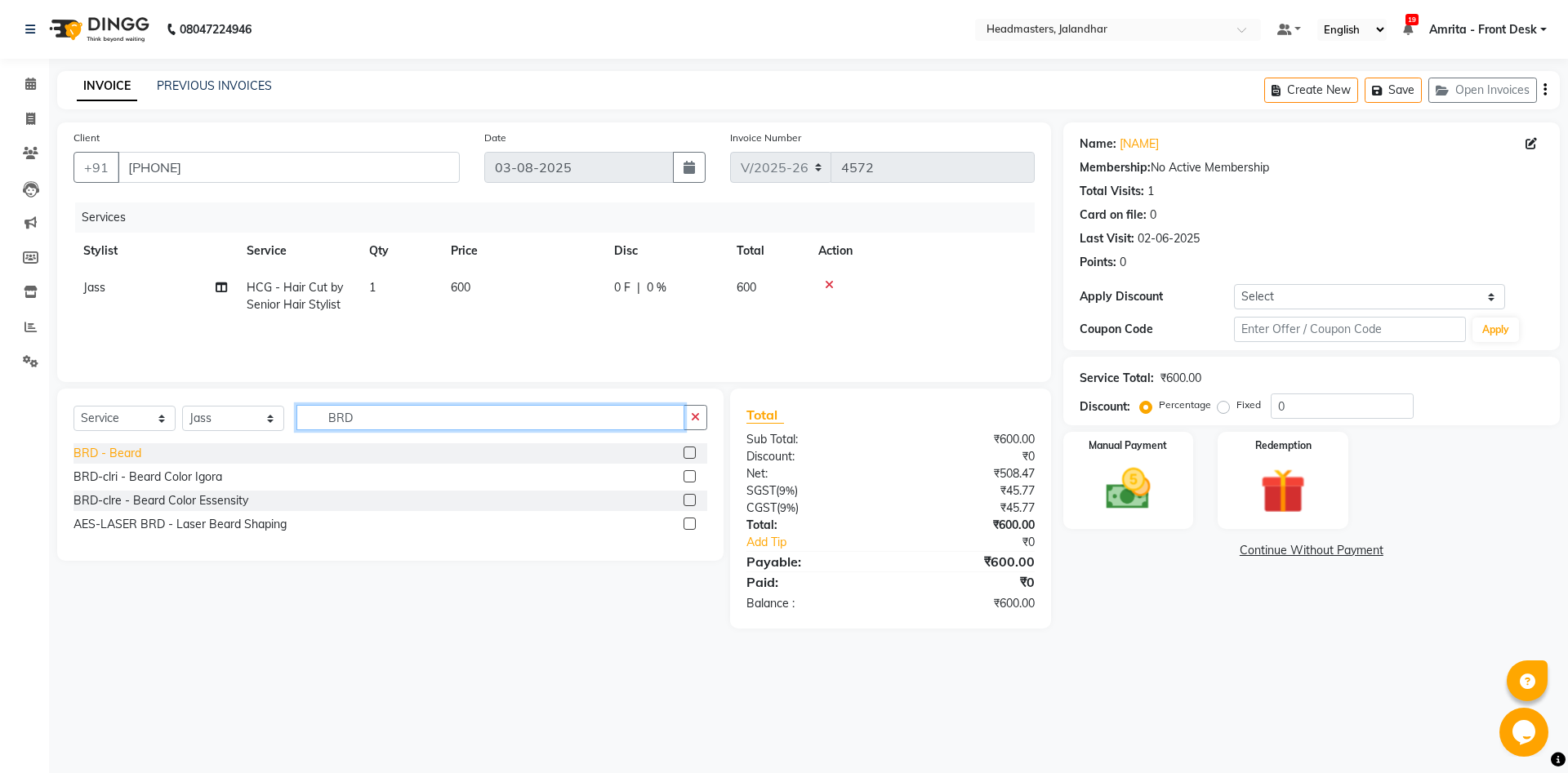 type on "BRD" 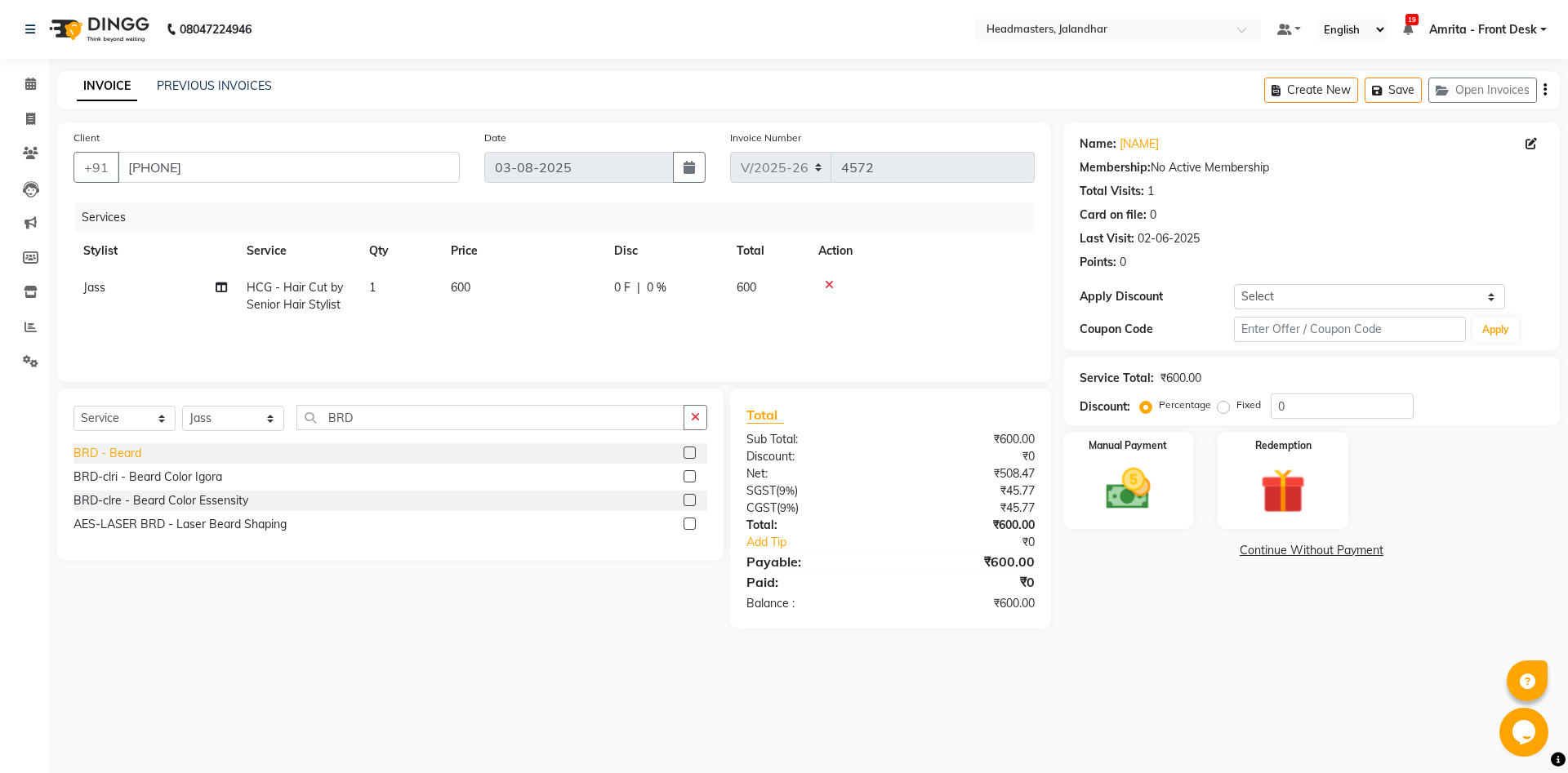 click on "BRD - Beard" 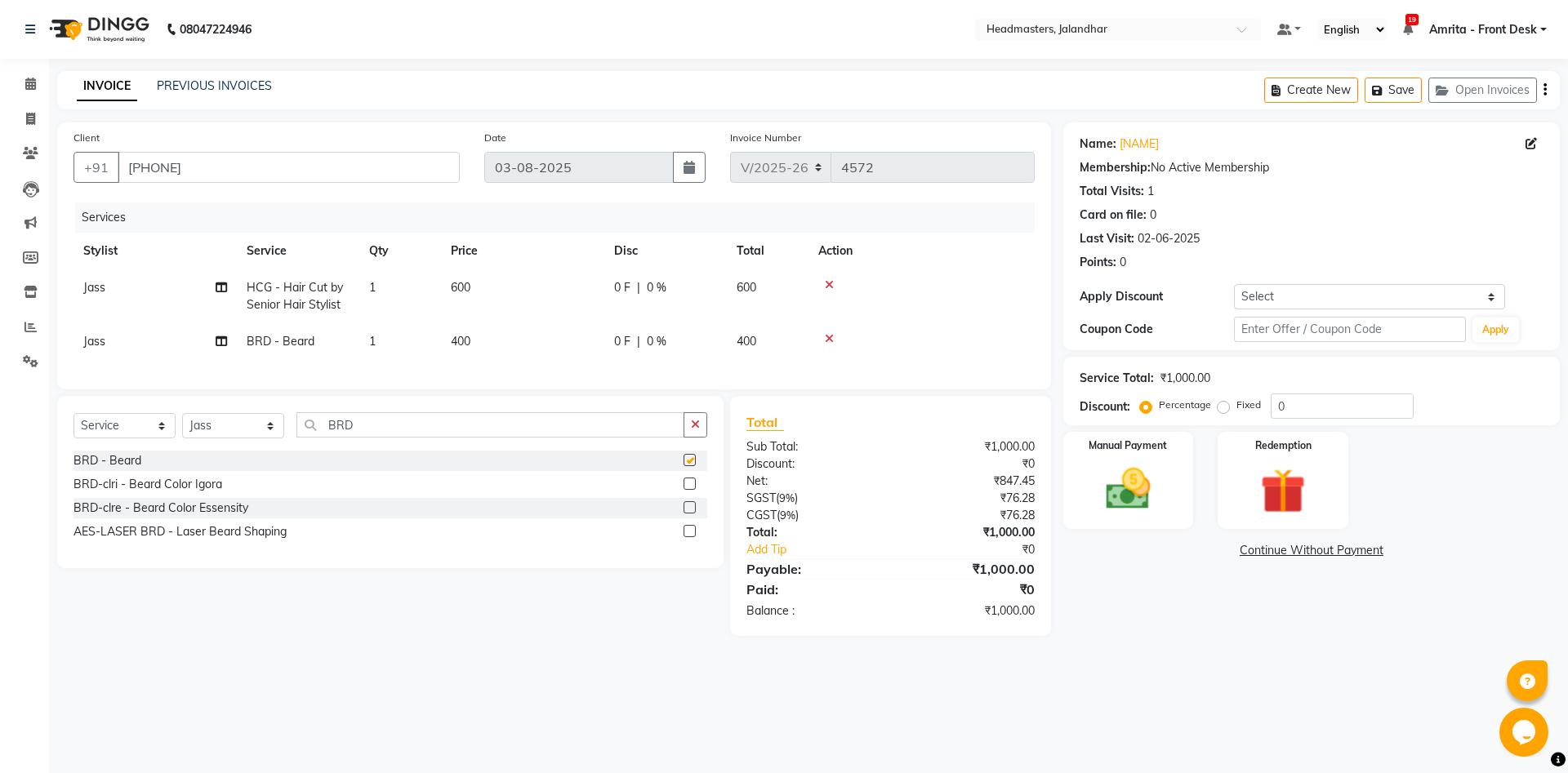checkbox on "false" 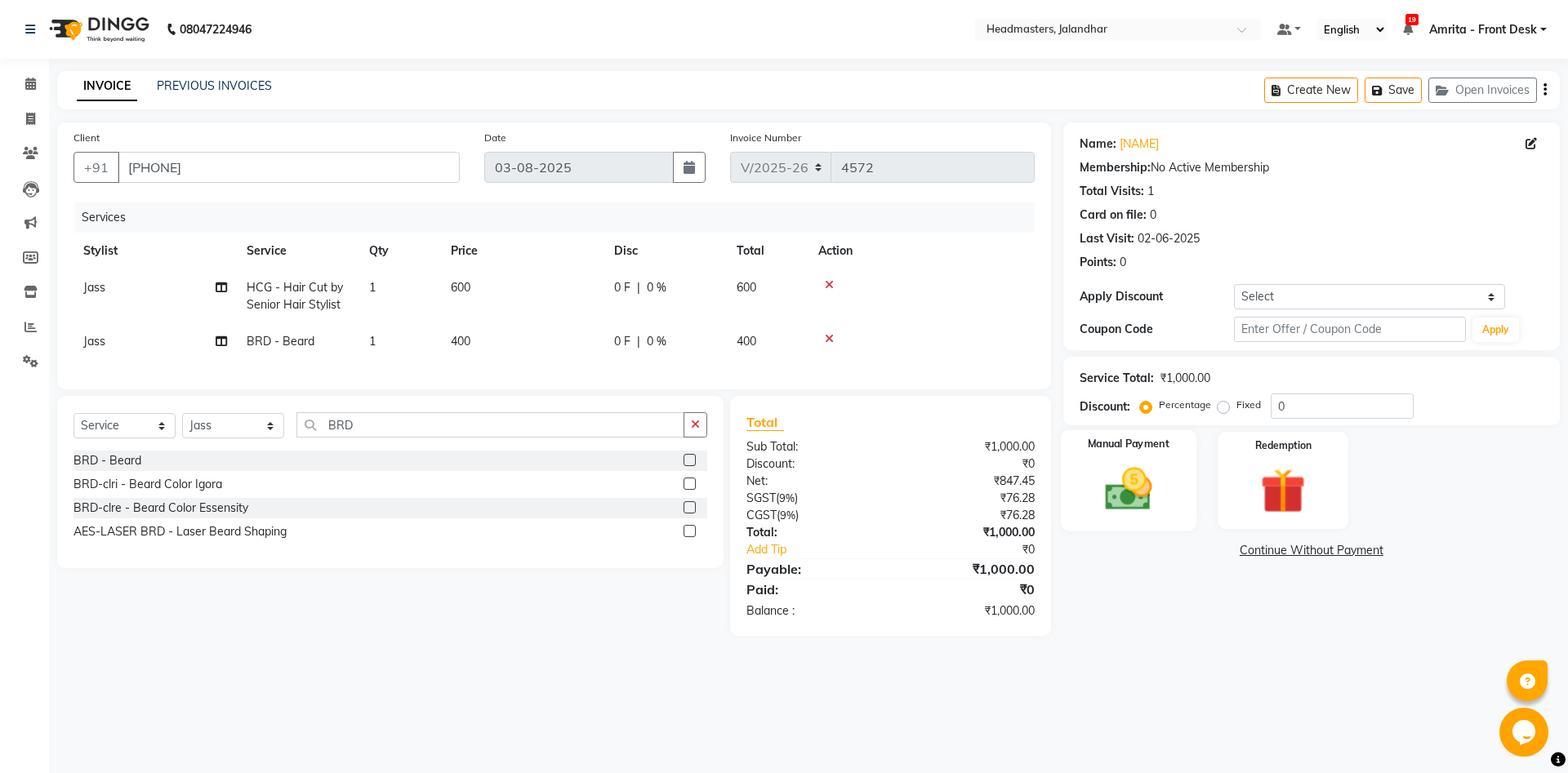 click on "Manual Payment" 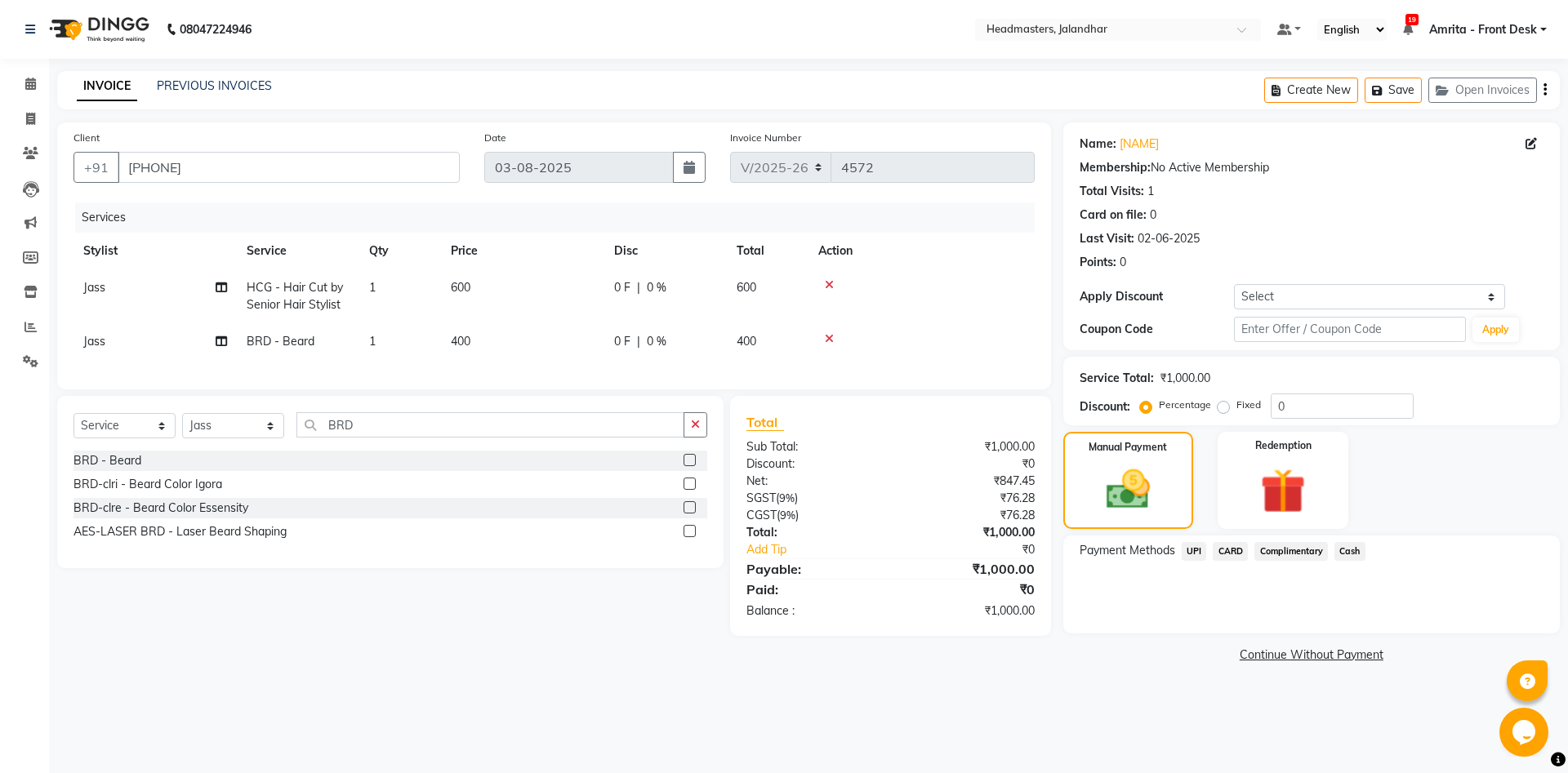 click on "Cash" 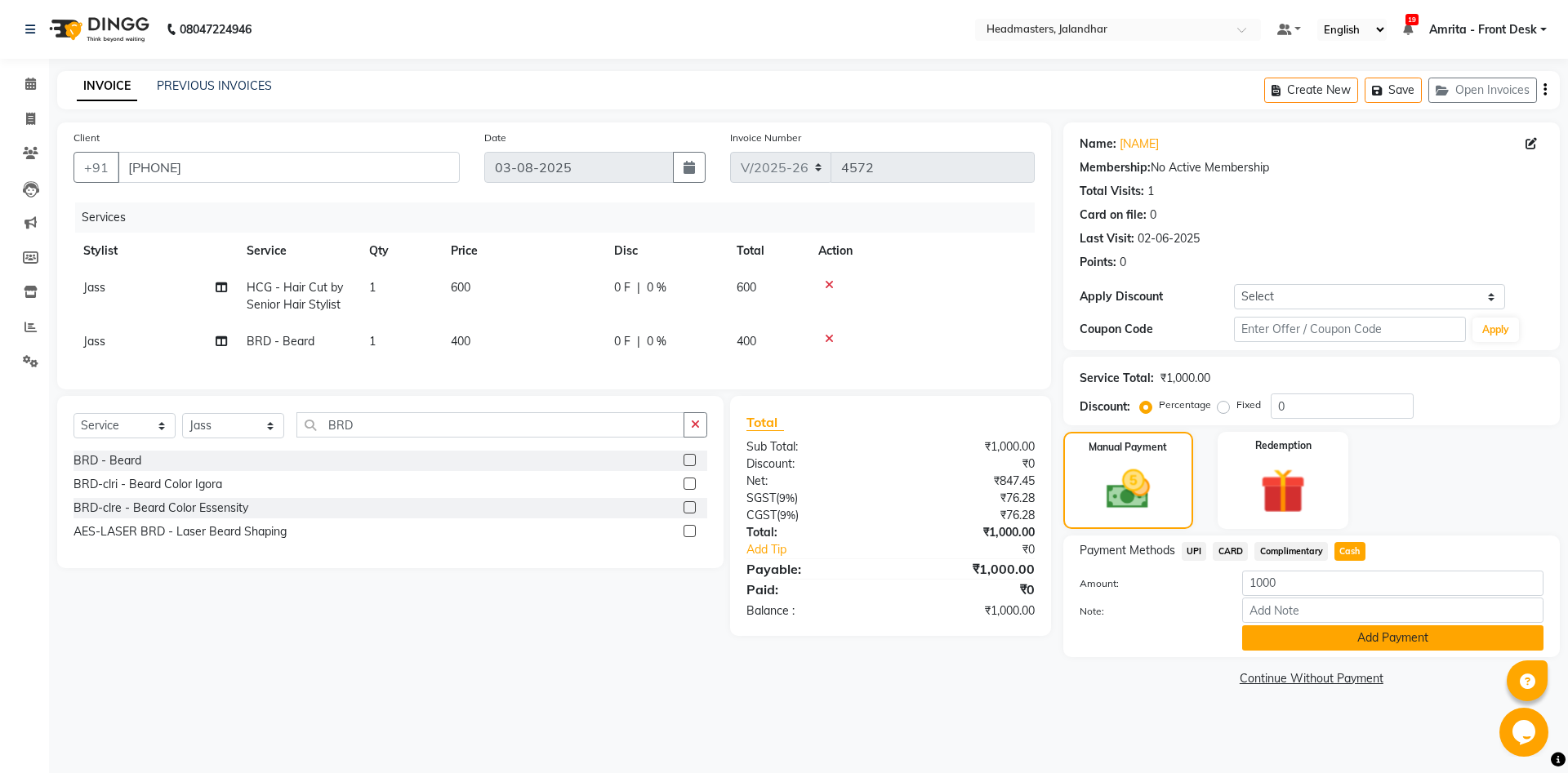 click on "Add Payment" 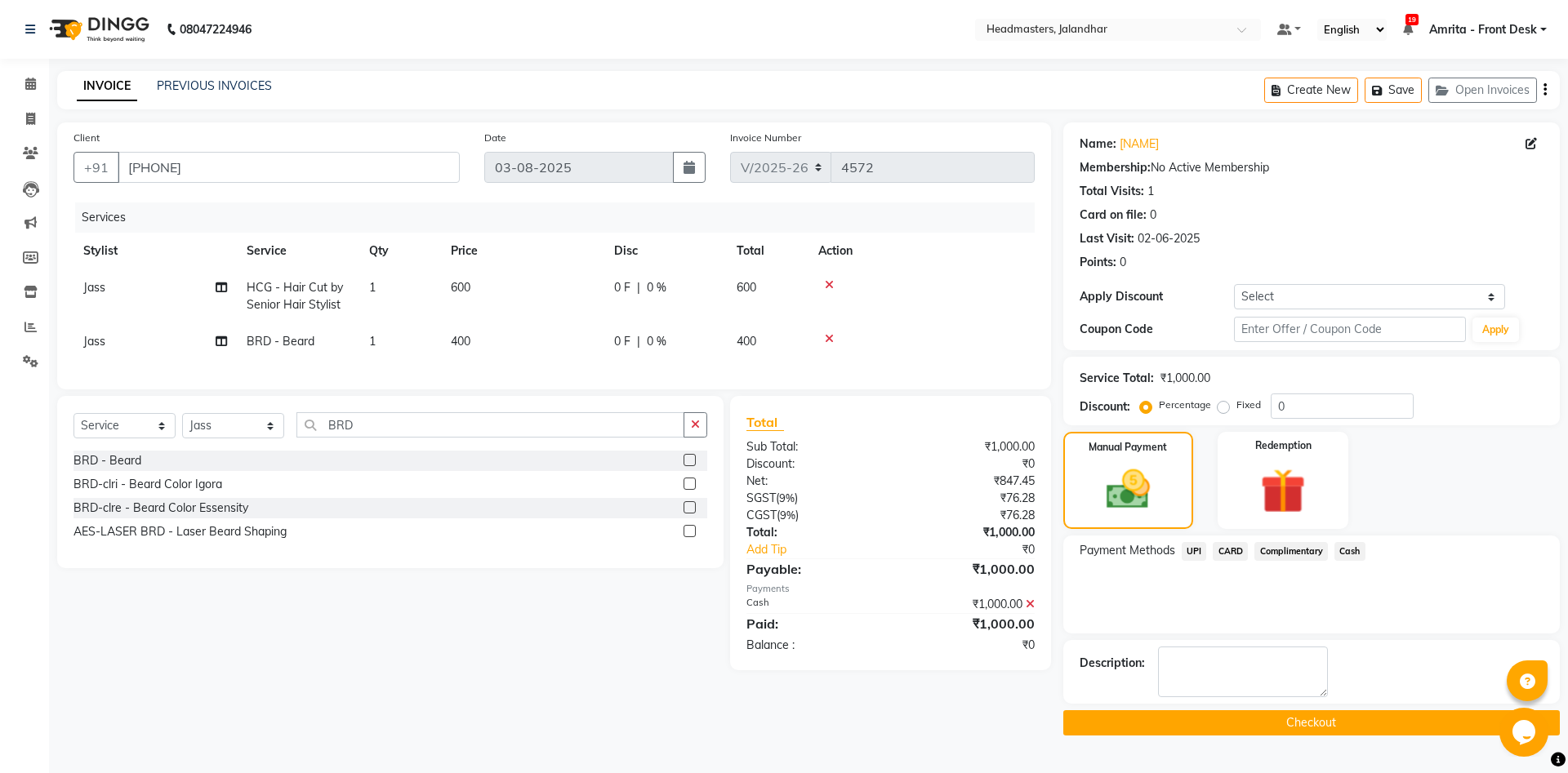 click on "Checkout" 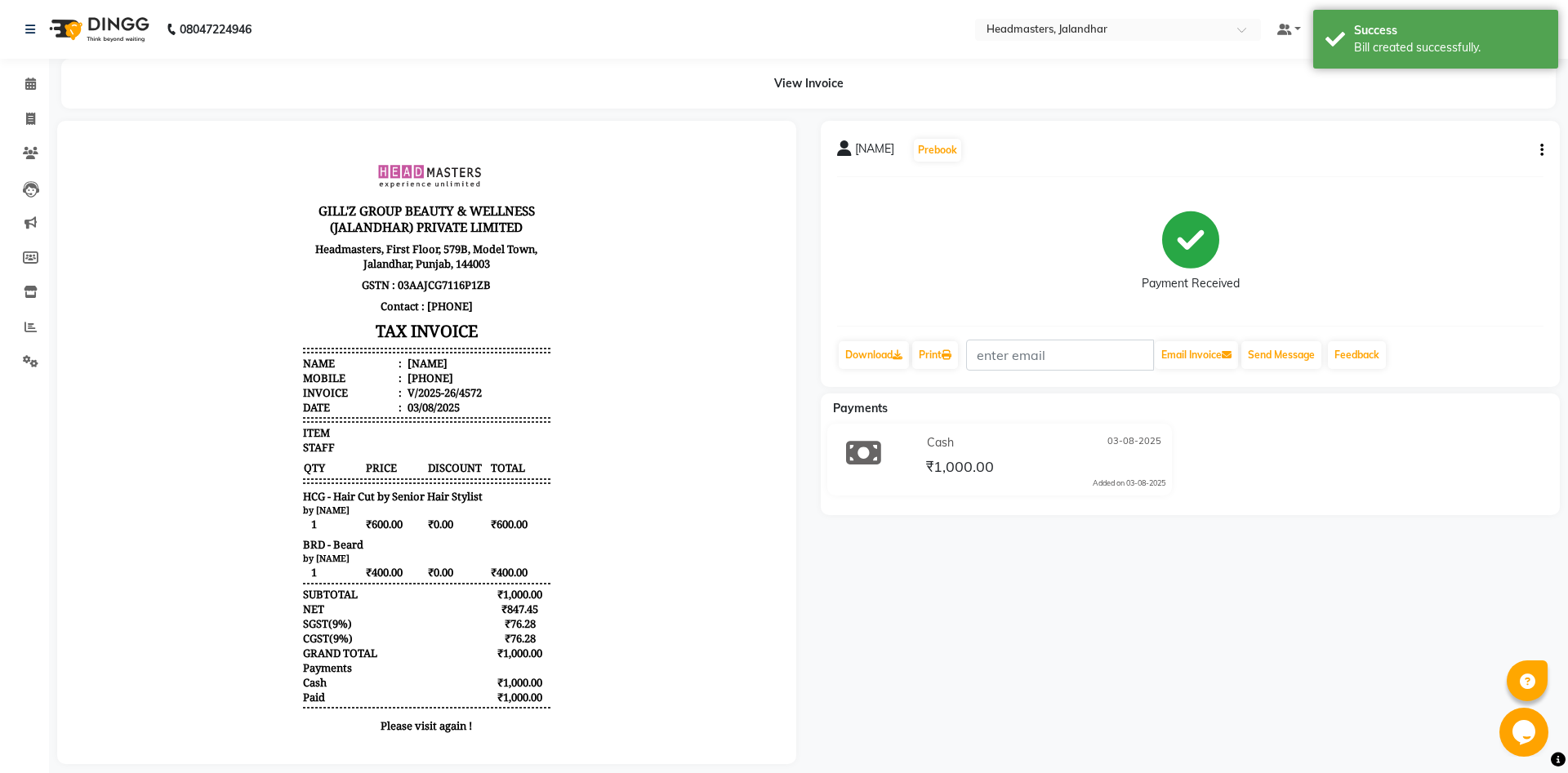 scroll, scrollTop: 0, scrollLeft: 0, axis: both 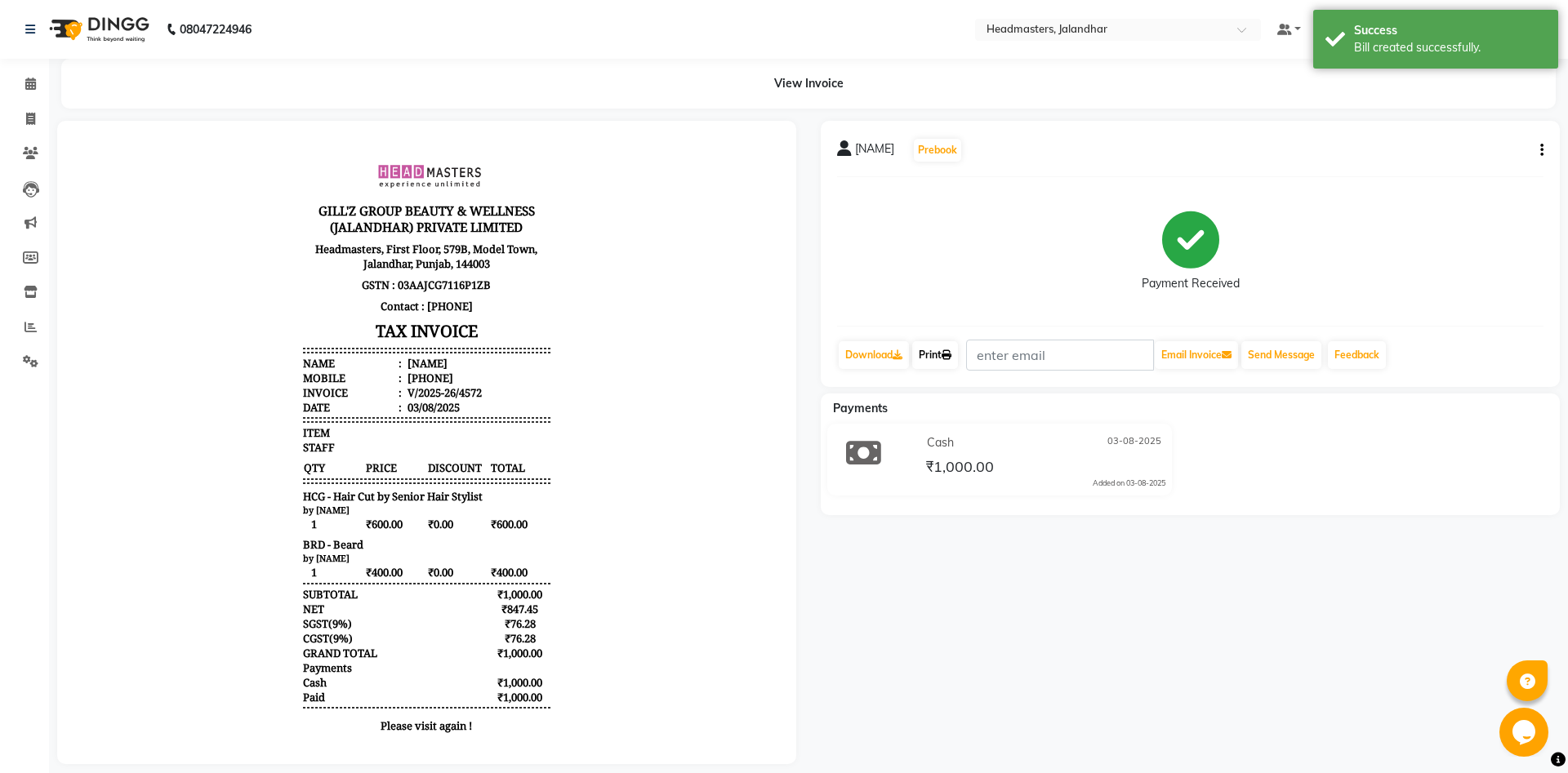 click on "Print" 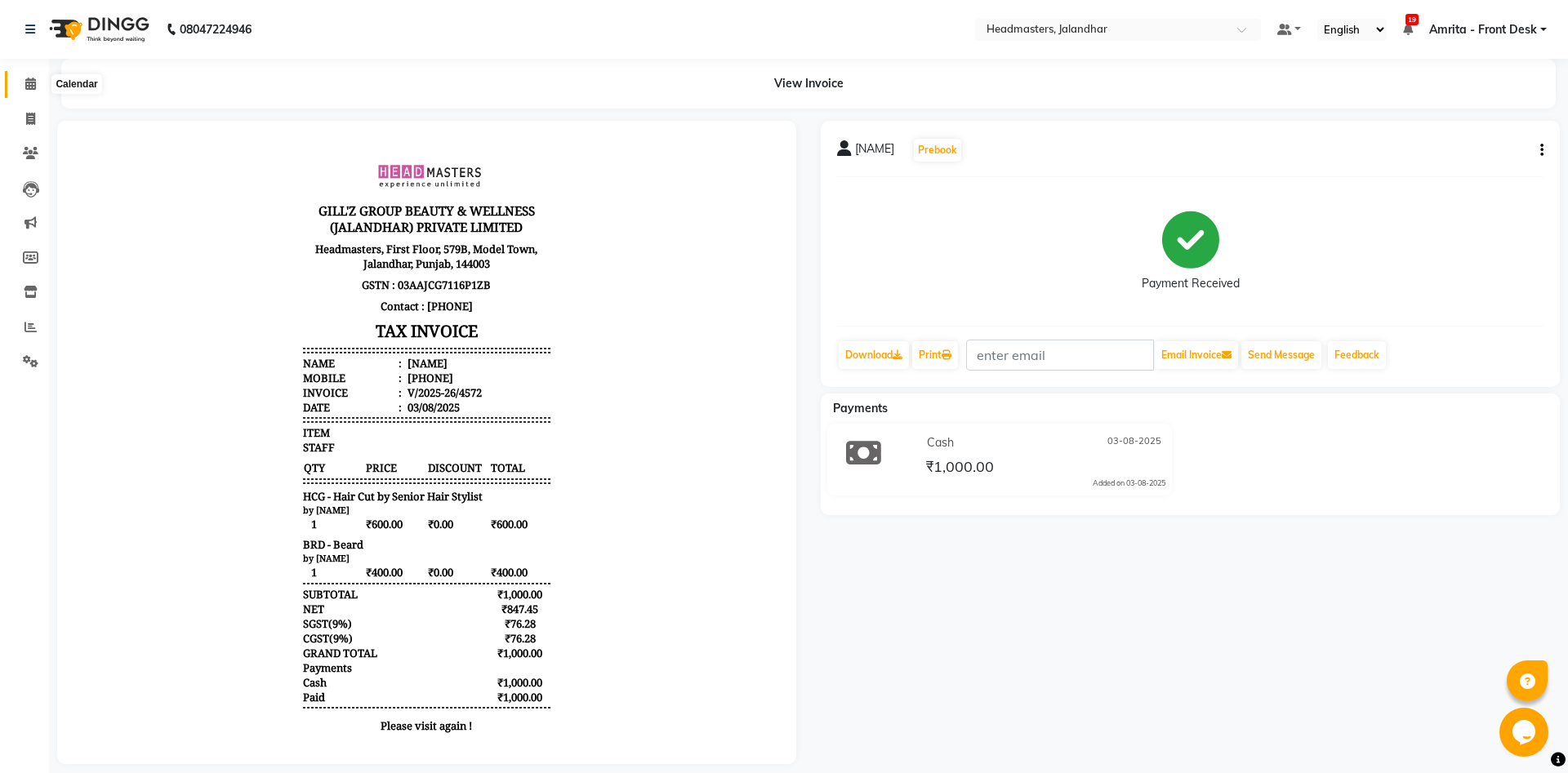 click 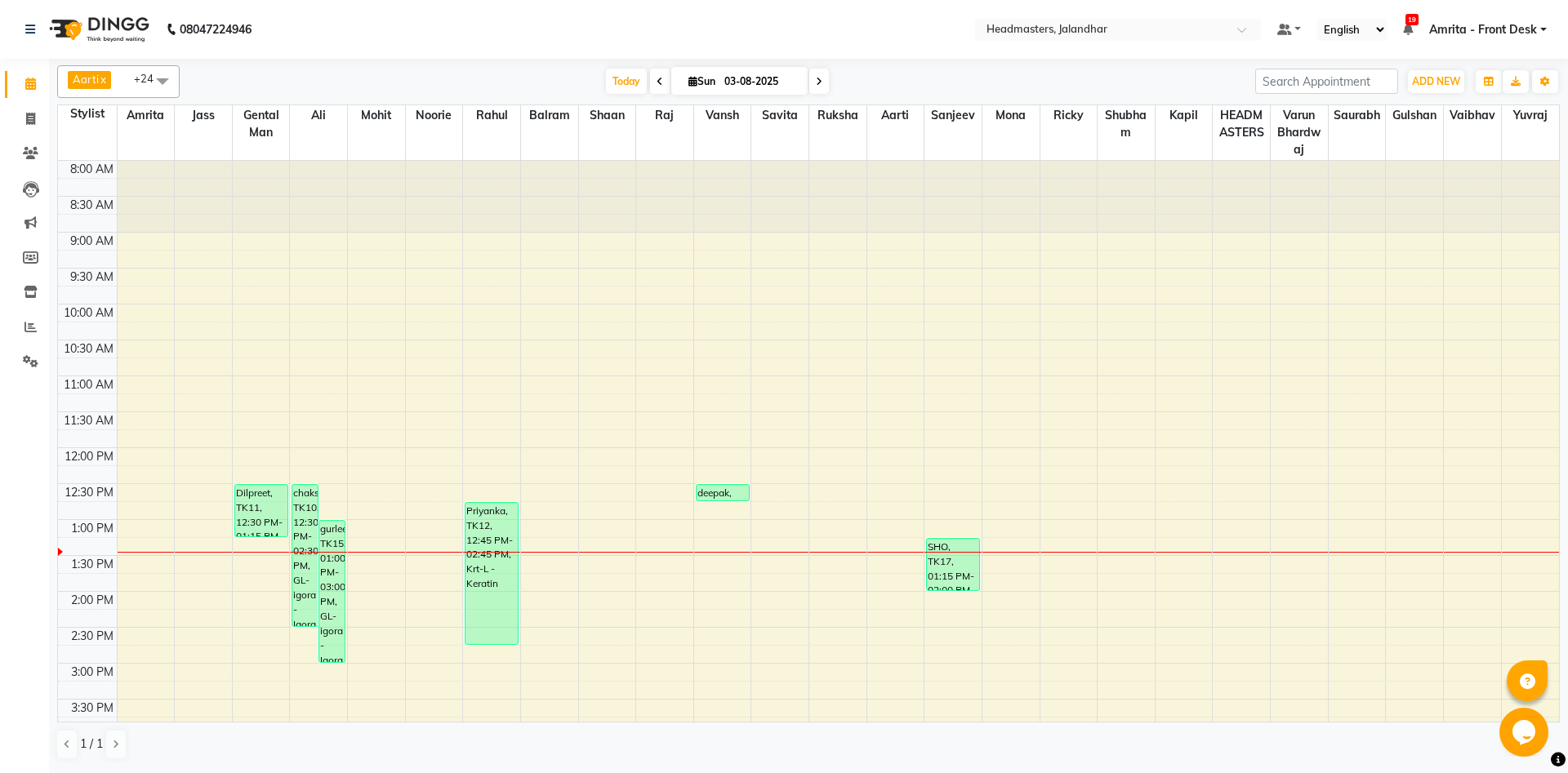 scroll, scrollTop: 264, scrollLeft: 0, axis: vertical 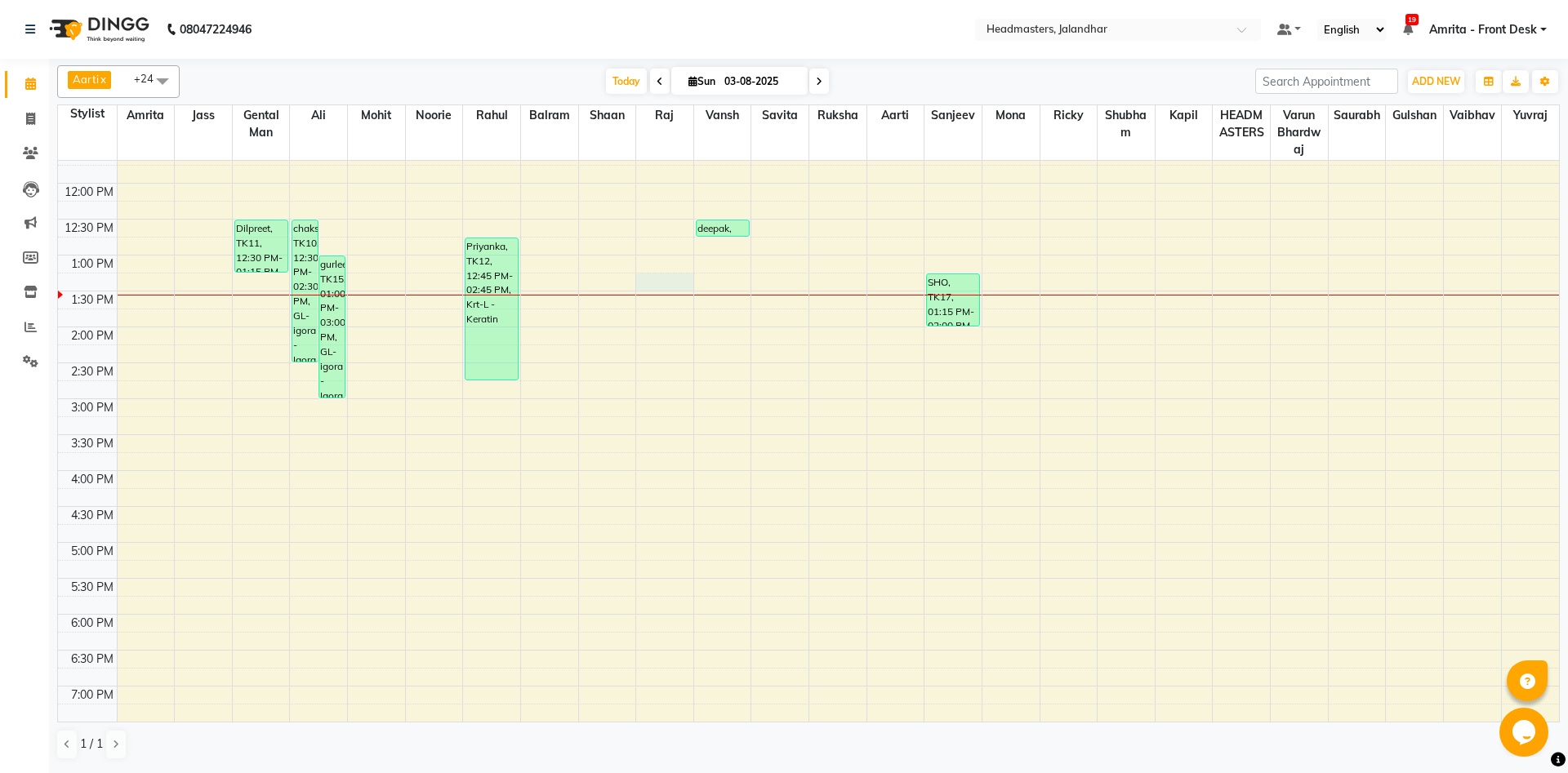 click on "8:00 AM 8:30 AM 9:00 AM 9:30 AM 10:00 AM 10:30 AM 11:00 AM 11:30 AM 12:00 PM 12:30 PM 1:00 PM 1:30 PM 2:00 PM 2:30 PM 3:00 PM 3:30 PM 4:00 PM 4:30 PM 5:00 PM 5:30 PM 6:00 PM 6:30 PM 7:00 PM 7:30 PM 8:00 PM 8:30 PM 9:00 PM 9:30 PM    Dilpreet, TK11, 12:30 PM-01:15 PM, BRD - Beard    chakshita, TK10, 12:30 PM-02:30 PM, GL-igora - Igora Global    gurleen, TK15, 01:00 PM-03:00 PM, GL-igora - Igora Global    Priyanka, TK12, 12:45 PM-02:45 PM, Krt-L - Keratin    deepak, TK14, 12:30 PM-12:45 PM, Mstc  - Moustache color    SHO, TK17, 01:15 PM-02:00 PM, PC1 - Pedicures Classic" at bounding box center (808, 398) 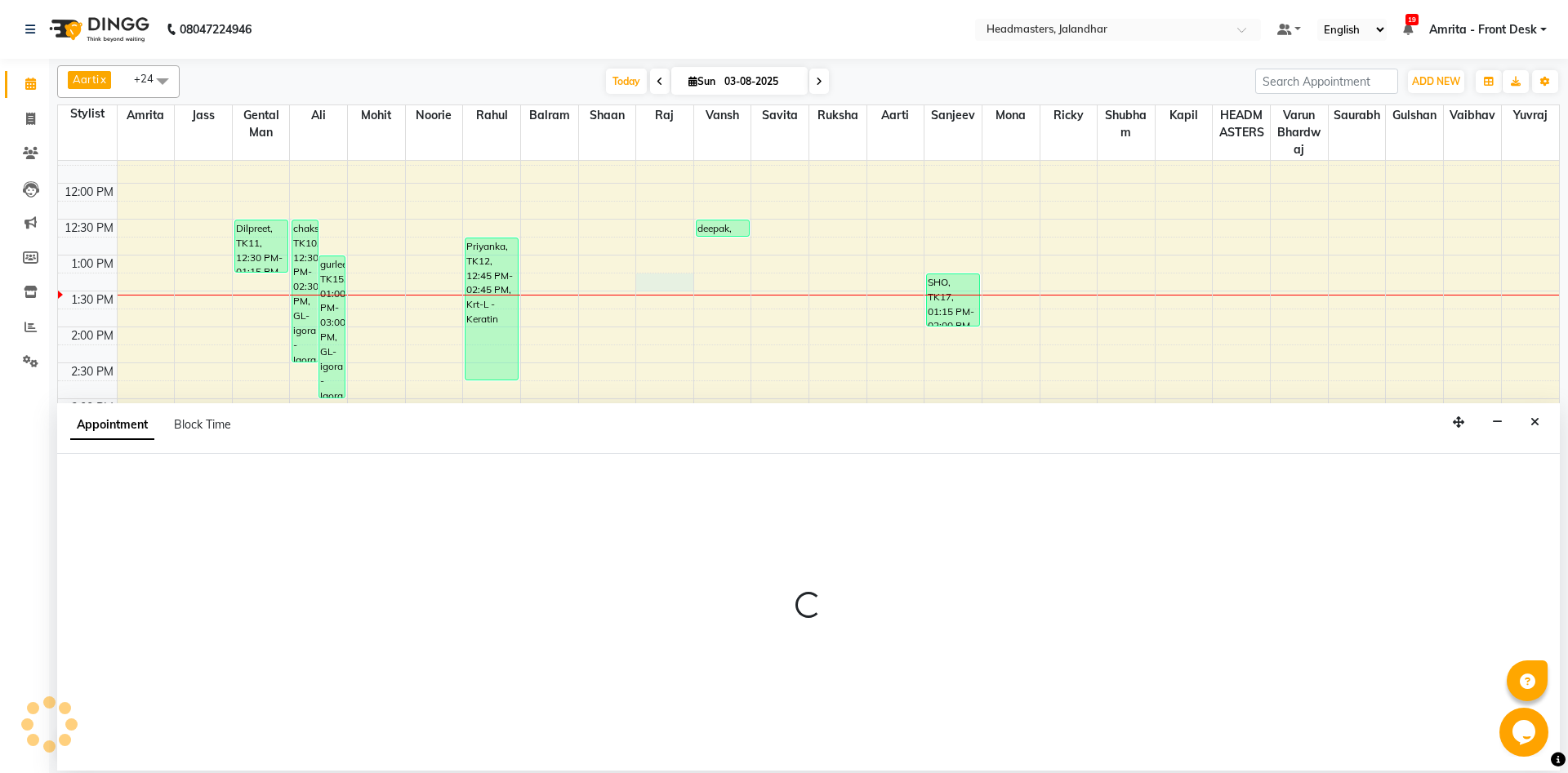 select on "60729" 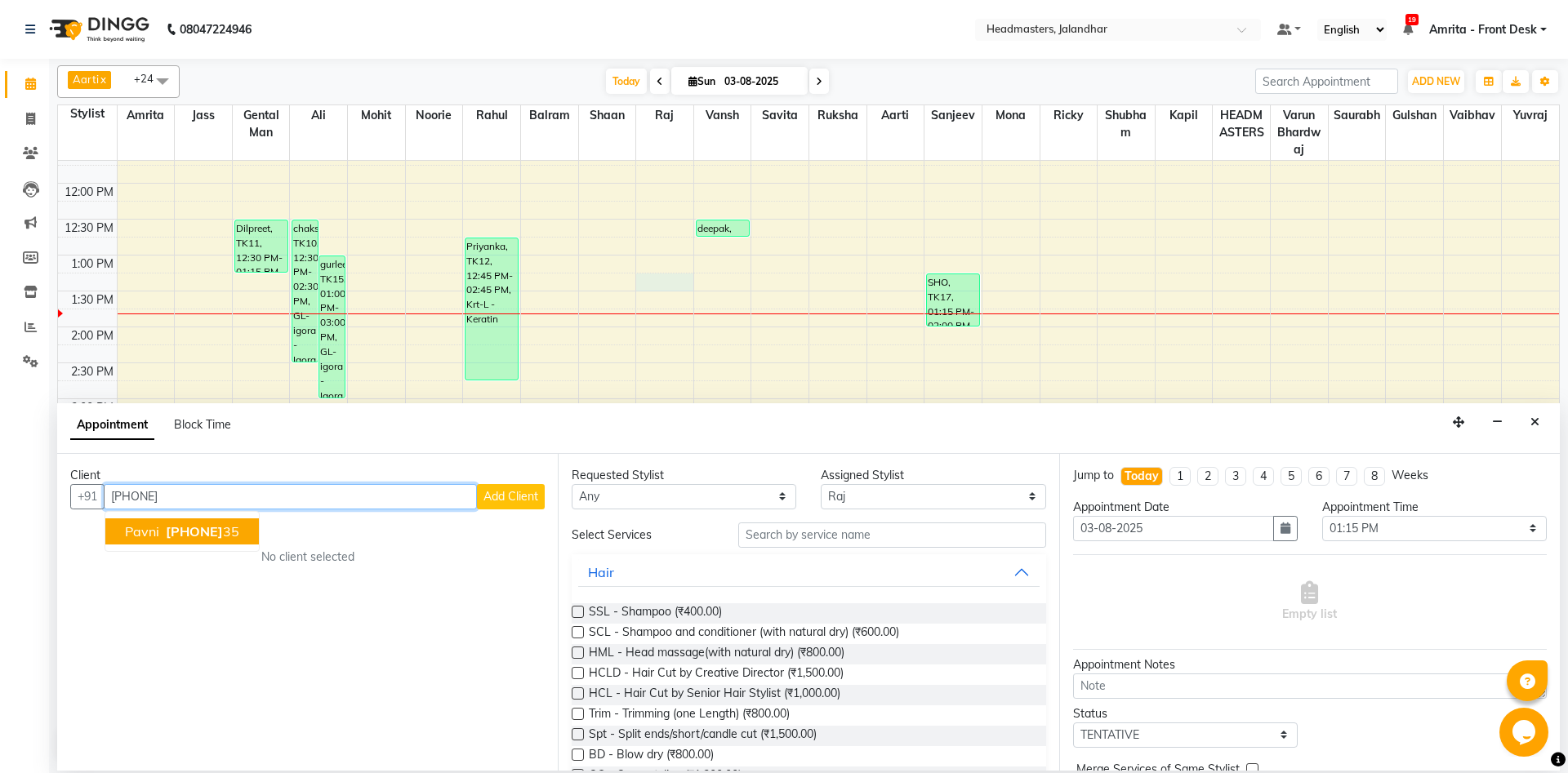 click on "76969715" at bounding box center (194, 531) 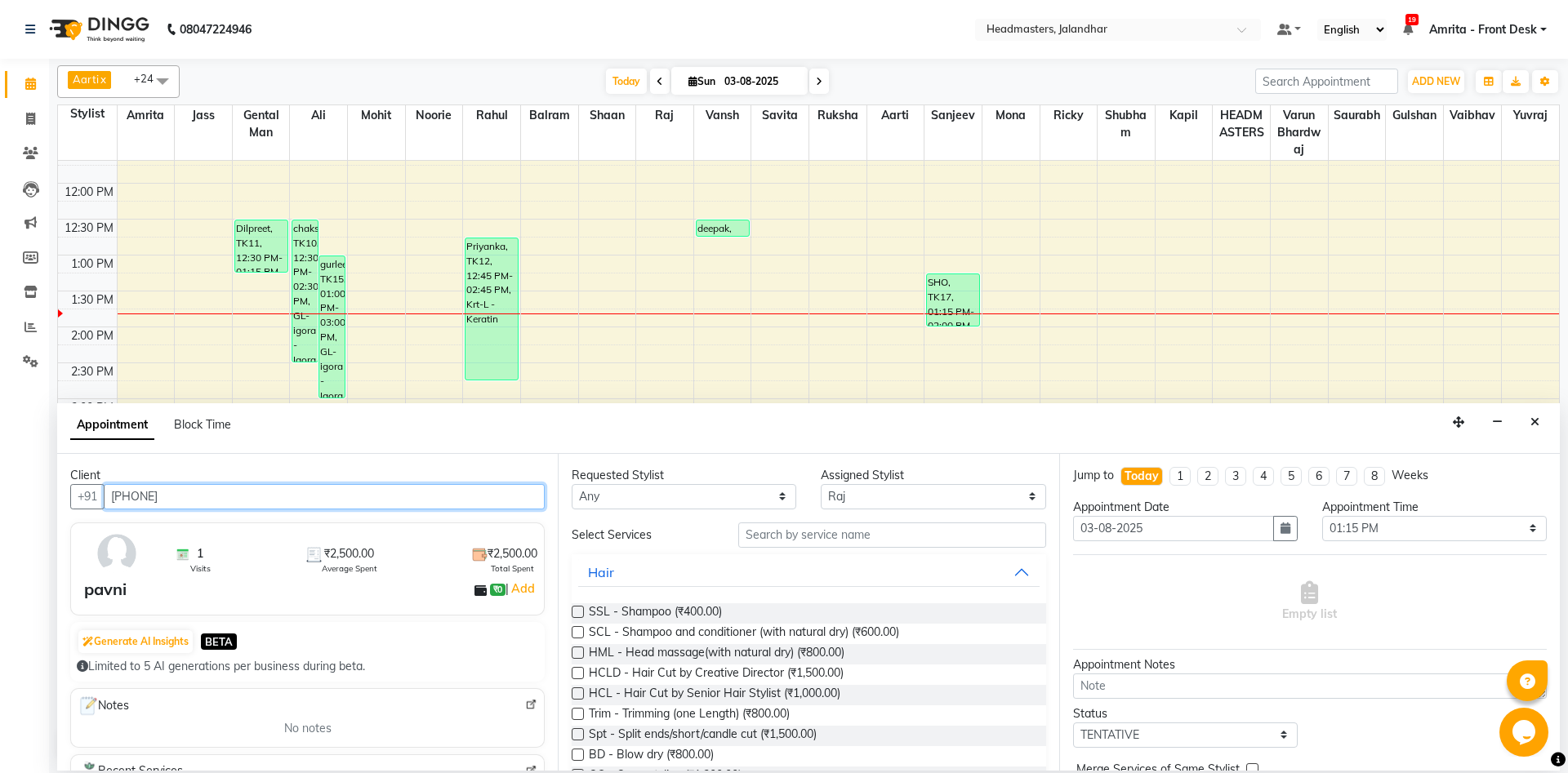 type on "7696971535" 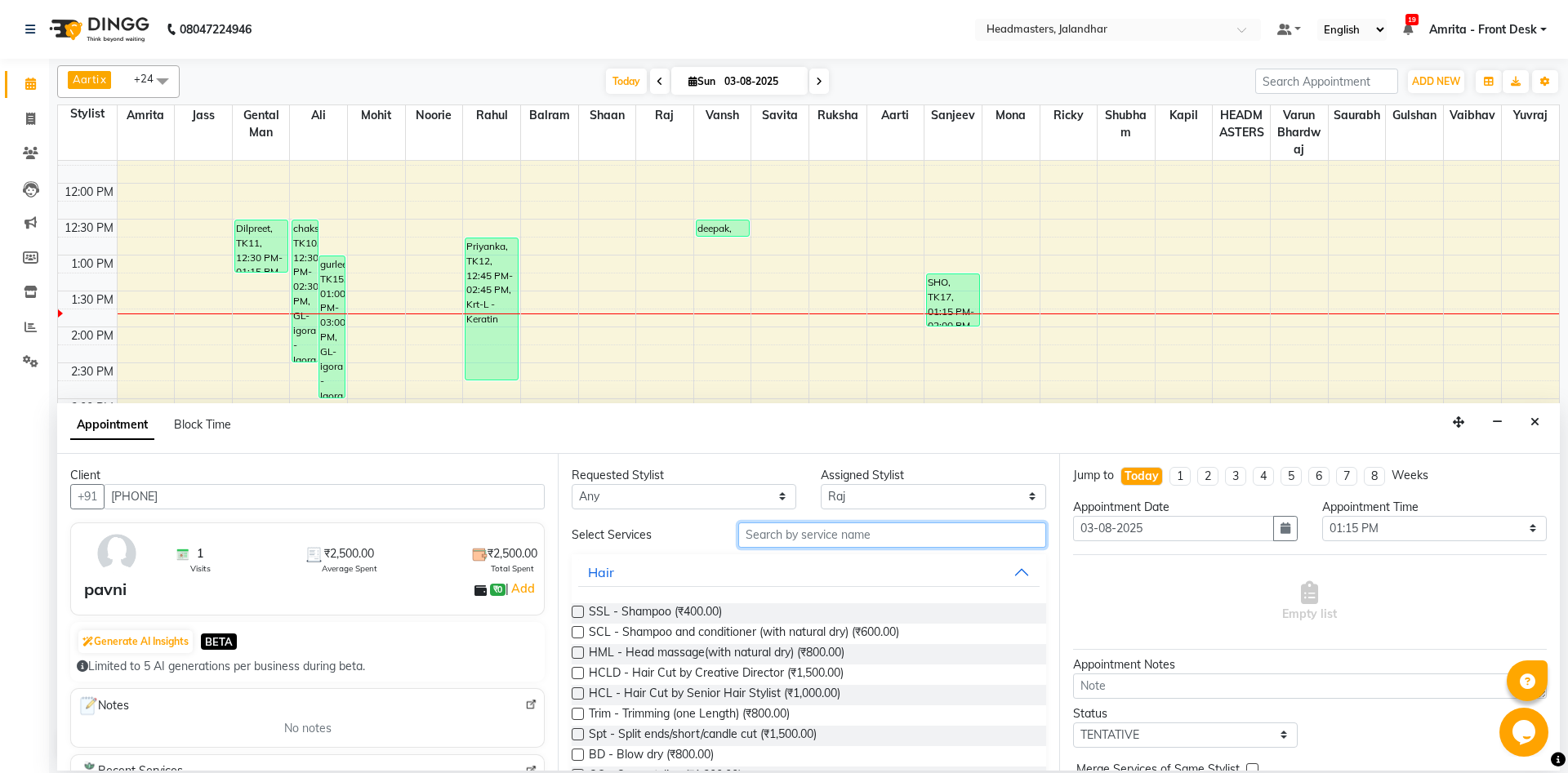 click at bounding box center [892, 535] 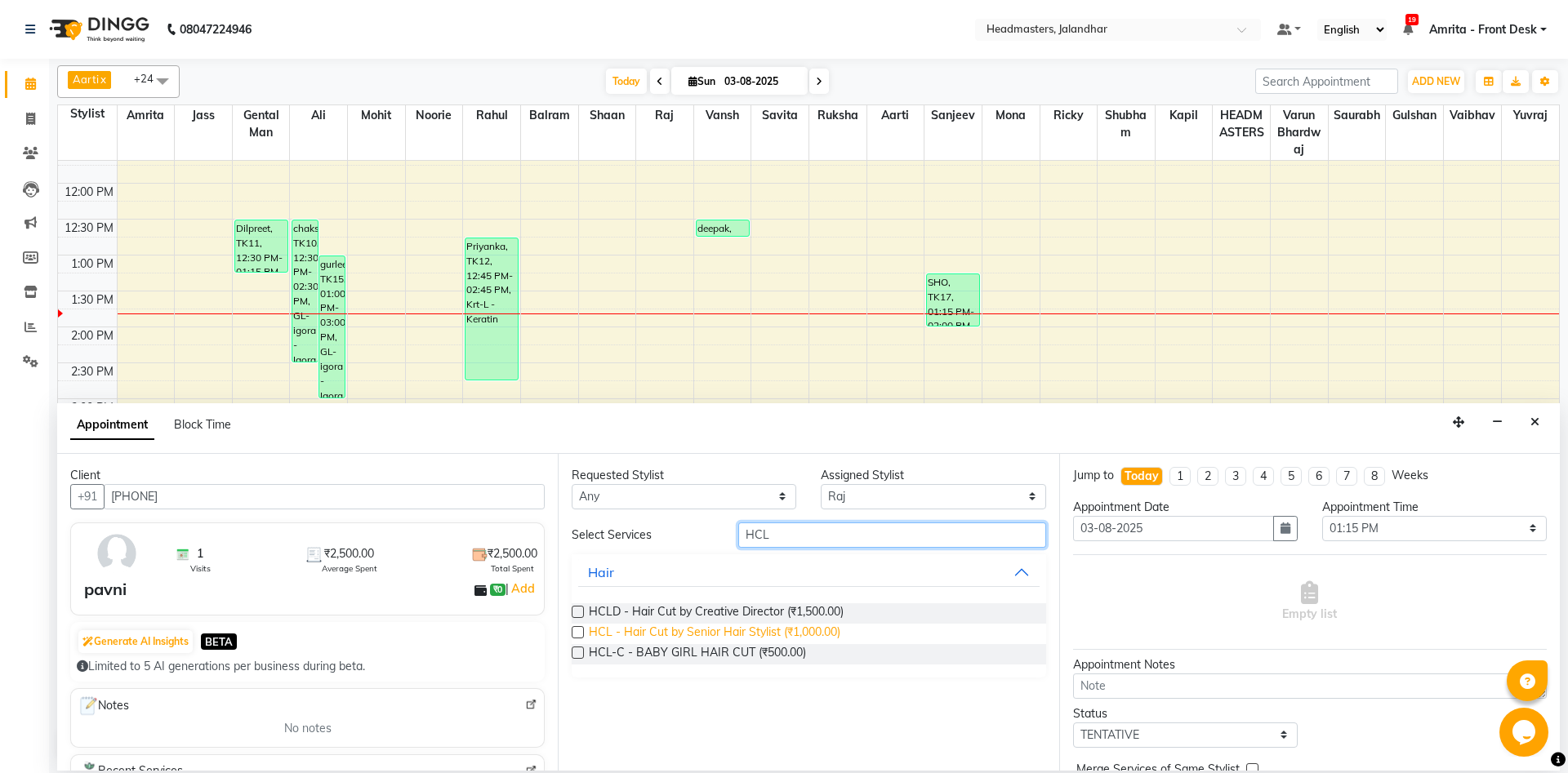 type on "HCL" 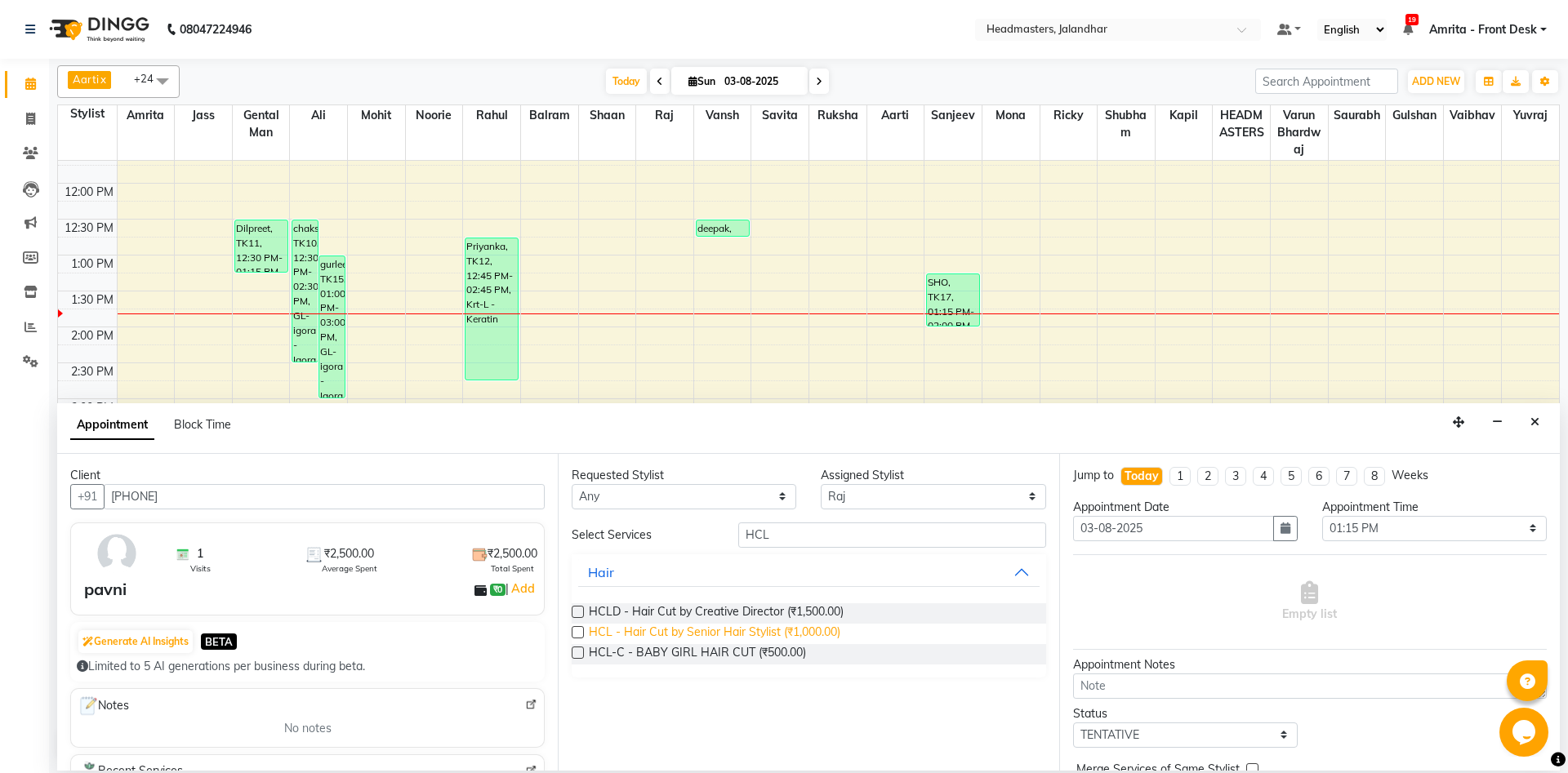 click on "HCL - Hair Cut by Senior Hair Stylist (₹1,000.00)" at bounding box center (715, 633) 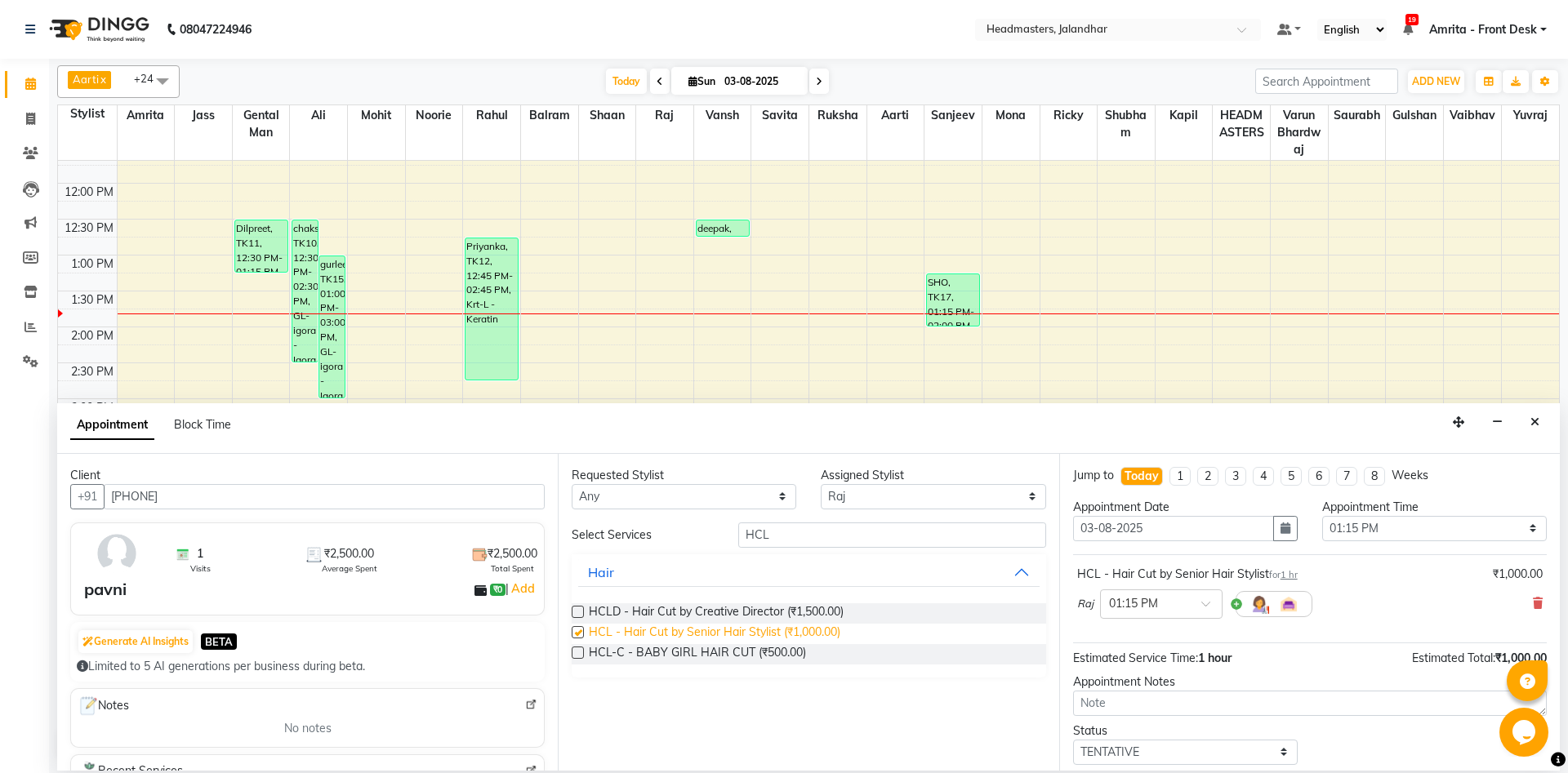 checkbox on "false" 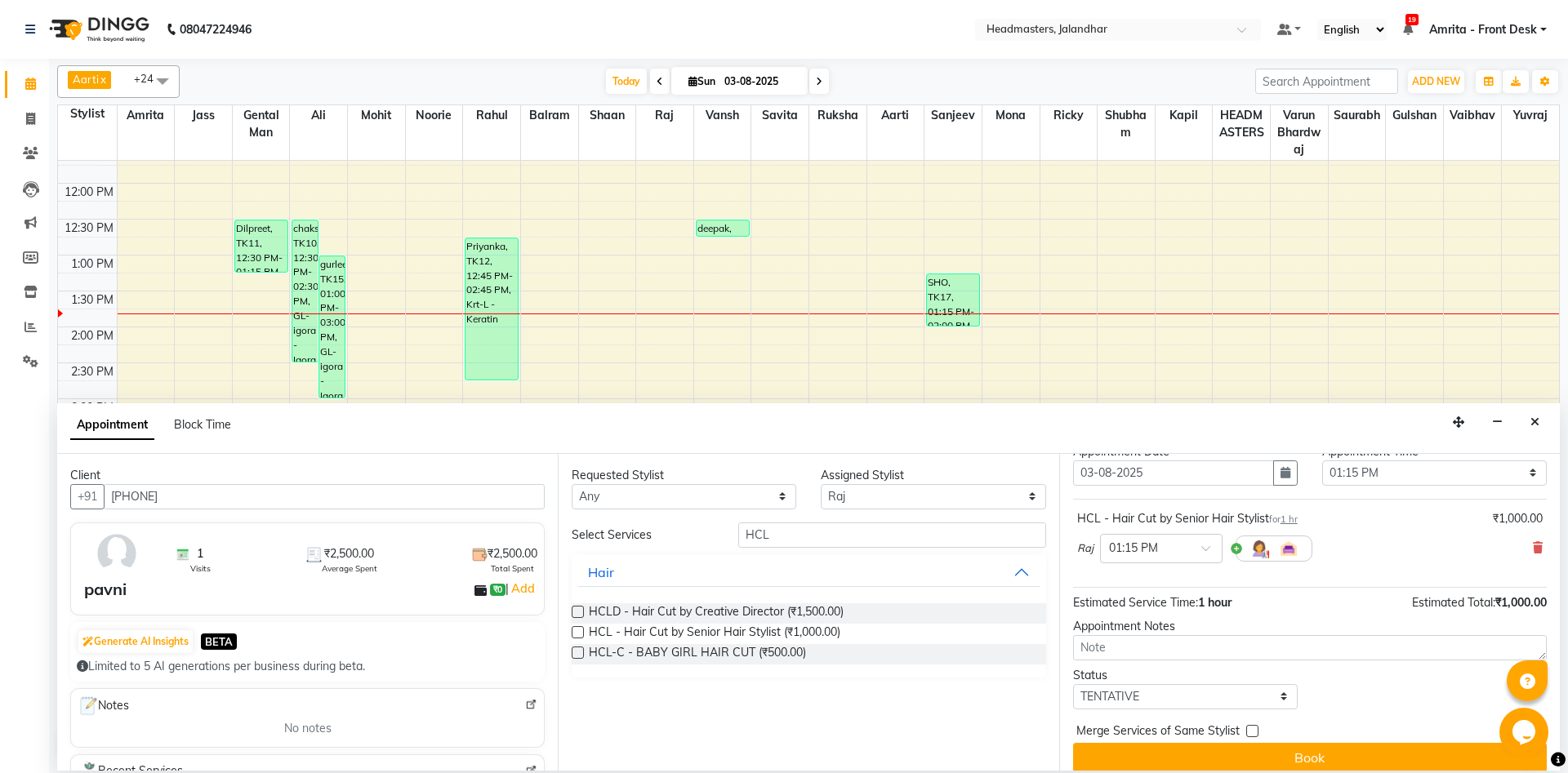 scroll, scrollTop: 70, scrollLeft: 0, axis: vertical 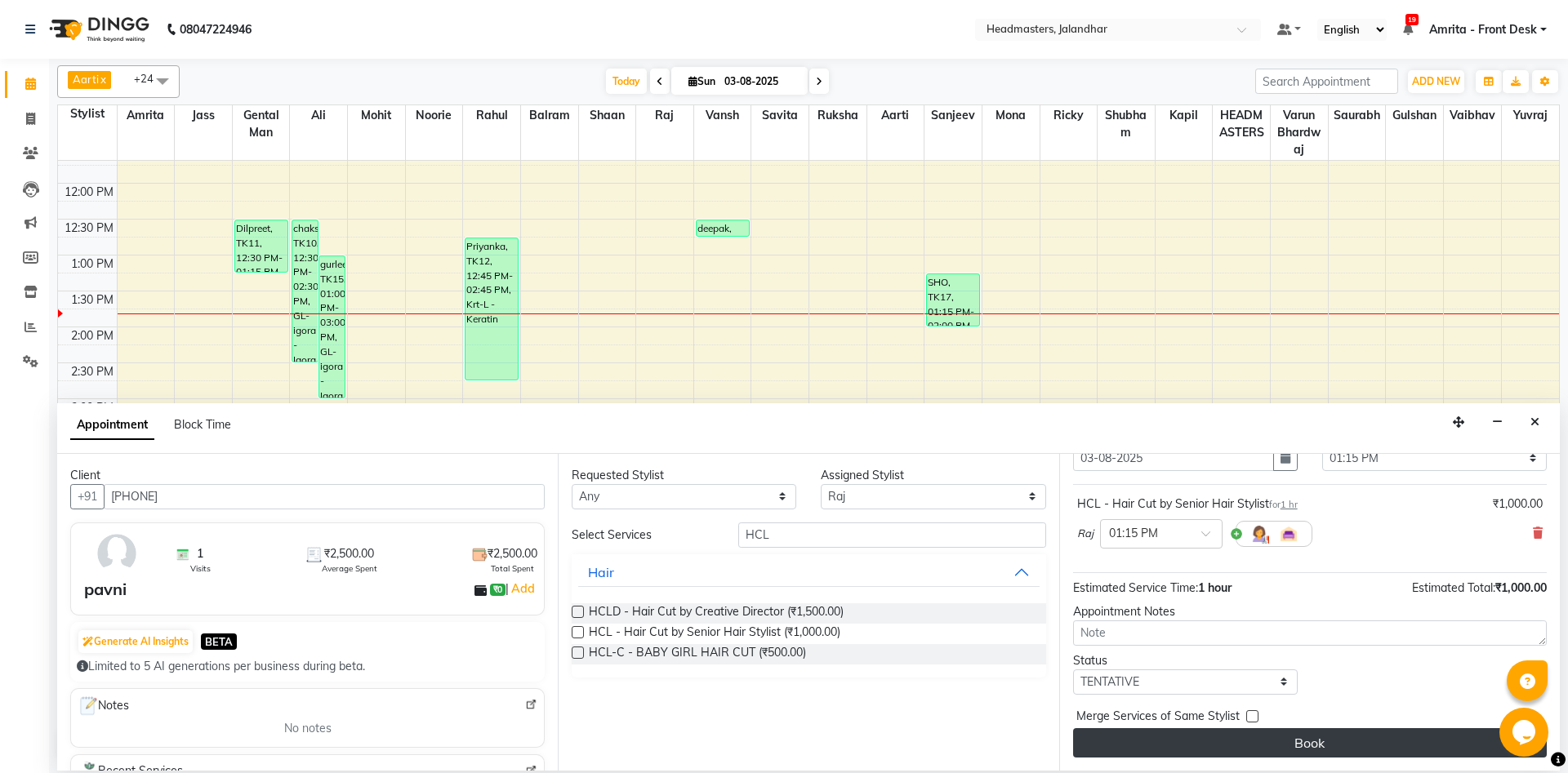 click on "Book" at bounding box center (1310, 743) 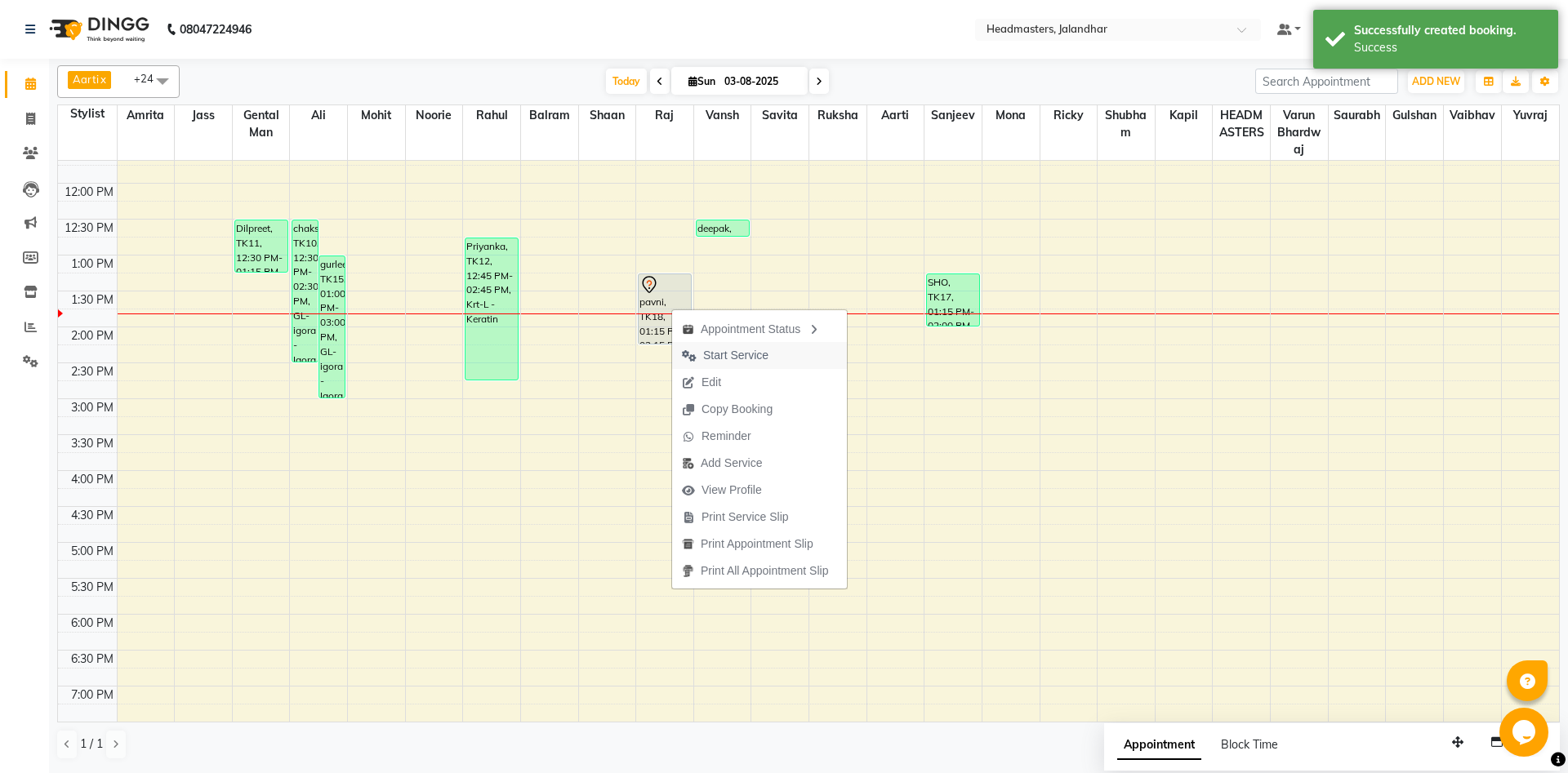 click on "Start Service" at bounding box center (736, 355) 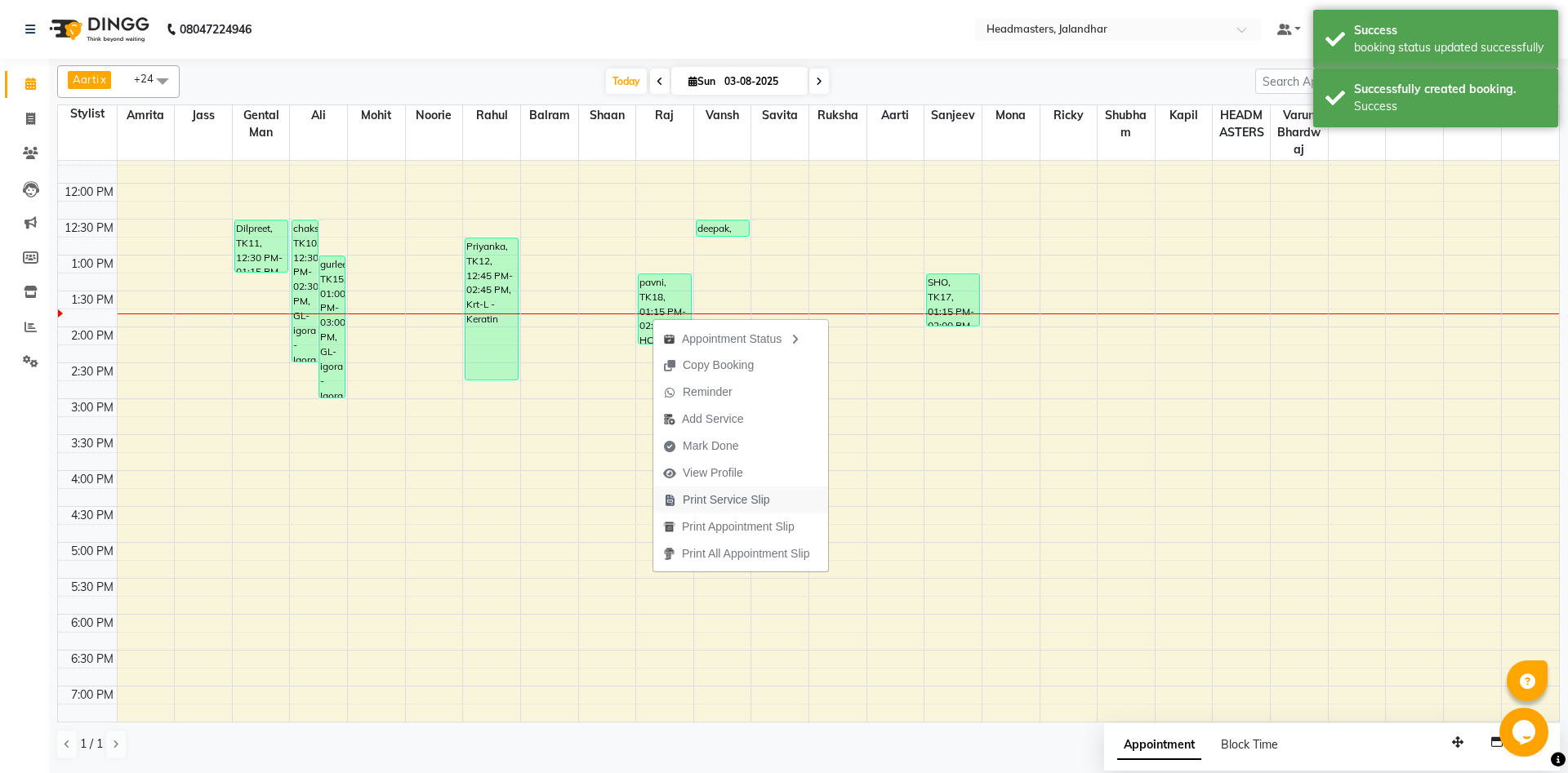 click on "Print Service Slip" at bounding box center (726, 500) 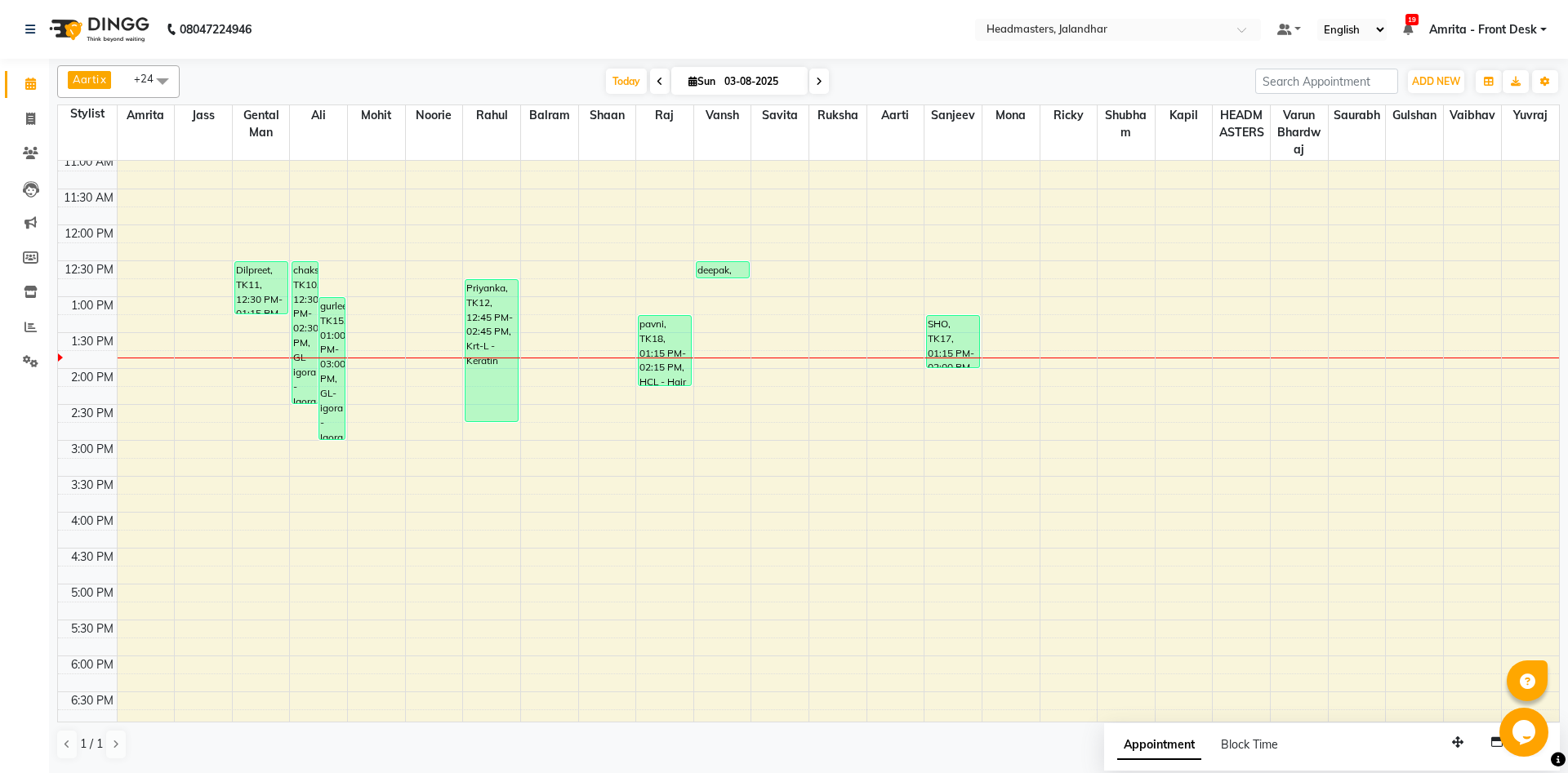 scroll, scrollTop: 176, scrollLeft: 0, axis: vertical 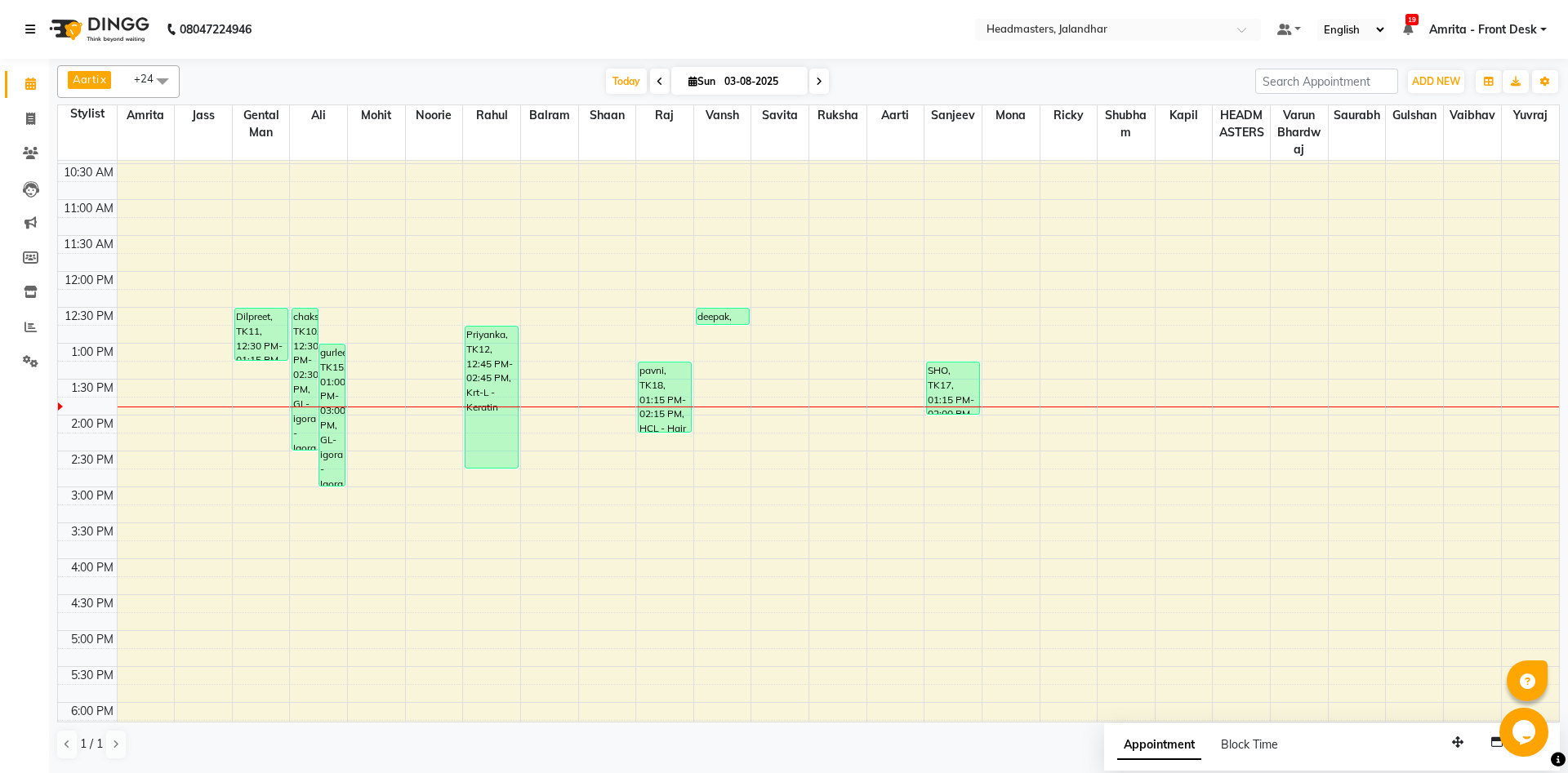 click at bounding box center [30, 29] 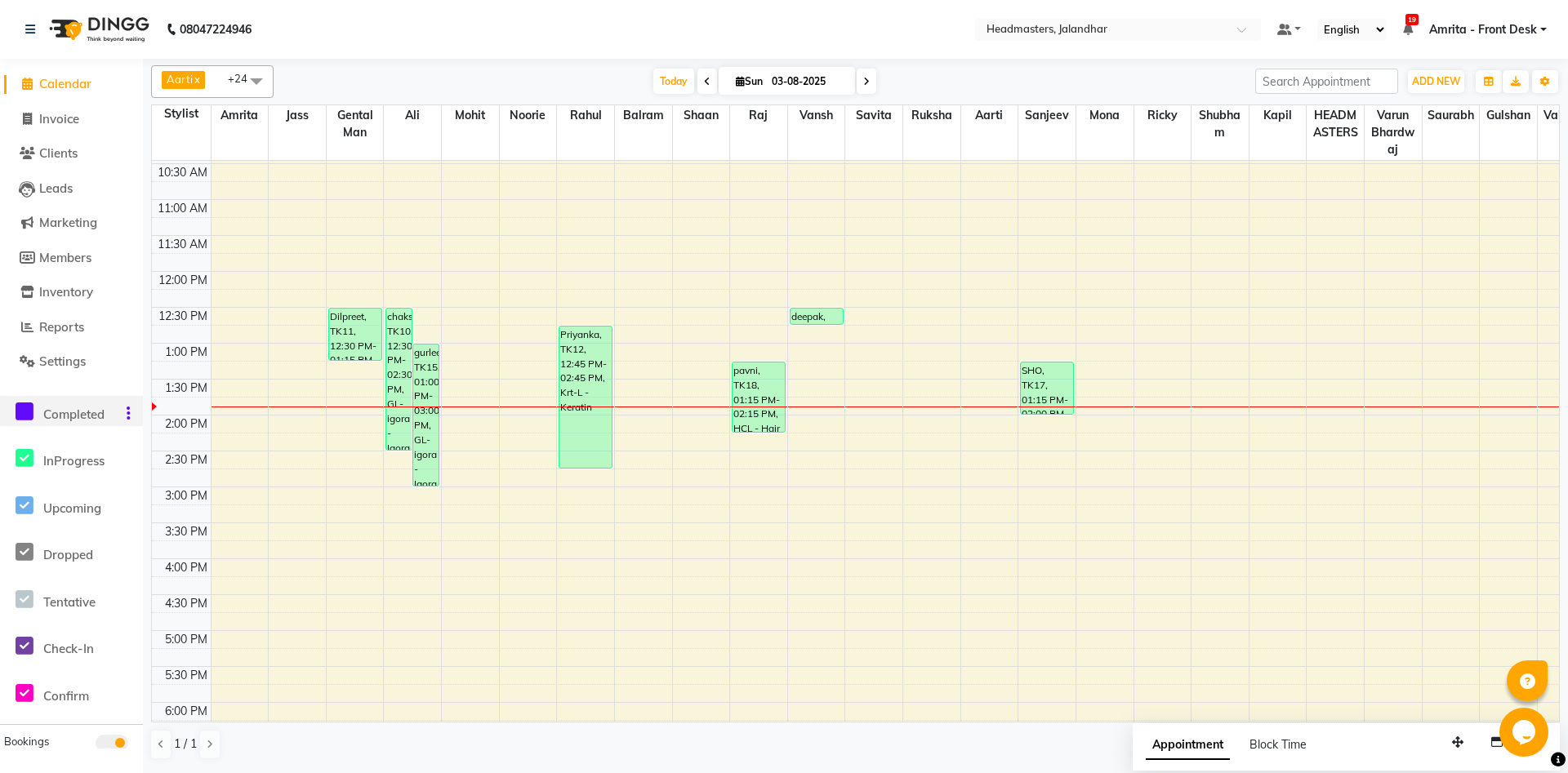 click 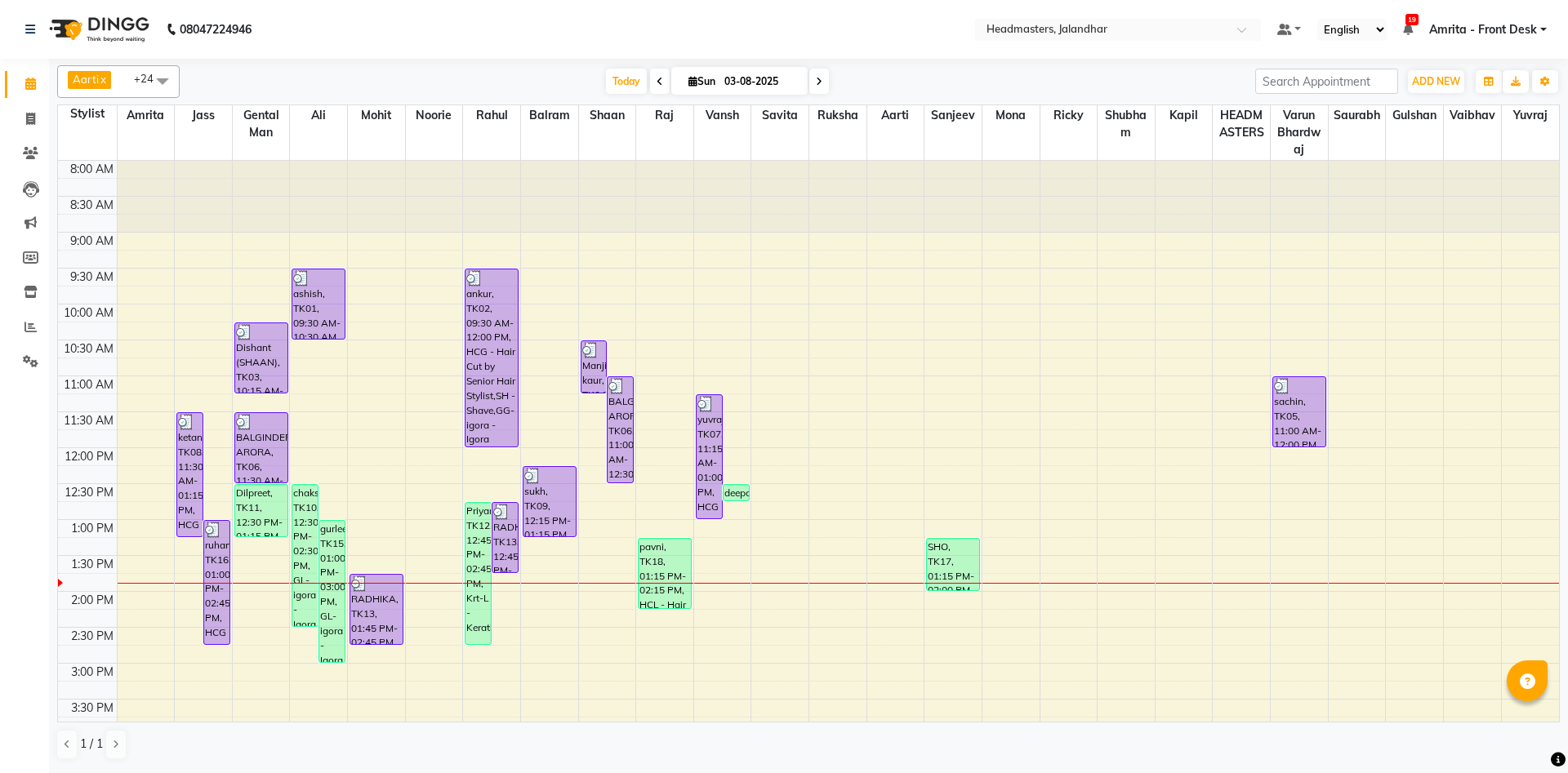 scroll, scrollTop: 0, scrollLeft: 0, axis: both 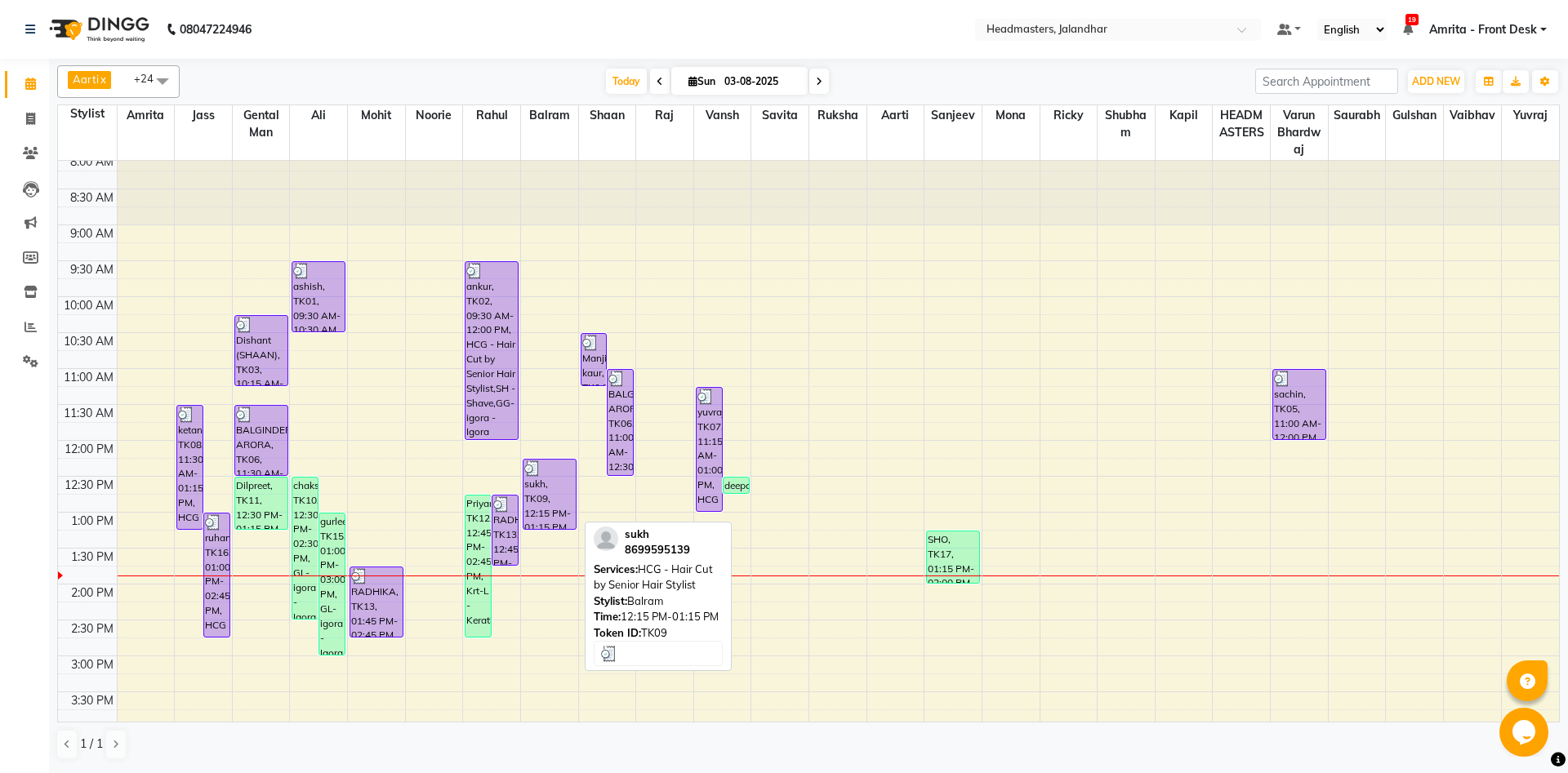 click on "sukh, TK09, 12:15 PM-01:15 PM, HCG - Hair Cut by Senior Hair Stylist" at bounding box center (550, 494) 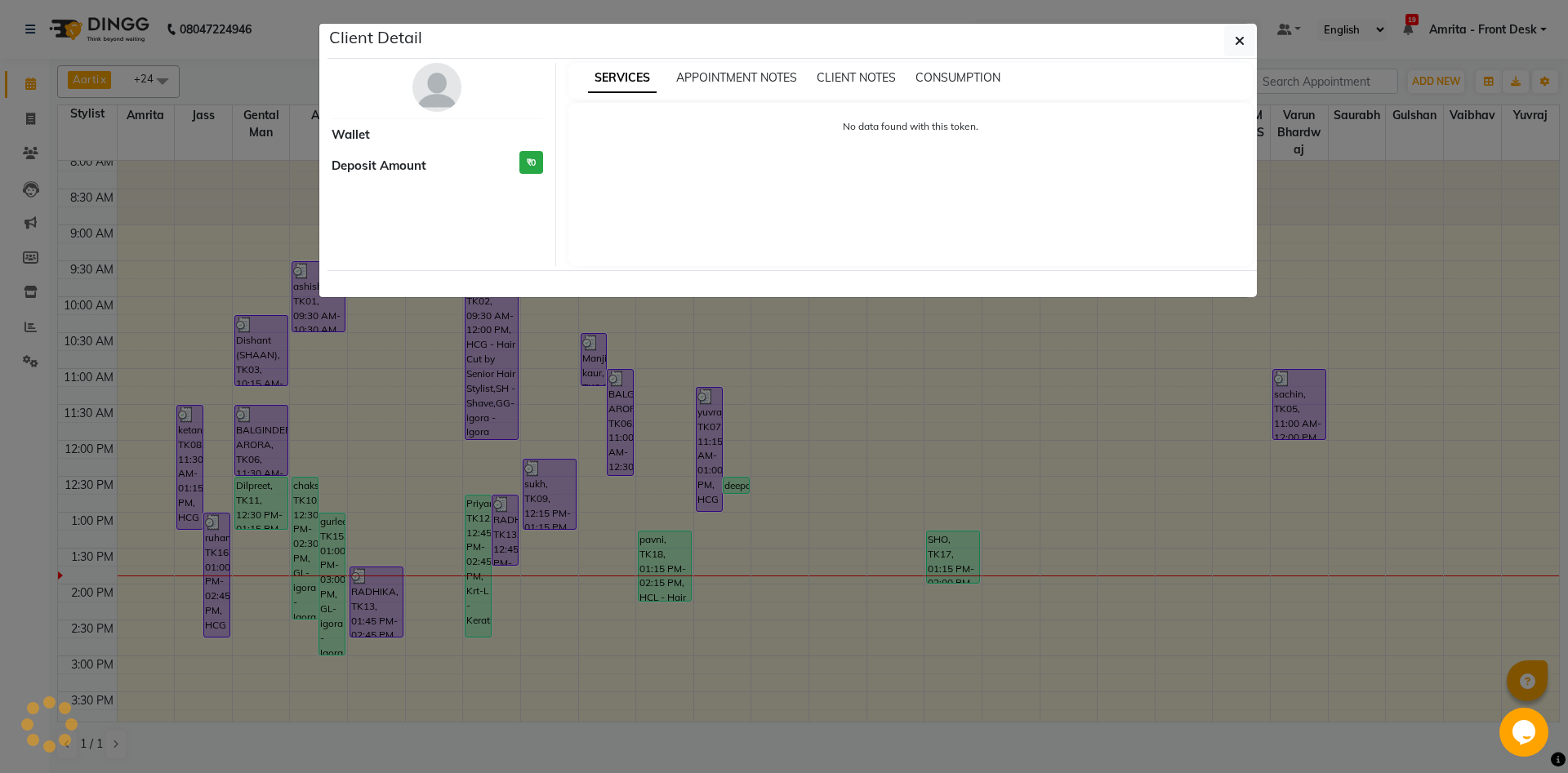 select on "3" 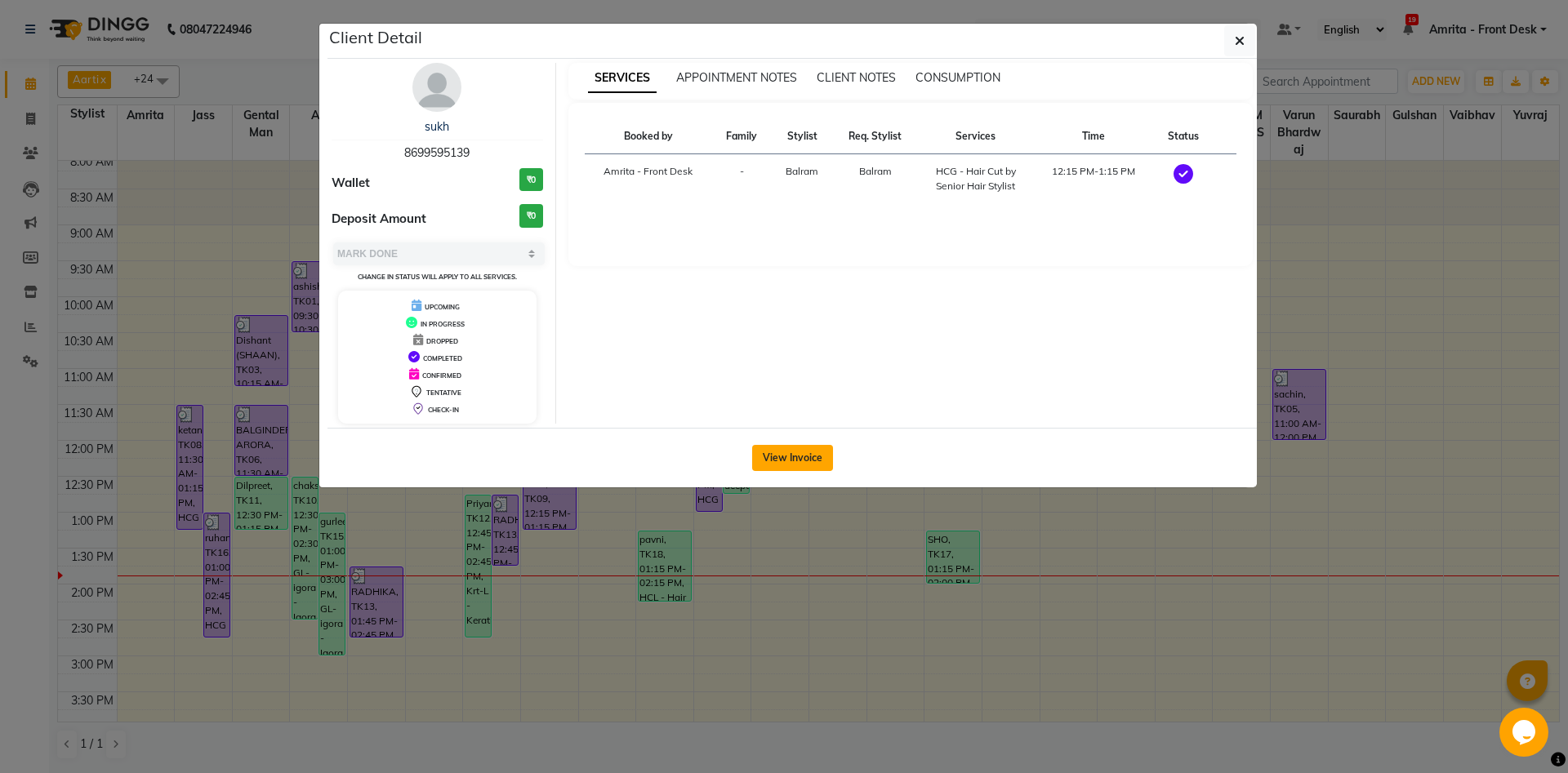 click on "View Invoice" 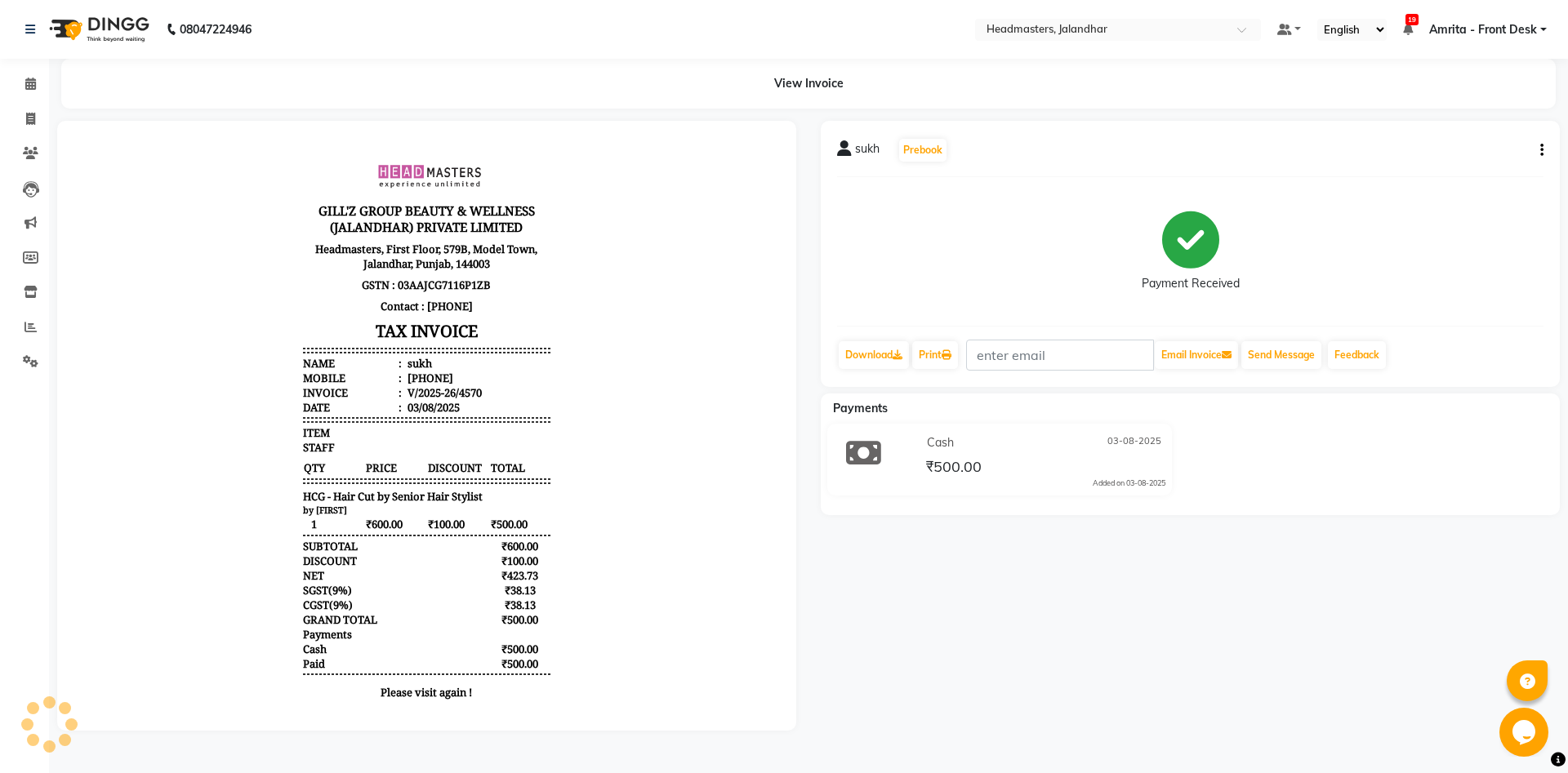 scroll, scrollTop: 0, scrollLeft: 0, axis: both 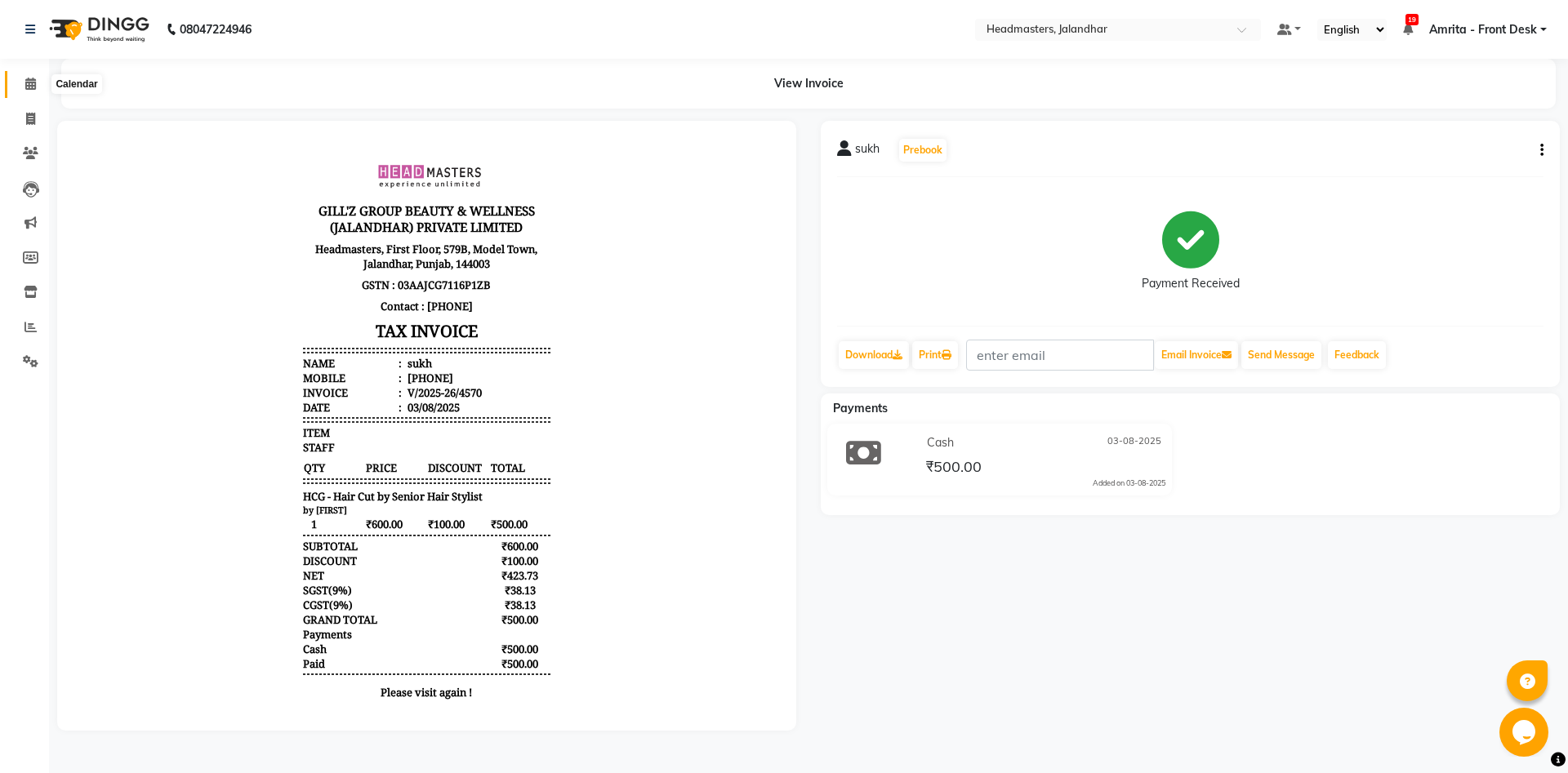 click 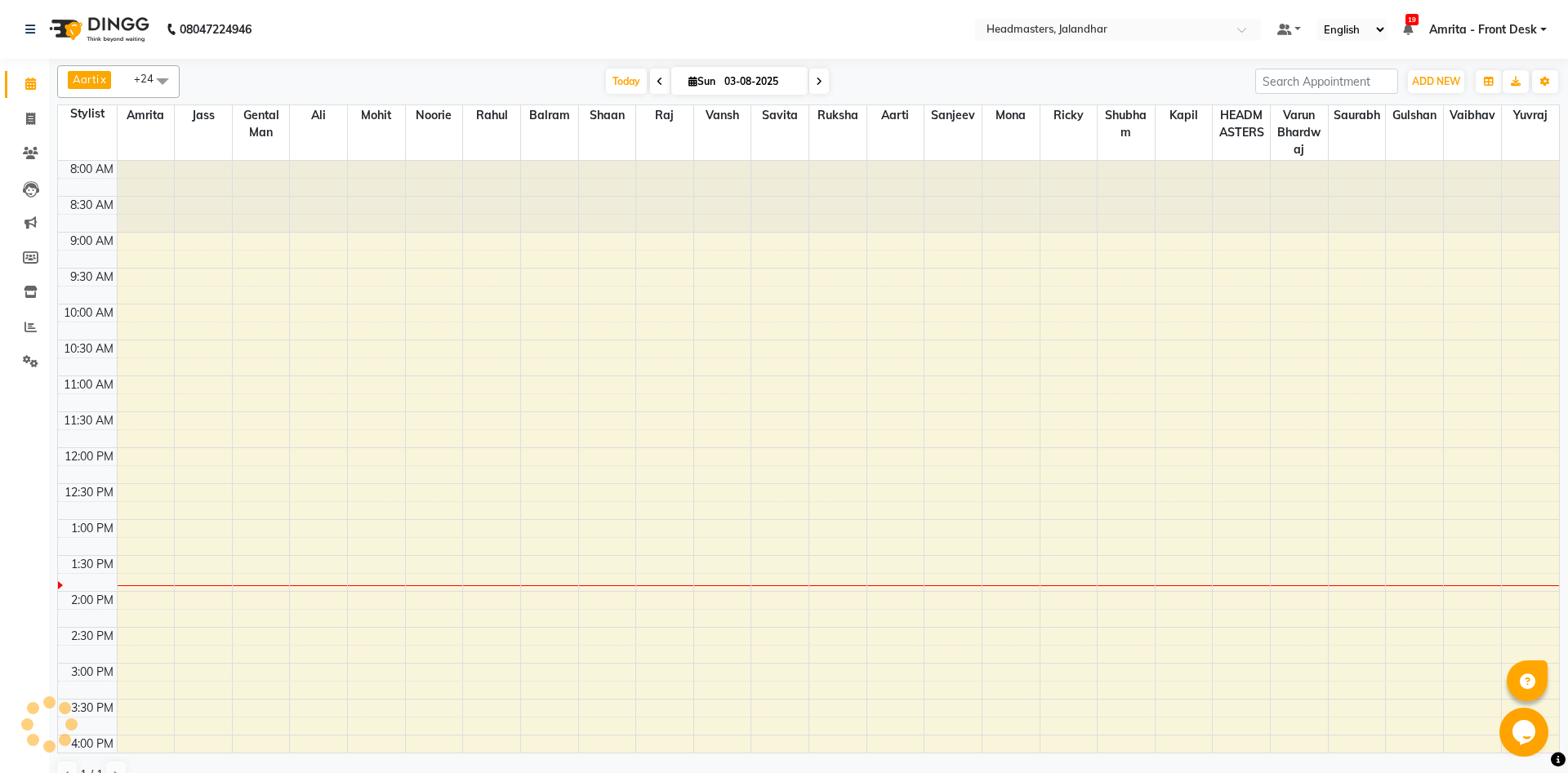 scroll, scrollTop: 0, scrollLeft: 0, axis: both 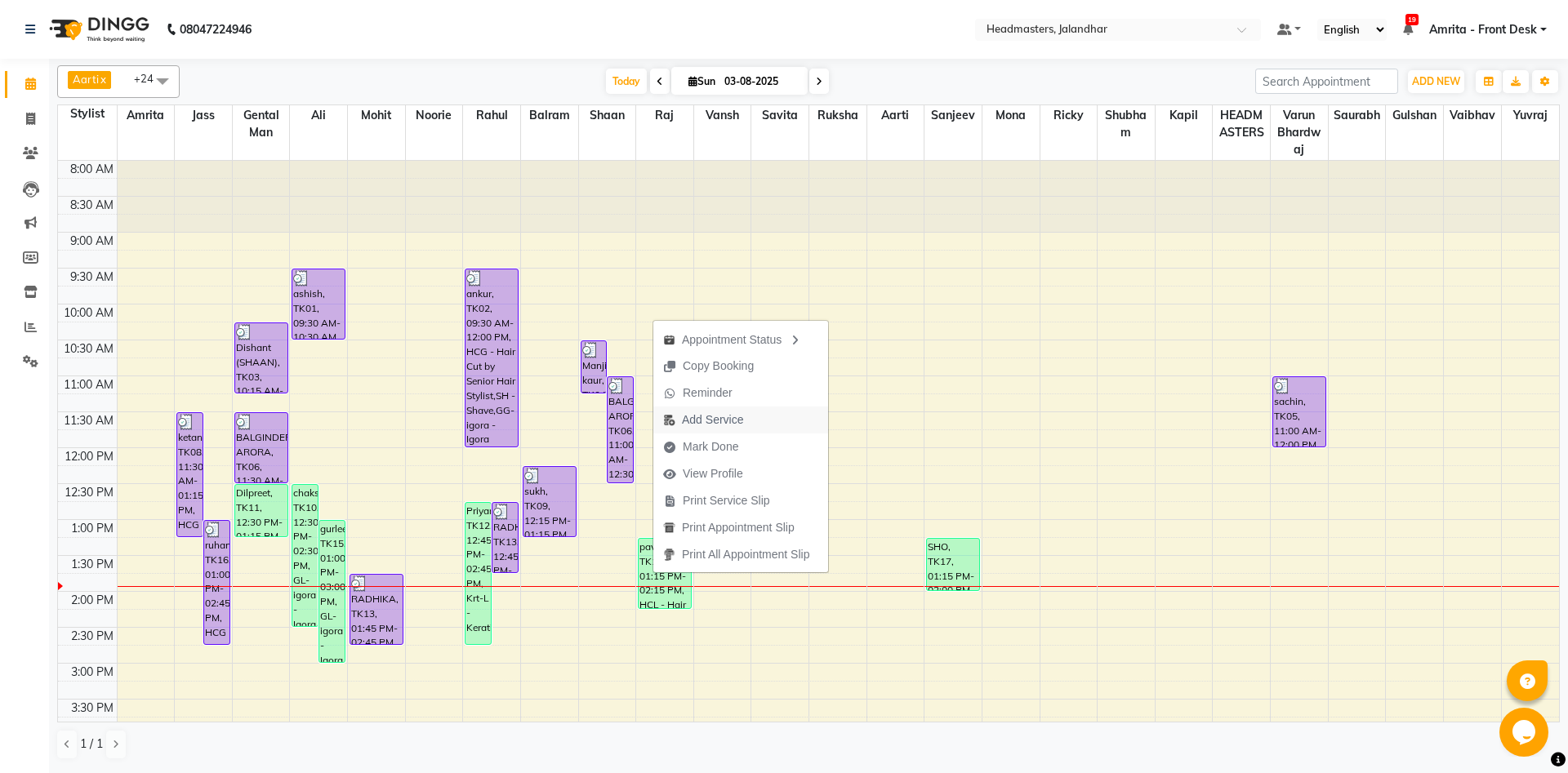 click on "Add Service" at bounding box center (712, 420) 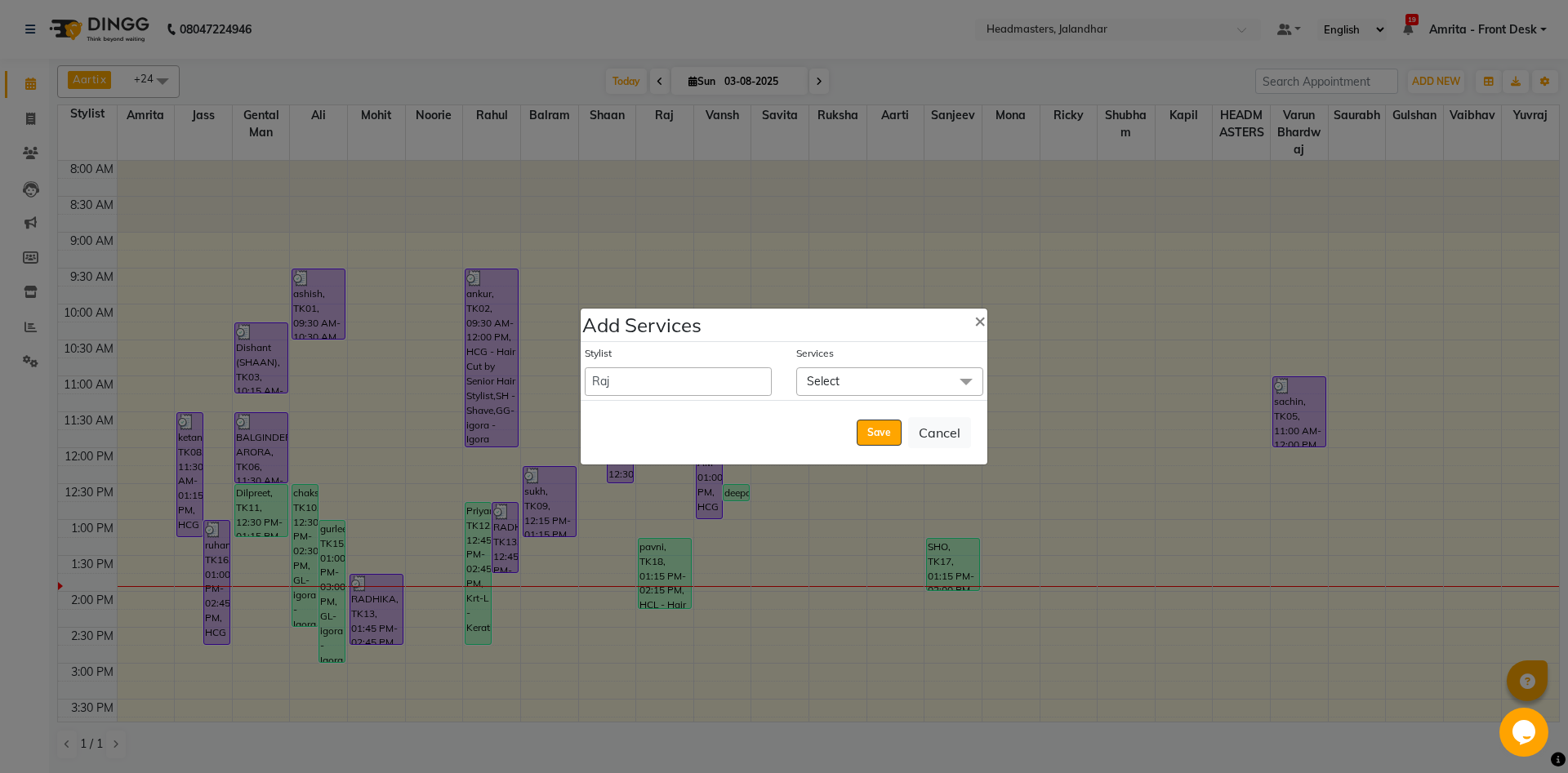 click on "Stylist" 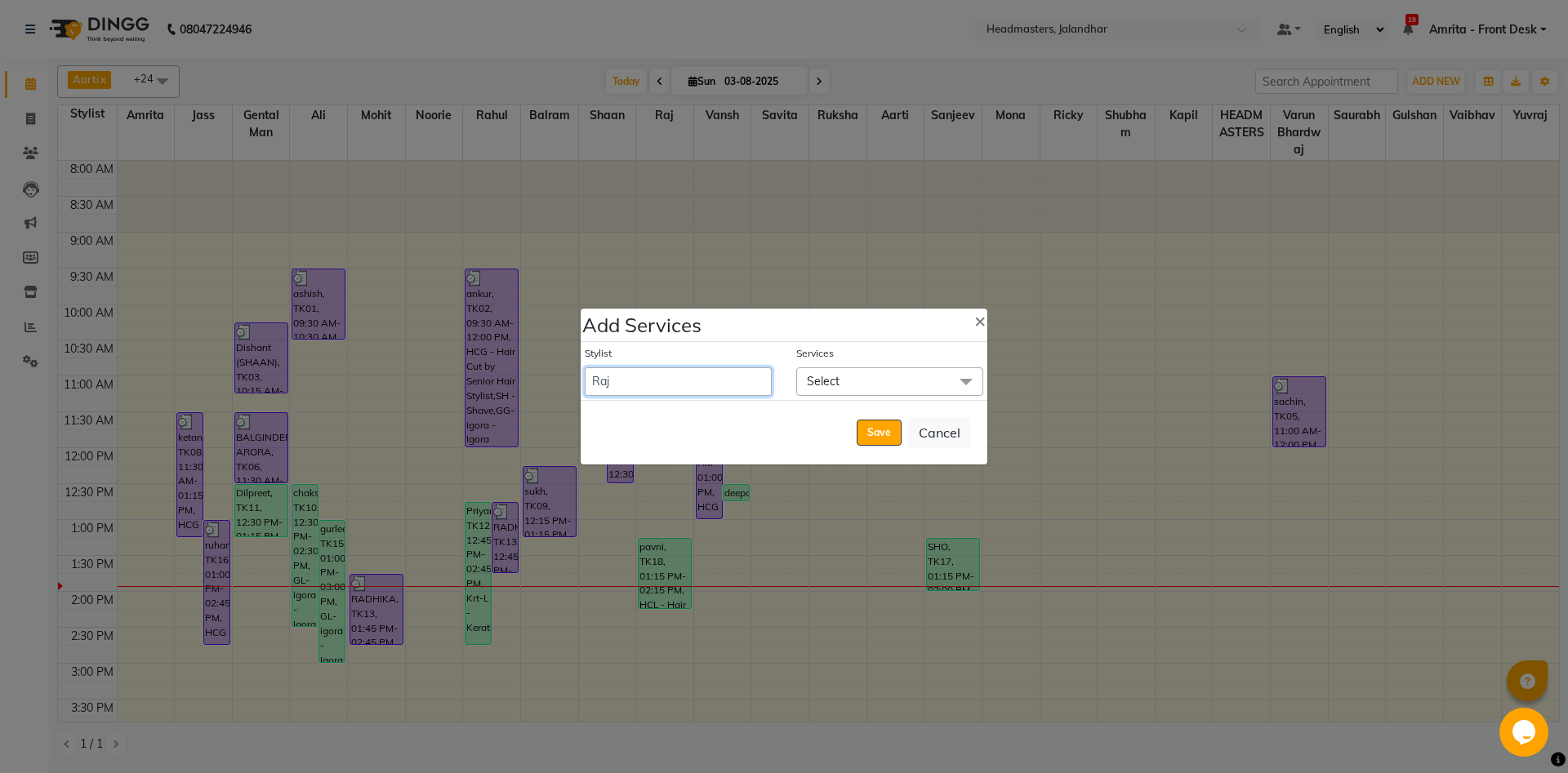click on "Aarti   Ali   Amrita   Amrita - Front Desk   Balram   Gental Man   Gulshan   HEADMASTERS   Jass   Kapil   Manpreet   Manpreet   Mohit   Mona   Noorie   Rahul   Raj   Ricky   Riya   Ruksha   Sanjeev   Saurabh    Savita   Shaan   Shubham   Vaibhav   Vansh   Varun Bhardwaj   Yuvraj" at bounding box center [678, 381] 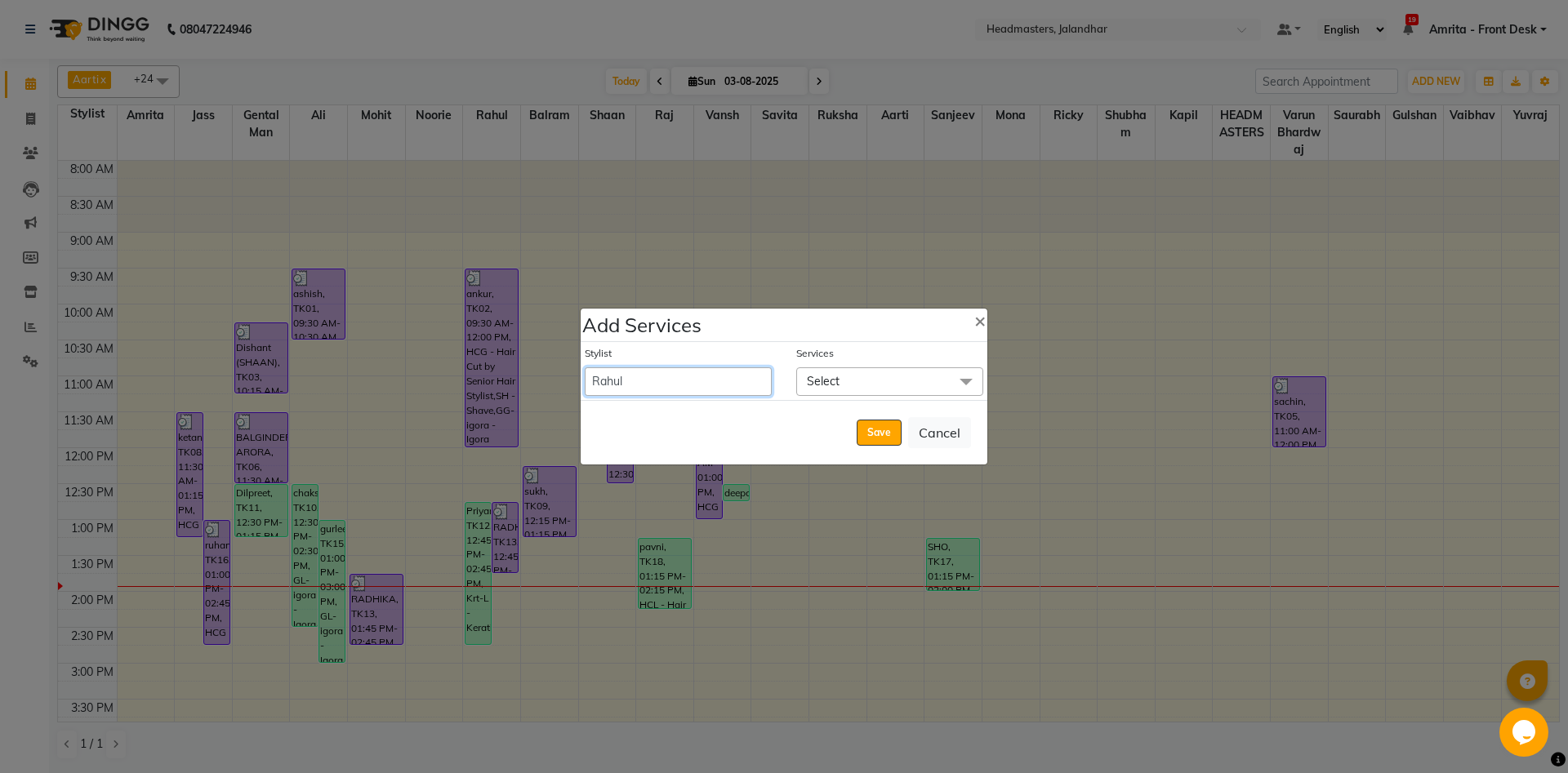click on "Rahul" at bounding box center (0, 0) 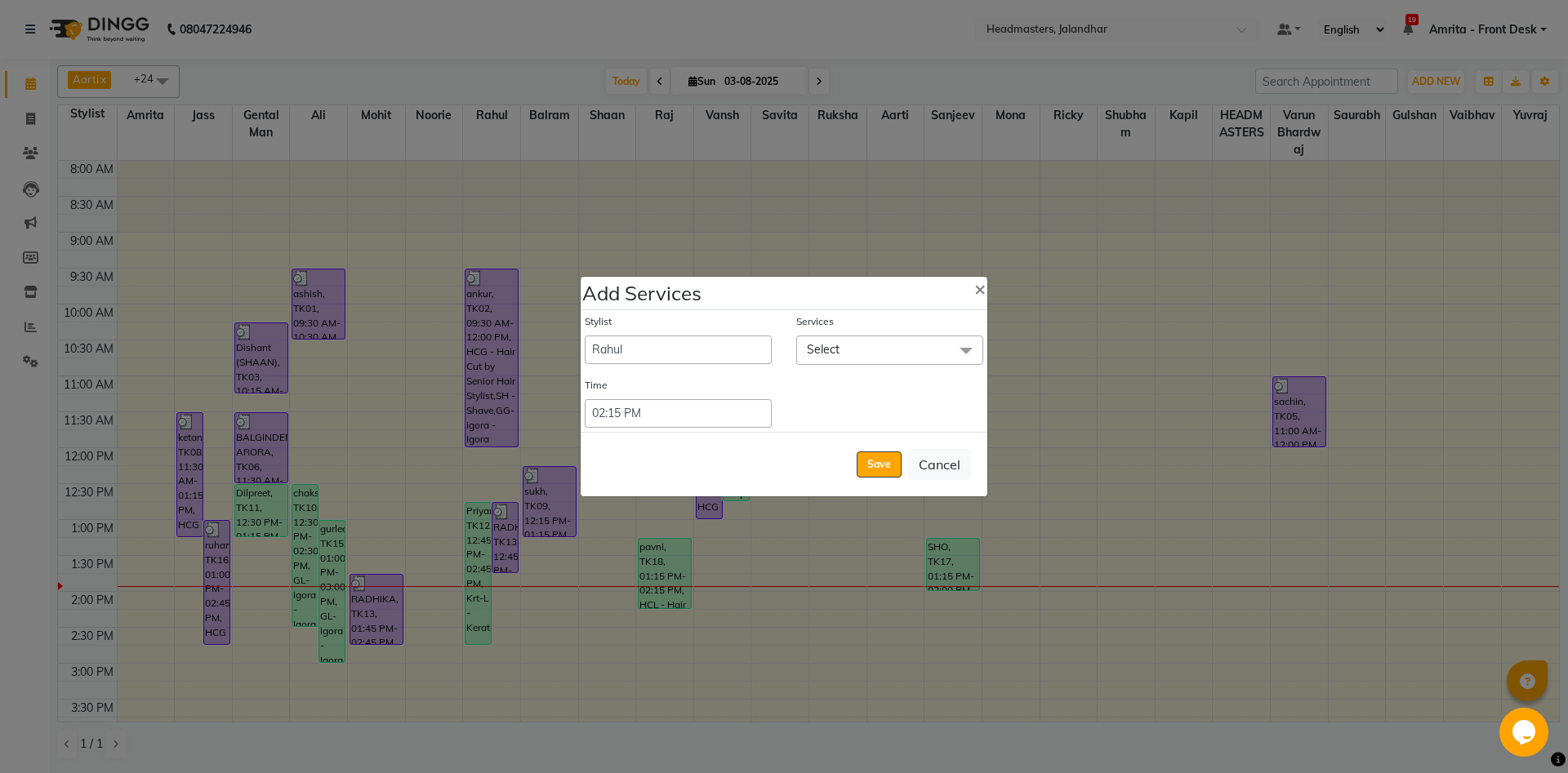 click on "Select" 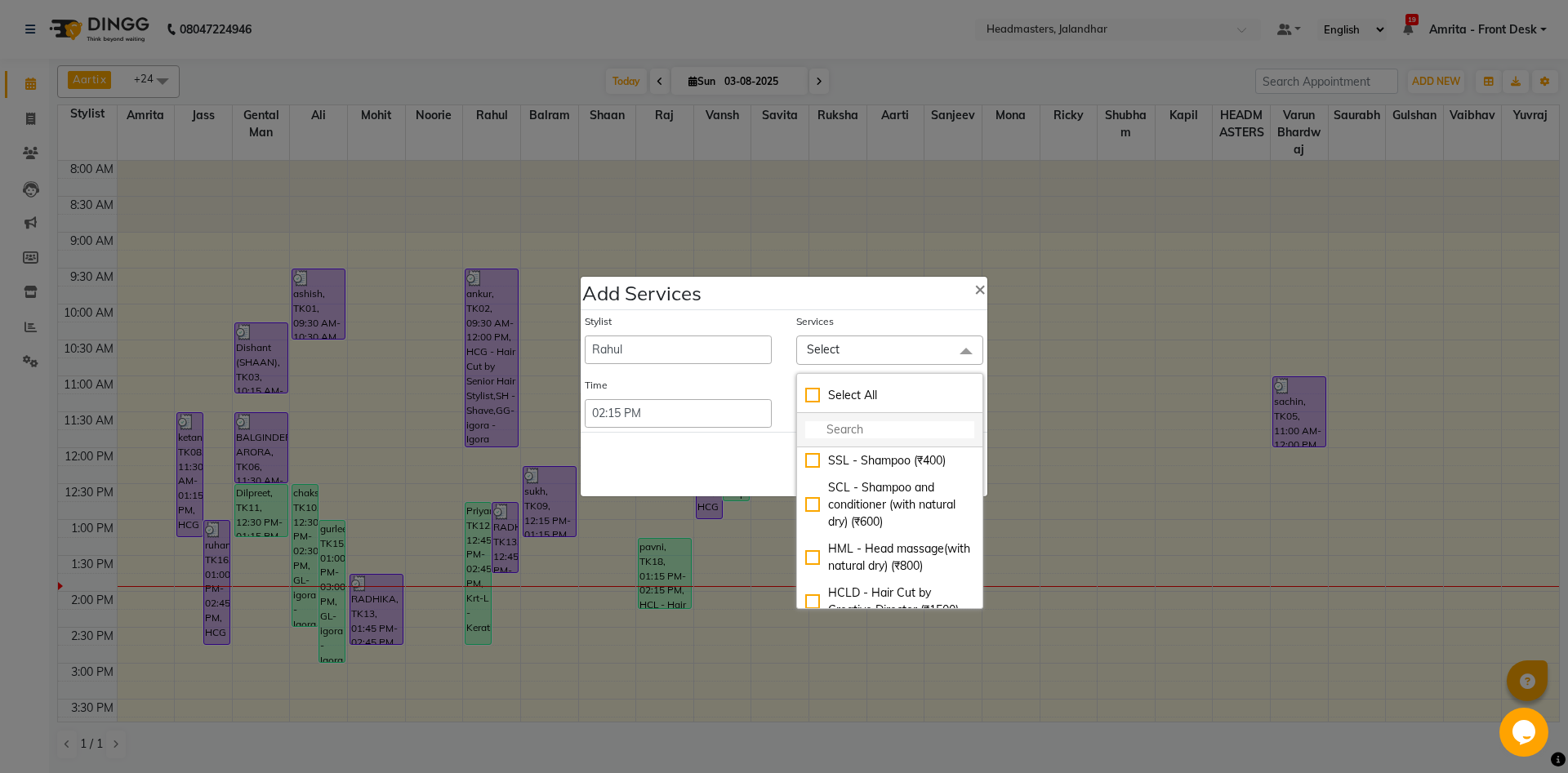 click 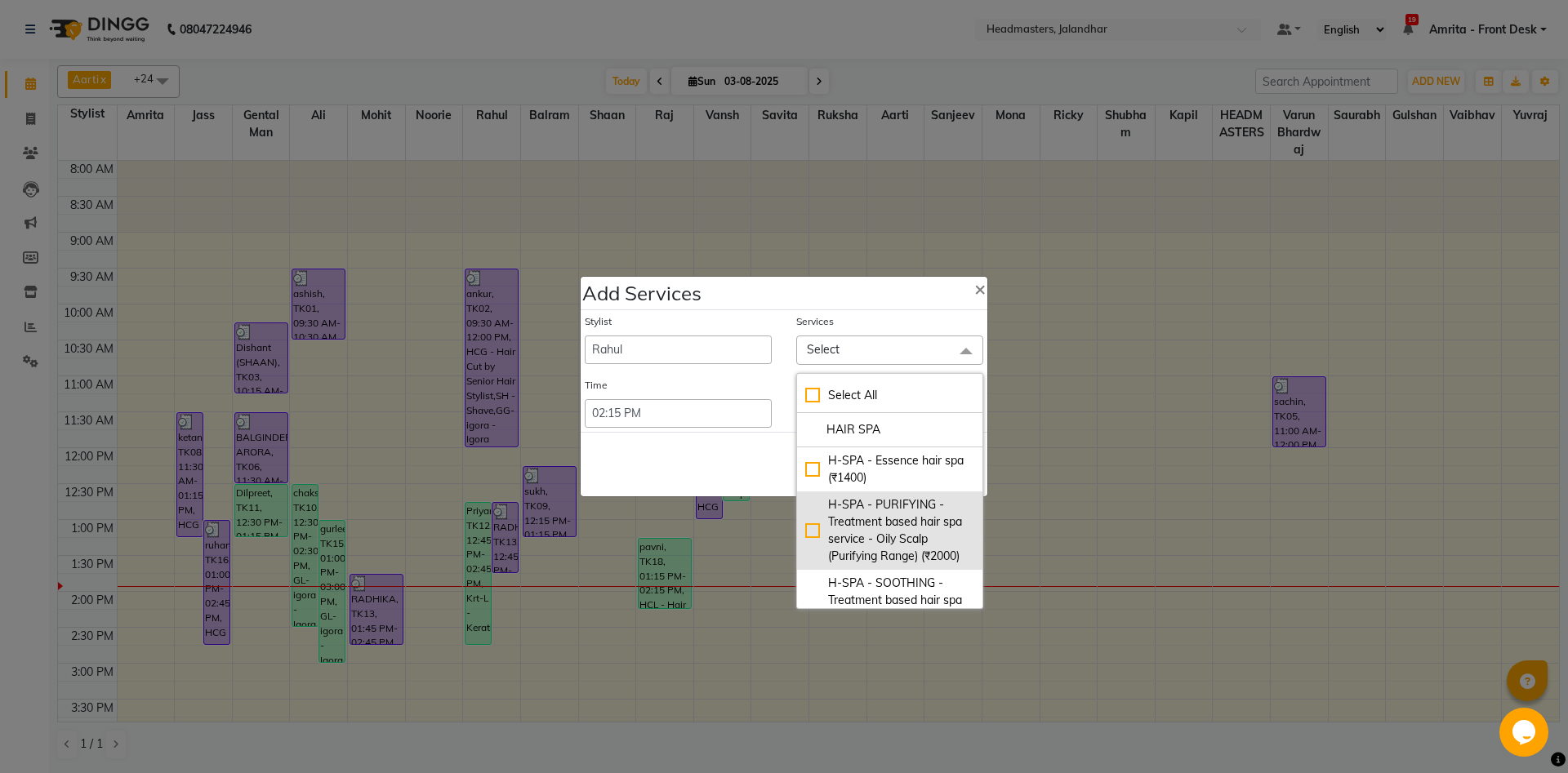 type on "HAIR SPA" 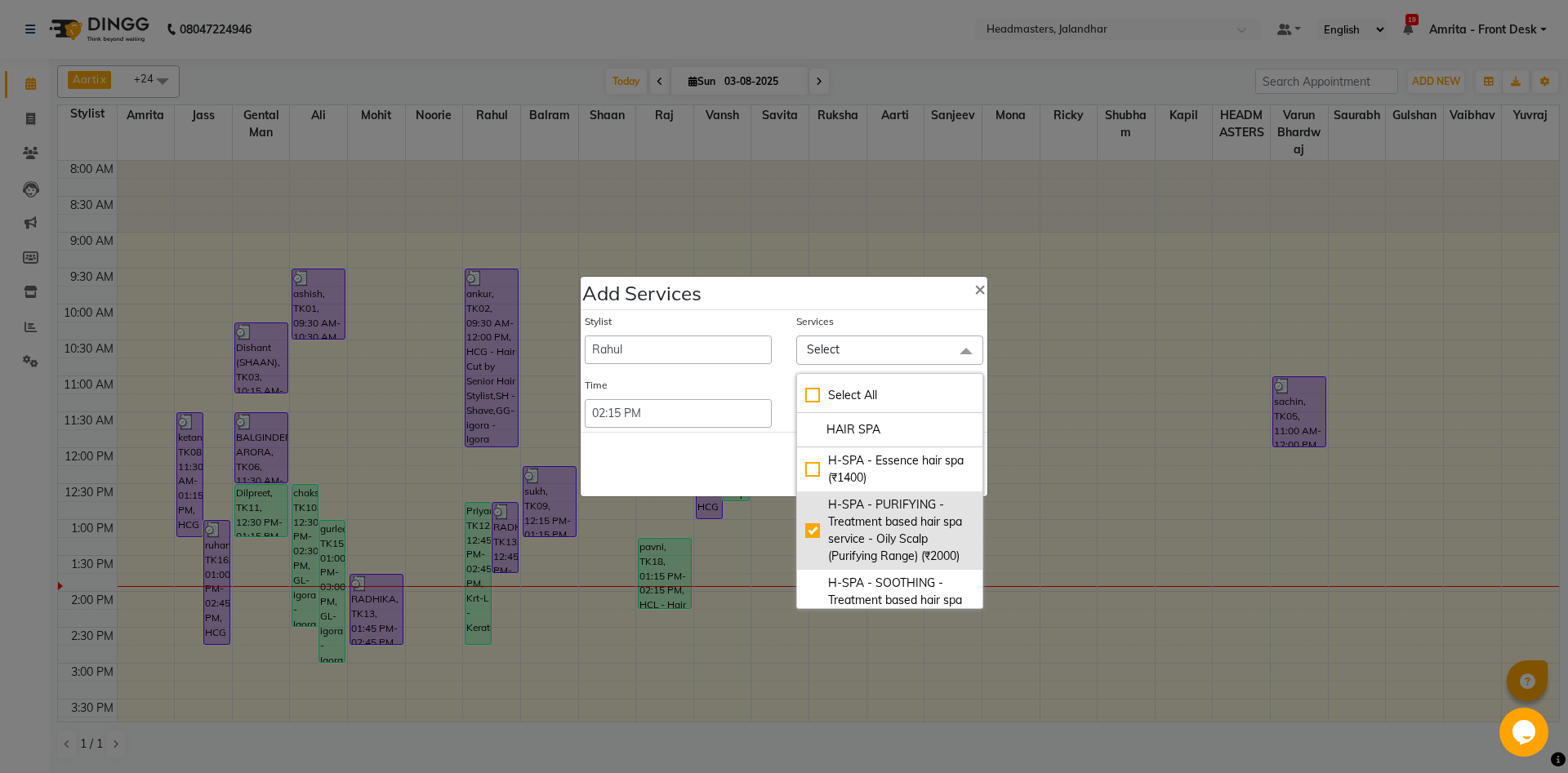 checkbox on "true" 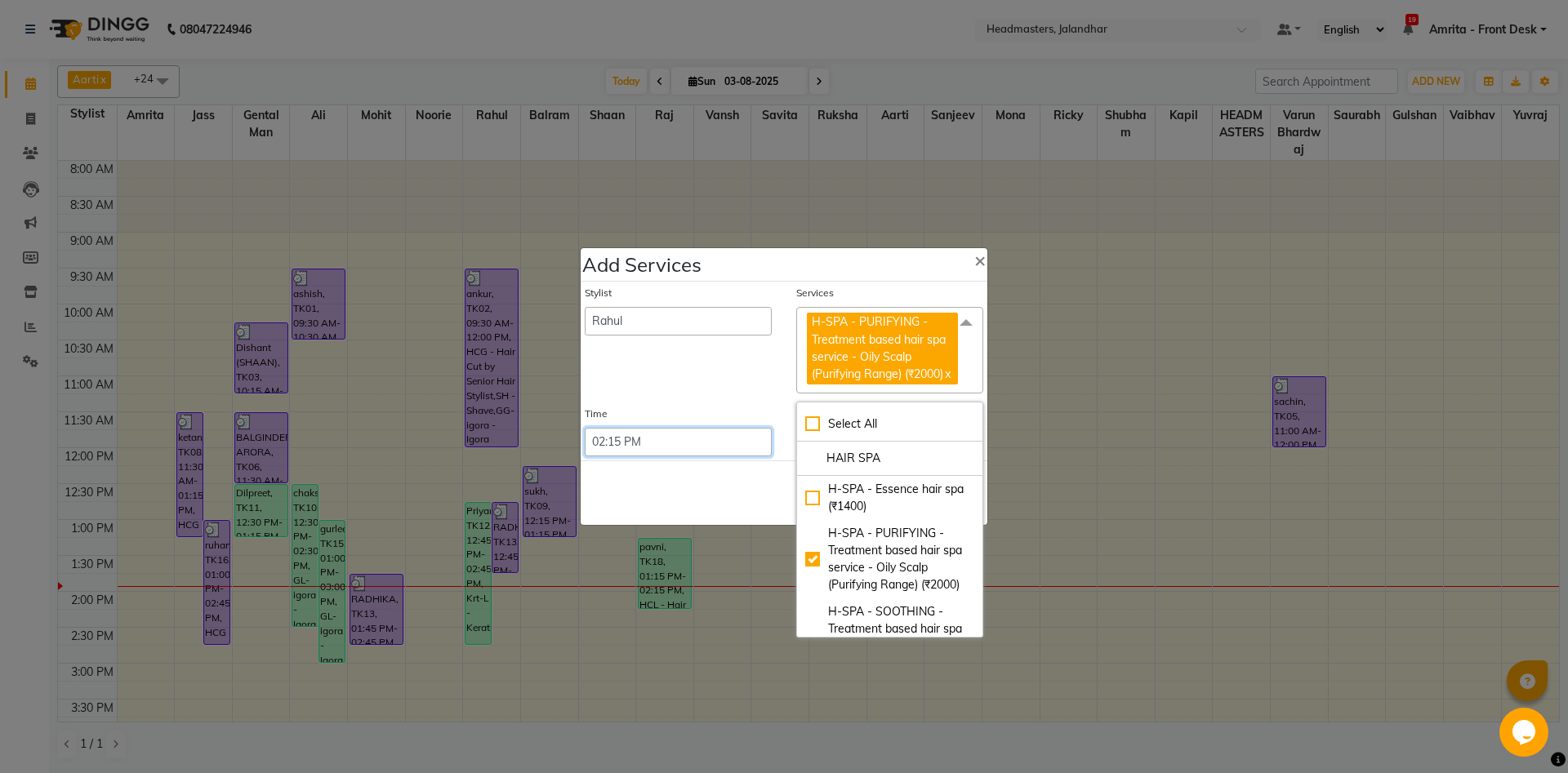 click on "Select 09:00 AM  09:15 AM  09:30 AM  09:45 AM  10:00 AM  10:15 AM  10:30 AM  10:45 AM  11:00 AM  11:15 AM  11:30 AM  11:45 AM  12:00 PM  12:15 PM  12:30 PM  12:45 PM  01:00 PM  01:15 PM  01:30 PM  01:45 PM  02:00 PM  02:15 PM  02:30 PM  02:45 PM  03:00 PM  03:15 PM  03:30 PM  03:45 PM  04:00 PM  04:15 PM  04:30 PM  04:45 PM  05:00 PM  05:15 PM  05:30 PM  05:45 PM  06:00 PM  06:15 PM  06:30 PM  06:45 PM  07:00 PM  07:15 PM  07:30 PM  07:45 PM  08:00 PM  08:15 PM  08:30 PM  08:45 PM  09:00 PM  09:15 PM  09:30 PM  09:45 PM  10:00 PM  10:15 PM  10:30 PM  10:45 PM  11:00 PM  11:15 PM  11:30 PM  11:45 PM  12:00 PM  12:15 PM  12:30 PM  12:45 PM" at bounding box center (678, 442) 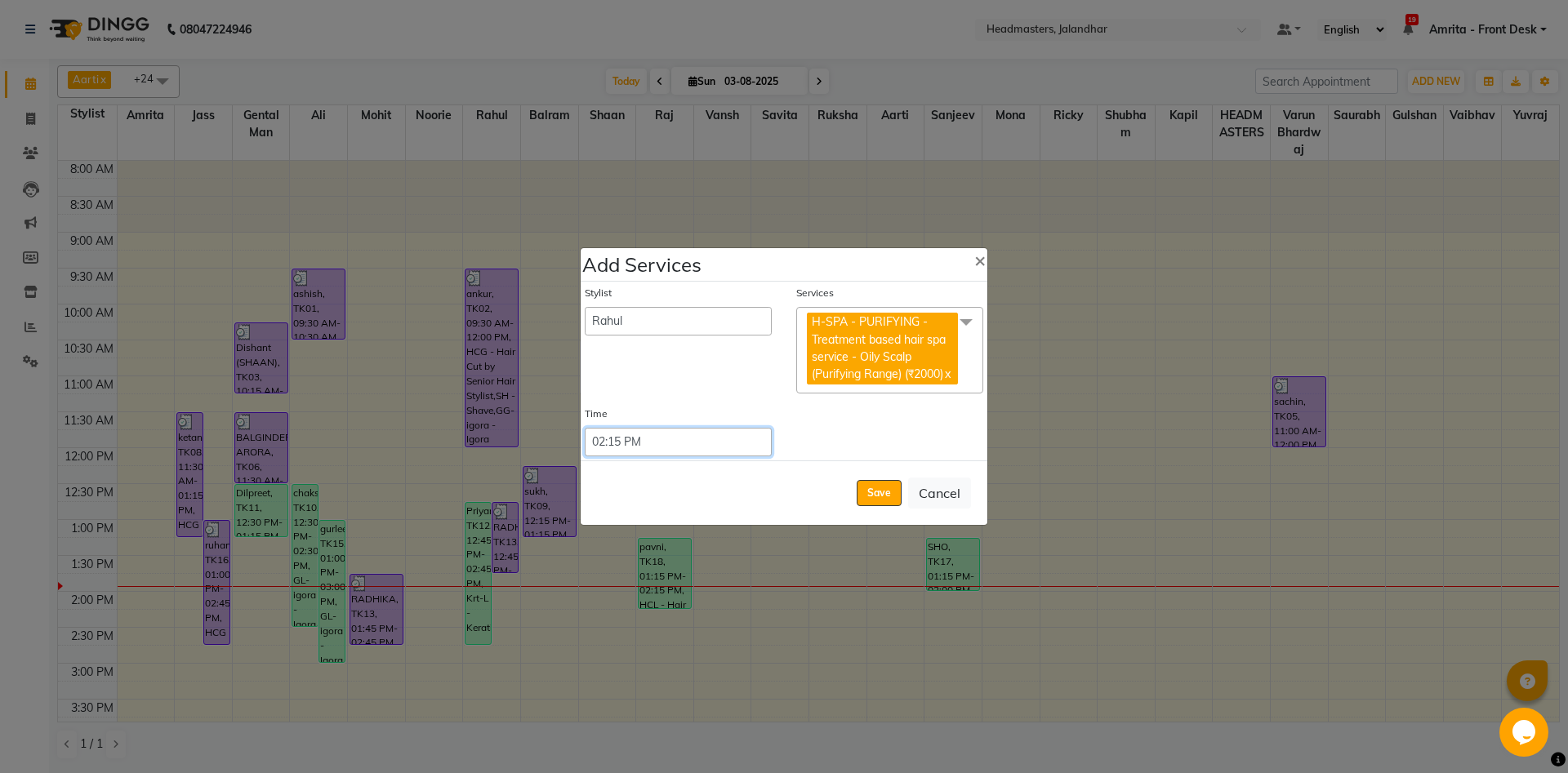 select on "825" 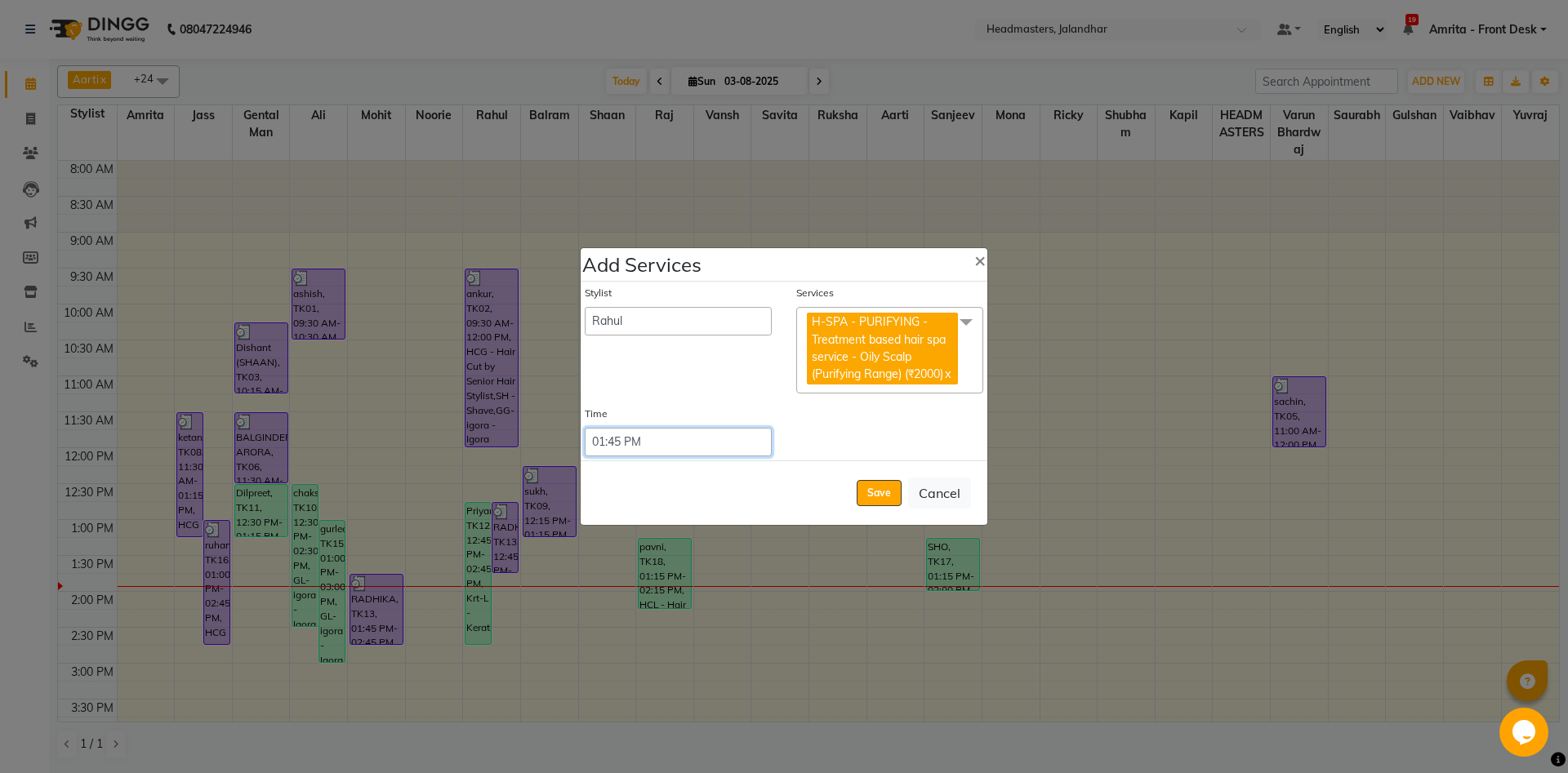click on "01:45 PM" at bounding box center [0, 0] 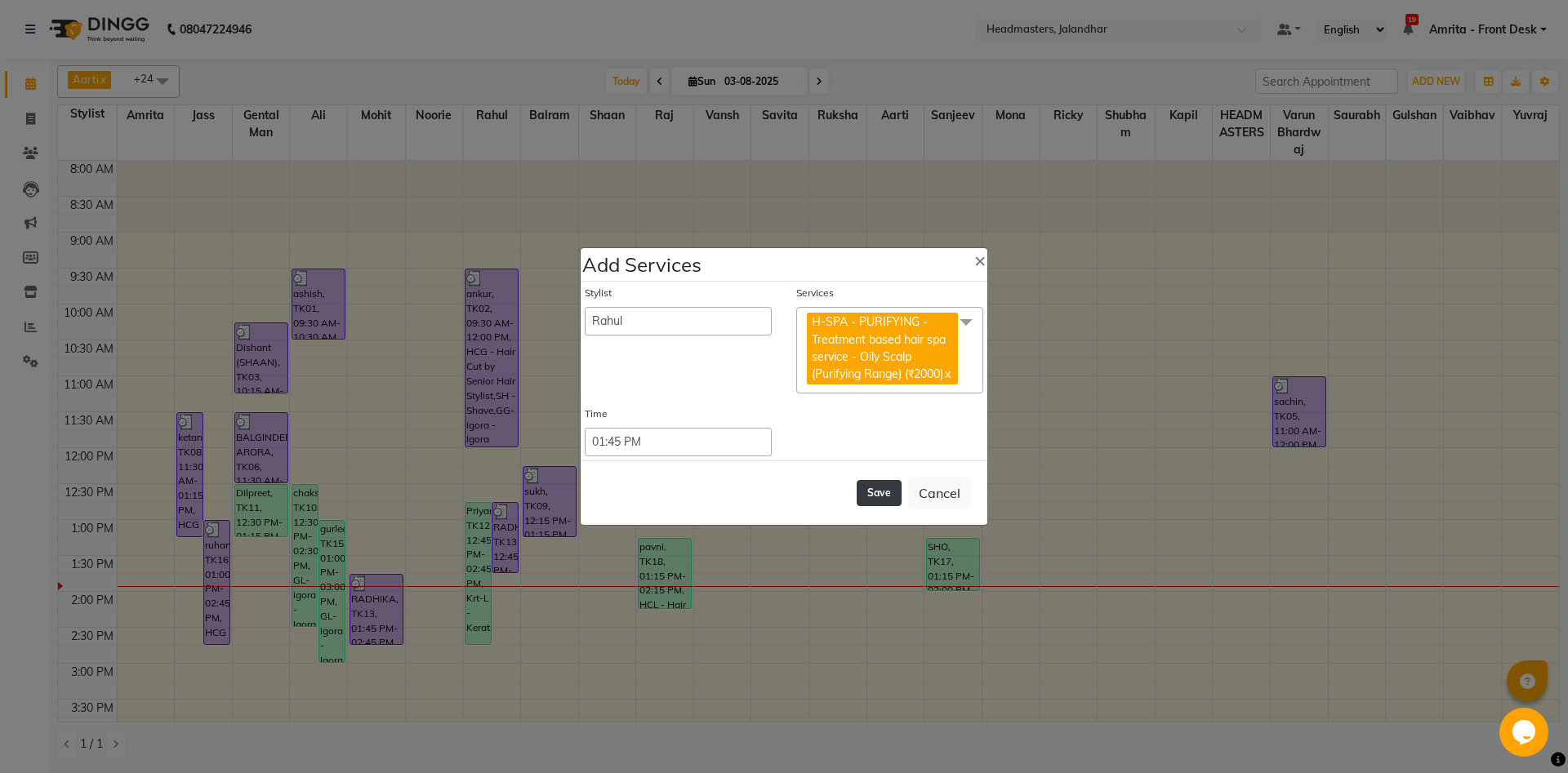 click on "Save" 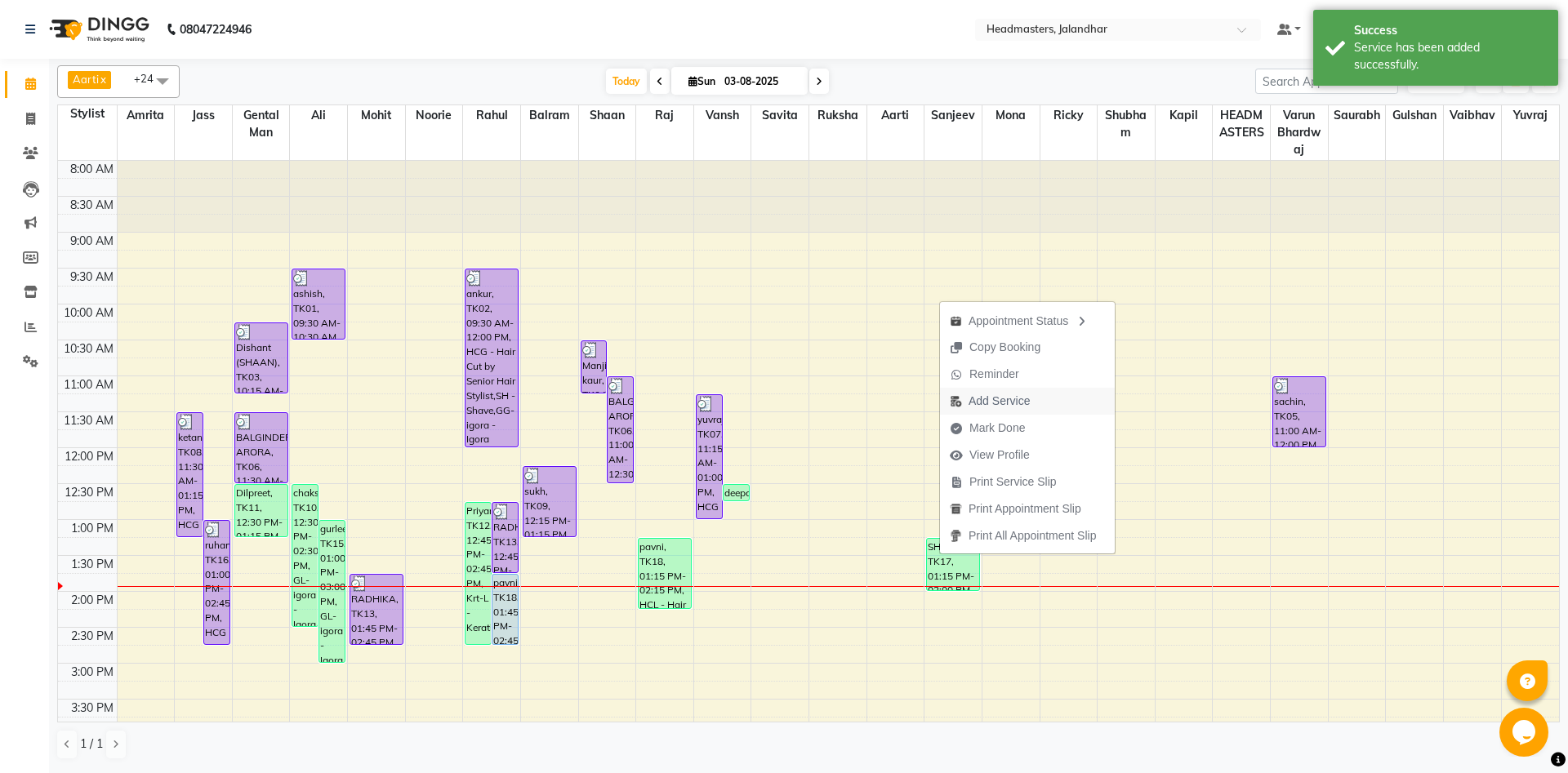 click on "Add Service" at bounding box center [990, 401] 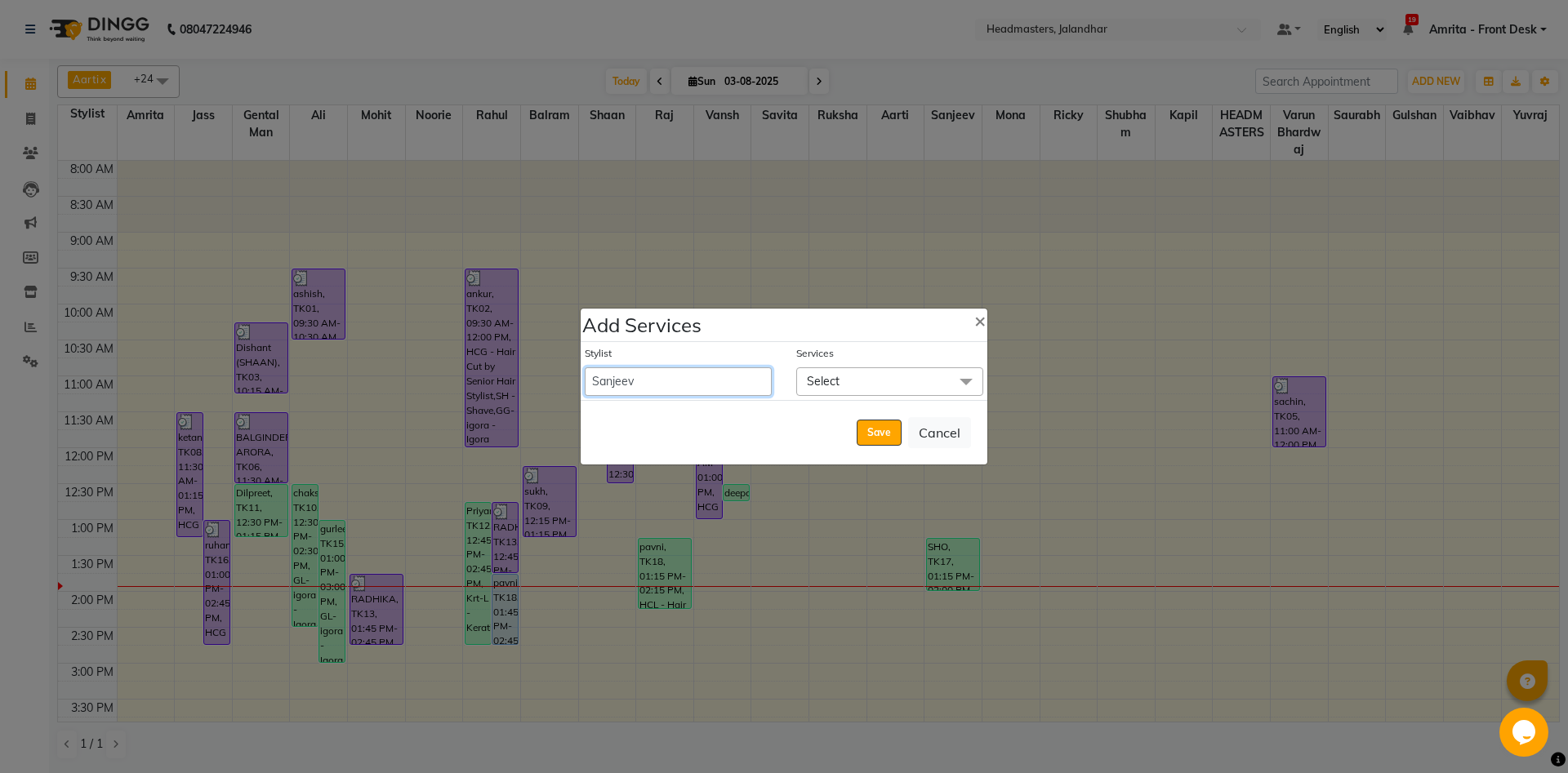 click on "Aarti   Ali   Amrita   Amrita - Front Desk   Balram   Gental Man   Gulshan   HEADMASTERS   Jass   Kapil   Manpreet   Manpreet   Mohit   Mona   Noorie   Rahul   Raj   Ricky   Riya   Ruksha   Sanjeev   Saurabh    Savita   Shaan   Shubham   Vaibhav   Vansh   Varun Bhardwaj   Yuvraj" at bounding box center [678, 381] 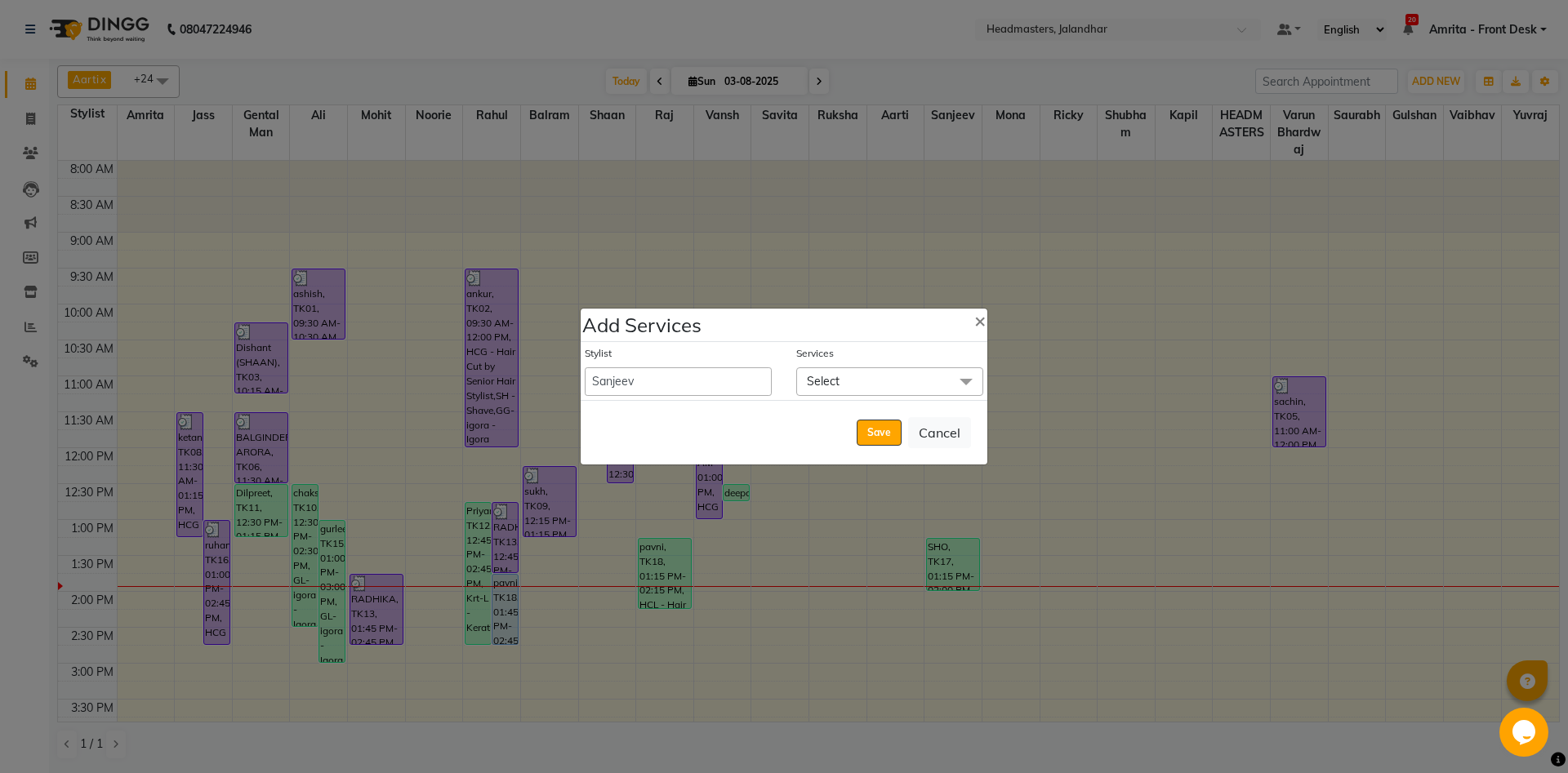 click on "Cancel" 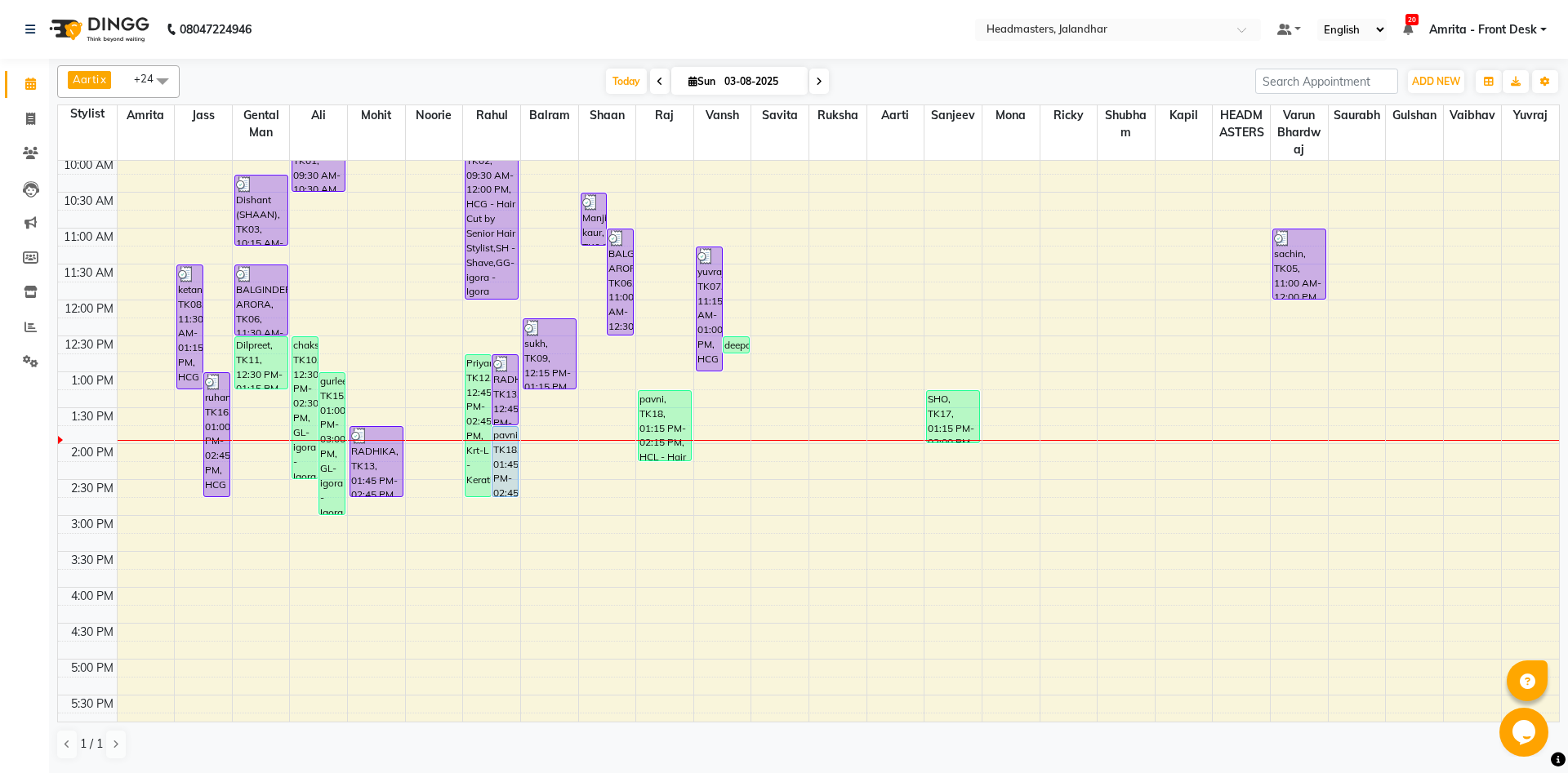 scroll, scrollTop: 88, scrollLeft: 0, axis: vertical 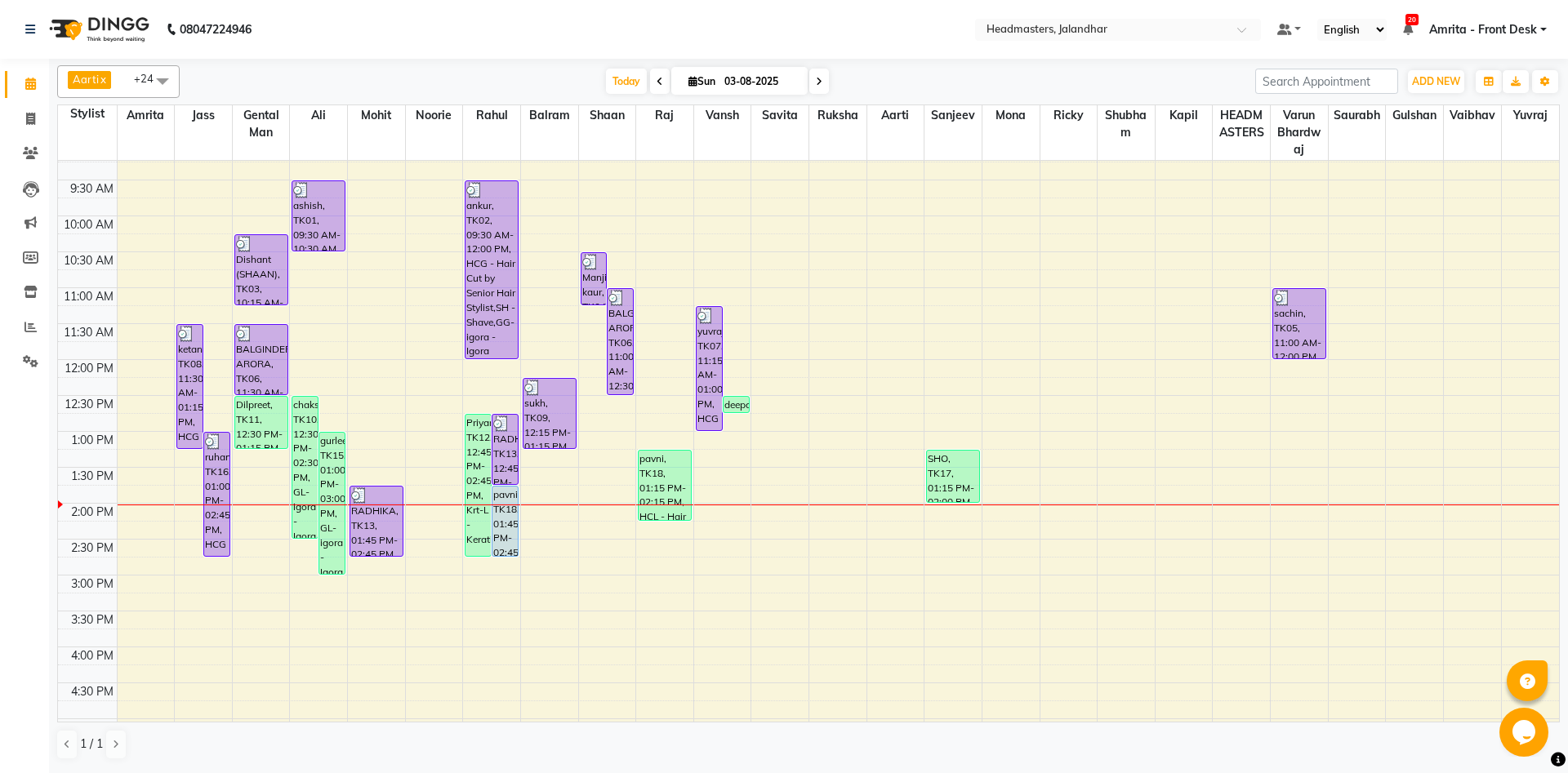 click on "8:00 AM 8:30 AM 9:00 AM 9:30 AM 10:00 AM 10:30 AM 11:00 AM 11:30 AM 12:00 PM 12:30 PM 1:00 PM 1:30 PM 2:00 PM 2:30 PM 3:00 PM 3:30 PM 4:00 PM 4:30 PM 5:00 PM 5:30 PM 6:00 PM 6:30 PM 7:00 PM 7:30 PM 8:00 PM 8:30 PM 9:00 PM 9:30 PM     ketan, TK08, 11:30 AM-01:15 PM, HCG - Hair Cut by Senior Hair Stylist,BRD - Beard     ruhani, TK16, 01:00 PM-02:45 PM, HCG - Hair Cut by Senior Hair Stylist,BRD - Beard     Dishant (SHAAN), TK03, 10:15 AM-11:15 AM, HCG - Hair Cut by Senior Hair Stylist     BALGINDER ARORA, TK06, 11:30 AM-12:30 PM, HCG - Hair Cut by Senior Hair Stylist    Dilpreet, TK11, 12:30 PM-01:15 PM, BRD - Beard    chakshita, TK10, 12:30 PM-02:30 PM, GL-igora - Igora Global    gurleen, TK15, 01:00 PM-03:00 PM, GL-igora - Igora Global     ashish, TK01, 09:30 AM-10:30 AM, HCG - Hair Cut by Senior Hair Stylist     RADHIKA, TK13, 01:45 PM-02:45 PM, HCL - Hair Cut by Senior Hair Stylist    Priyanka, TK12, 12:45 PM-02:45 PM, Krt-L - Keratin                    Manjinder kaur, TK04, 10:30 AM-11:15 AM, BRD - Beard" at bounding box center (808, 575) 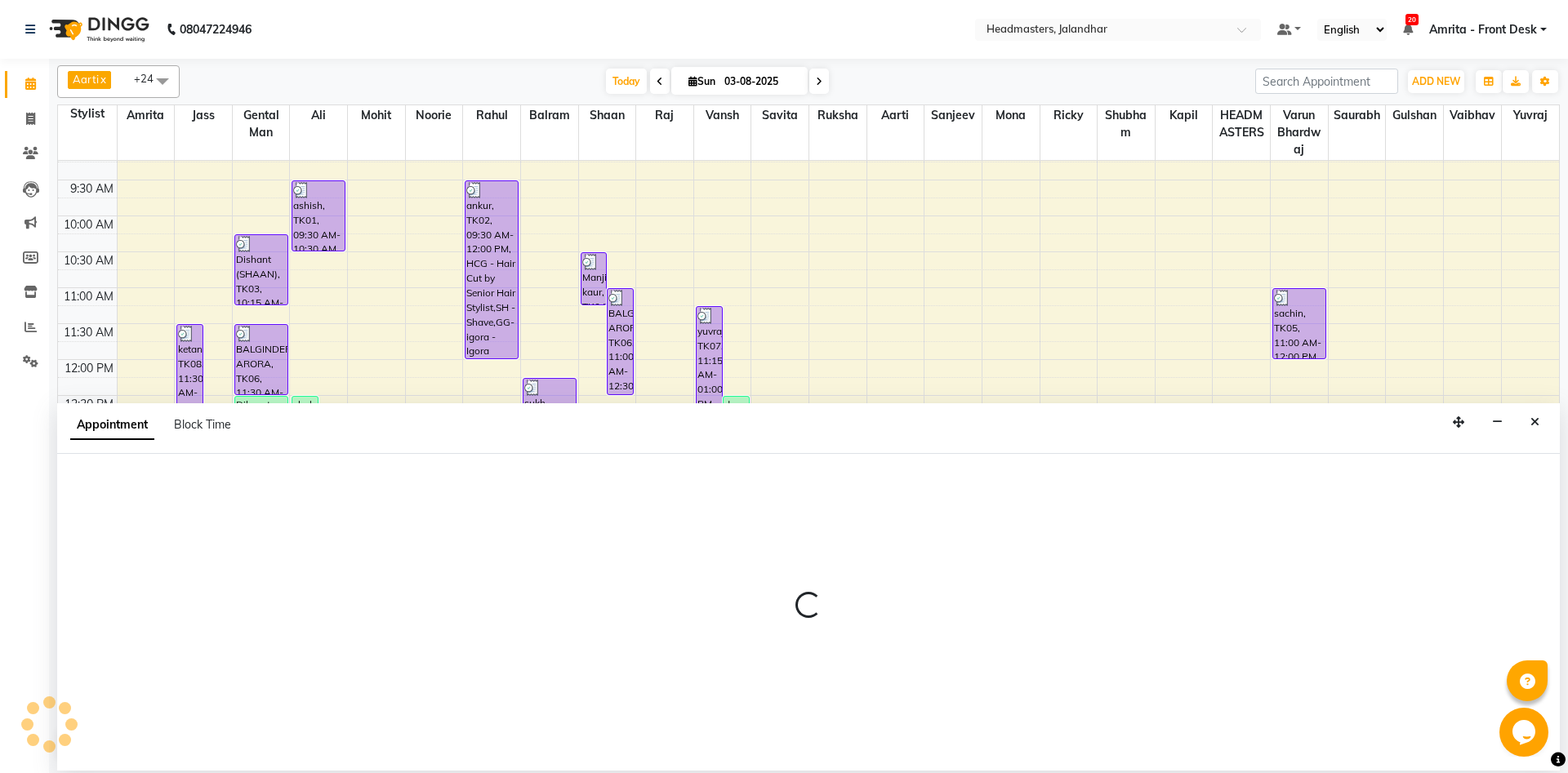 select on "60726" 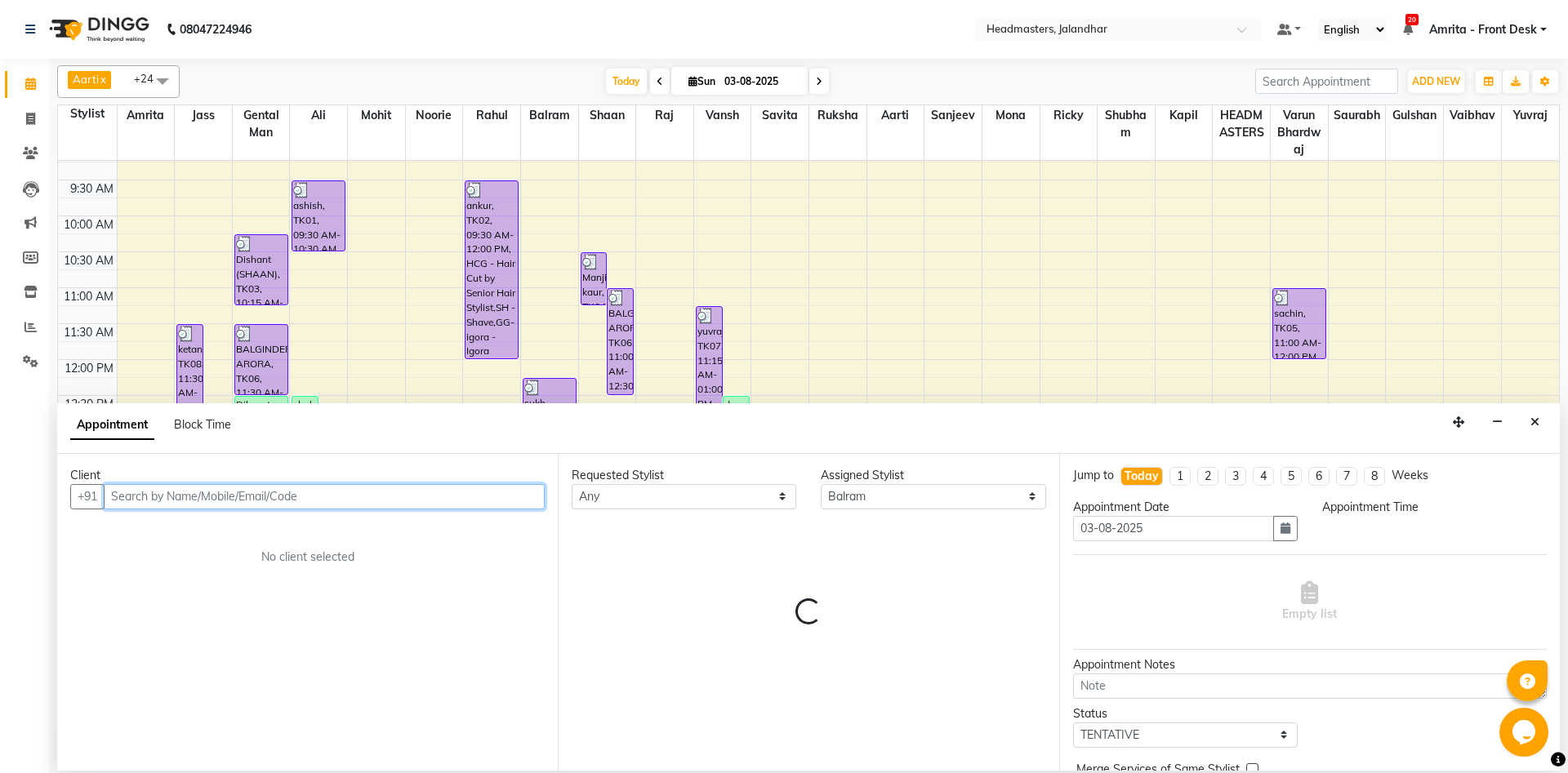 select on "825" 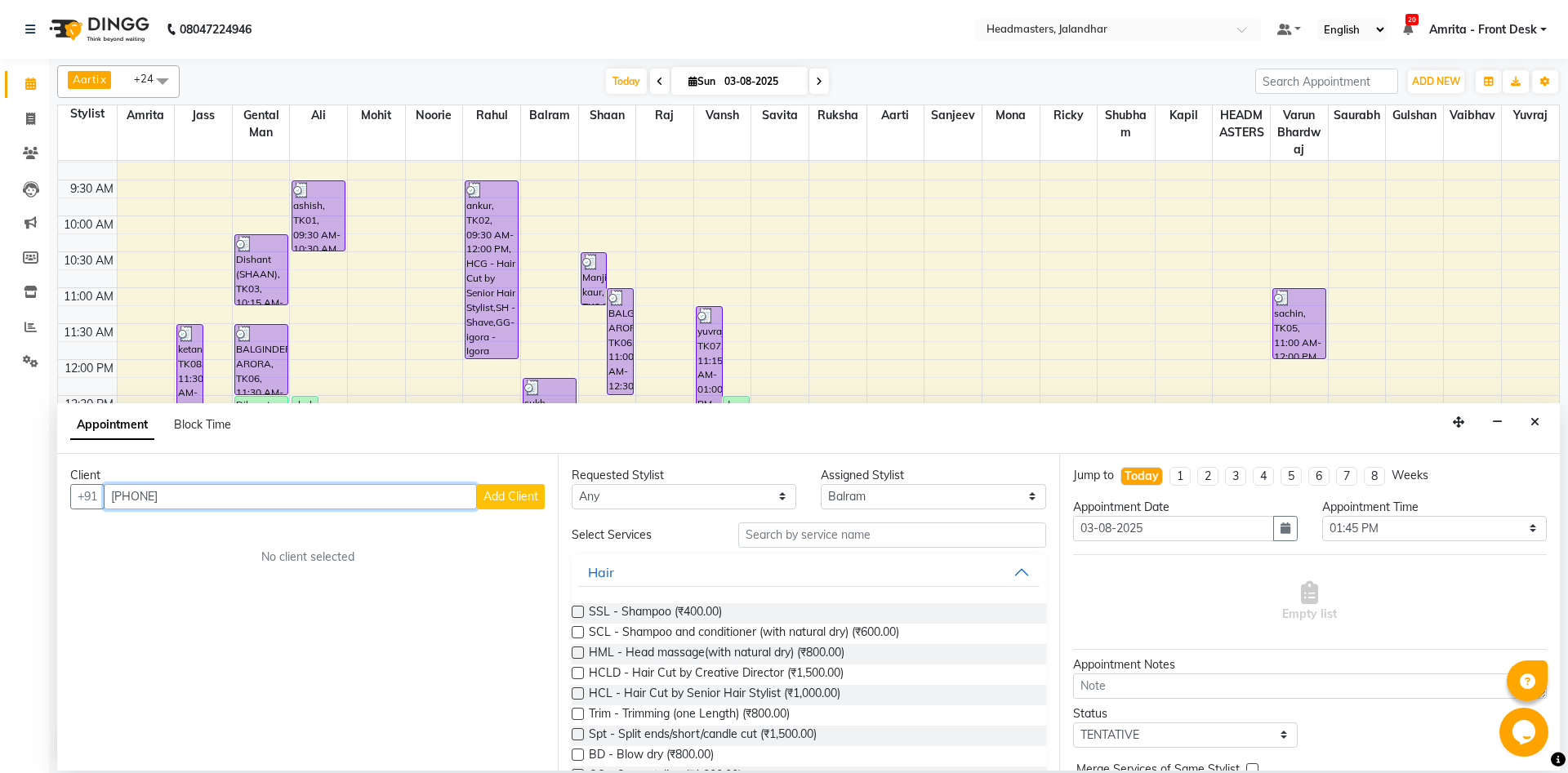 type on "[PHONE]" 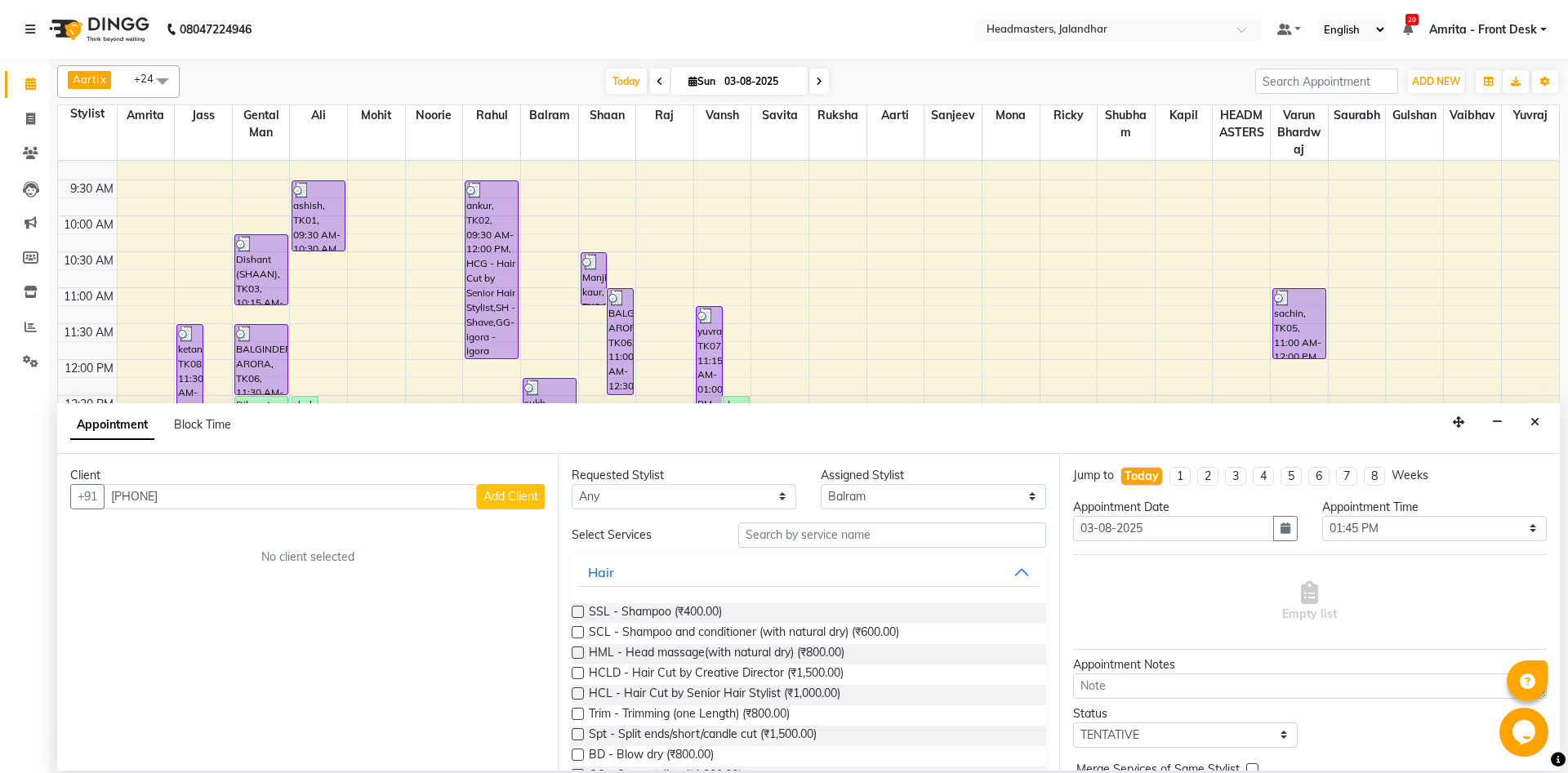 click on "Add Client" at bounding box center (510, 496) 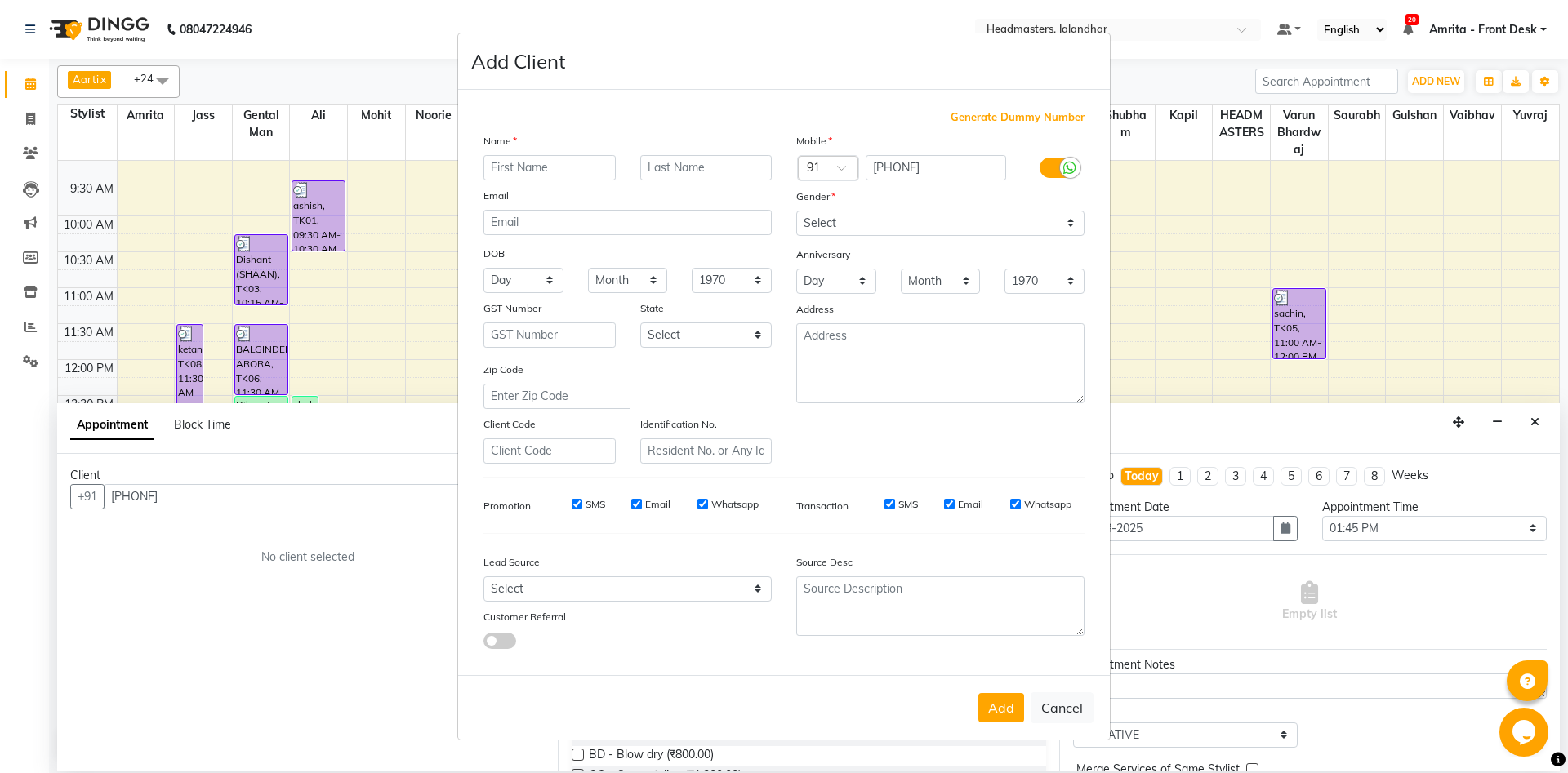 click at bounding box center [550, 167] 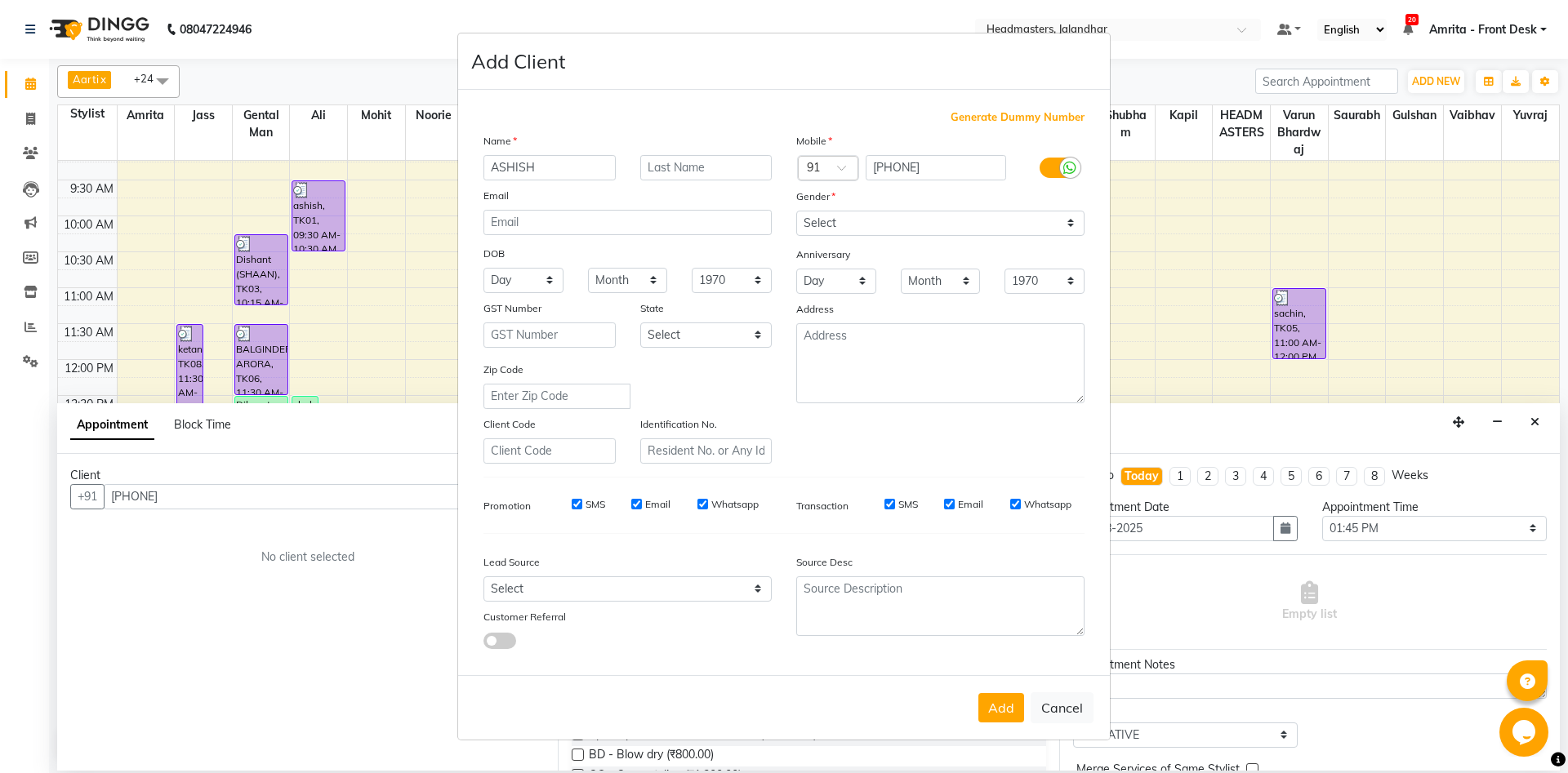 type on "ASHISH" 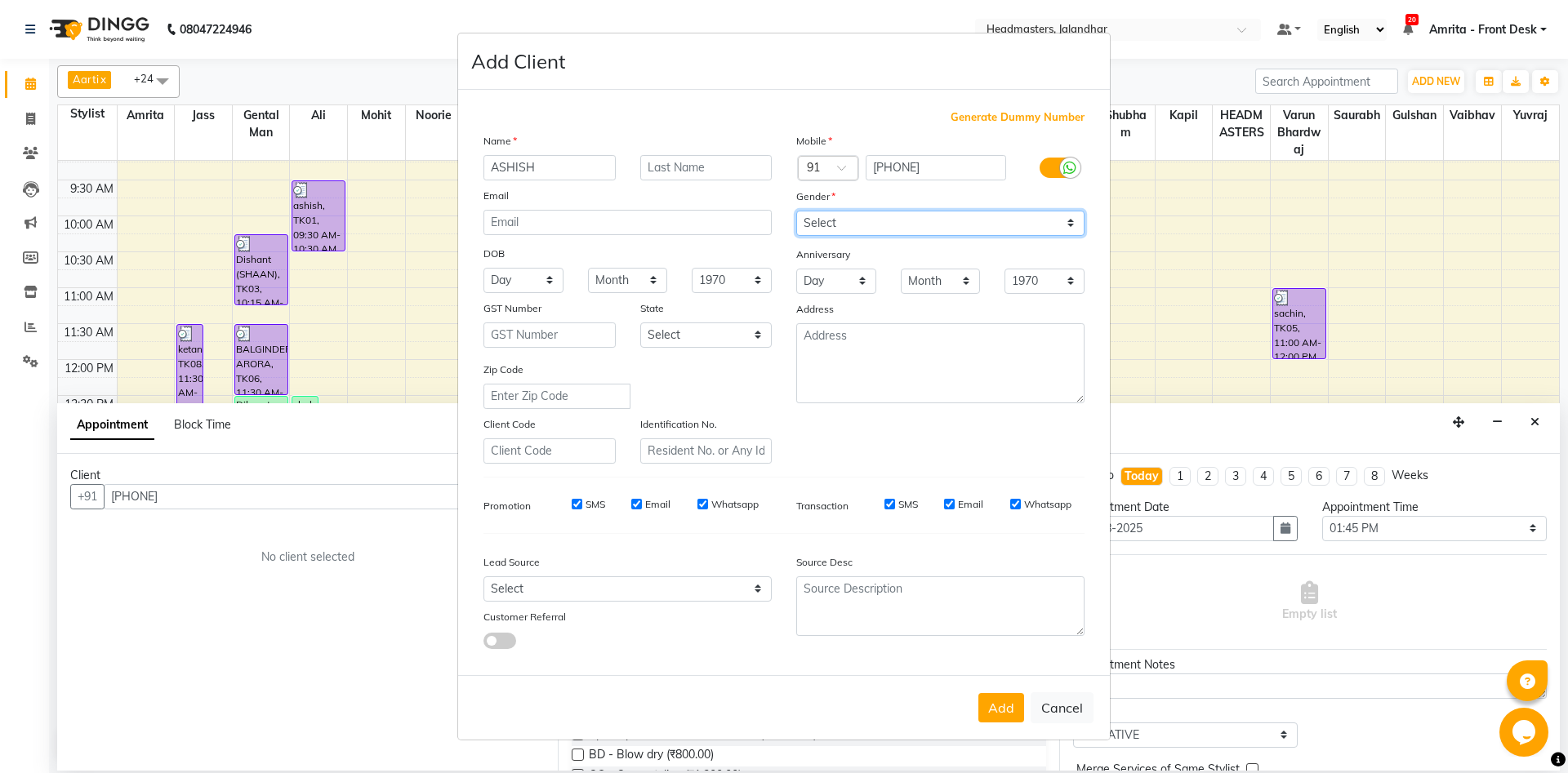 click on "Select Male Female Other Prefer Not To Say" at bounding box center (940, 223) 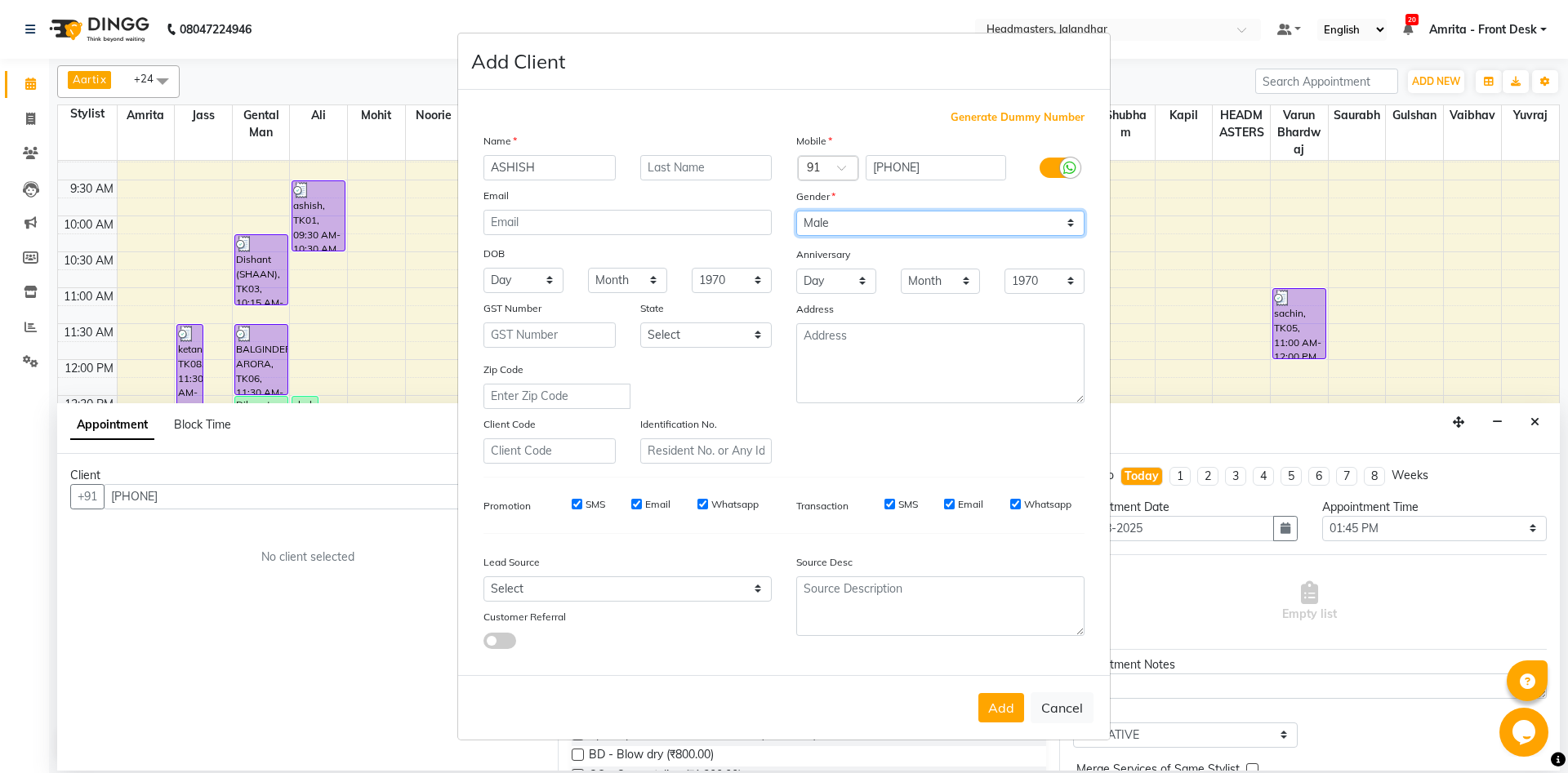 click on "Male" at bounding box center (0, 0) 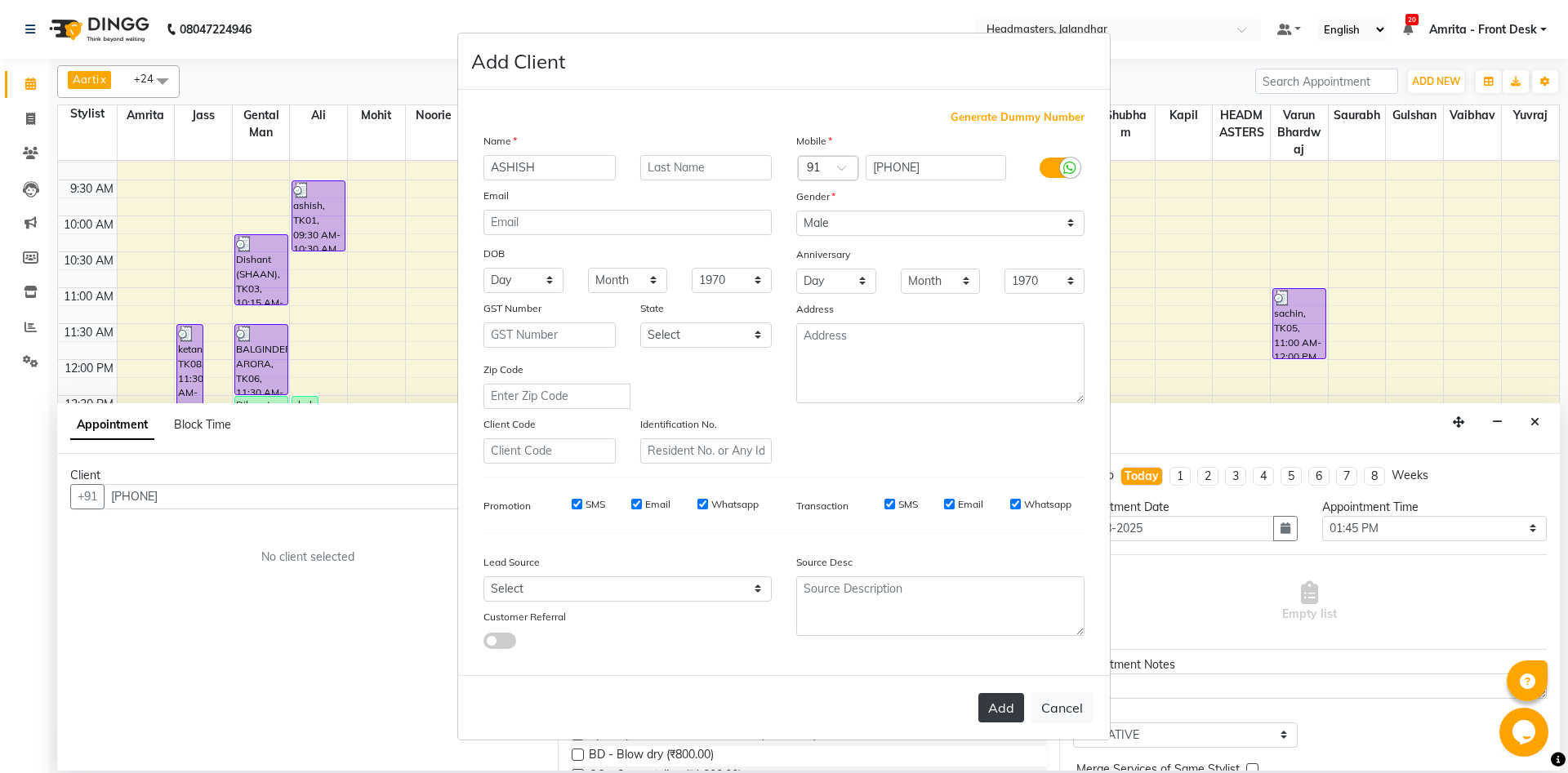 click on "Add" at bounding box center (1001, 708) 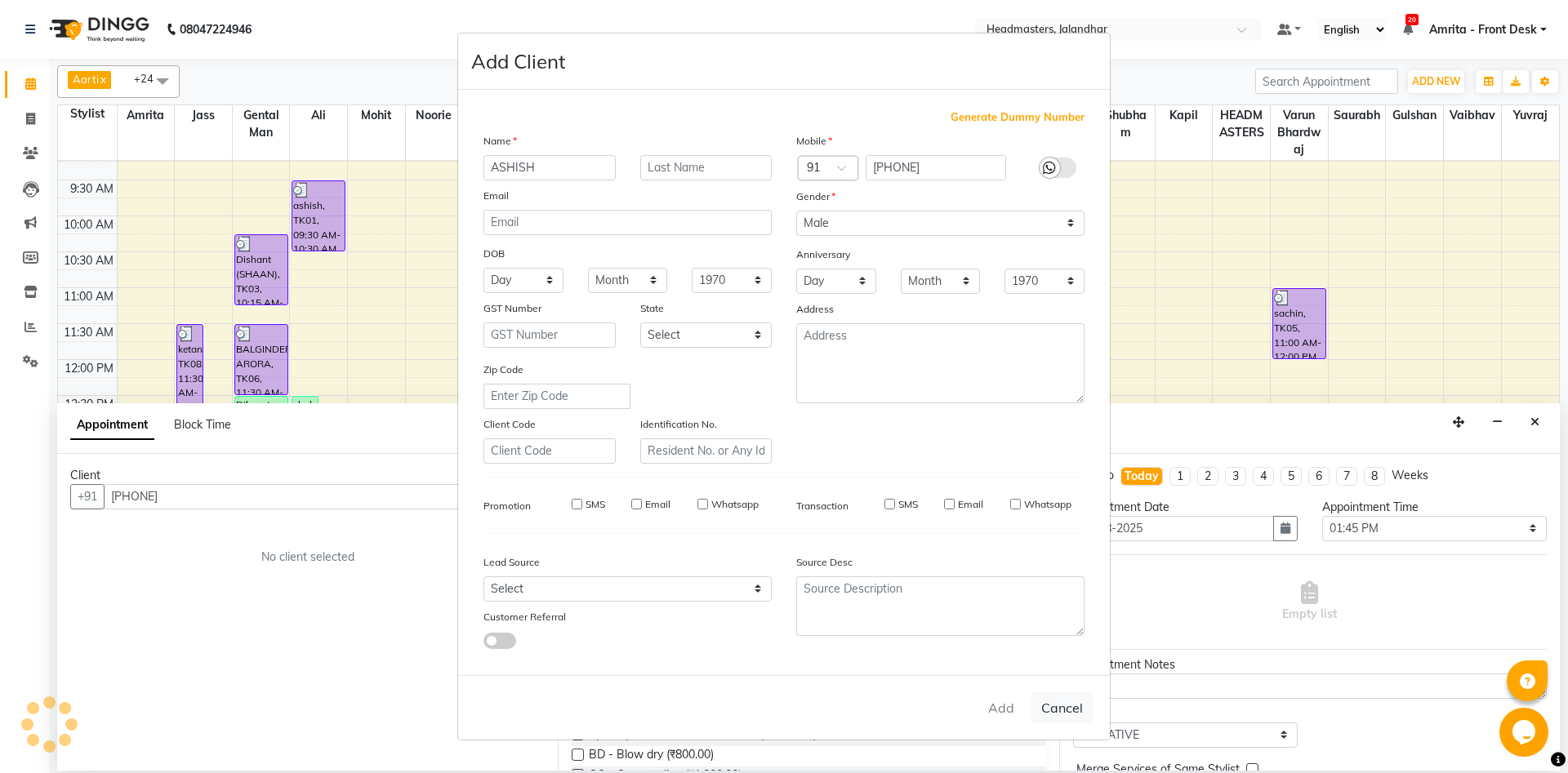 type 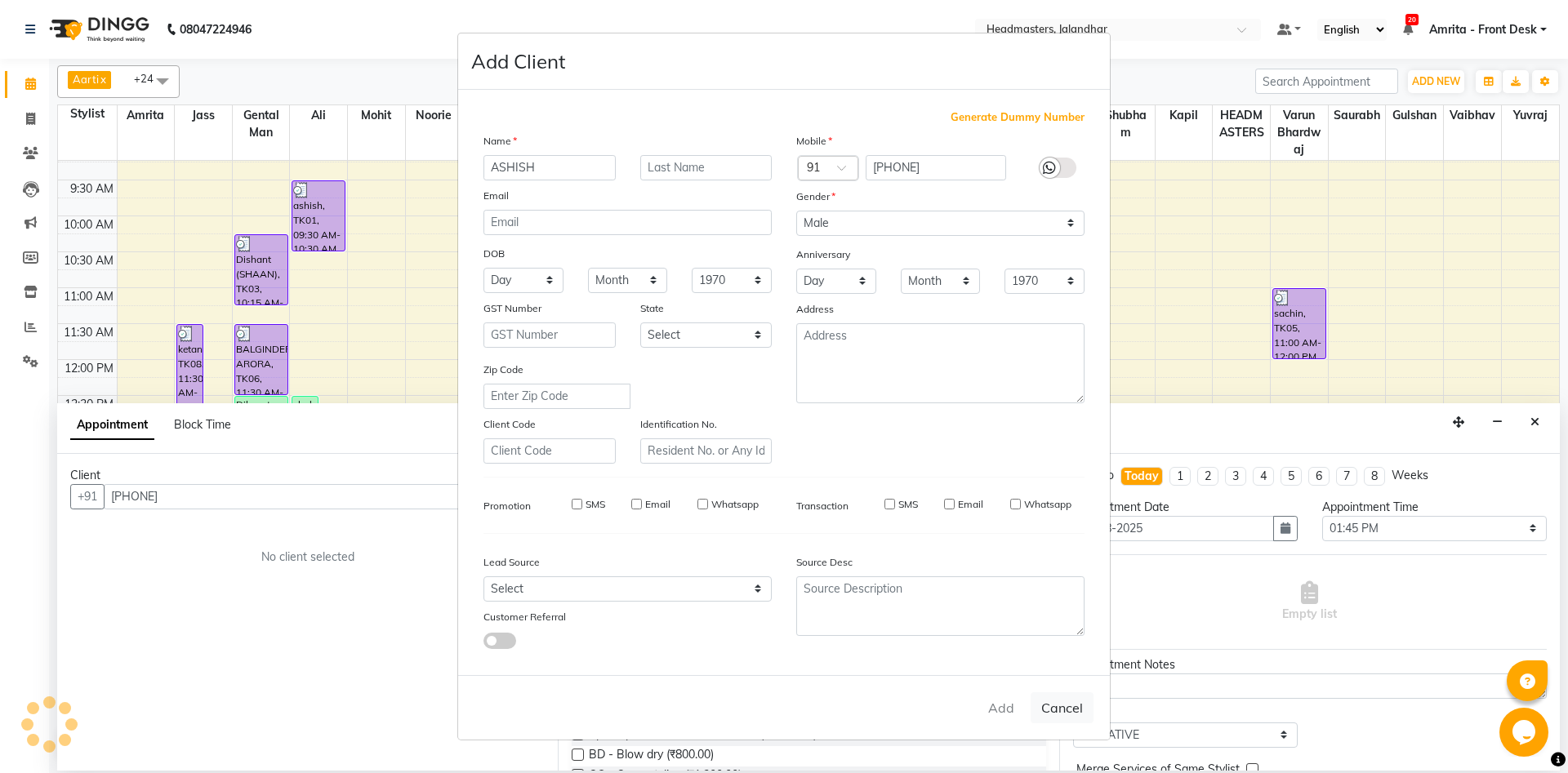 select 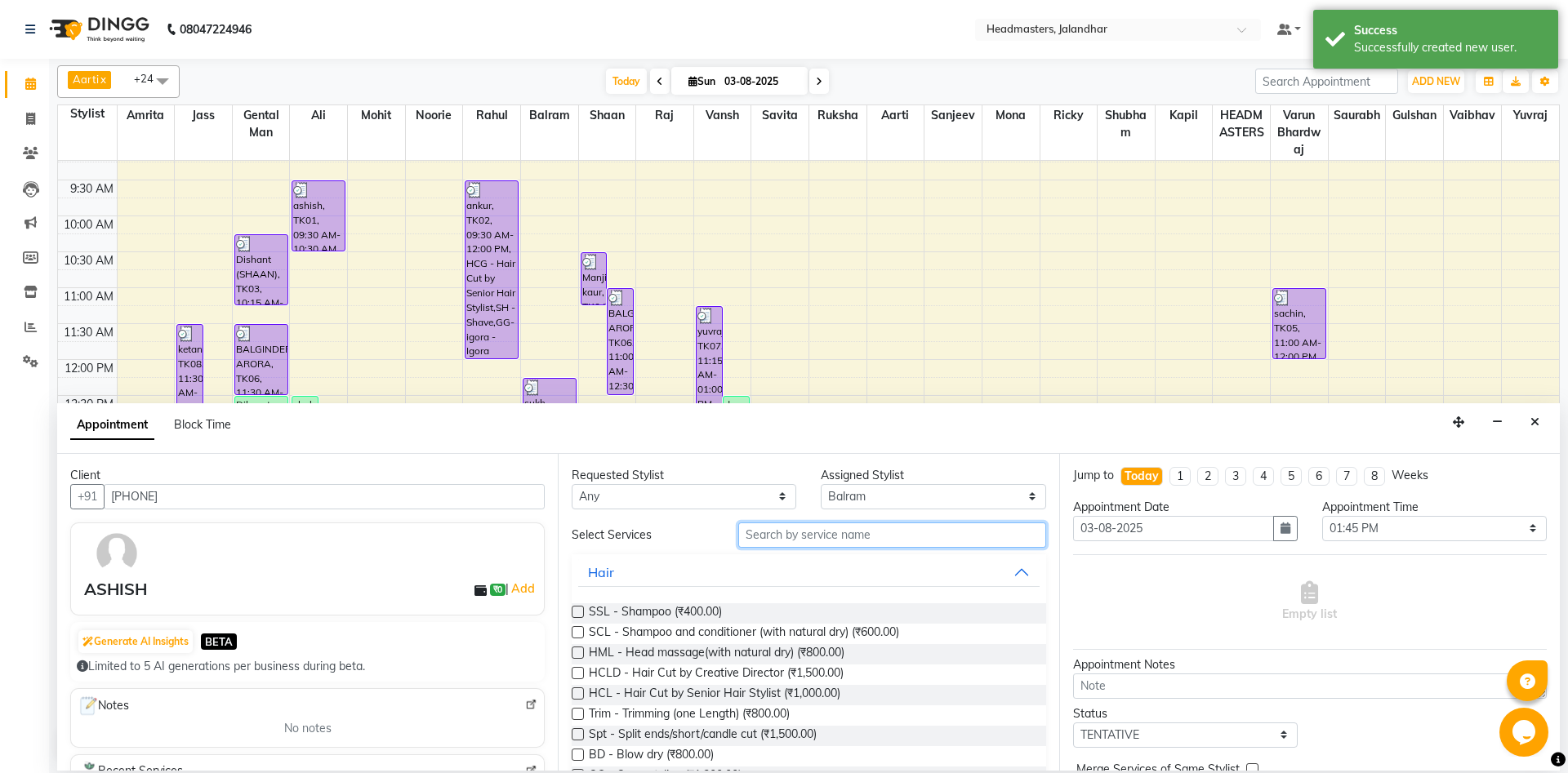 click at bounding box center (892, 535) 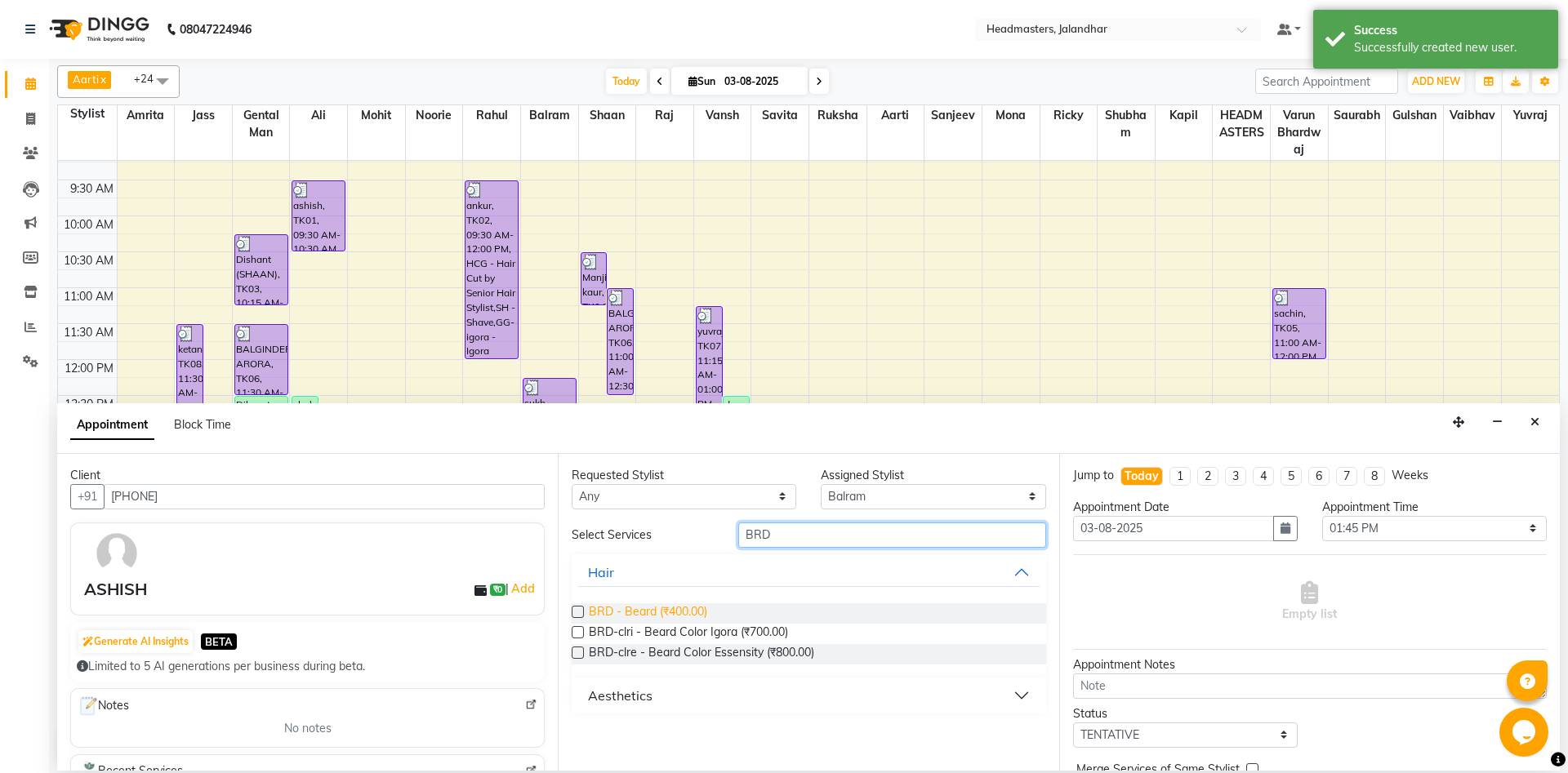 type on "BRD" 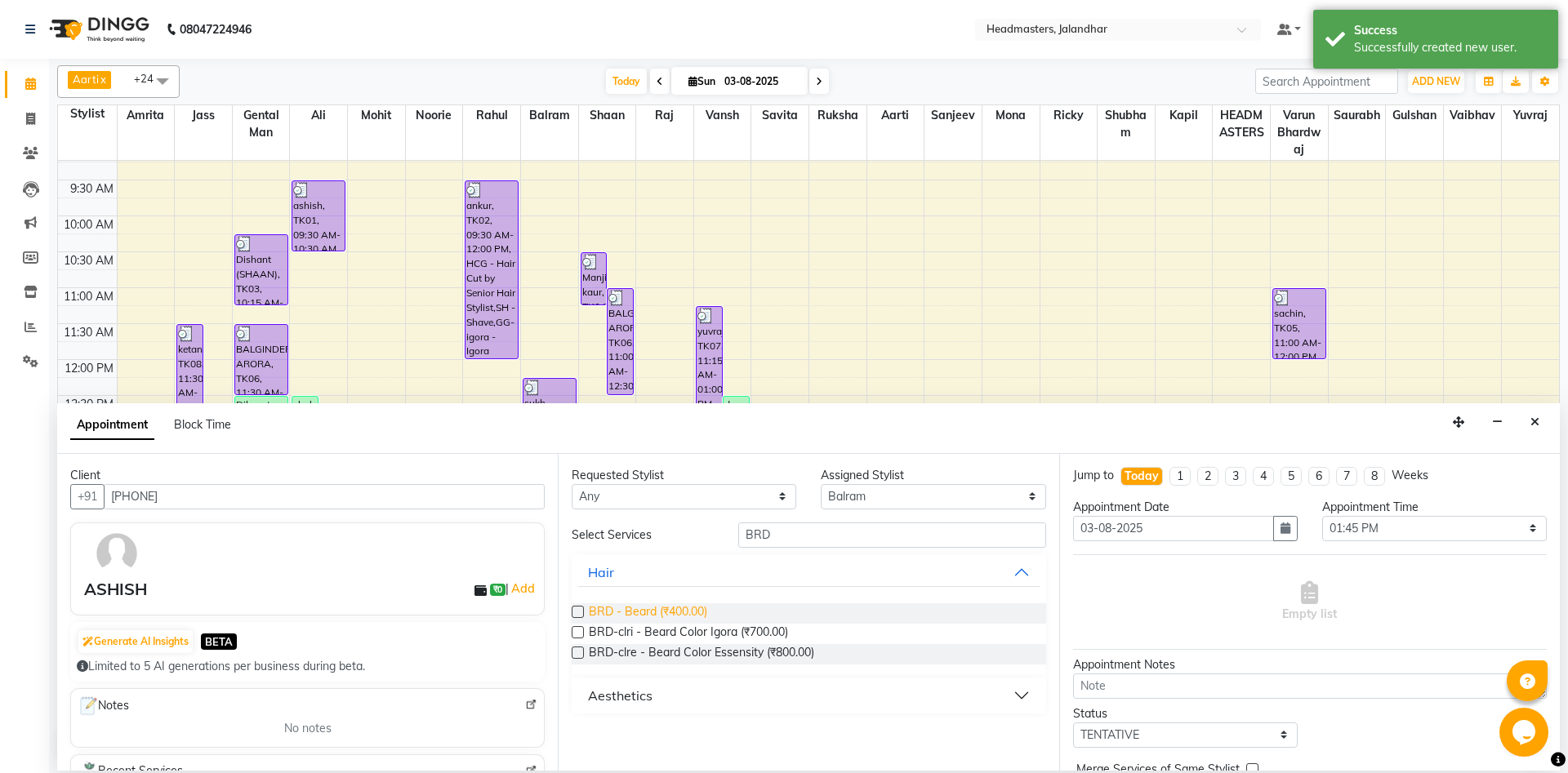 click on "BRD - Beard (₹400.00)" at bounding box center [648, 613] 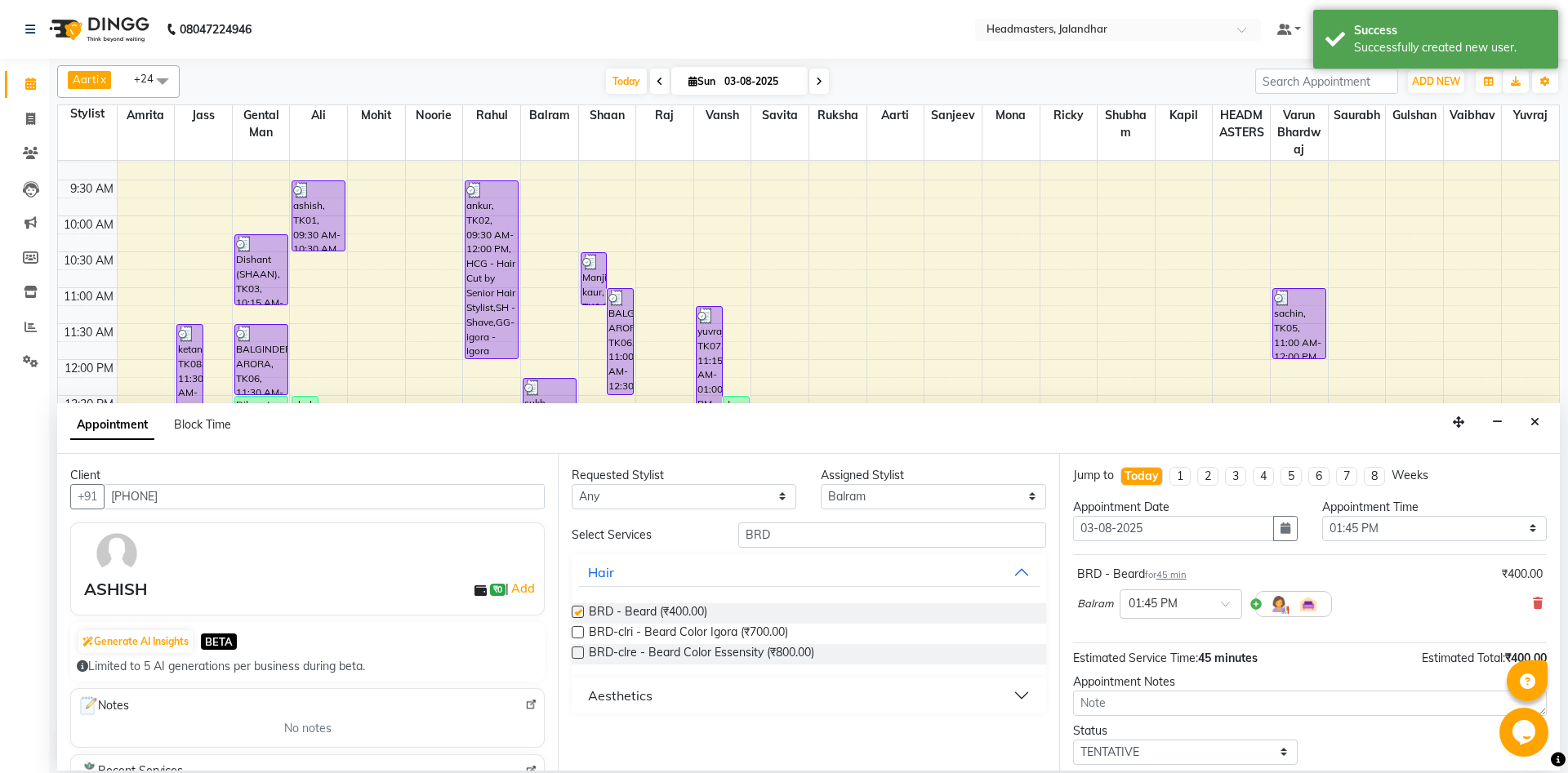 checkbox on "false" 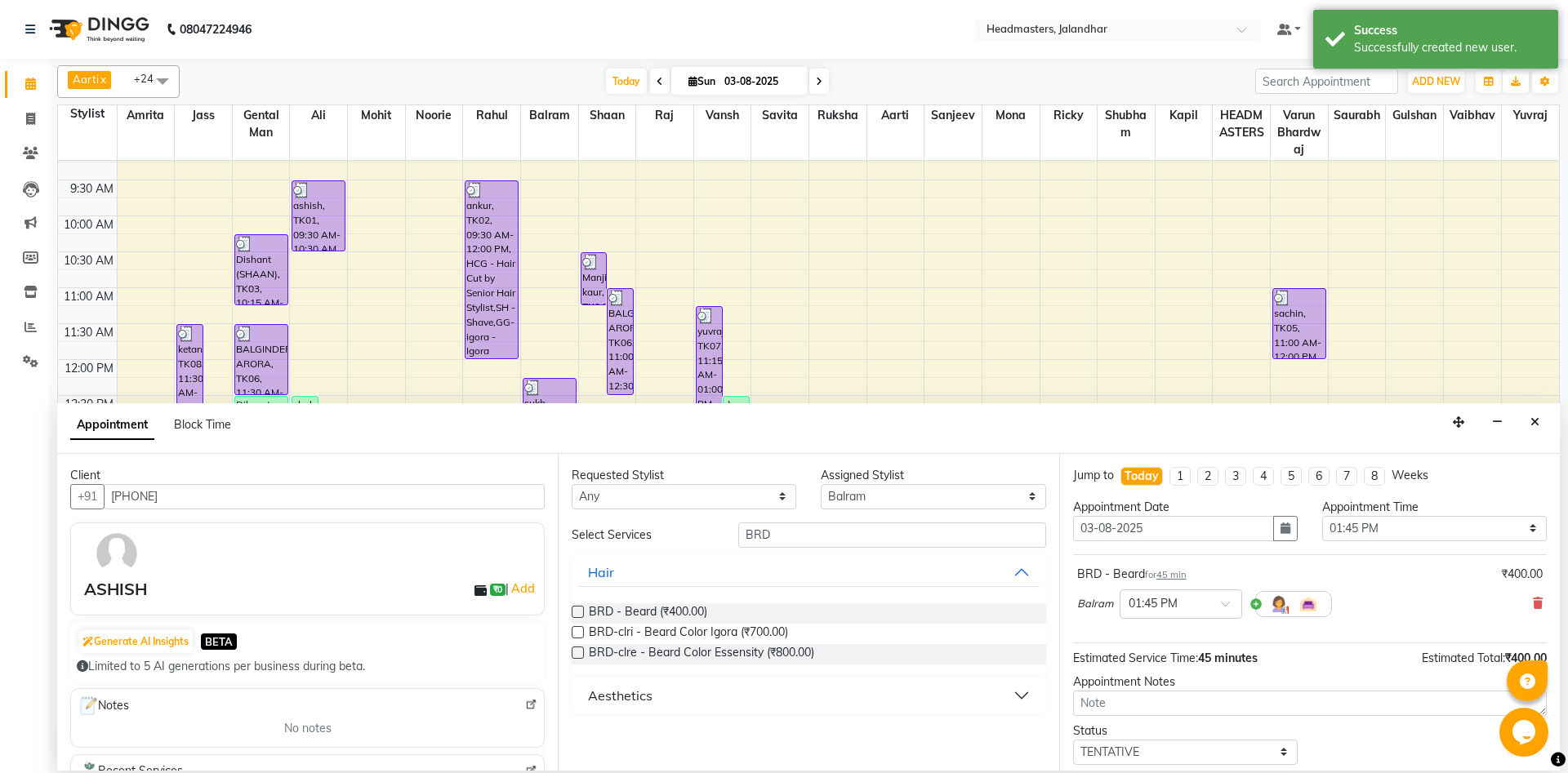 scroll, scrollTop: 70, scrollLeft: 0, axis: vertical 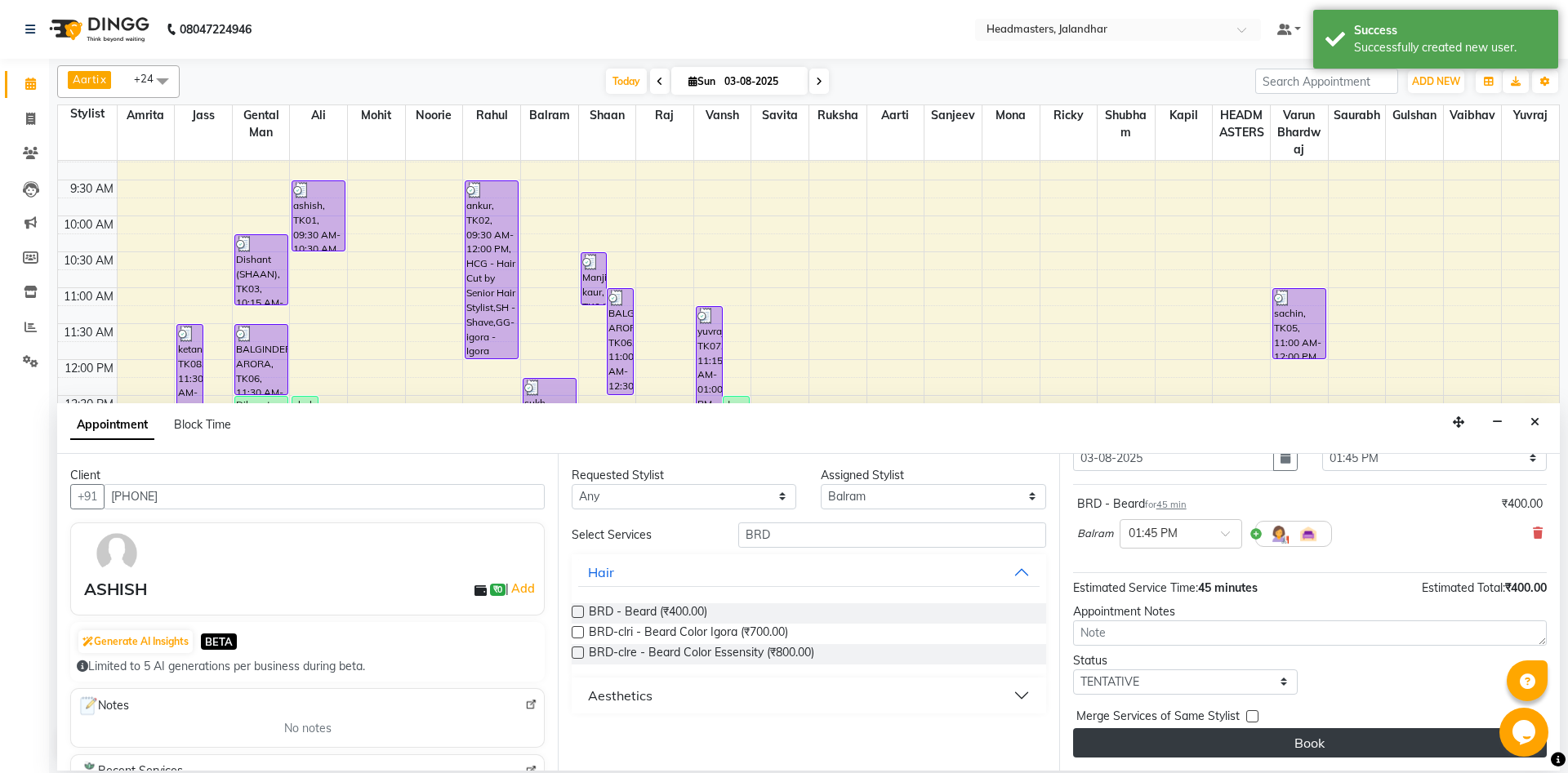 click on "Book" at bounding box center [1310, 743] 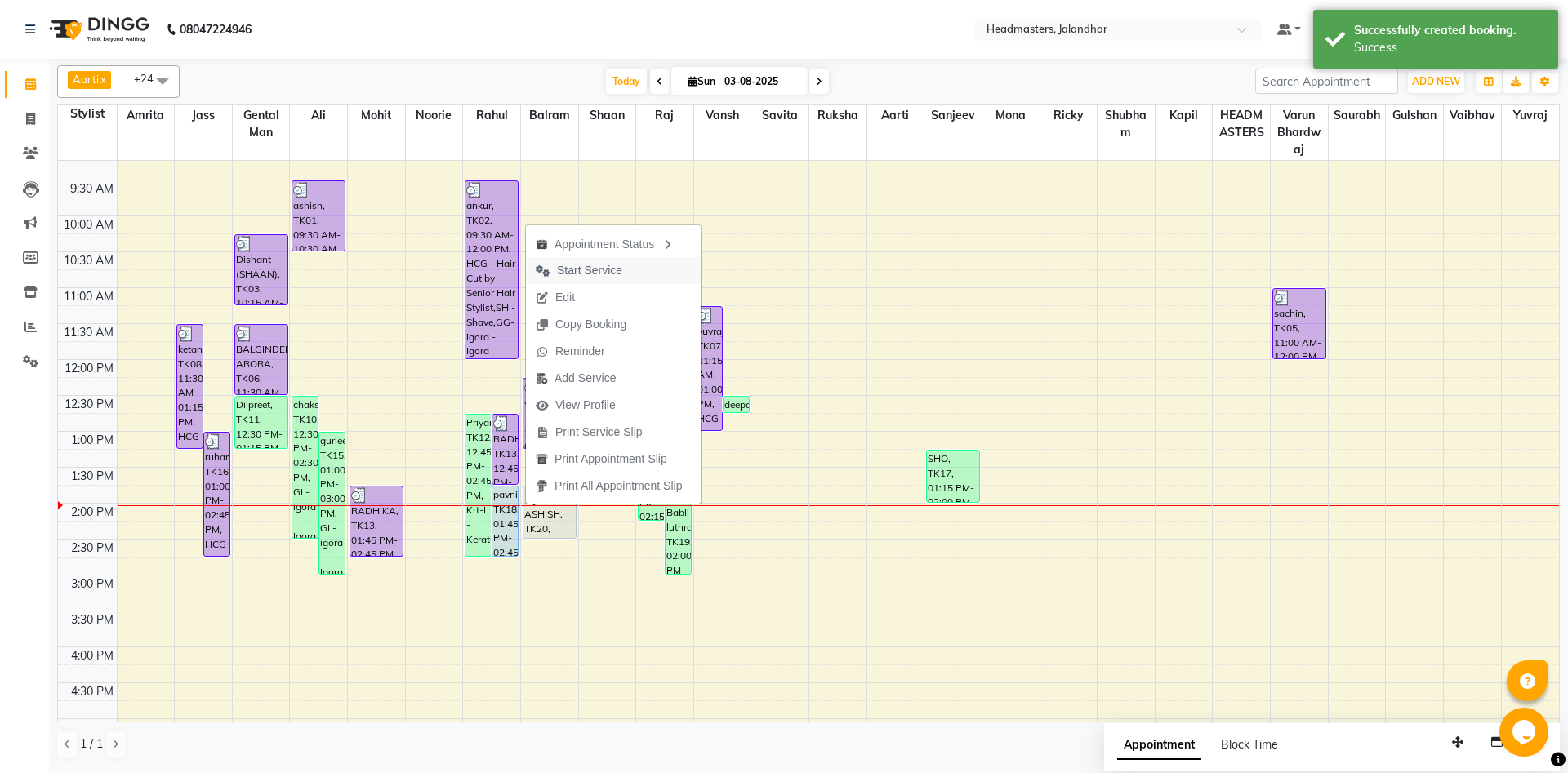 click on "Start Service" at bounding box center (590, 270) 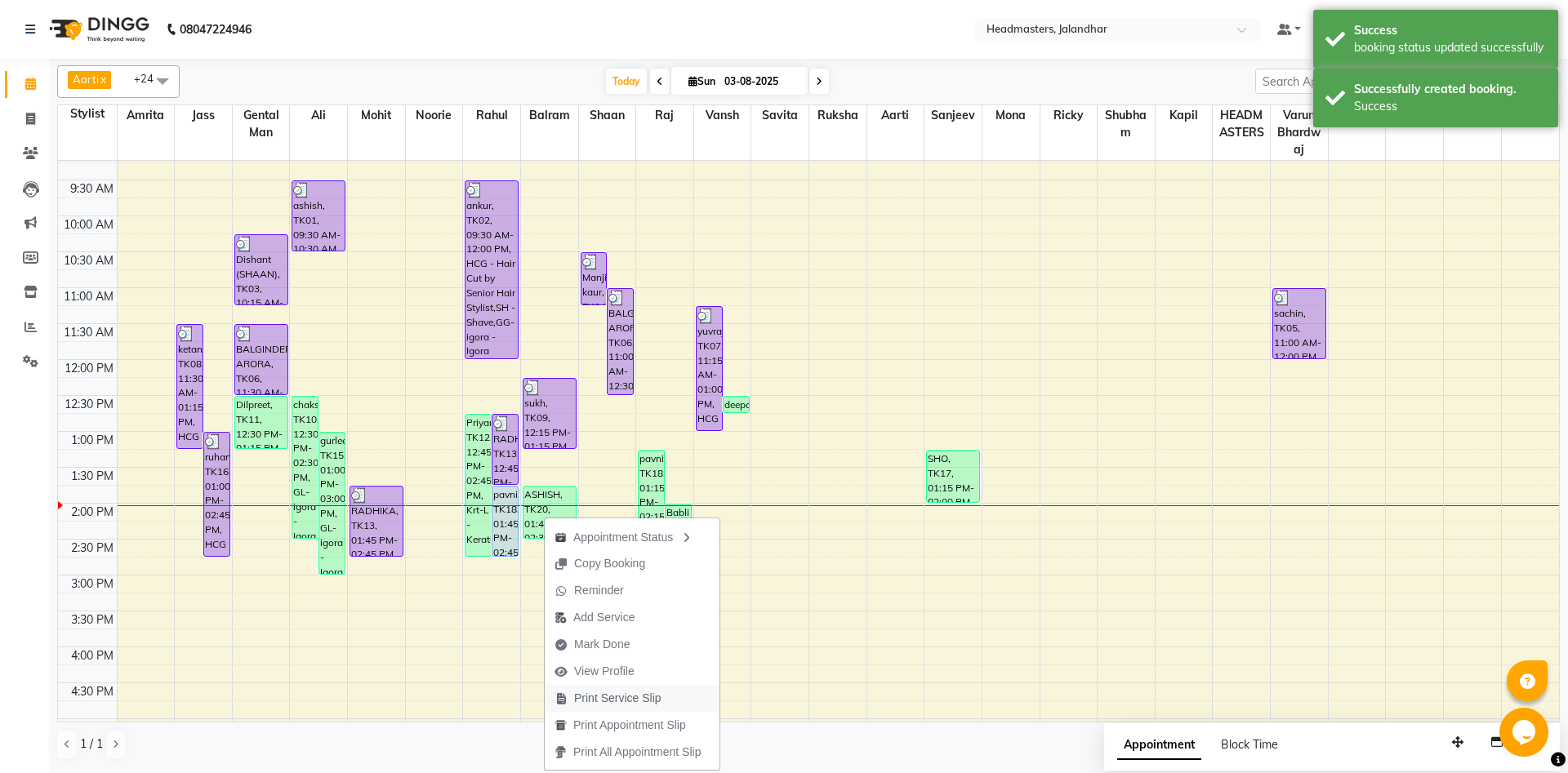 click on "Print Service Slip" at bounding box center (617, 698) 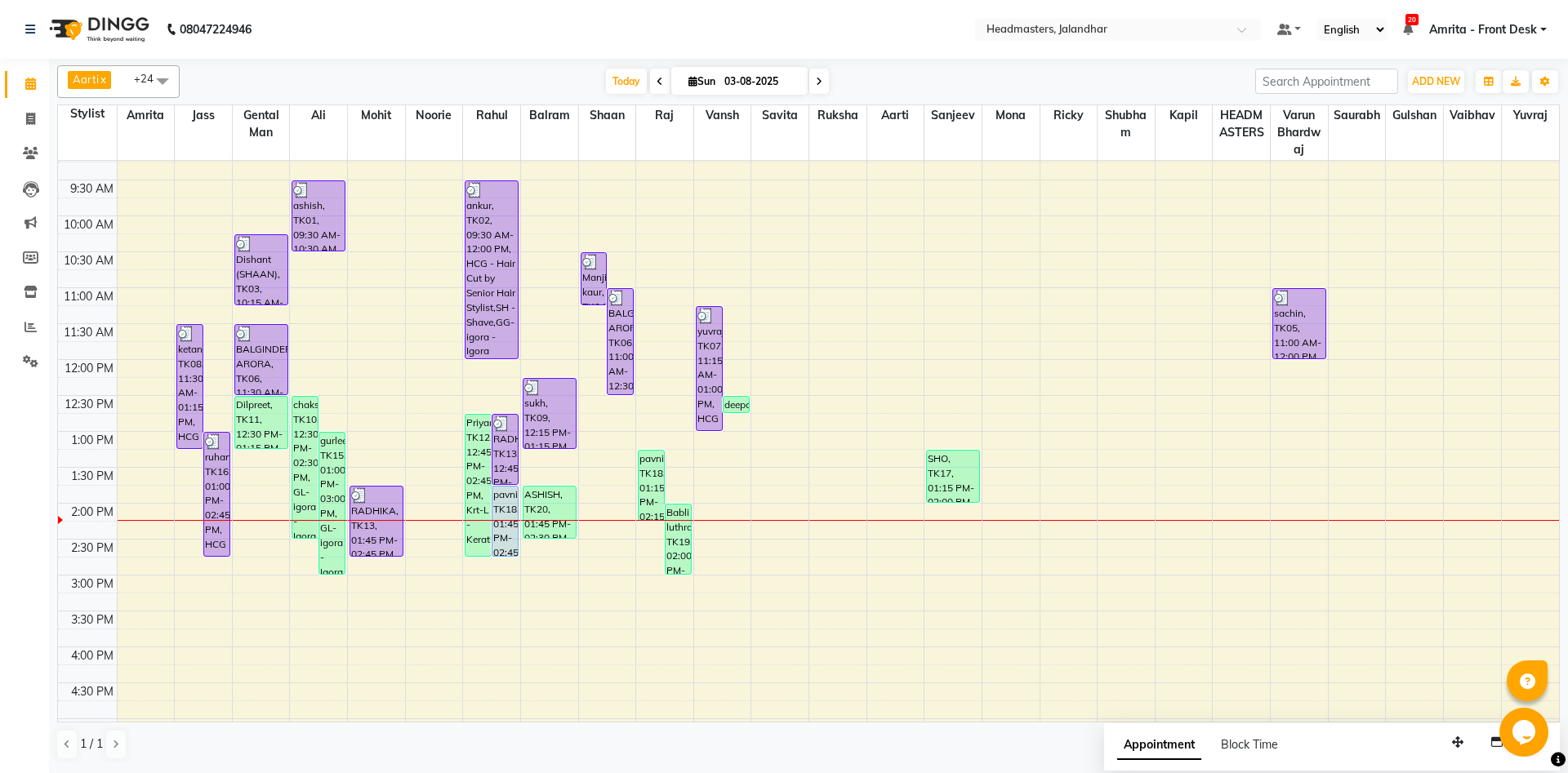 click on "8:00 AM 8:30 AM 9:00 AM 9:30 AM 10:00 AM 10:30 AM 11:00 AM 11:30 AM 12:00 PM 12:30 PM 1:00 PM 1:30 PM 2:00 PM 2:30 PM 3:00 PM 3:30 PM 4:00 PM 4:30 PM 5:00 PM 5:30 PM 6:00 PM 6:30 PM 7:00 PM 7:30 PM 8:00 PM 8:30 PM 9:00 PM 9:30 PM     ketan, TK08, 11:30 AM-01:15 PM, HCG - Hair Cut by Senior Hair Stylist,BRD - Beard     ruhani, TK16, 01:00 PM-02:45 PM, HCG - Hair Cut by Senior Hair Stylist,BRD - Beard     Dishant (SHAAN), TK03, 10:15 AM-11:15 AM, HCG - Hair Cut by Senior Hair Stylist     BALGINDER ARORA, TK06, 11:30 AM-12:30 PM, HCG - Hair Cut by Senior Hair Stylist    Dilpreet, TK11, 12:30 PM-01:15 PM, BRD - Beard    chakshita, TK10, 12:30 PM-02:30 PM, GL-igora - Igora Global    gurleen, TK15, 01:00 PM-03:00 PM, GL-igora - Igora Global     ashish, TK01, 09:30 AM-10:30 AM, HCG - Hair Cut by Senior Hair Stylist     RADHIKA, TK13, 01:45 PM-02:45 PM, HCL - Hair Cut by Senior Hair Stylist    Priyanka, TK12, 12:45 PM-02:45 PM, Krt-L - Keratin                   ASHISH, TK20, 01:45 PM-02:30 PM, BRD - Beard" at bounding box center [808, 575] 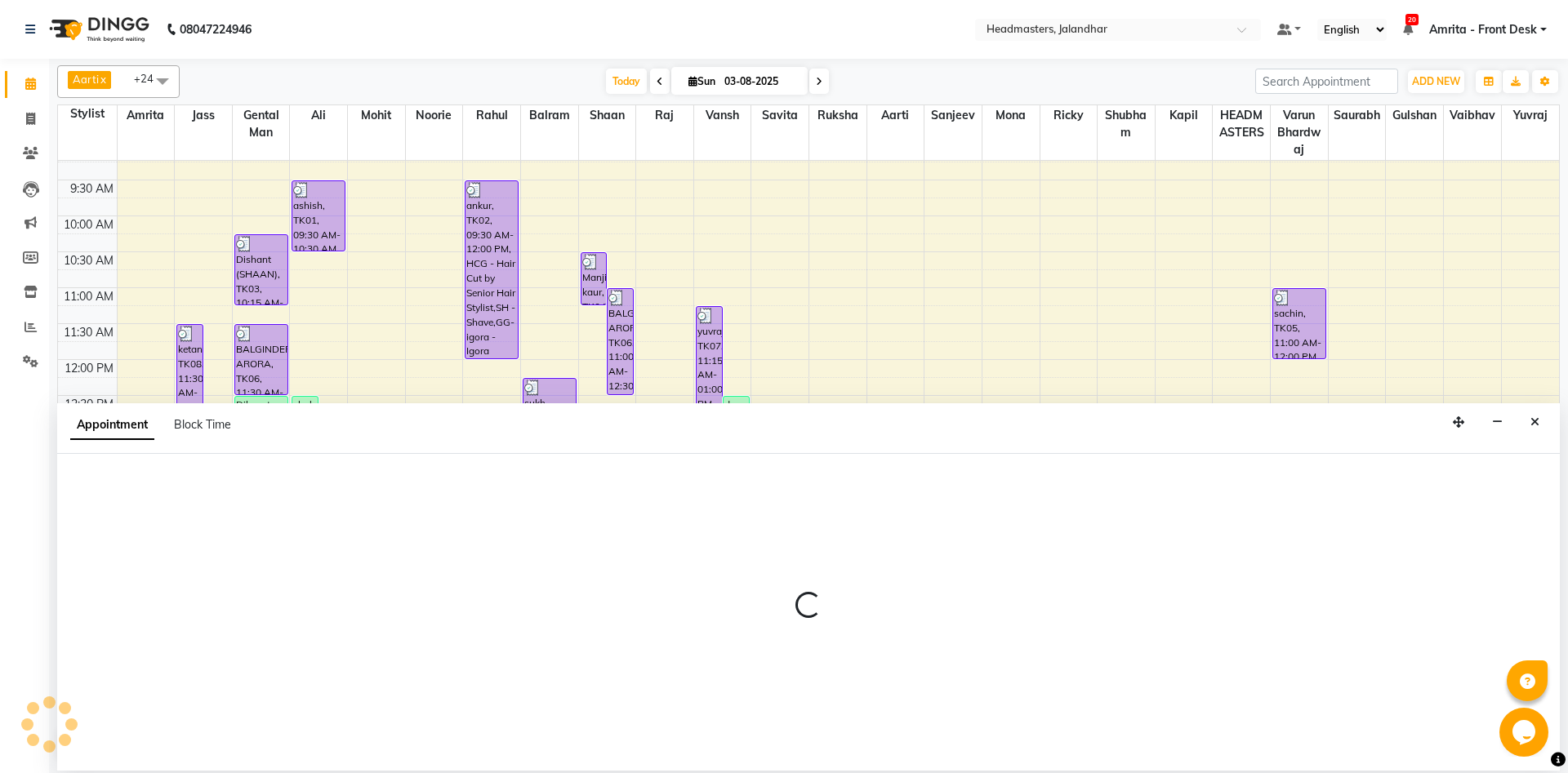 select on "64331" 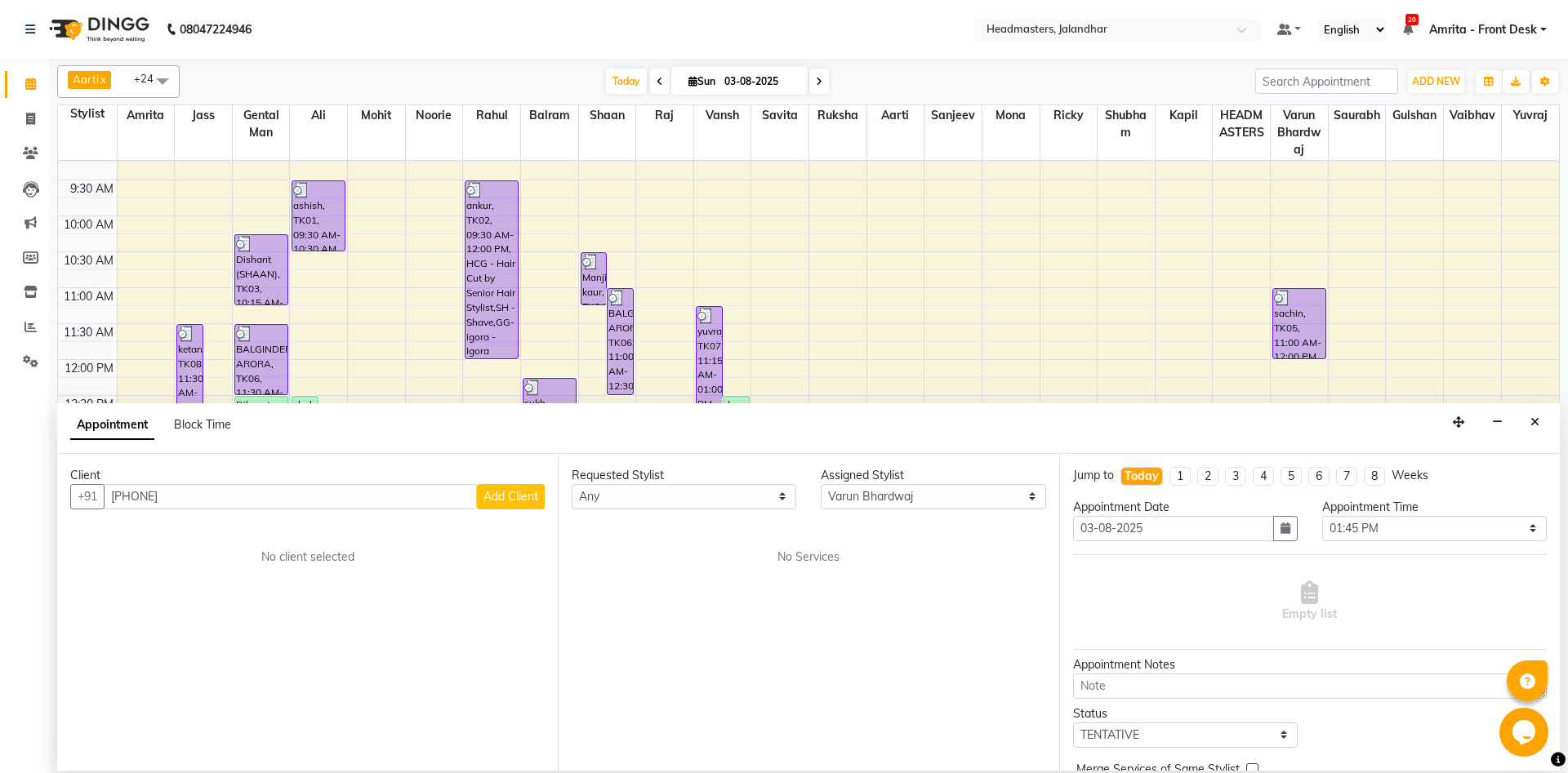 type on "9876023002" 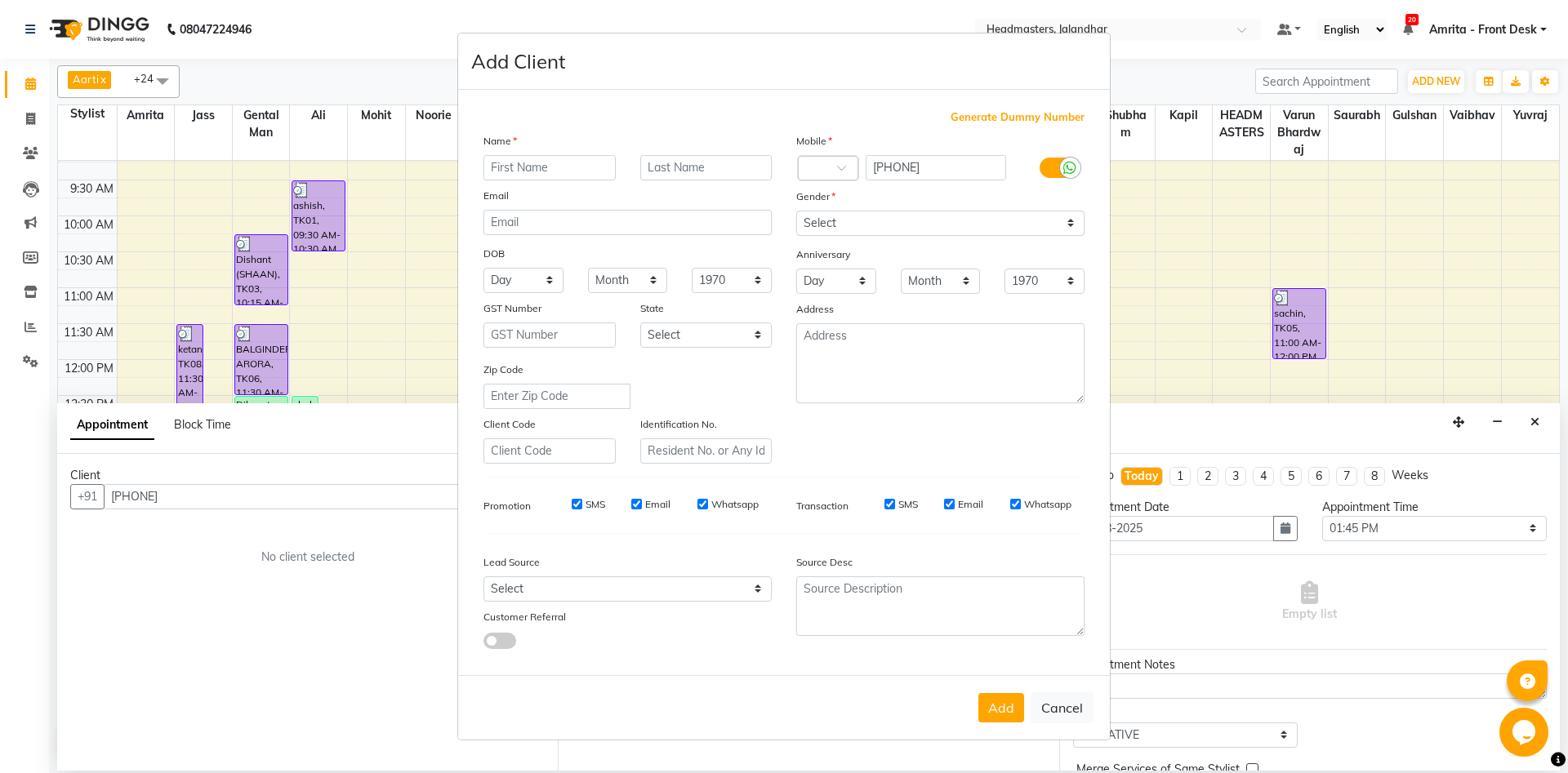 click at bounding box center (550, 167) 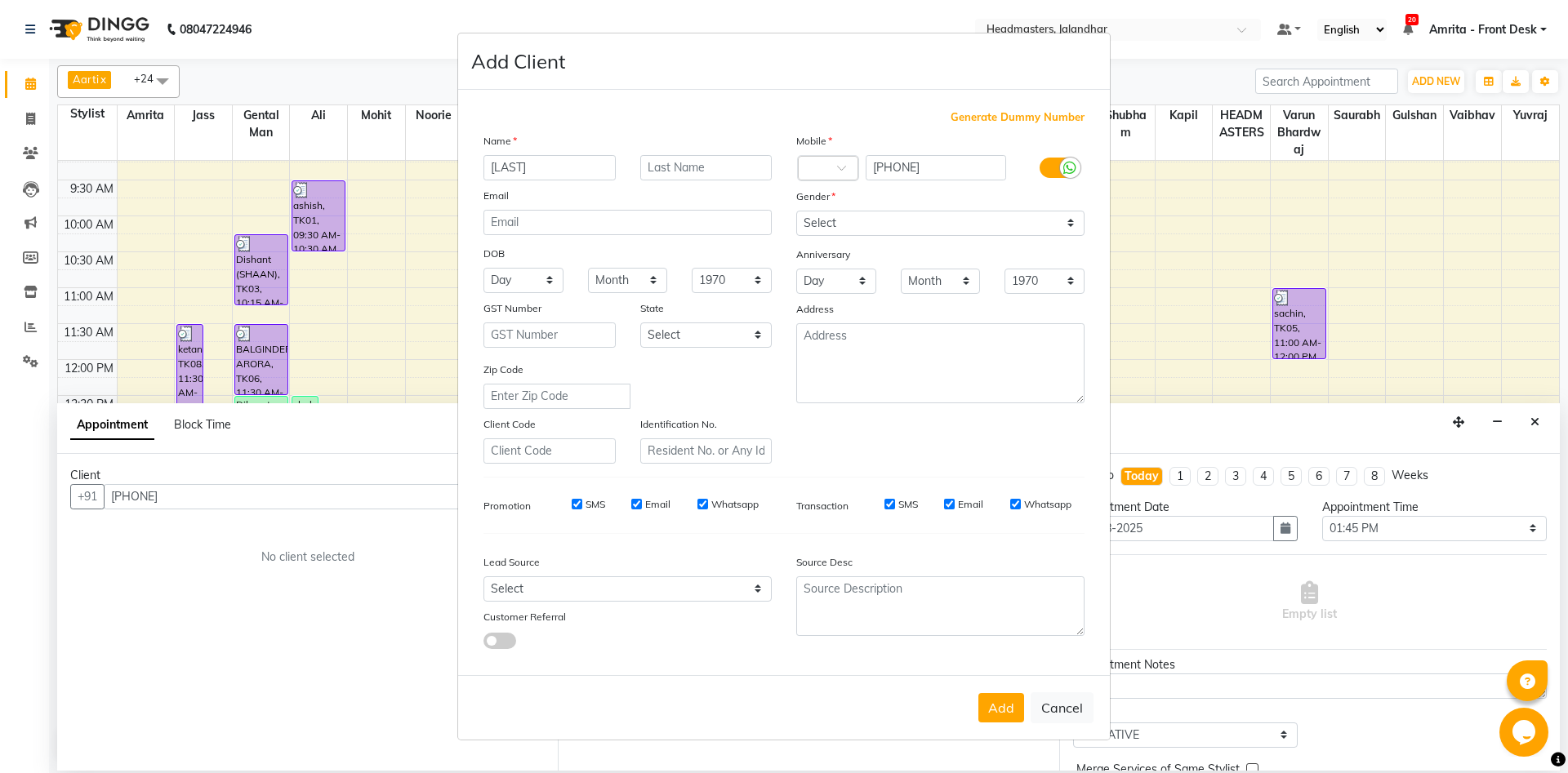 type on "BAINS" 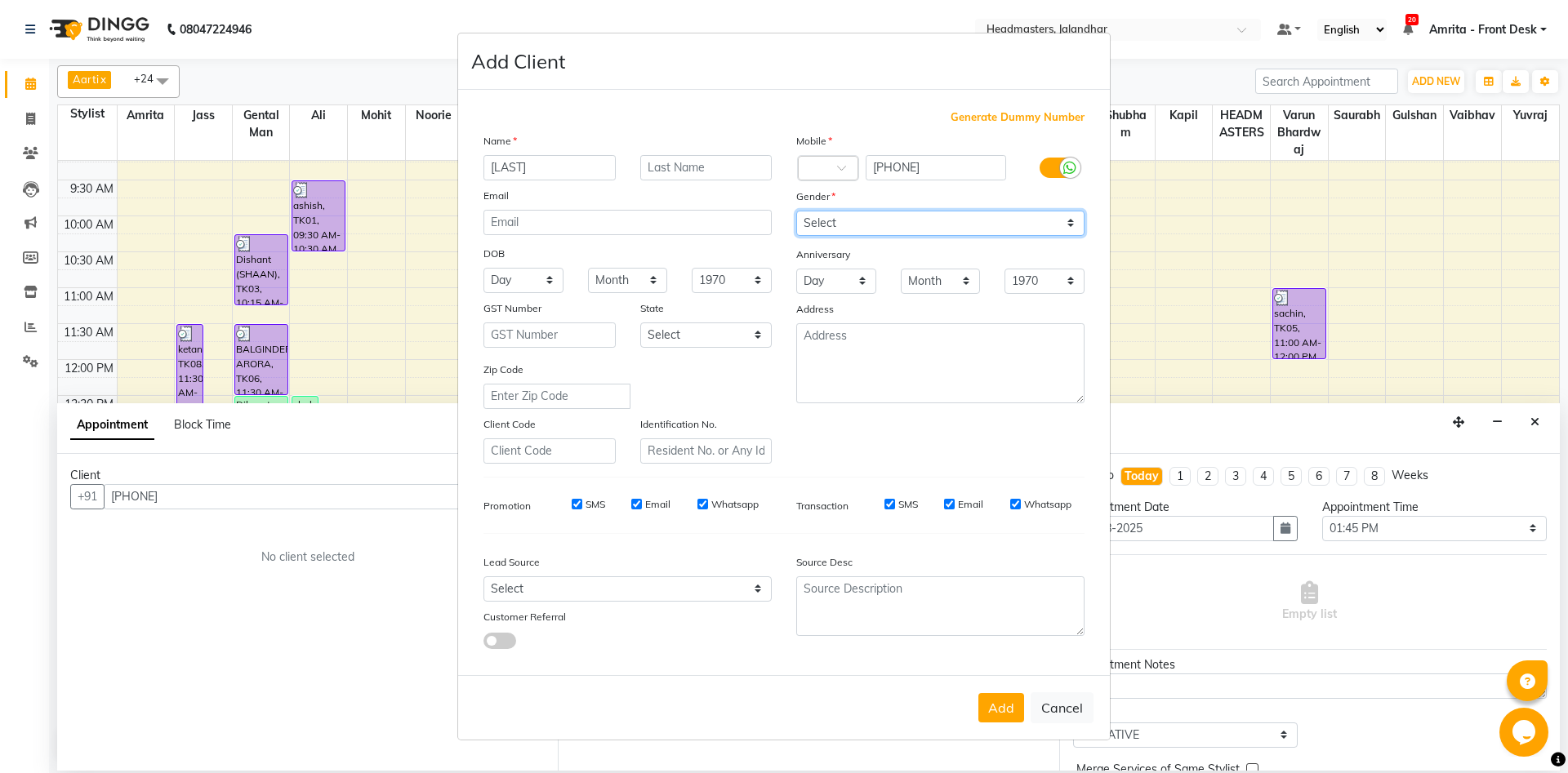 click on "Select Male Female Other Prefer Not To Say" at bounding box center [940, 223] 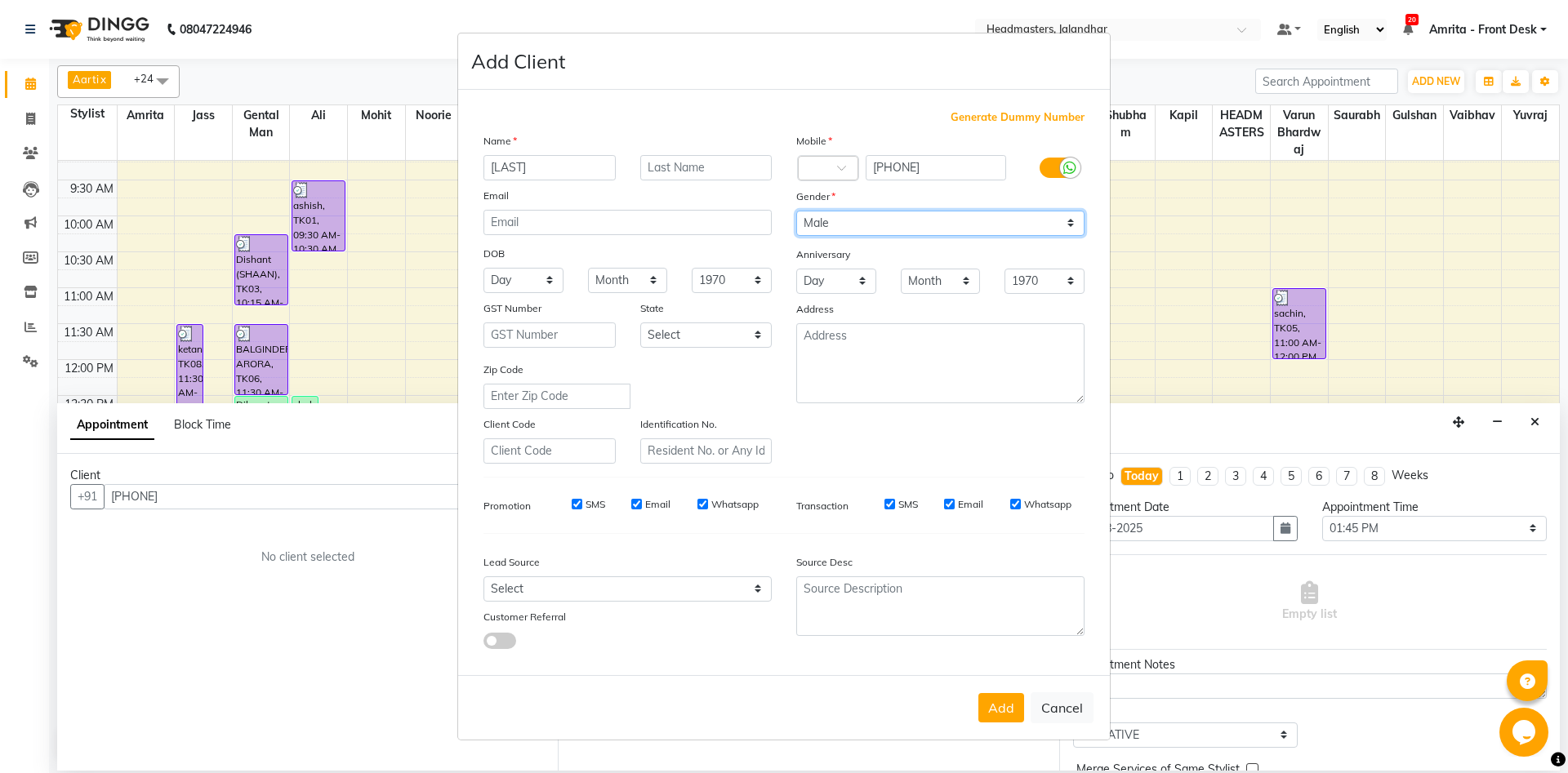 click on "Male" at bounding box center [0, 0] 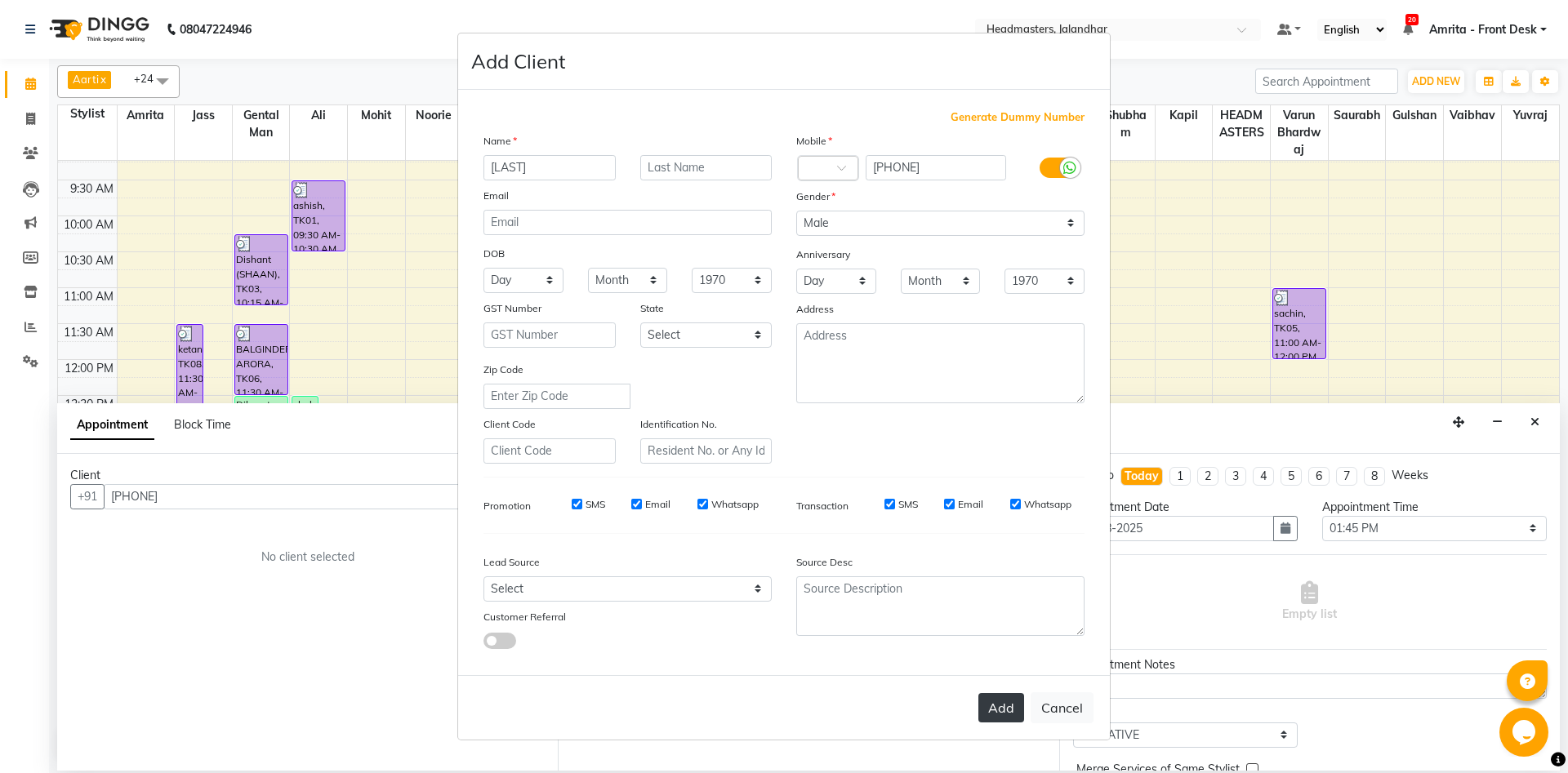 click on "Add" at bounding box center [1001, 708] 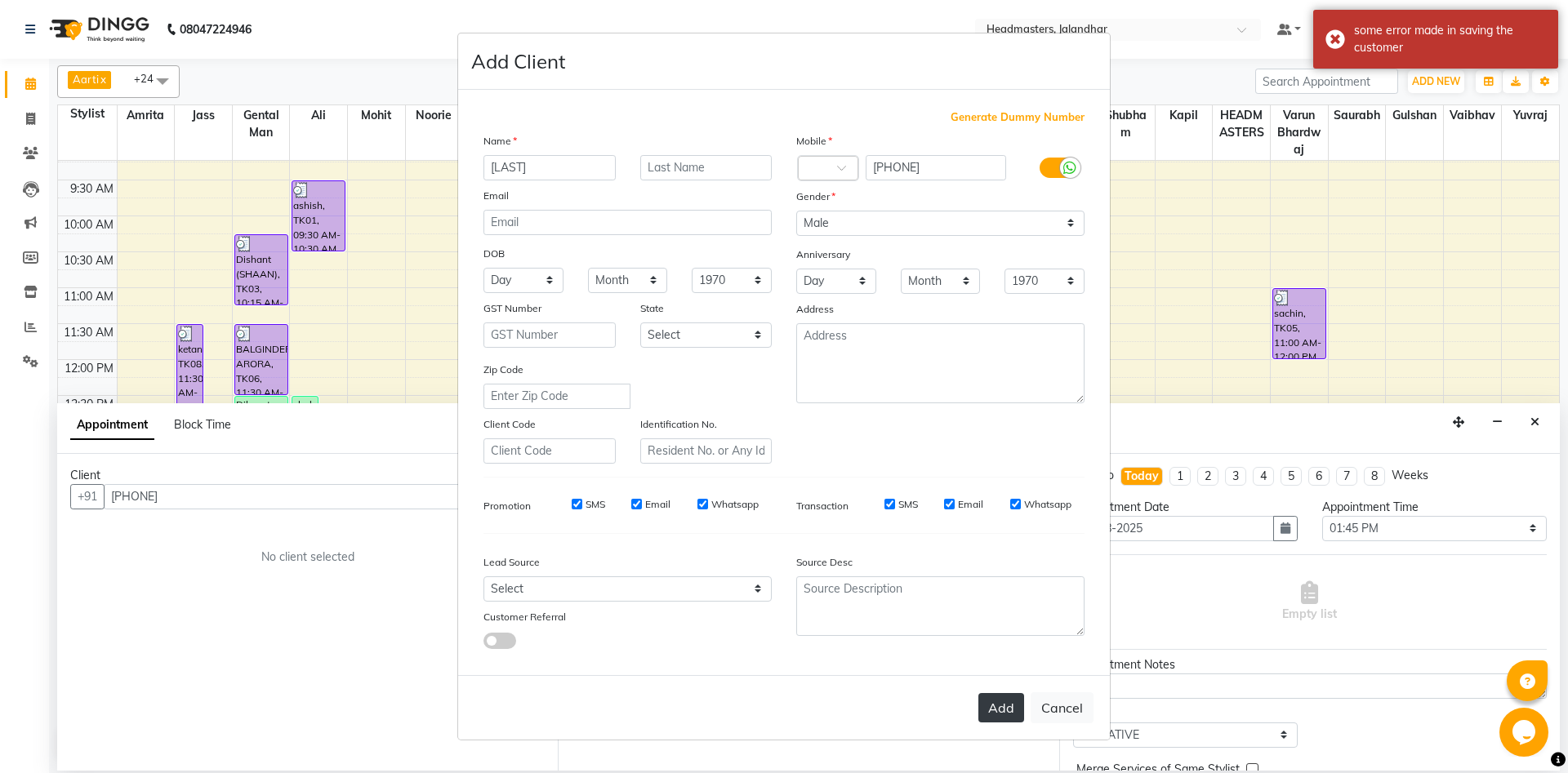 click on "Add" at bounding box center (1001, 708) 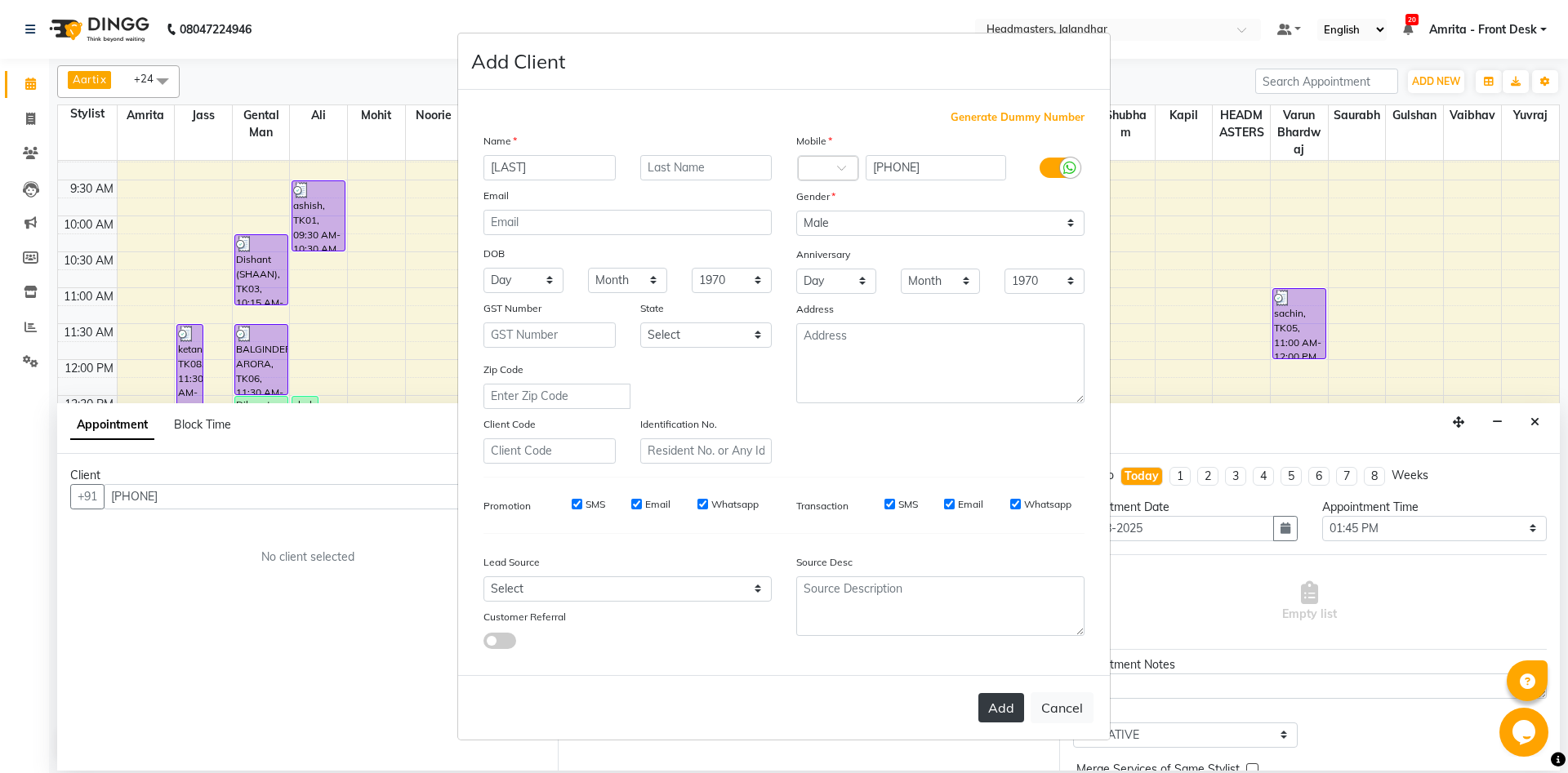 click on "Add" at bounding box center (1001, 708) 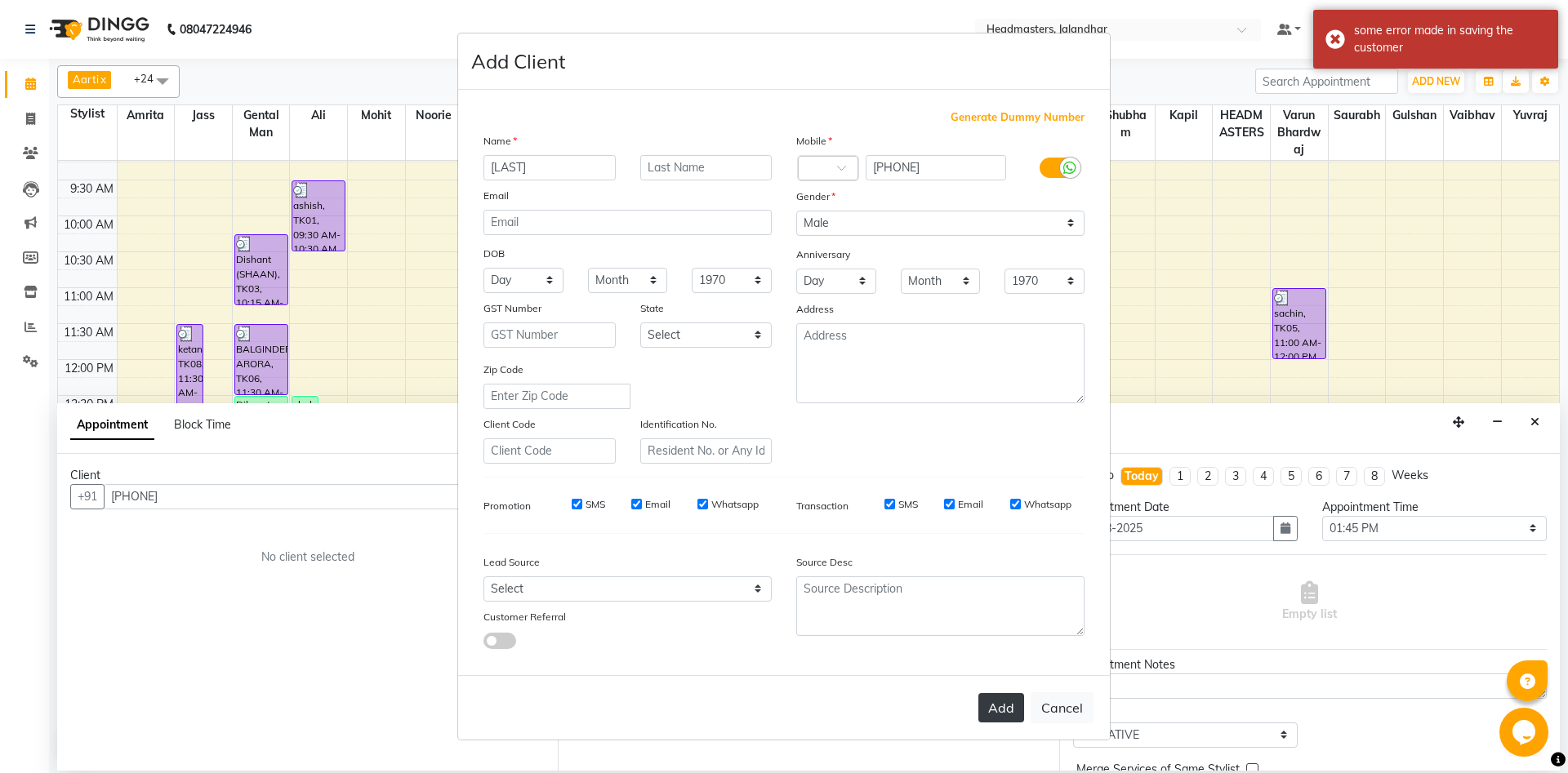 click on "Add" at bounding box center (1001, 708) 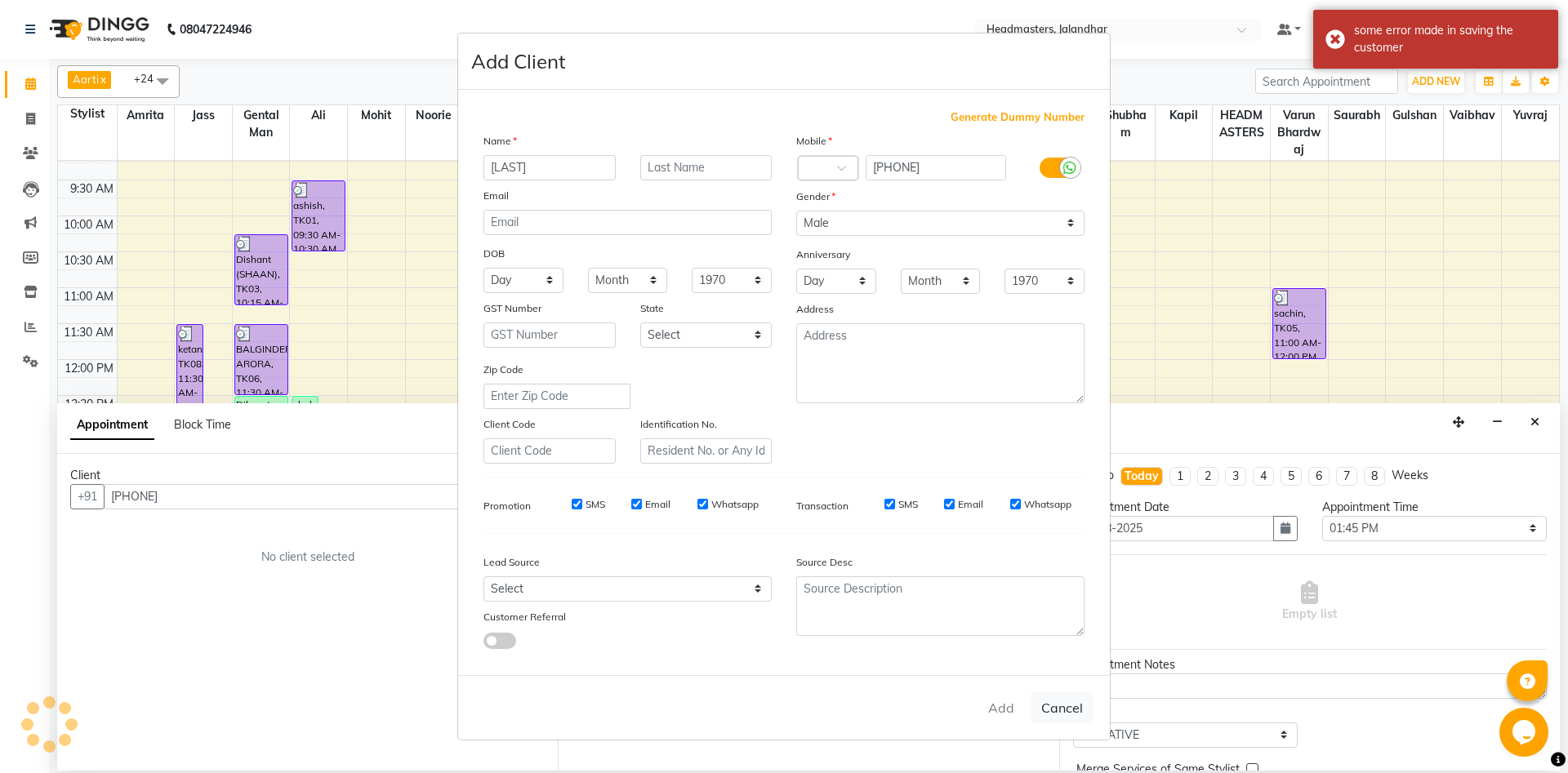 click on "Add" at bounding box center [1001, 708] 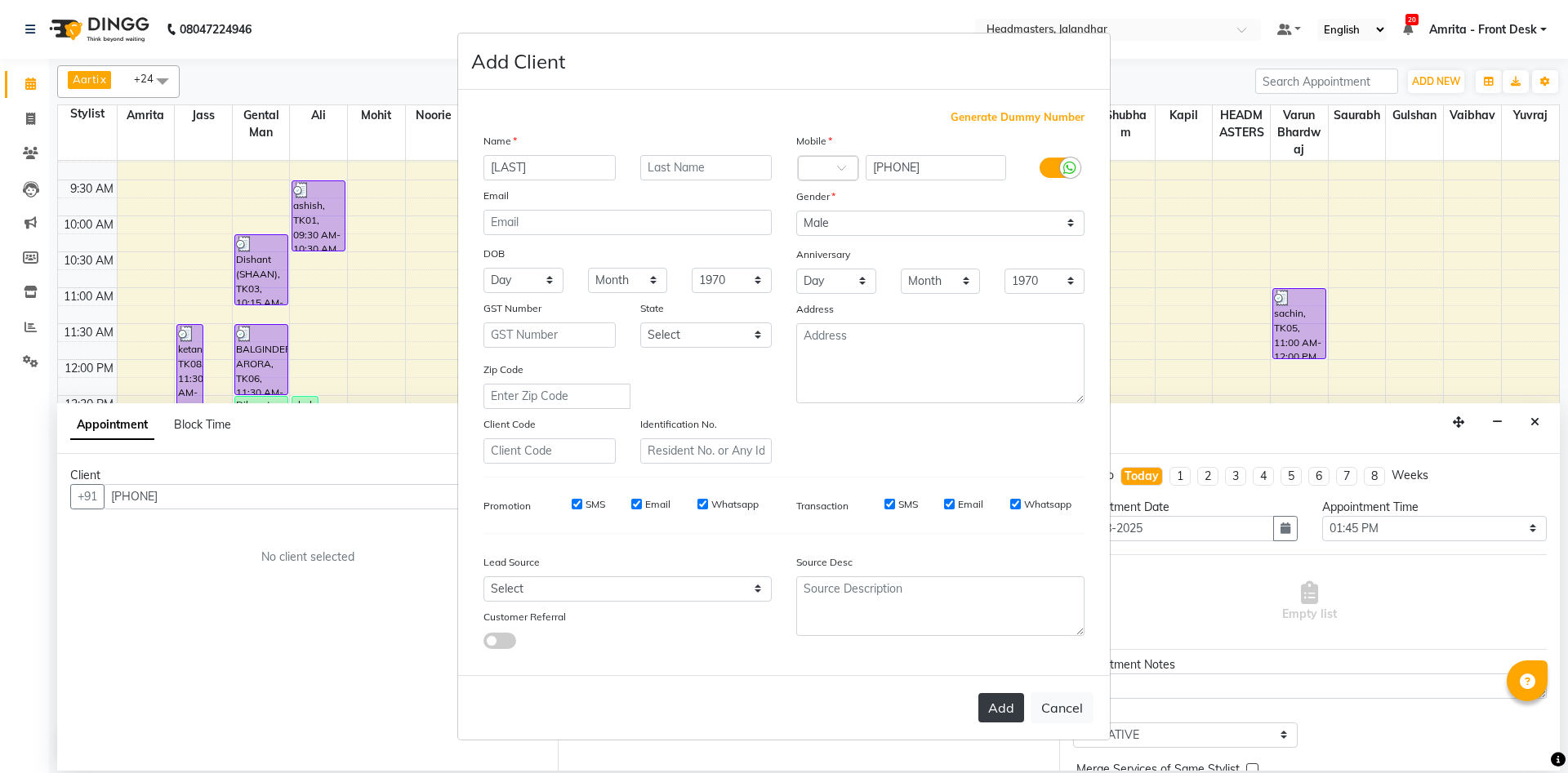 click on "Add" at bounding box center (1001, 708) 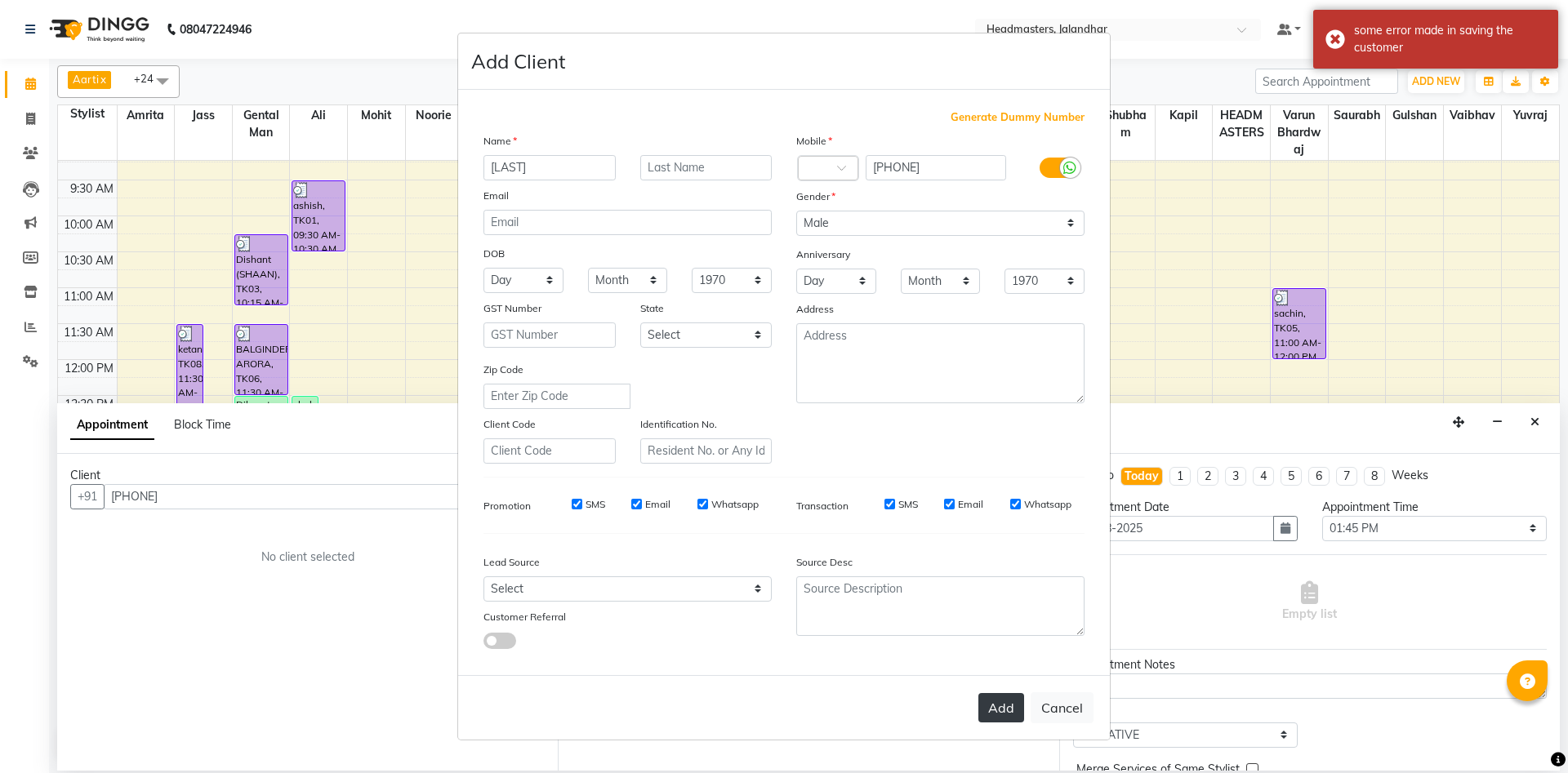 click on "Add" at bounding box center (1001, 708) 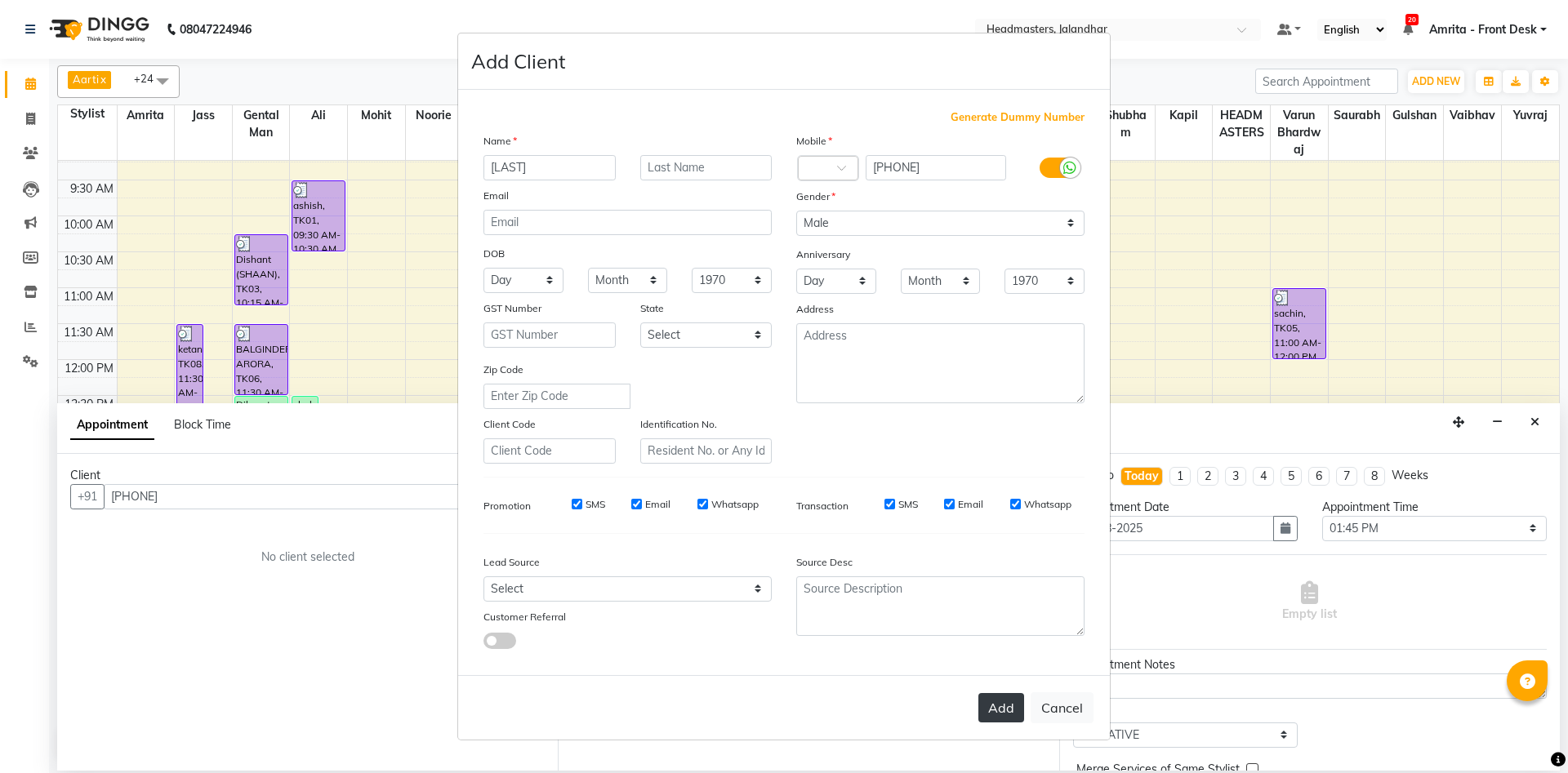 click on "Add" at bounding box center (1001, 708) 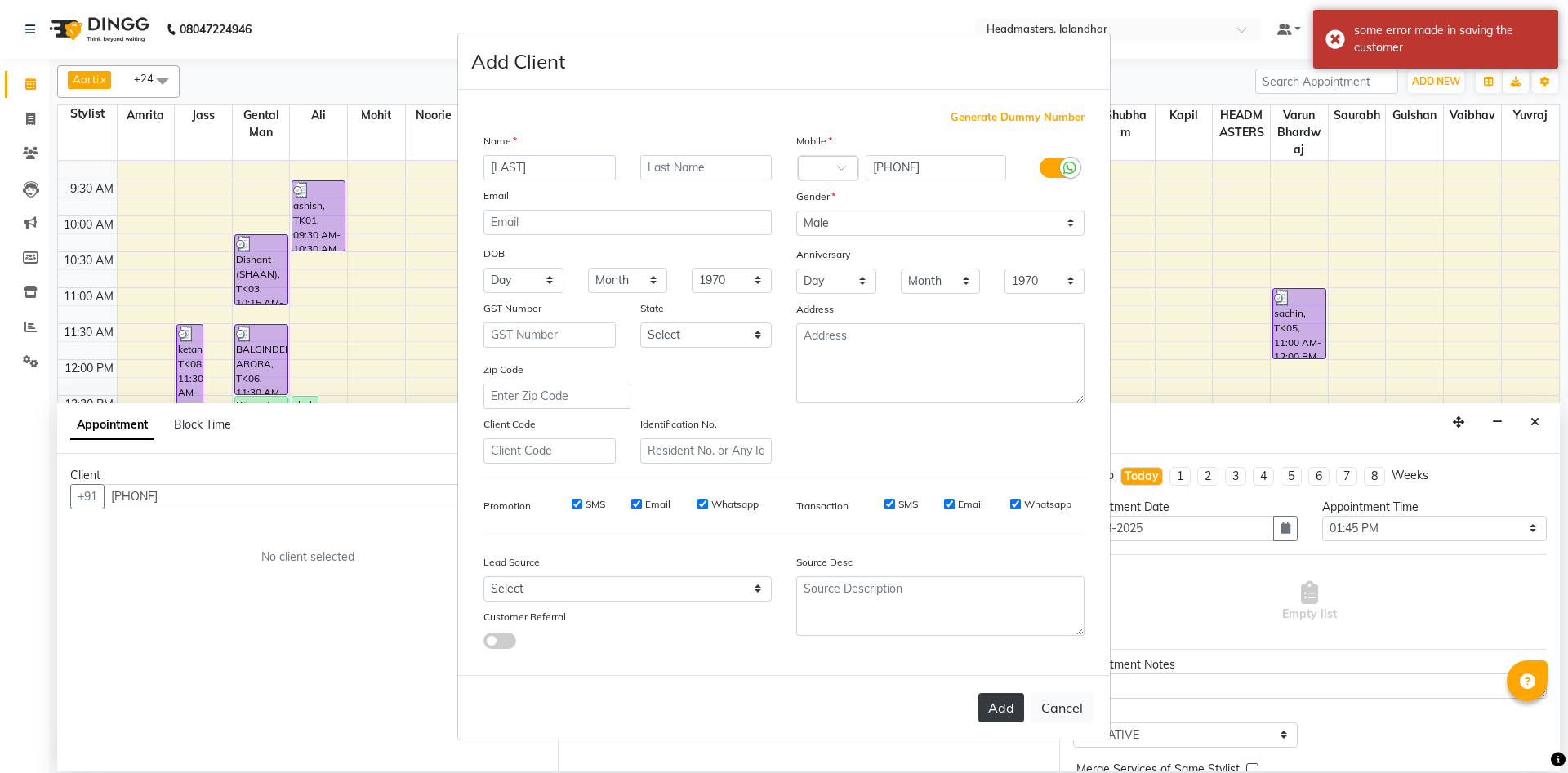 click on "Add" at bounding box center (1001, 708) 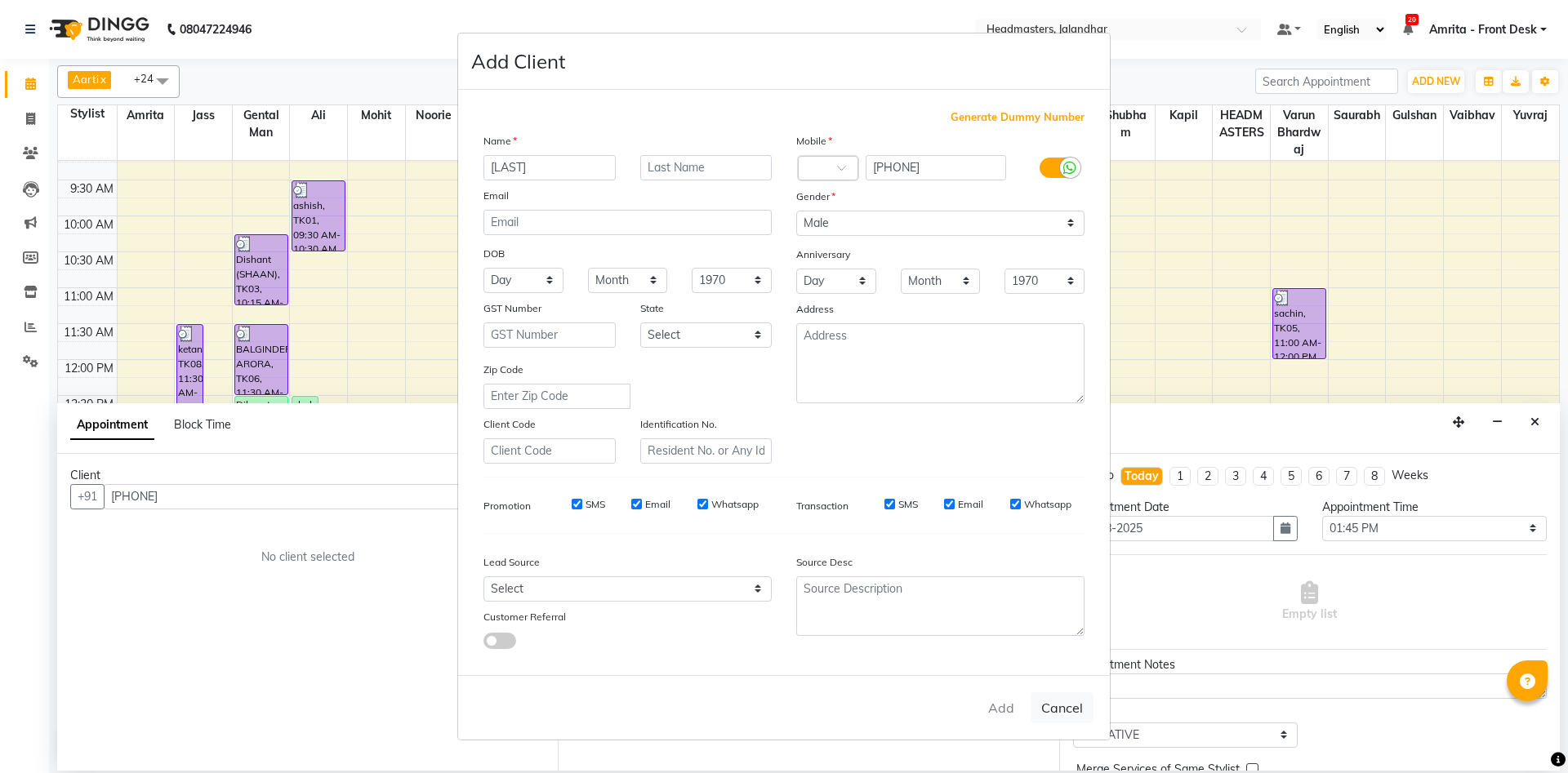 click on "Add   Cancel" at bounding box center [784, 707] 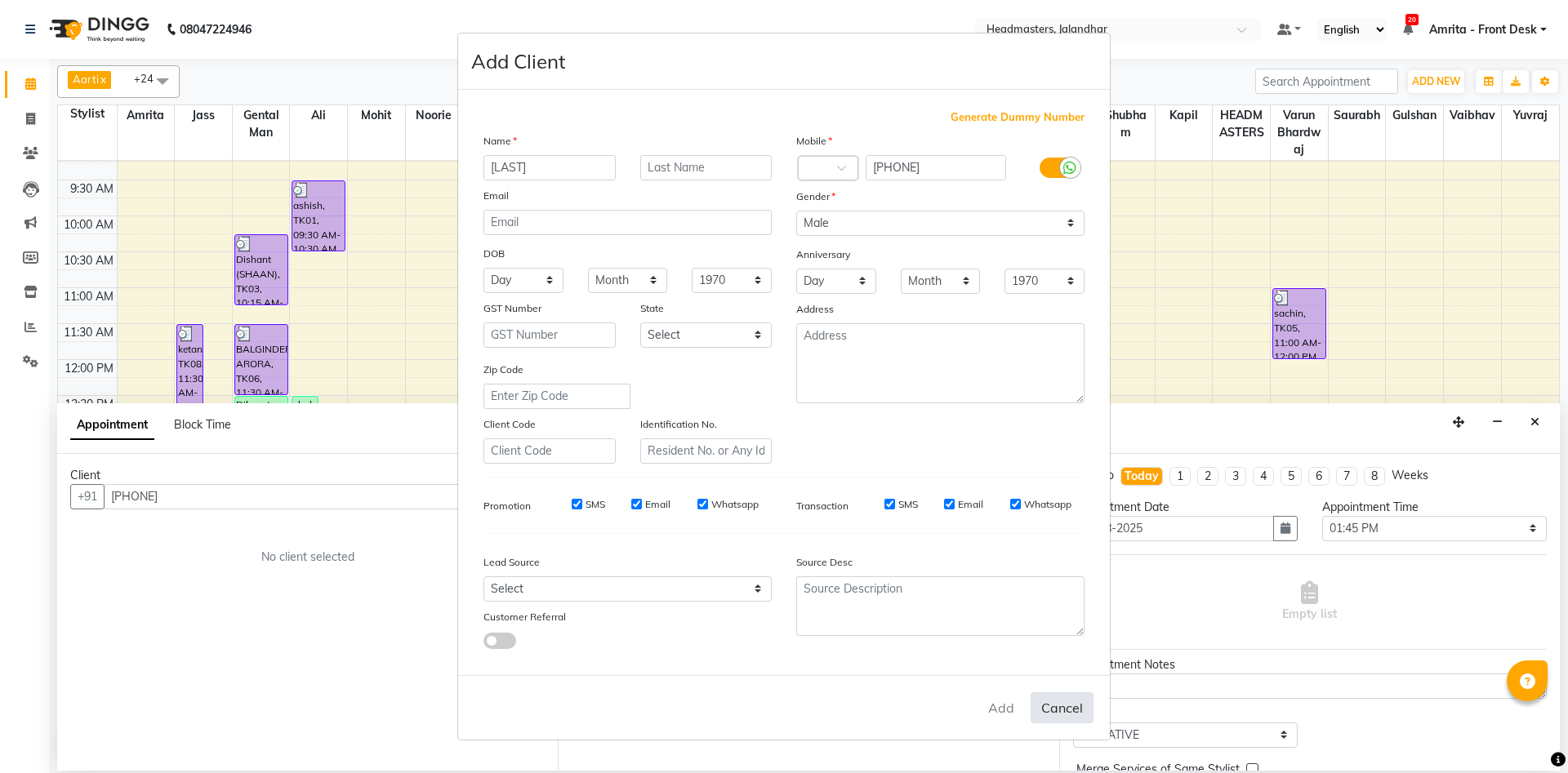 click on "Cancel" at bounding box center [1062, 708] 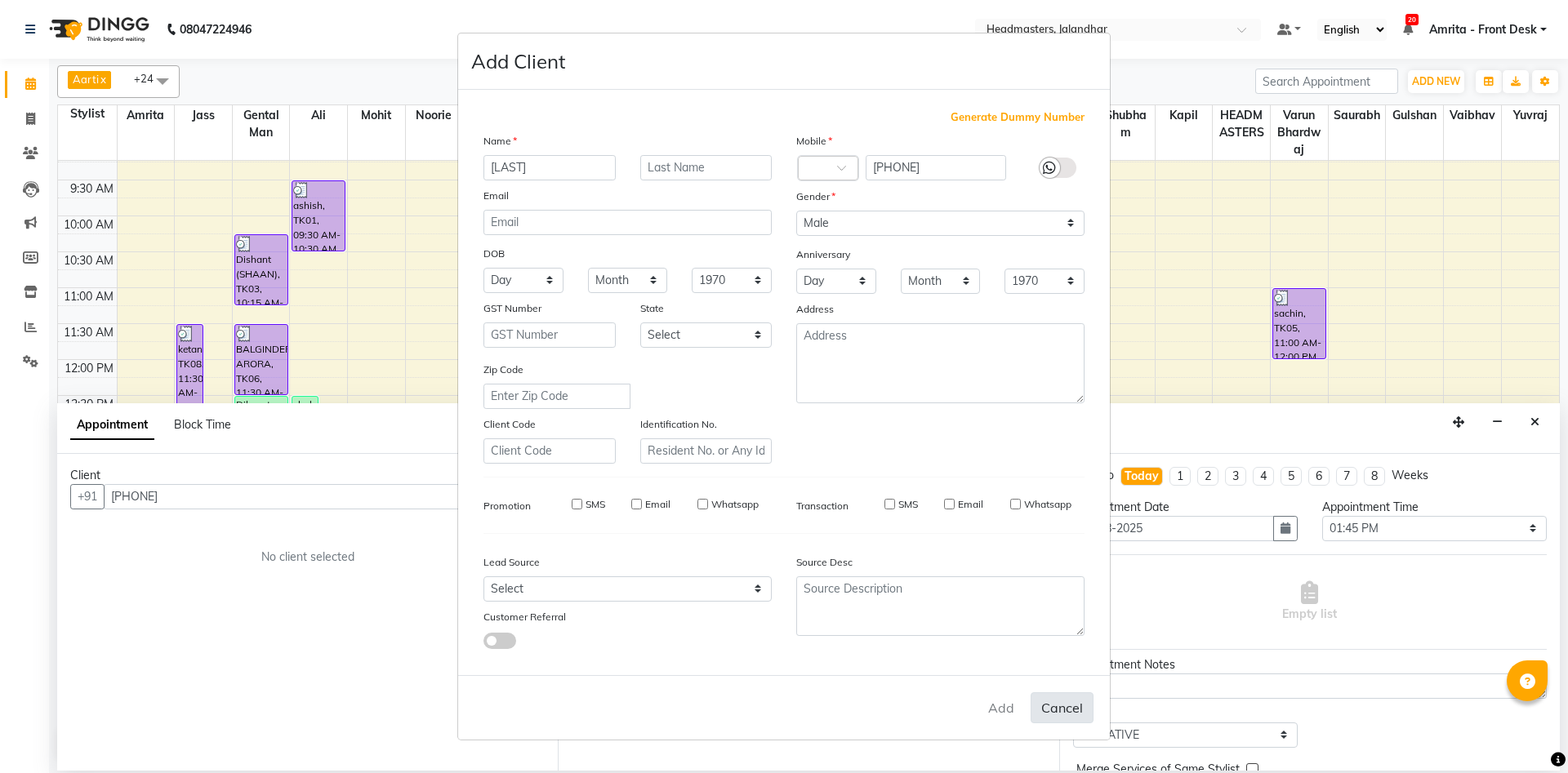 type 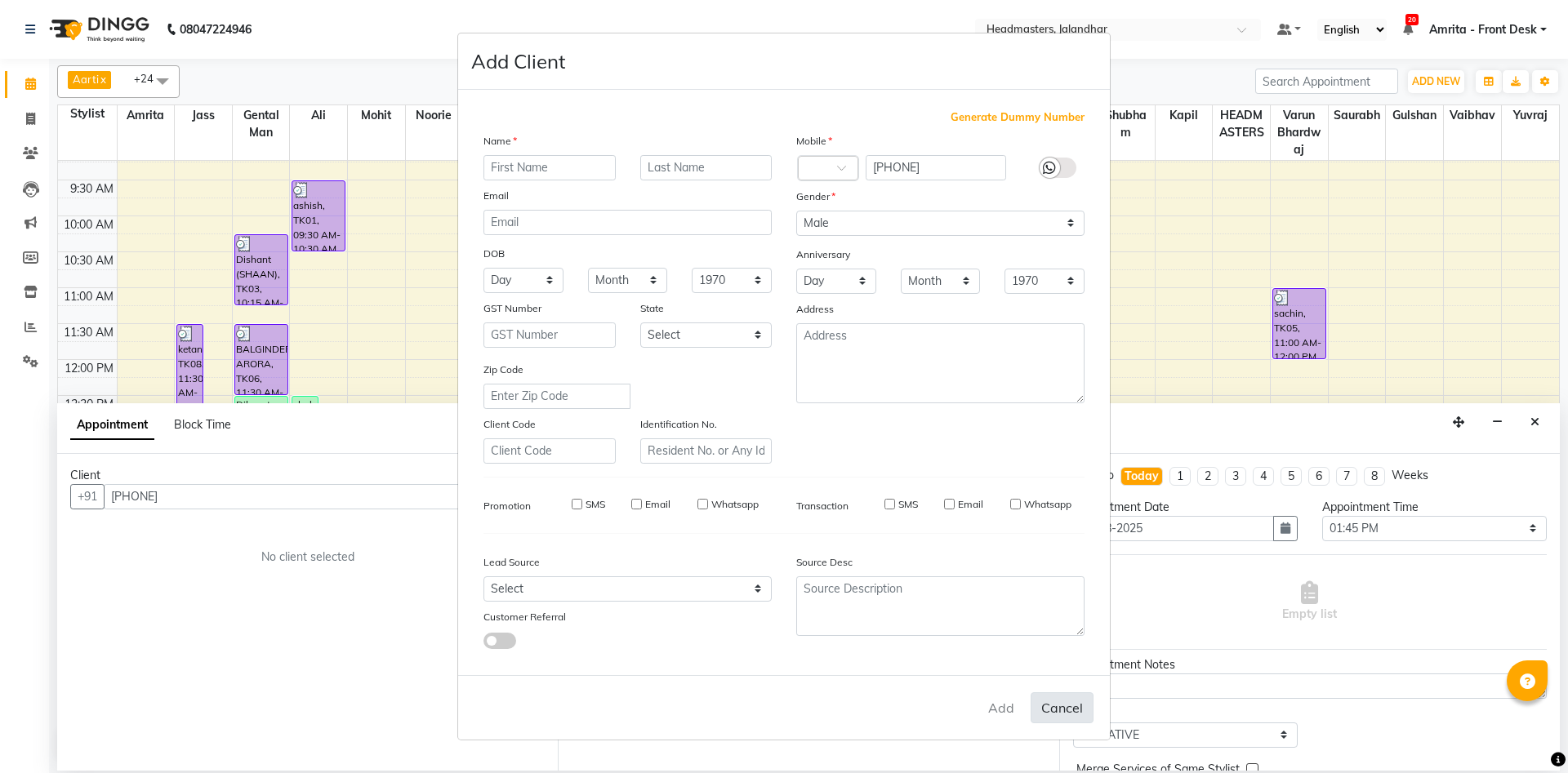 select 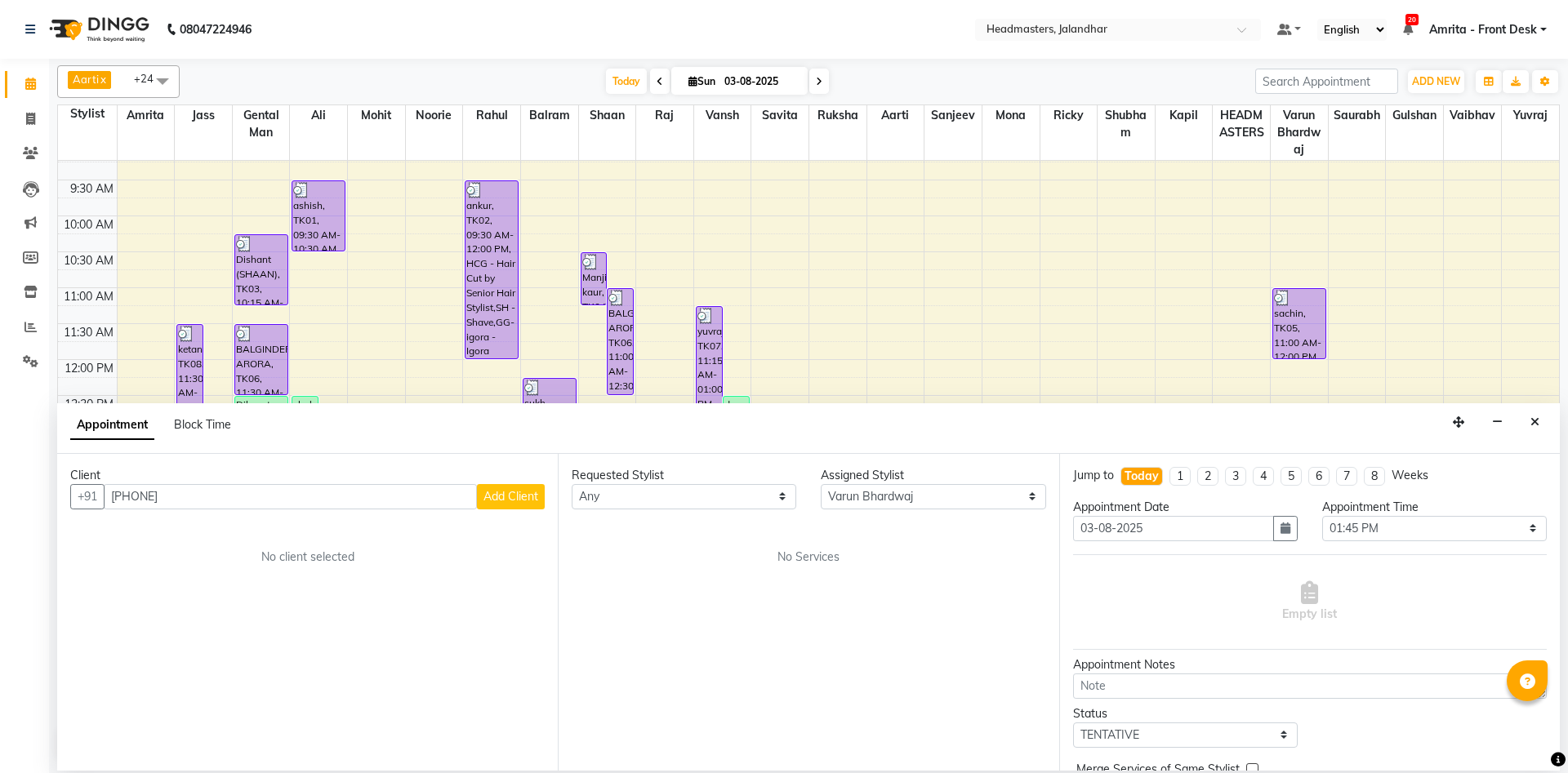 click on "Add Client" at bounding box center (510, 496) 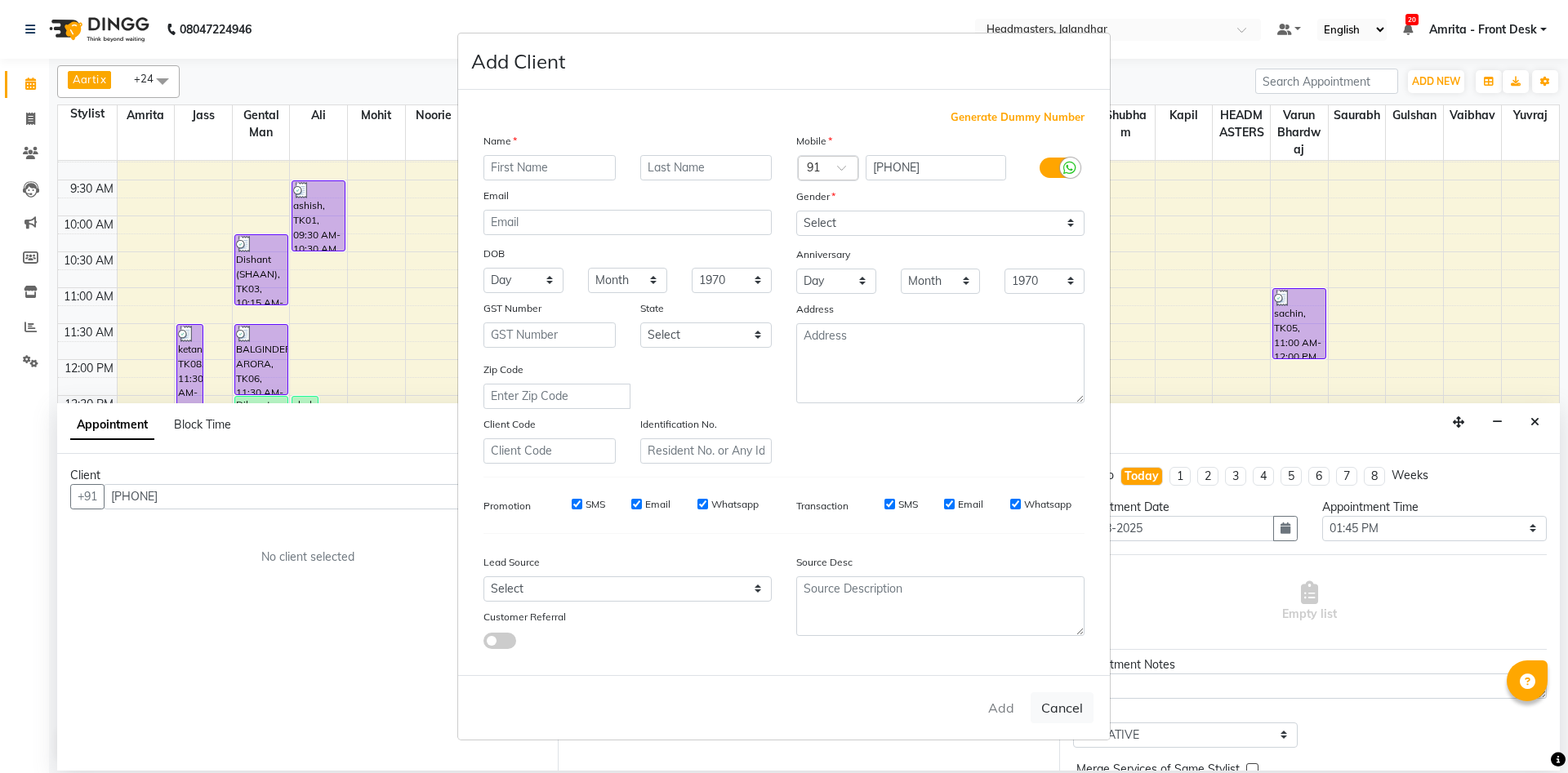 click at bounding box center [550, 167] 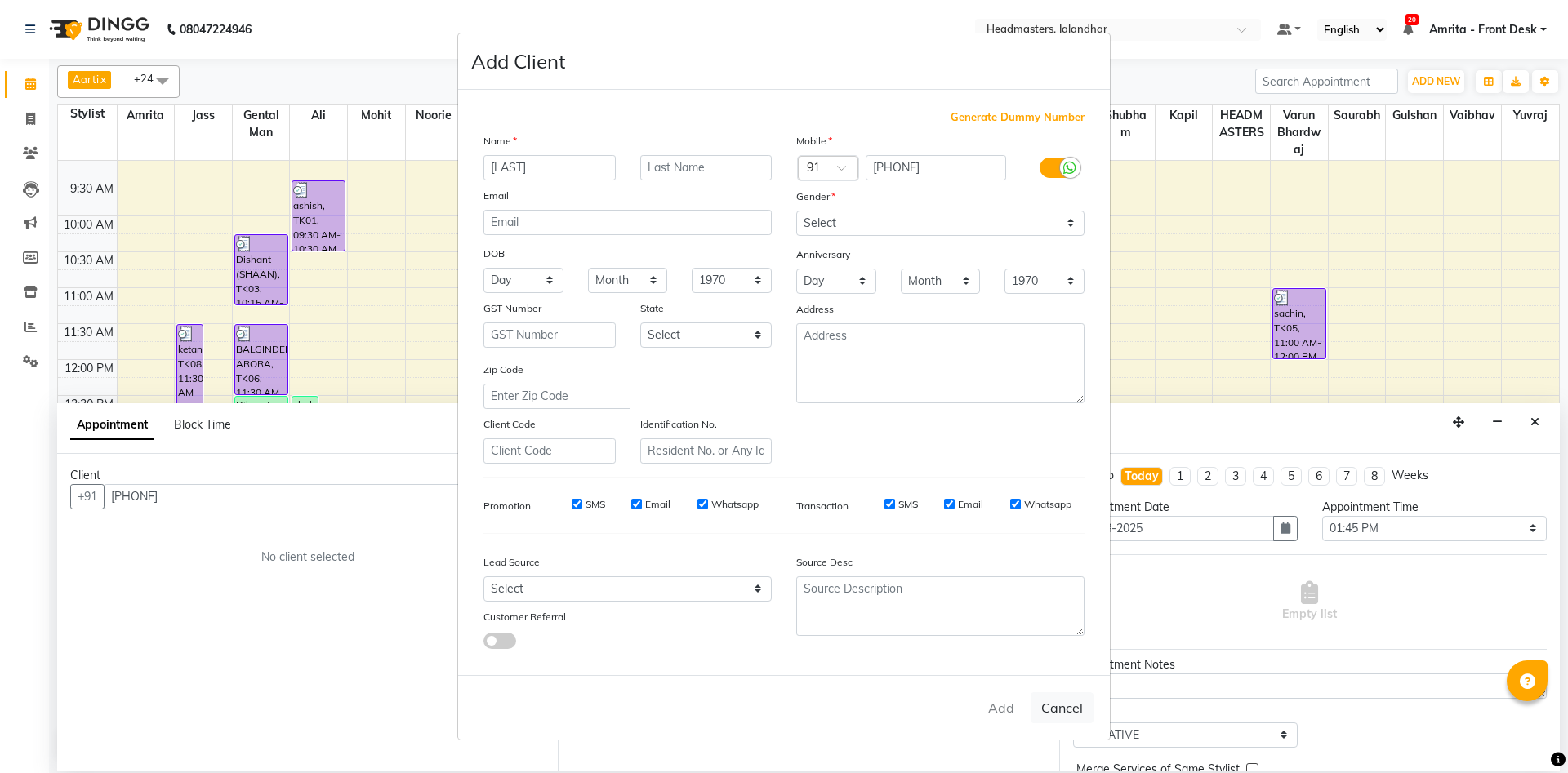 type on "BAINS" 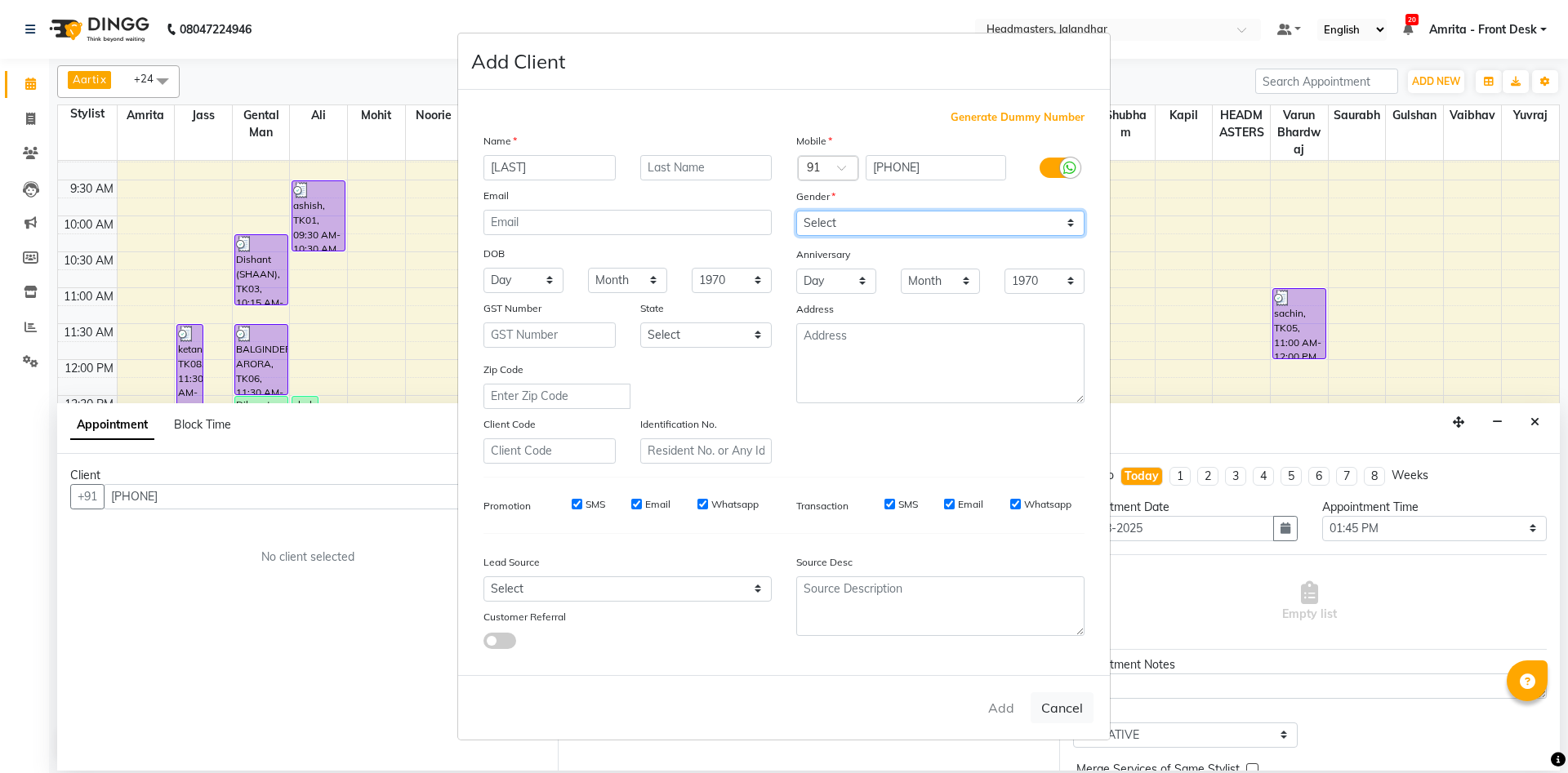 click on "Select Male Female Other Prefer Not To Say" at bounding box center [940, 223] 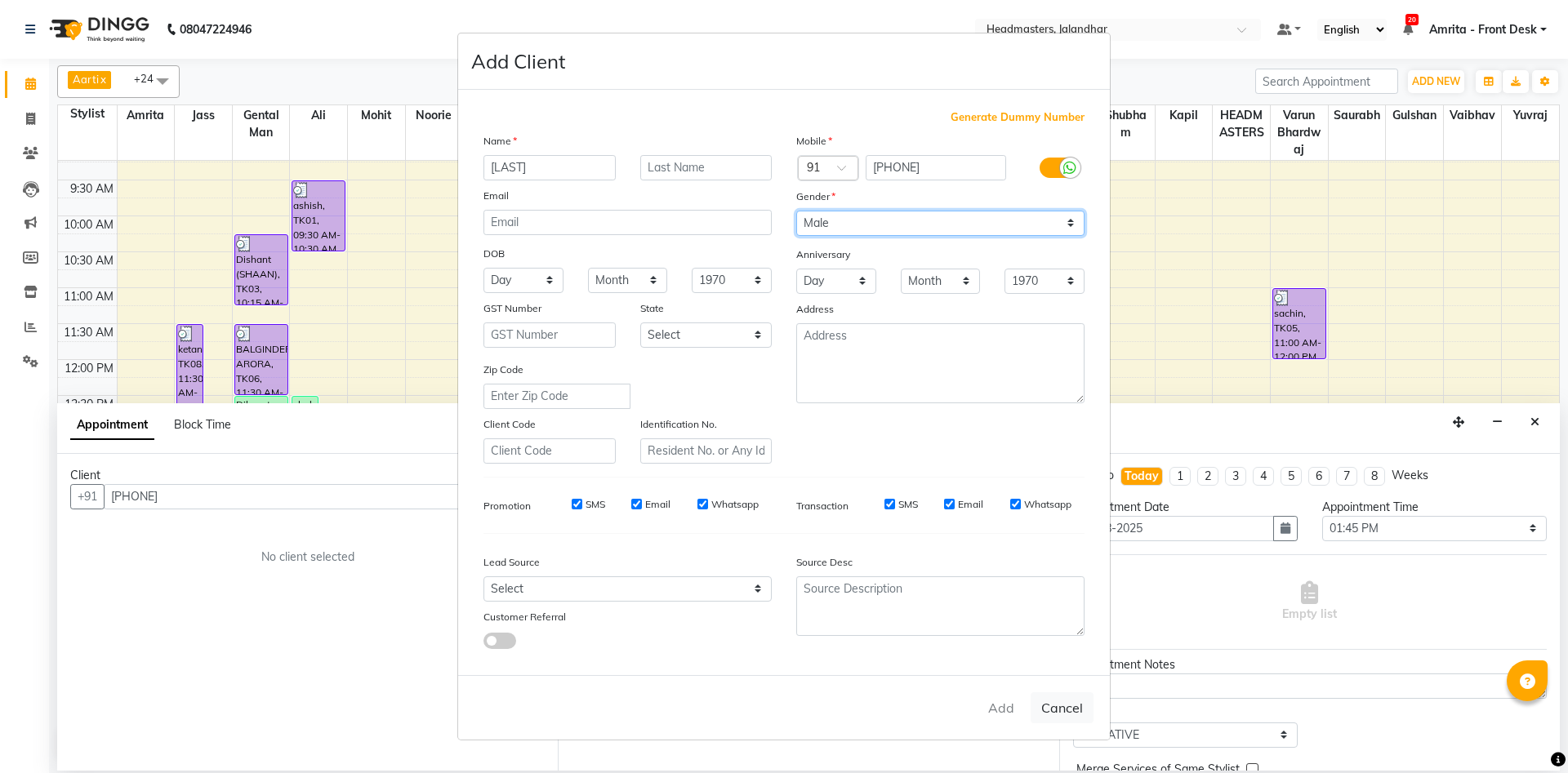 click on "Male" at bounding box center (0, 0) 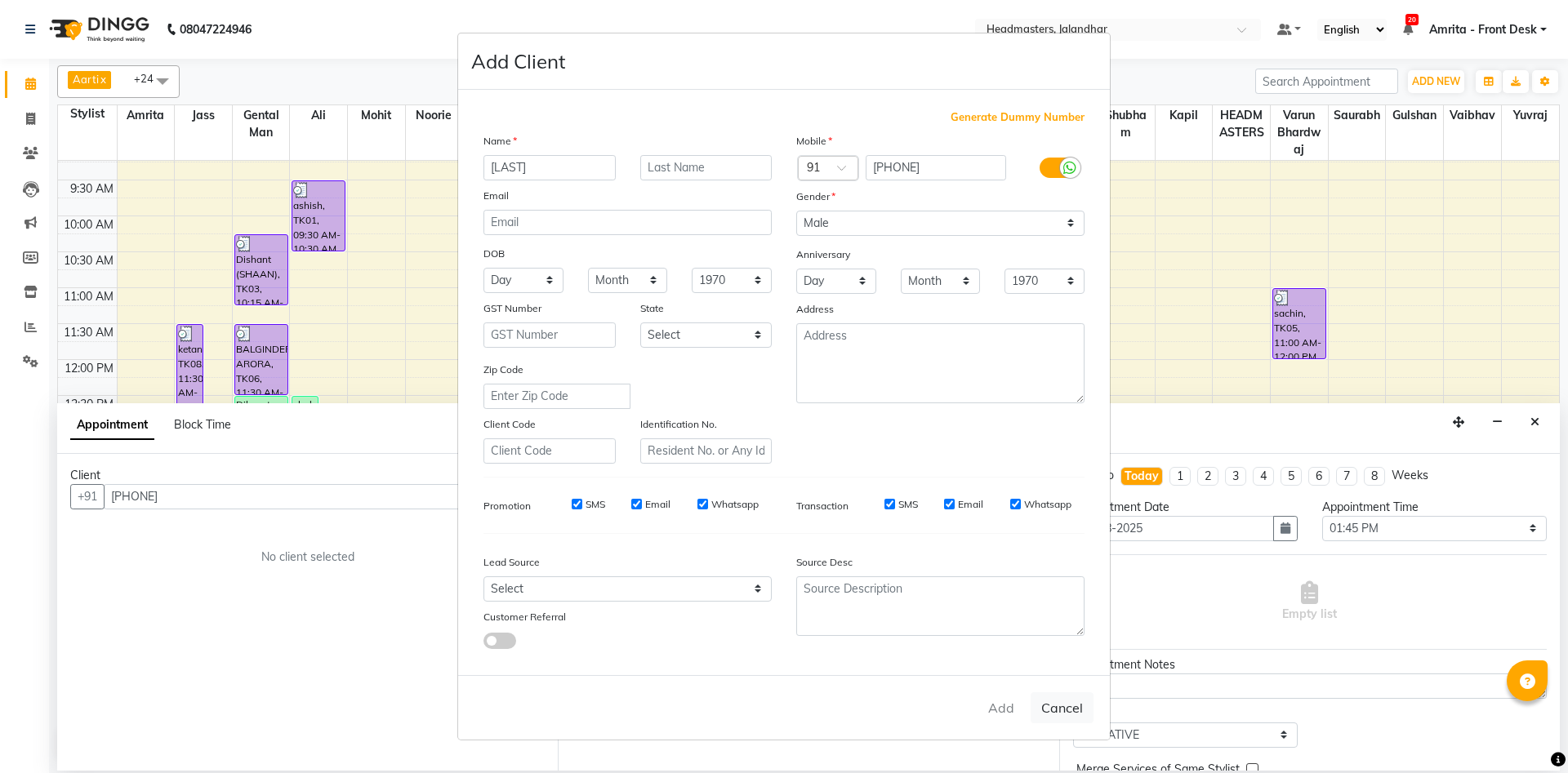 click on "Add   Cancel" at bounding box center [784, 707] 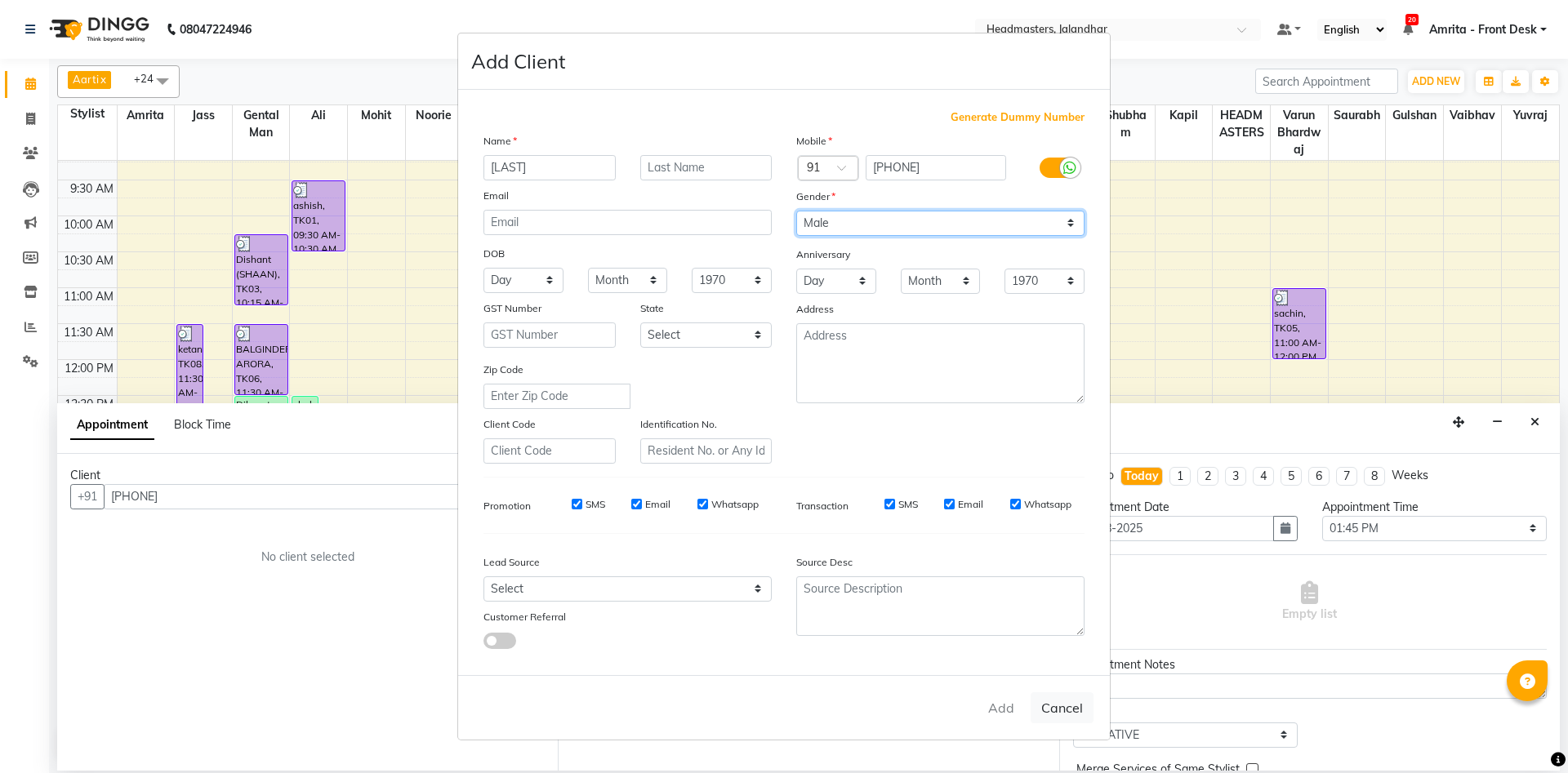 click on "Select Male Female Other Prefer Not To Say" at bounding box center [940, 223] 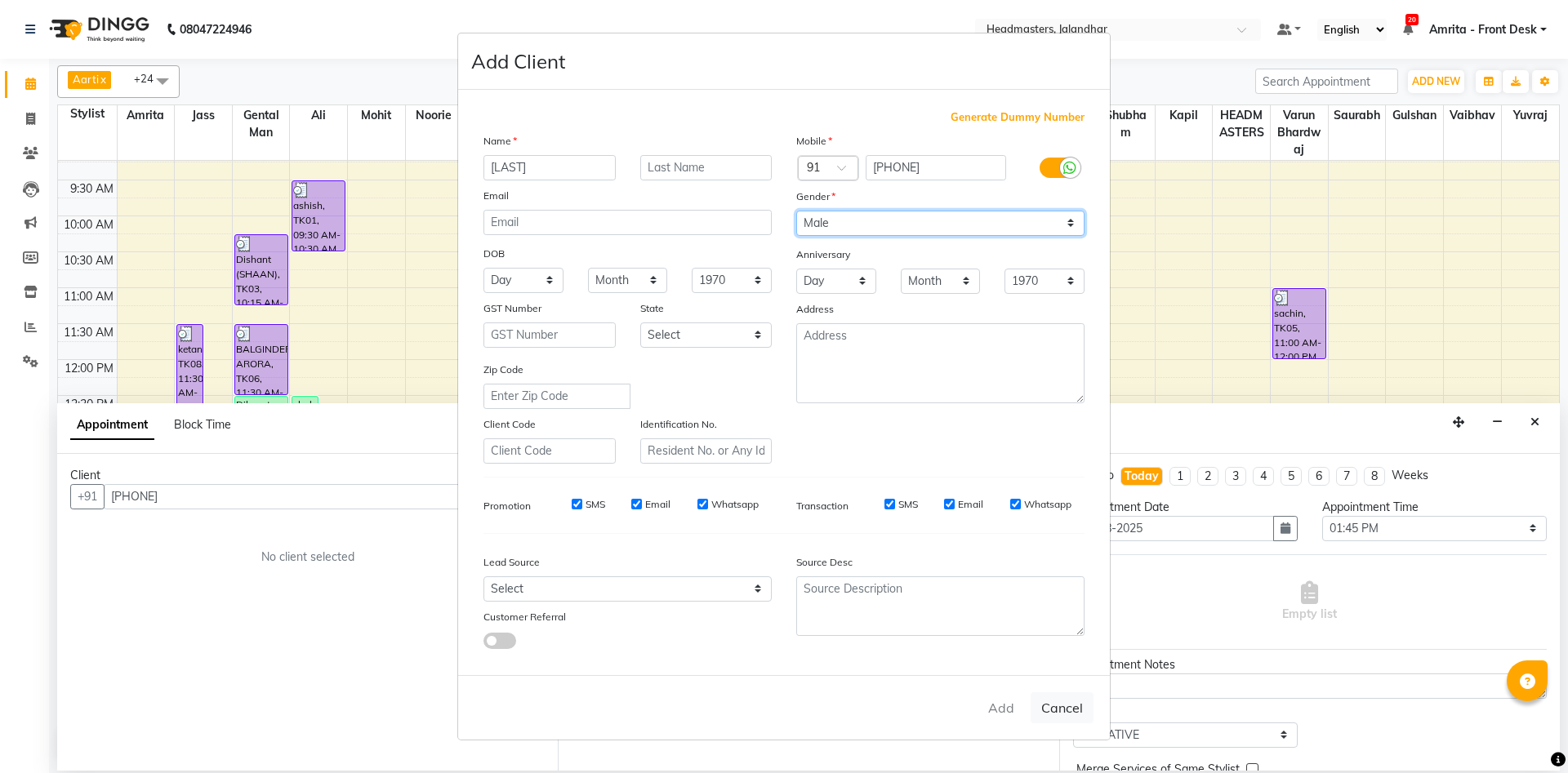 click on "Male" at bounding box center (0, 0) 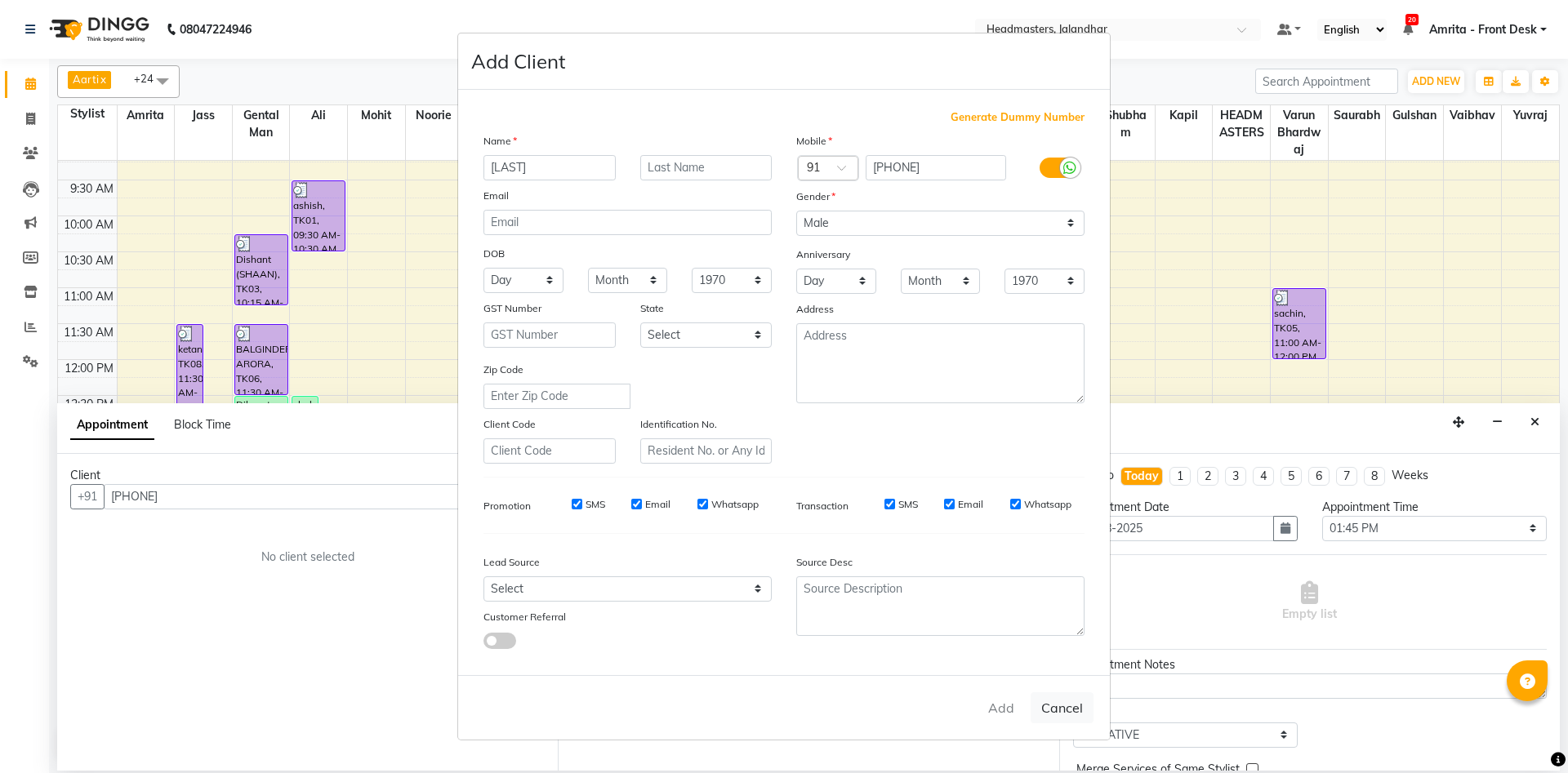 click on "Add   Cancel" at bounding box center (784, 707) 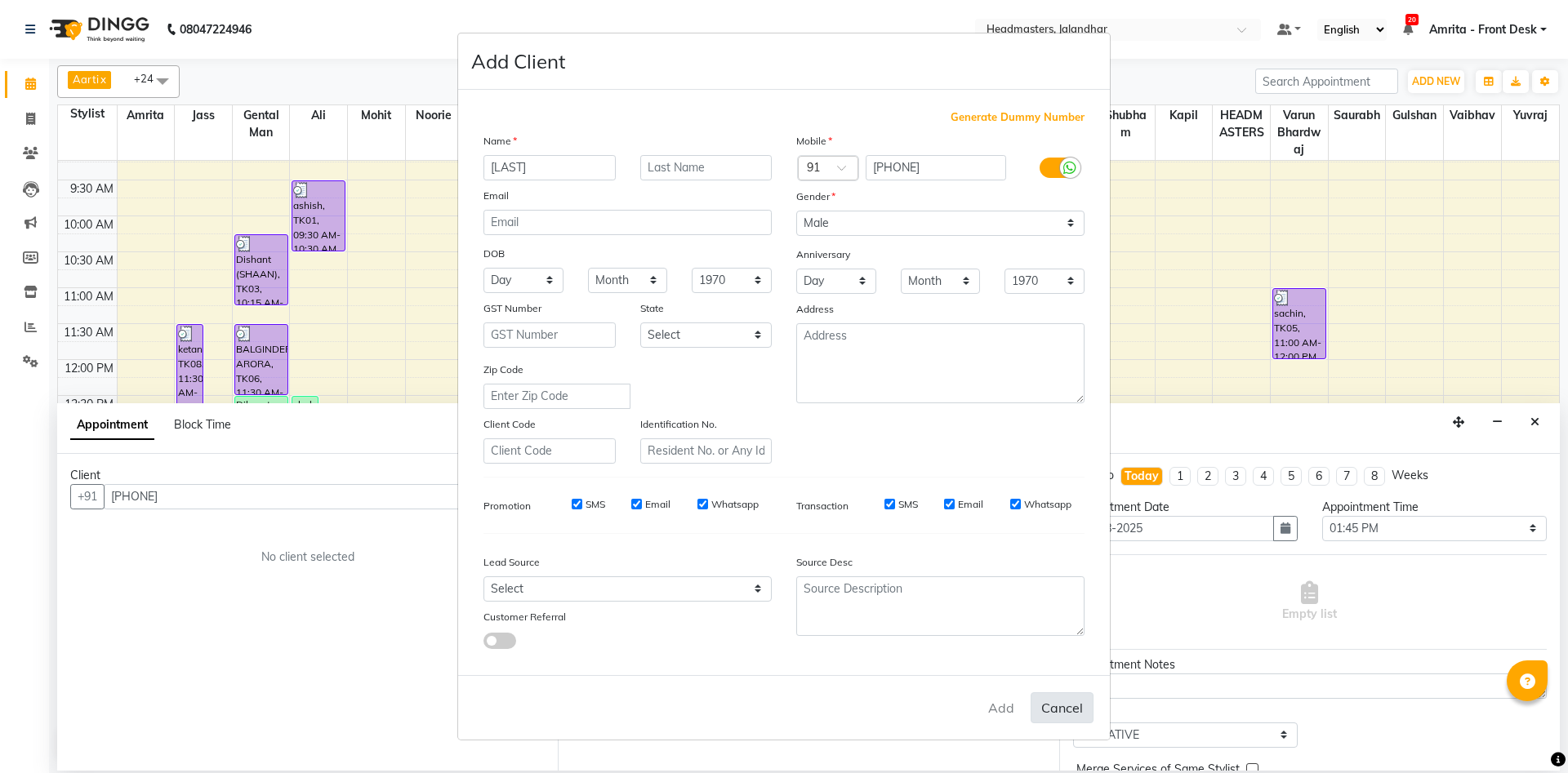 click on "Cancel" at bounding box center (1062, 708) 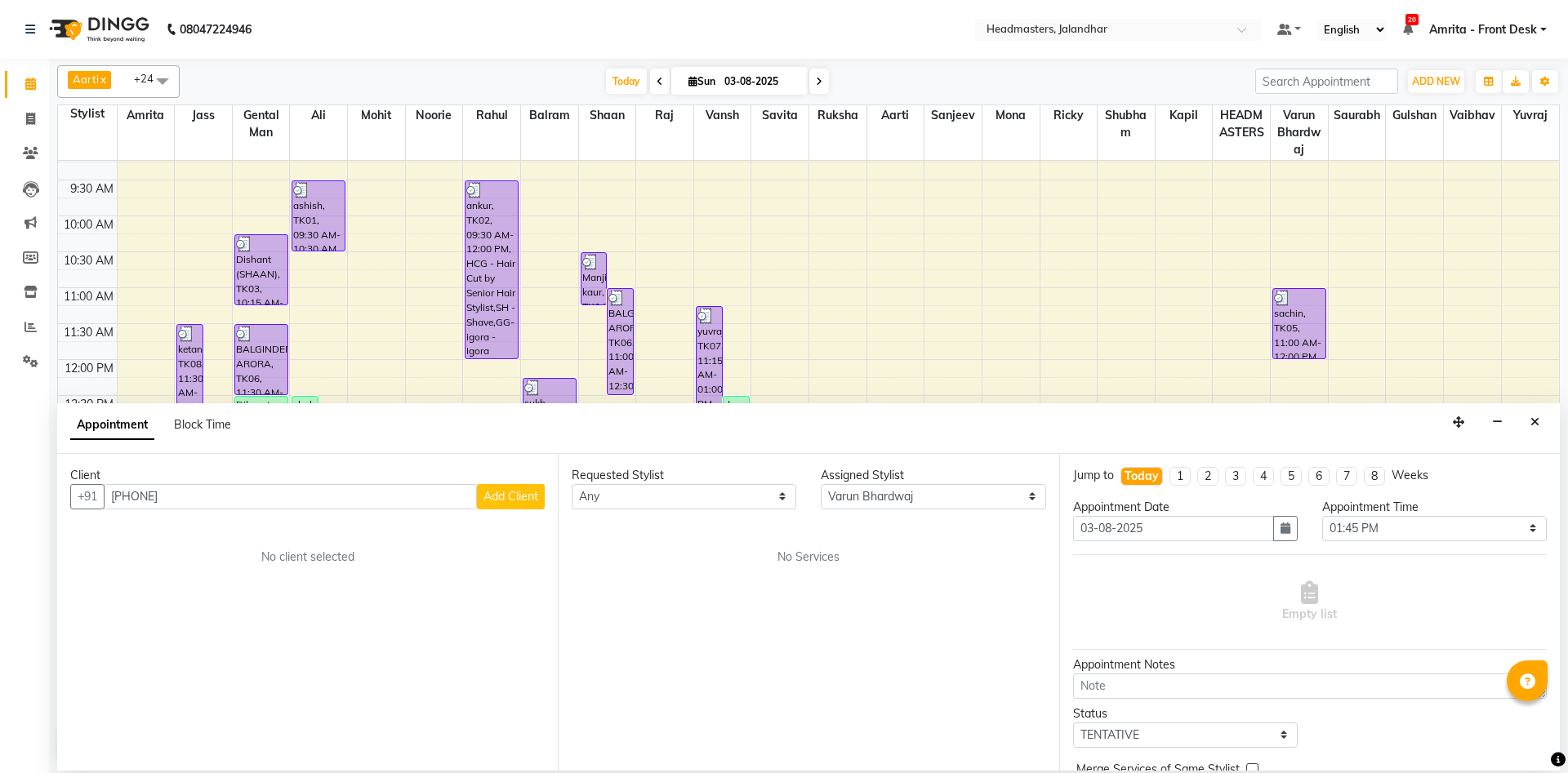 type 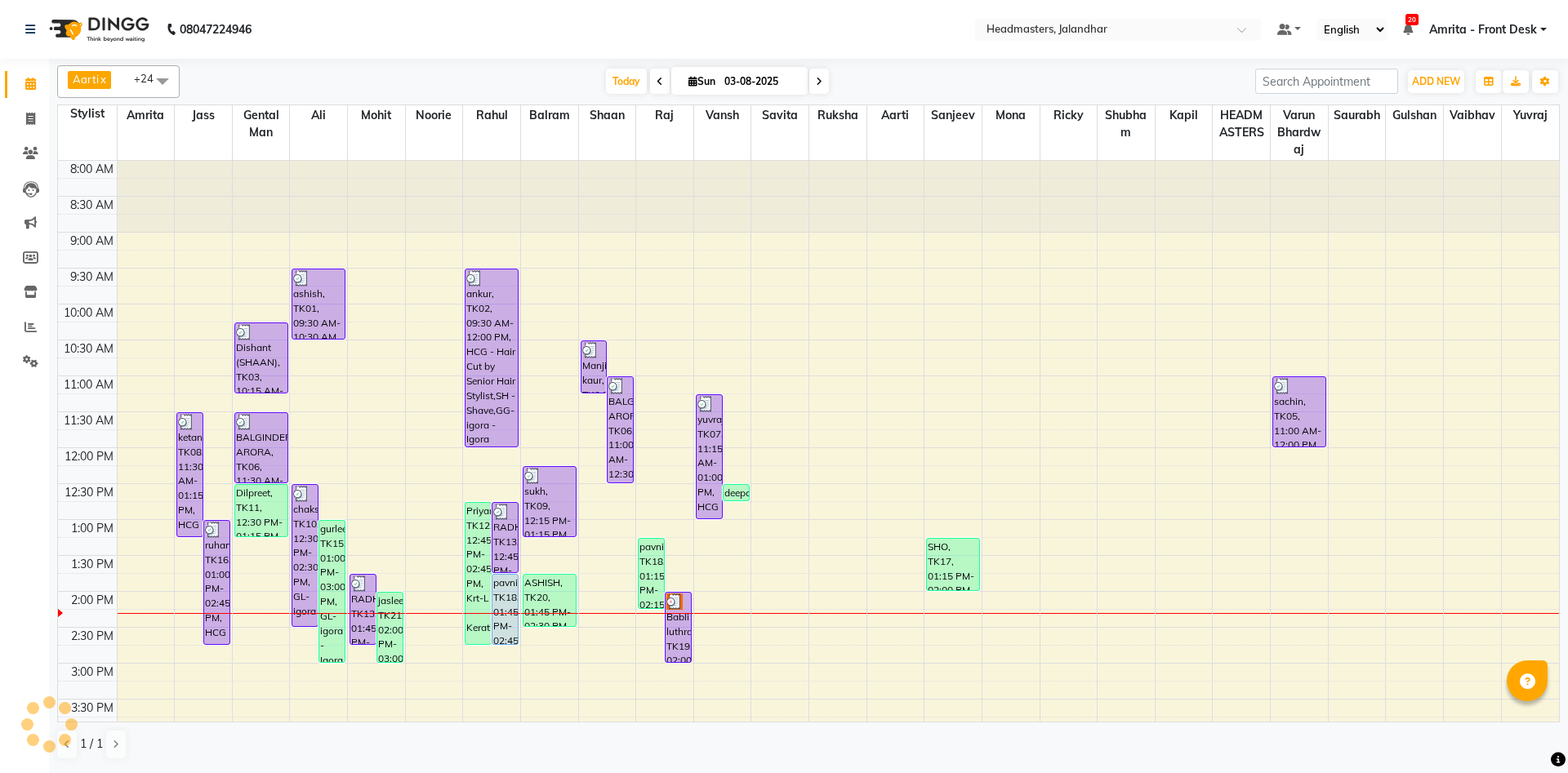 scroll, scrollTop: 0, scrollLeft: 0, axis: both 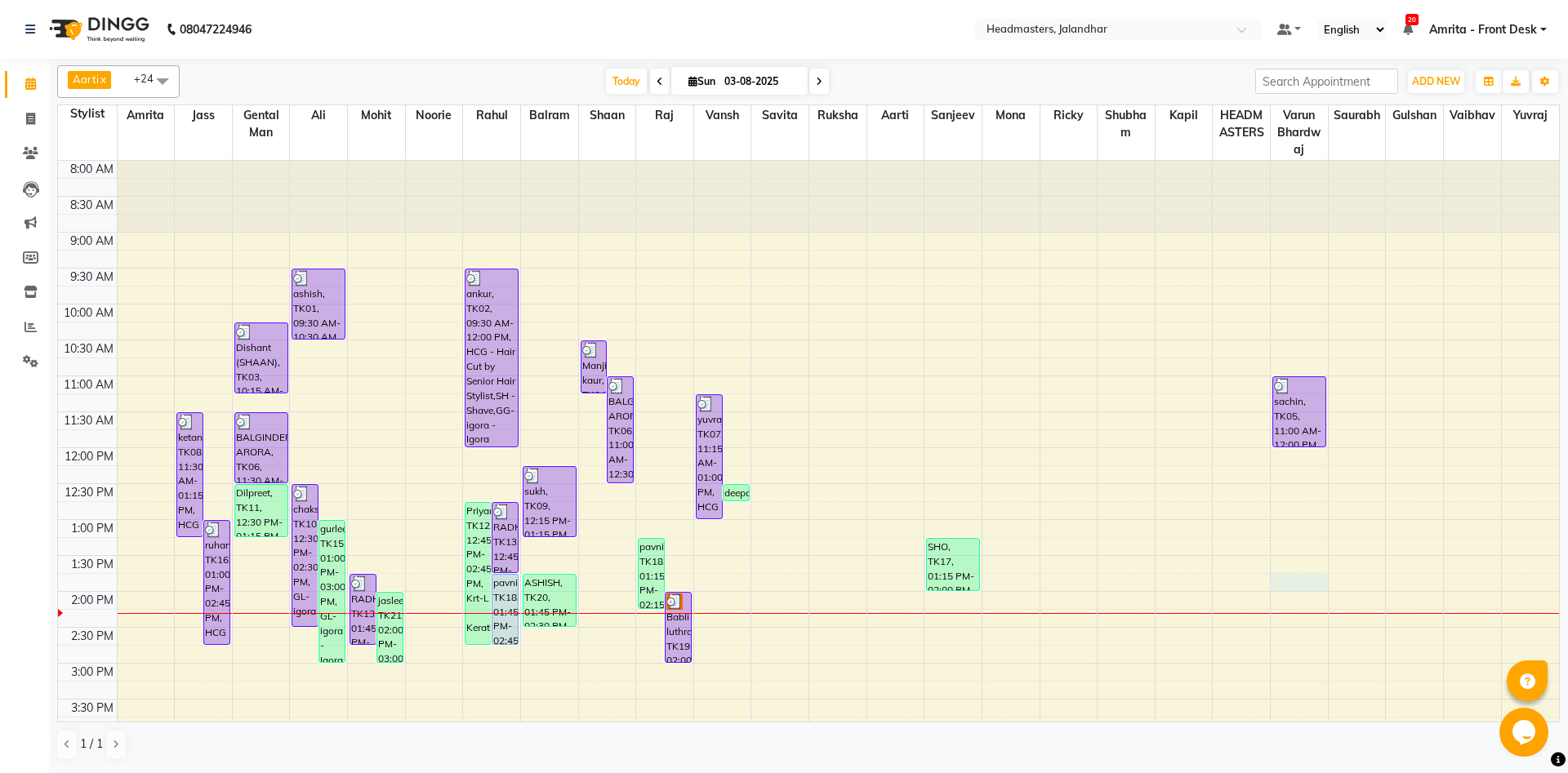 click on "8:00 AM 8:30 AM 9:00 AM 9:30 AM 10:00 AM 10:30 AM 11:00 AM 11:30 AM 12:00 PM 12:30 PM 1:00 PM 1:30 PM 2:00 PM 2:30 PM 3:00 PM 3:30 PM 4:00 PM 4:30 PM 5:00 PM 5:30 PM 6:00 PM 6:30 PM 7:00 PM 7:30 PM 8:00 PM 8:30 PM 9:00 PM 9:30 PM ketan, TK08, 11:30 AM-01:15 PM, HCG - Hair Cut by Senior Hair Stylist,BRD - Beard ruhani, TK16, 01:00 PM-02:45 PM, HCG - Hair Cut by Senior Hair Stylist,BRD - Beard Dishant (SHAAN), TK03, 10:15 AM-11:15 AM, HCG - Hair Cut by Senior Hair Stylist BALGINDER ARORA, TK06, 11:30 AM-12:30 PM, HCG - Hair Cut by Senior Hair Stylist Dilpreet, TK11, 12:30 PM-01:15 PM, BRD - Beard chakshita, TK10, 12:30 PM-02:30 PM, GL-igora - Igora Global gurleen, TK15, 01:00 PM-03:00 PM, GL-igora - Igora Global ashish, TK01, 09:30 AM-10:30 AM, HCG - Hair Cut by Senior Hair Stylist RADHIKA, TK13, 01:45 PM-02:45 PM, HCL - Hair Cut by Senior Hair Stylist jasleen, TK21, 02:00 PM-03:00 PM, H-SPA - Essence hair spa Priyanka, TK12, 12:45 PM-02:45 PM, Krt-L - Keratin" at bounding box center [808, 663] 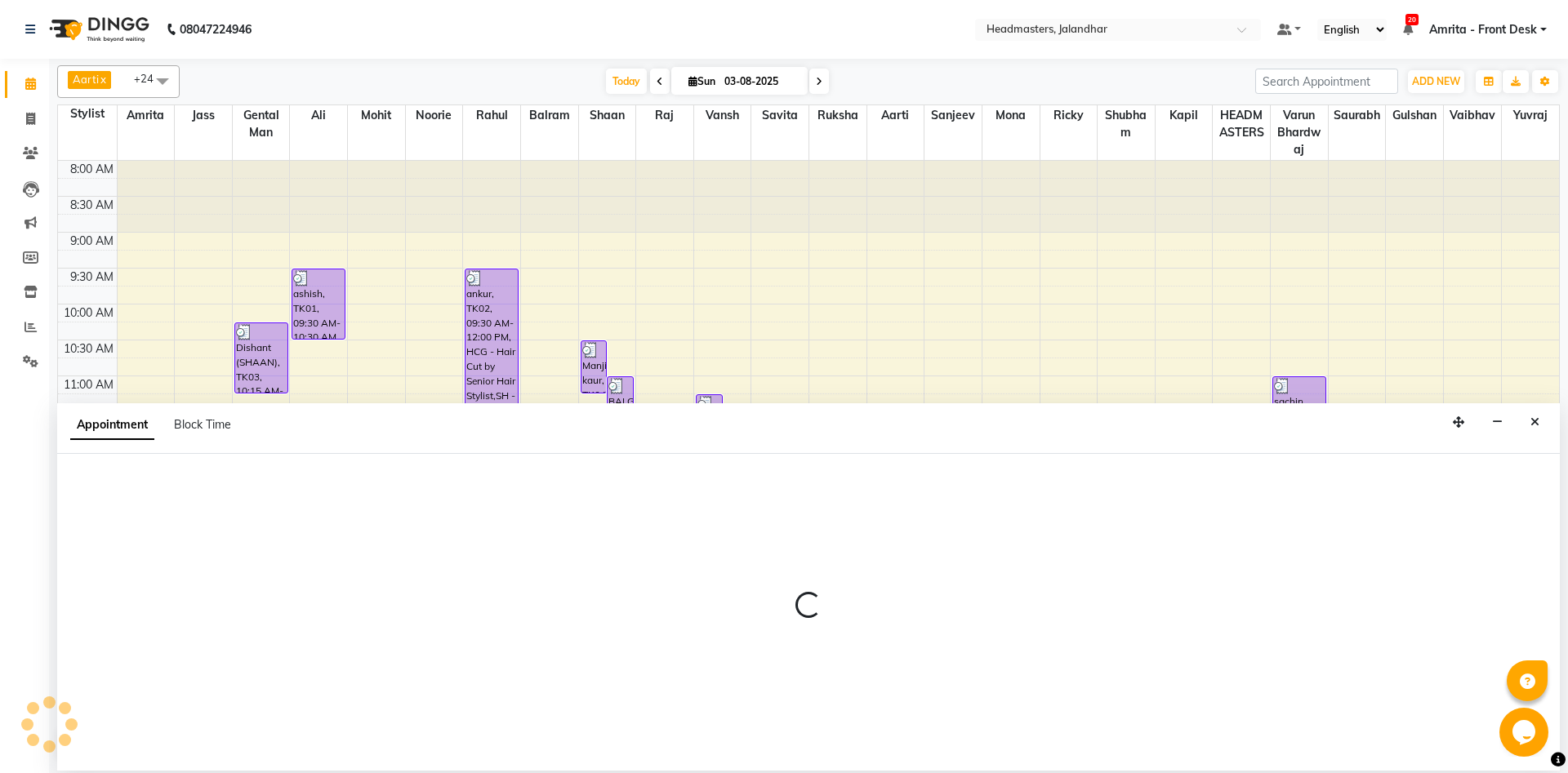 select on "64331" 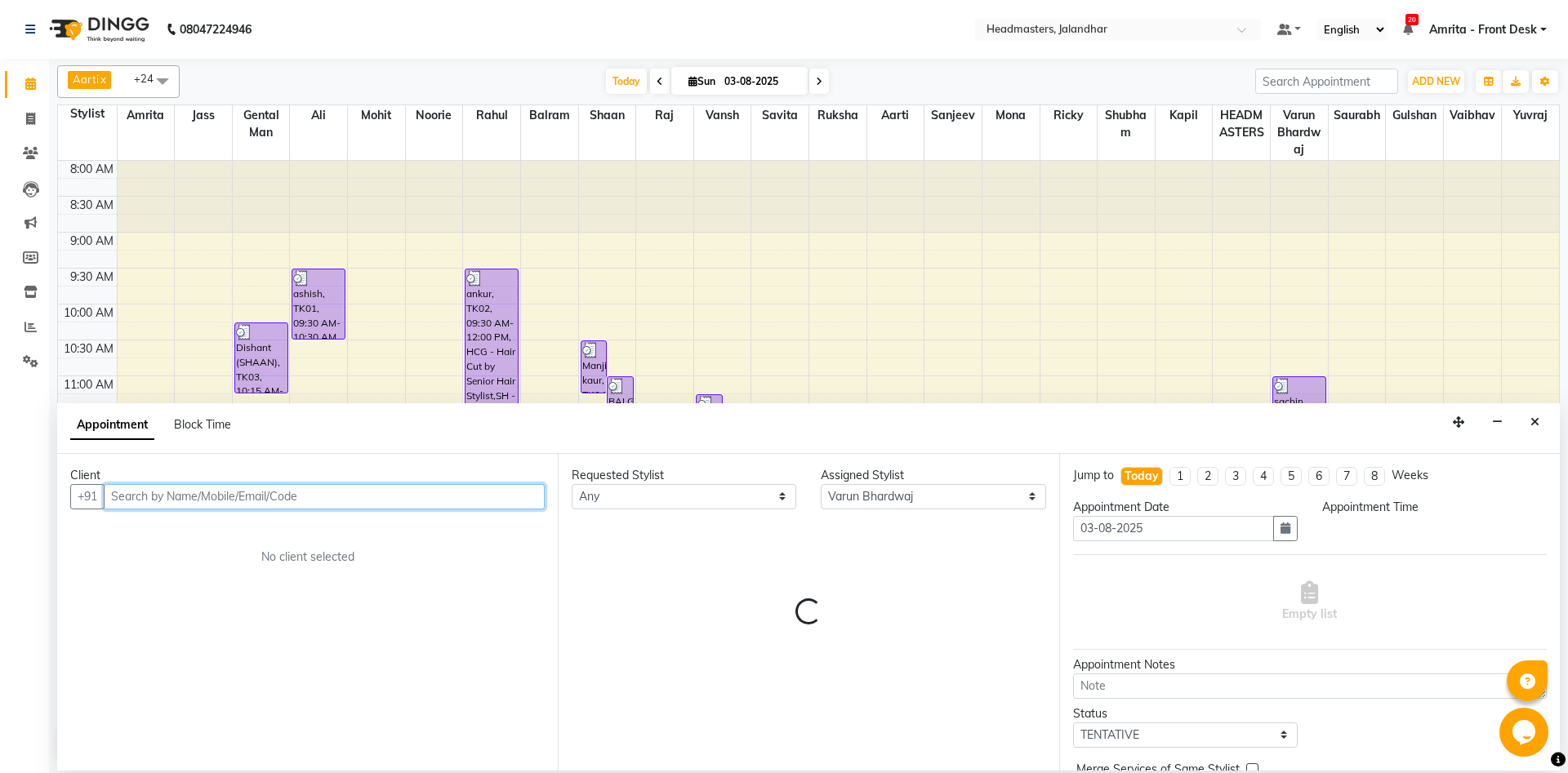 select on "825" 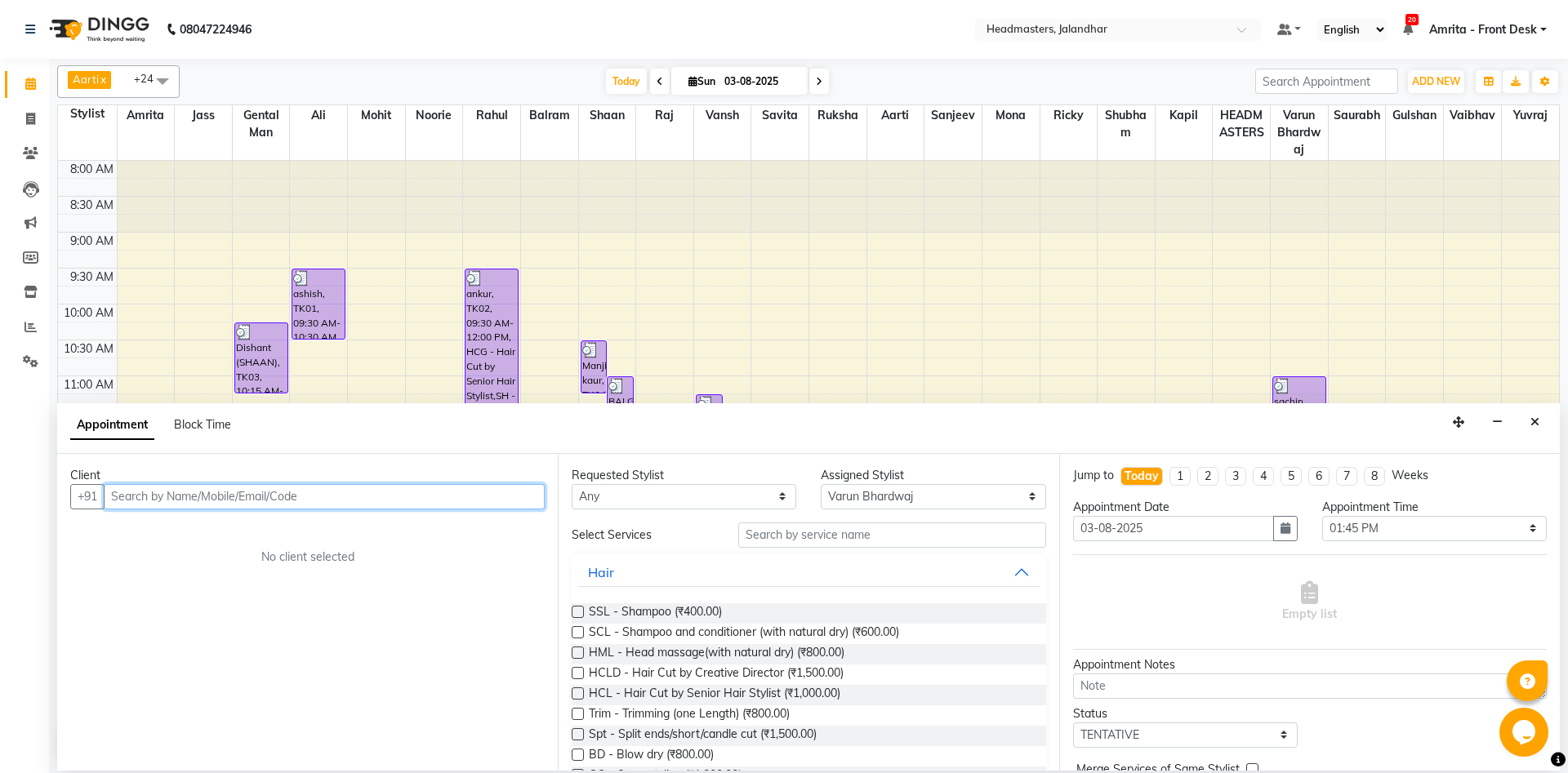 click at bounding box center [324, 496] 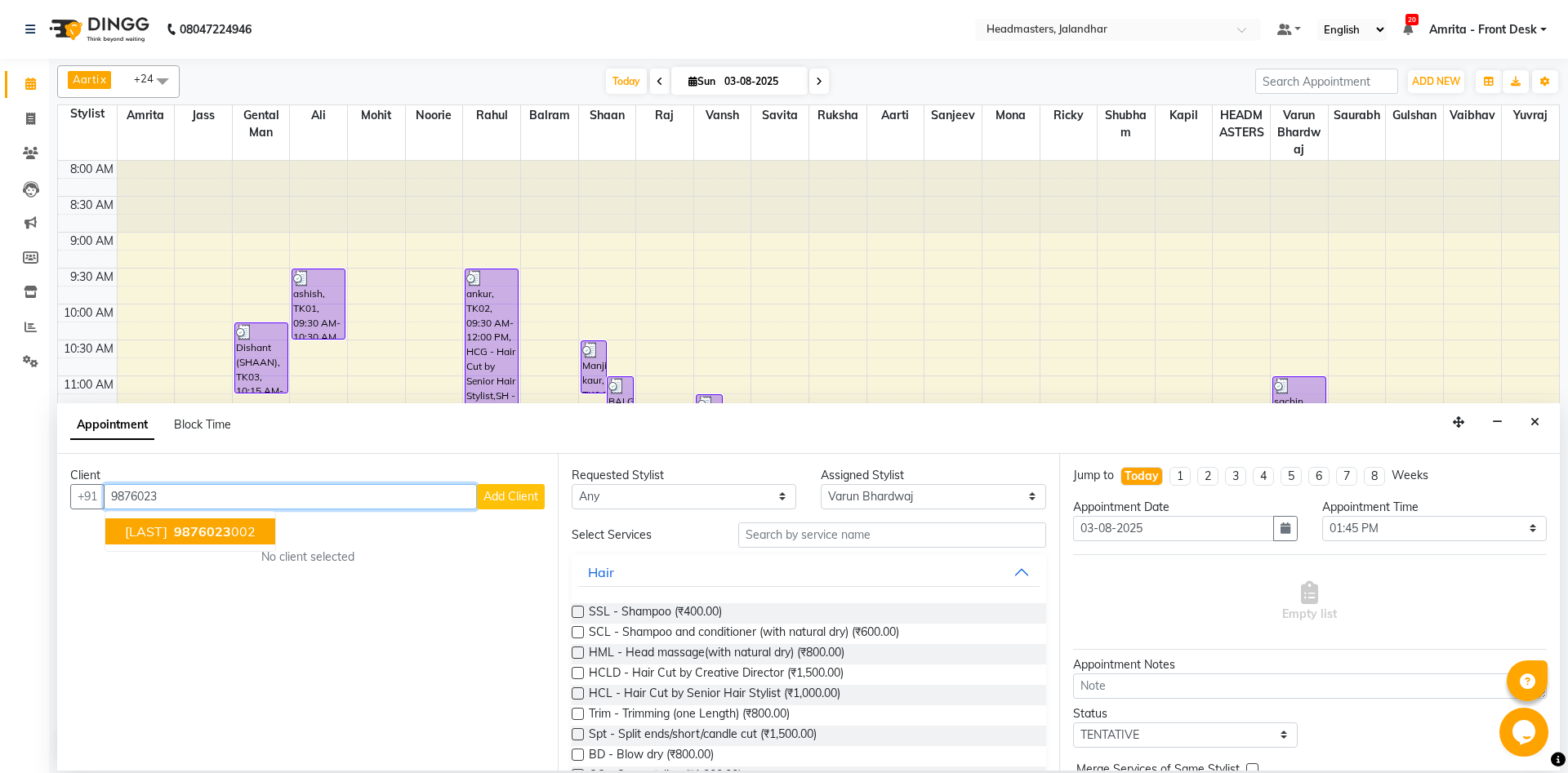 click on "9876023" at bounding box center (203, 531) 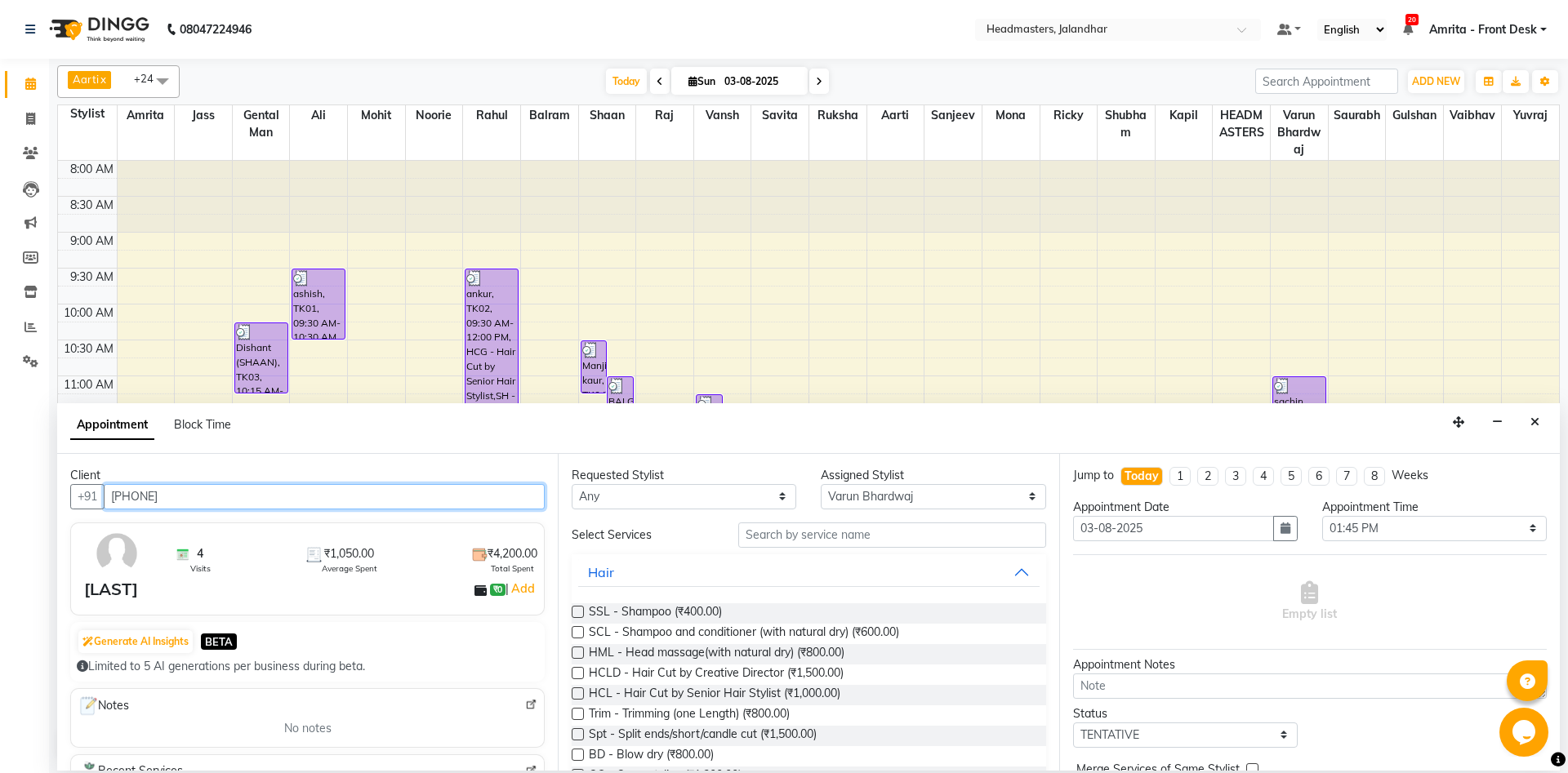 type on "[PHONE]" 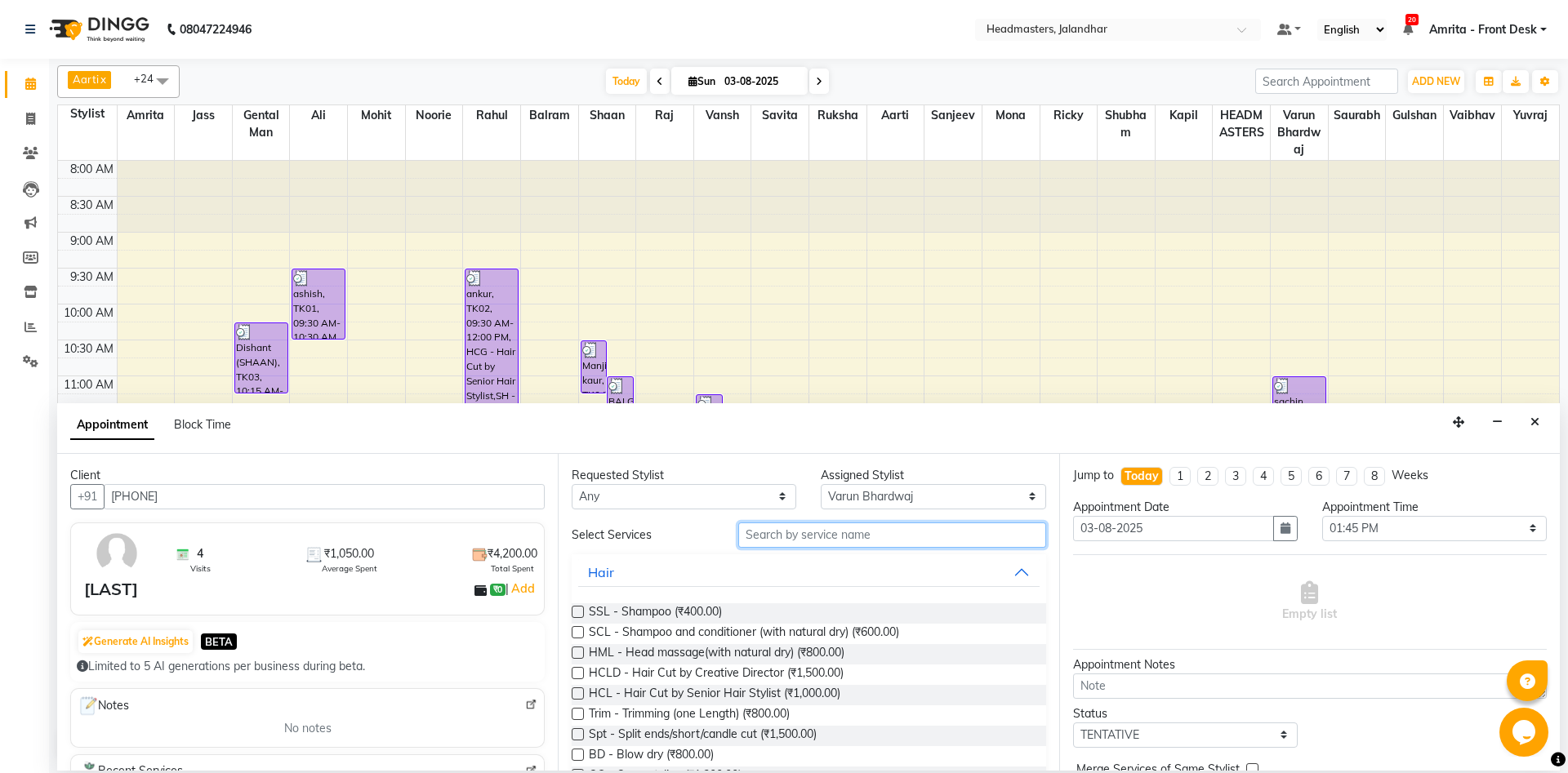click at bounding box center [892, 535] 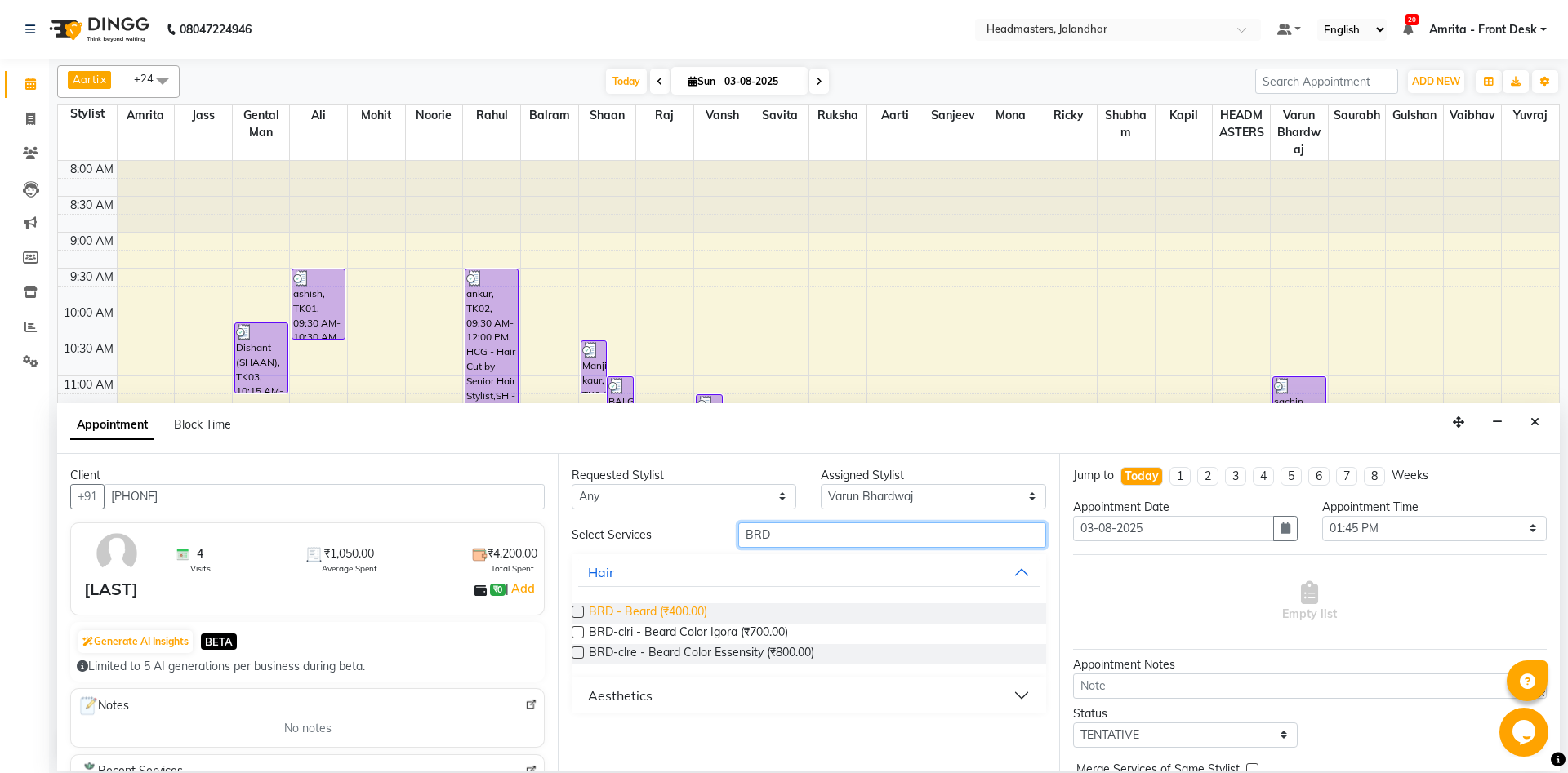 type on "BRD" 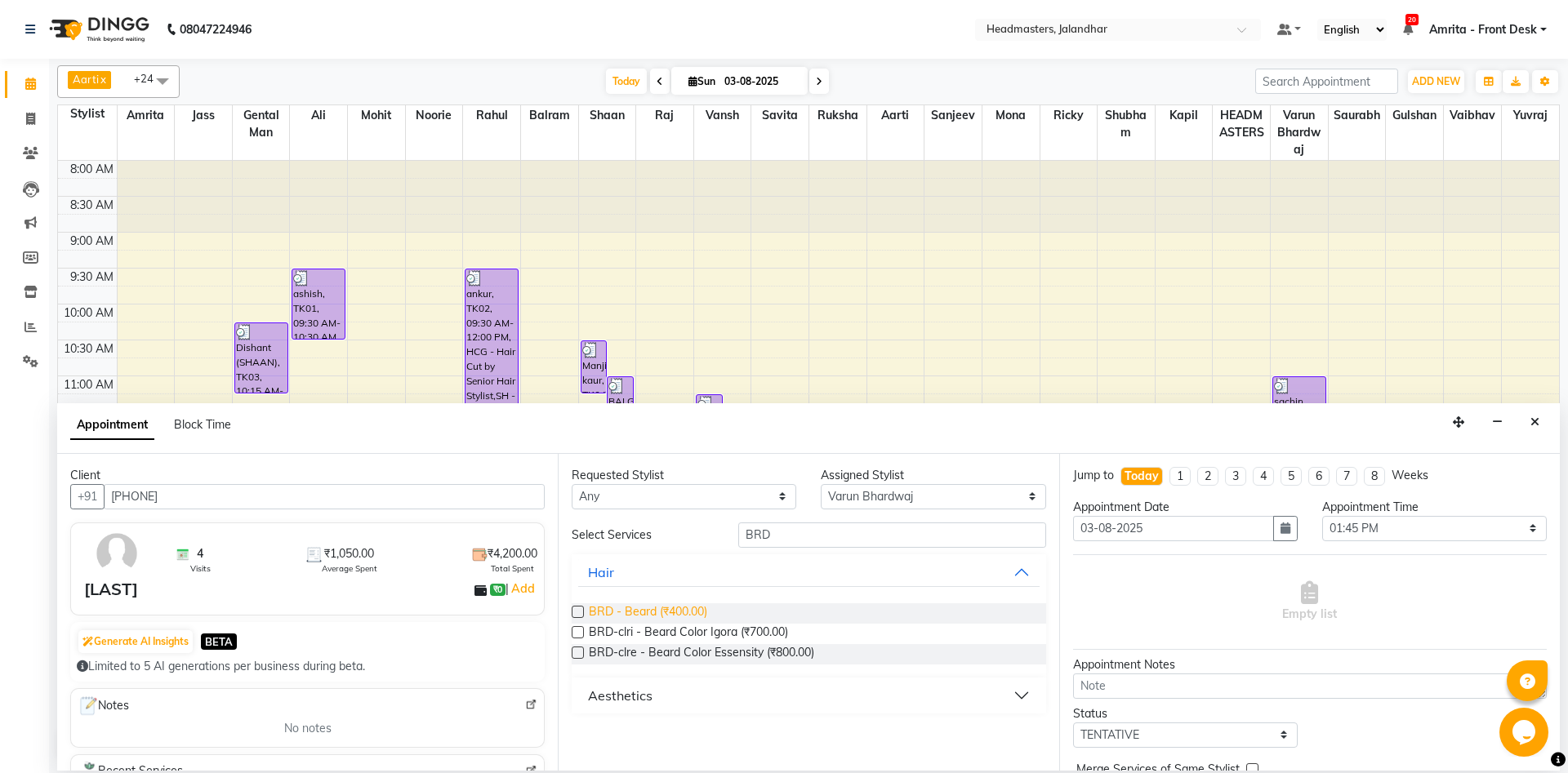 click on "BRD - Beard (₹400.00)" at bounding box center [648, 613] 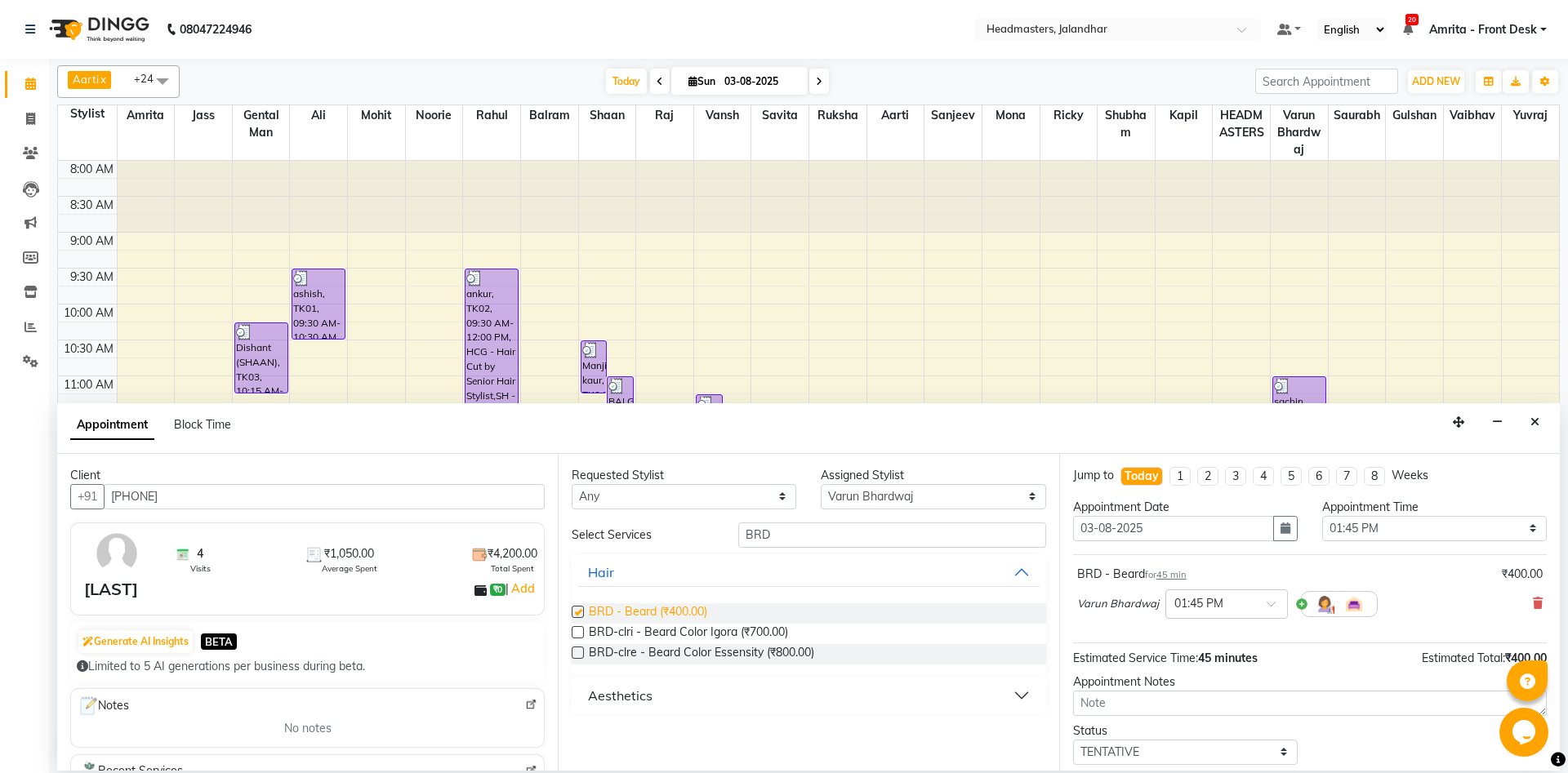 checkbox on "false" 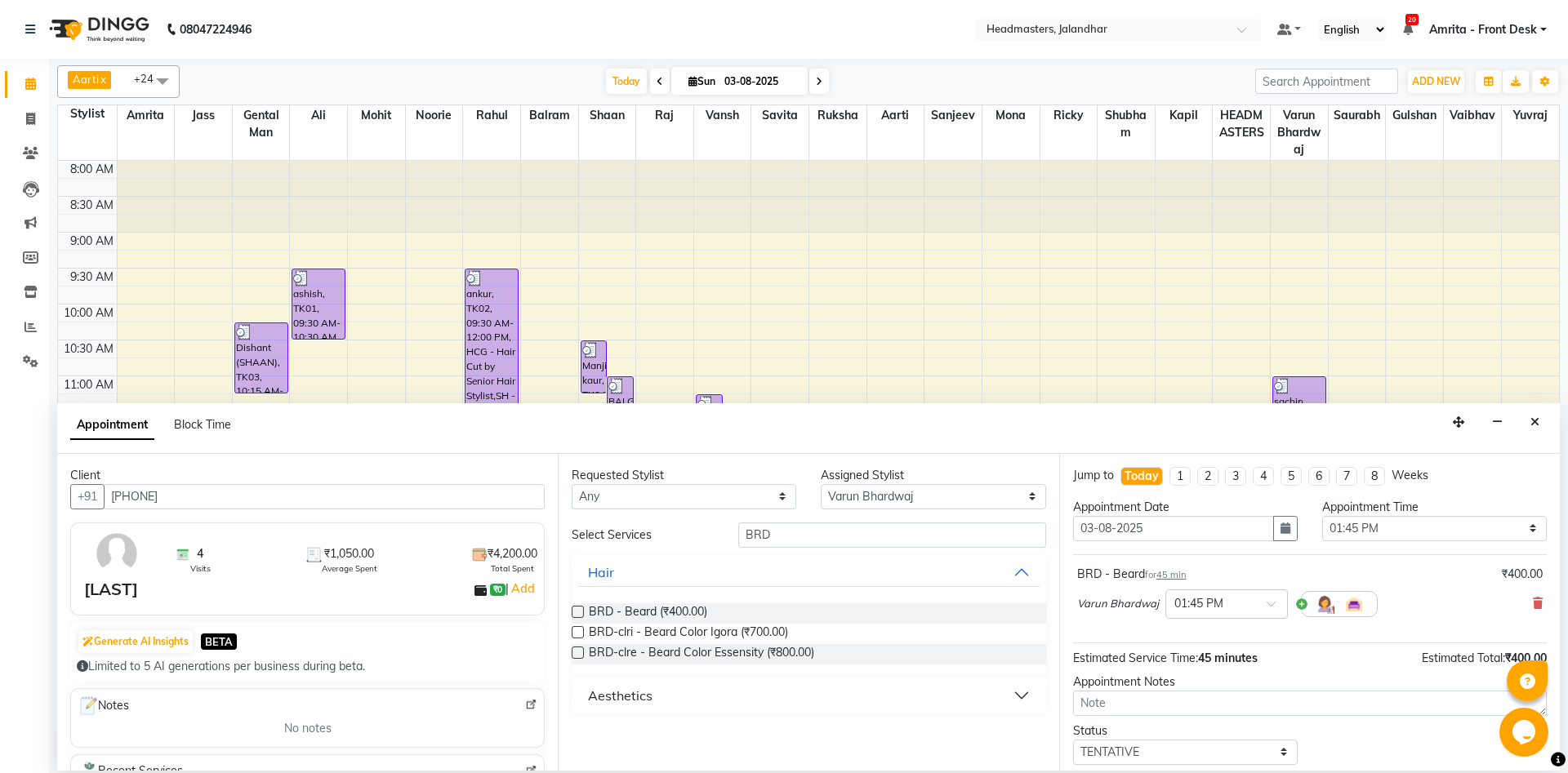 scroll, scrollTop: 70, scrollLeft: 0, axis: vertical 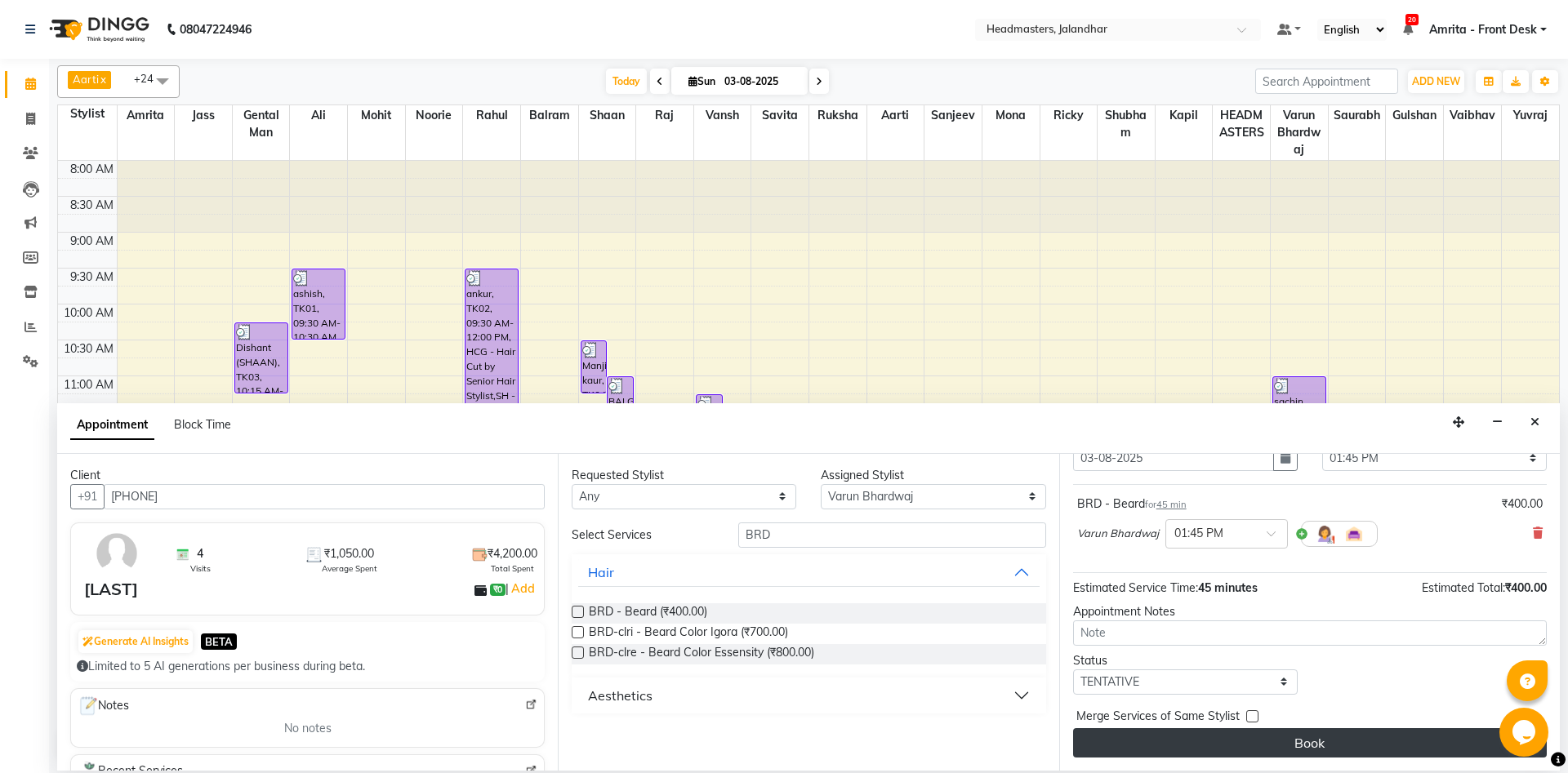 click on "Book" at bounding box center [1310, 743] 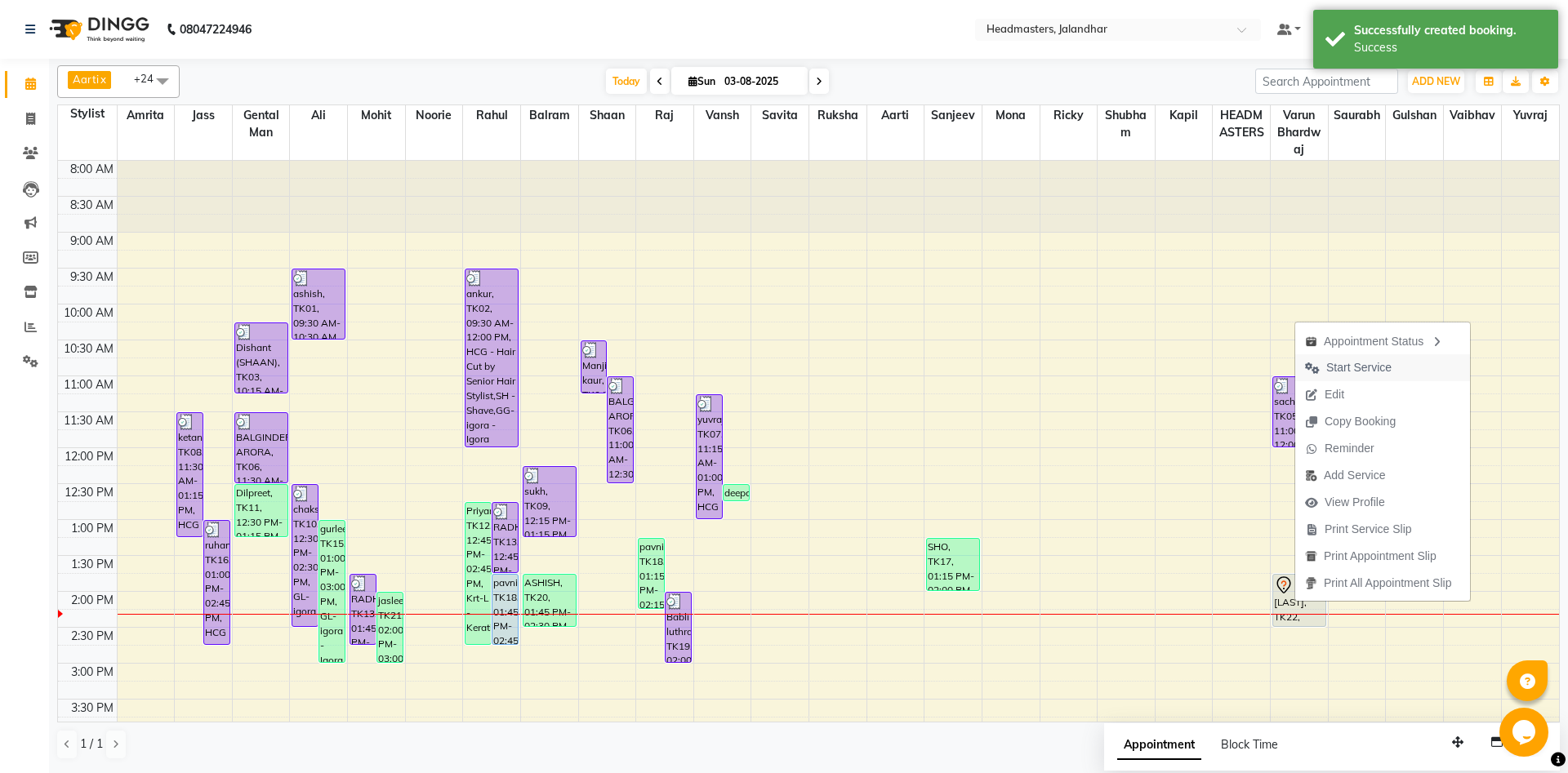 click on "Start Service" at bounding box center [1359, 367] 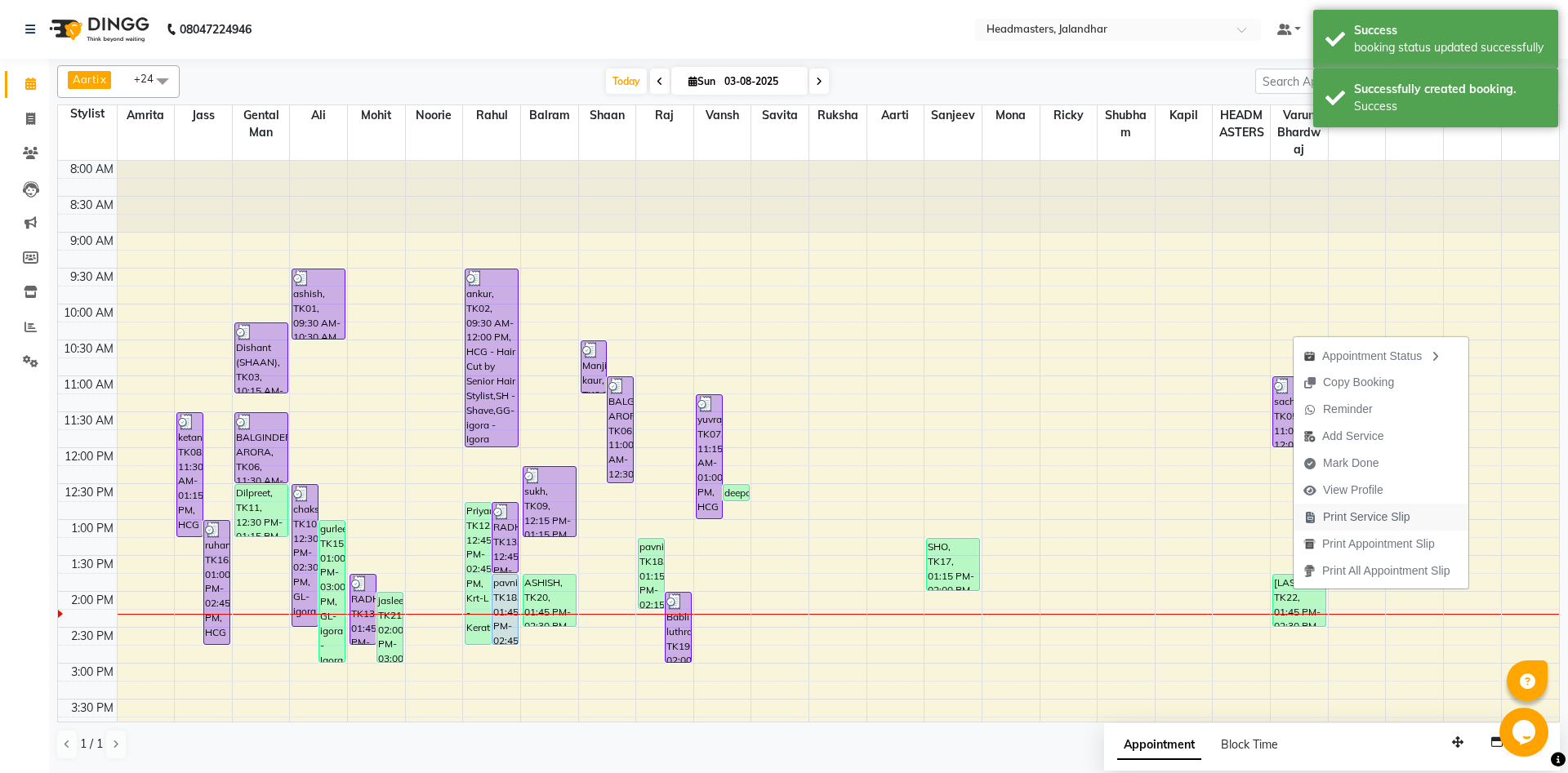 click on "Print Service Slip" at bounding box center (1366, 517) 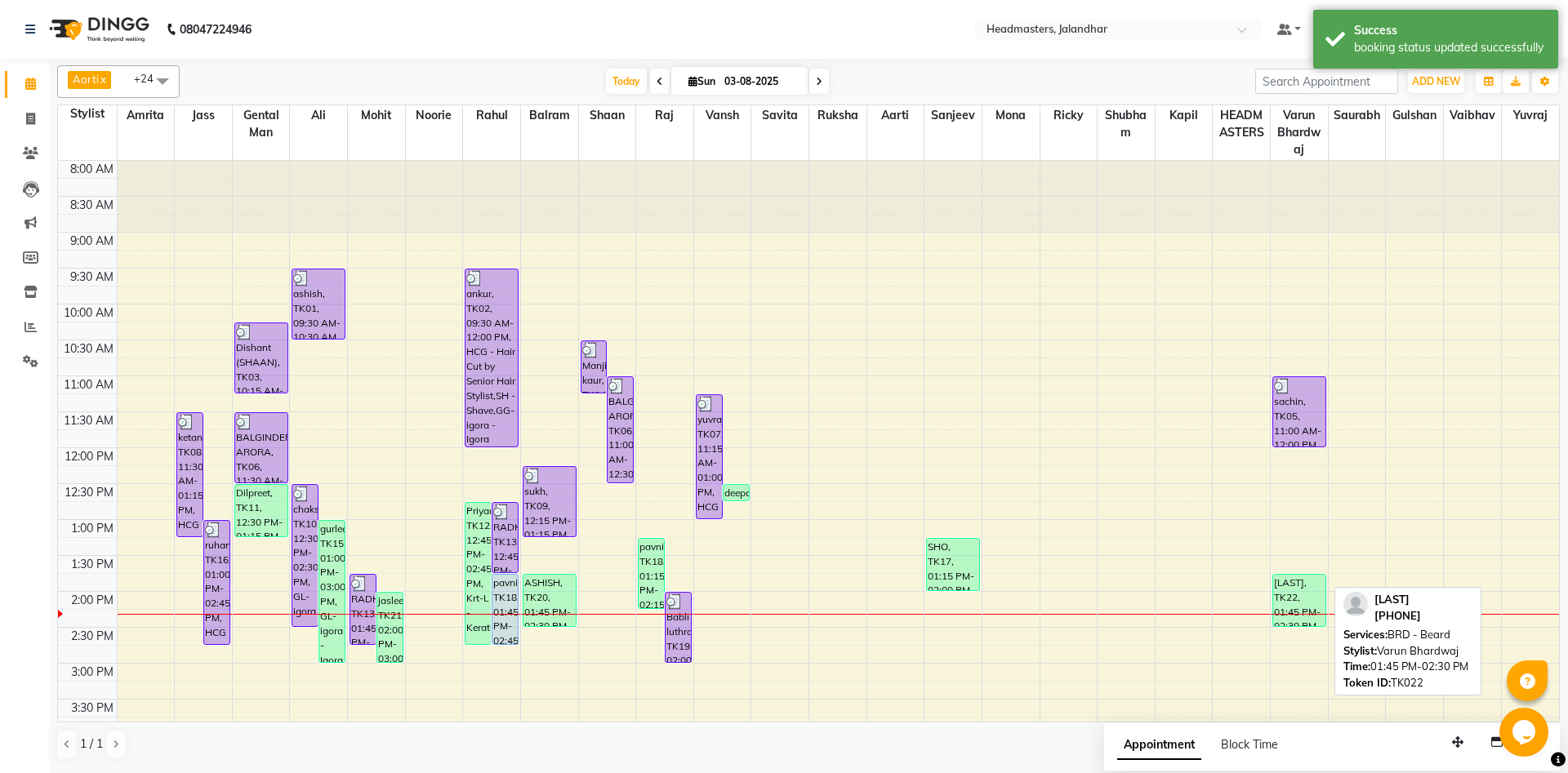 click on "BAINS, TK22, 01:45 PM-02:30 PM, BRD - Beard" at bounding box center [1299, 600] 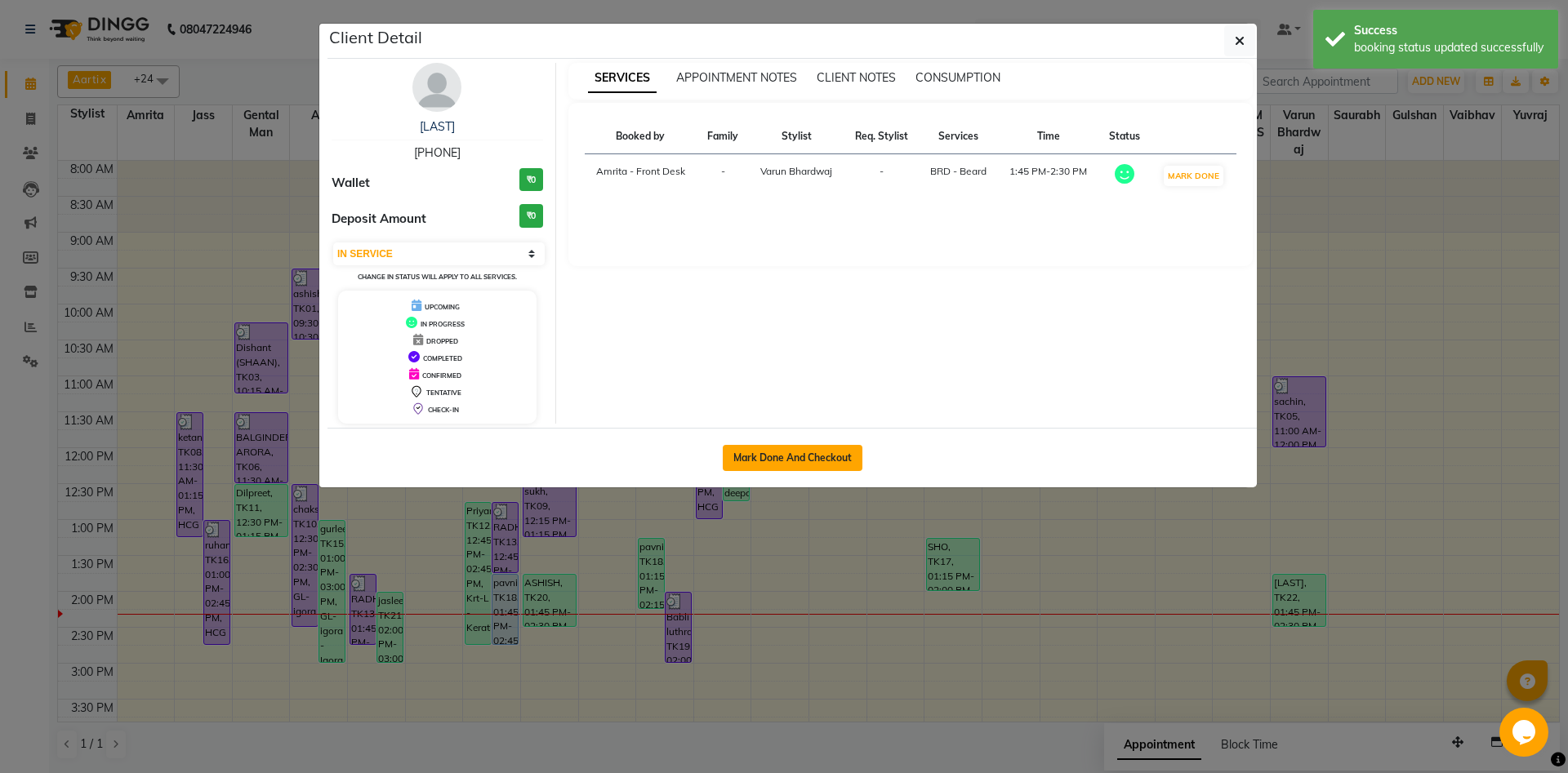 click on "Mark Done And Checkout" 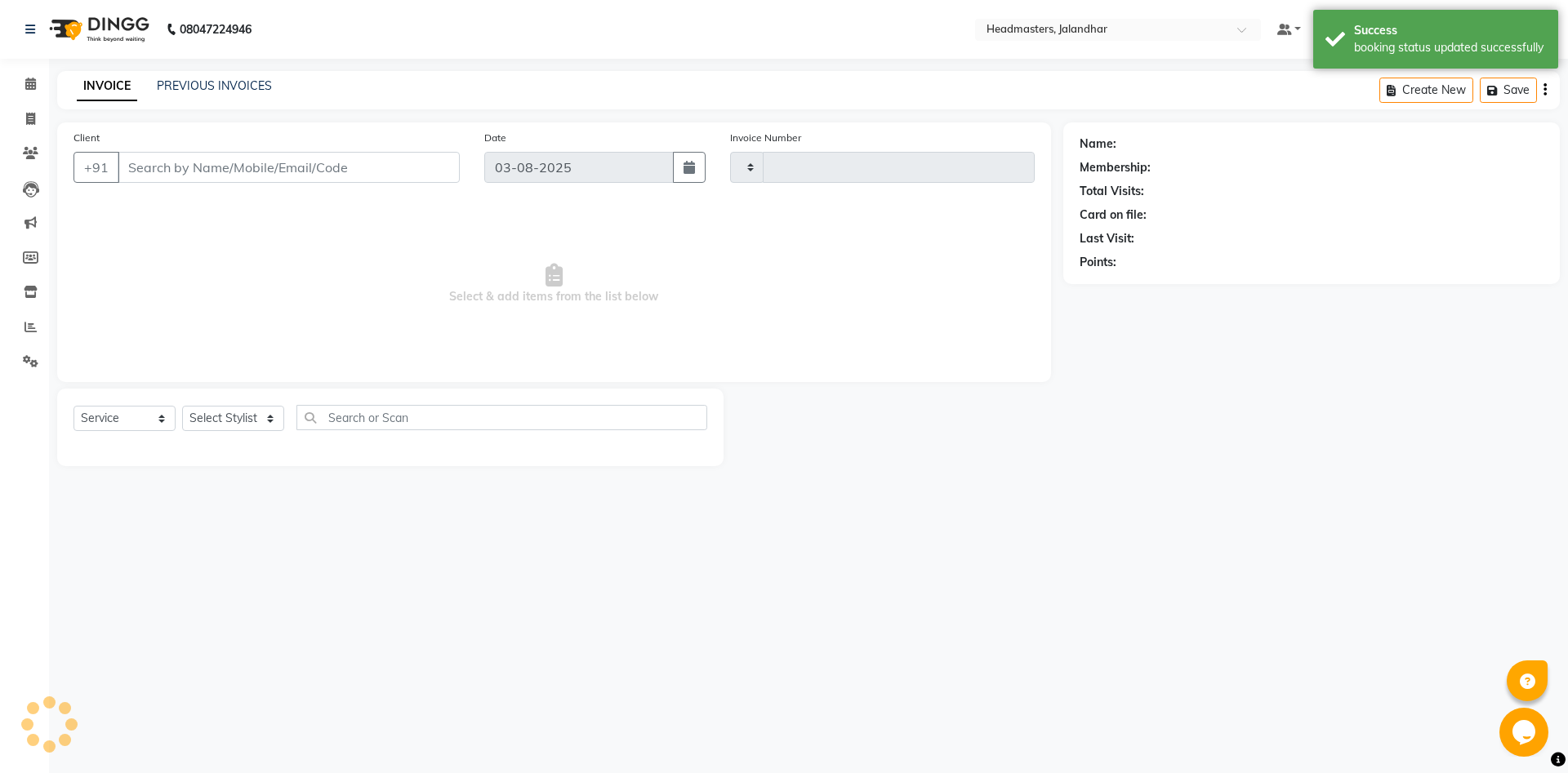 type on "4575" 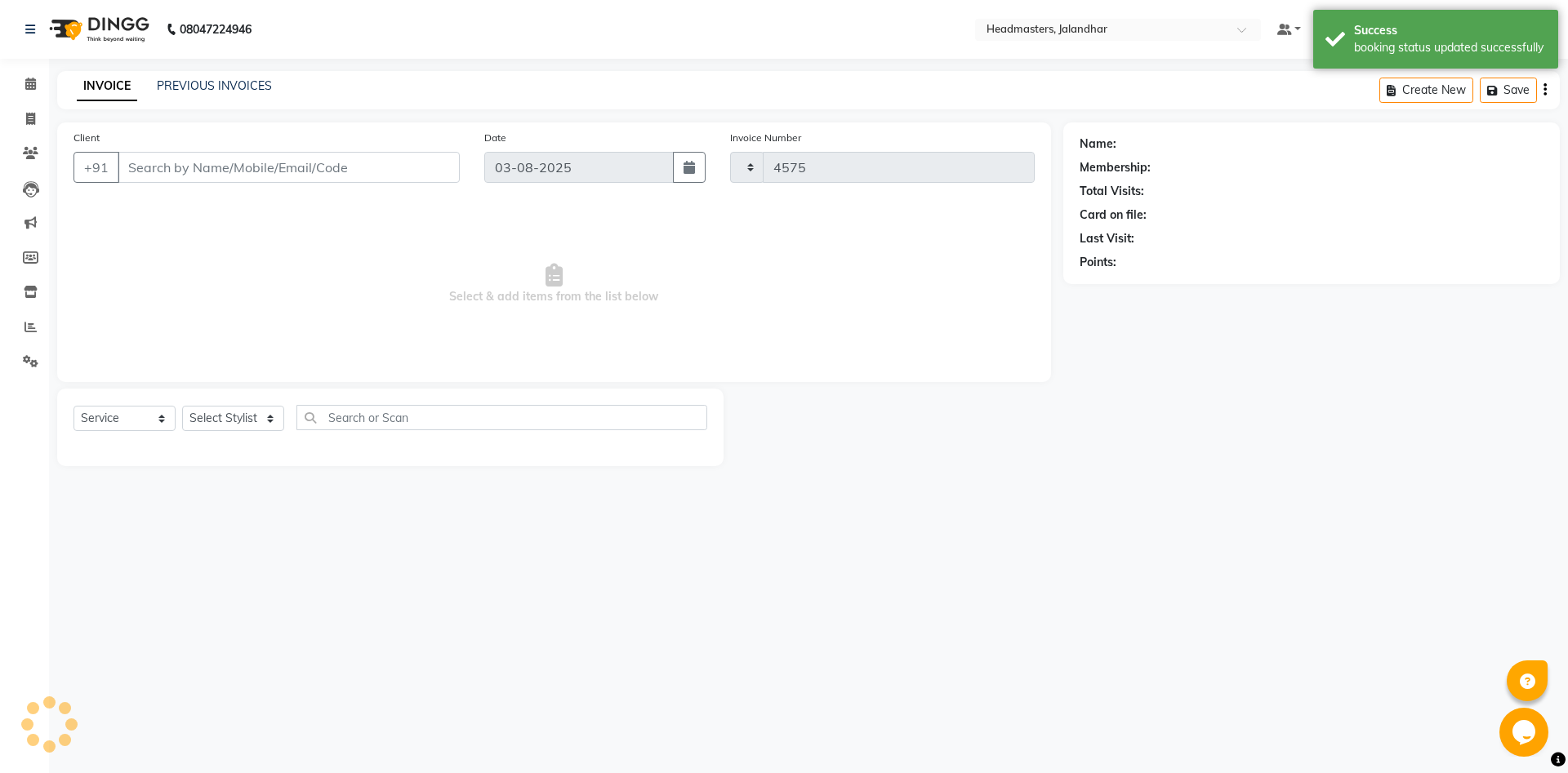 select on "7130" 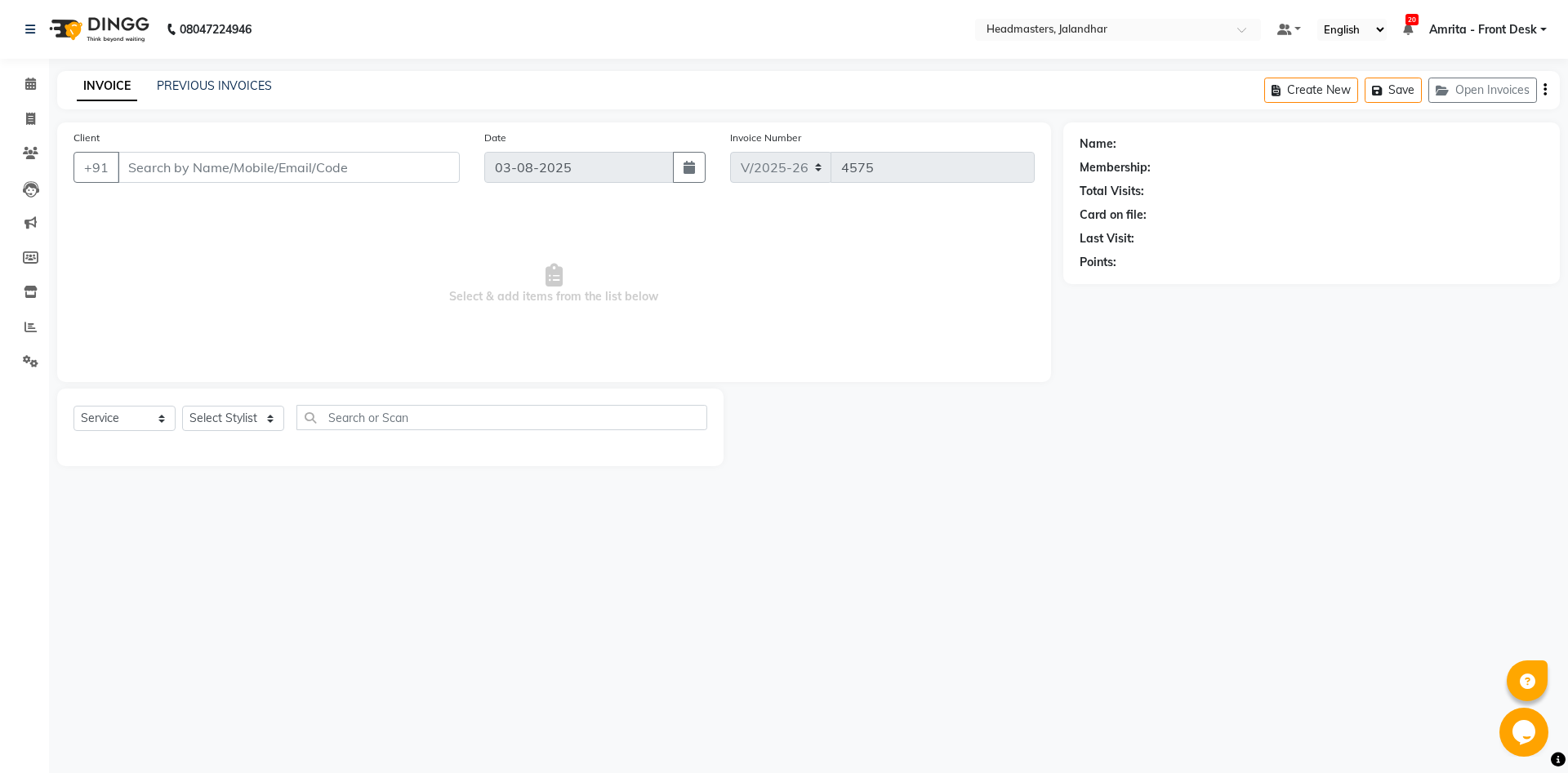 type on "9876023002" 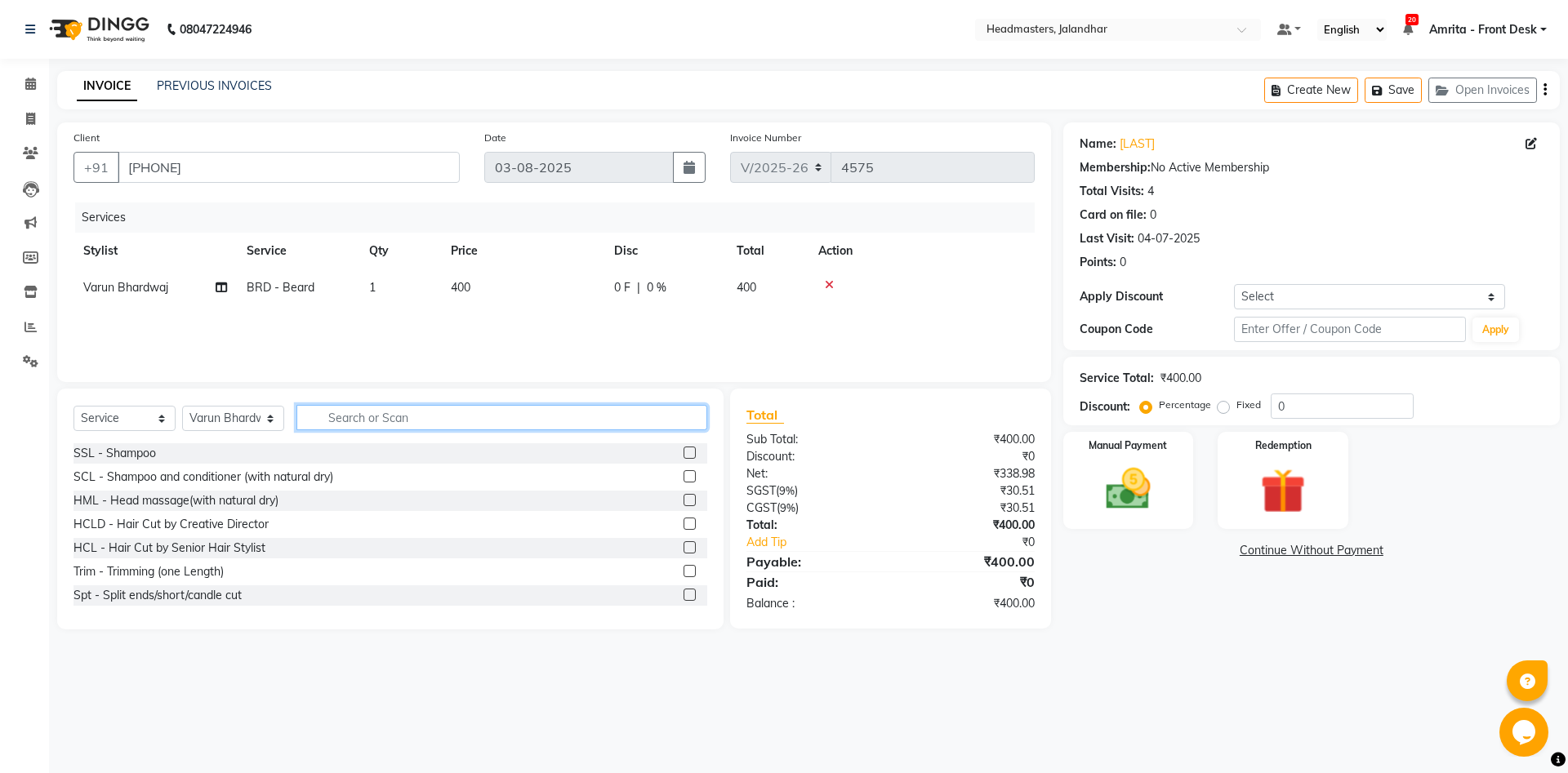 click 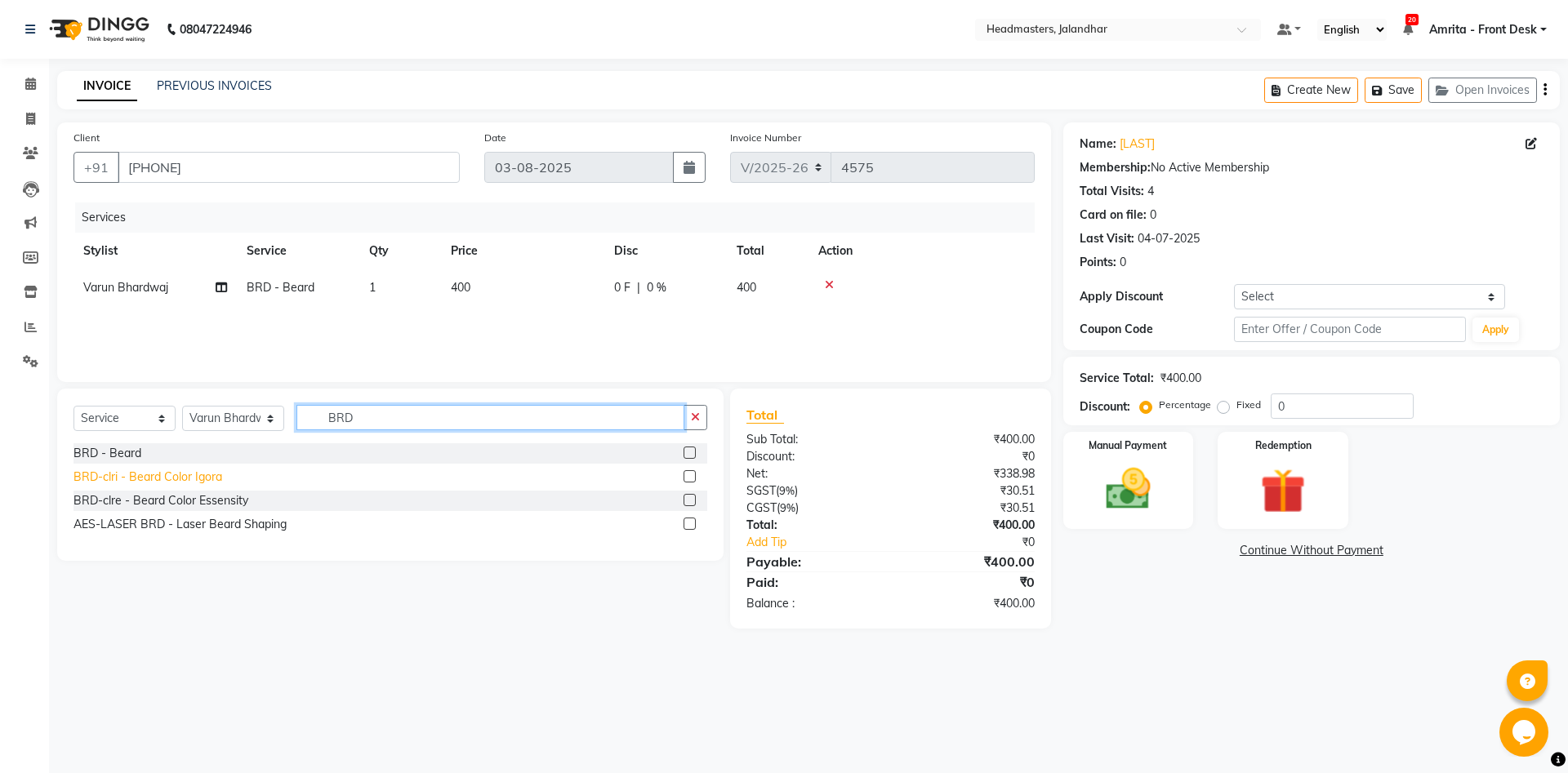 type on "BRD" 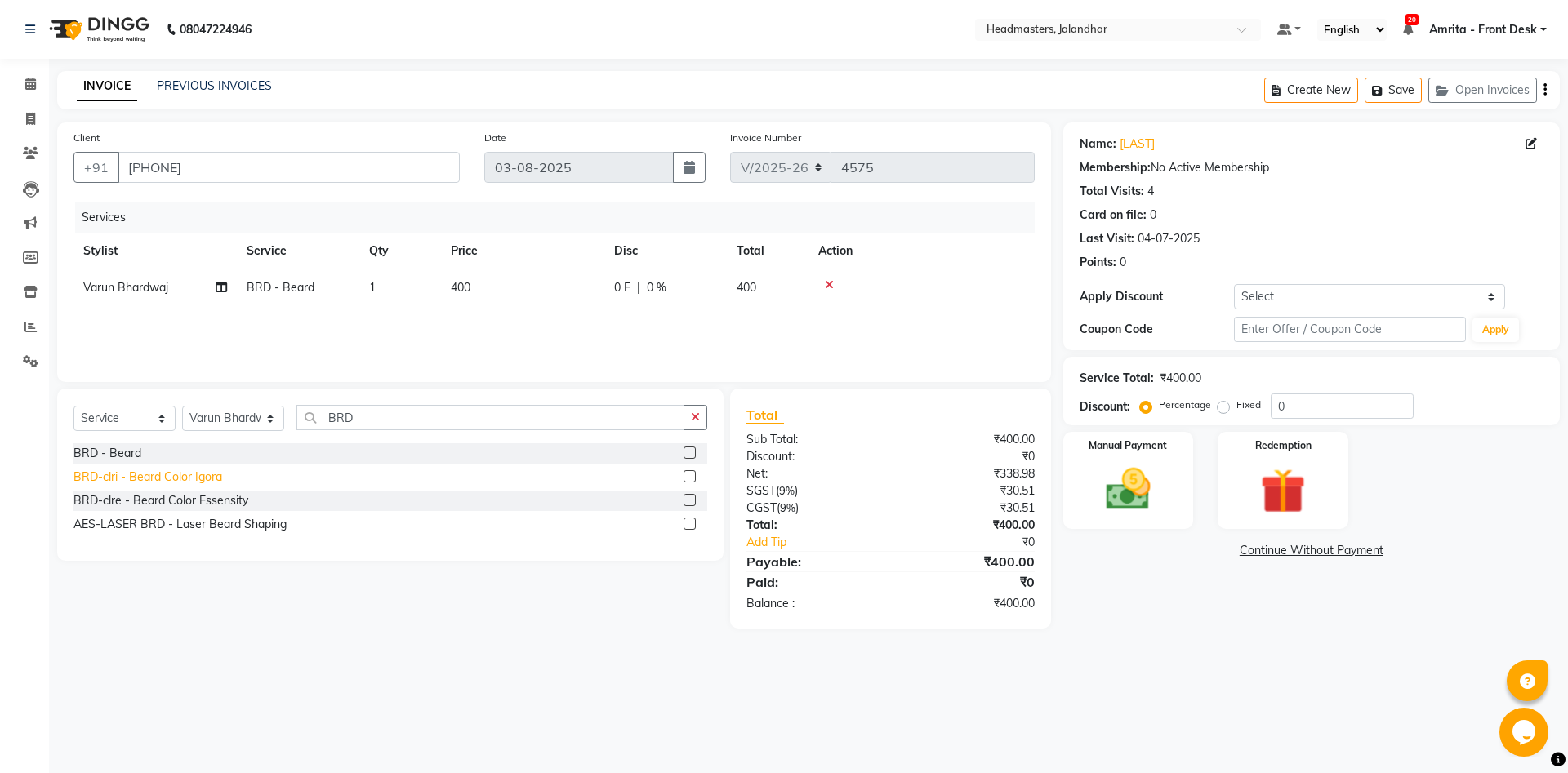 click on "BRD-clri - Beard Color Igora" 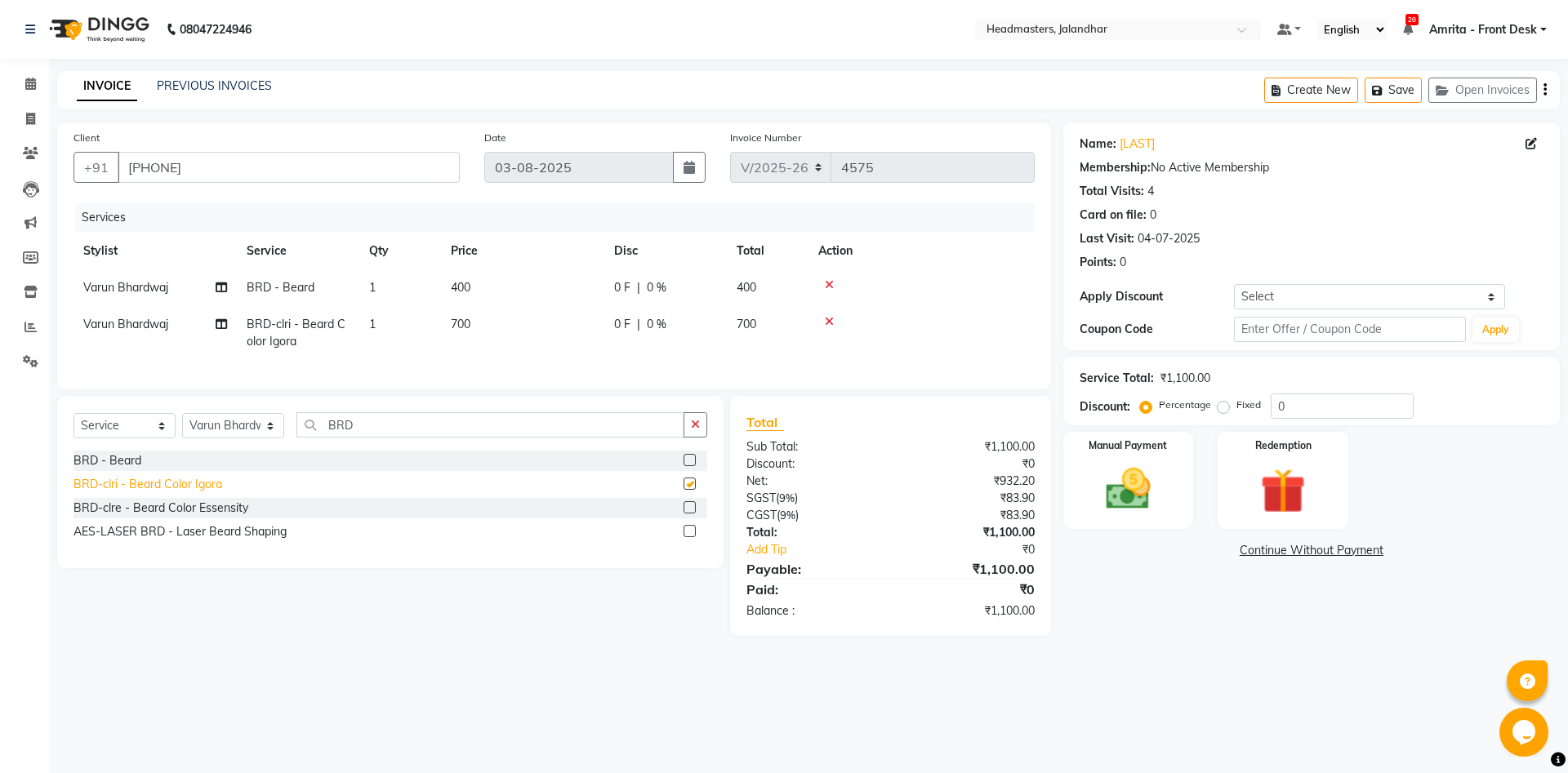 checkbox on "false" 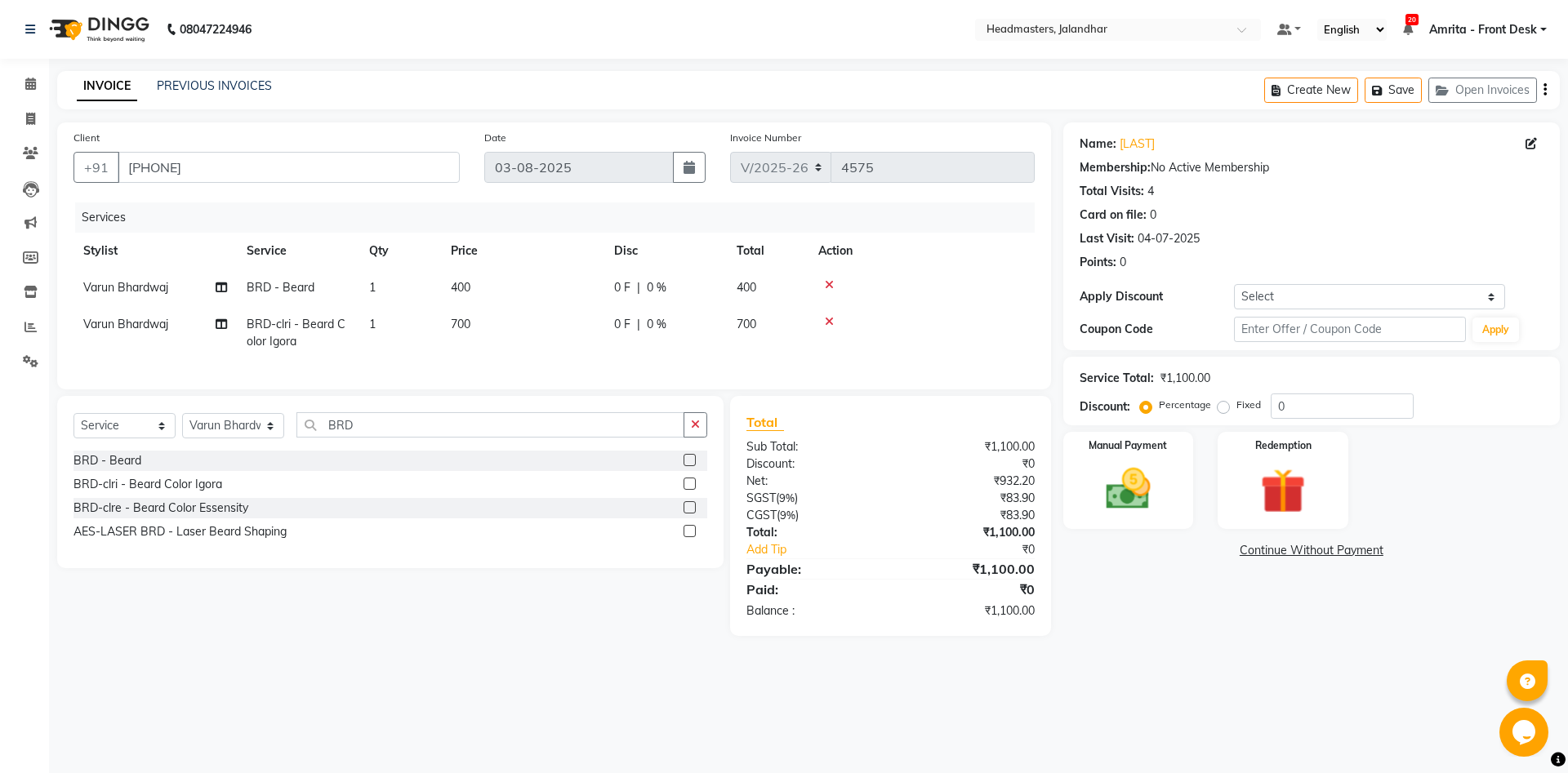 click on "700" 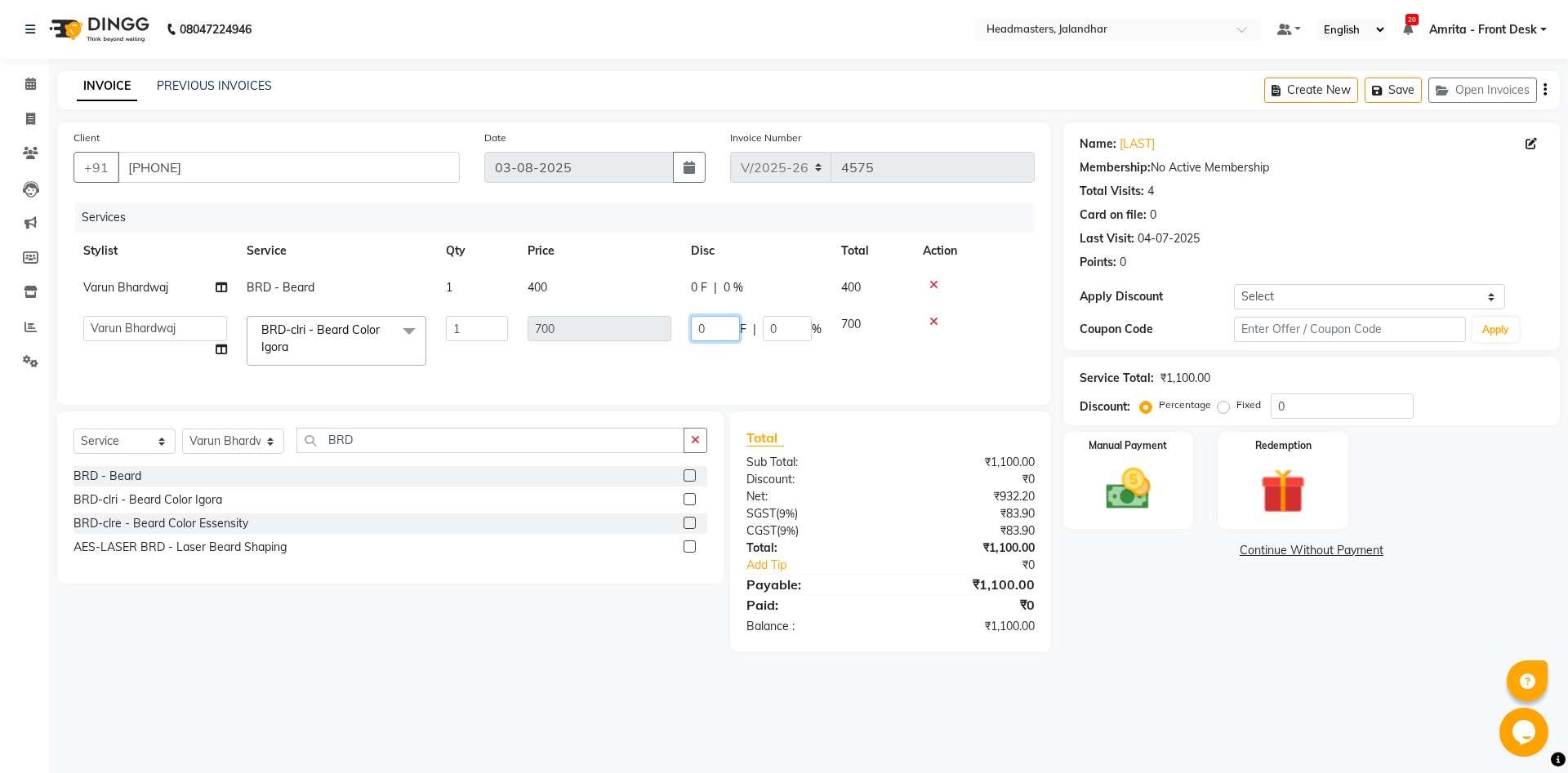 click on "0" 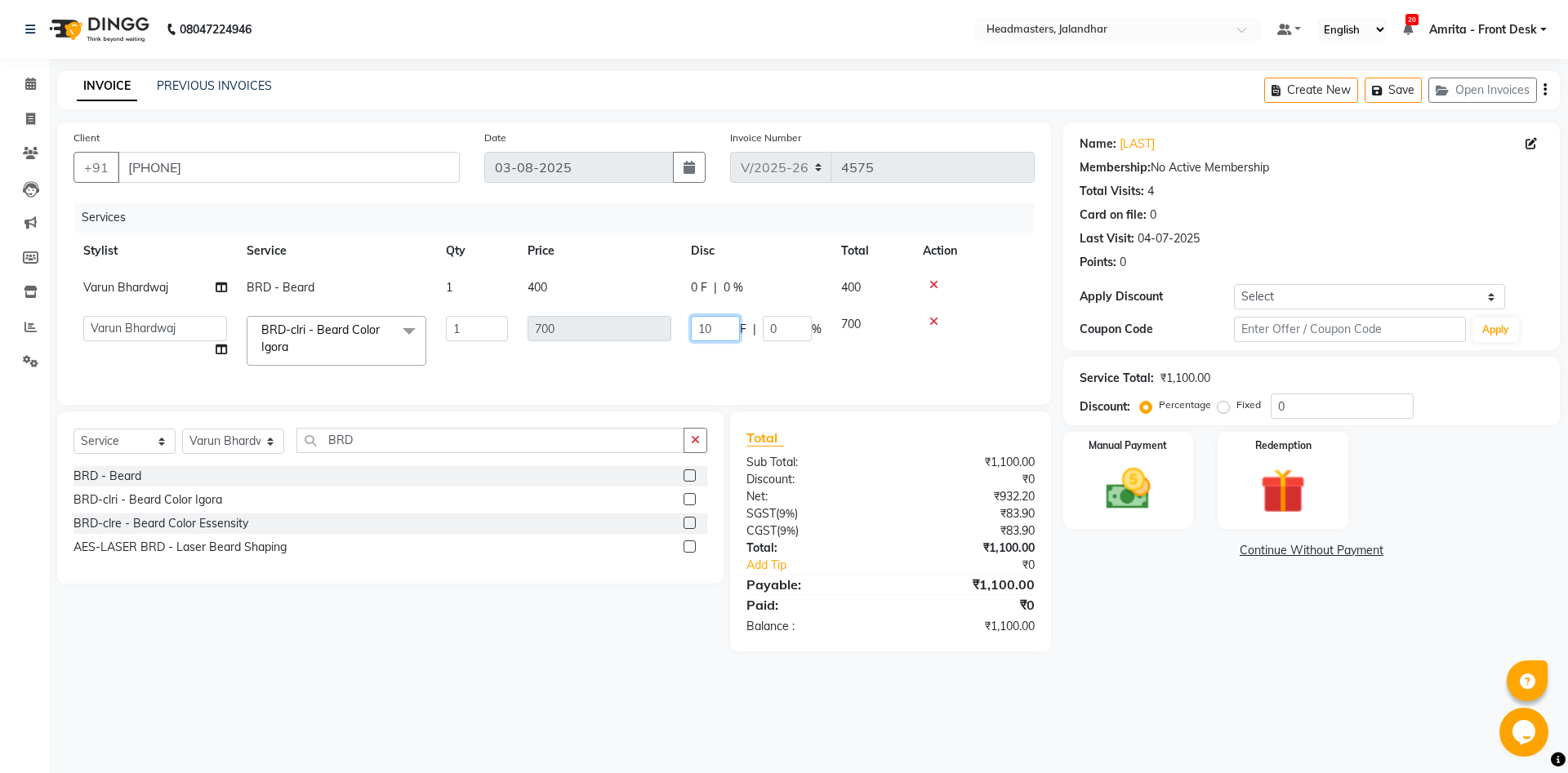 type on "100" 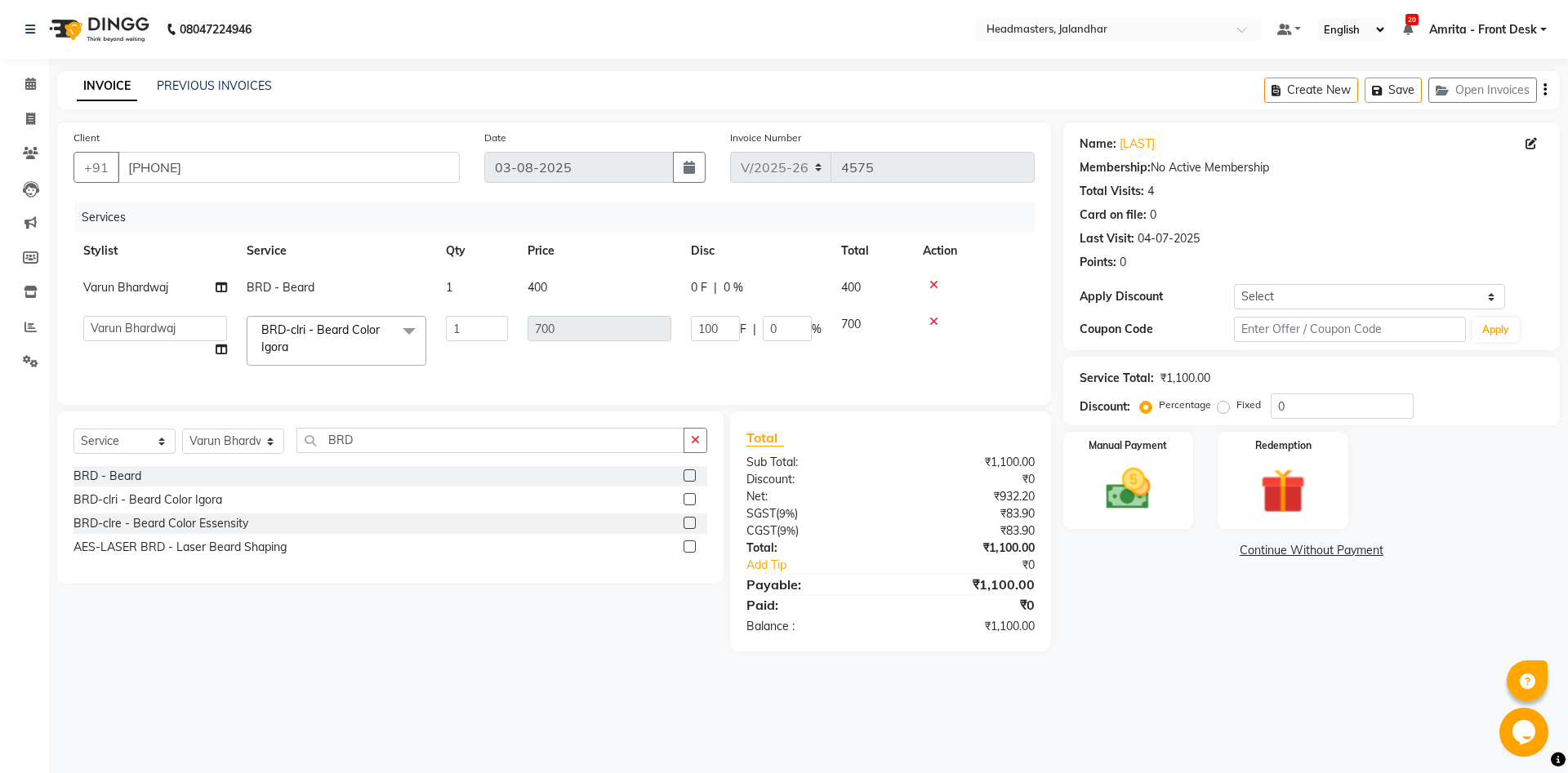 click on "100 F | 0 %" 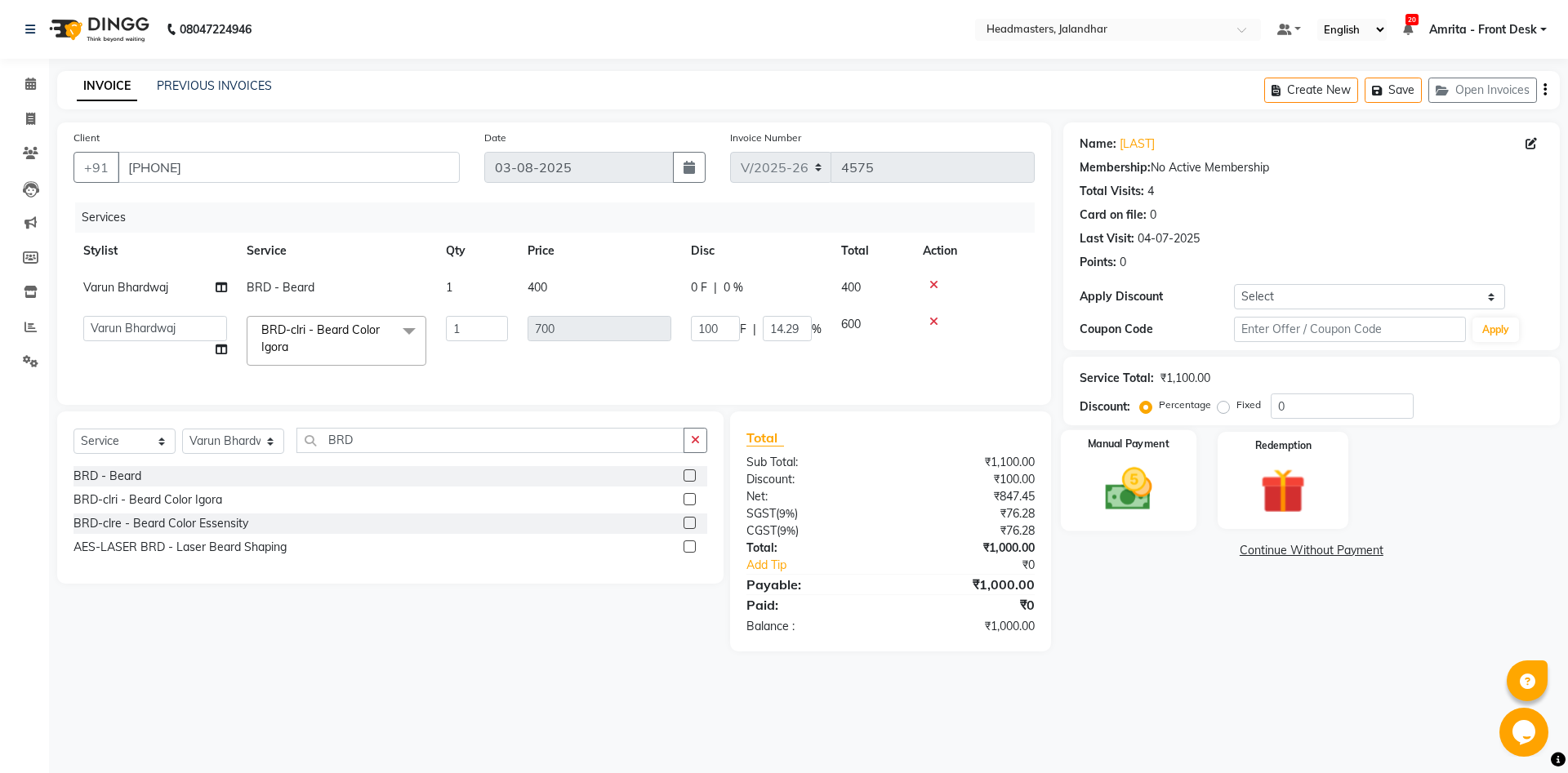 click 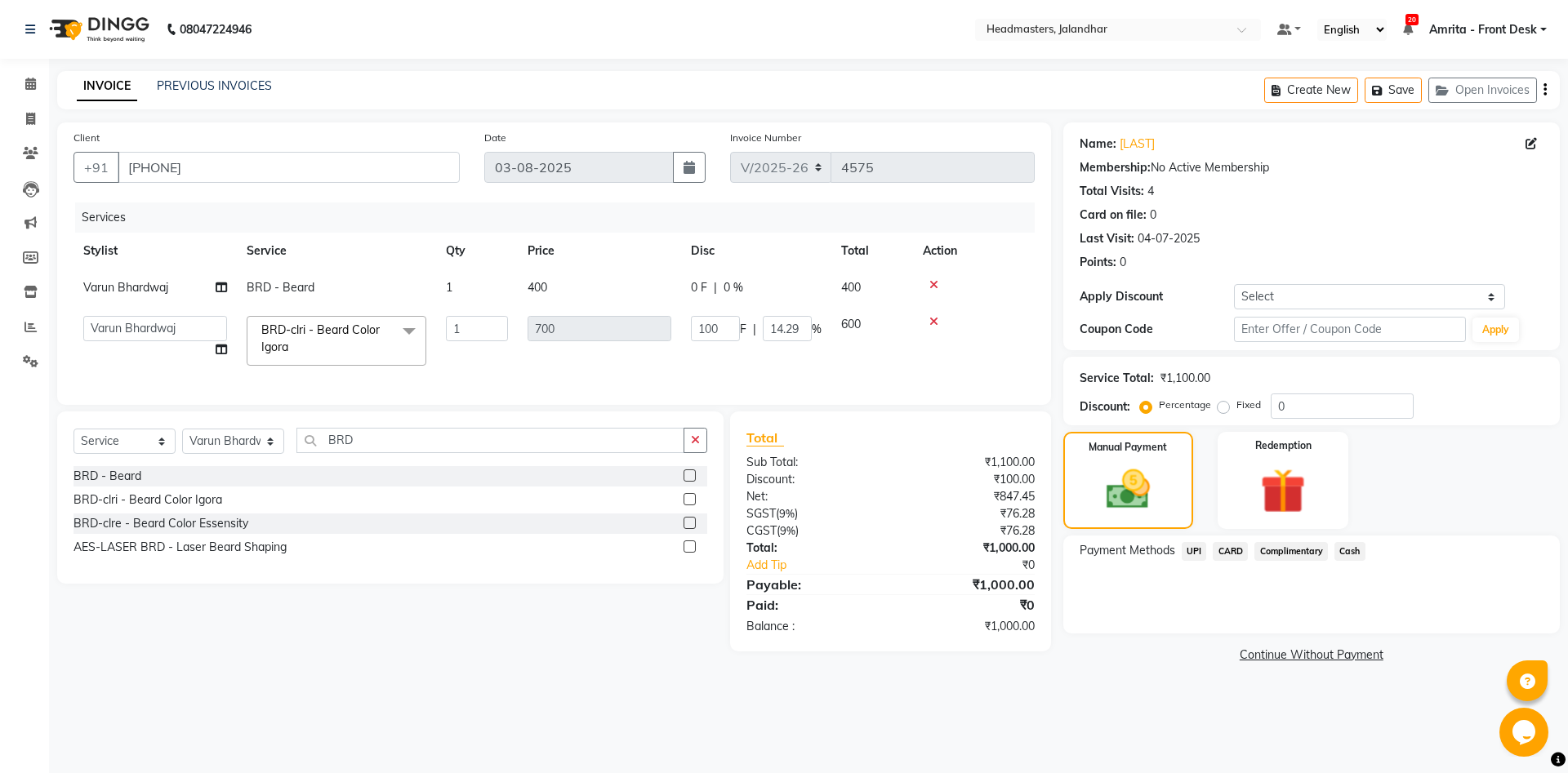 click on "UPI" 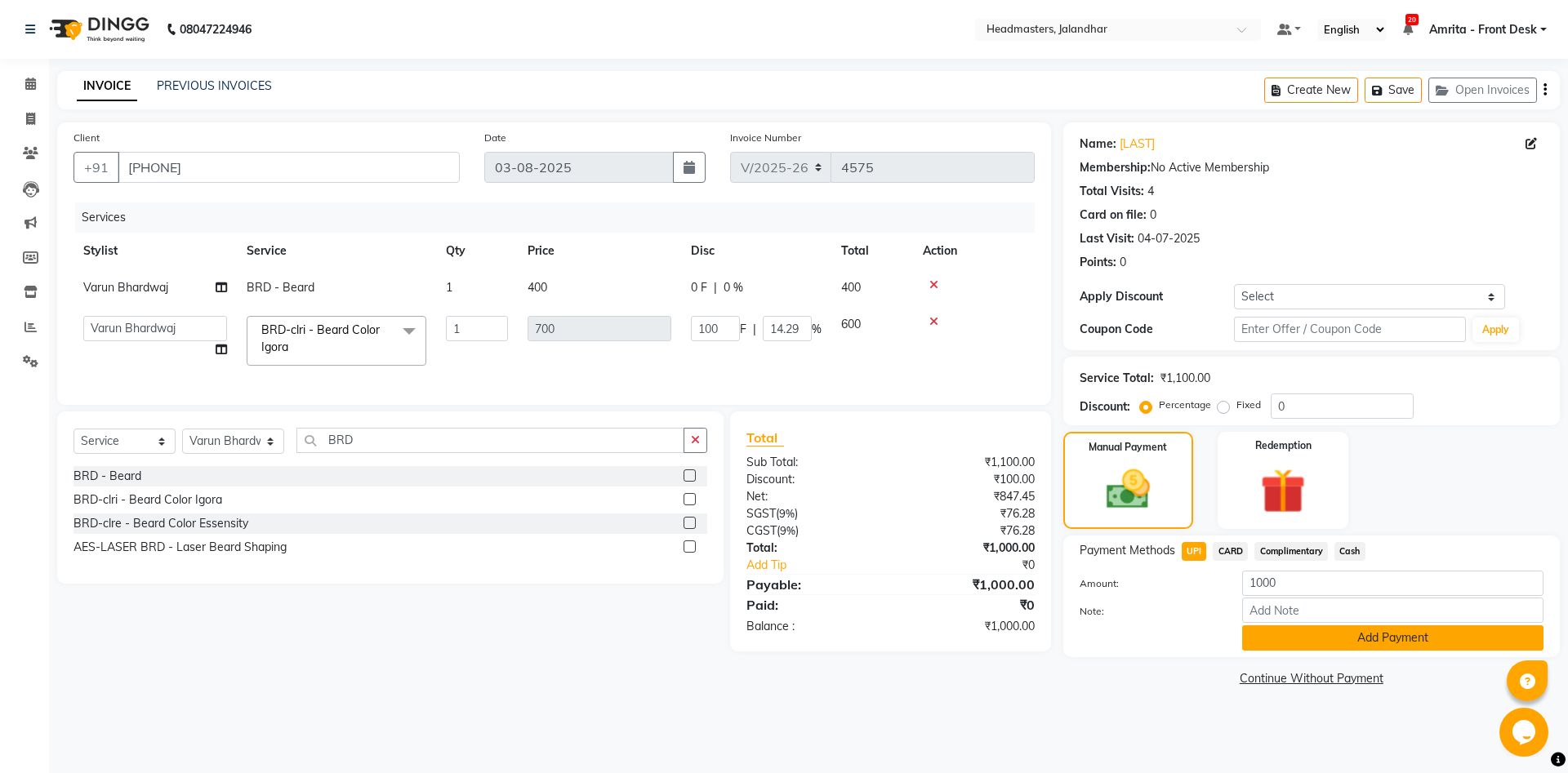 click on "Add Payment" 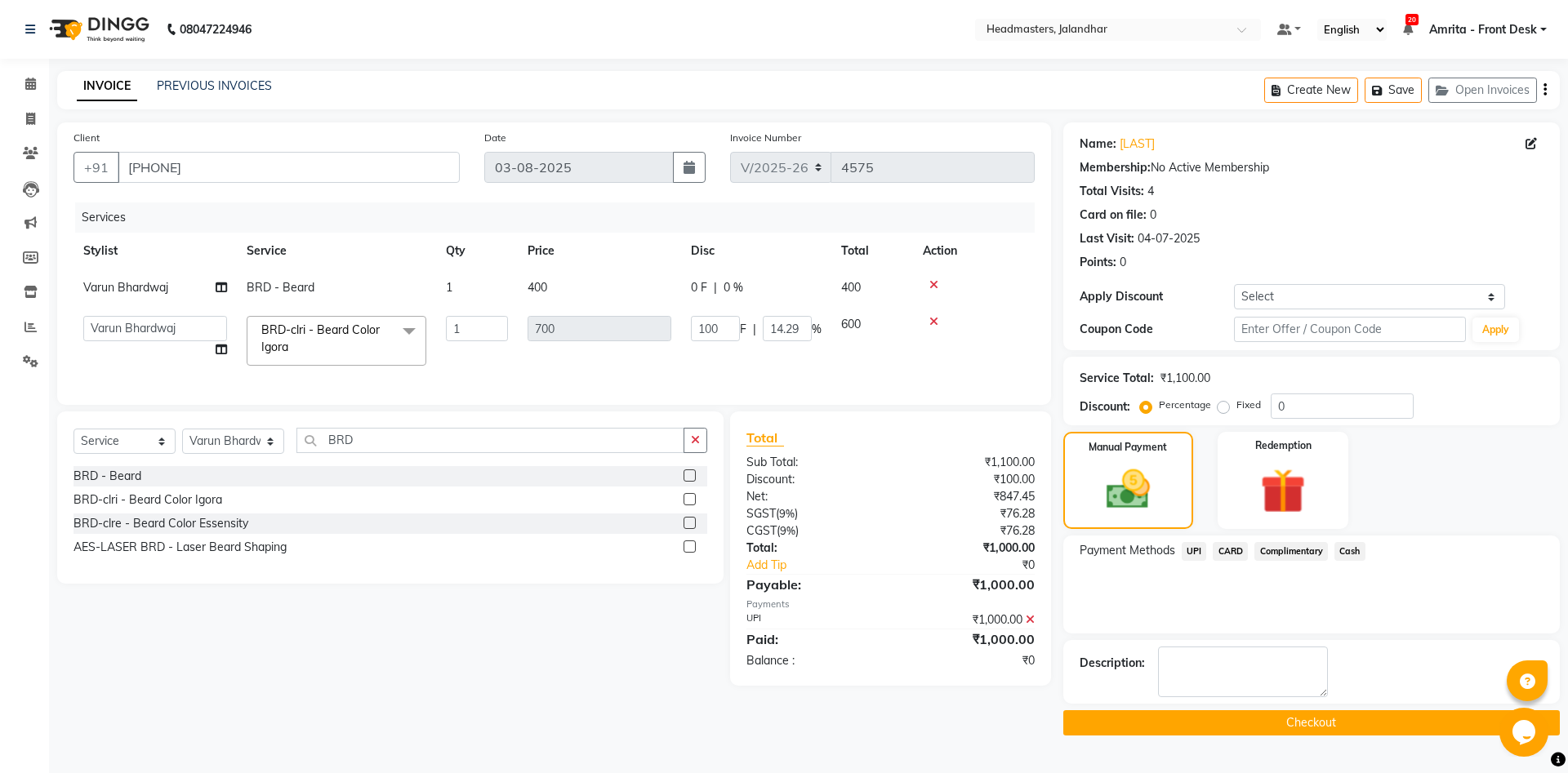 click on "Checkout" 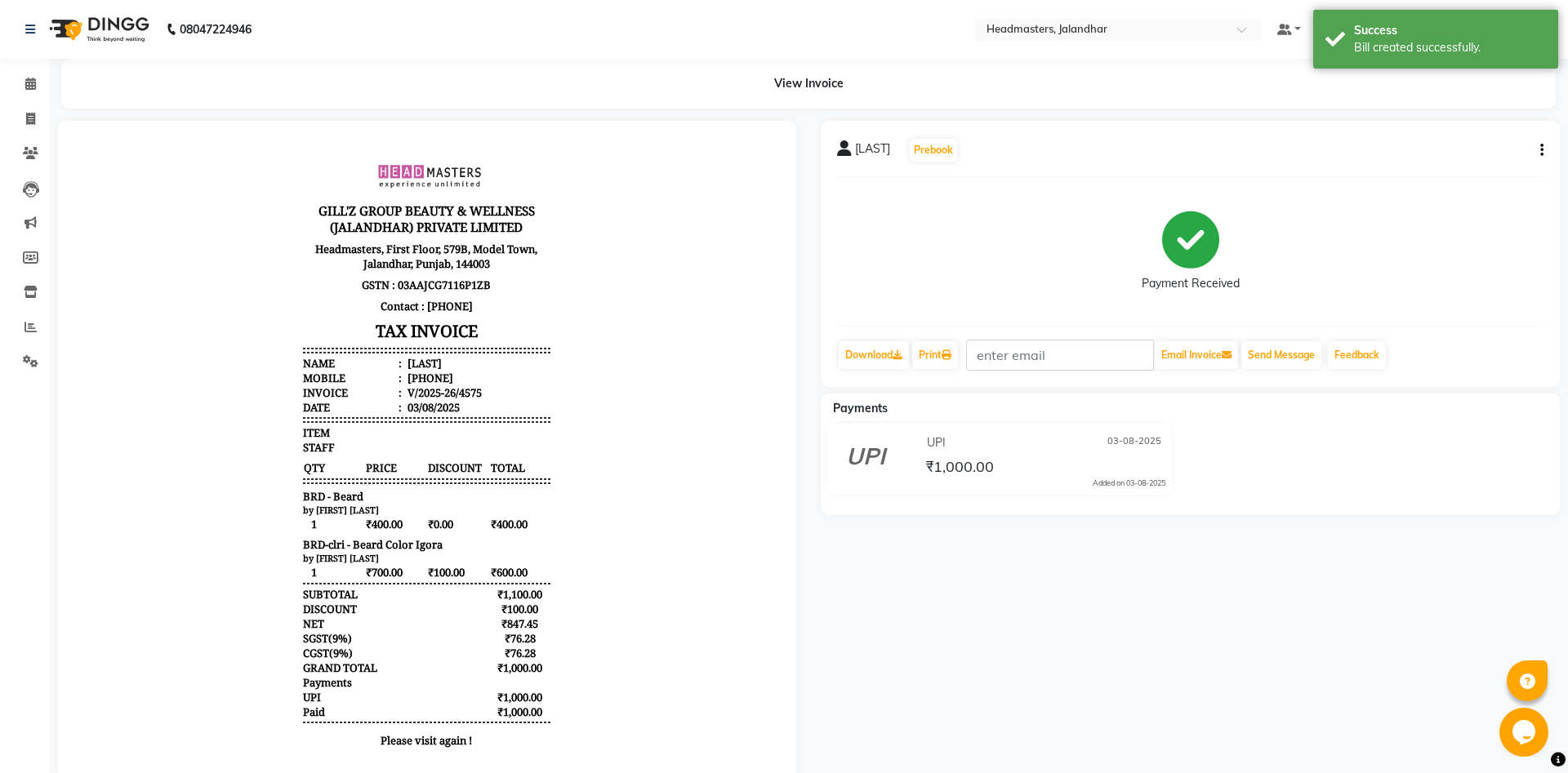 scroll, scrollTop: 0, scrollLeft: 0, axis: both 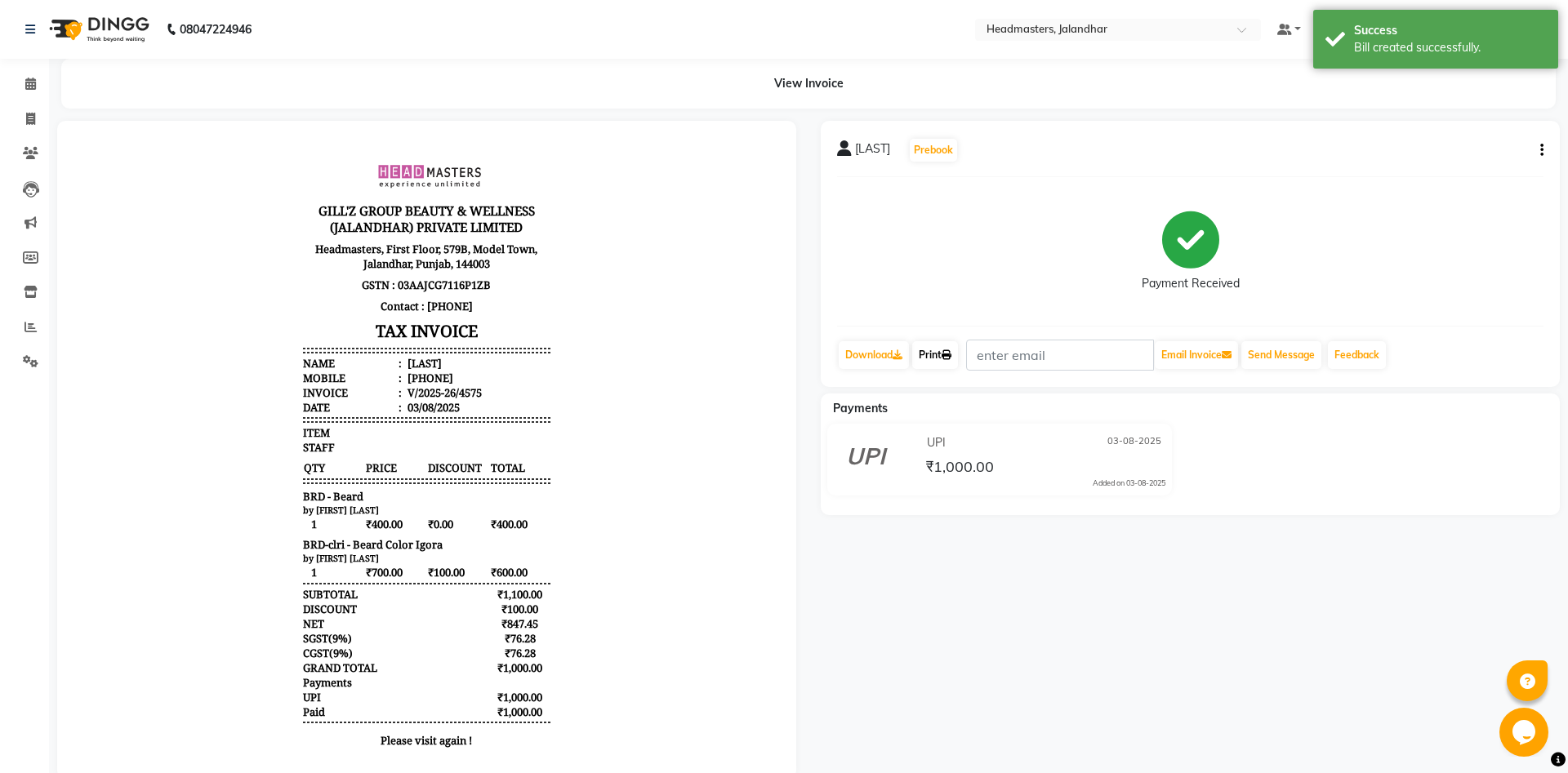 click on "Print" 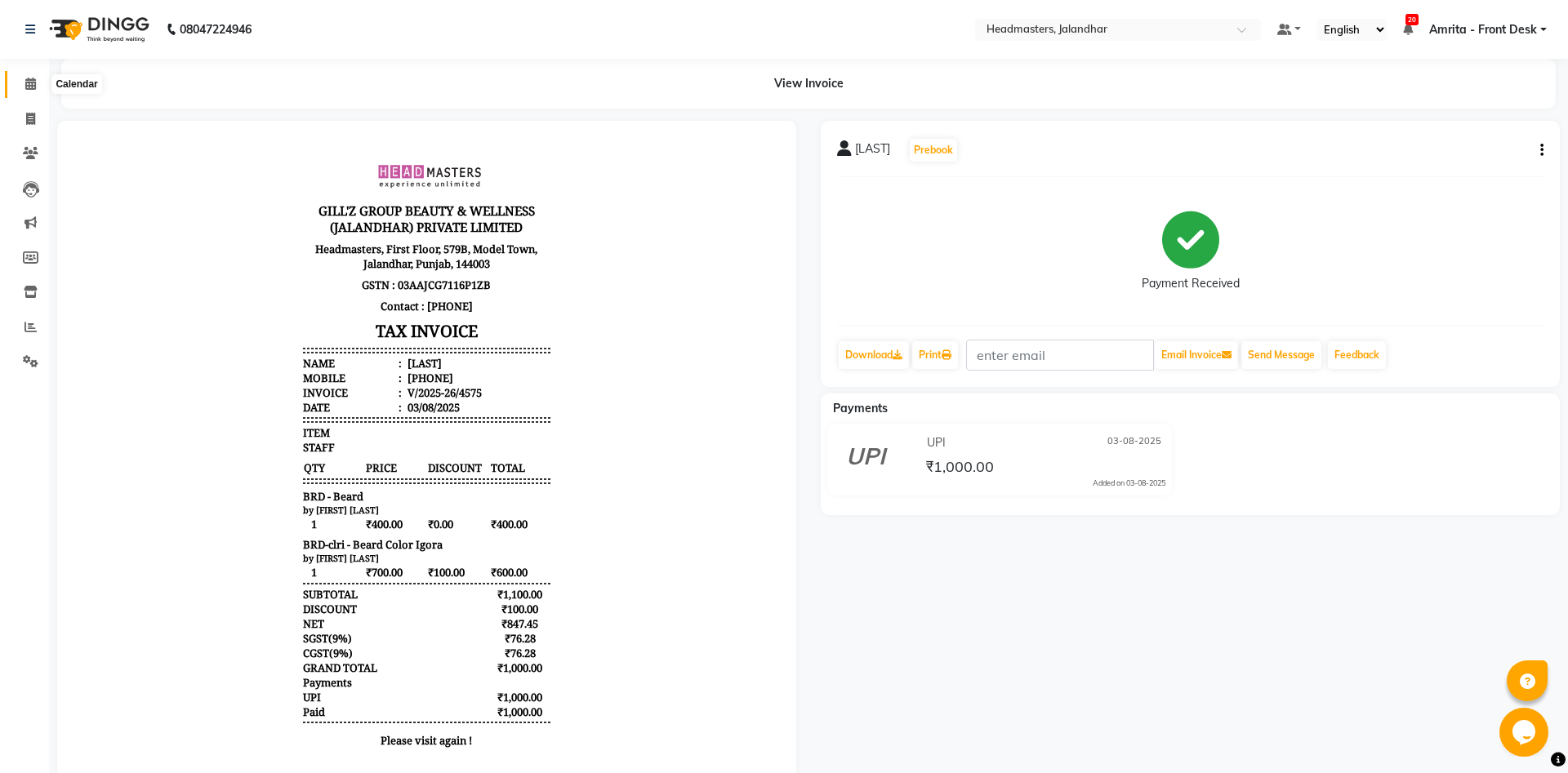 click 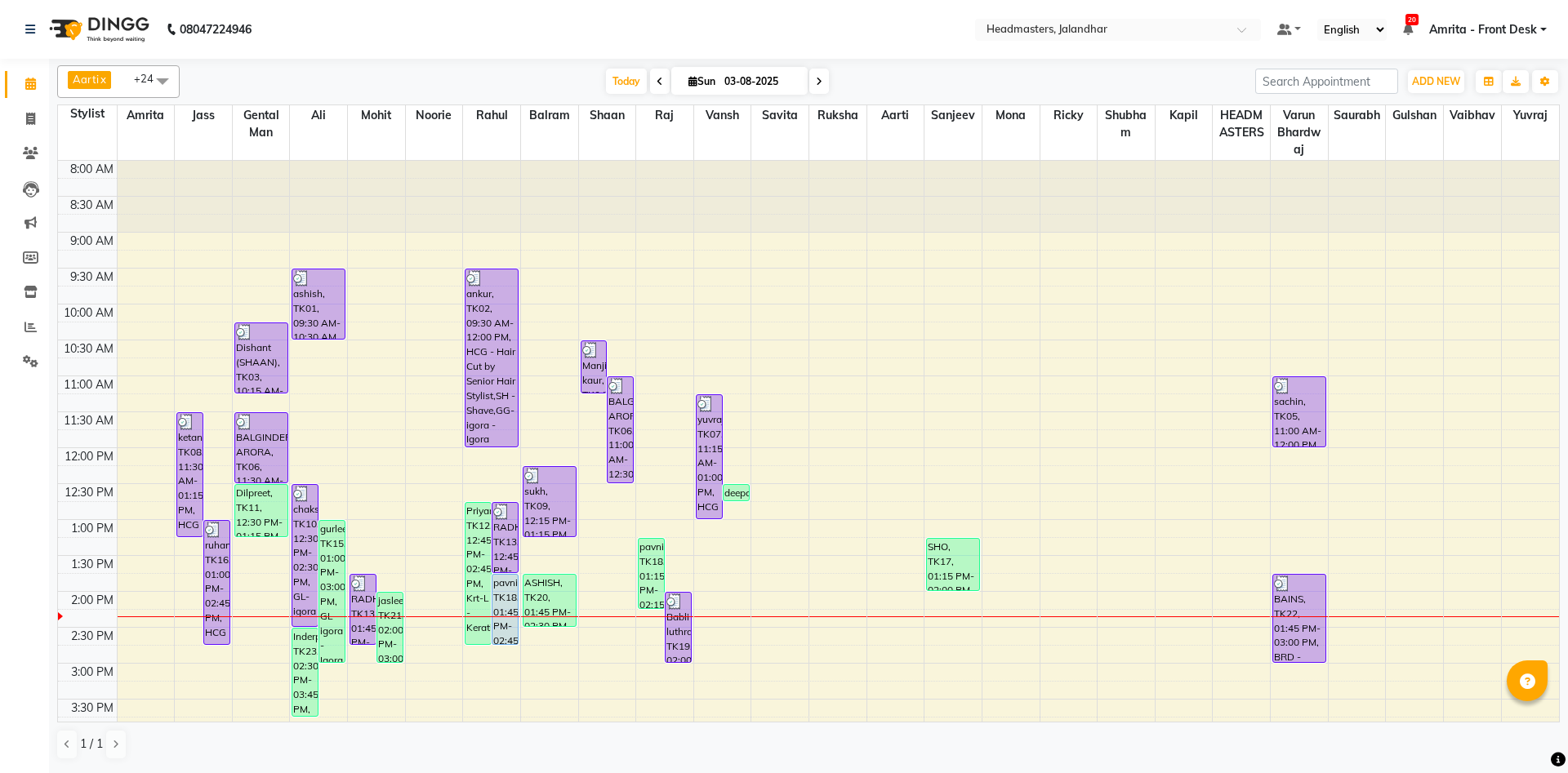 scroll, scrollTop: 0, scrollLeft: 0, axis: both 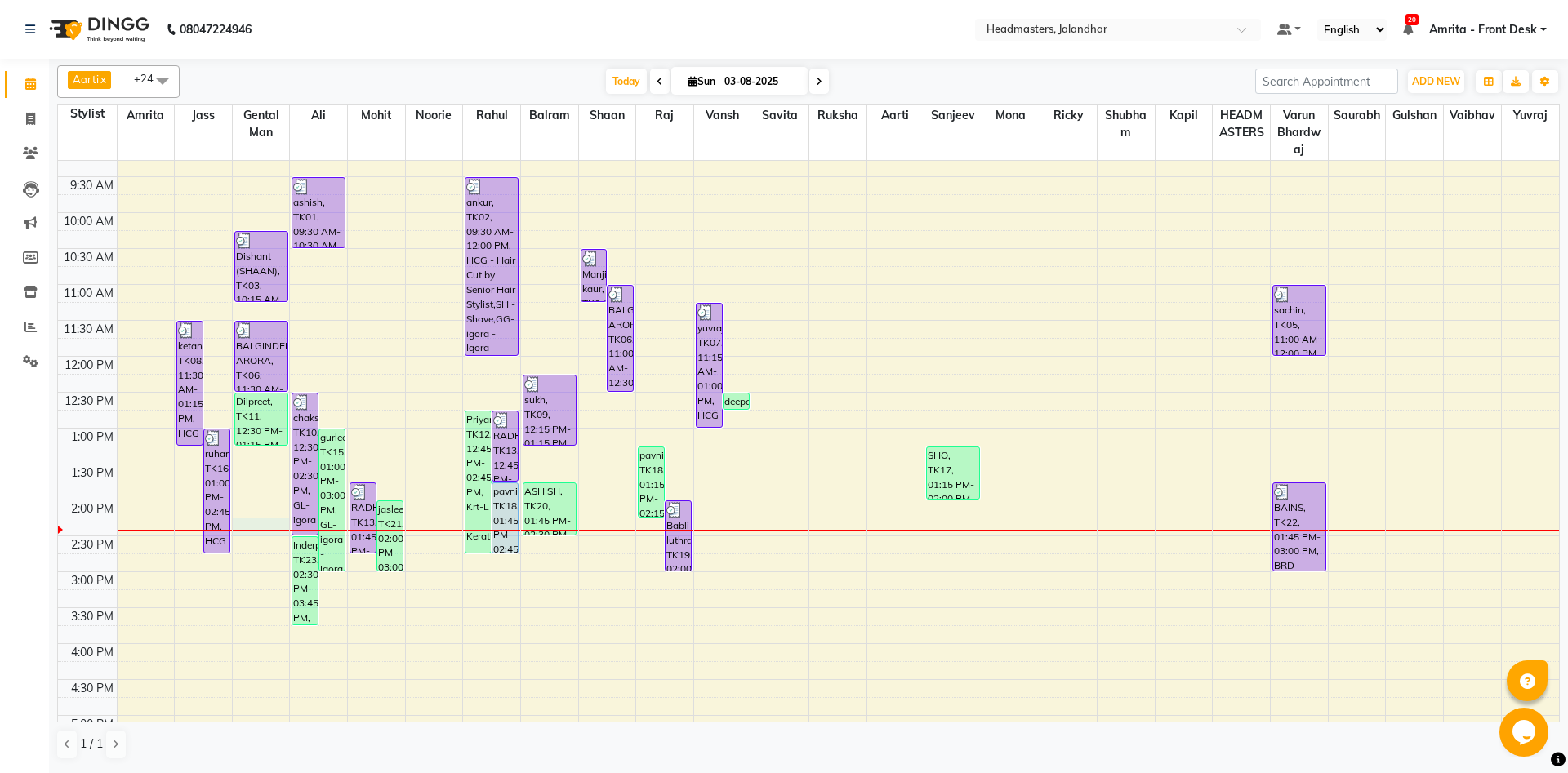 click on "8:00 AM 8:30 AM 9:00 AM 9:30 AM 10:00 AM 10:30 AM 11:00 AM 11:30 AM 12:00 PM 12:30 PM 1:00 PM 1:30 PM 2:00 PM 2:30 PM 3:00 PM 3:30 PM 4:00 PM 4:30 PM 5:00 PM 5:30 PM 6:00 PM 6:30 PM 7:00 PM 7:30 PM 8:00 PM 8:30 PM 9:00 PM 9:30 PM     [NAME], TK08, [TIME]-[TIME], HCG - Hair Cut by Senior Hair Stylist,BRD - Beard     [NAME], TK16, [TIME]-[TIME], HCG - Hair Cut by Senior Hair Stylist,BRD - Beard     [NAME] ([NICKNAME]), TK03, [TIME]-[TIME], HCG - Hair Cut by Senior Hair Stylist     [NAME] [LASTNAME], TK06, [TIME]-[TIME], HCG - Hair Cut by Senior Hair Stylist    [NAME], TK11, [TIME]-[TIME], BRD - Beard     [NAME], TK10, [TIME]-[TIME], GL-igora - Igora Global    [NAME], TK15, [TIME]-[TIME], GL-igora - Igora Global    [NAME], TK23, [TIME]-[TIME], RT-IG - Igora Root Touchup(one inch only)     [NAME], TK01, [TIME]-[TIME], HCG - Hair Cut by Senior Hair Stylist     [NAME], TK13, [TIME]-[TIME], HCL - Hair Cut by Senior Hair Stylist" at bounding box center (808, 571) 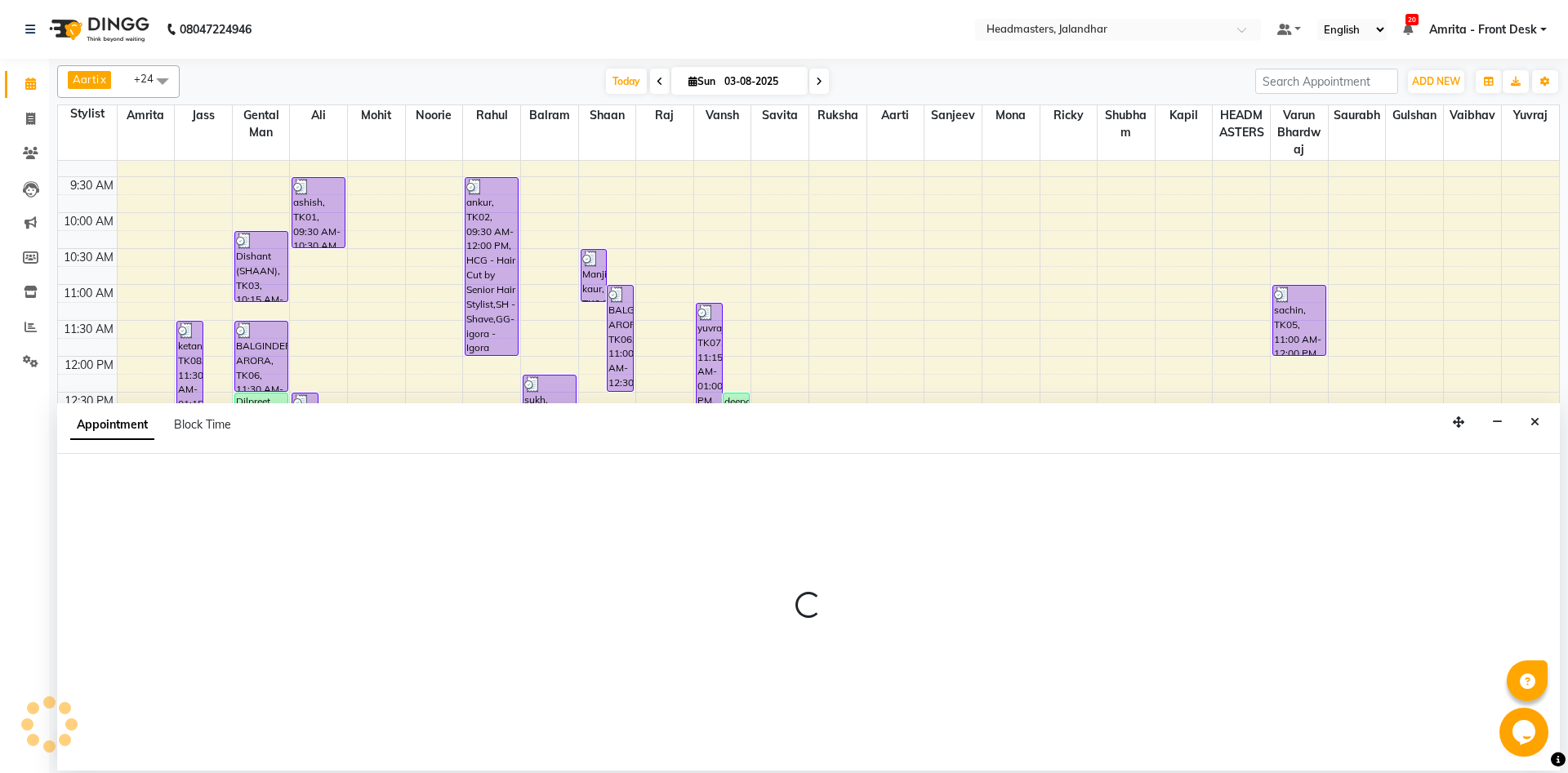 select on "60717" 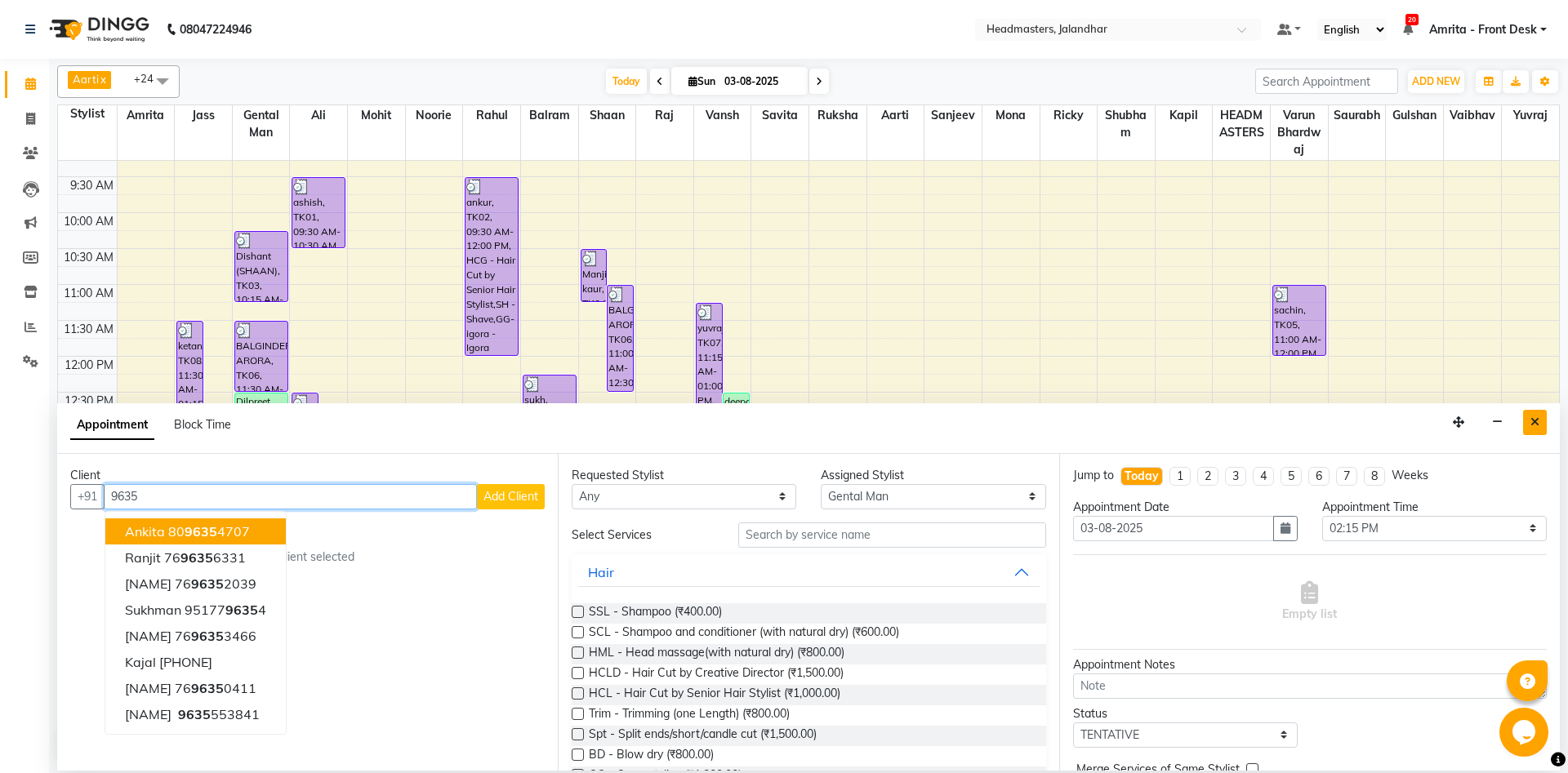 type on "9635" 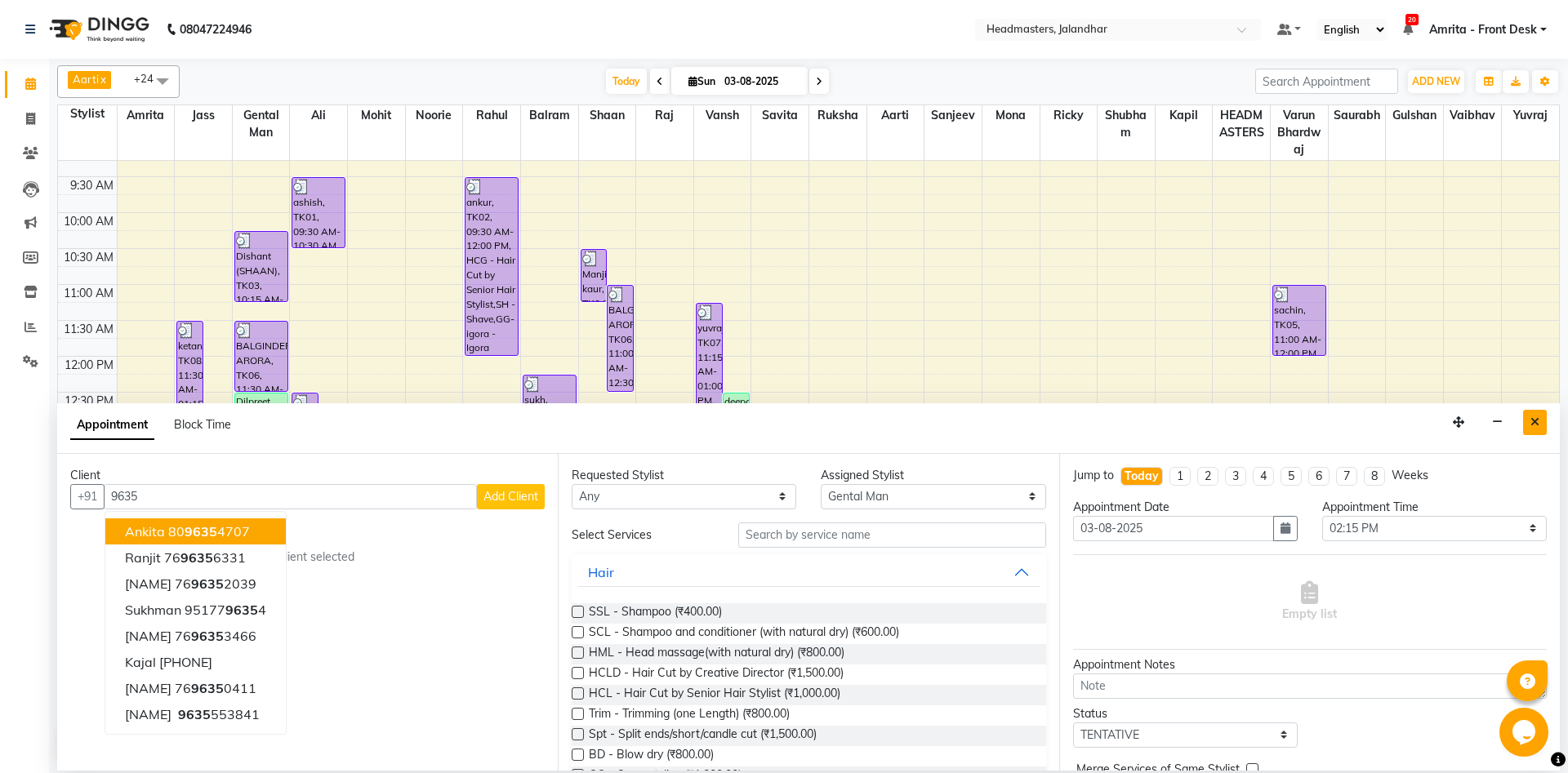 click at bounding box center [1535, 422] 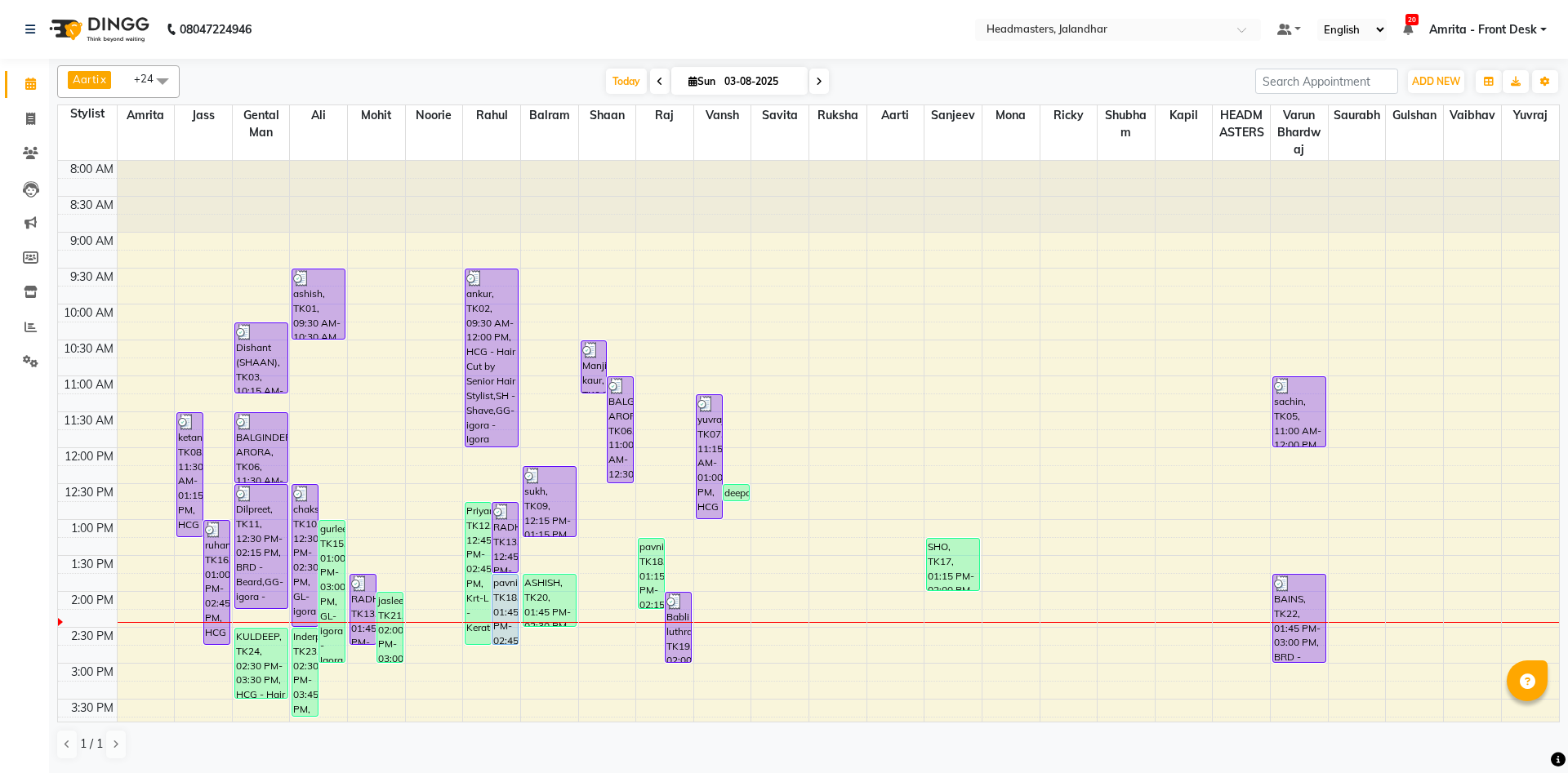 scroll, scrollTop: 0, scrollLeft: 0, axis: both 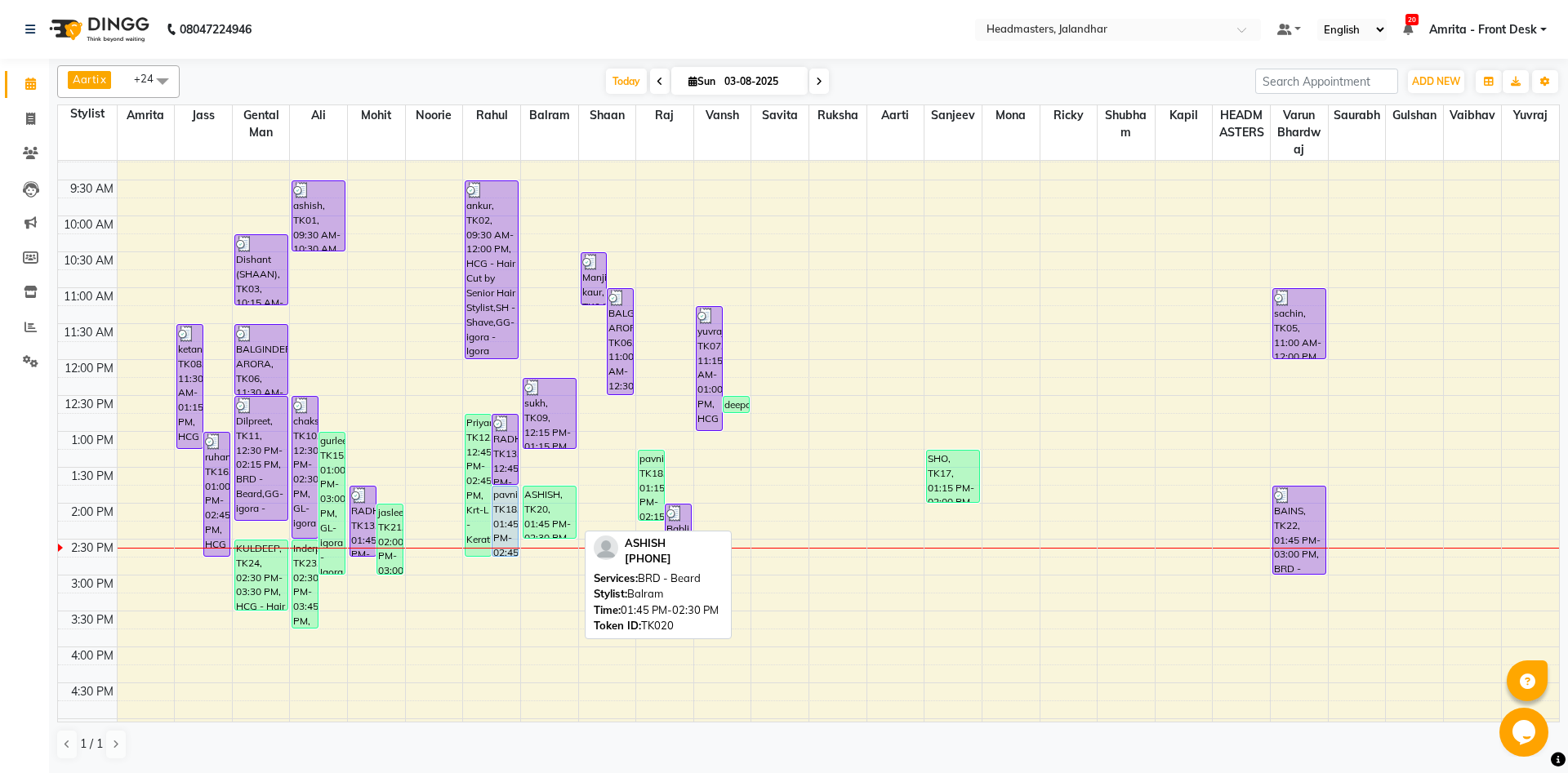 click on "ASHISH, TK20, 01:45 PM-02:30 PM, BRD - Beard" at bounding box center [550, 512] 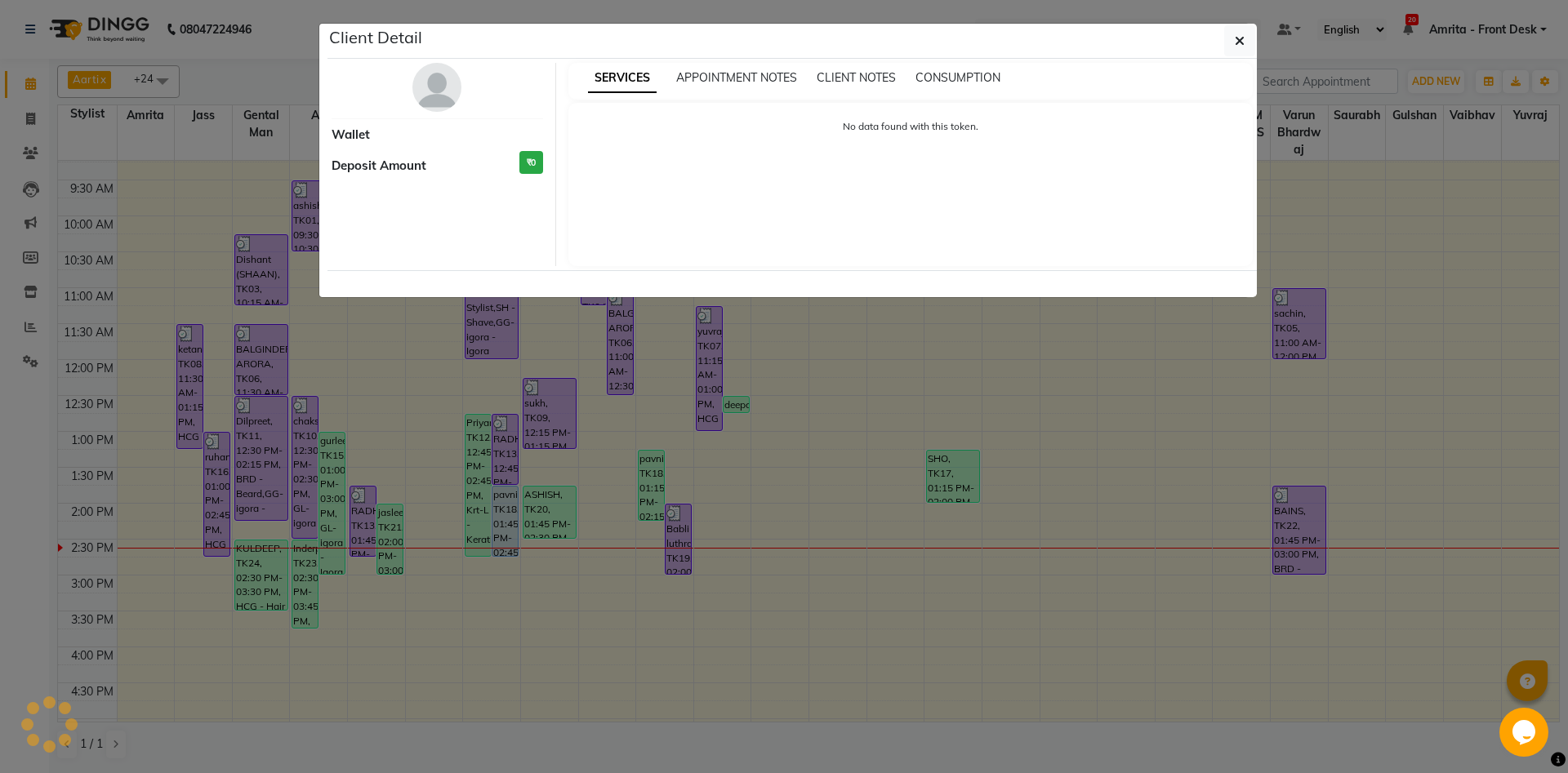 select on "1" 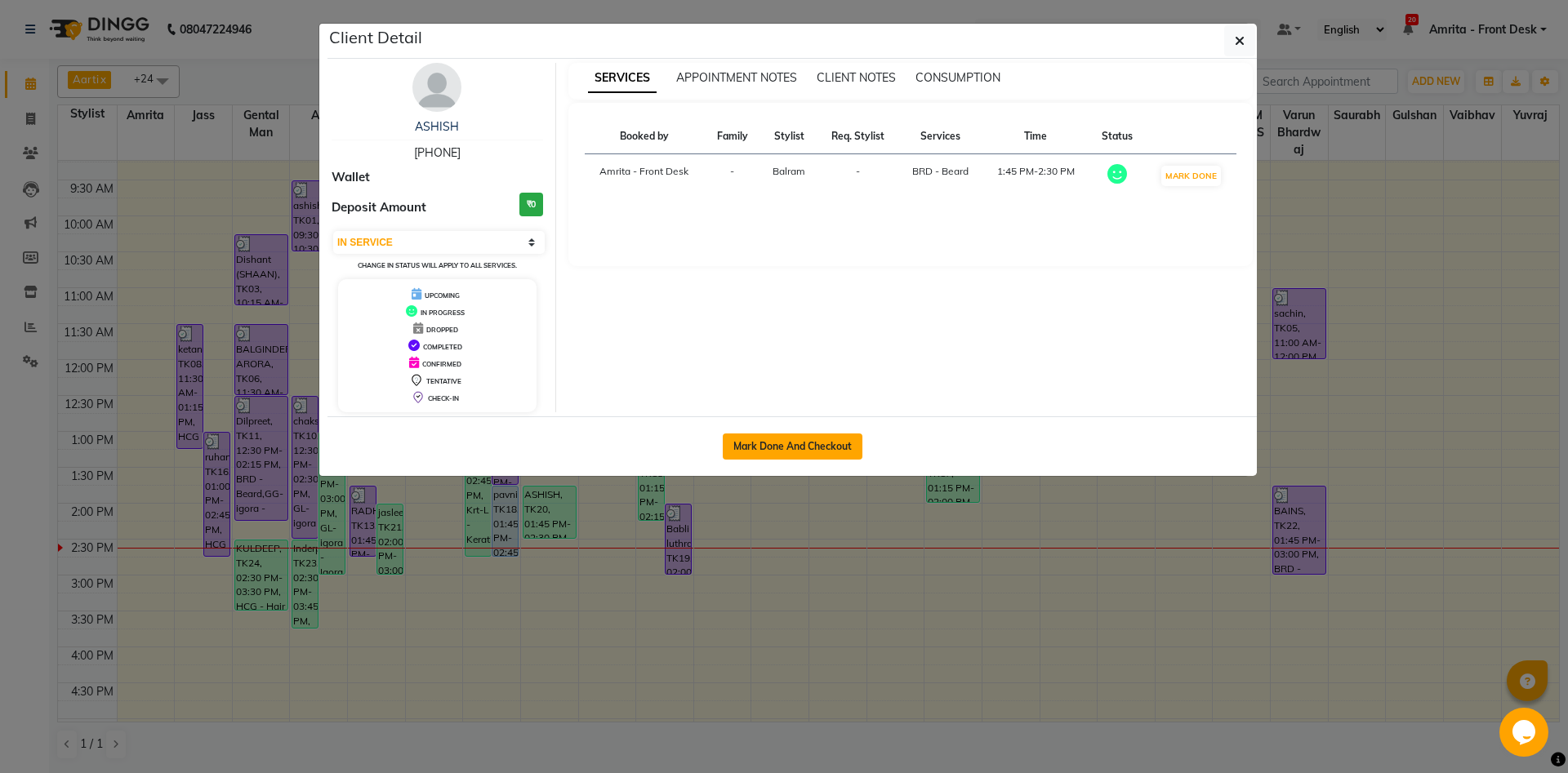 click on "Mark Done And Checkout" 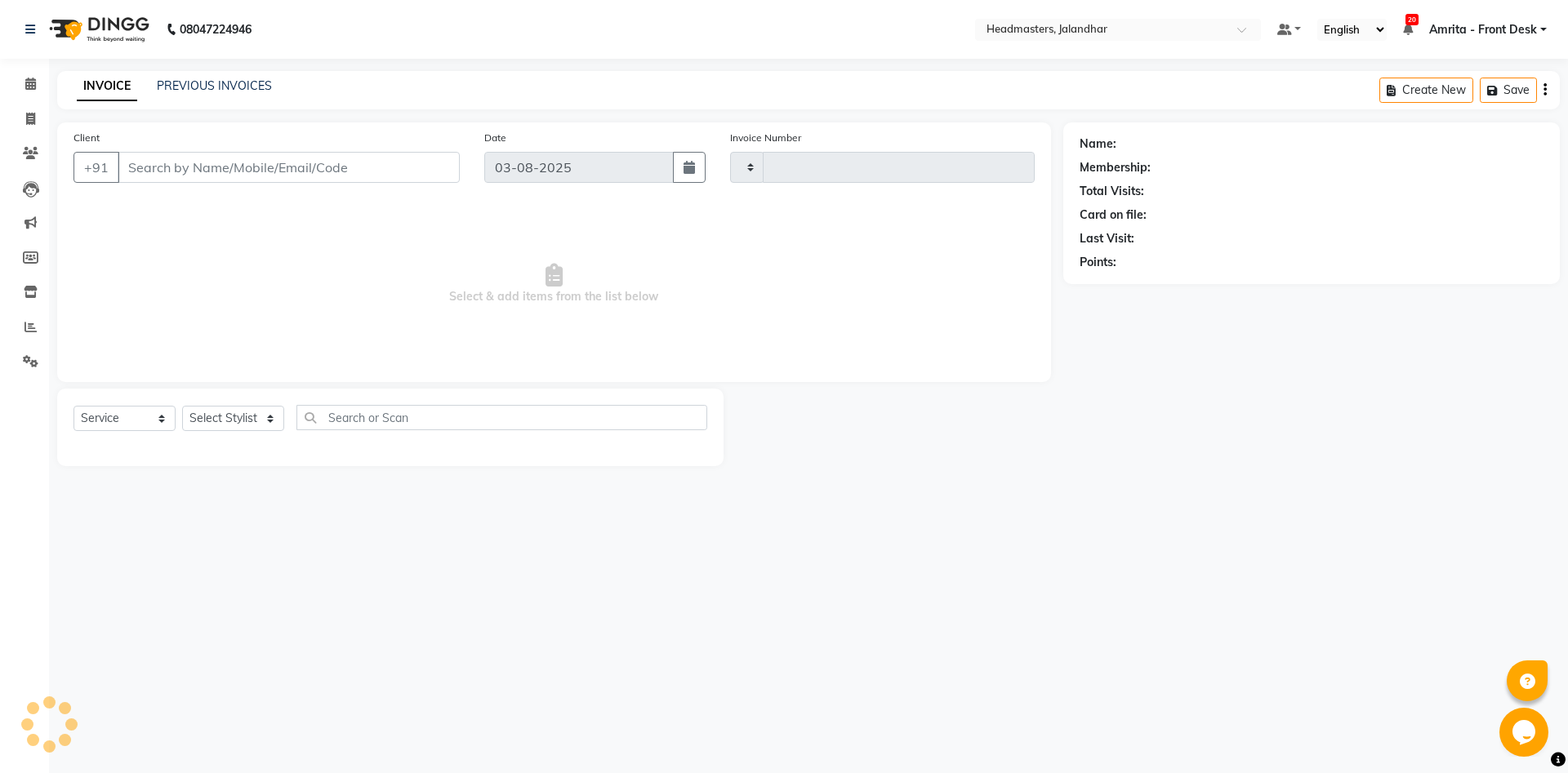type on "4577" 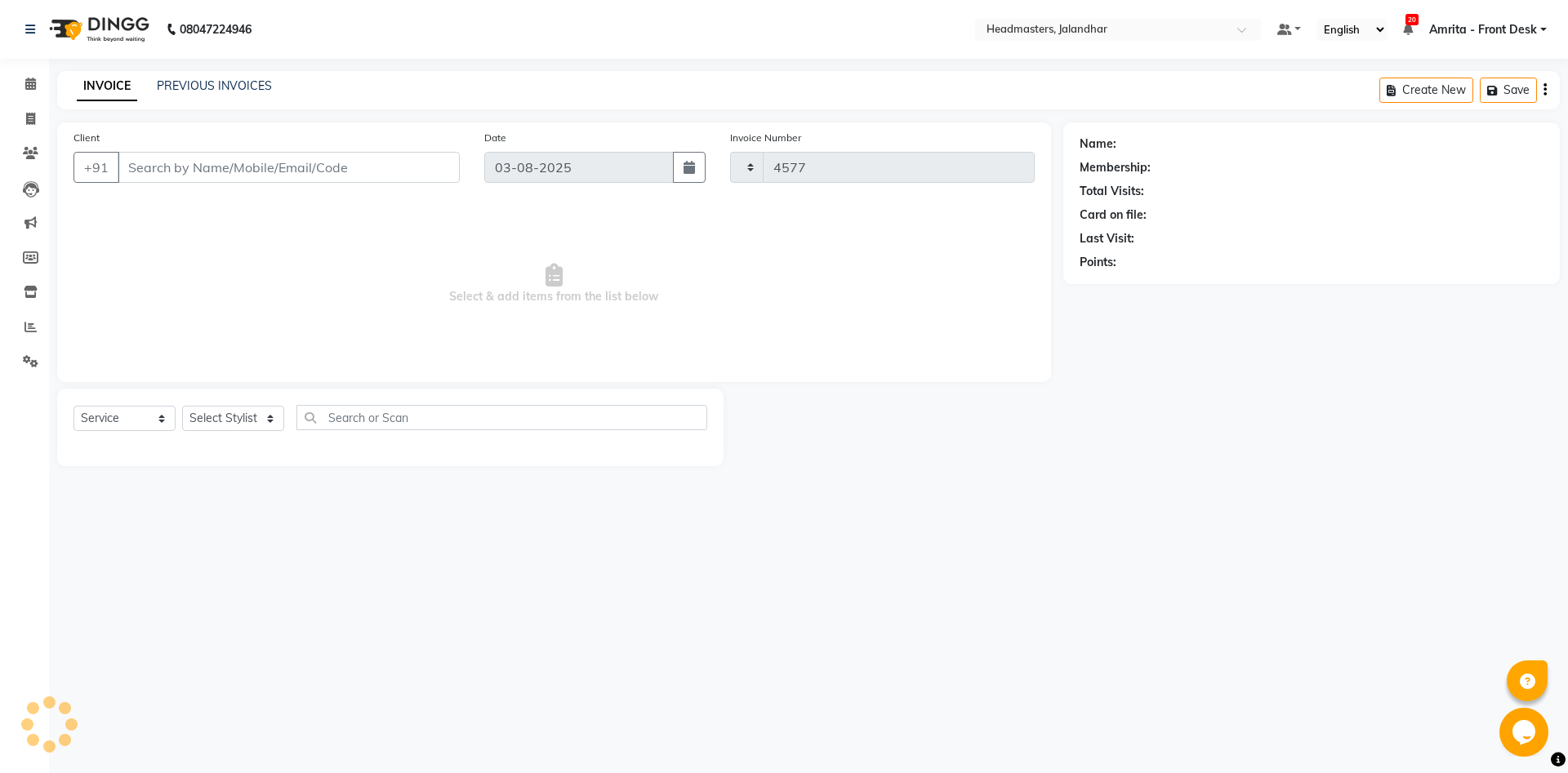 select on "7130" 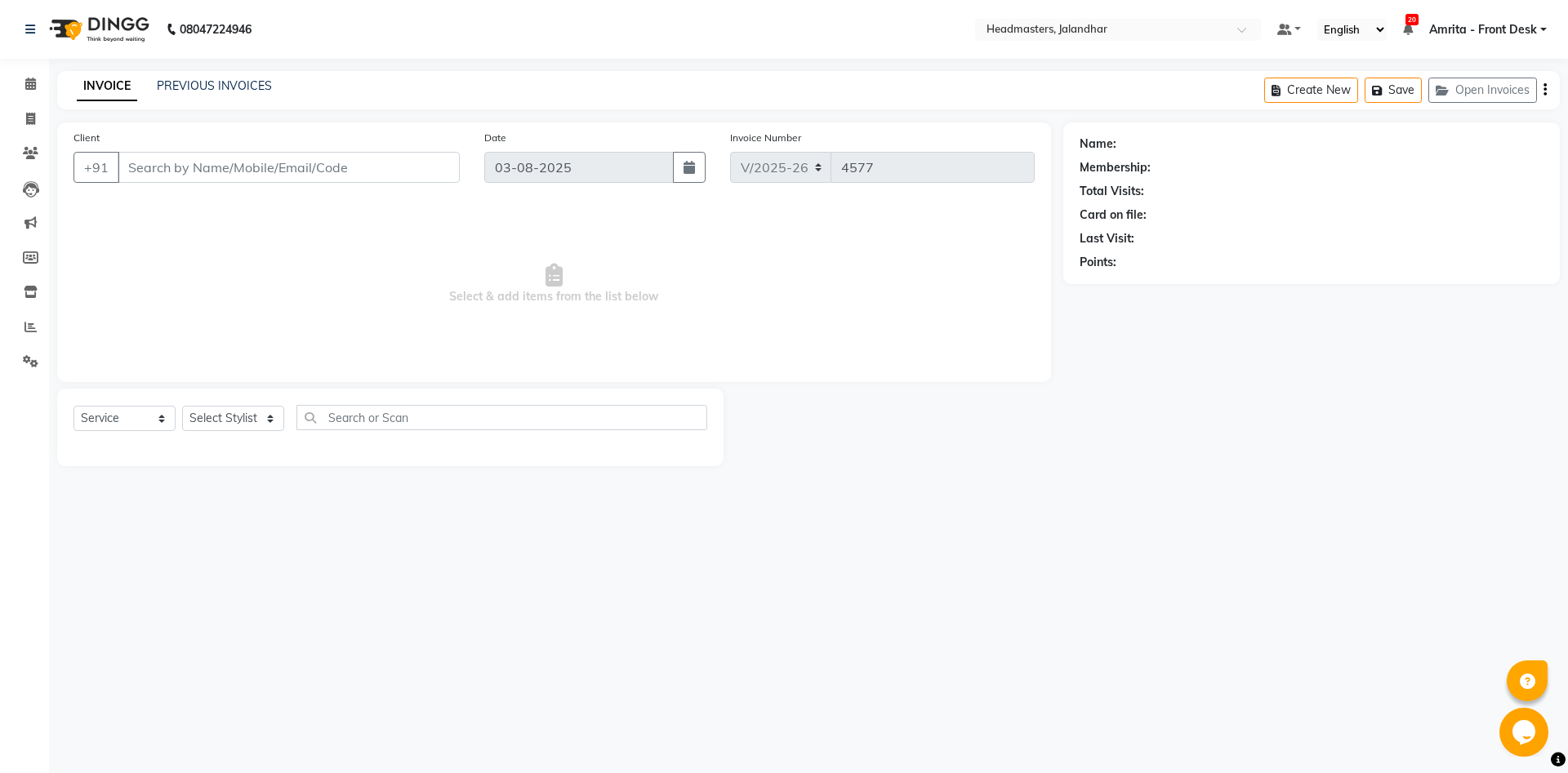 type on "[PHONE]" 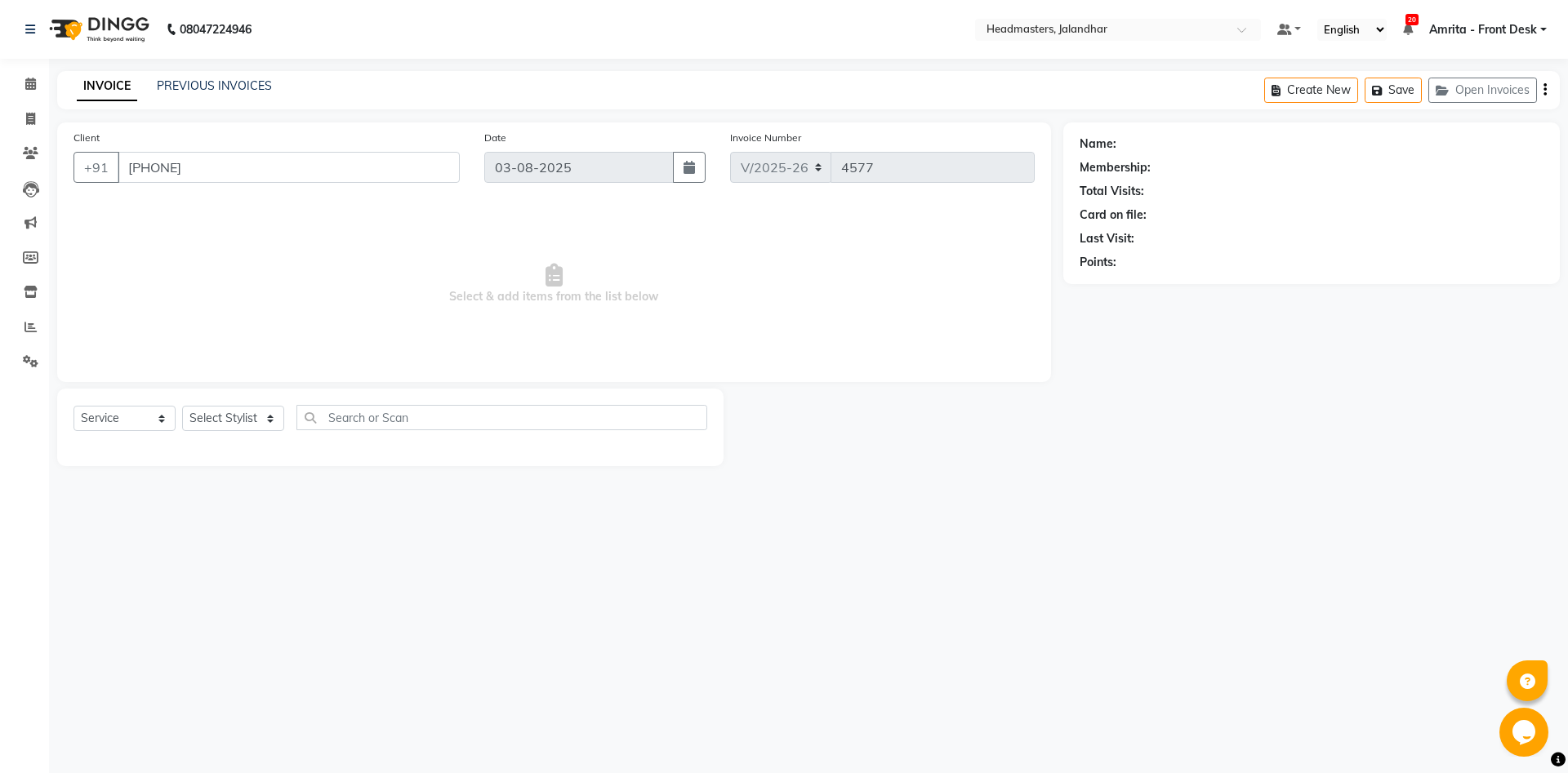select on "60726" 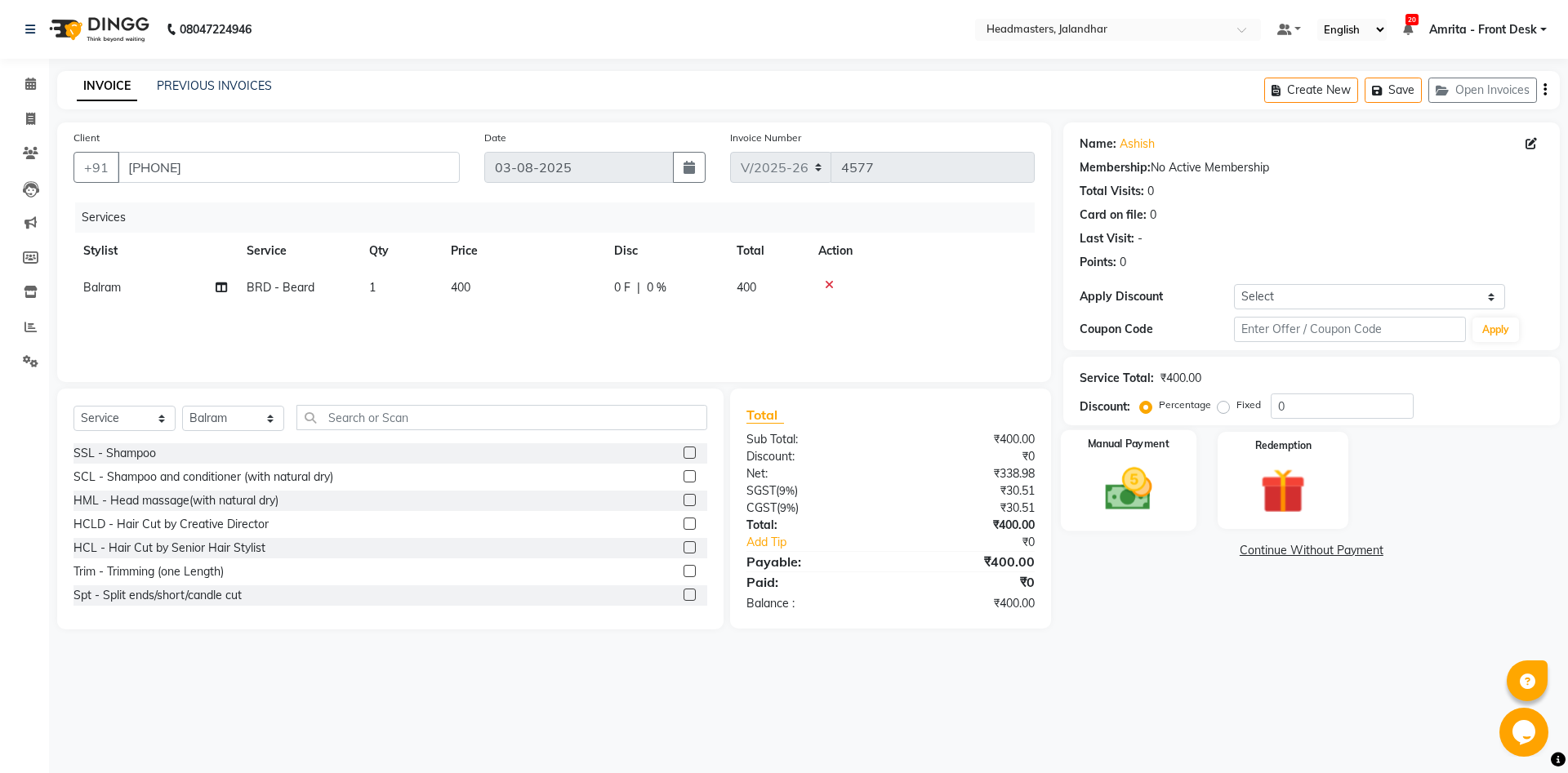 click 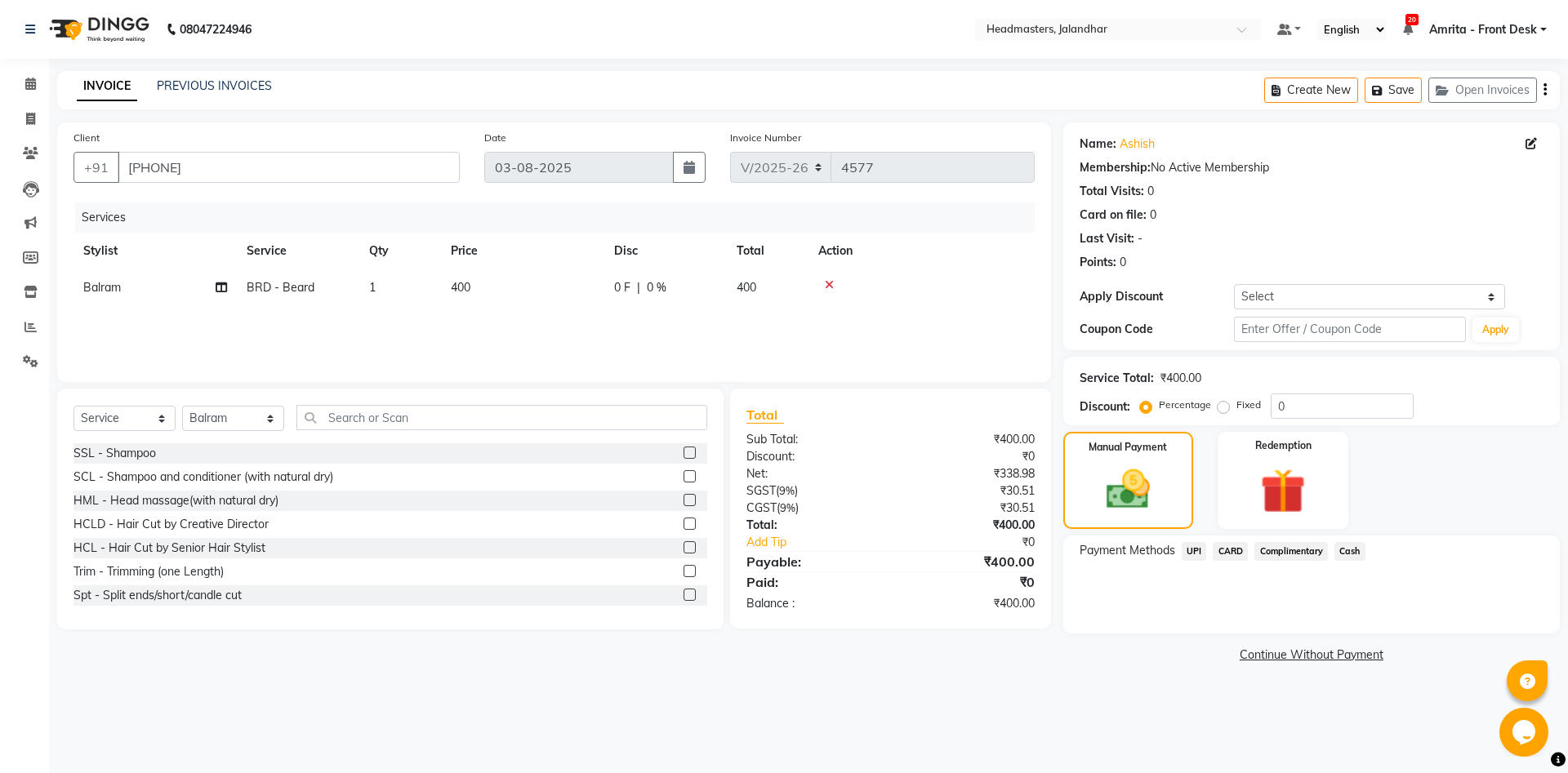 click on "UPI" 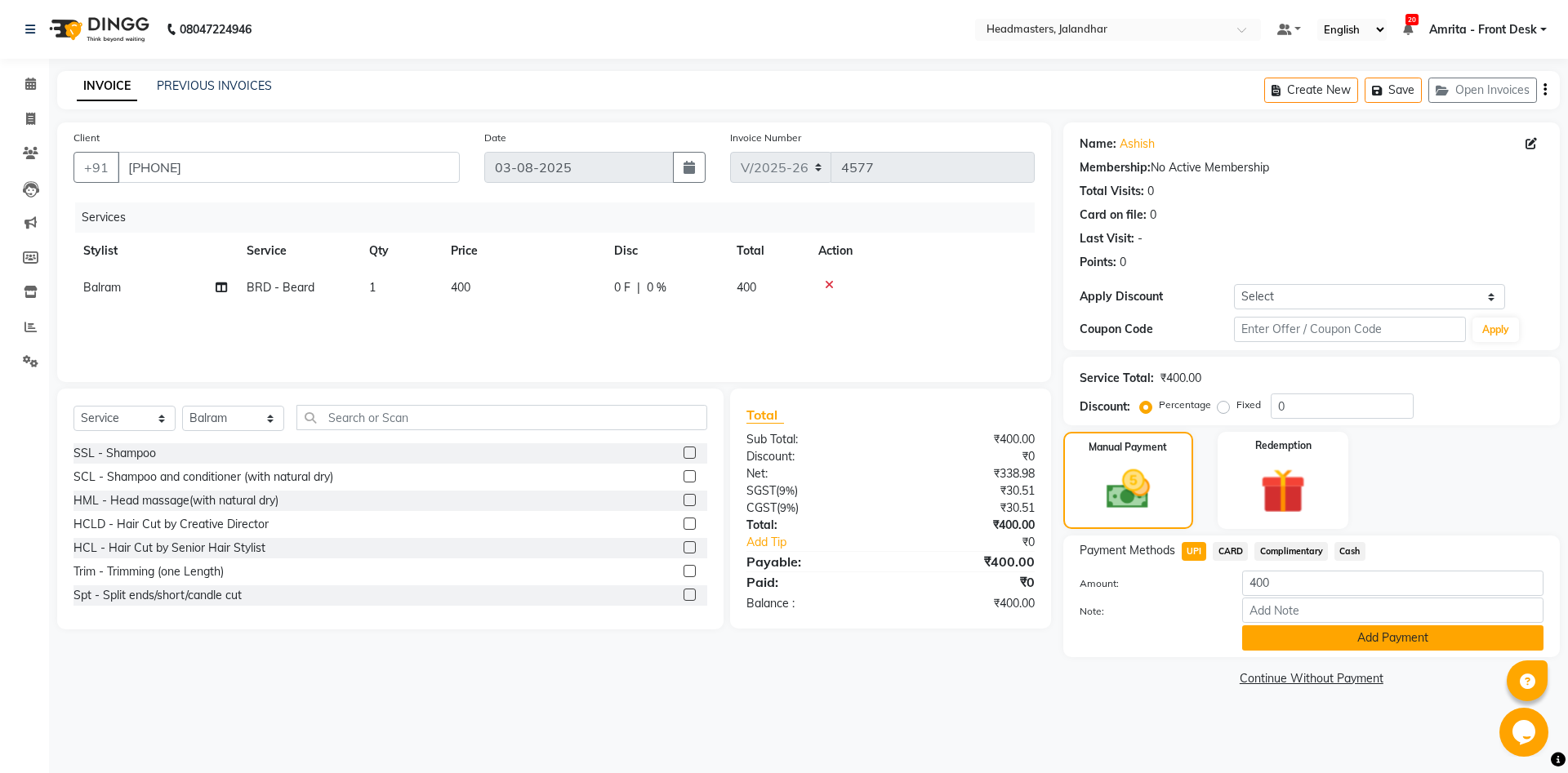 click on "Add Payment" 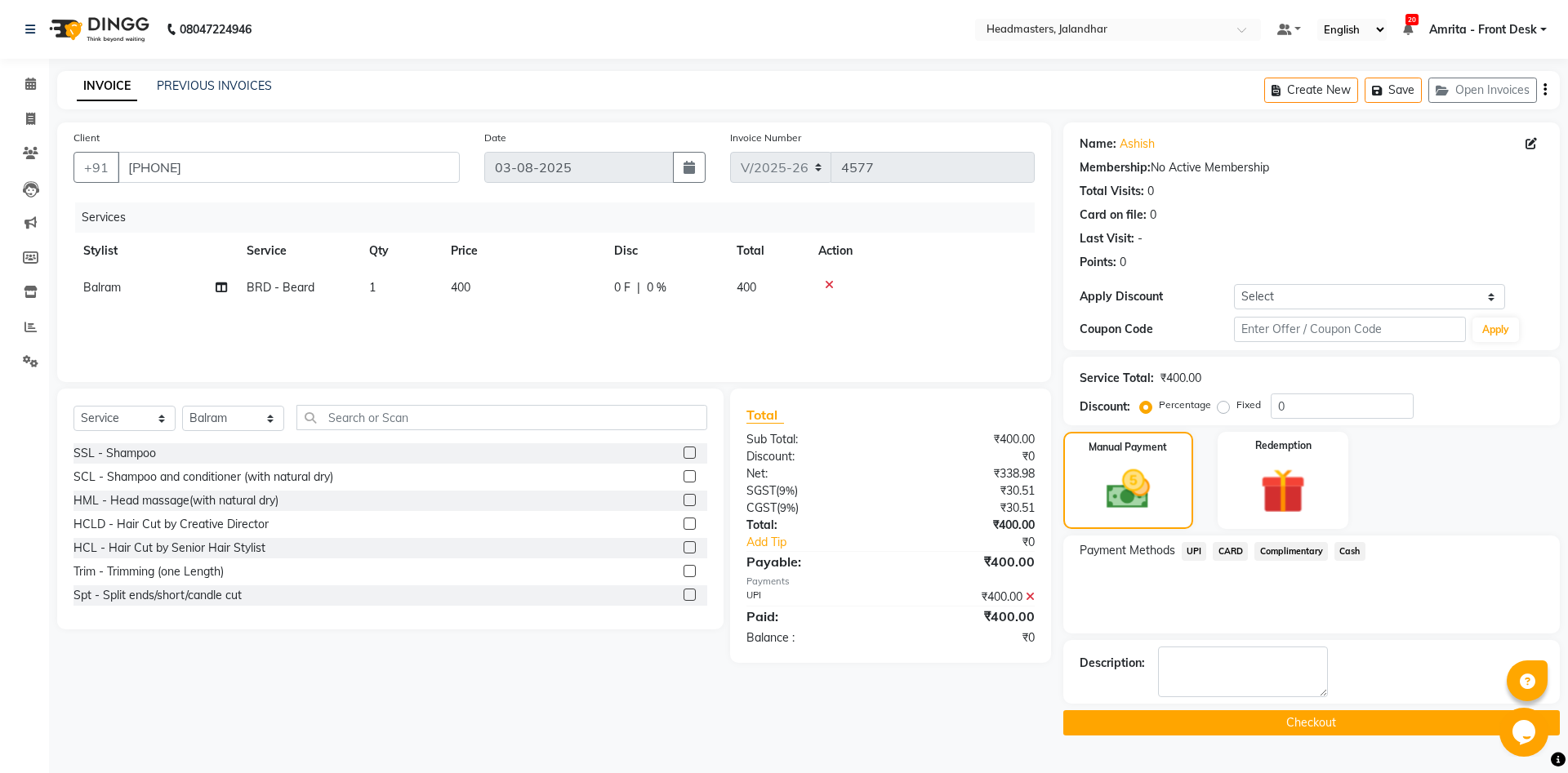 click on "Checkout" 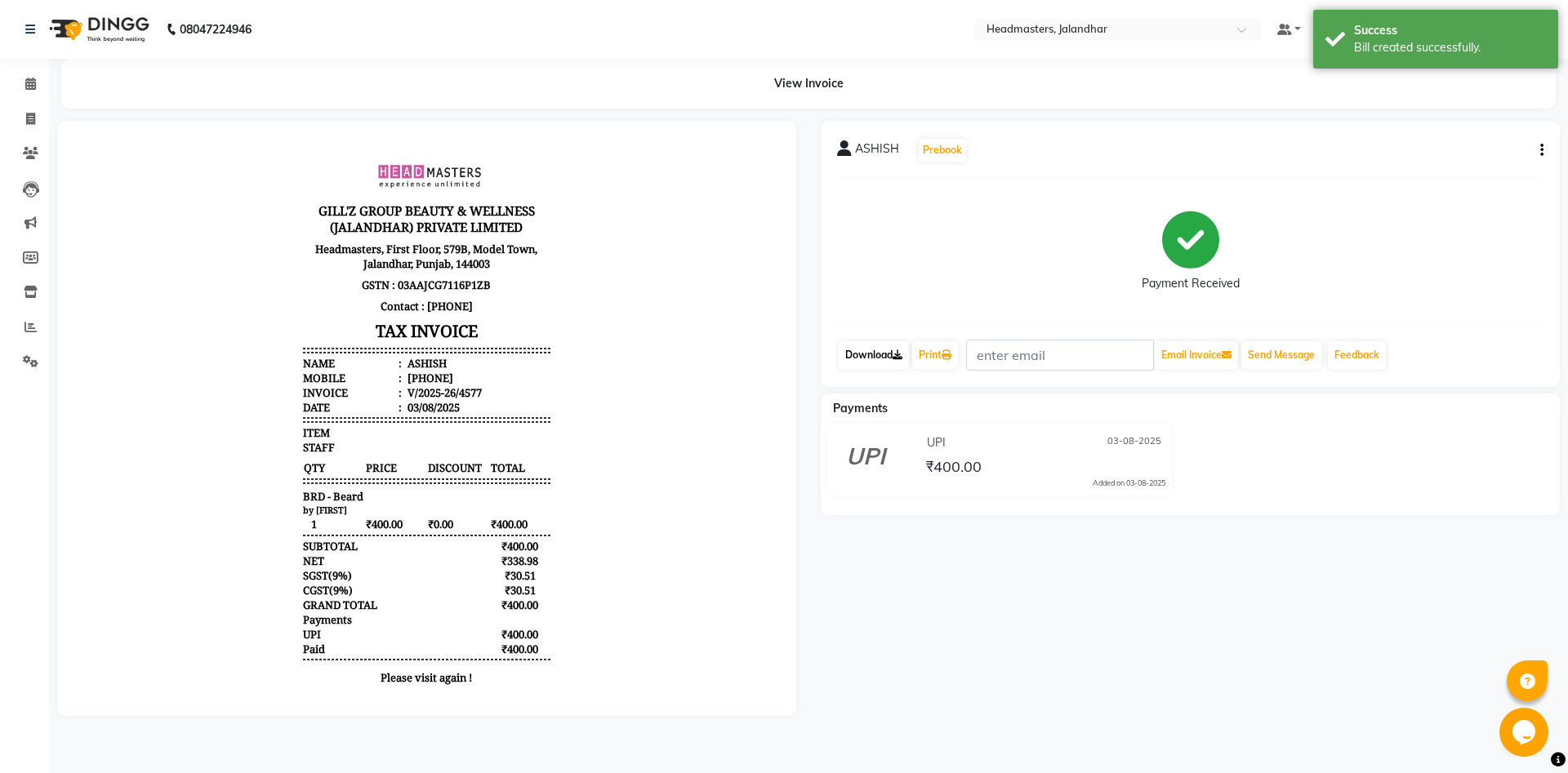 scroll, scrollTop: 0, scrollLeft: 0, axis: both 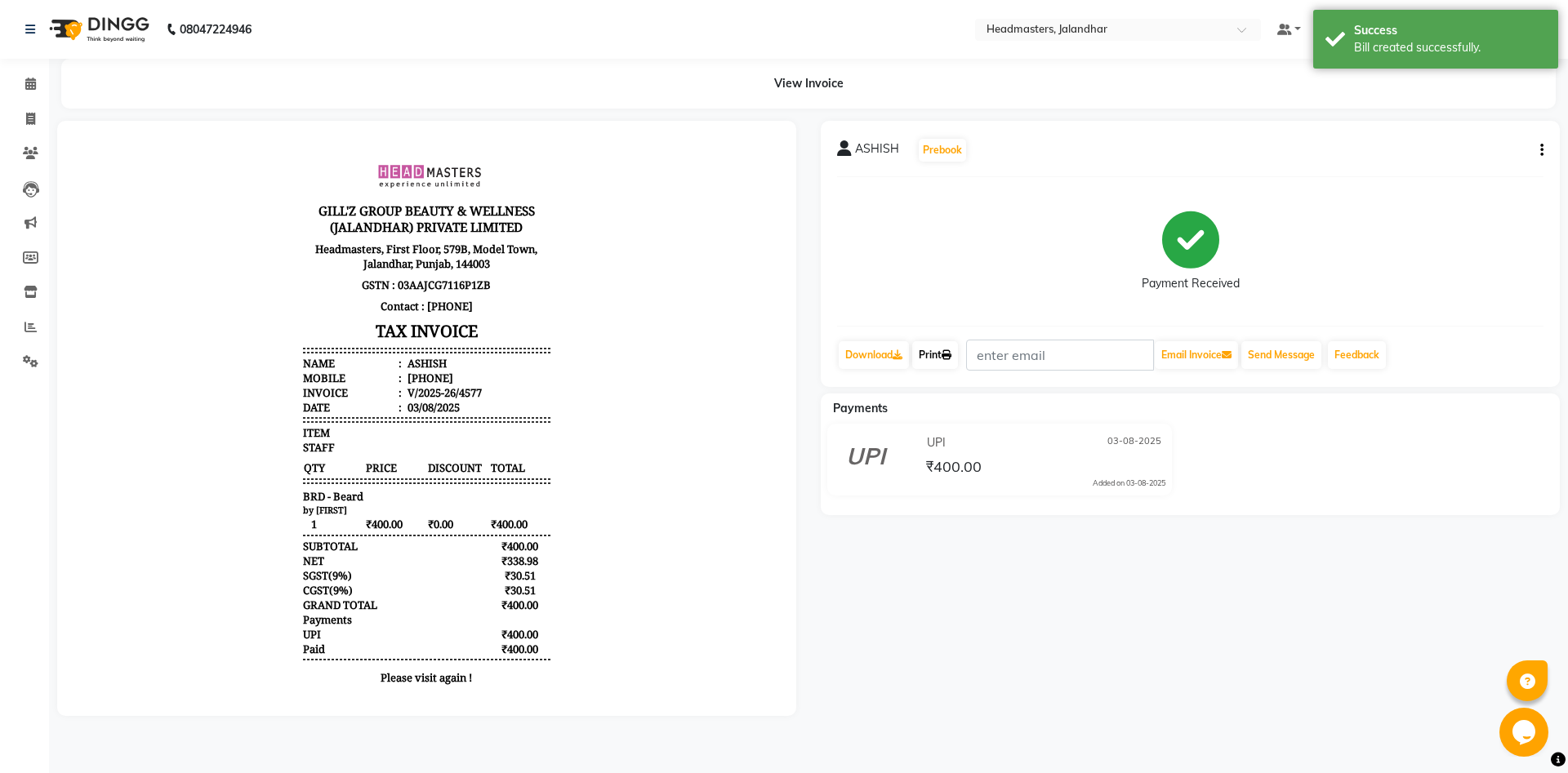 click on "Print" 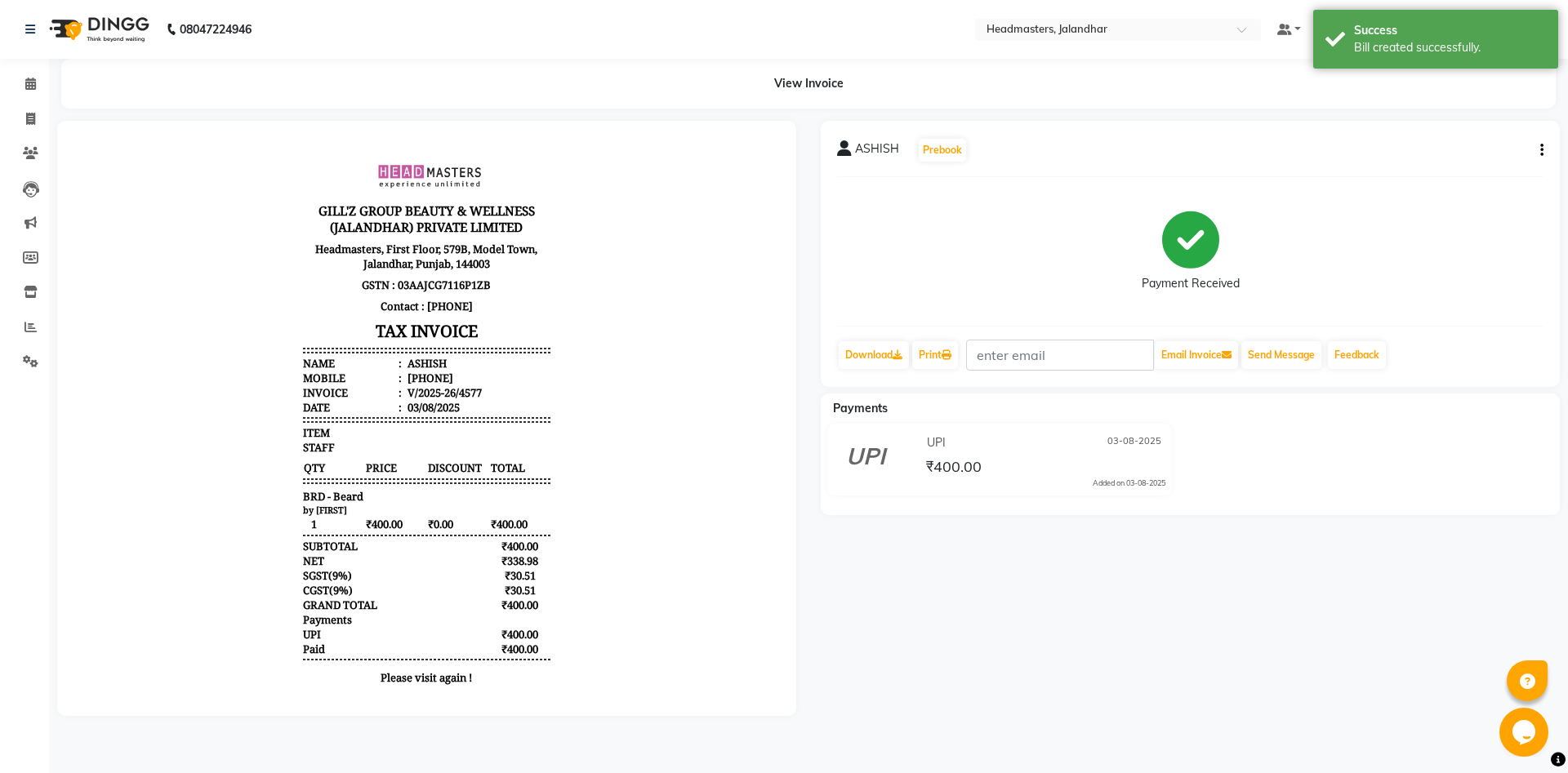 click on "[FIRST]   Prebook   Payment Received  Download  Print   Email Invoice   Send Message Feedback" 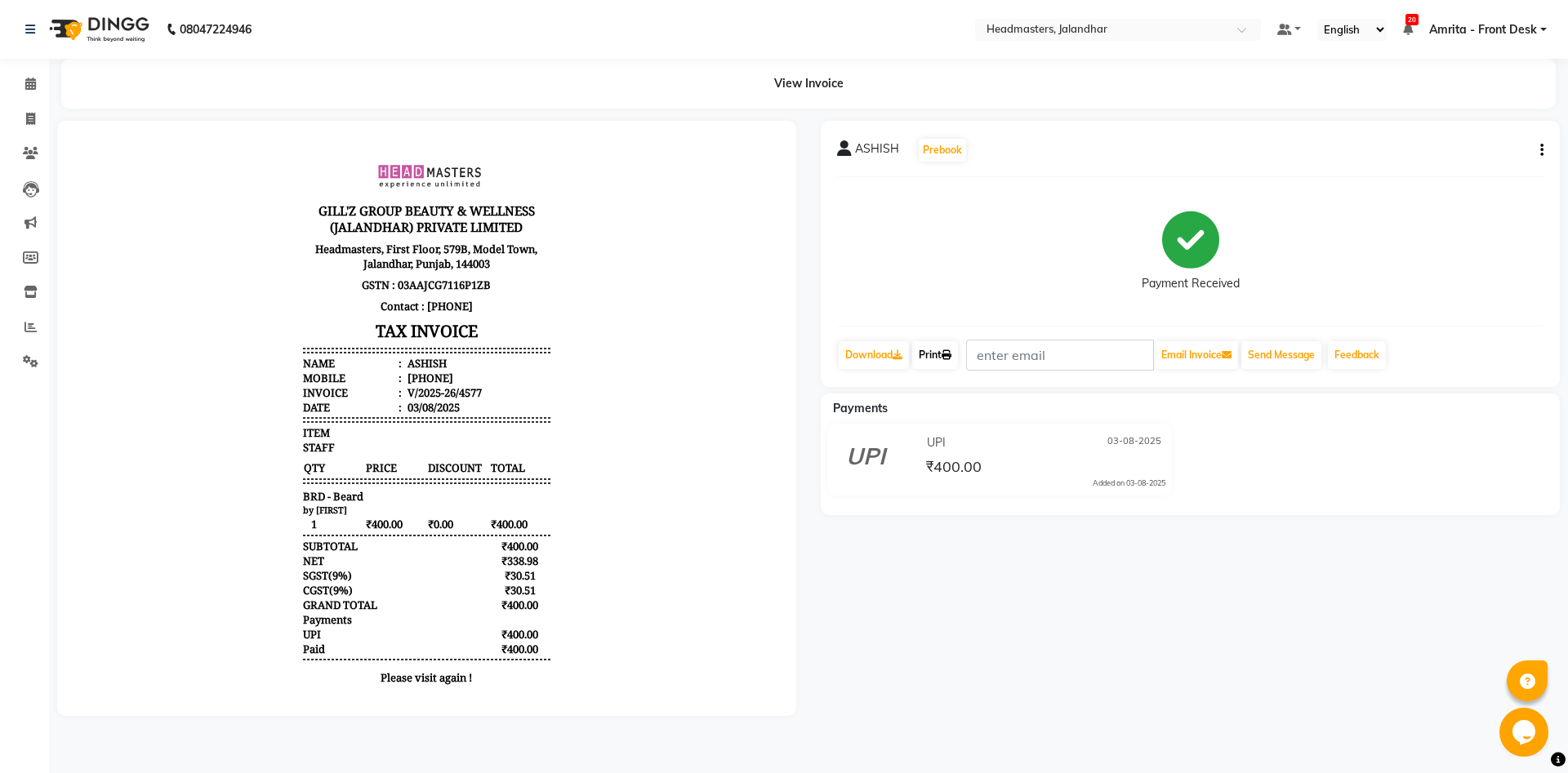 click on "Print" 